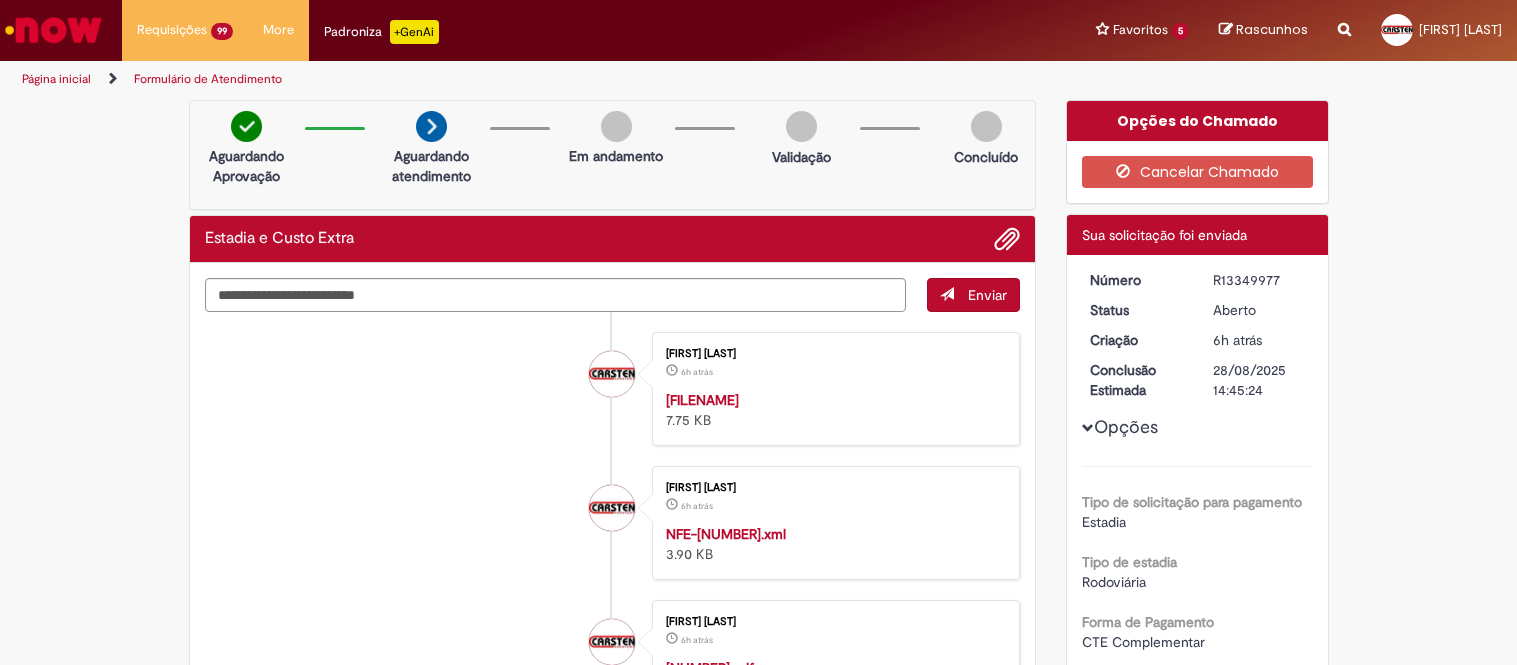 scroll, scrollTop: 0, scrollLeft: 0, axis: both 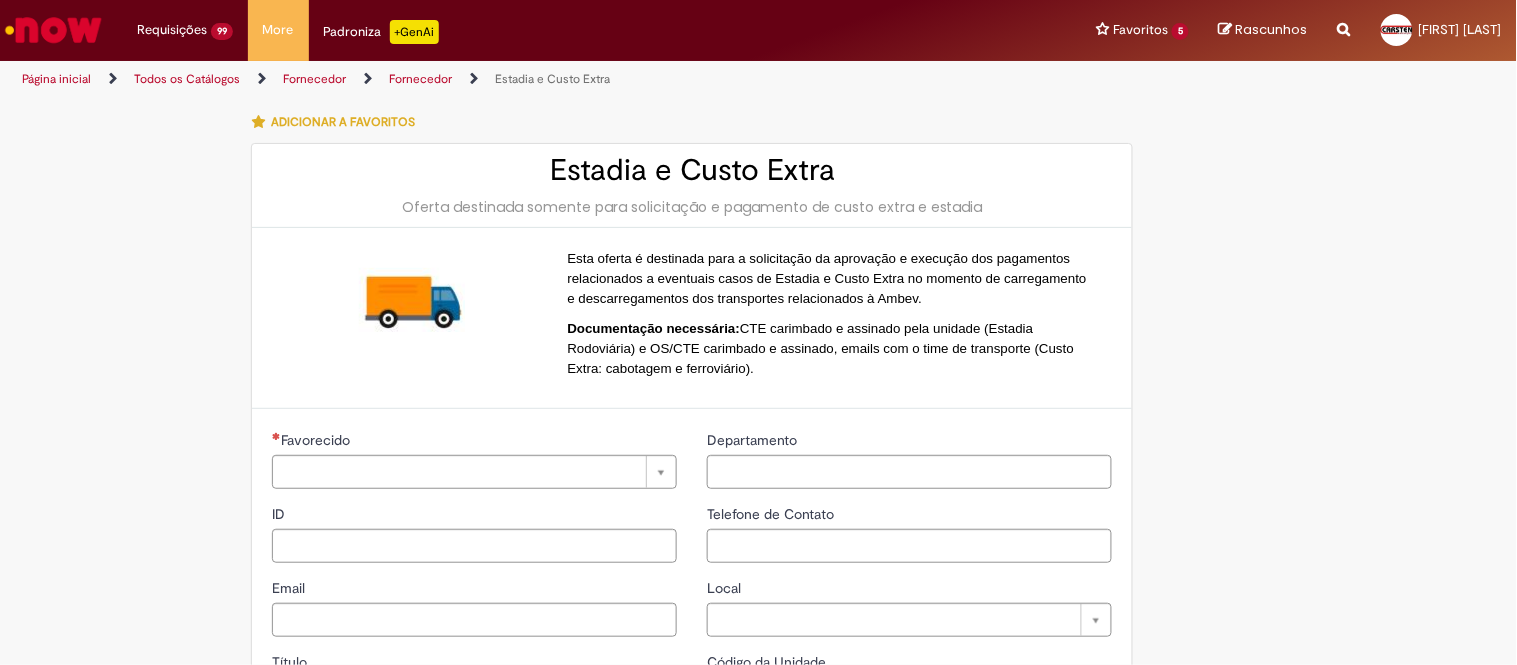 type on "**********" 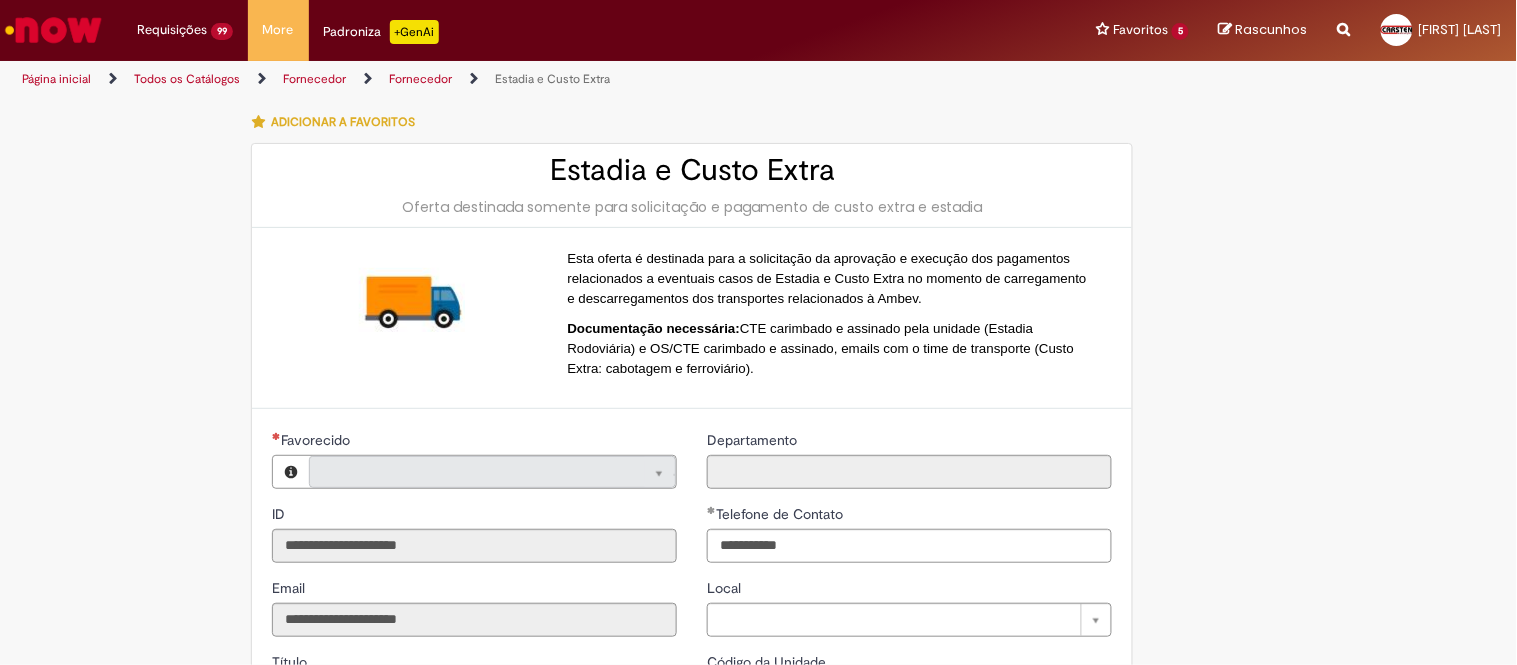 type on "**********" 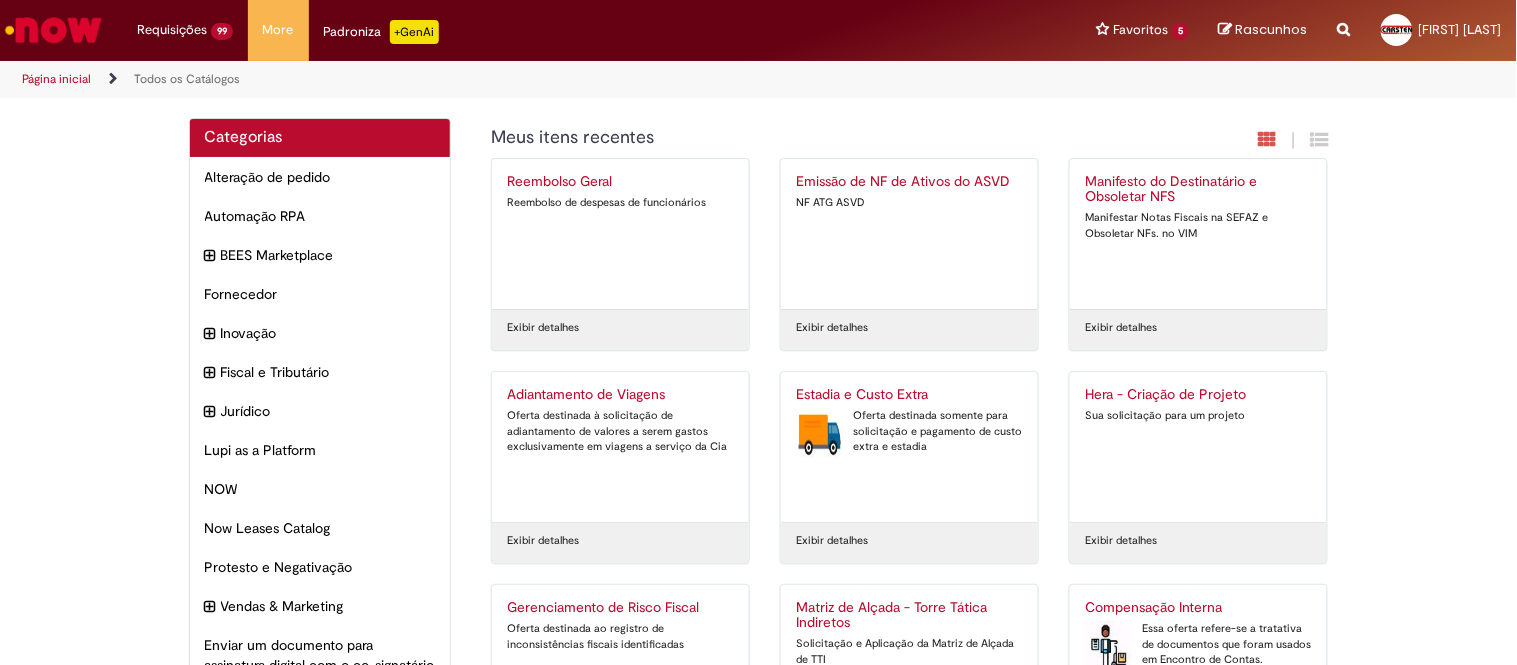 click on "Oferta destinada somente para solicitação e pagamento de custo extra e estadia" at bounding box center (909, 431) 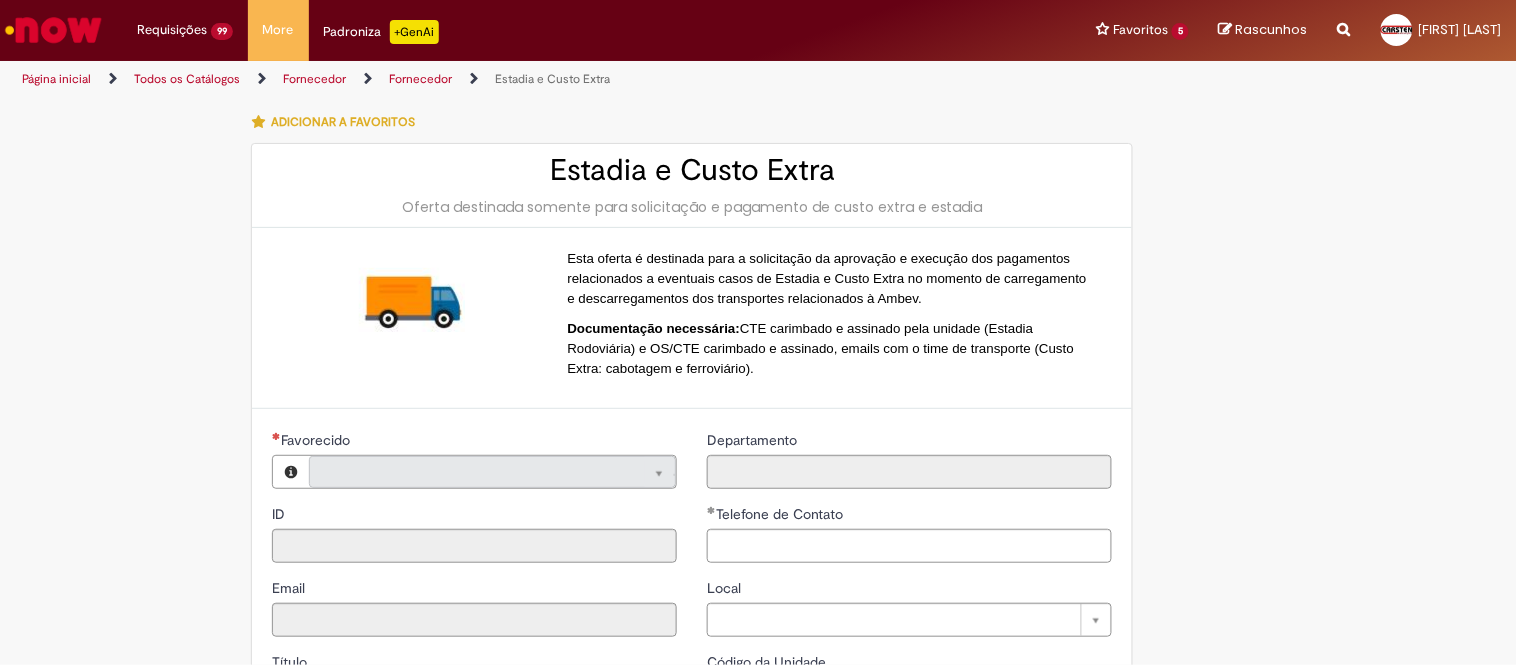 type on "**********" 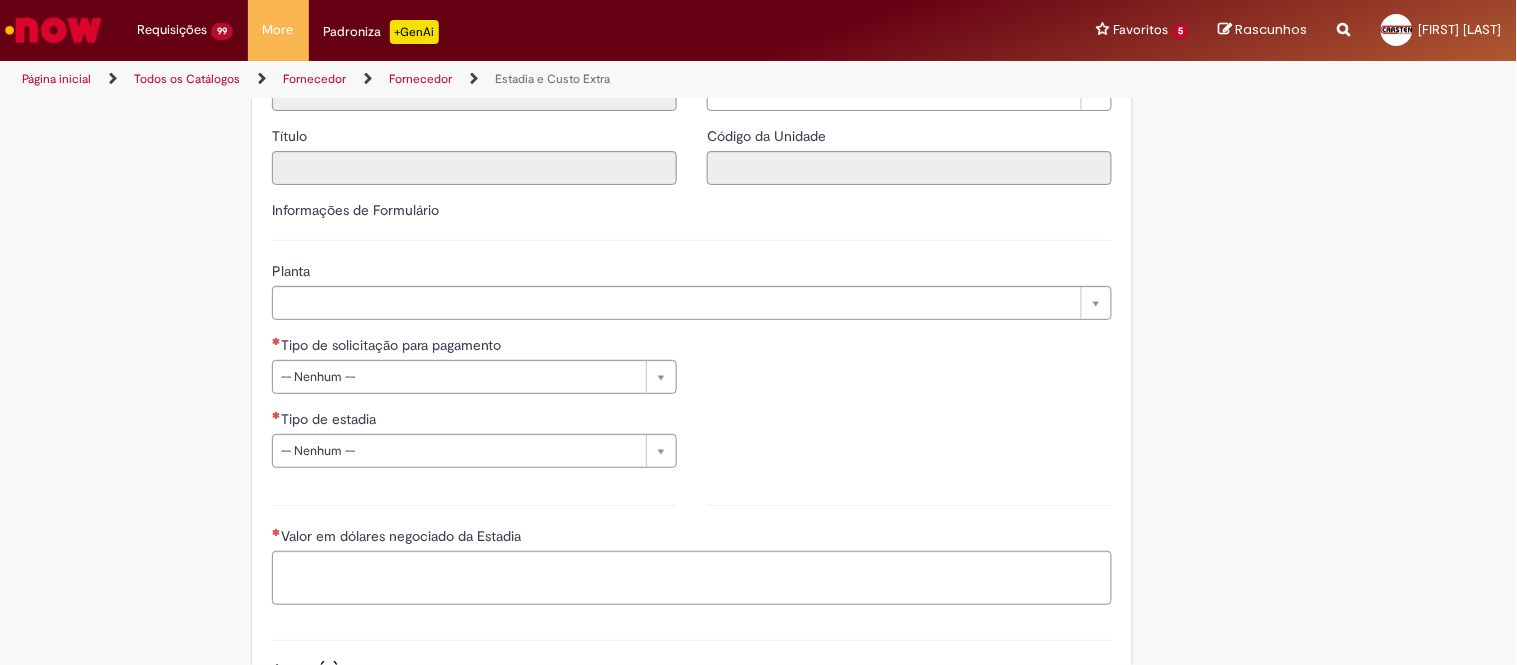 type on "**********" 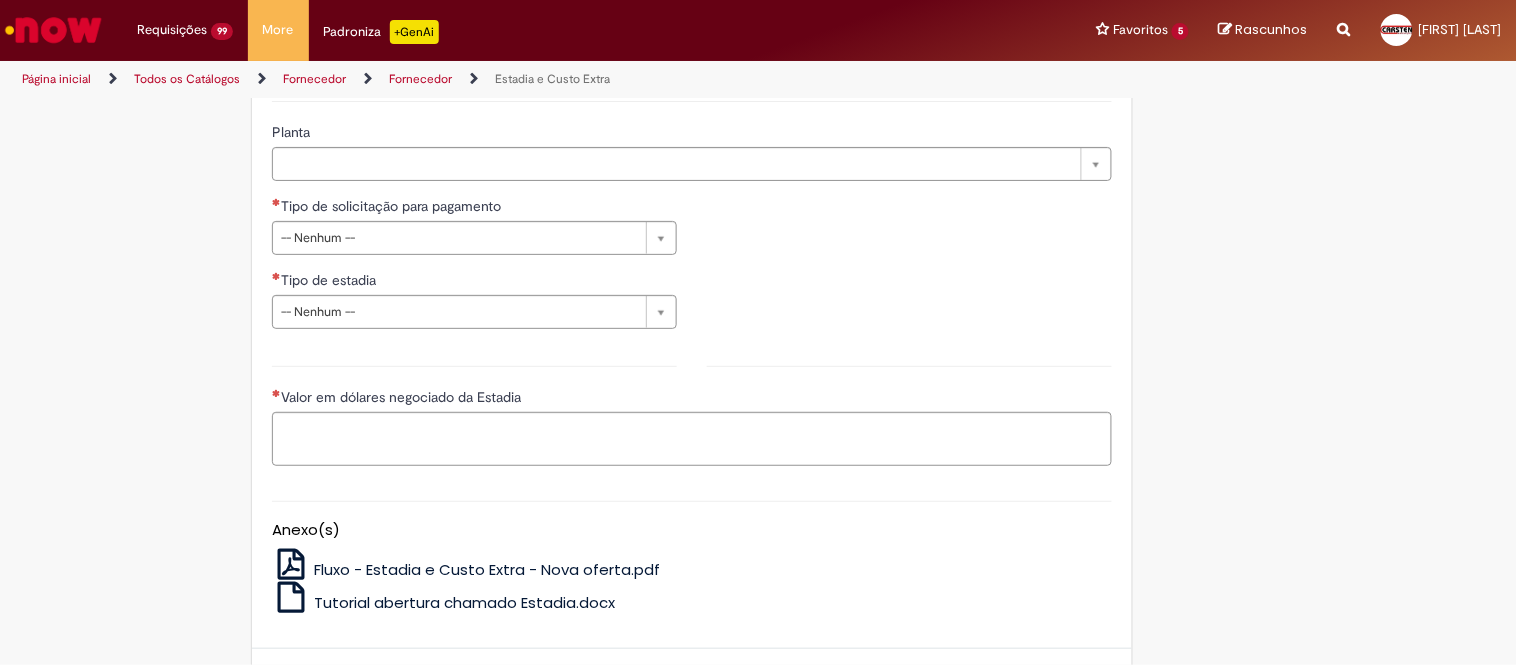 type on "**********" 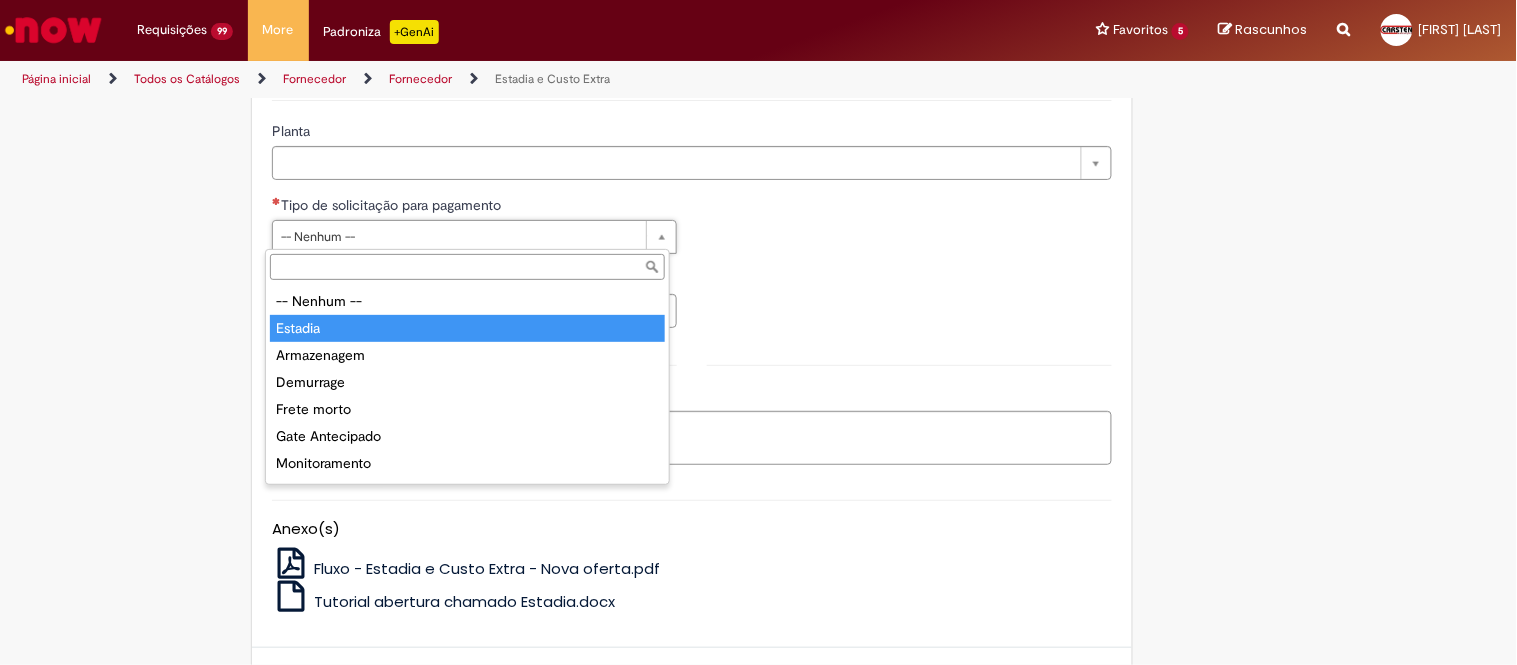 type on "*******" 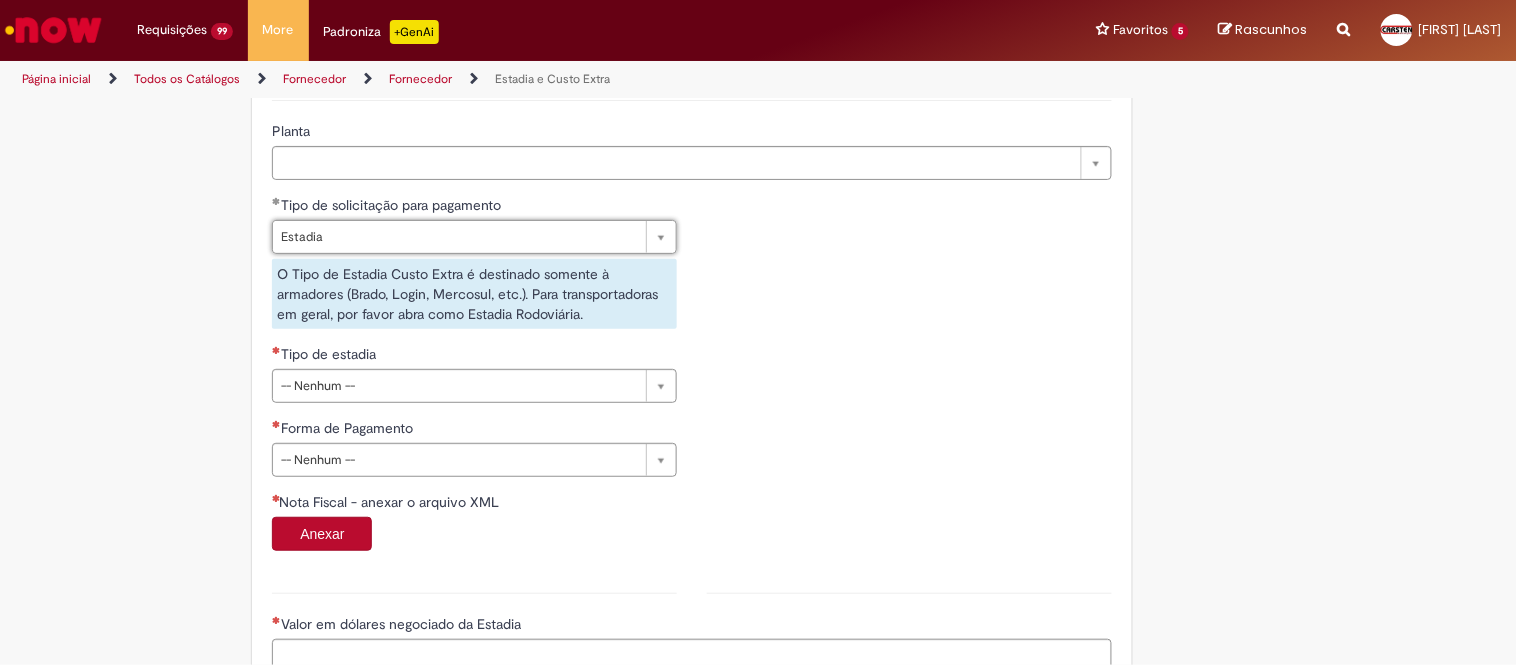 drag, startPoint x: 363, startPoint y: 395, endPoint x: 363, endPoint y: 414, distance: 19 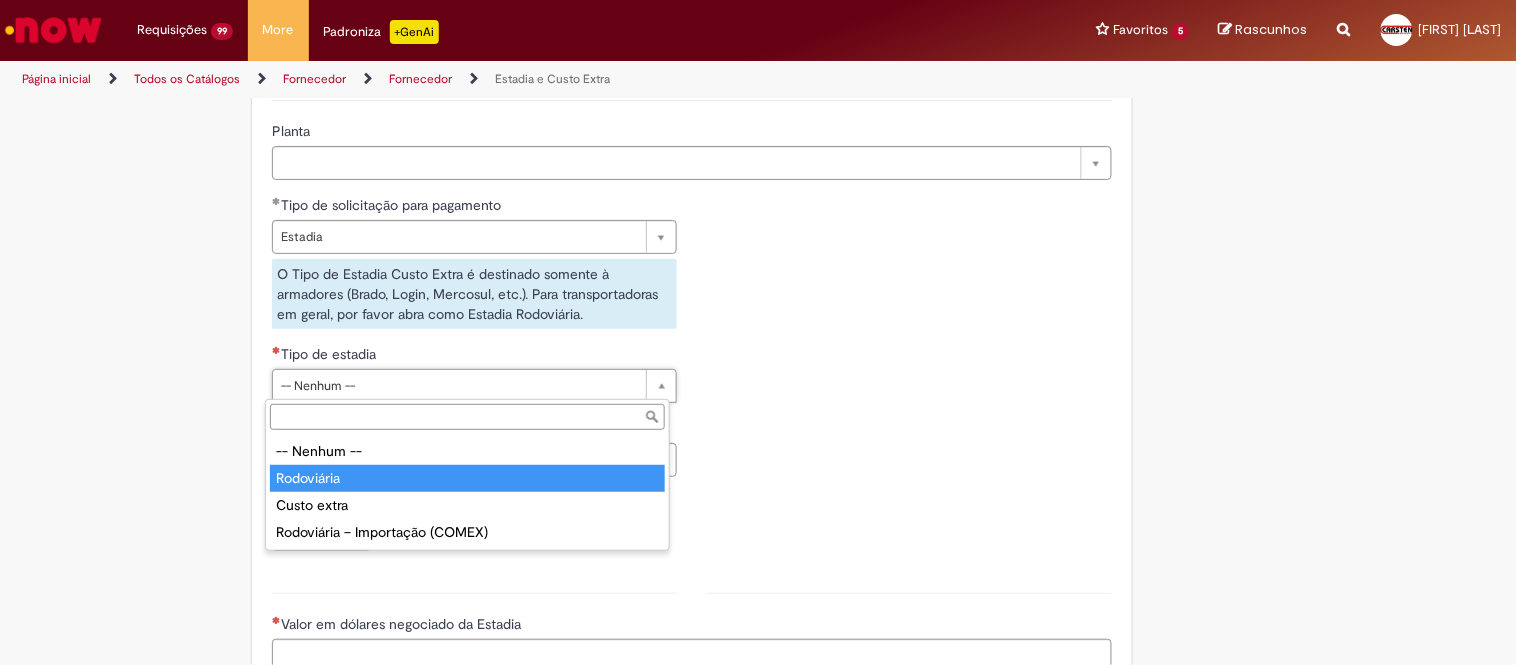 type on "**********" 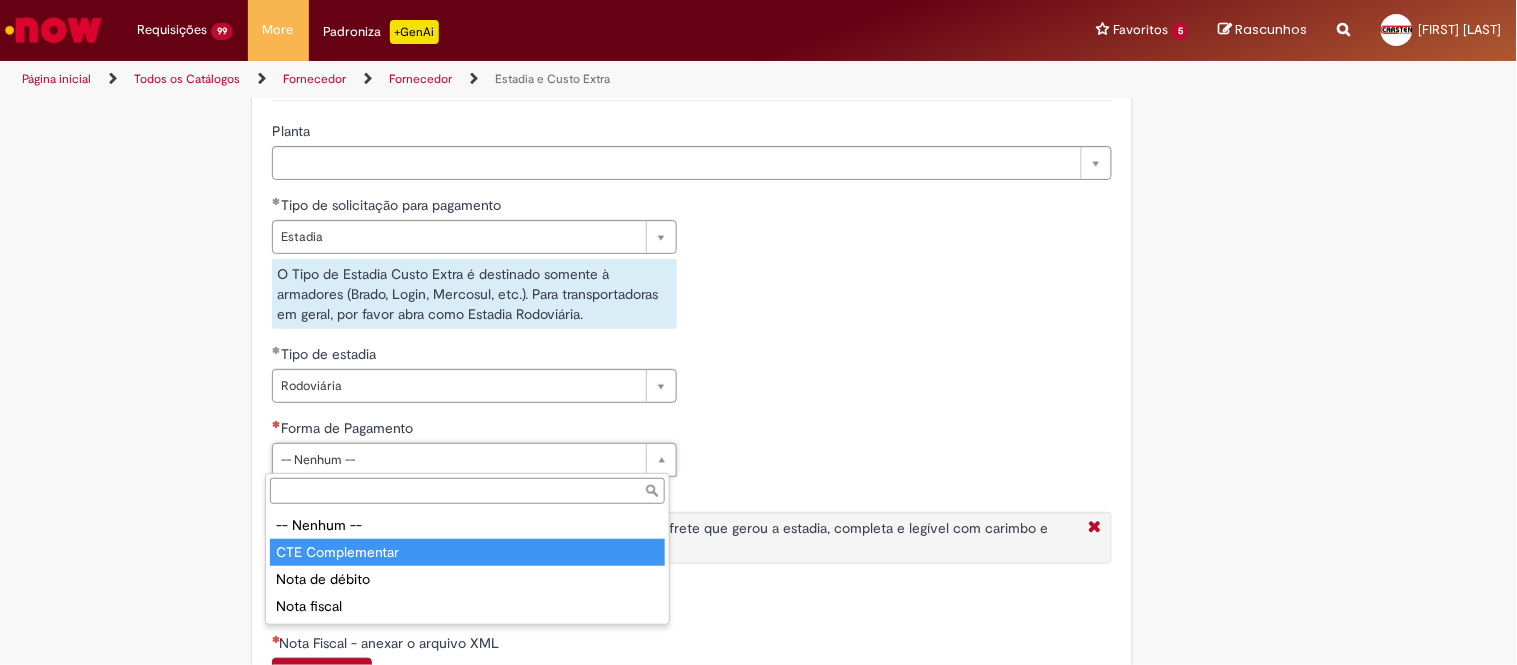 type on "**********" 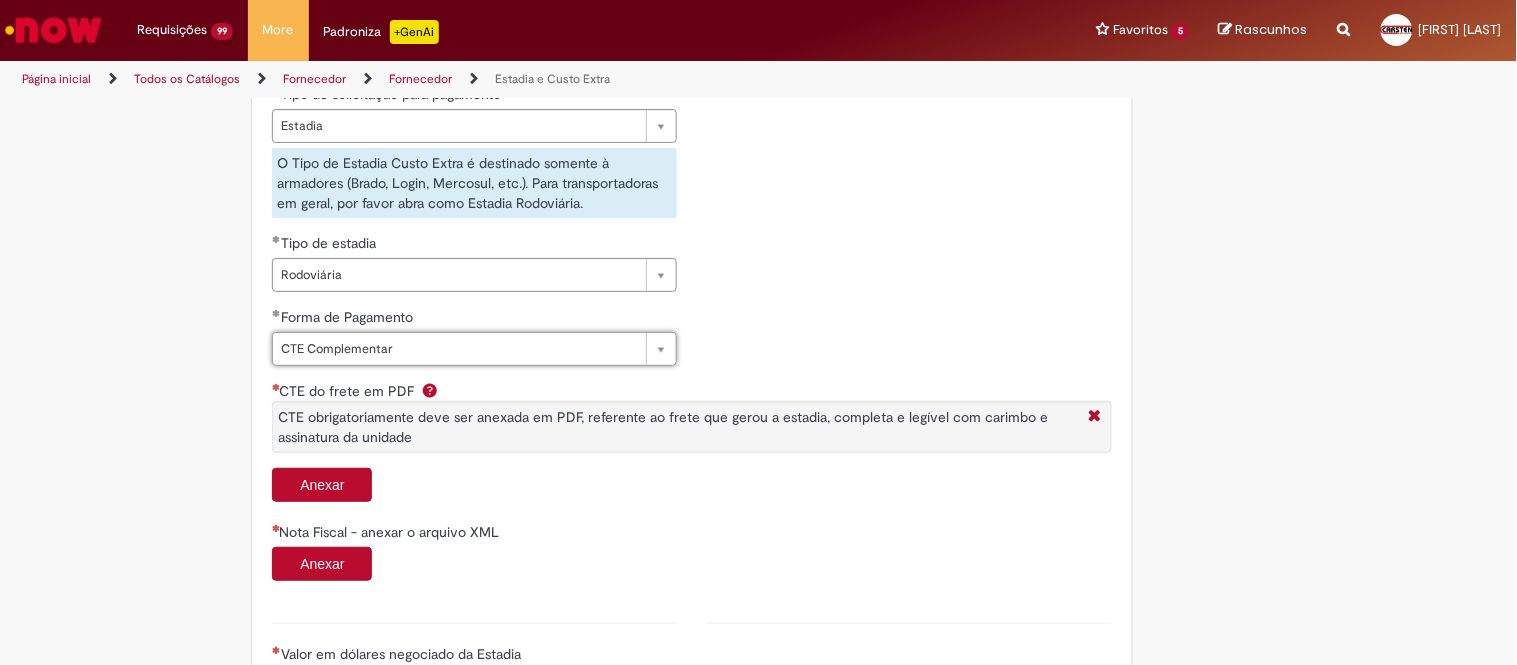 scroll, scrollTop: 888, scrollLeft: 0, axis: vertical 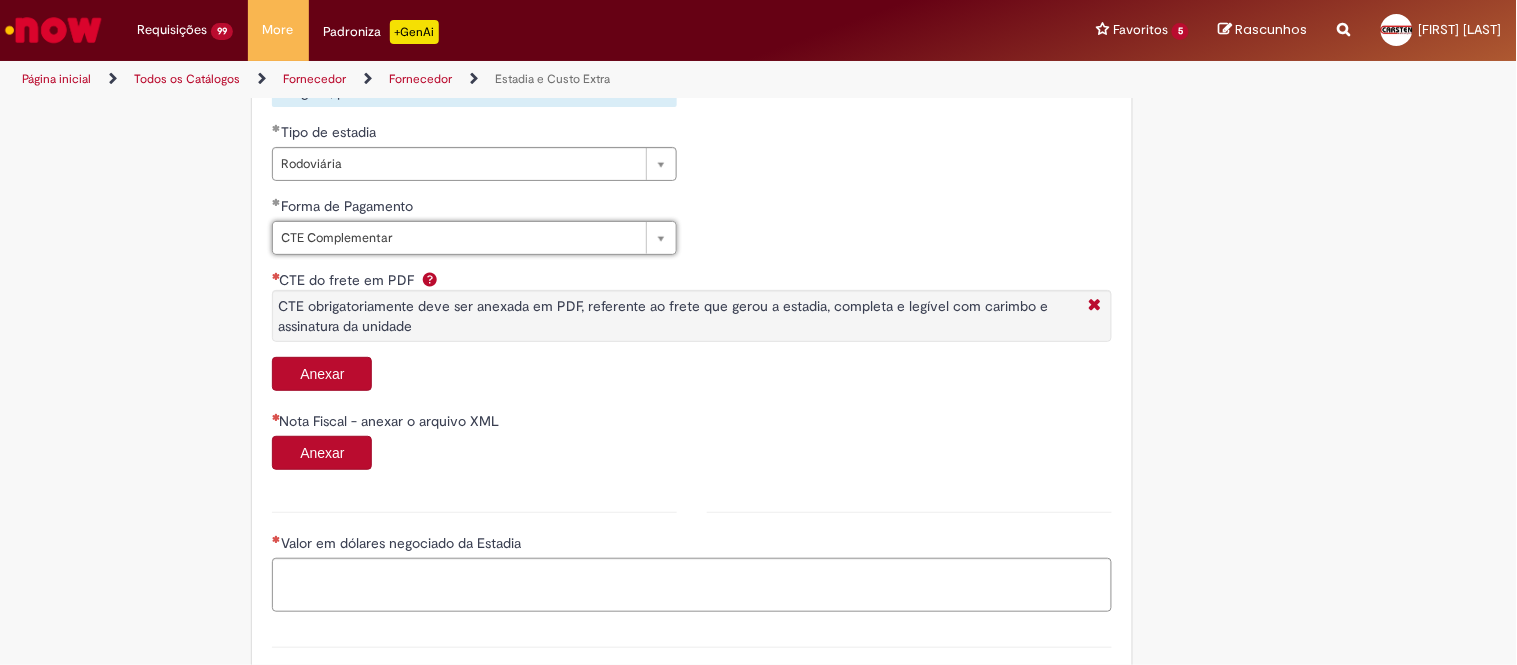 click on "Anexar" at bounding box center (322, 374) 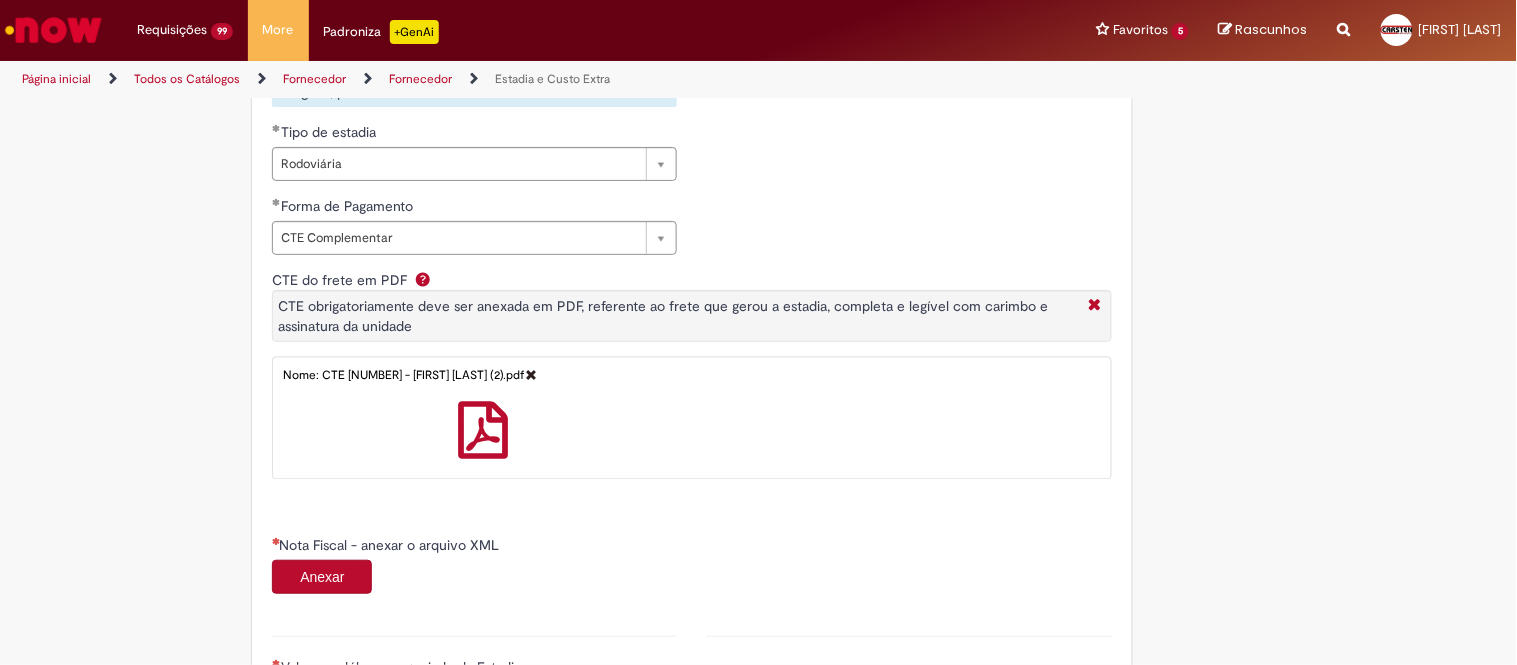 click on "Anexar" at bounding box center (322, 577) 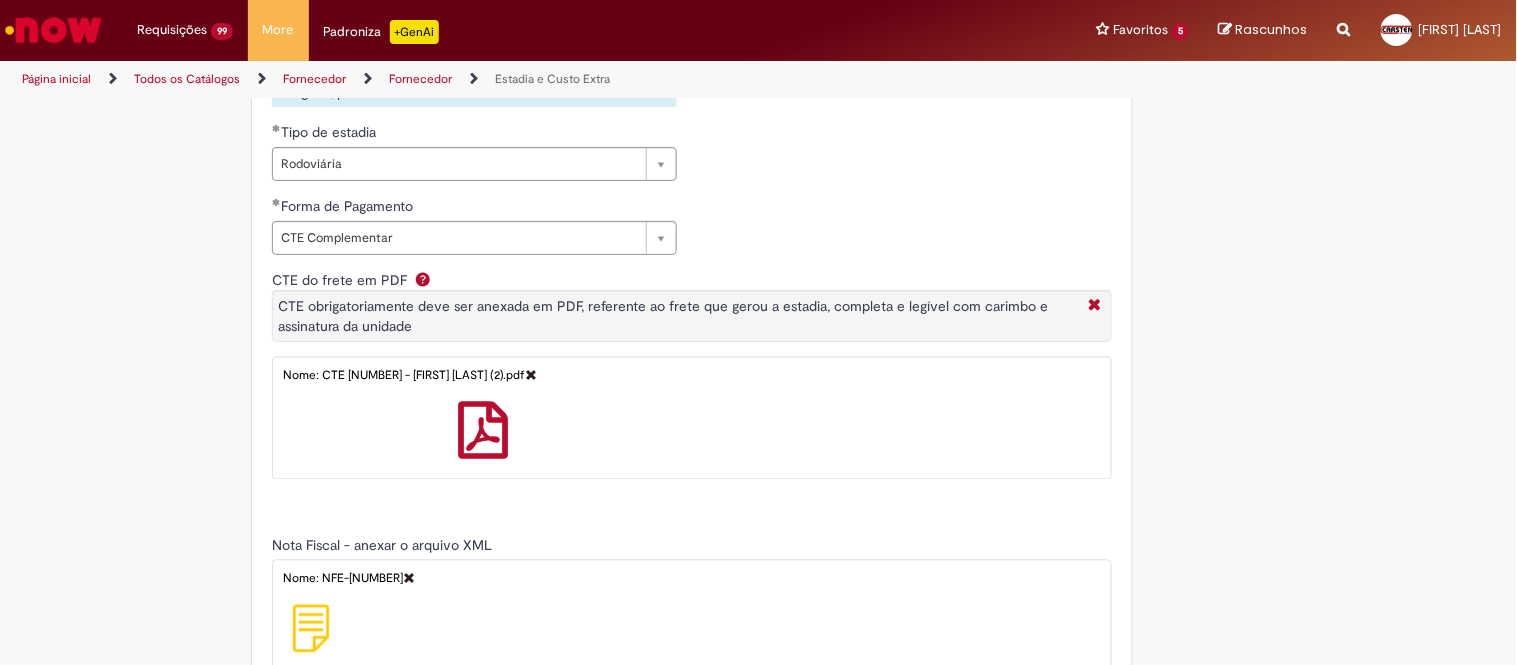type on "******" 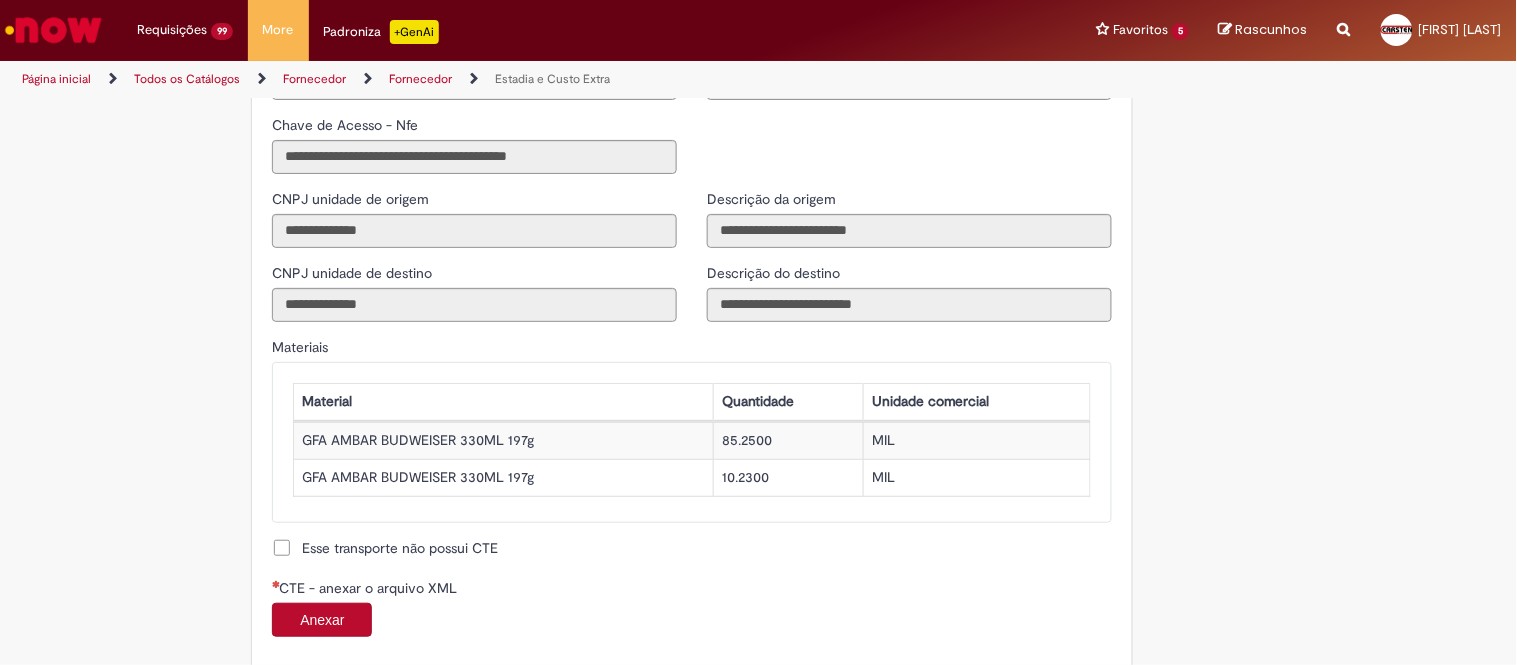 scroll, scrollTop: 1777, scrollLeft: 0, axis: vertical 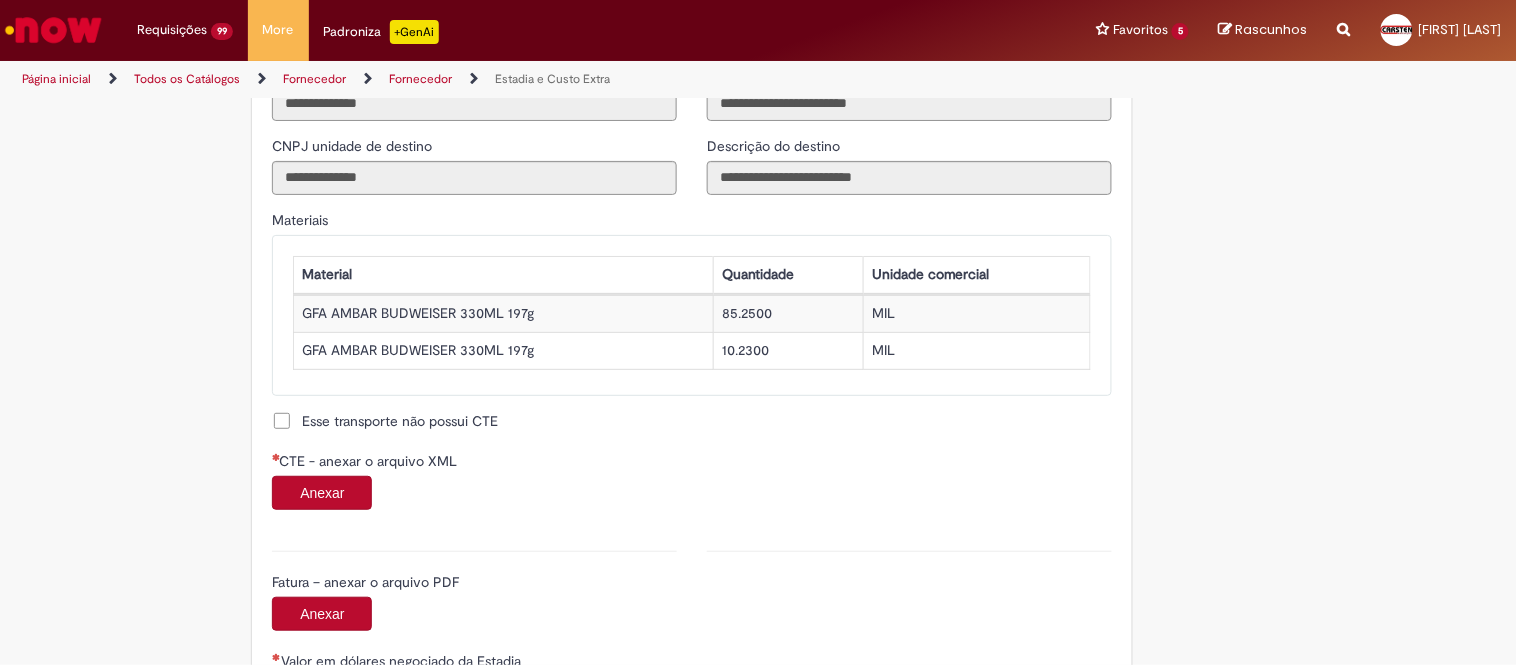 click on "Anexar" at bounding box center (322, 493) 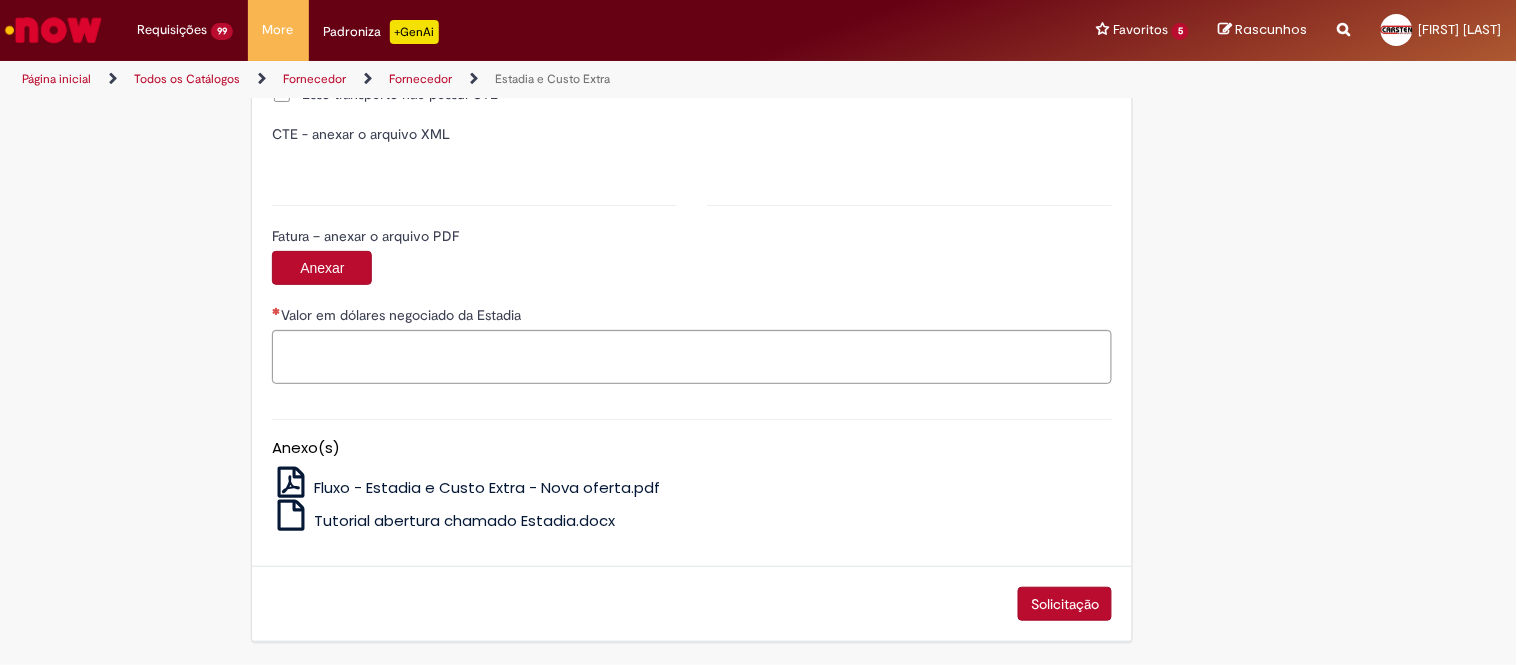 type on "**********" 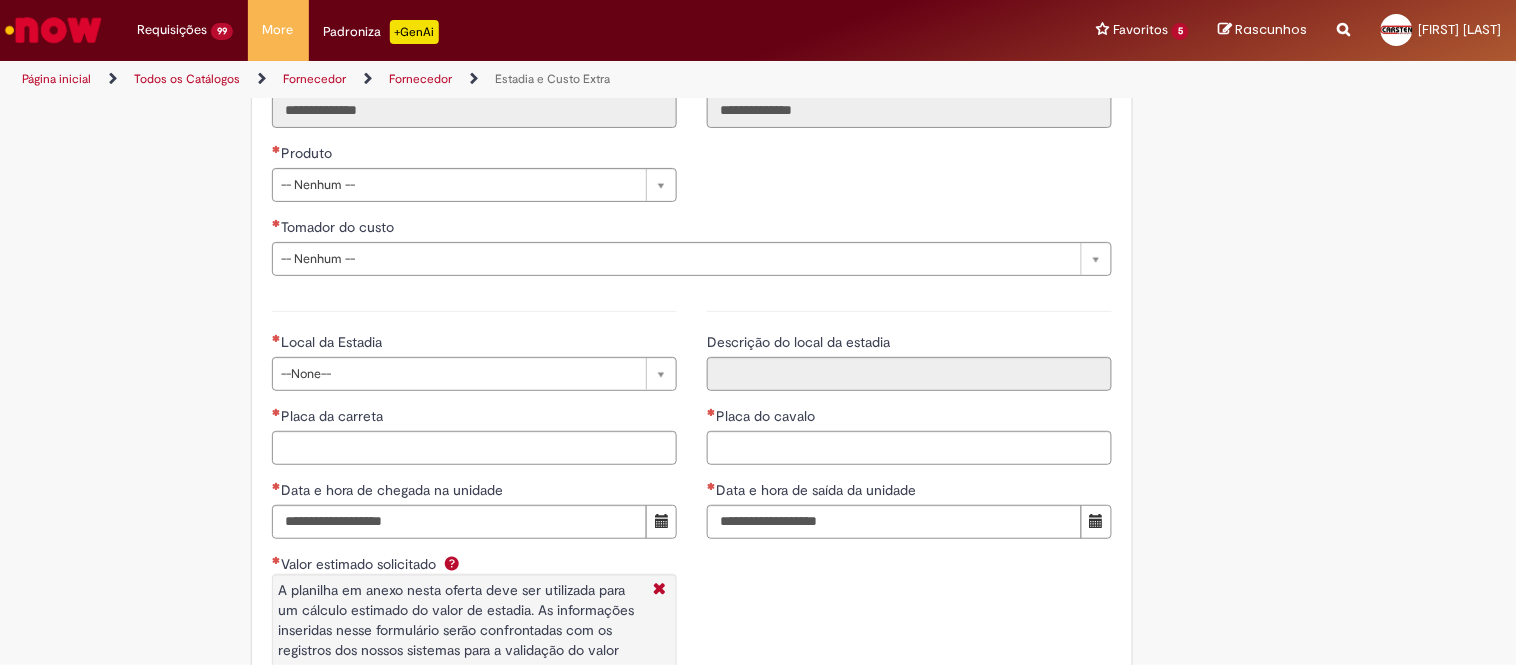 scroll, scrollTop: 2798, scrollLeft: 0, axis: vertical 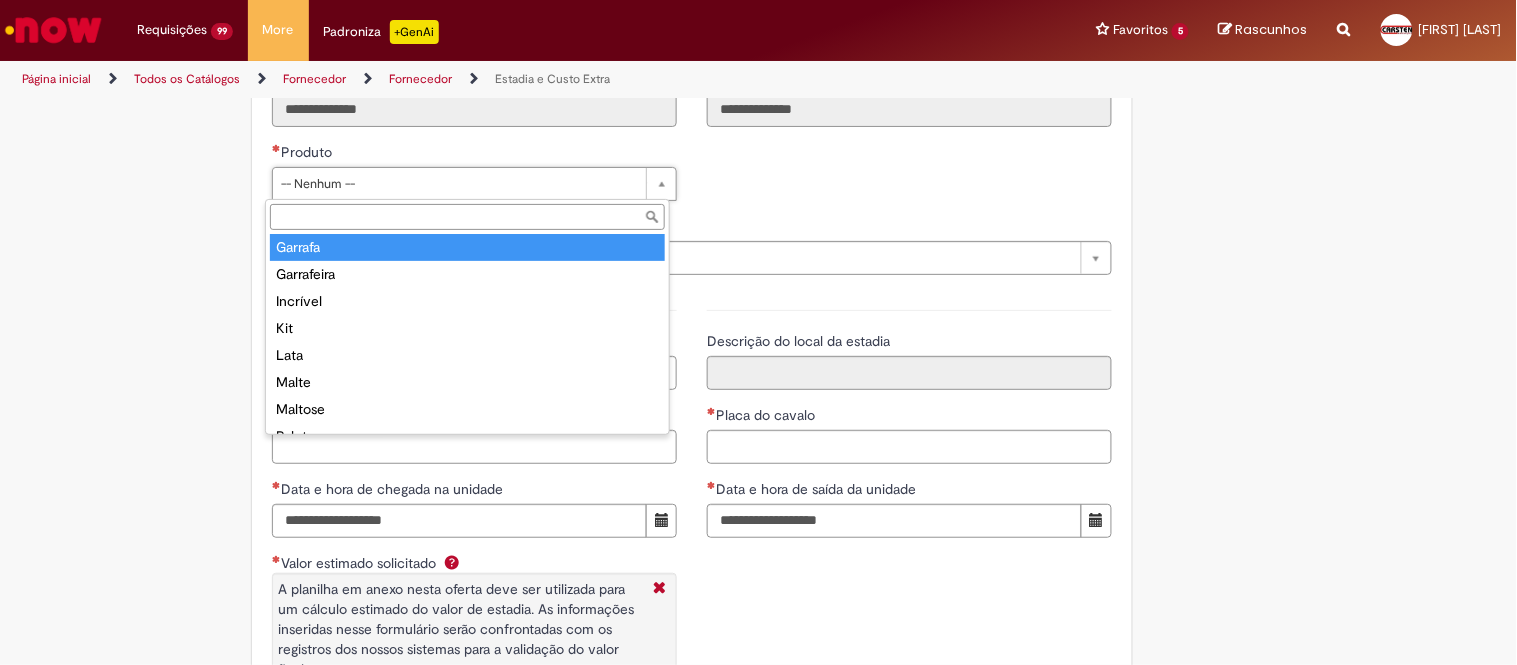 type on "*******" 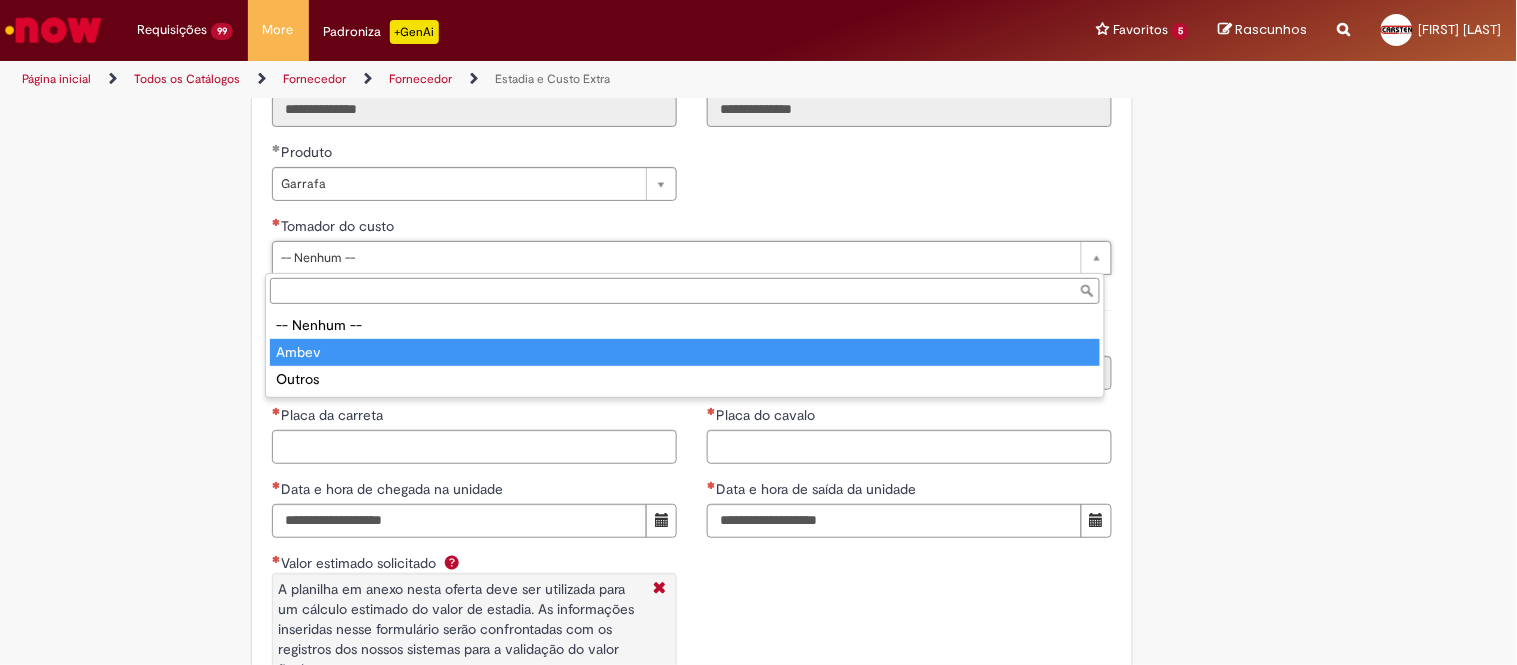 type on "*****" 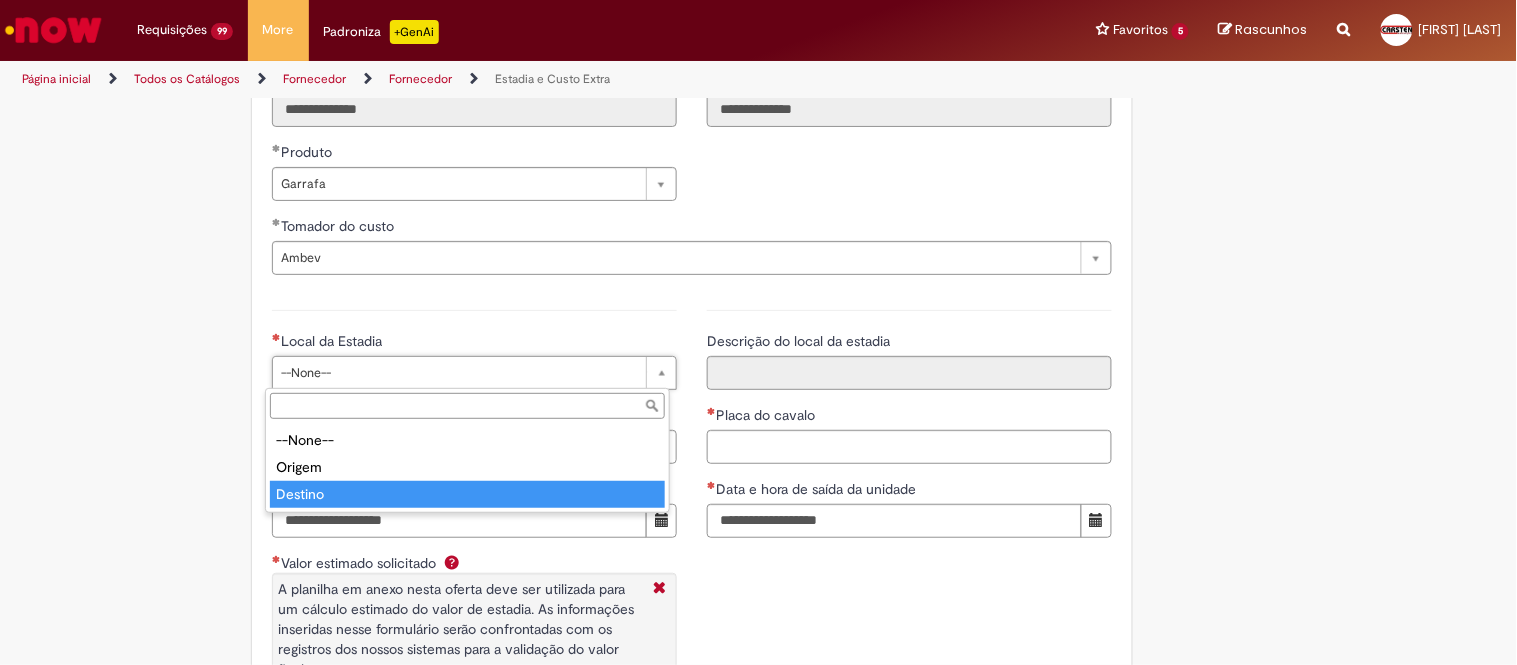 type on "*******" 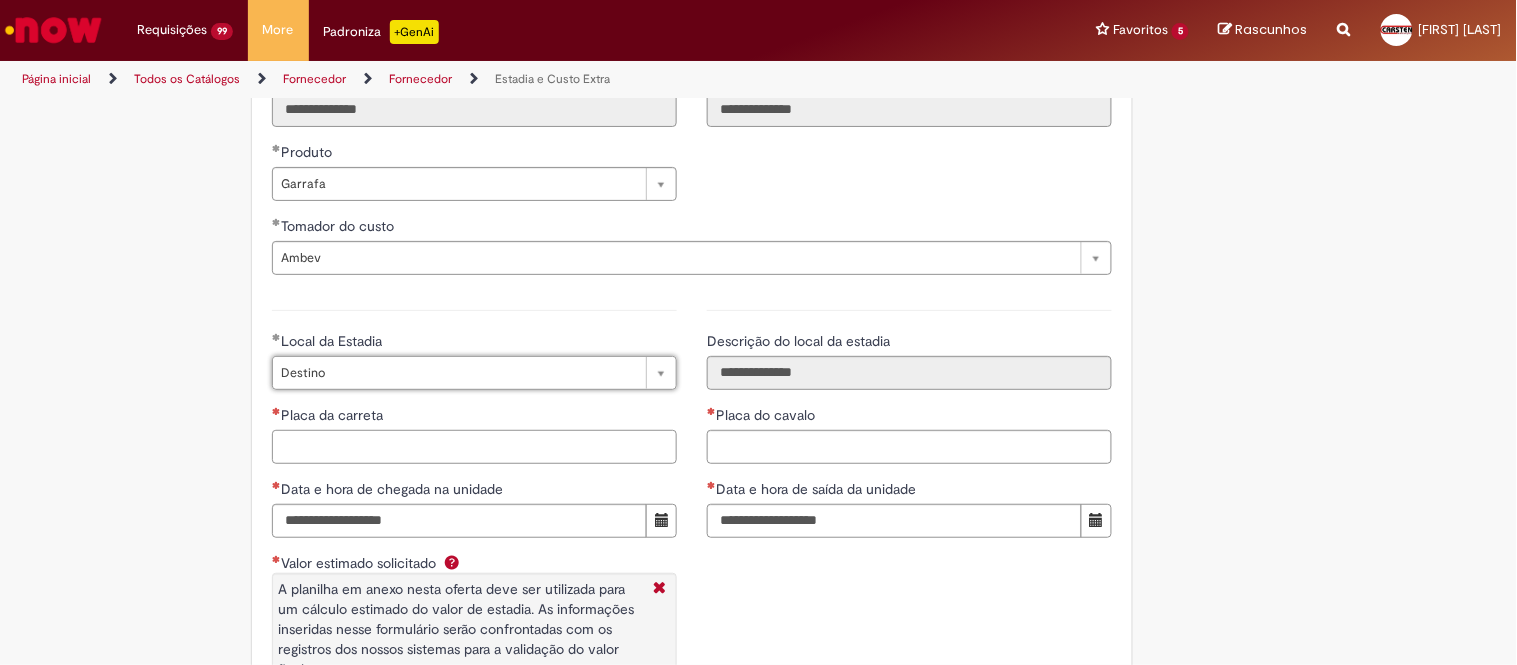 click on "Placa da carreta" at bounding box center [474, 447] 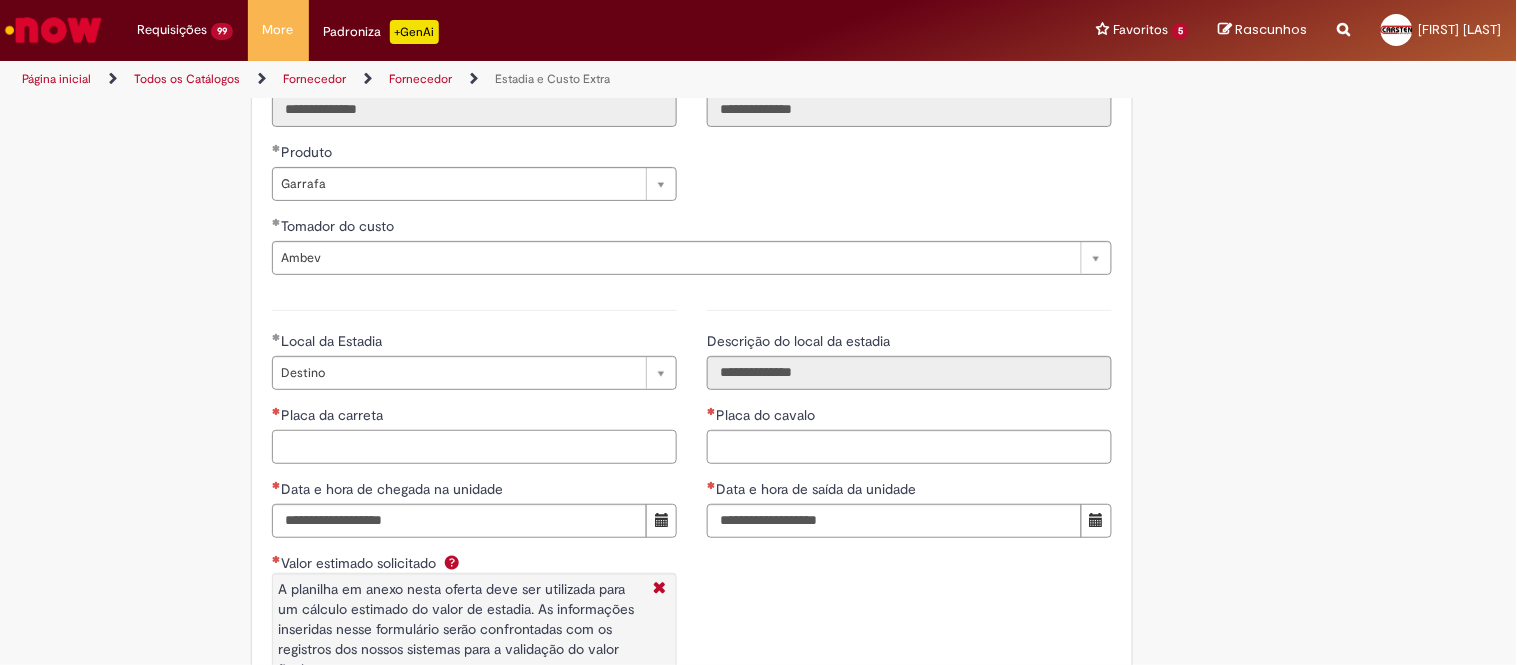 paste on "*******" 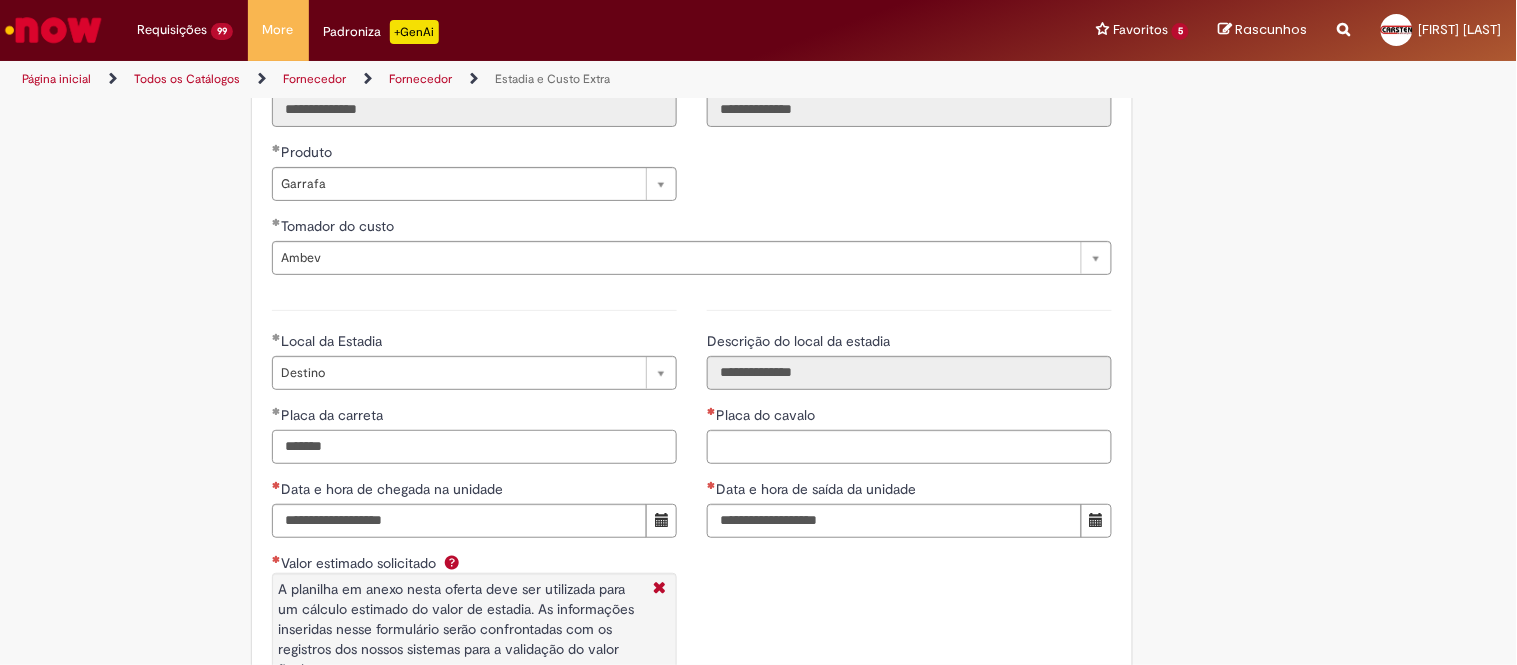 type on "*******" 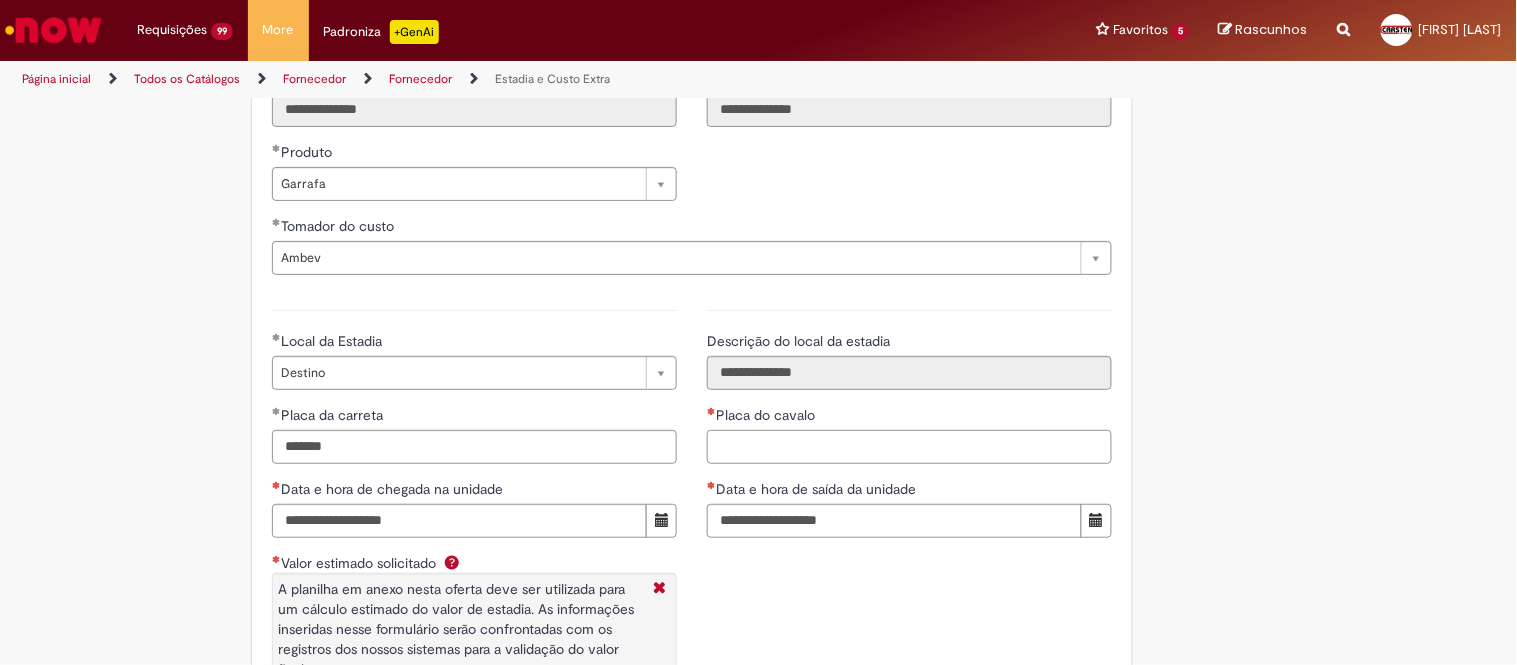 click on "Placa do cavalo" at bounding box center (909, 447) 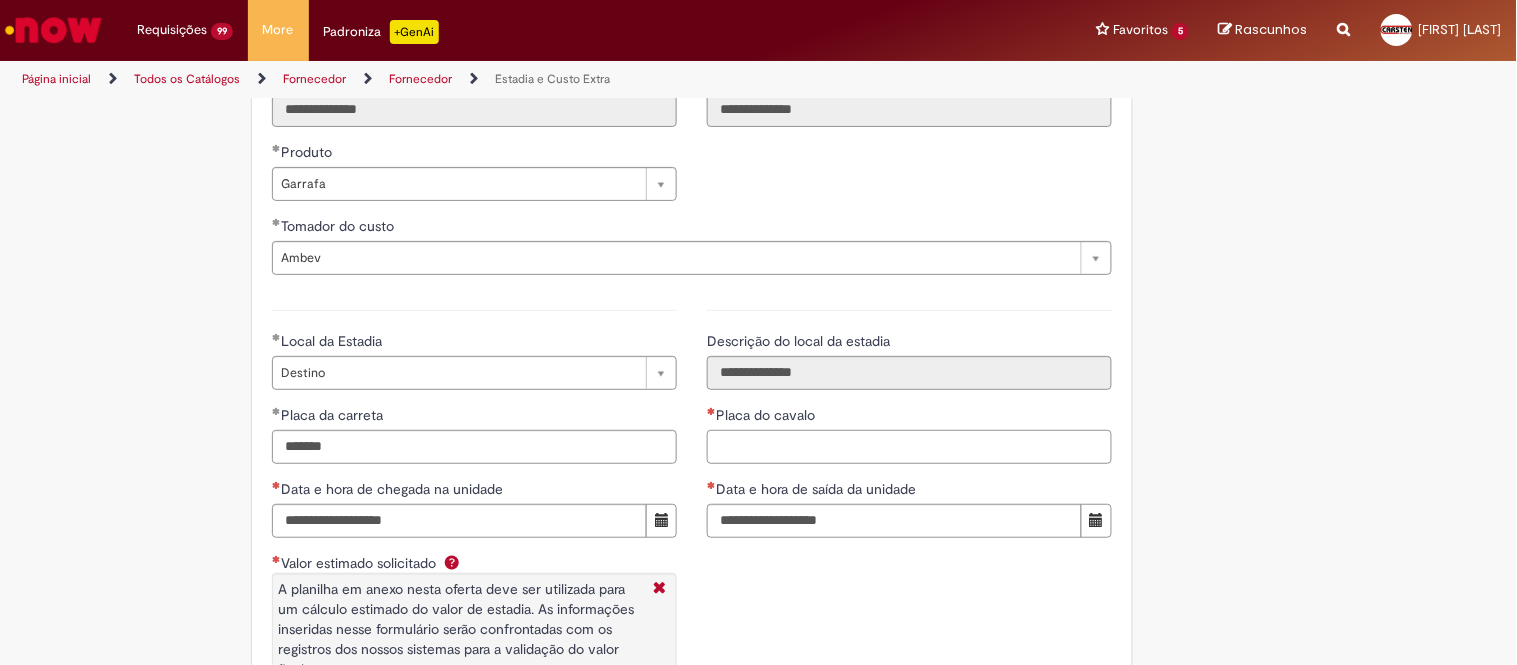paste on "*******" 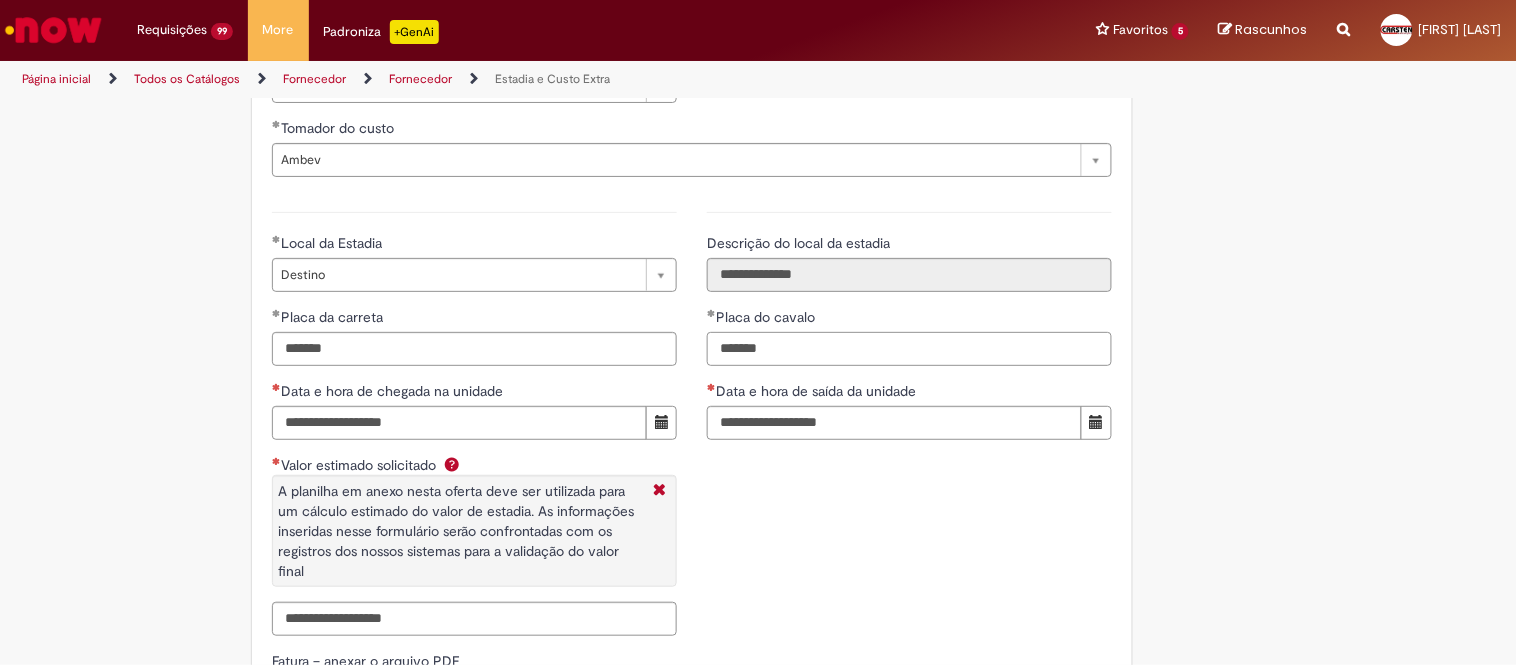 scroll, scrollTop: 3021, scrollLeft: 0, axis: vertical 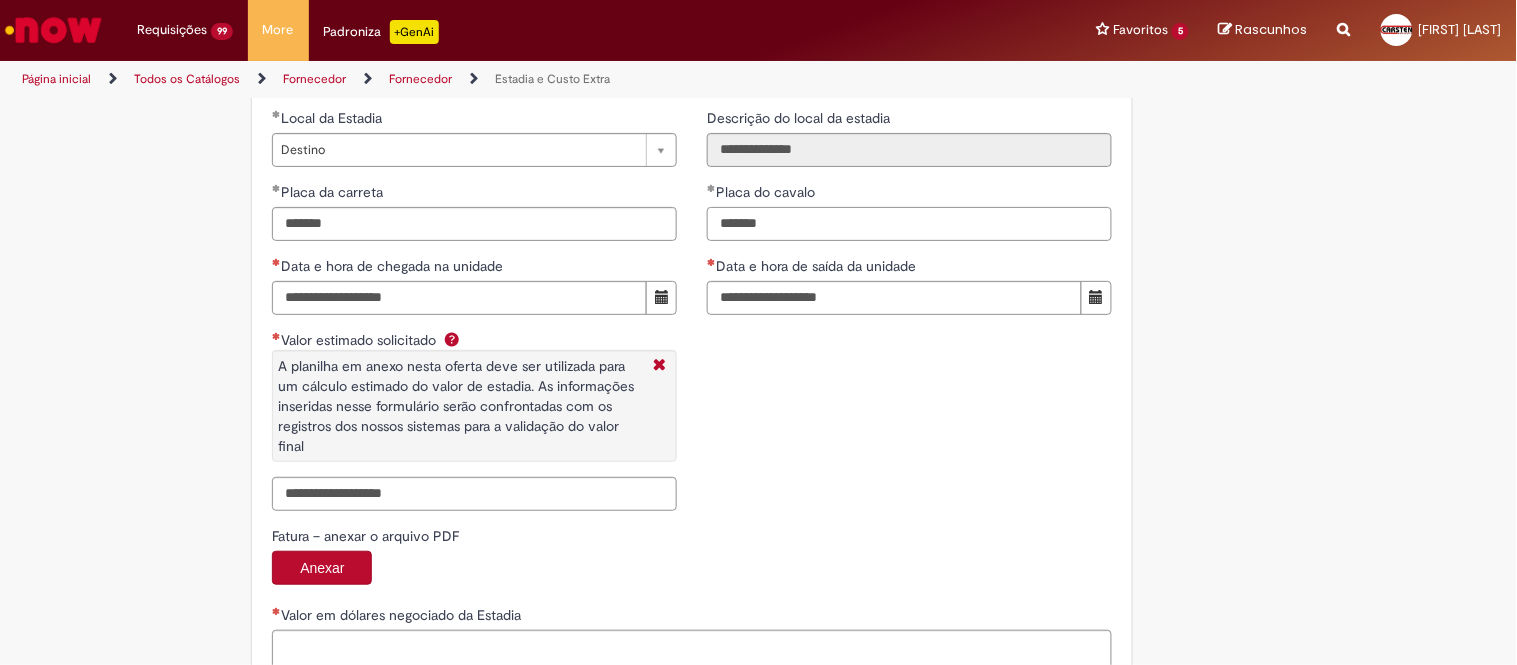 type on "*******" 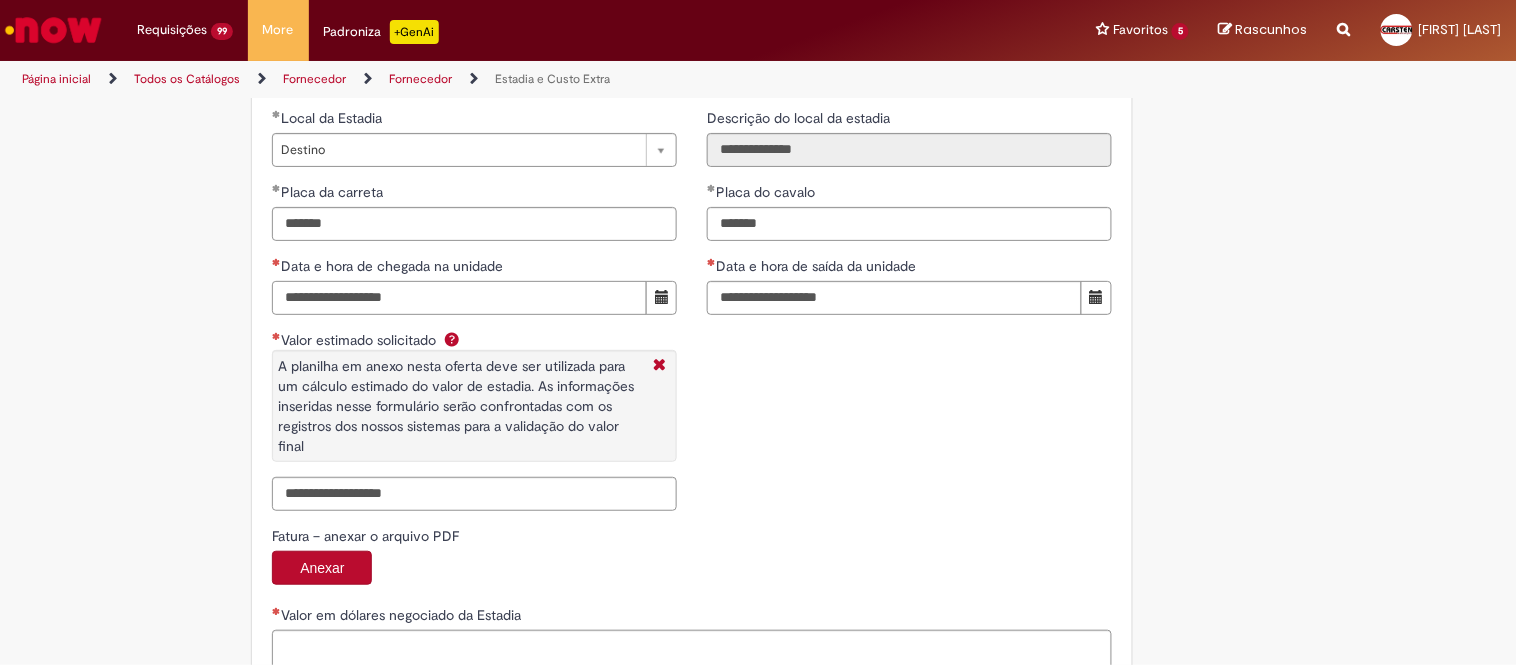 click on "Data e hora de chegada na unidade" at bounding box center [459, 298] 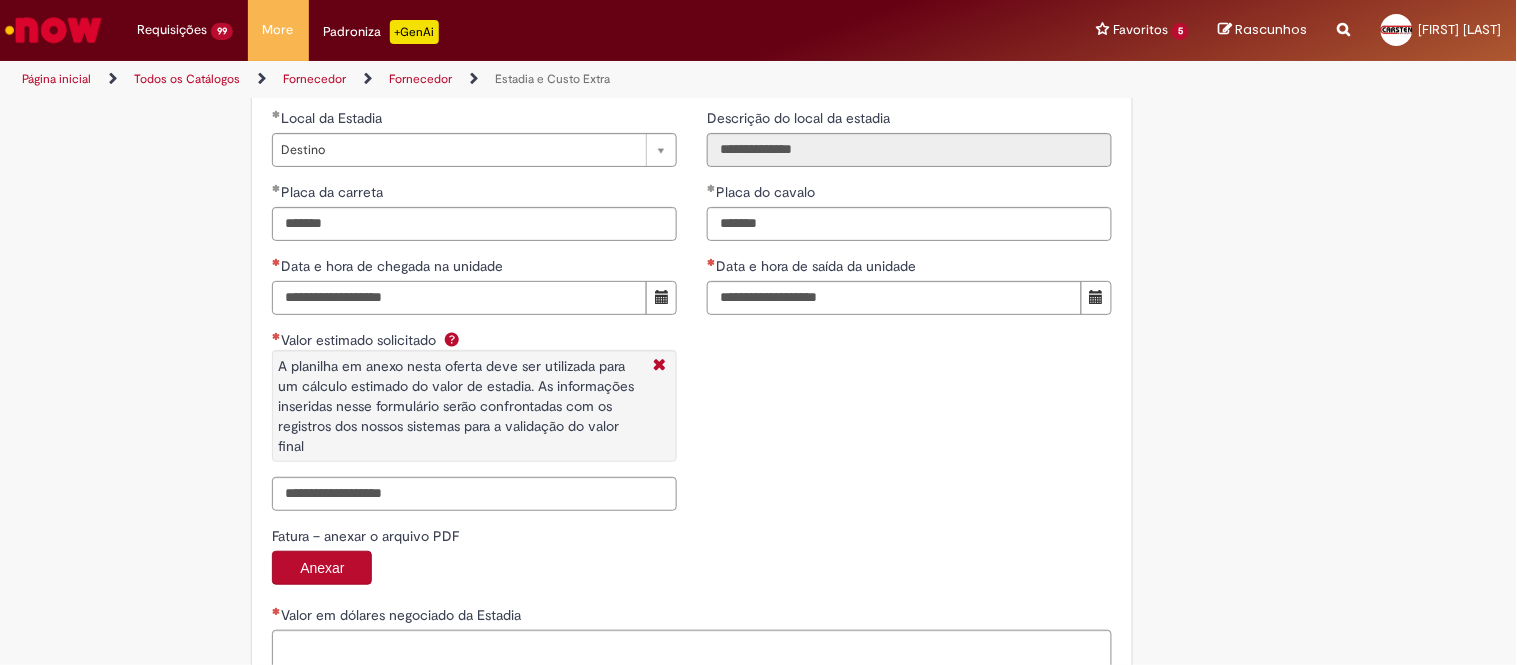 paste on "**********" 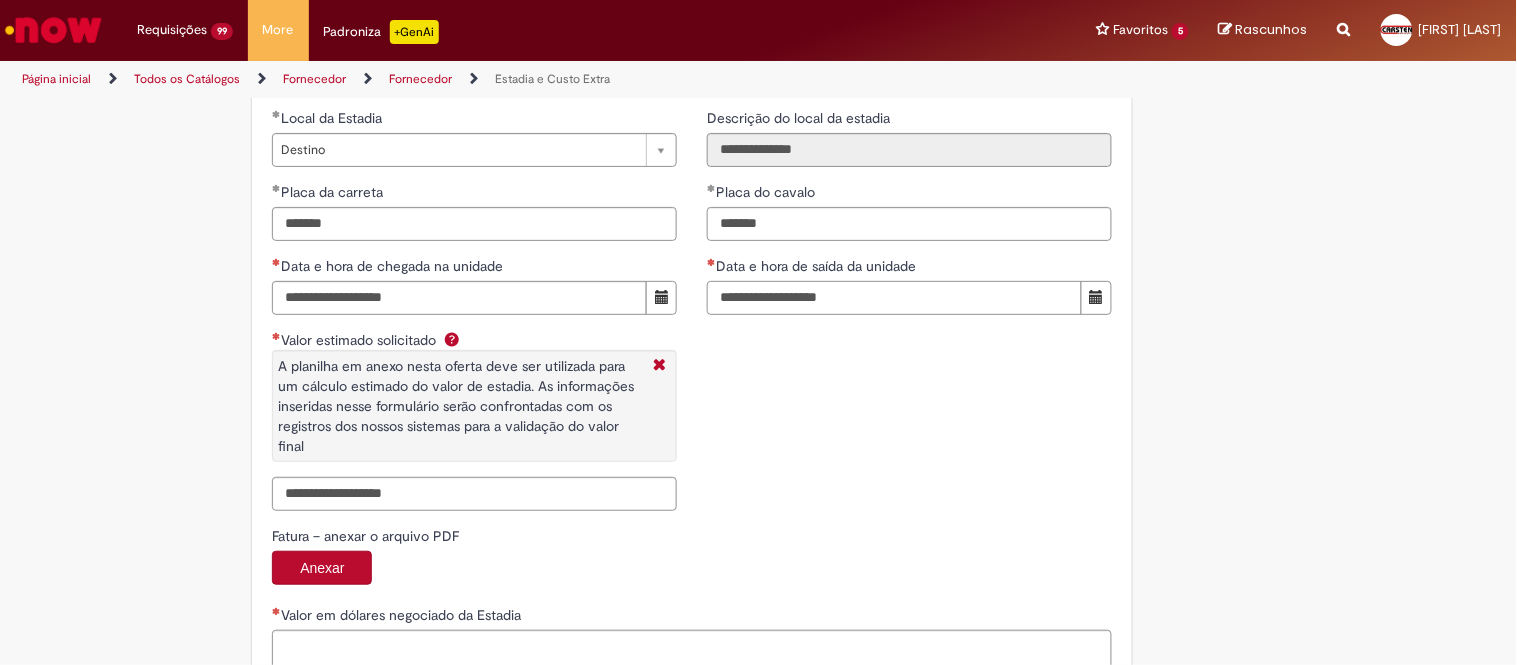 click on "Data e hora de saída da unidade" at bounding box center (894, 298) 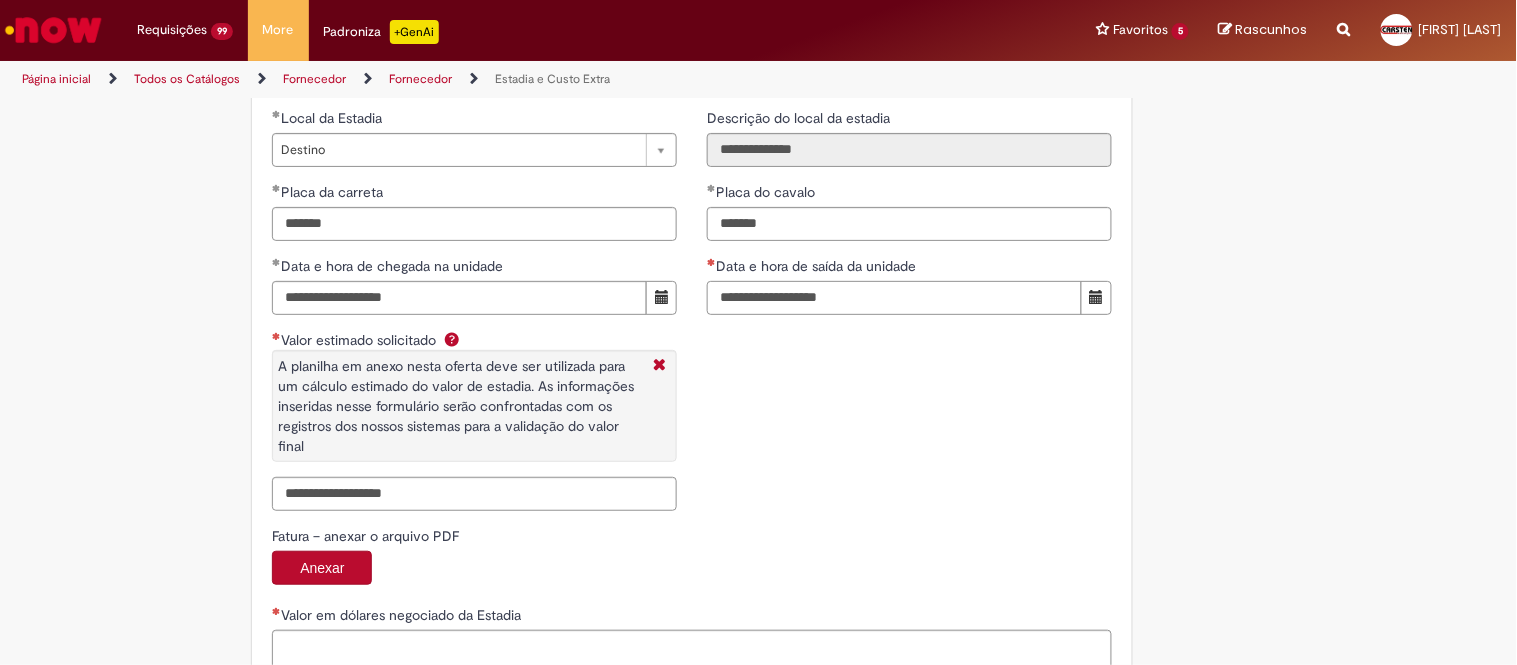 paste on "**********" 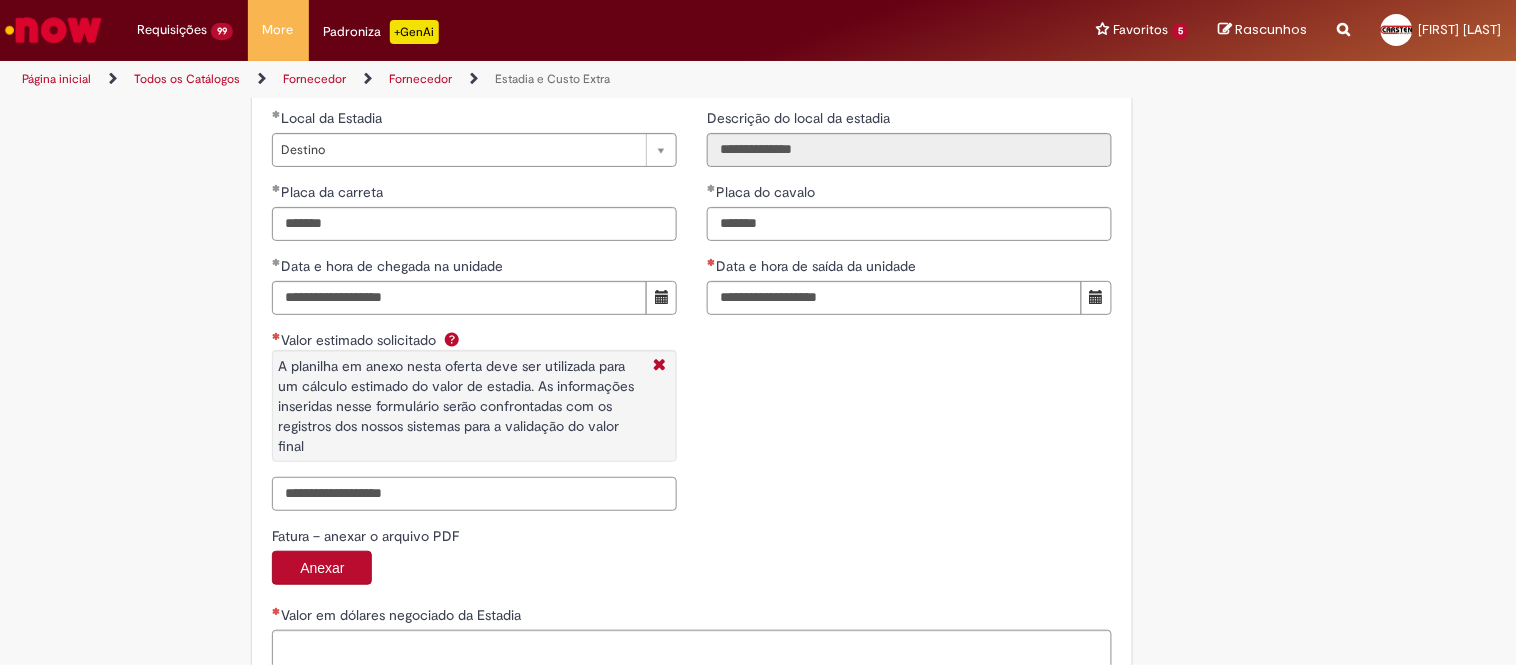 click on "Valor estimado solicitado A planilha em anexo nesta oferta deve ser utilizada para um cálculo estimado do valor de estadia. As informações inseridas nesse formulário serão confrontadas com os registros dos nossos sistemas para a validação do valor final" at bounding box center (474, 494) 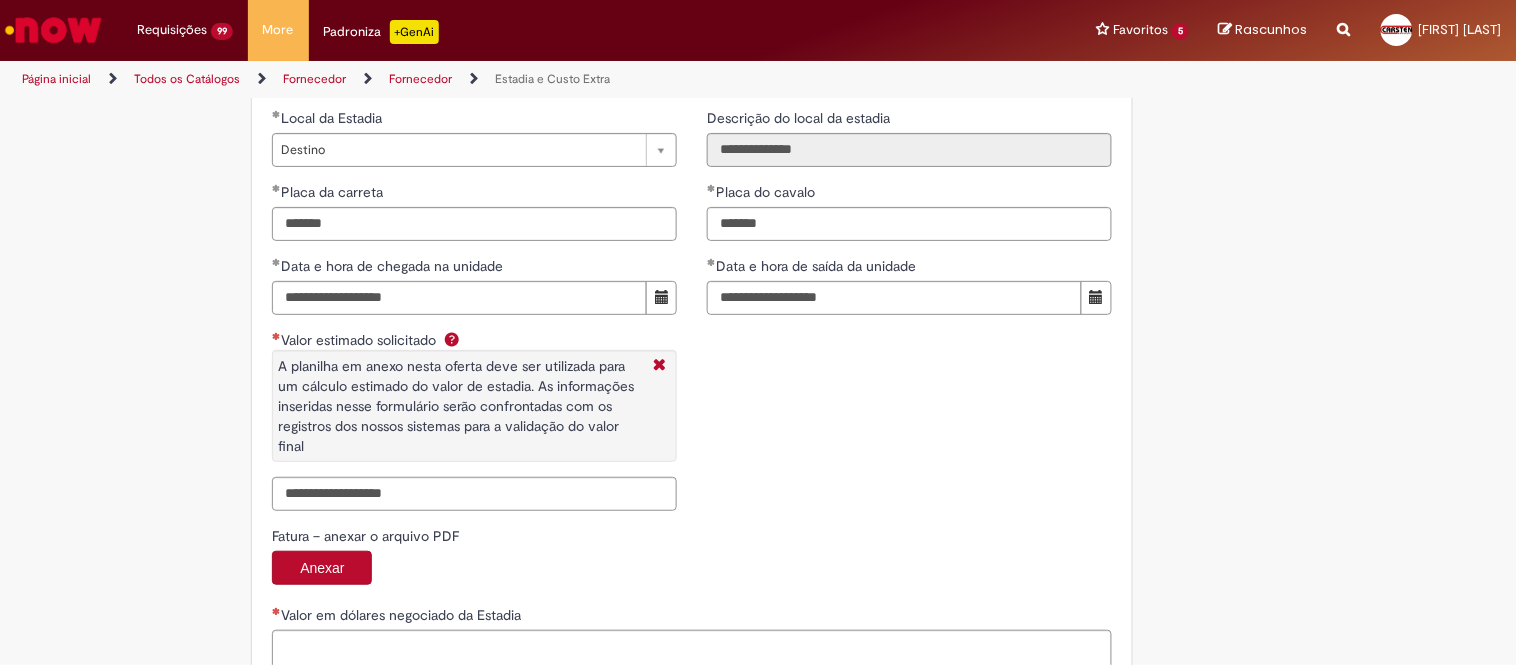 drag, startPoint x: 406, startPoint y: 458, endPoint x: 400, endPoint y: 477, distance: 19.924858 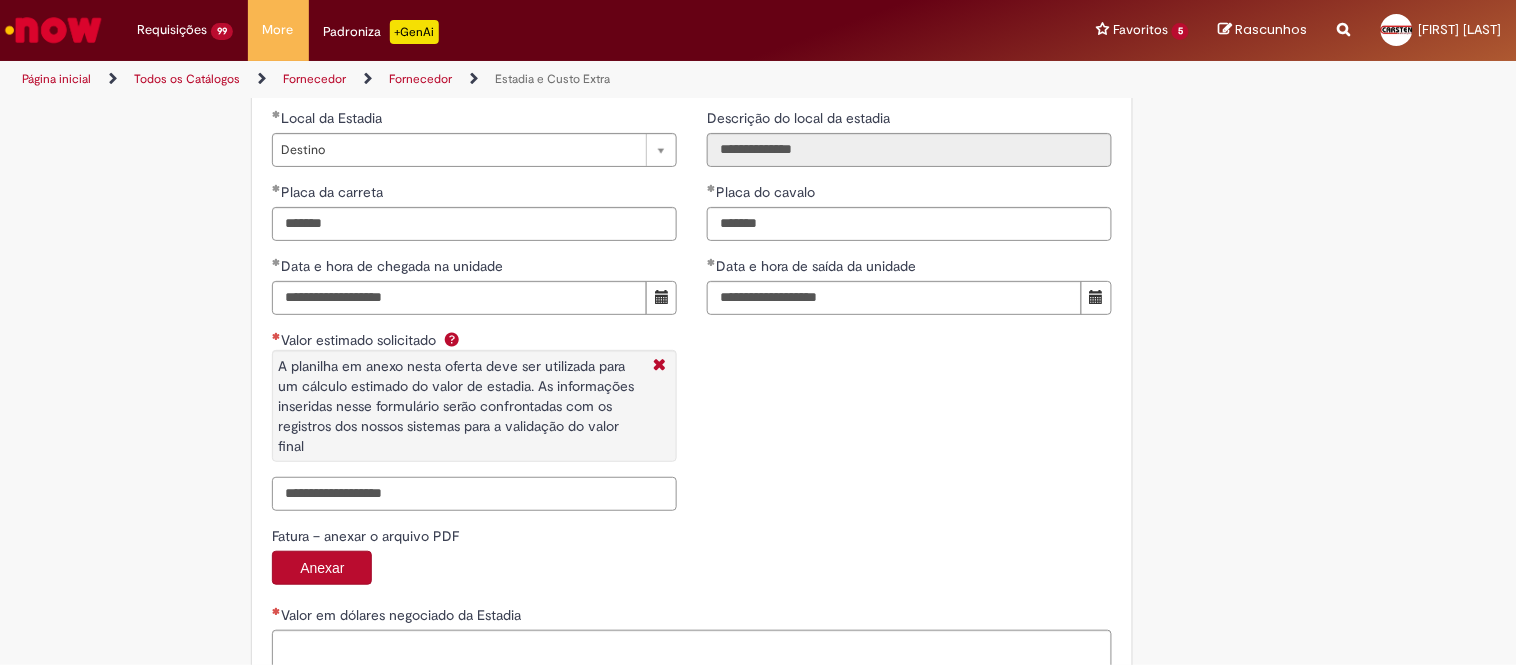 click on "Valor estimado solicitado A planilha em anexo nesta oferta deve ser utilizada para um cálculo estimado do valor de estadia. As informações inseridas nesse formulário serão confrontadas com os registros dos nossos sistemas para a validação do valor final" at bounding box center [474, 494] 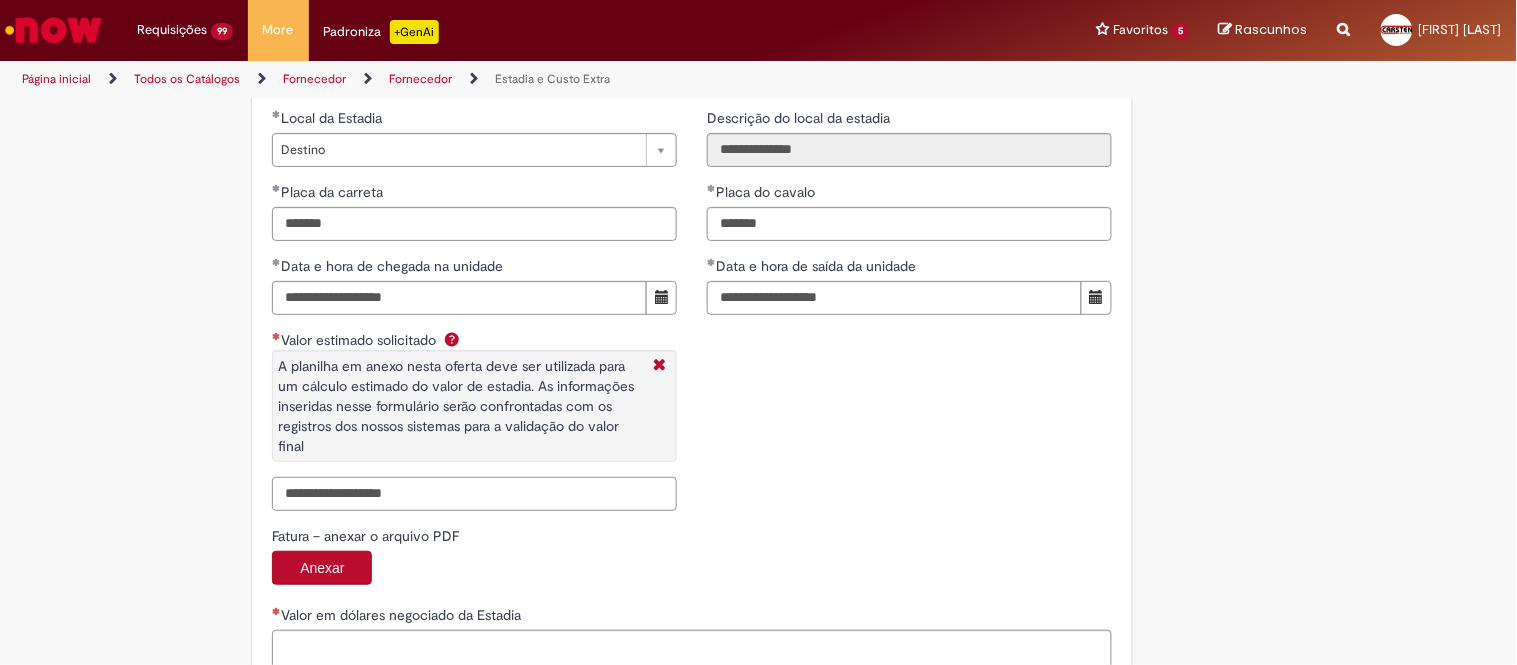 click on "Valor estimado solicitado A planilha em anexo nesta oferta deve ser utilizada para um cálculo estimado do valor de estadia. As informações inseridas nesse formulário serão confrontadas com os registros dos nossos sistemas para a validação do valor final" at bounding box center (474, 494) 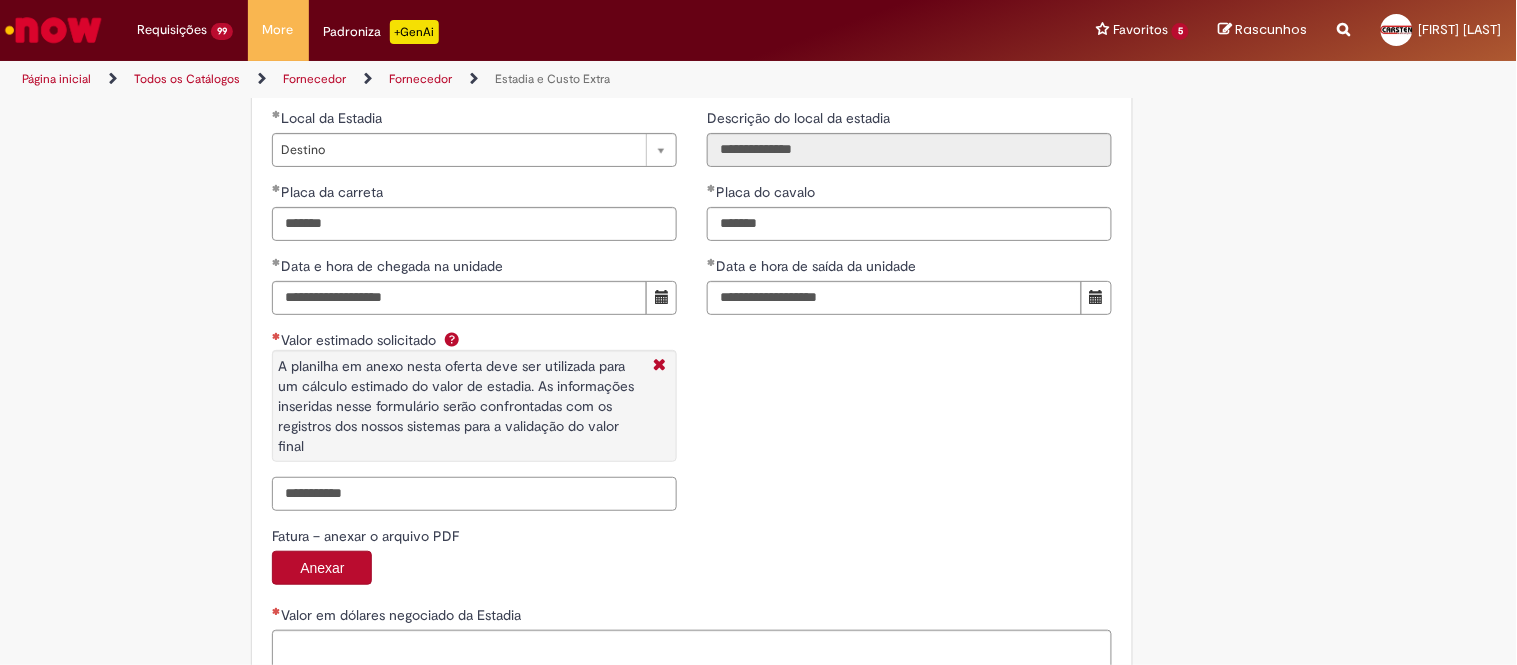 type on "**********" 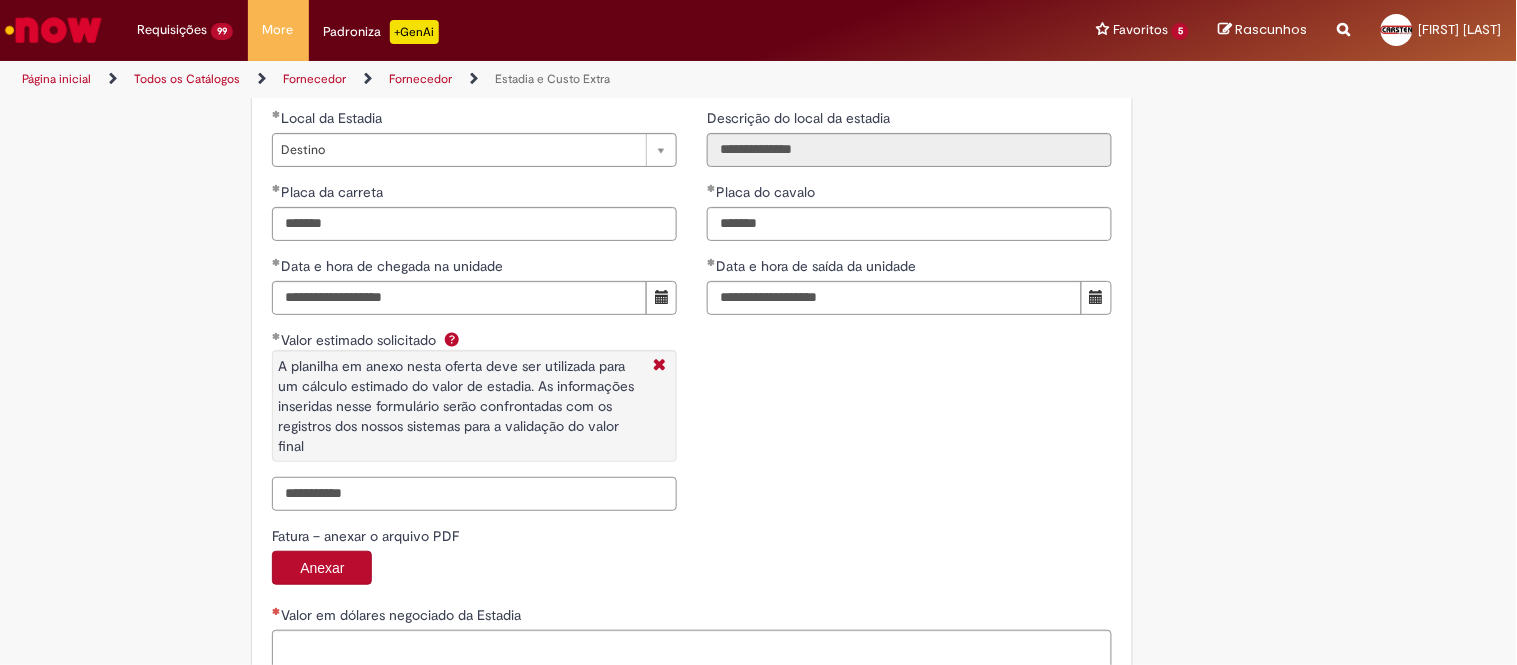 scroll, scrollTop: 3132, scrollLeft: 0, axis: vertical 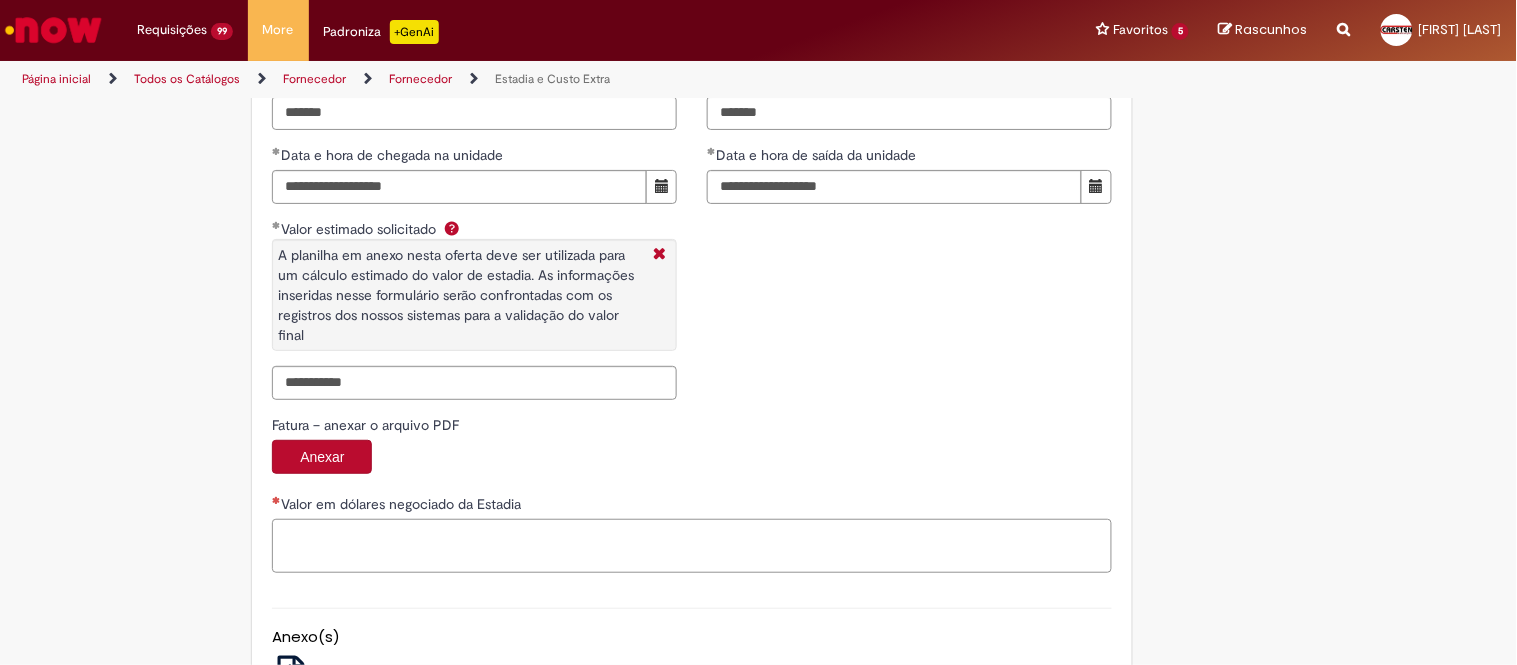 click on "Valor em dólares negociado da Estadia" at bounding box center [692, 546] 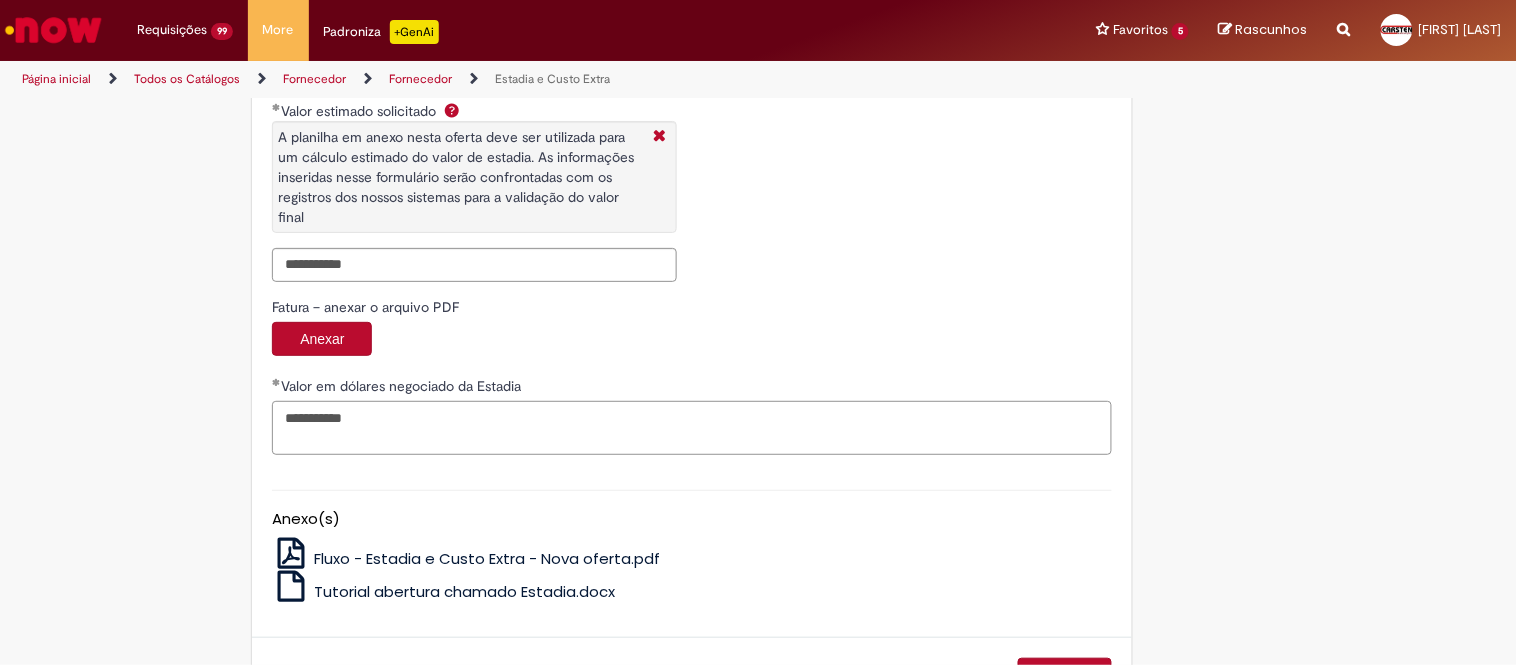scroll, scrollTop: 3327, scrollLeft: 0, axis: vertical 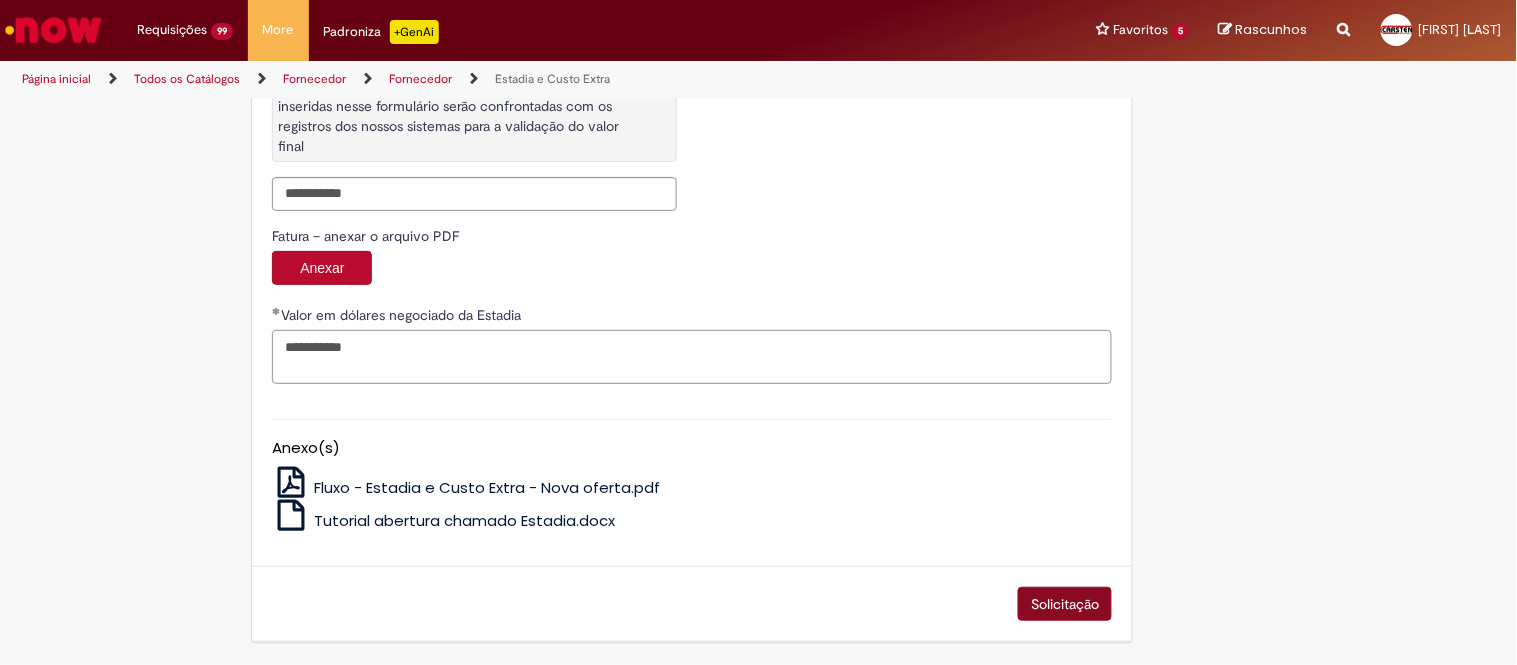 type on "**********" 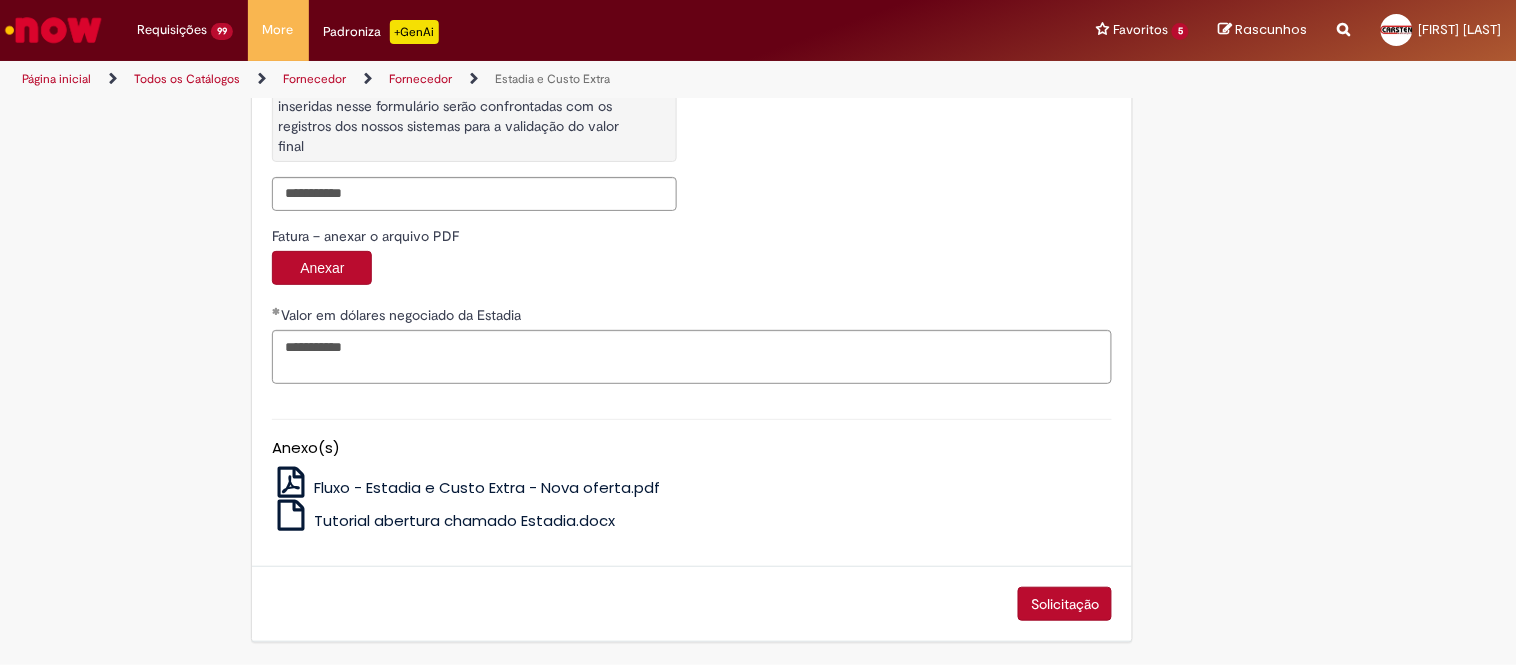 click on "Solicitação" at bounding box center (1065, 604) 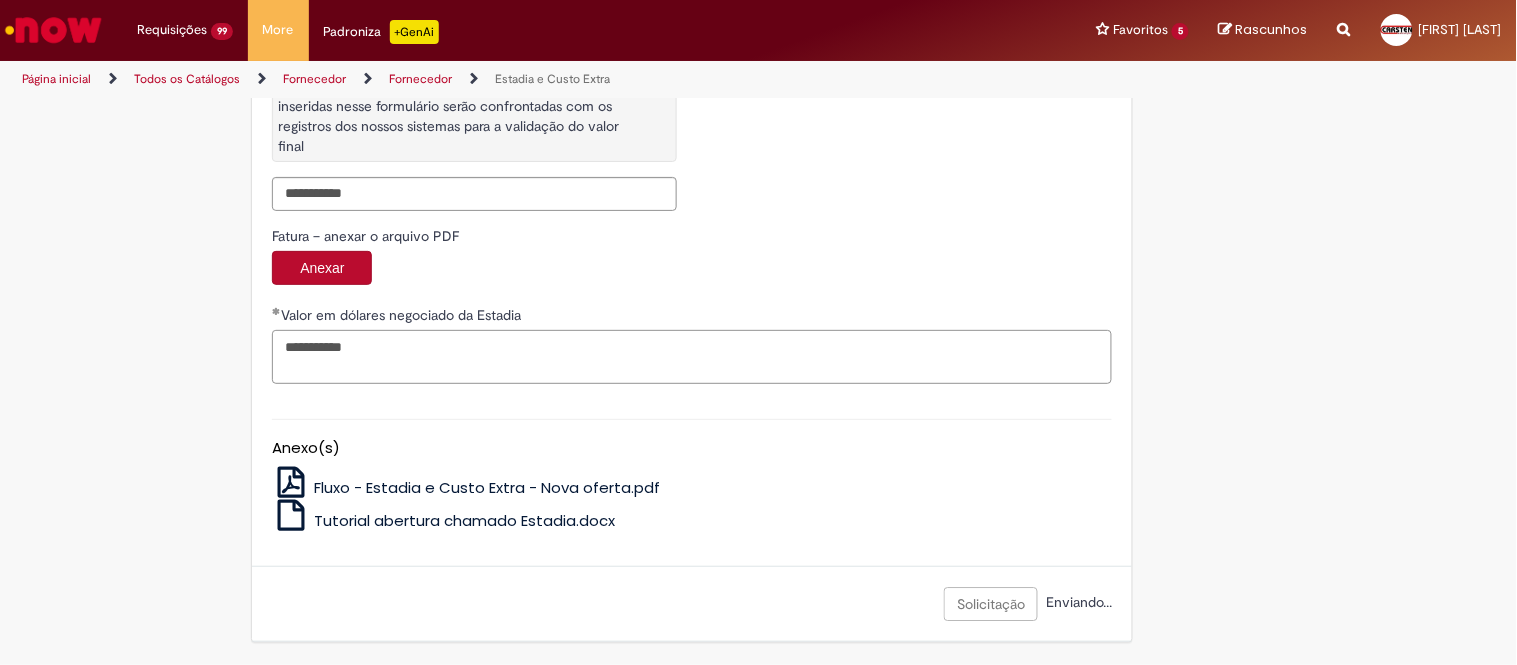 click on "**********" at bounding box center [692, 357] 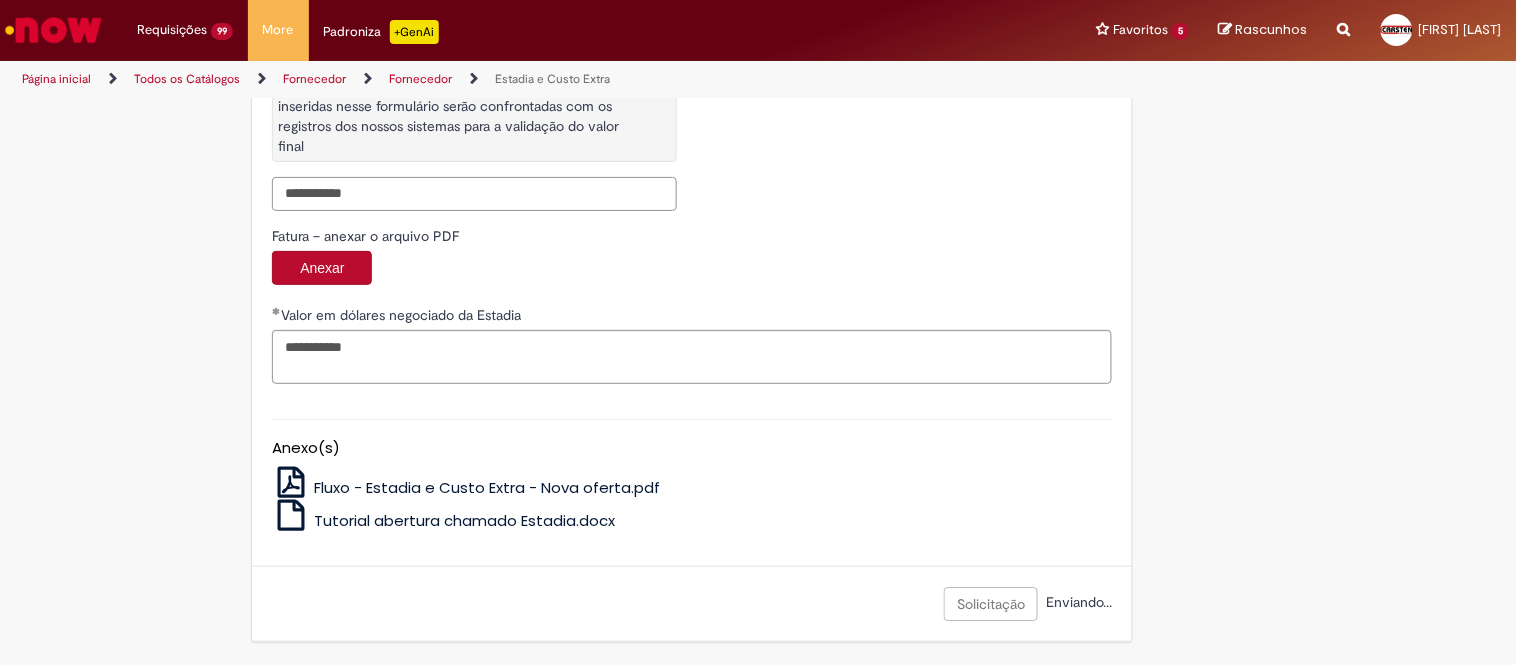click on "**********" at bounding box center (474, 194) 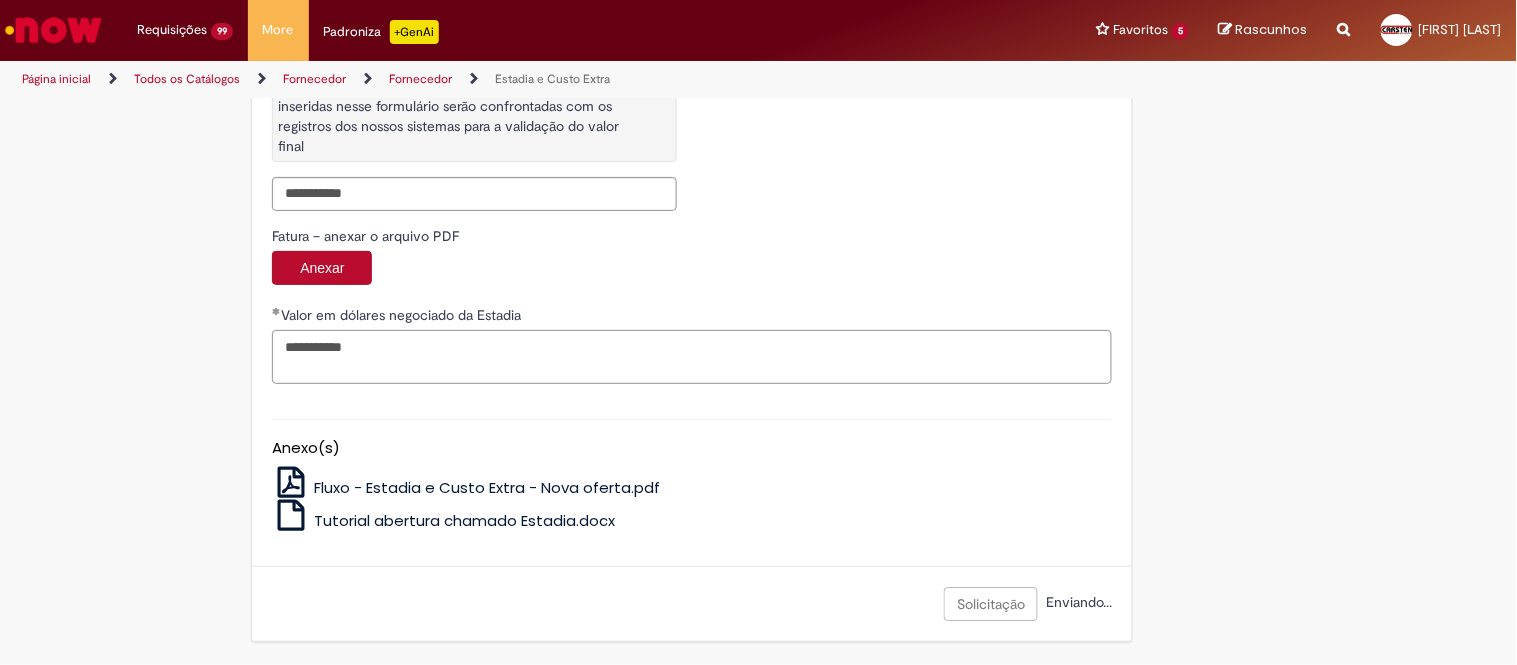 click on "**********" at bounding box center (692, 357) 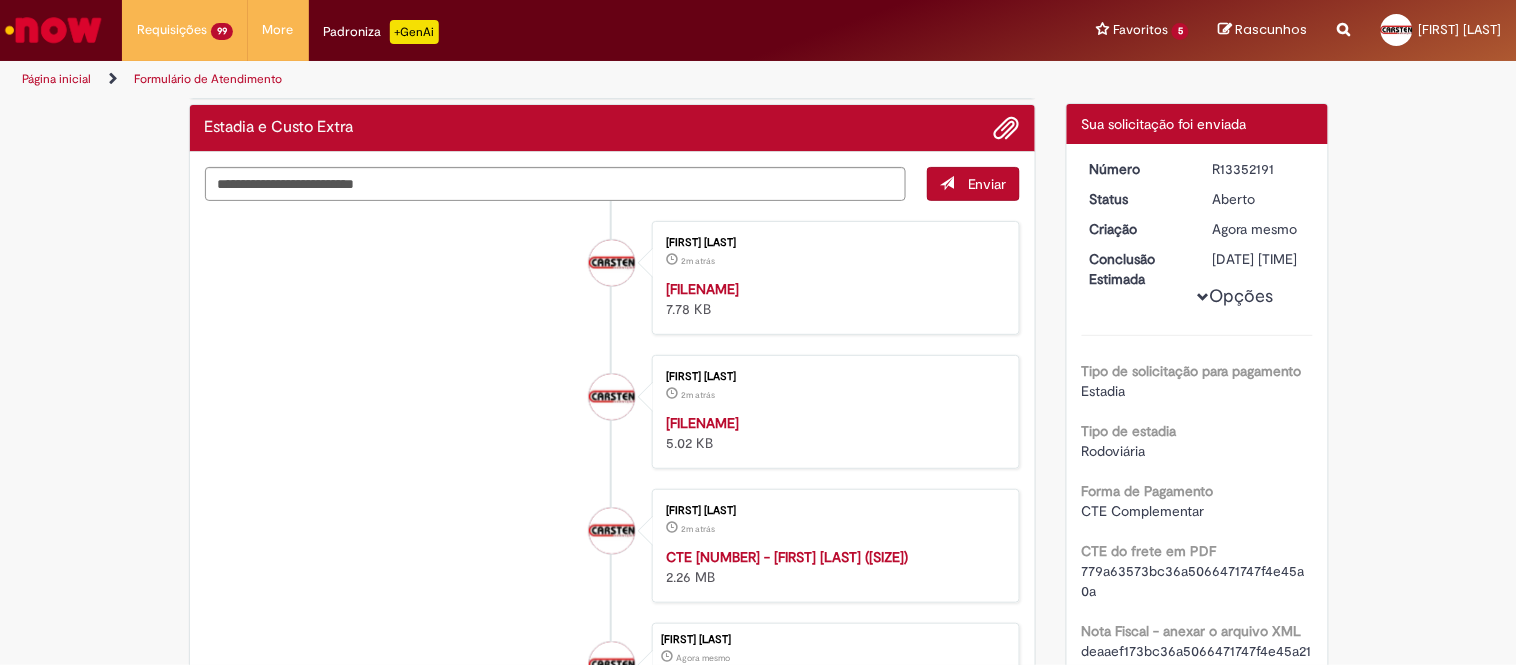 scroll, scrollTop: 225, scrollLeft: 0, axis: vertical 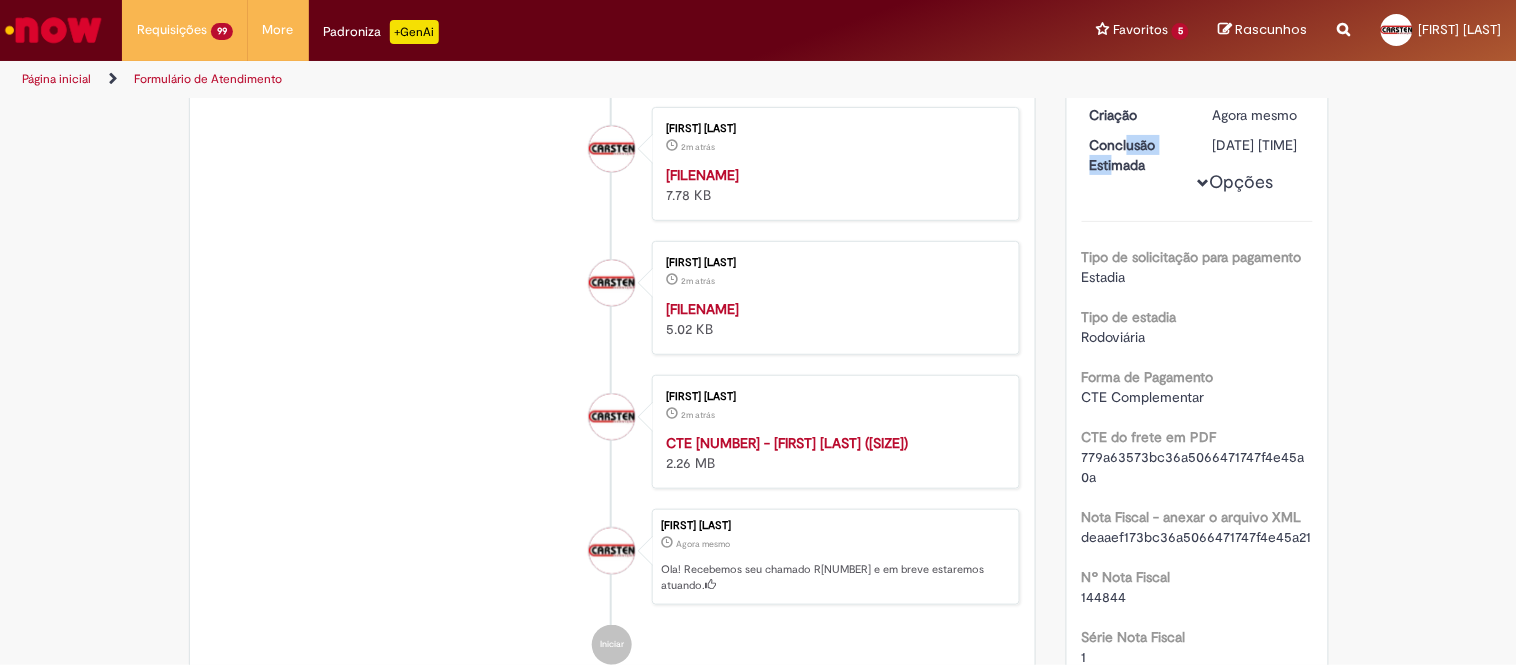 drag, startPoint x: 1082, startPoint y: 144, endPoint x: 1148, endPoint y: 142, distance: 66.0303 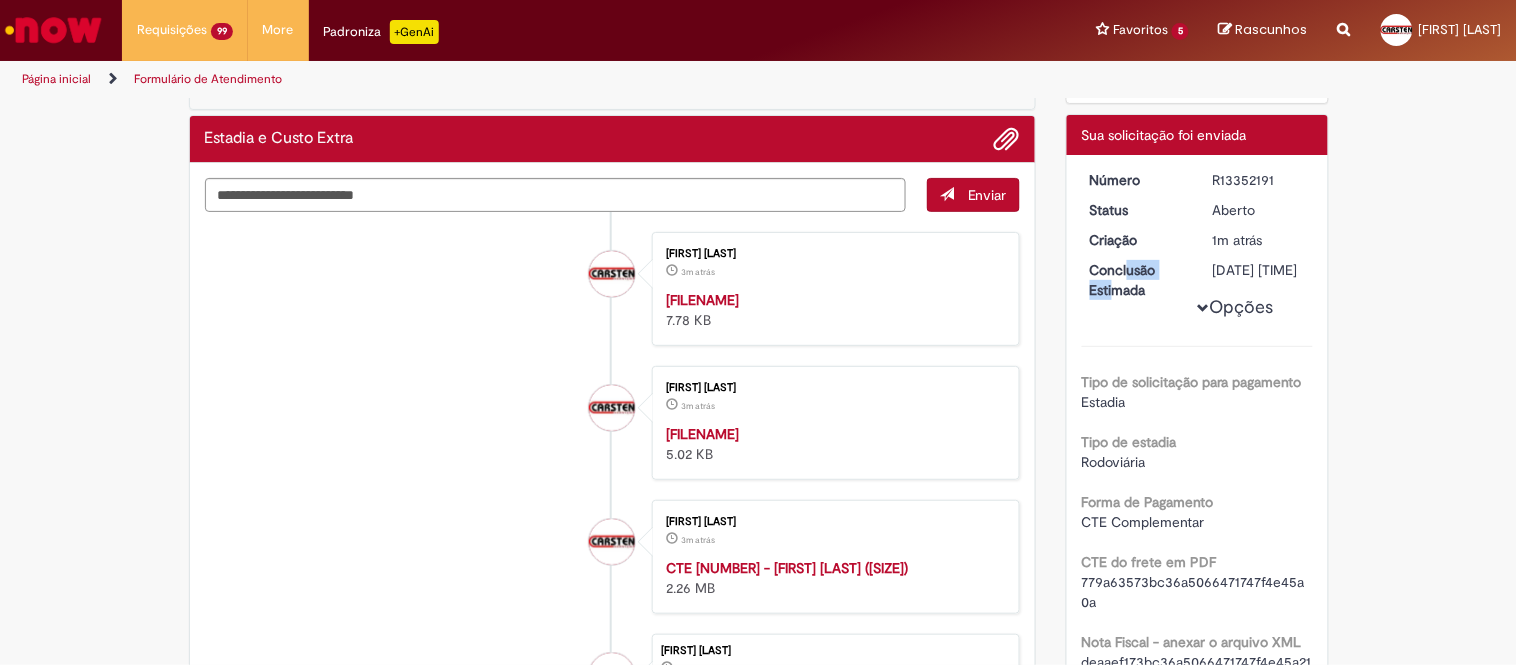 scroll, scrollTop: 3, scrollLeft: 0, axis: vertical 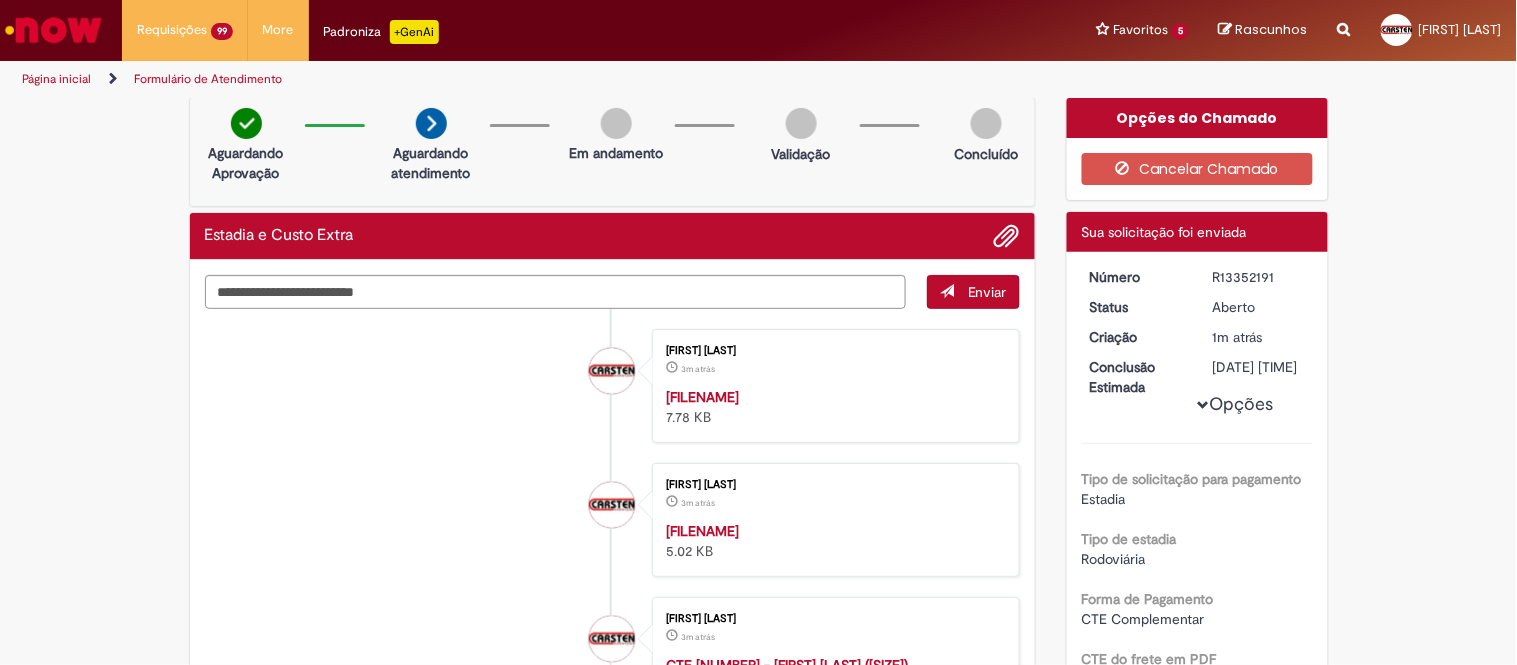 click on "R13352191" at bounding box center (1259, 277) 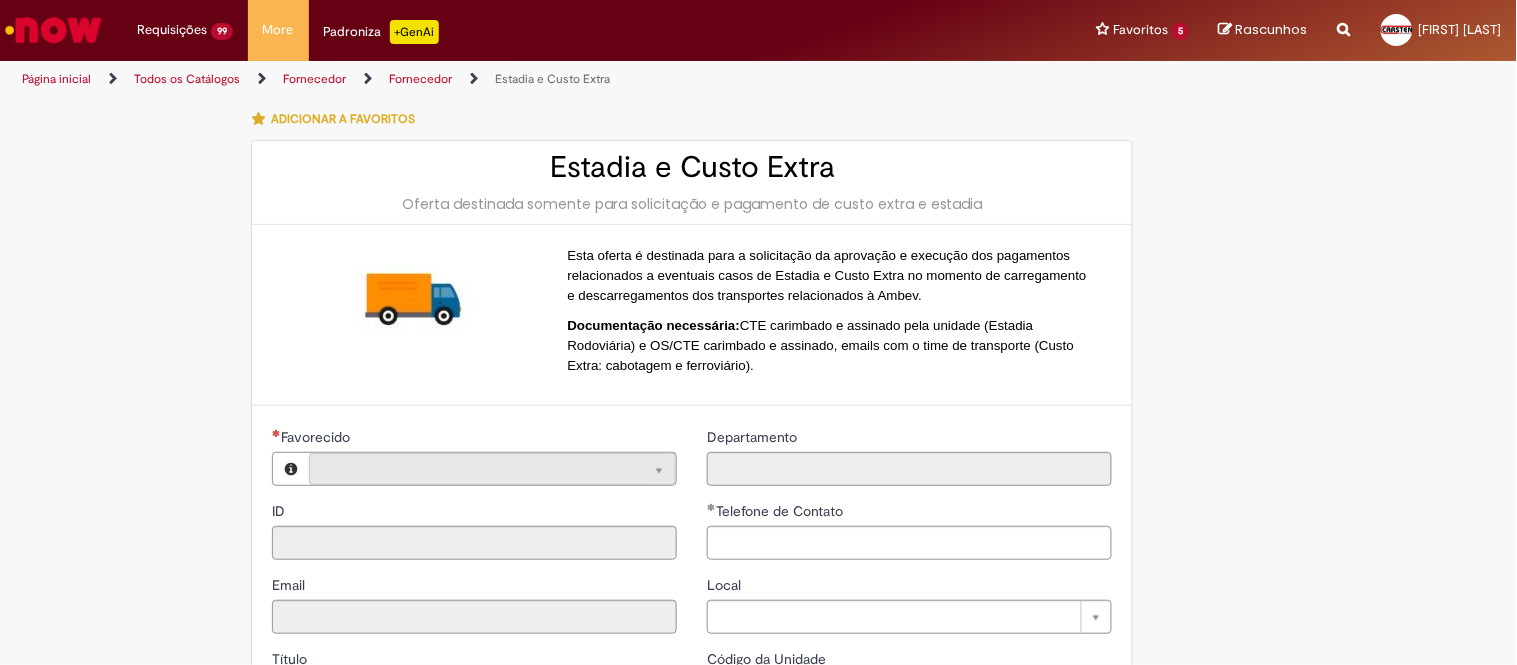 type on "**********" 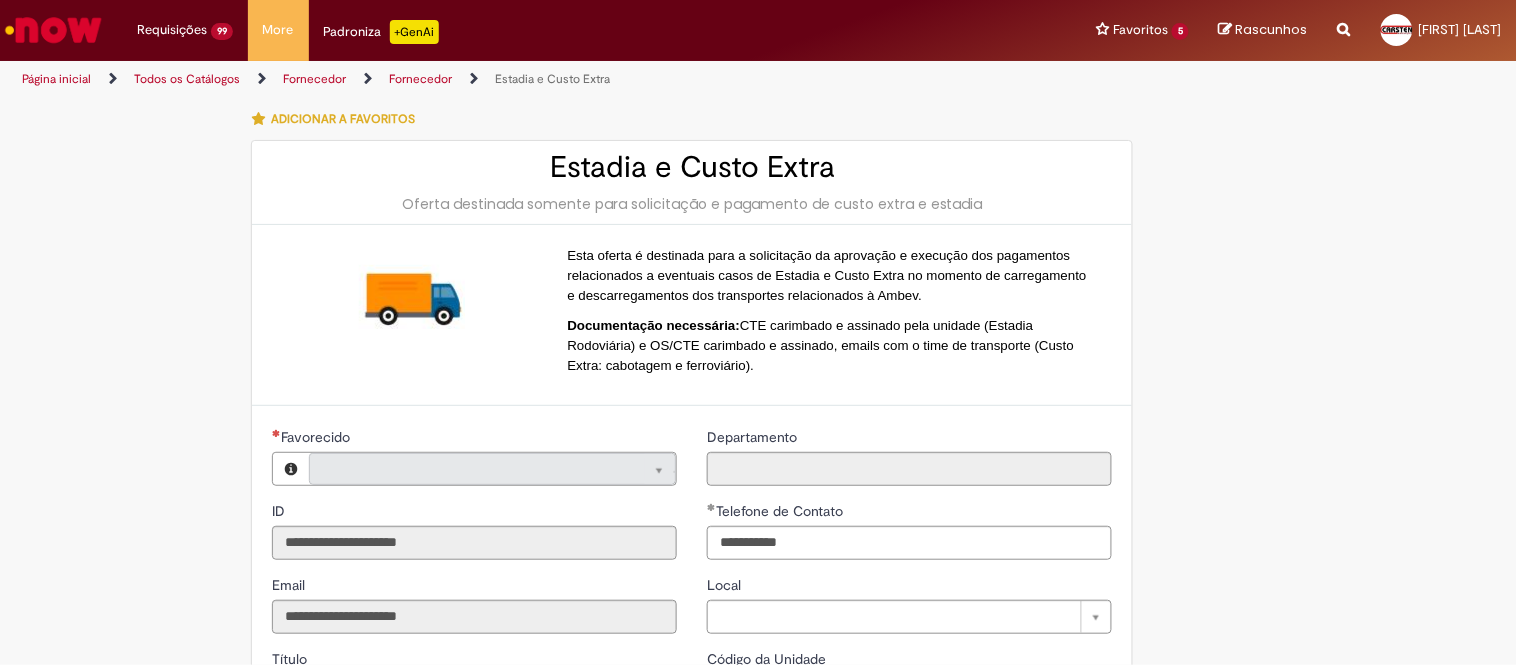 type on "**********" 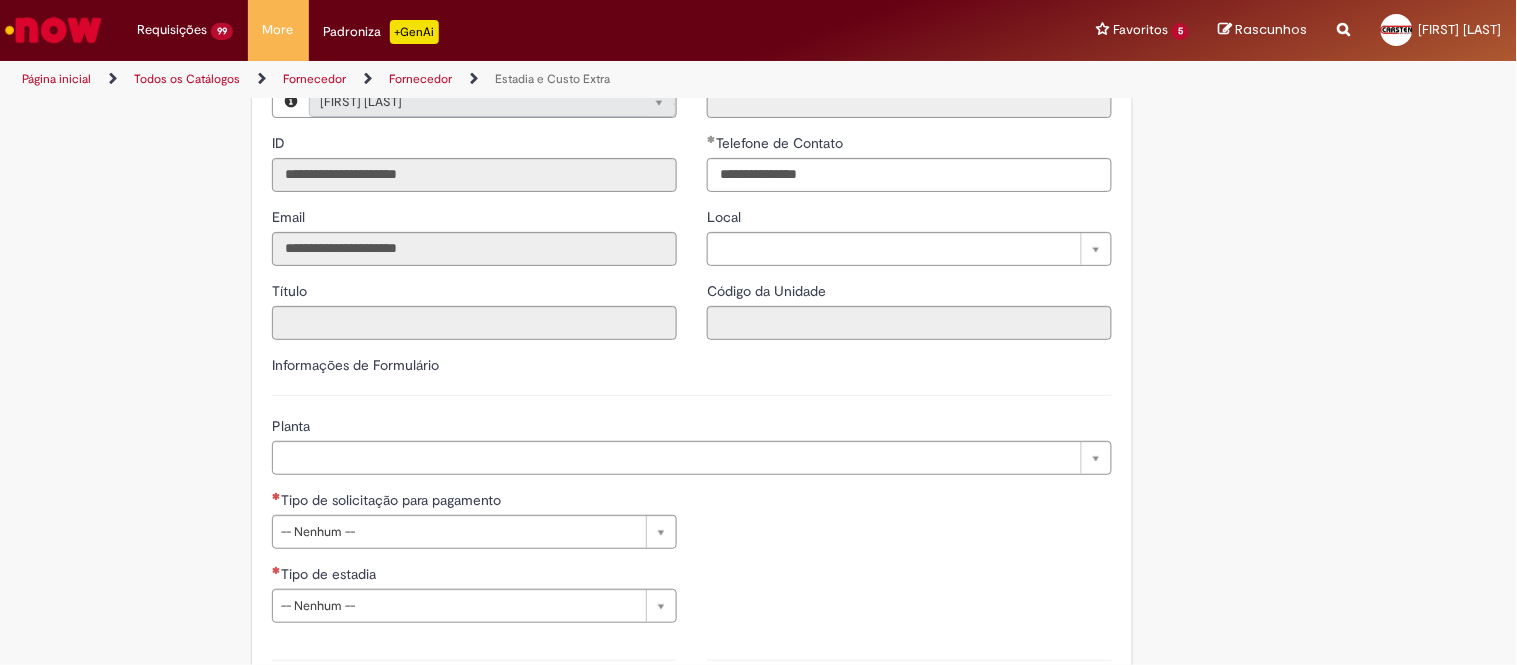 scroll, scrollTop: 444, scrollLeft: 0, axis: vertical 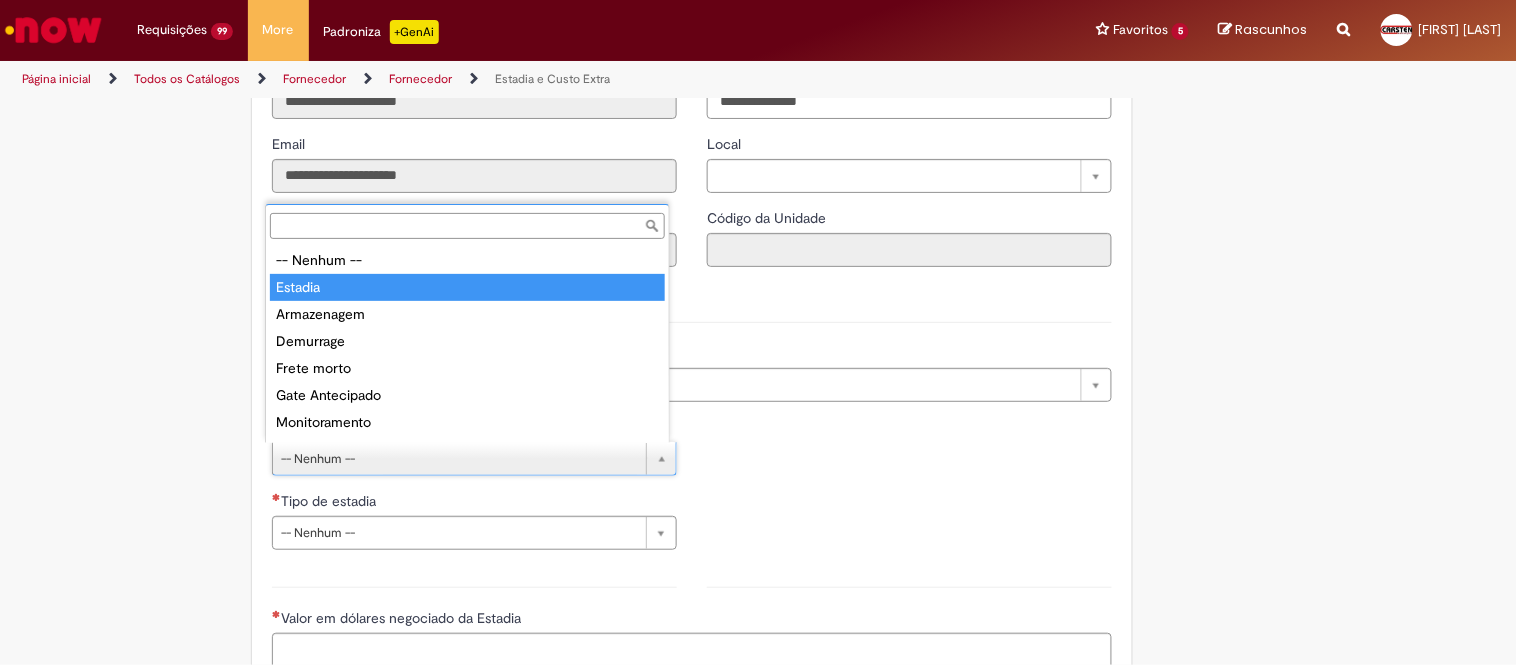 type on "*******" 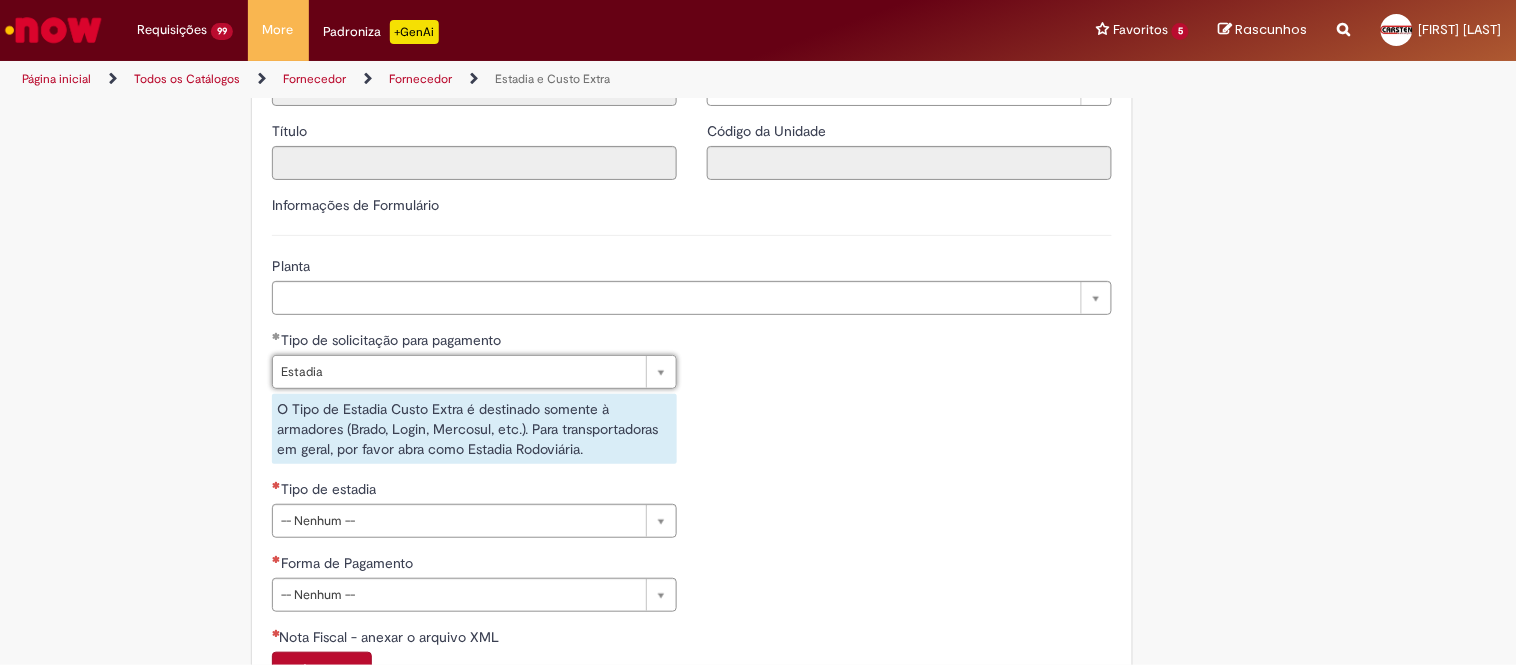 scroll, scrollTop: 666, scrollLeft: 0, axis: vertical 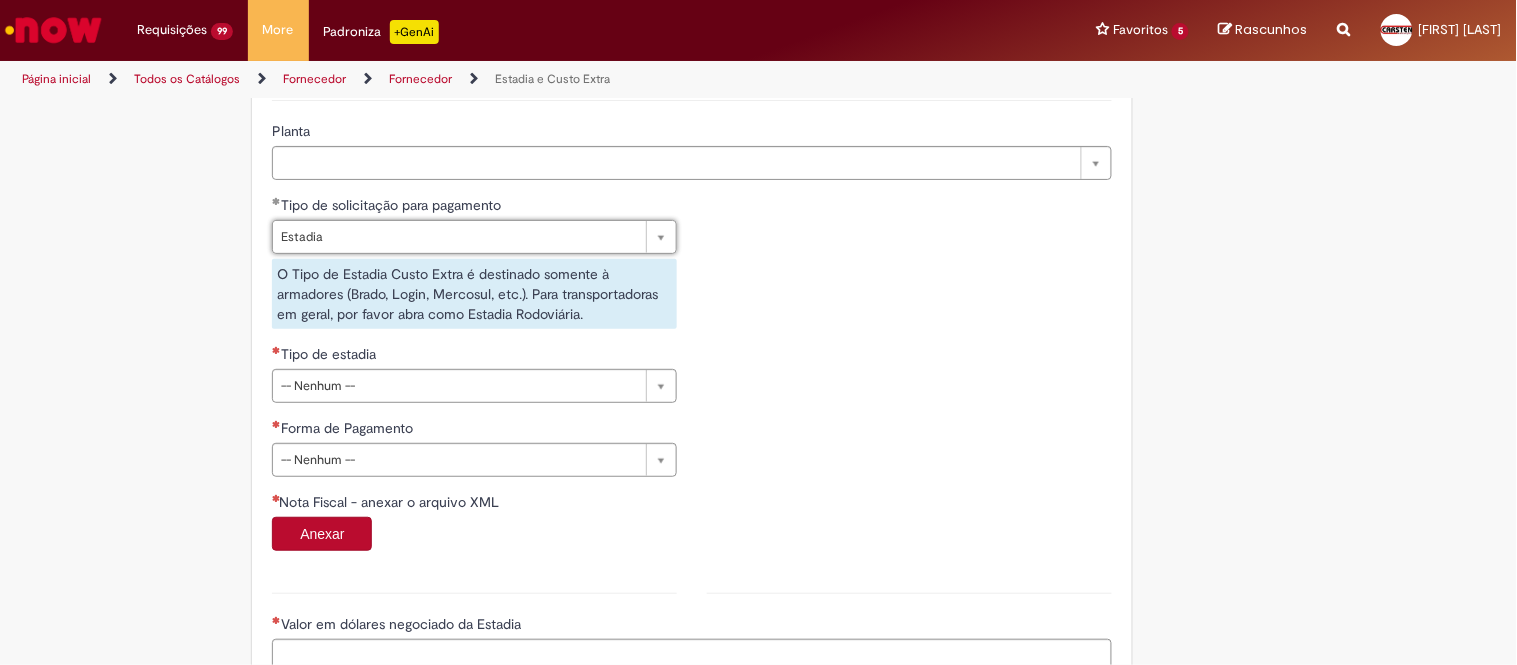 click on "**********" at bounding box center [474, 343] 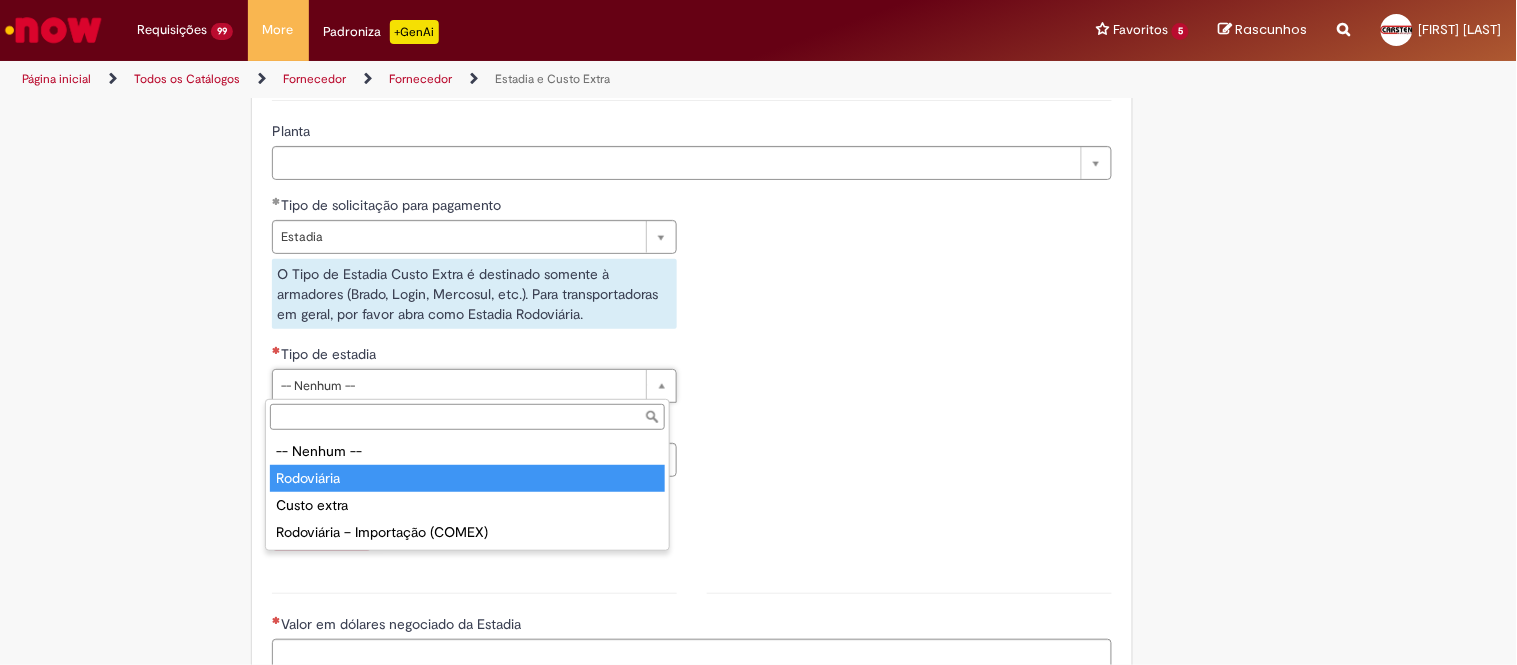 type on "**********" 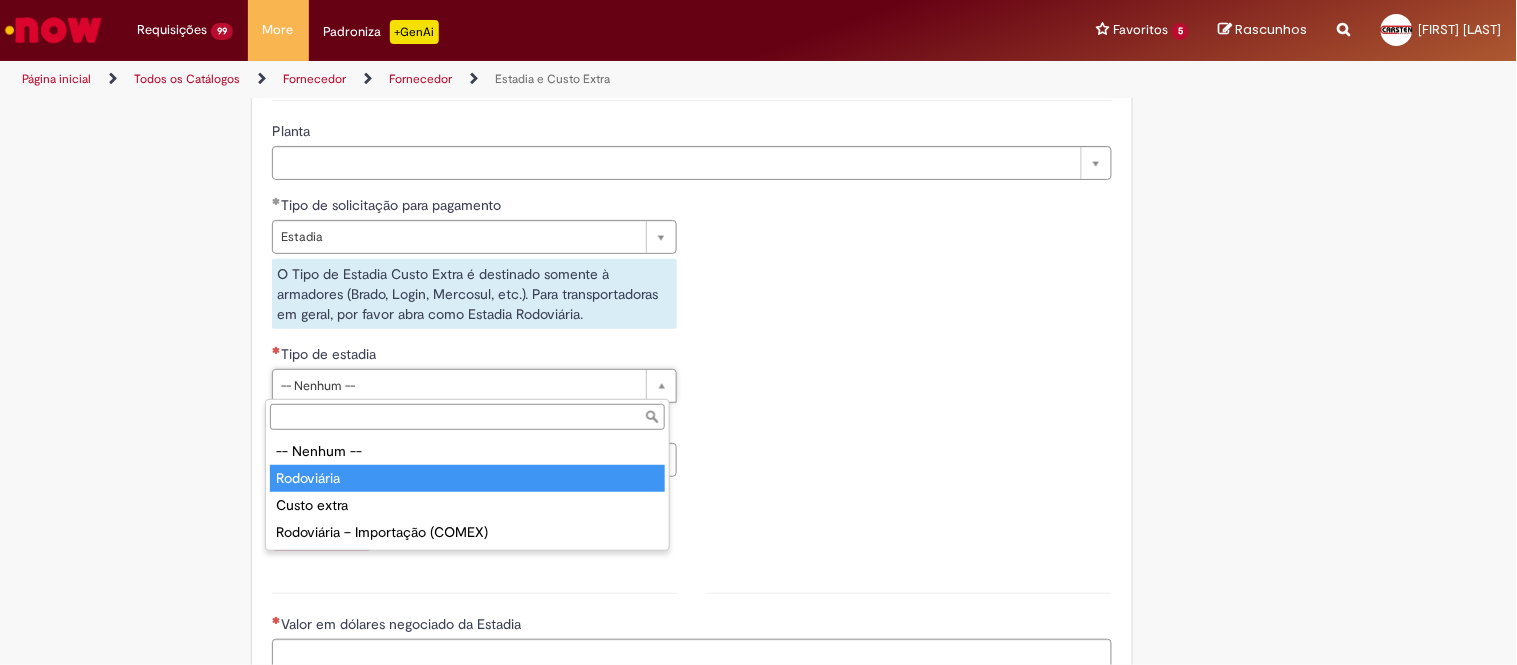 select on "**********" 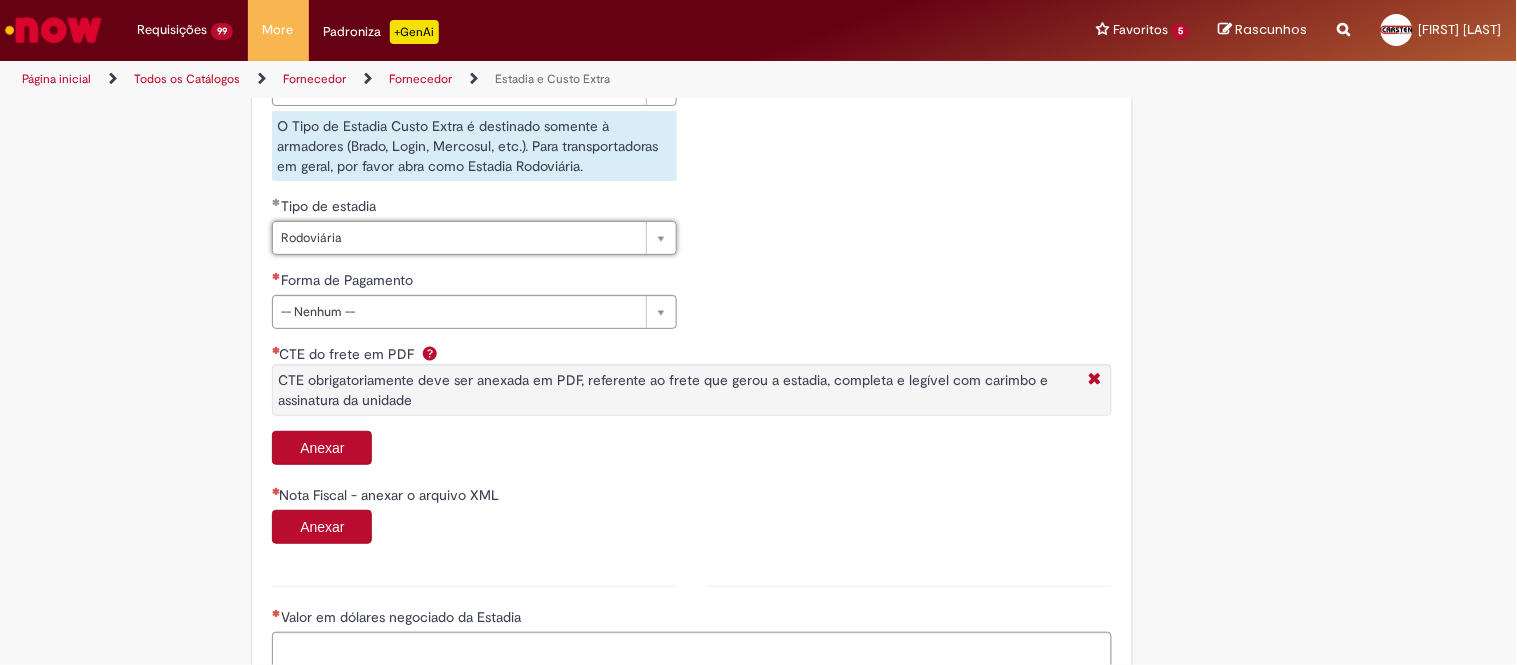 scroll, scrollTop: 888, scrollLeft: 0, axis: vertical 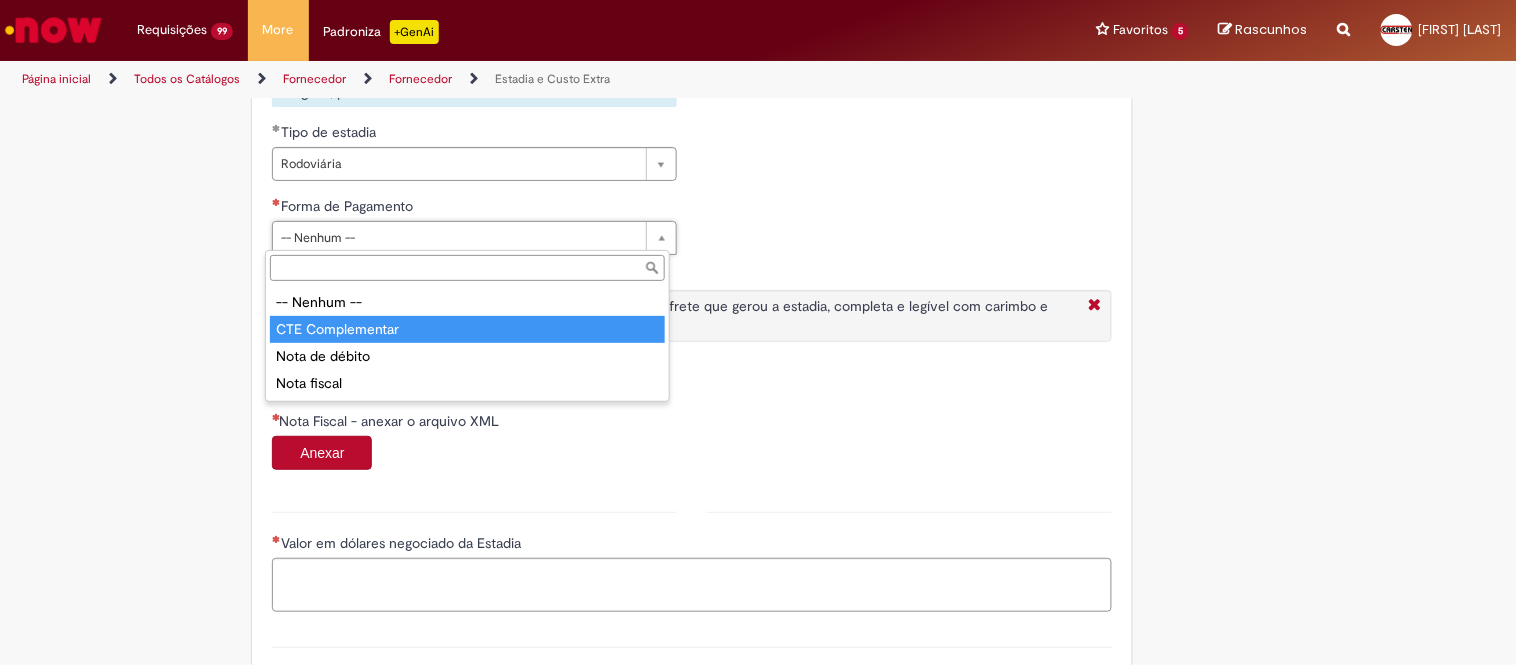 type on "**********" 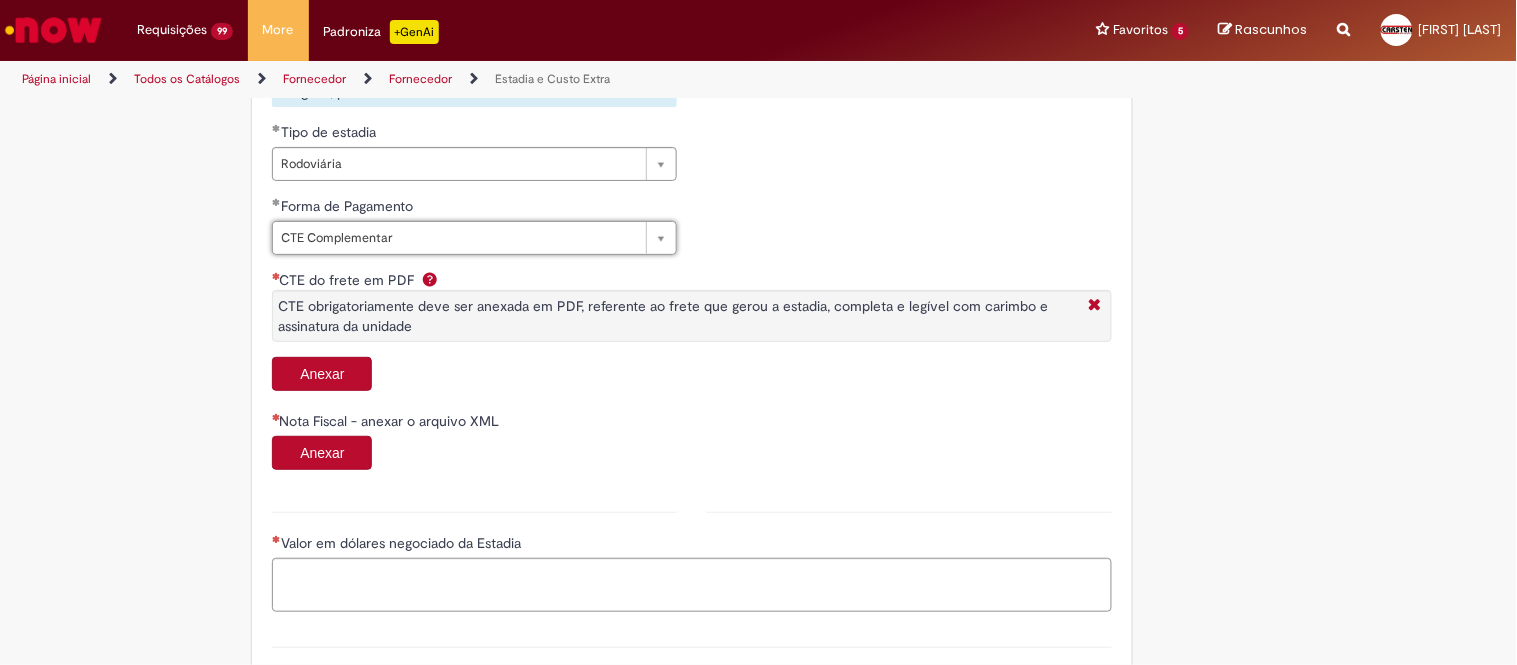 click on "Anexar" at bounding box center (322, 374) 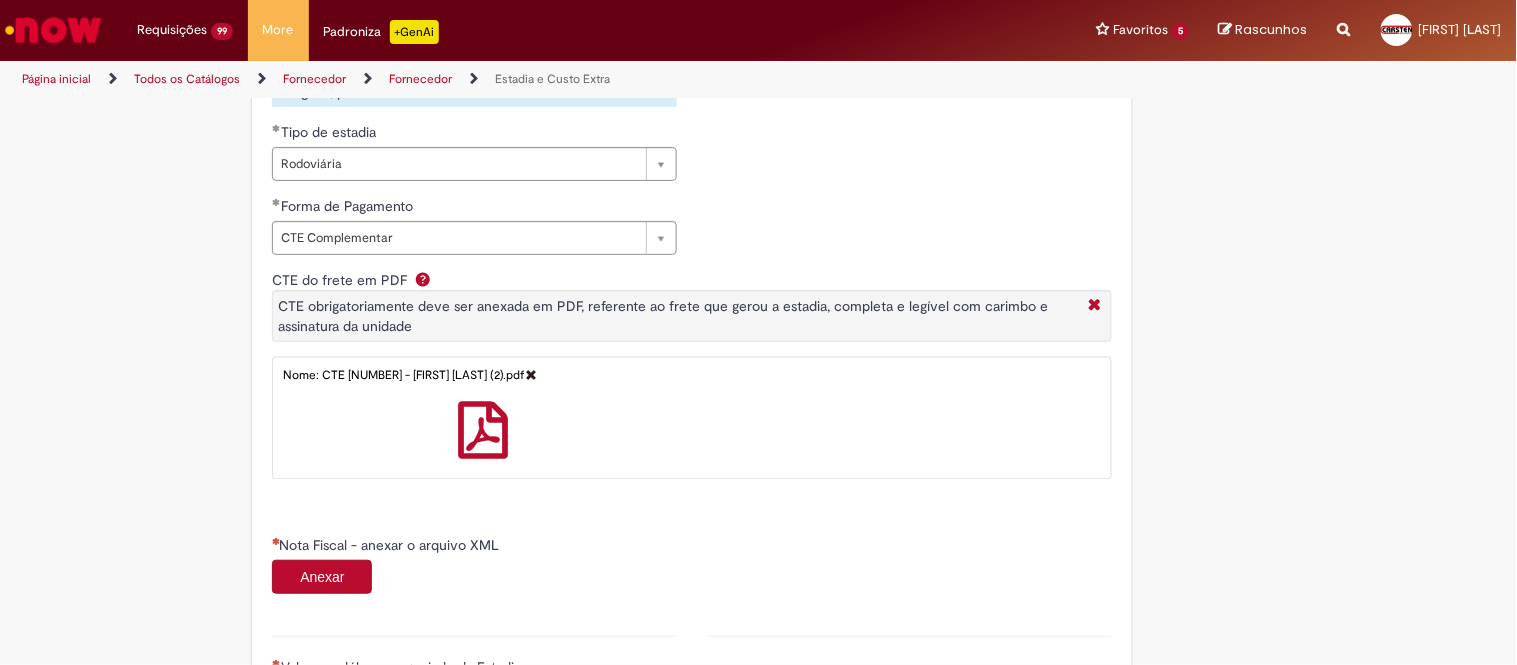 click on "Anexar" at bounding box center [322, 577] 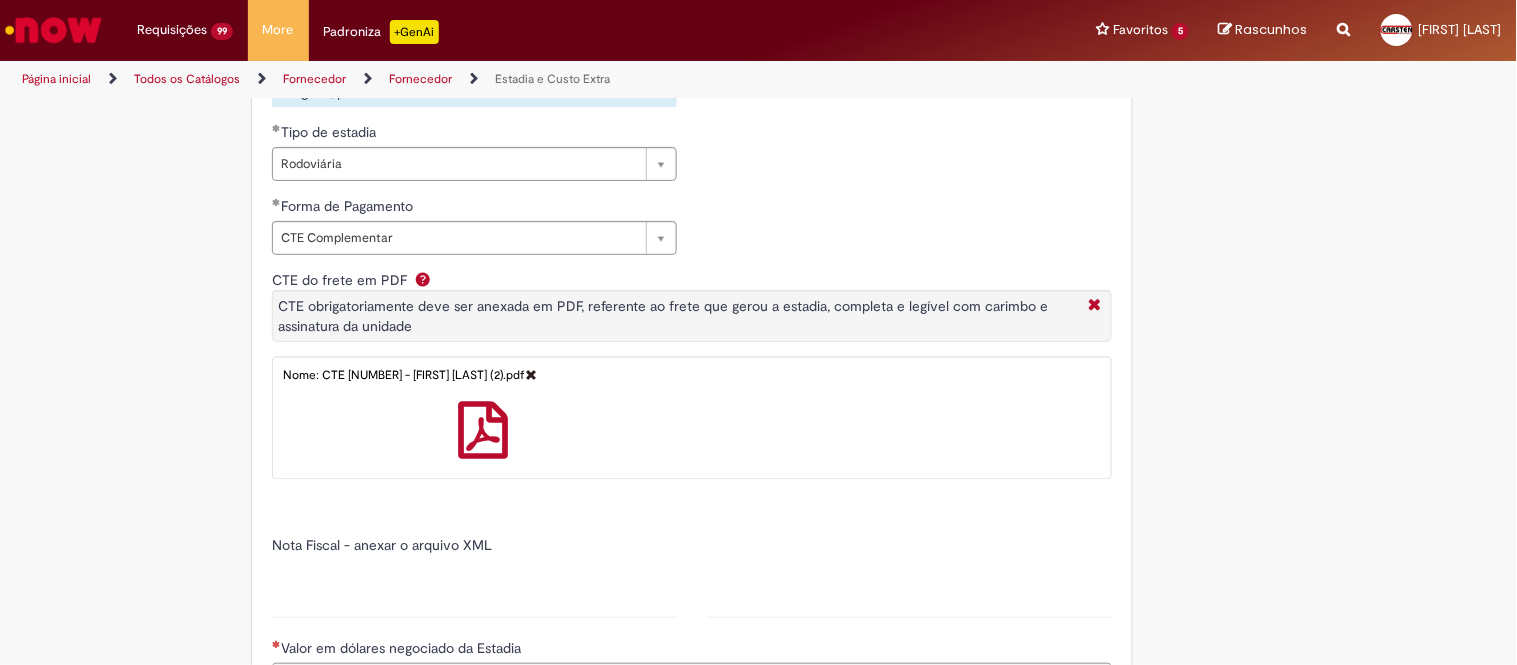type on "******" 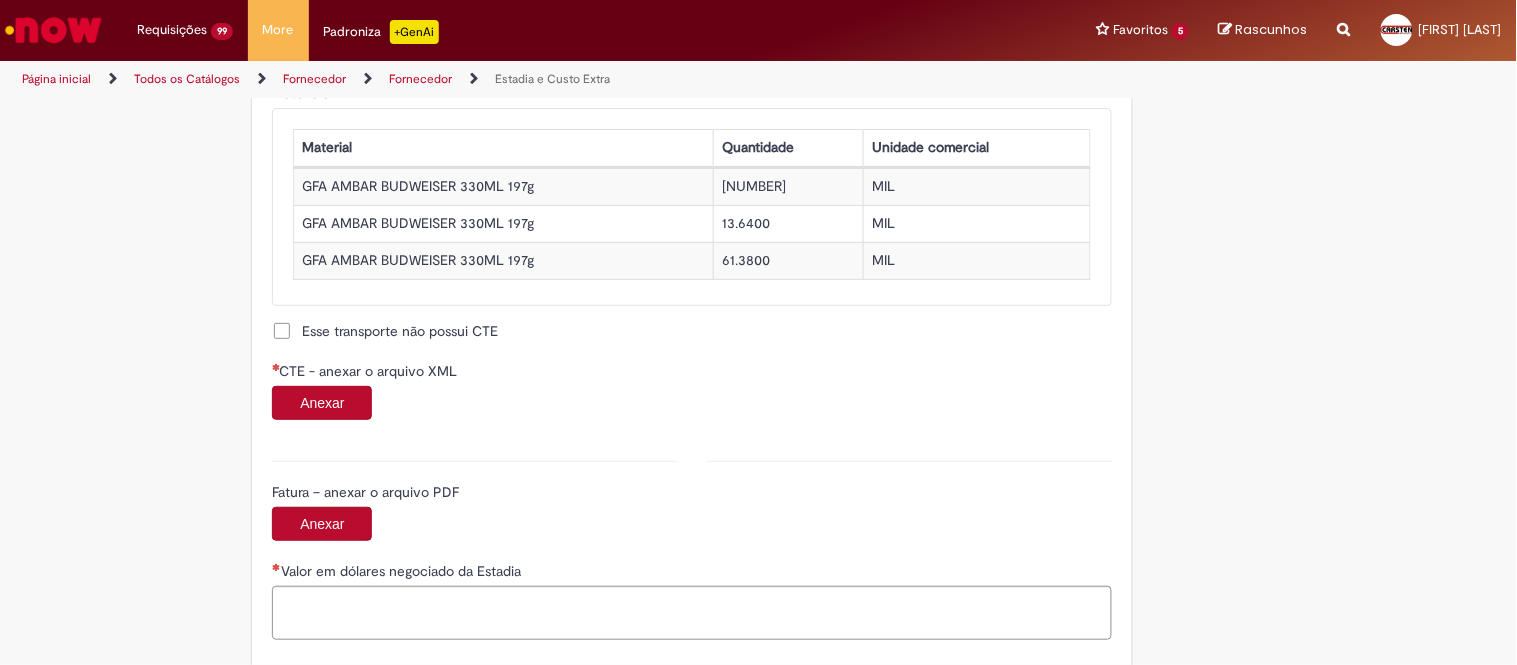 scroll, scrollTop: 2000, scrollLeft: 0, axis: vertical 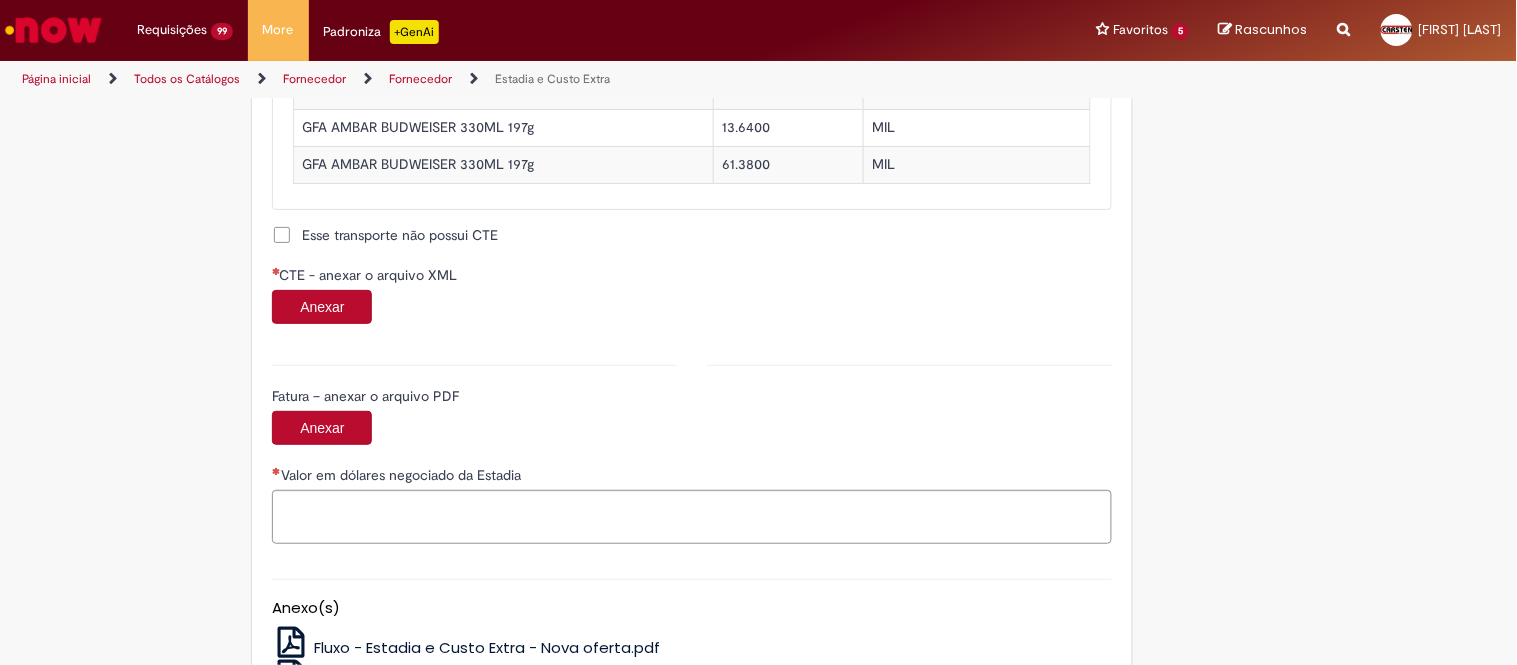 click on "CTE - anexar o arquivo XML" at bounding box center [692, 277] 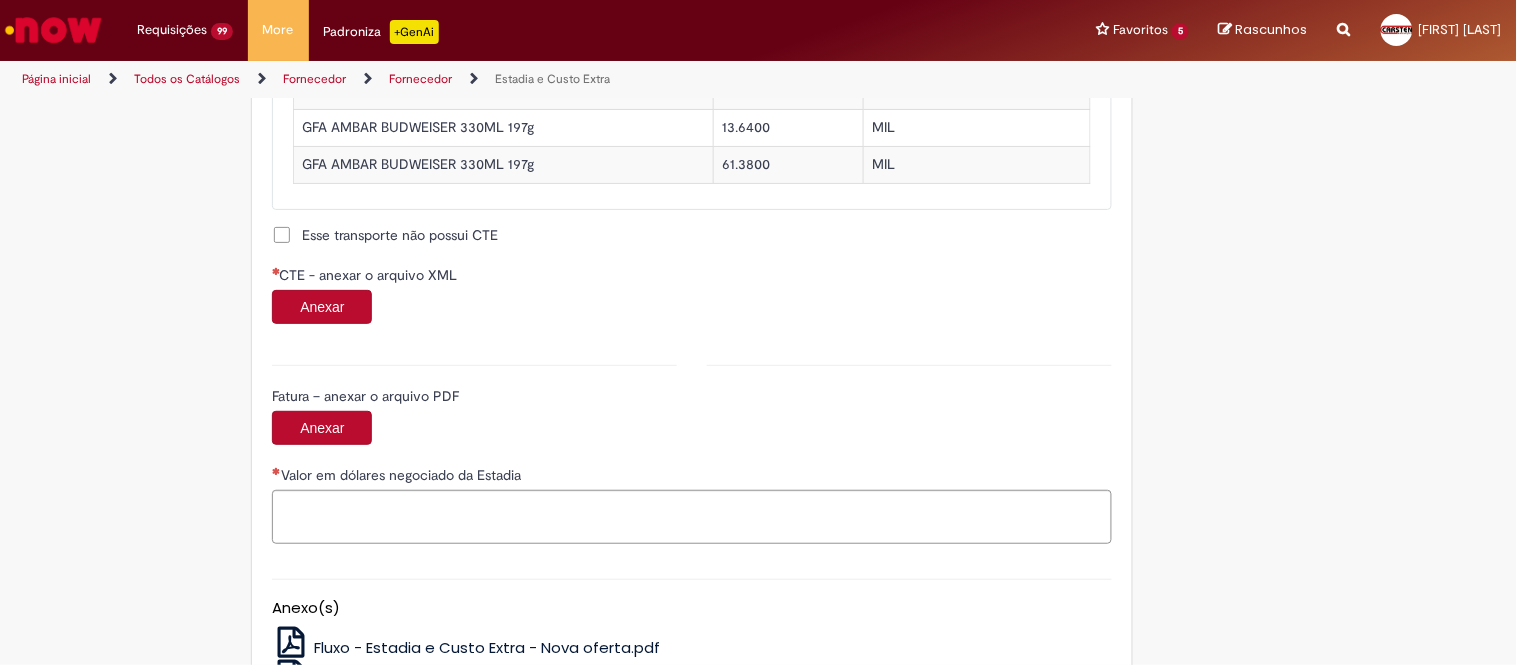 click on "Anexar" at bounding box center [322, 307] 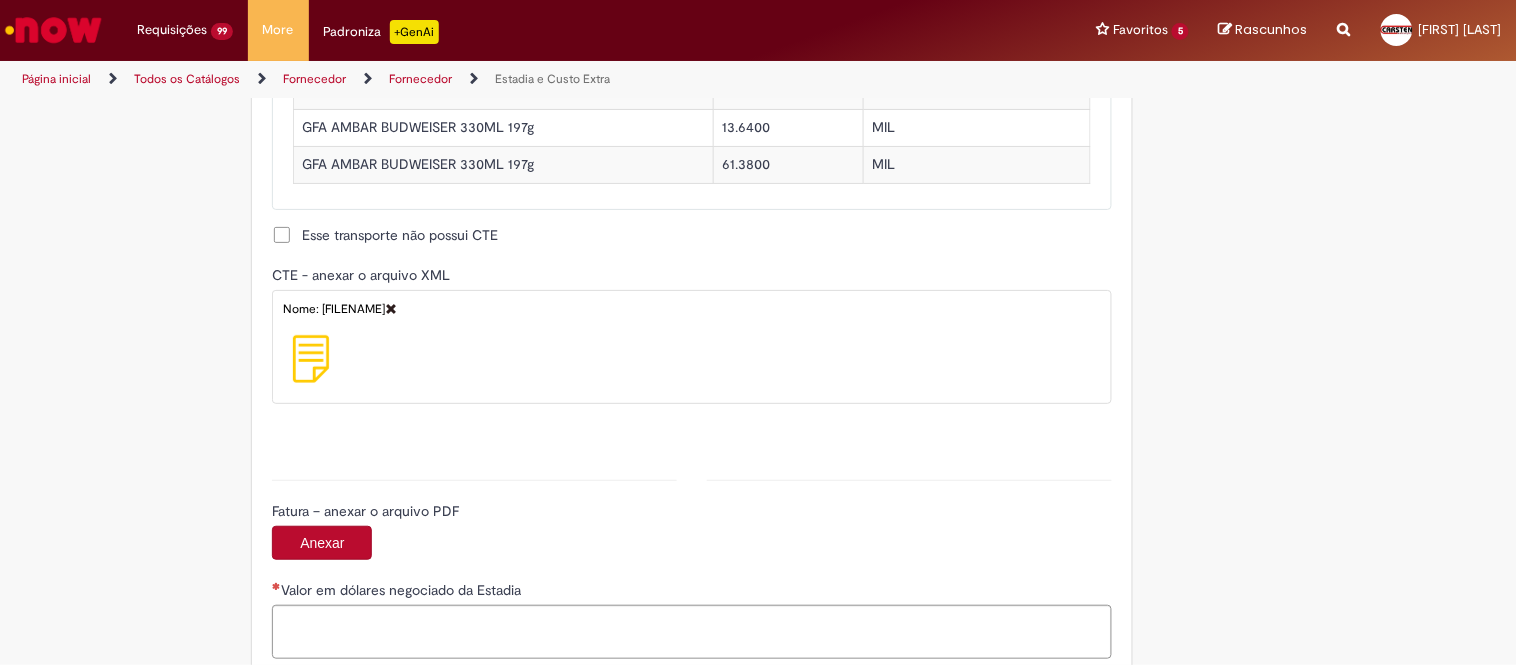 type on "**********" 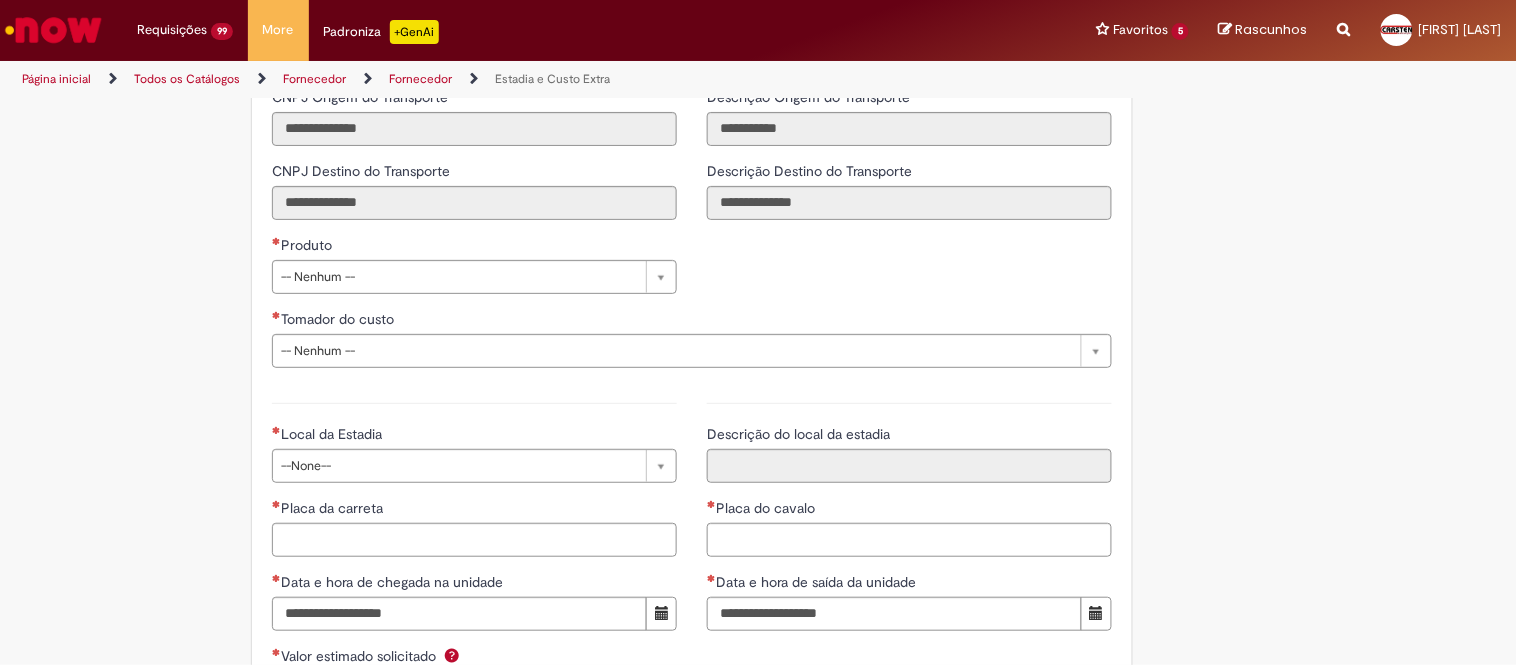 scroll, scrollTop: 2724, scrollLeft: 0, axis: vertical 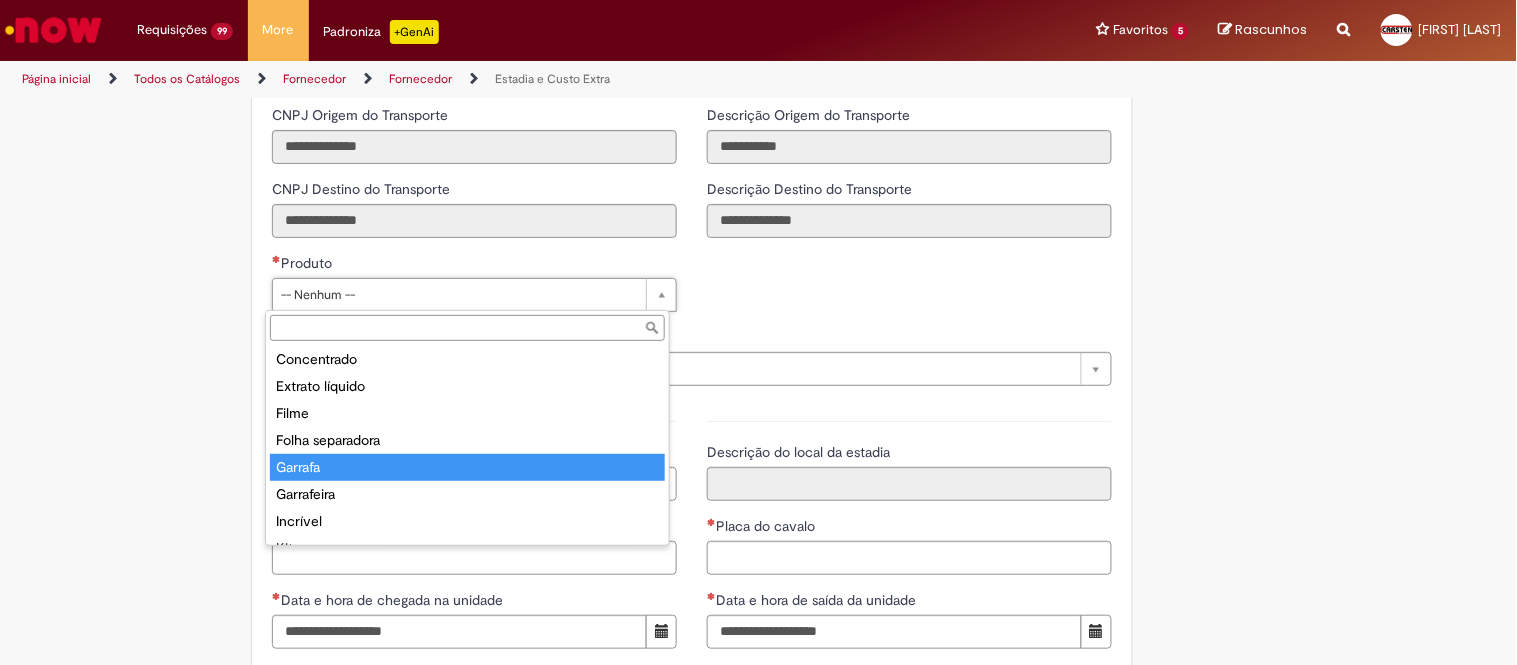 drag, startPoint x: 327, startPoint y: 405, endPoint x: 347, endPoint y: 457, distance: 55.713554 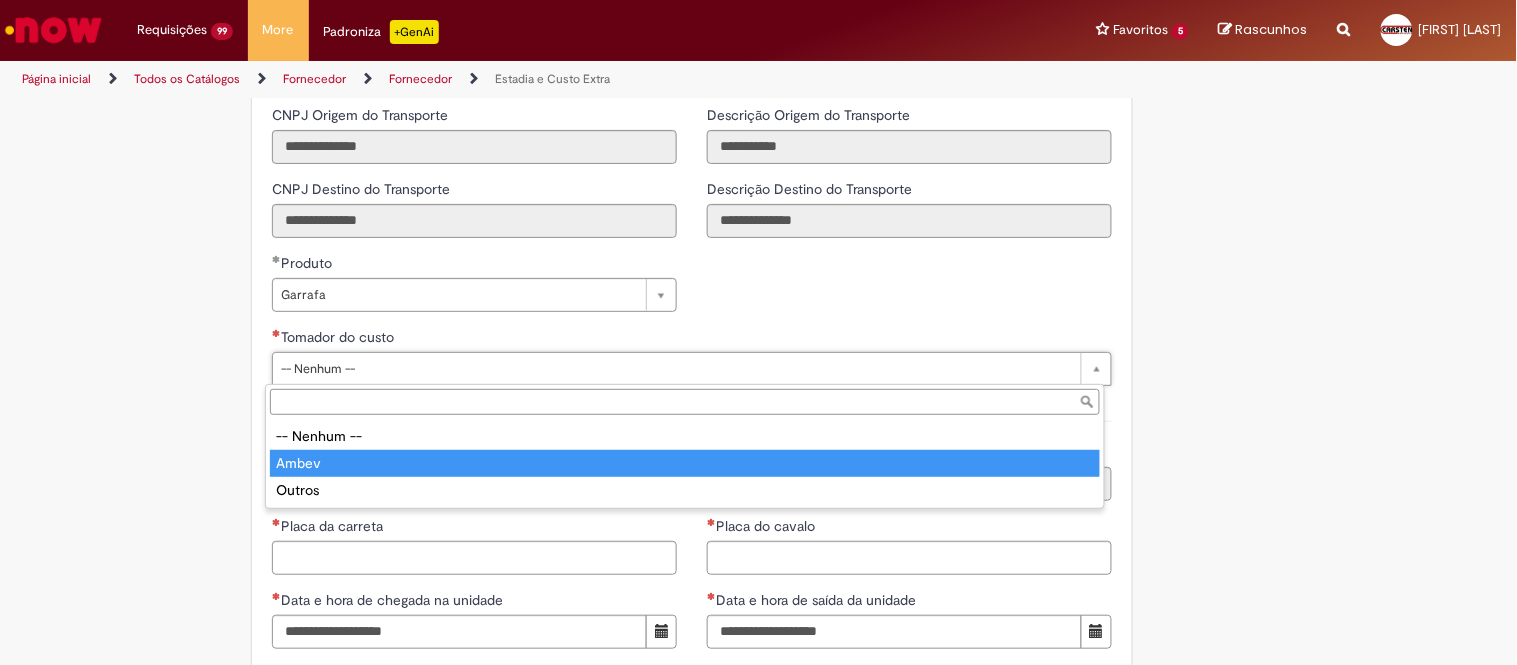 type on "*****" 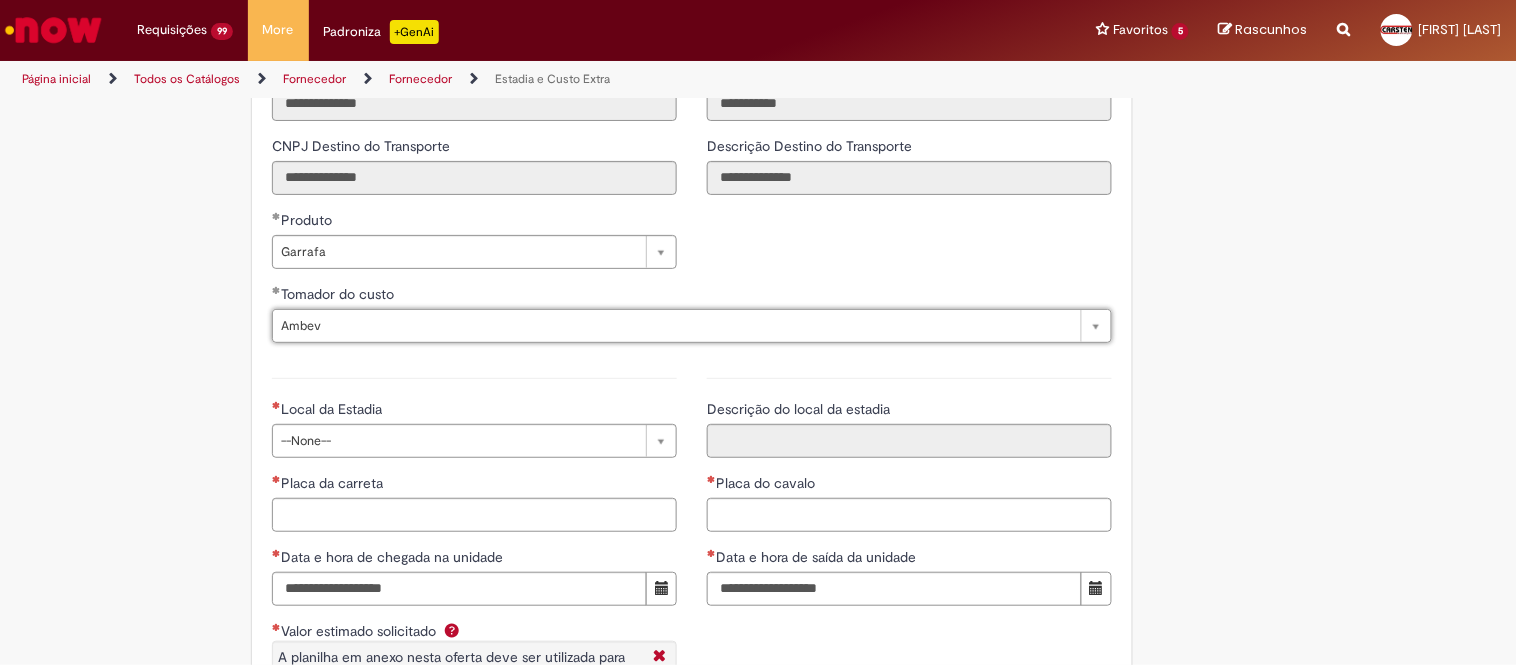 scroll, scrollTop: 2835, scrollLeft: 0, axis: vertical 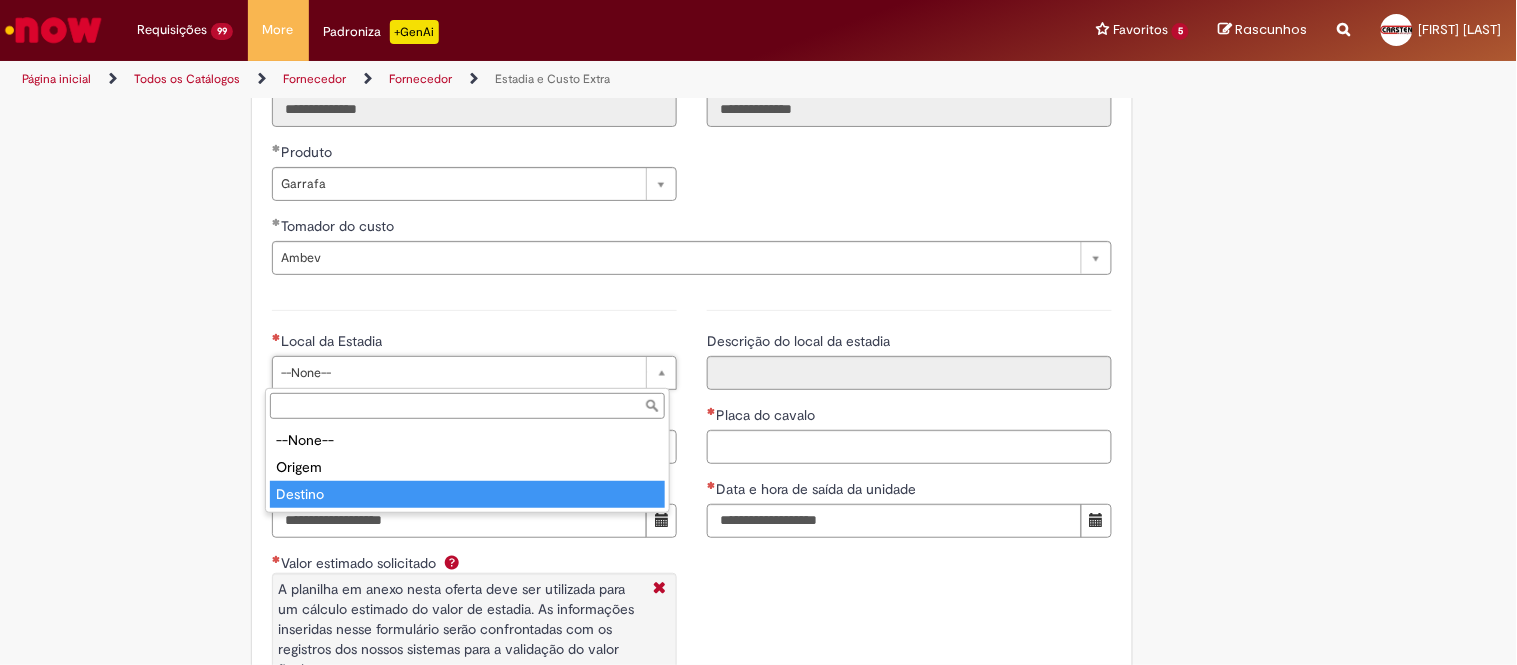 type on "*******" 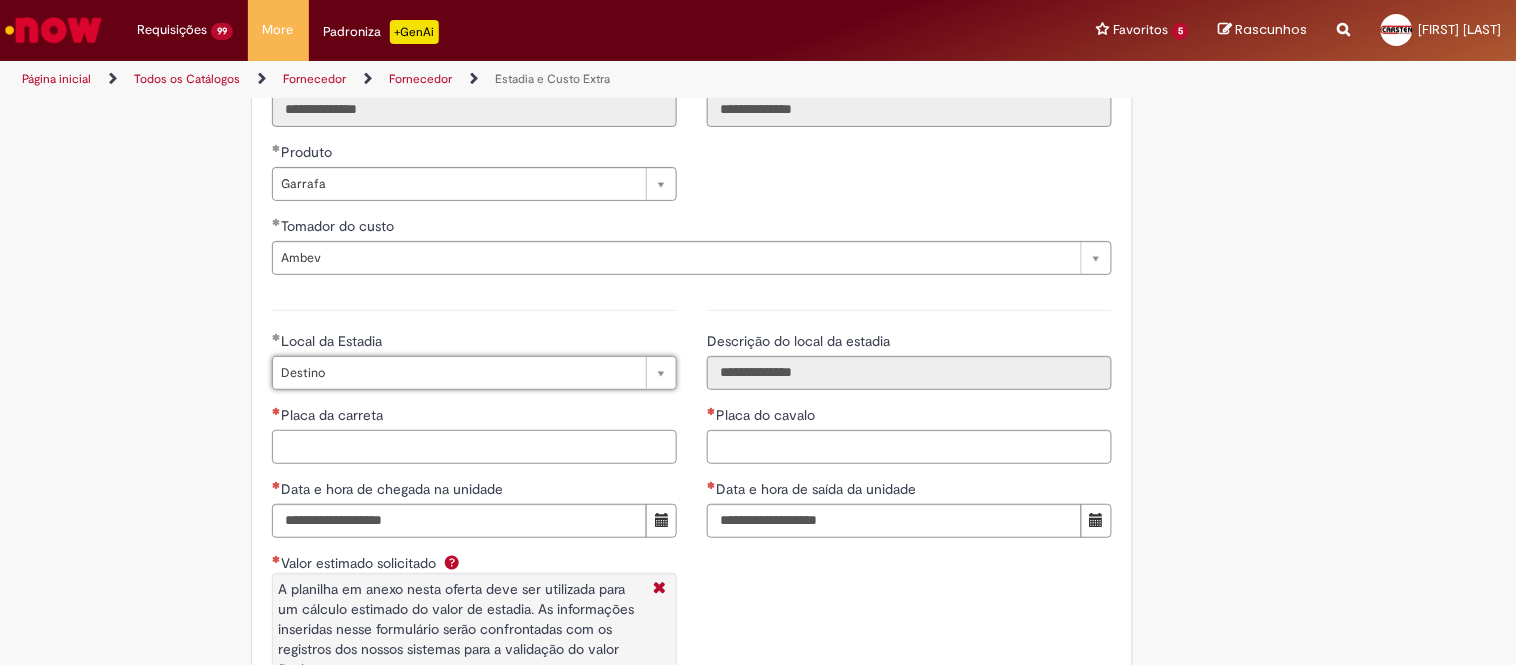 click on "Placa da carreta" at bounding box center [474, 447] 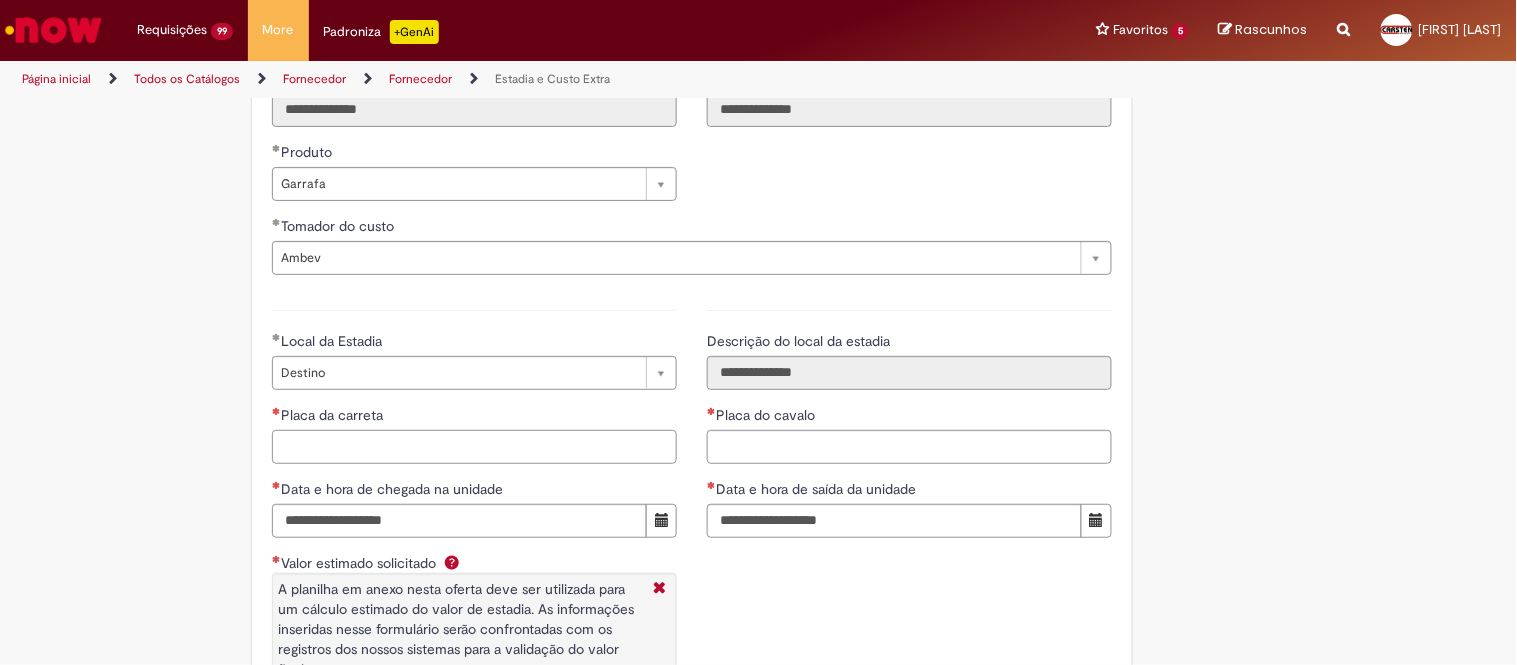 paste on "********" 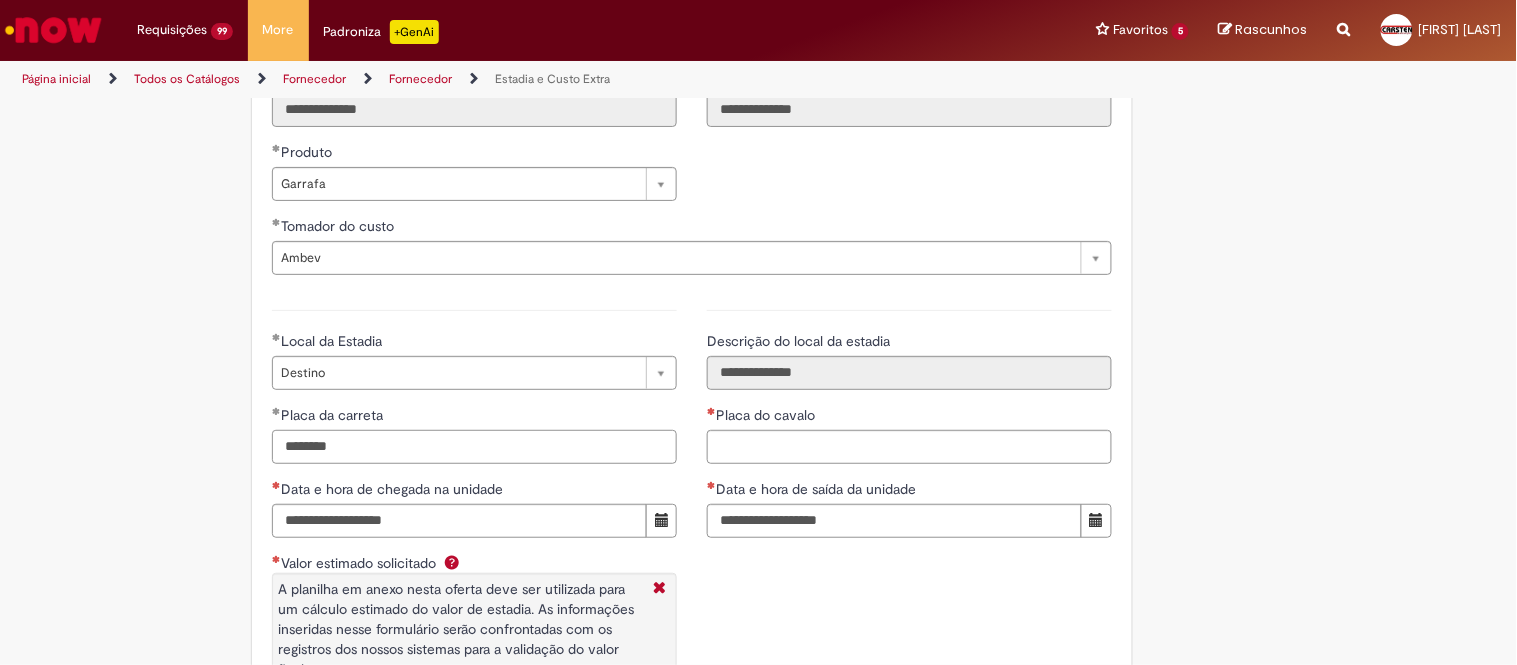 type on "********" 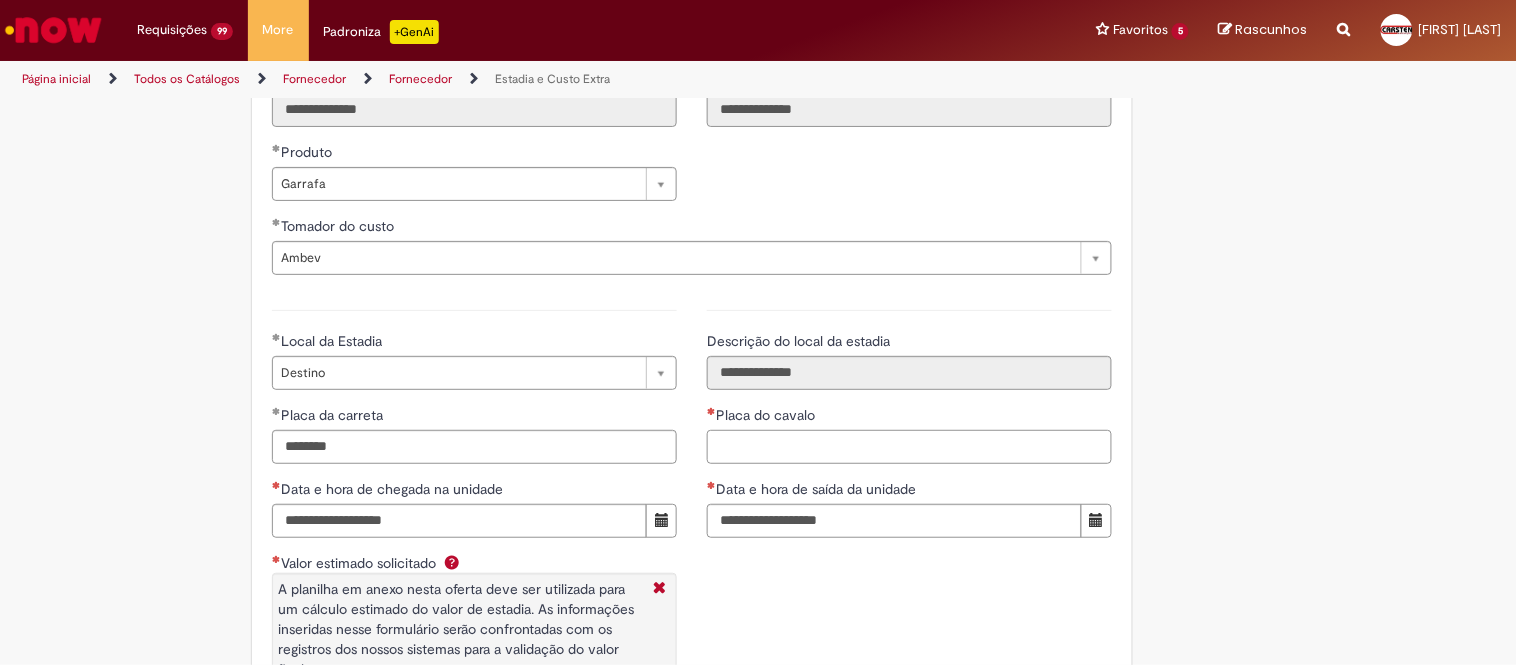 click on "Placa do cavalo" at bounding box center [909, 447] 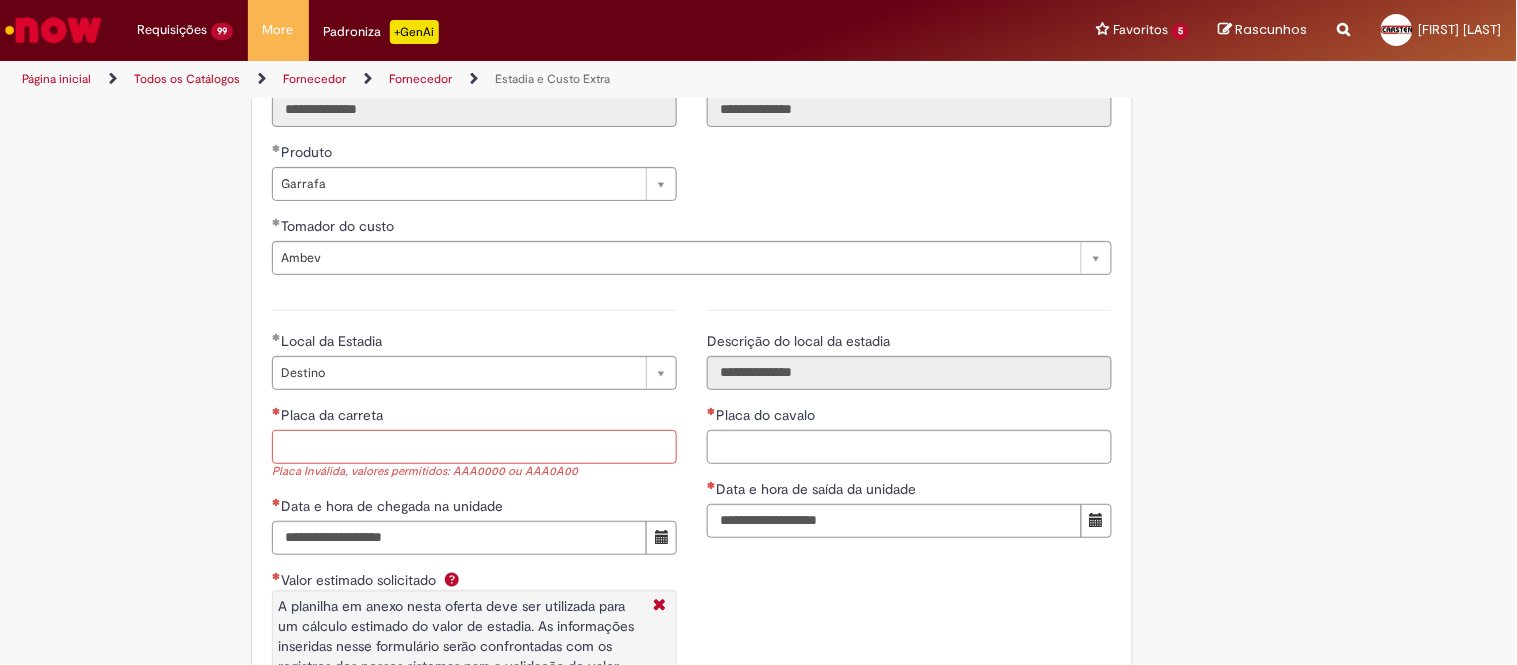 click on "Placa da carreta" at bounding box center [474, 447] 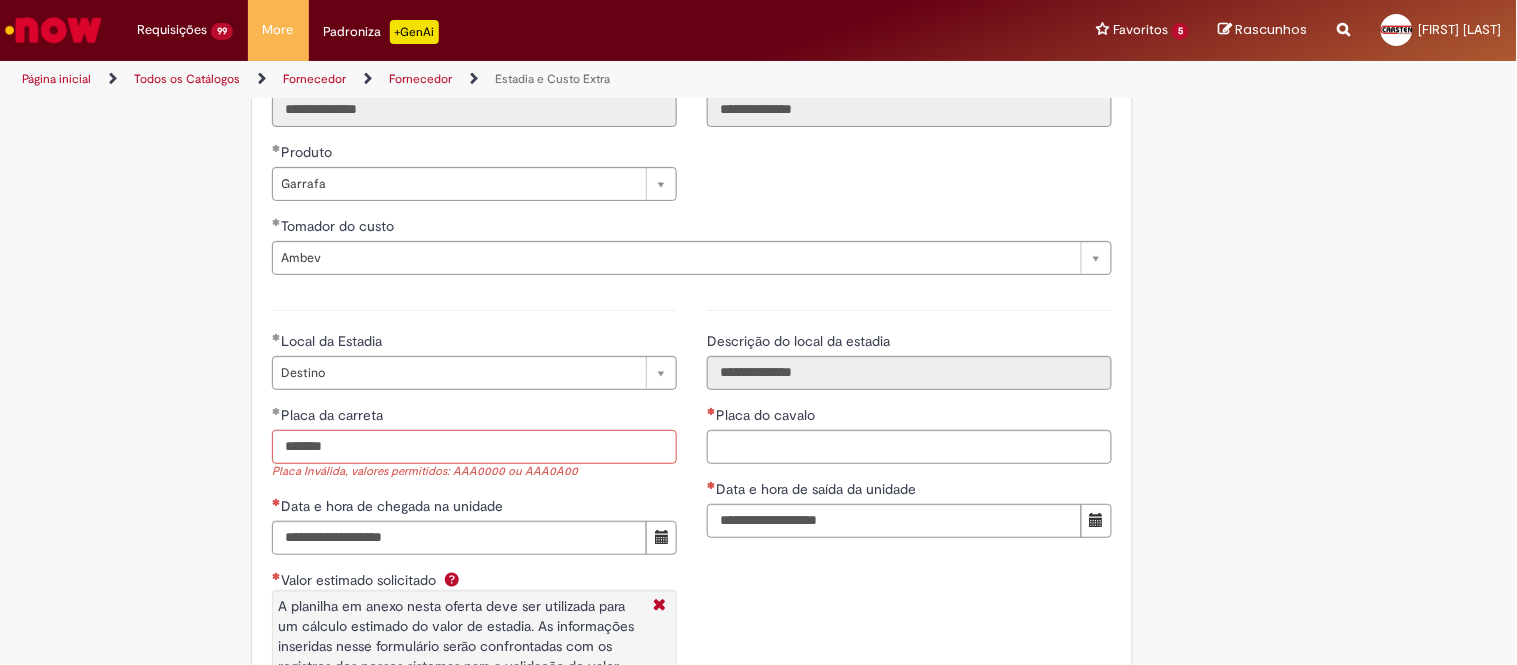 type on "*******" 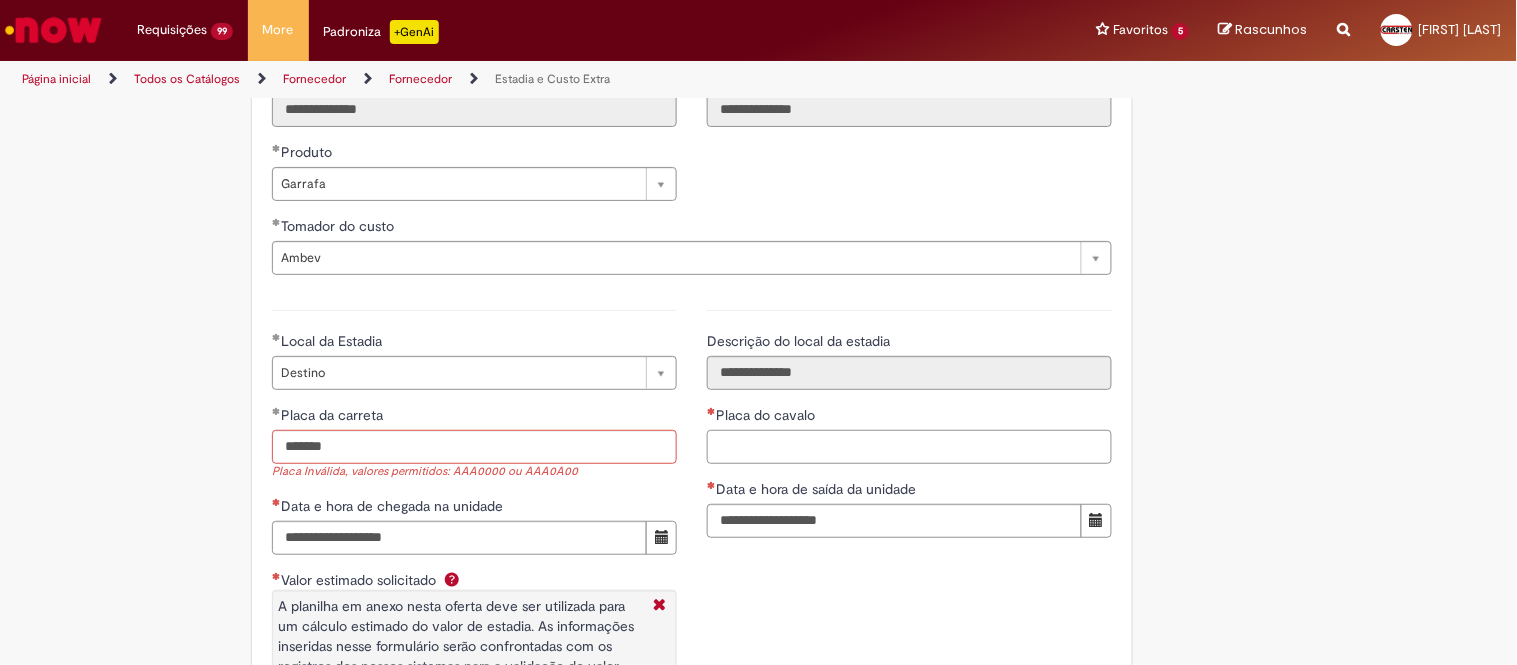 click on "Placa do cavalo" at bounding box center (909, 447) 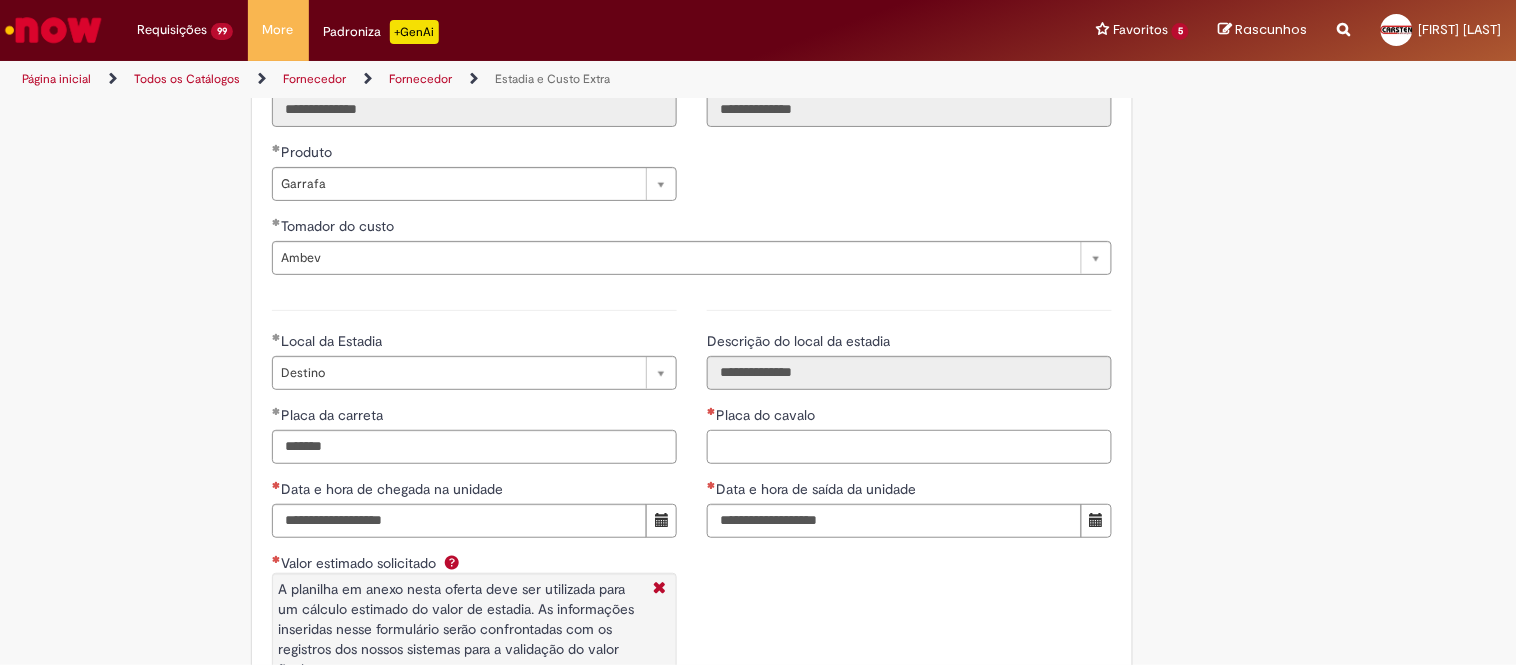 paste on "*******" 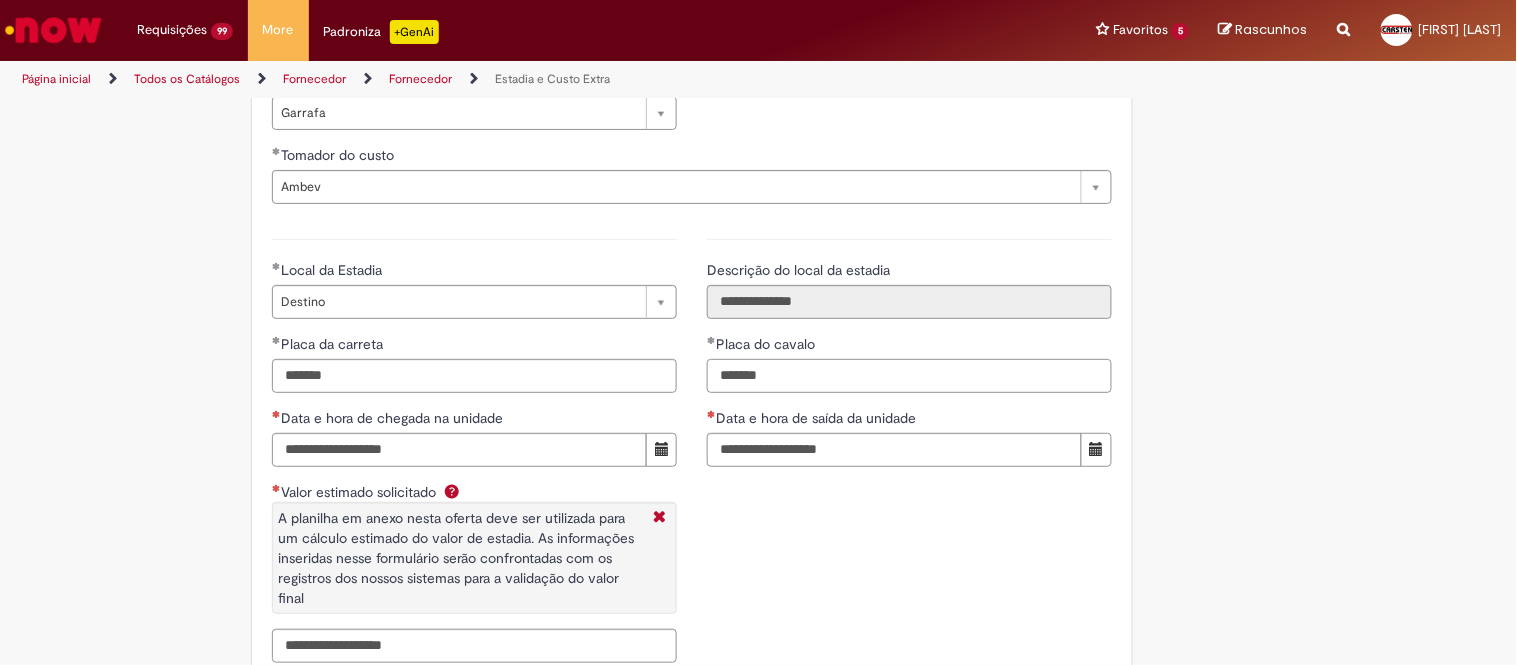 scroll, scrollTop: 2946, scrollLeft: 0, axis: vertical 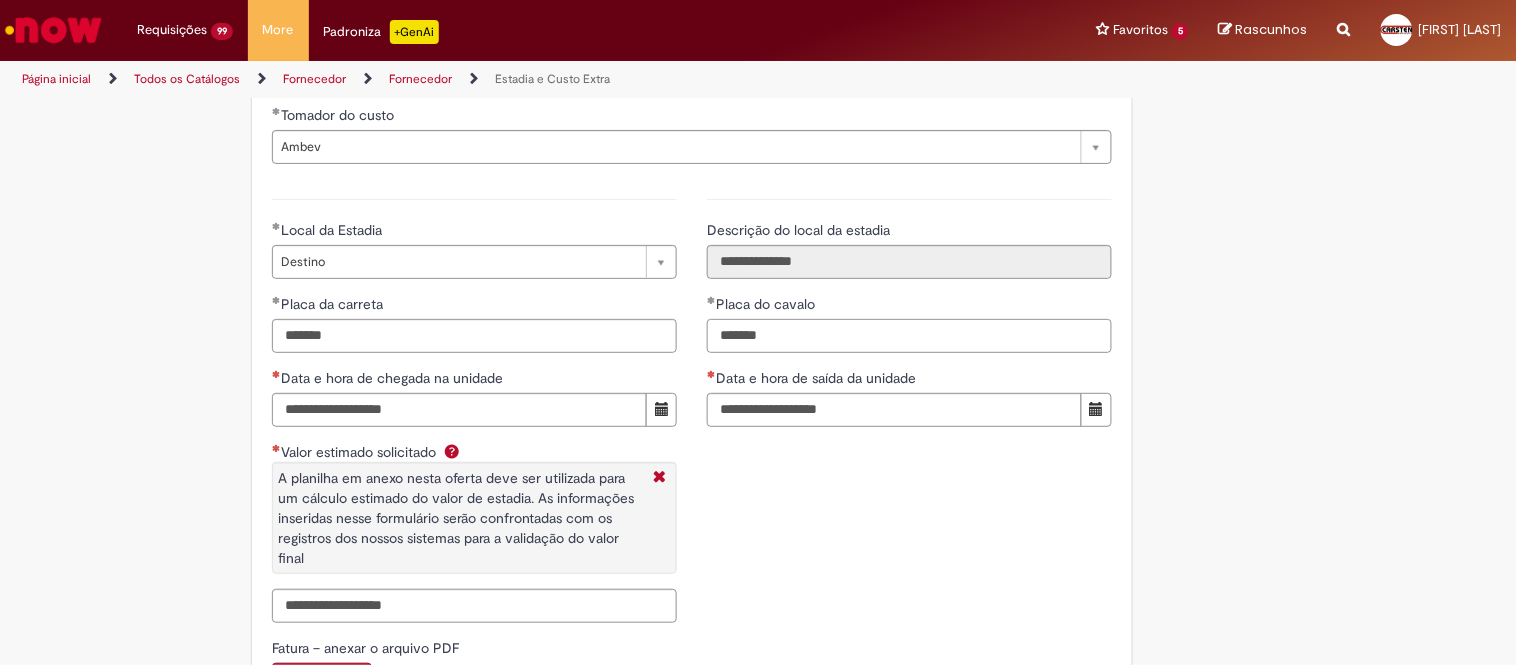 type on "*******" 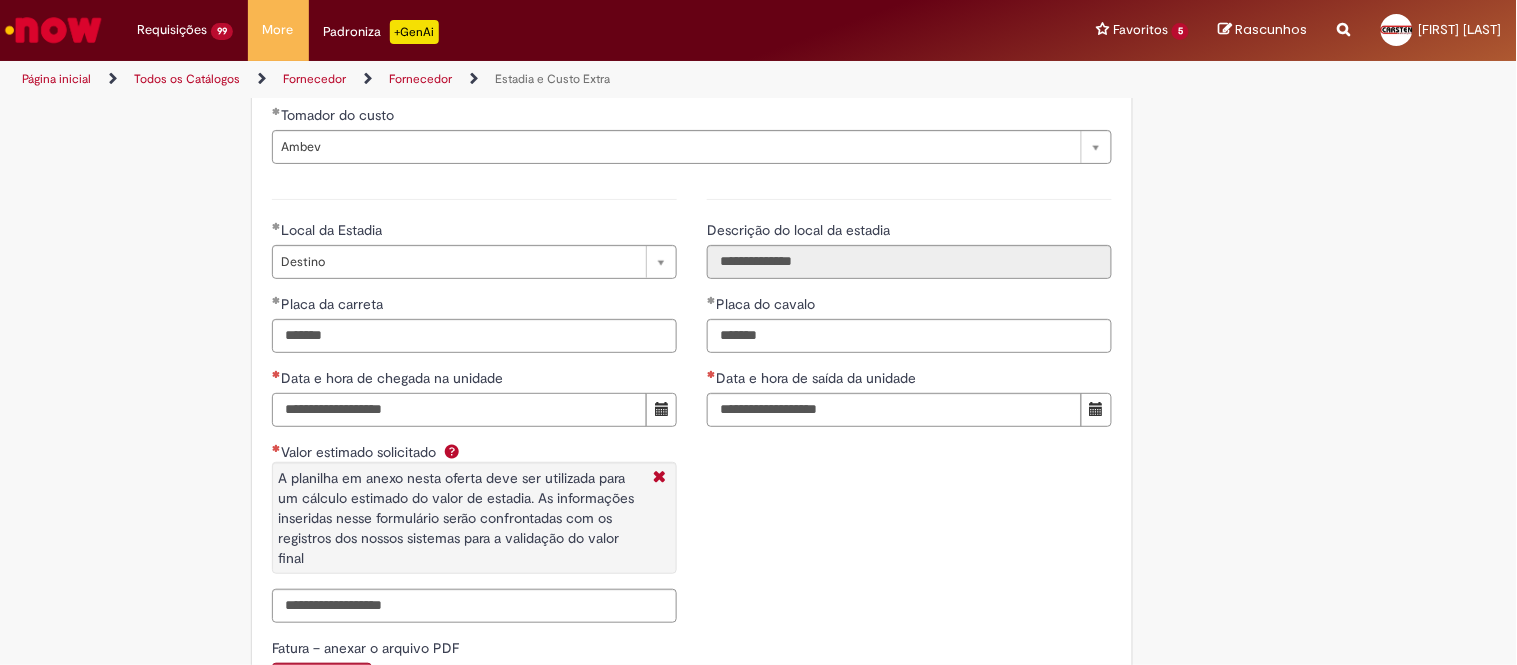 click on "Data e hora de chegada na unidade" at bounding box center (459, 410) 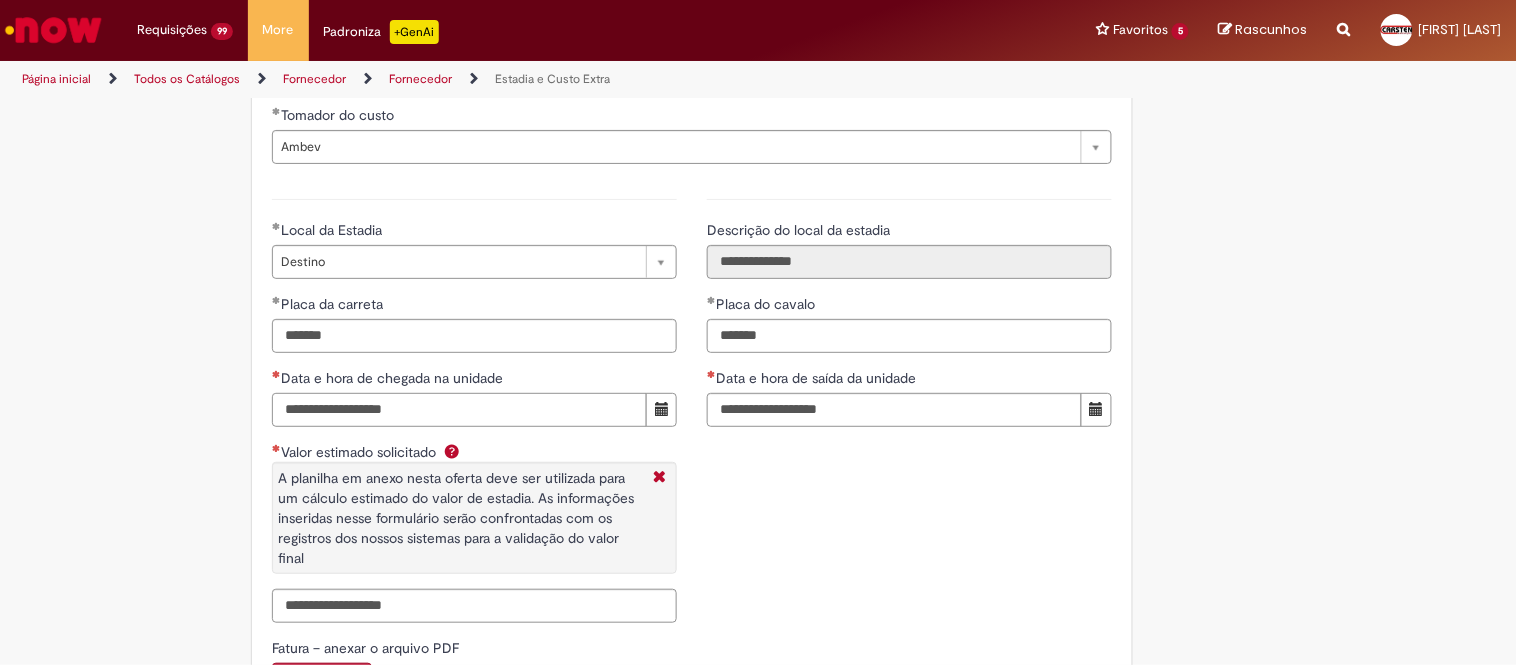 paste on "**********" 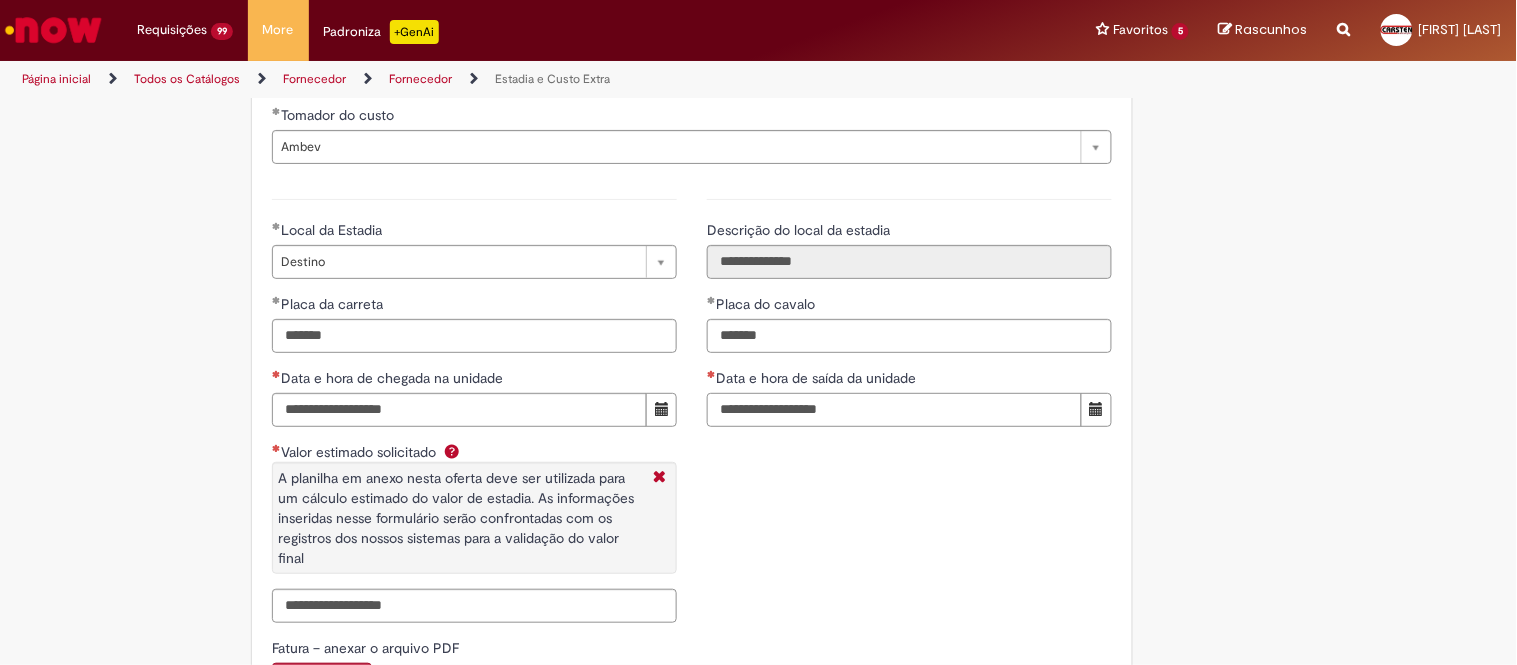 click on "Data e hora de saída da unidade" at bounding box center [894, 410] 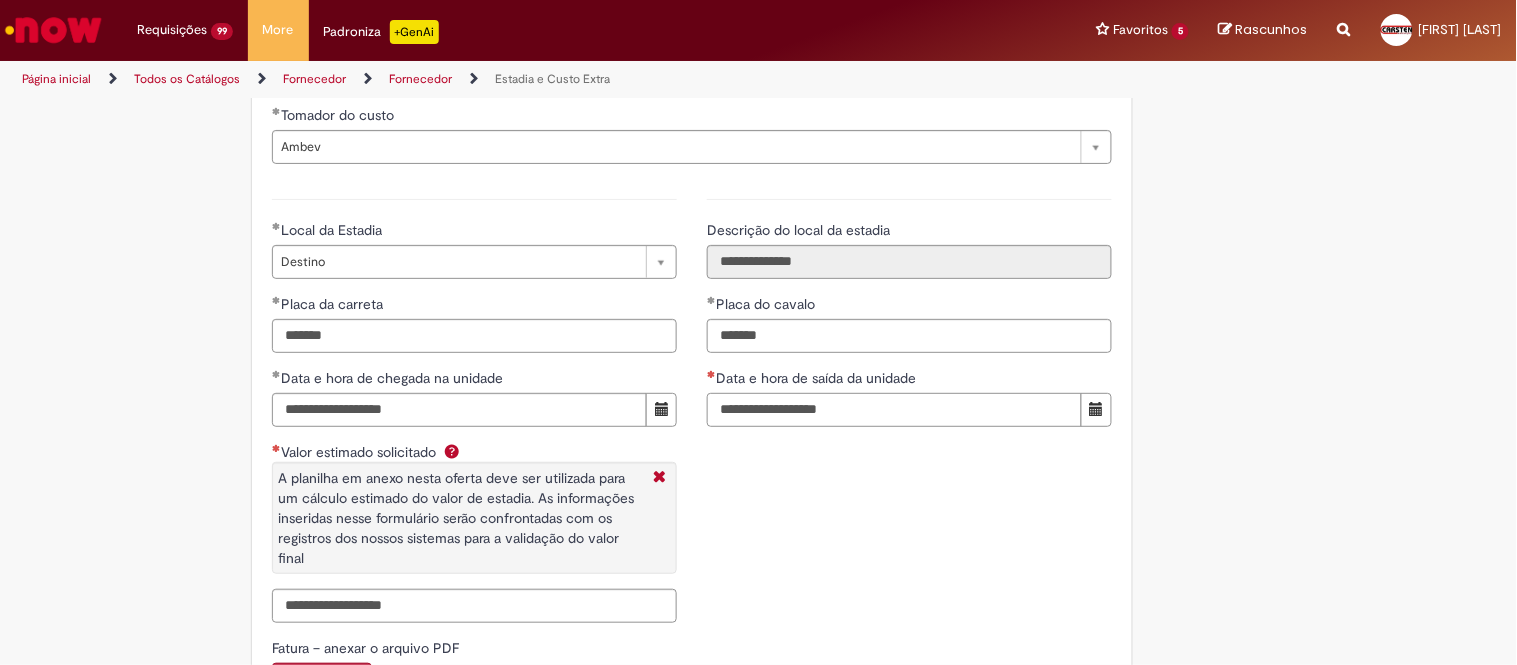 paste on "**********" 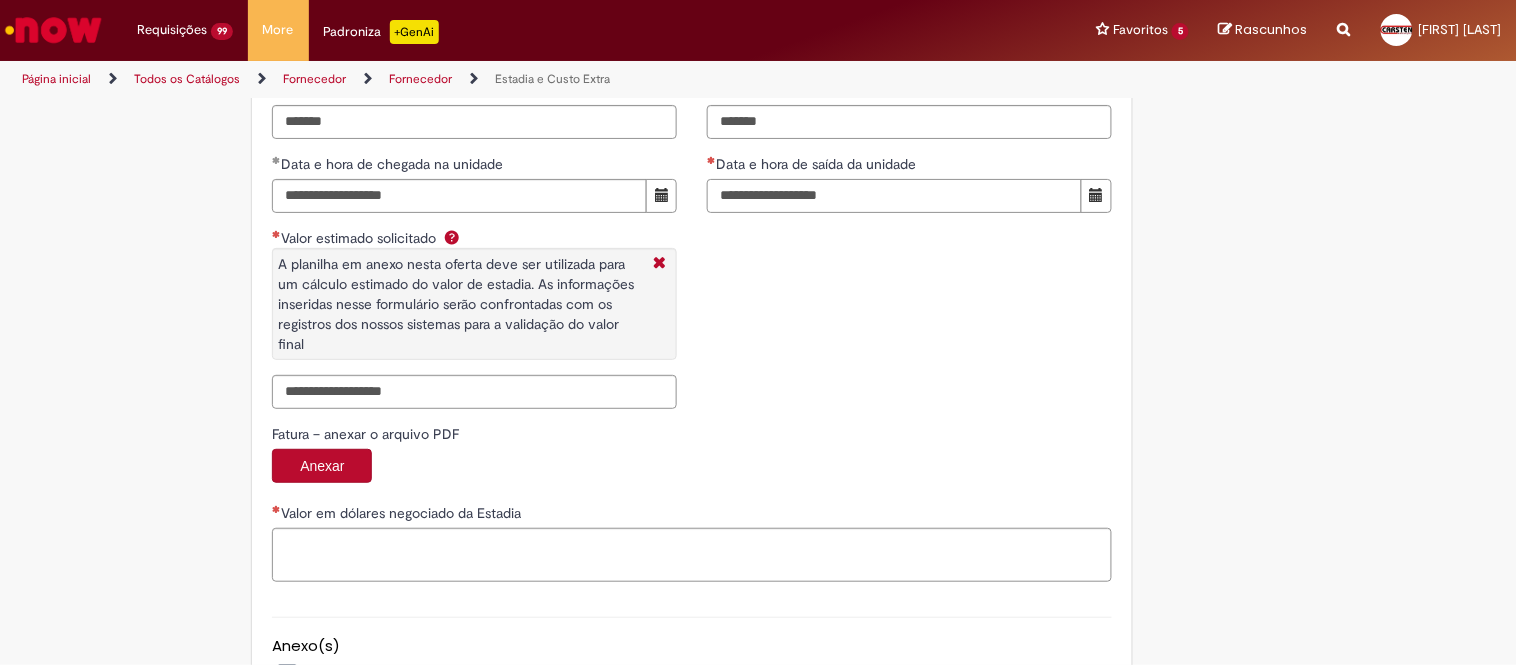scroll, scrollTop: 3168, scrollLeft: 0, axis: vertical 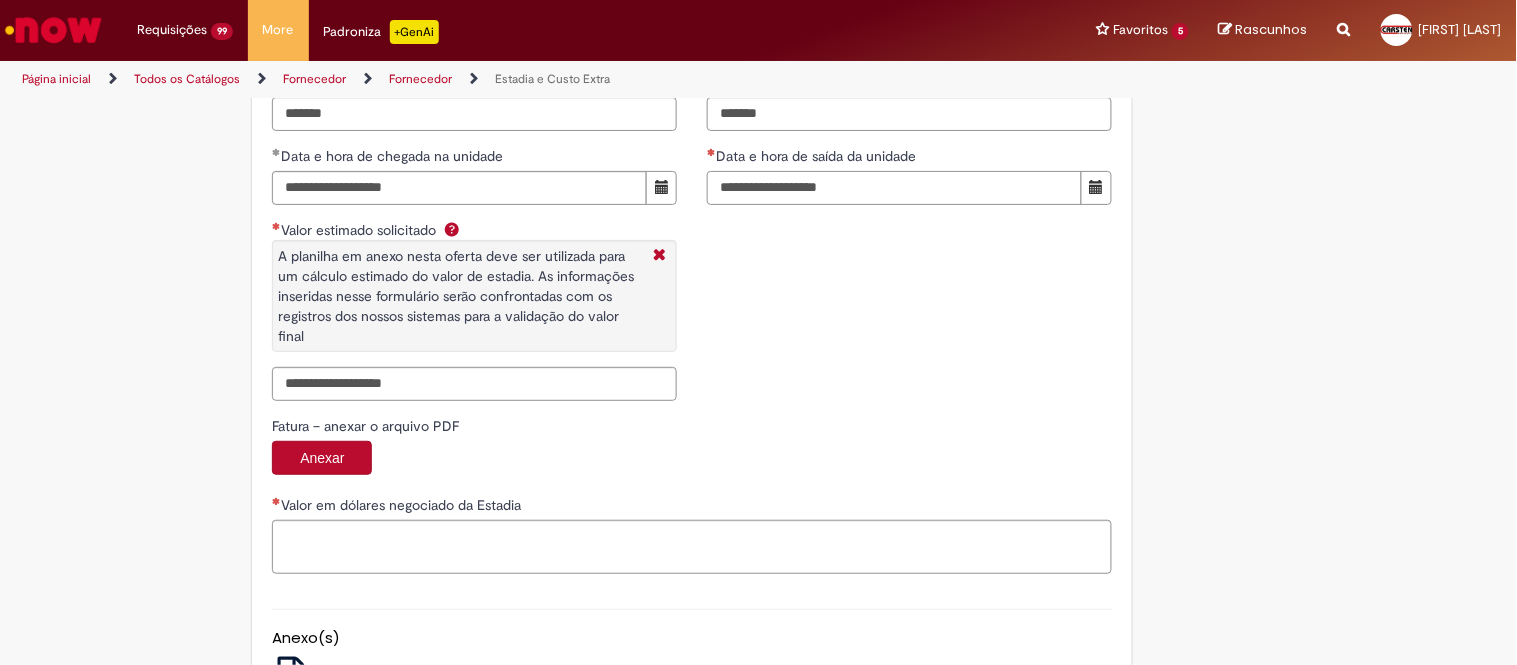 type on "**********" 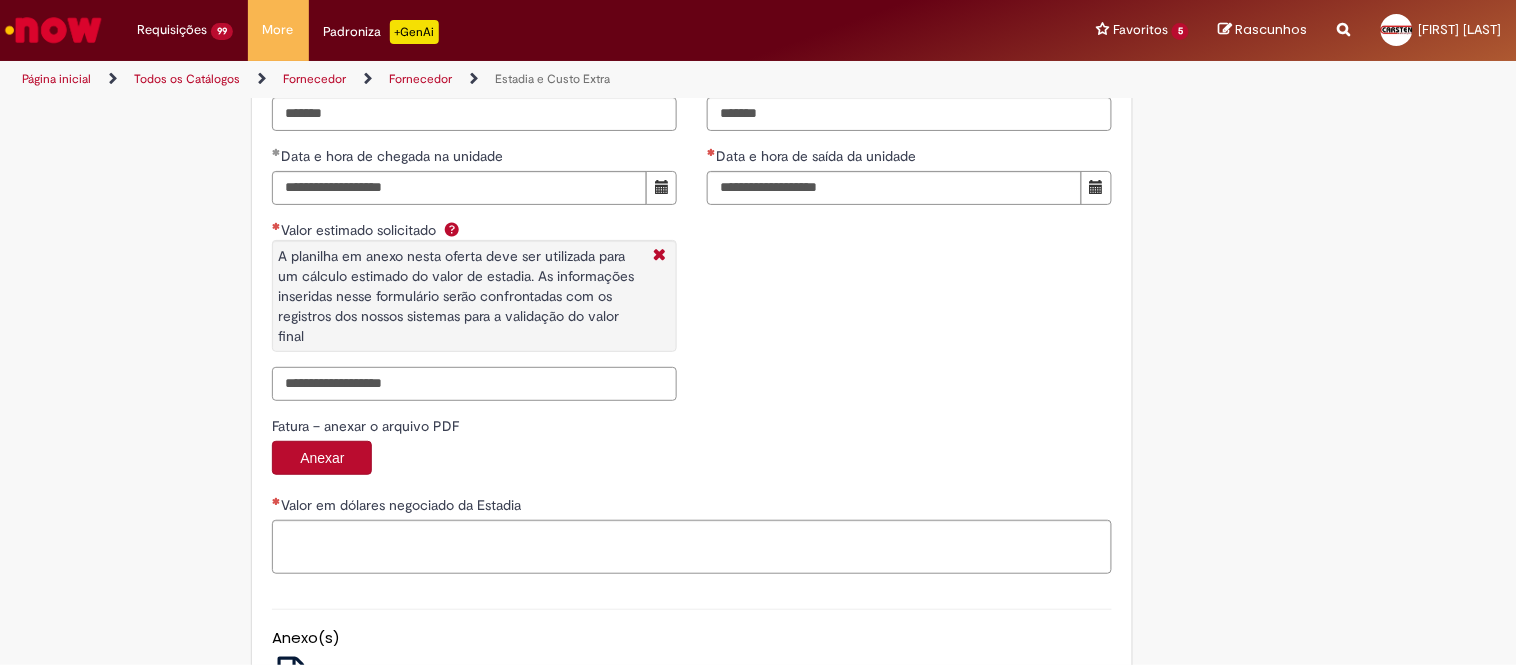 click on "Valor estimado solicitado A planilha em anexo nesta oferta deve ser utilizada para um cálculo estimado do valor de estadia. As informações inseridas nesse formulário serão confrontadas com os registros dos nossos sistemas para a validação do valor final" at bounding box center (474, 384) 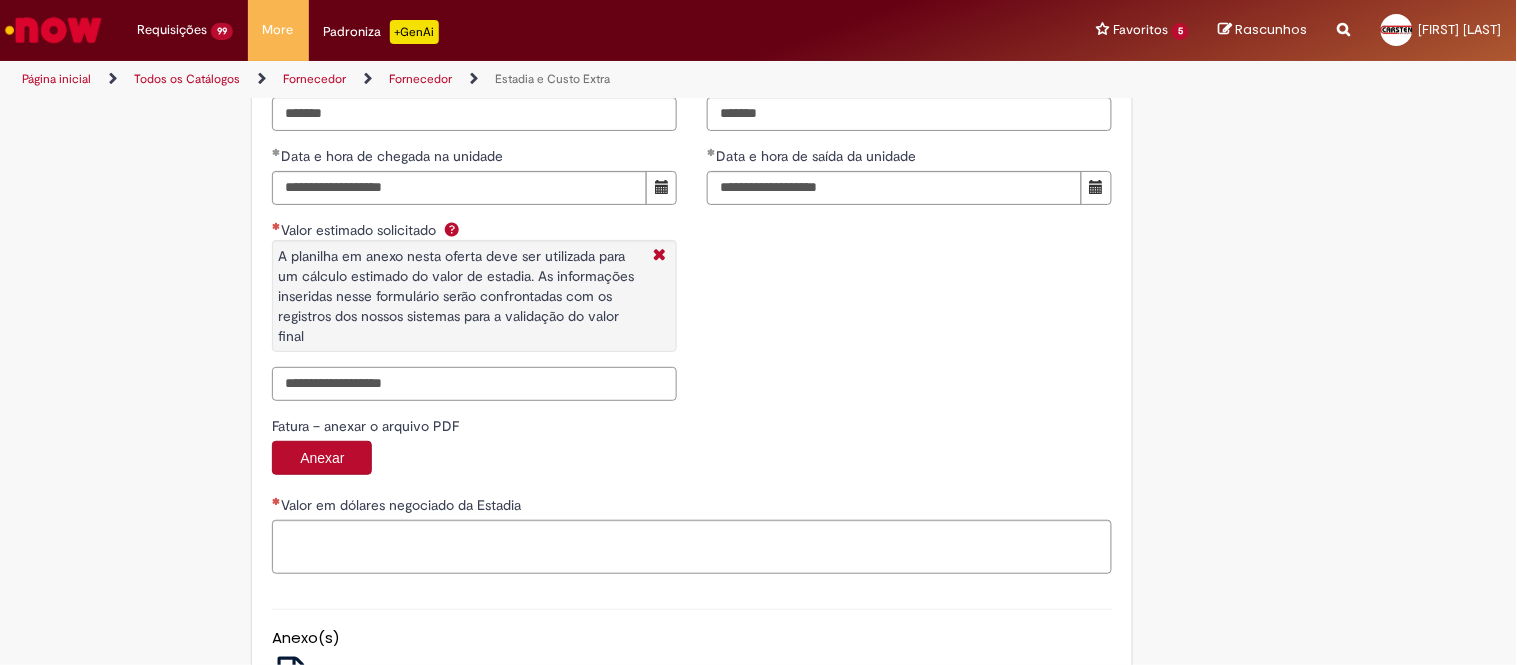 paste on "**********" 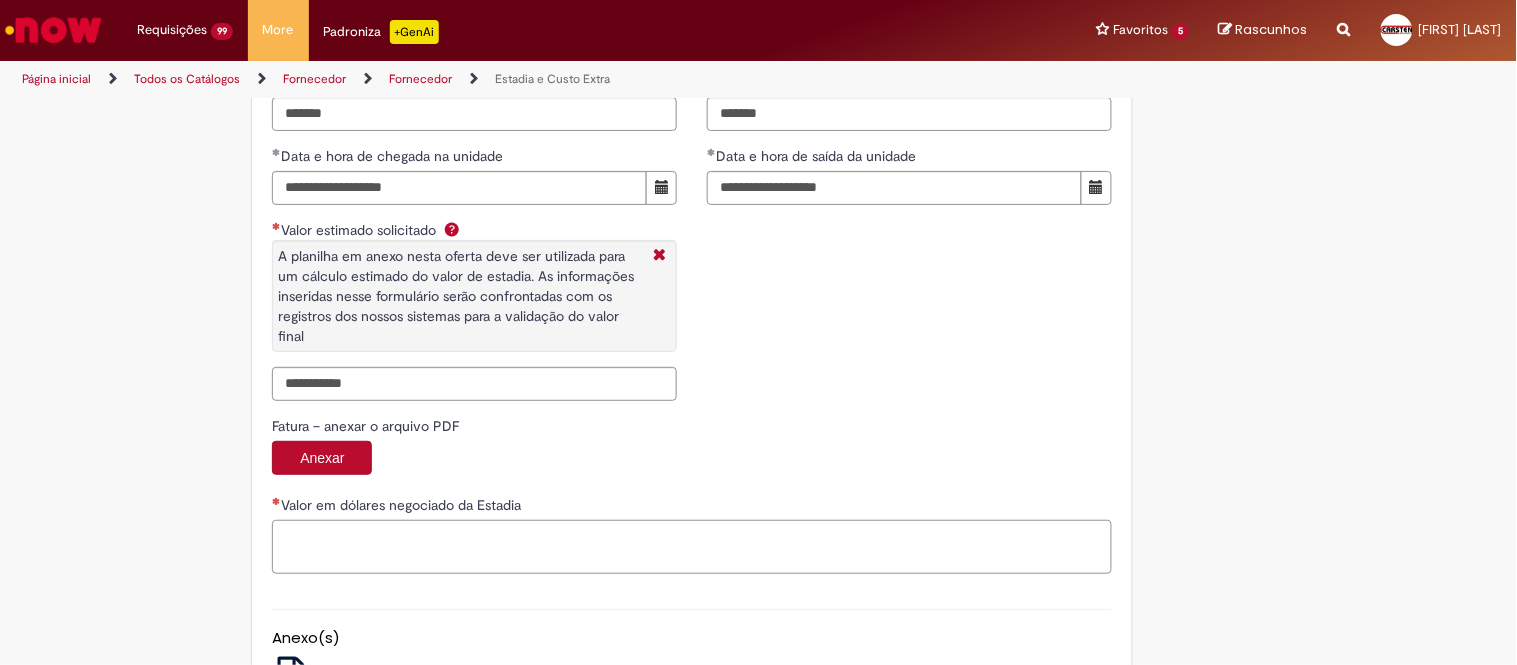 click on "Valor em dólares negociado da Estadia" at bounding box center (692, 547) 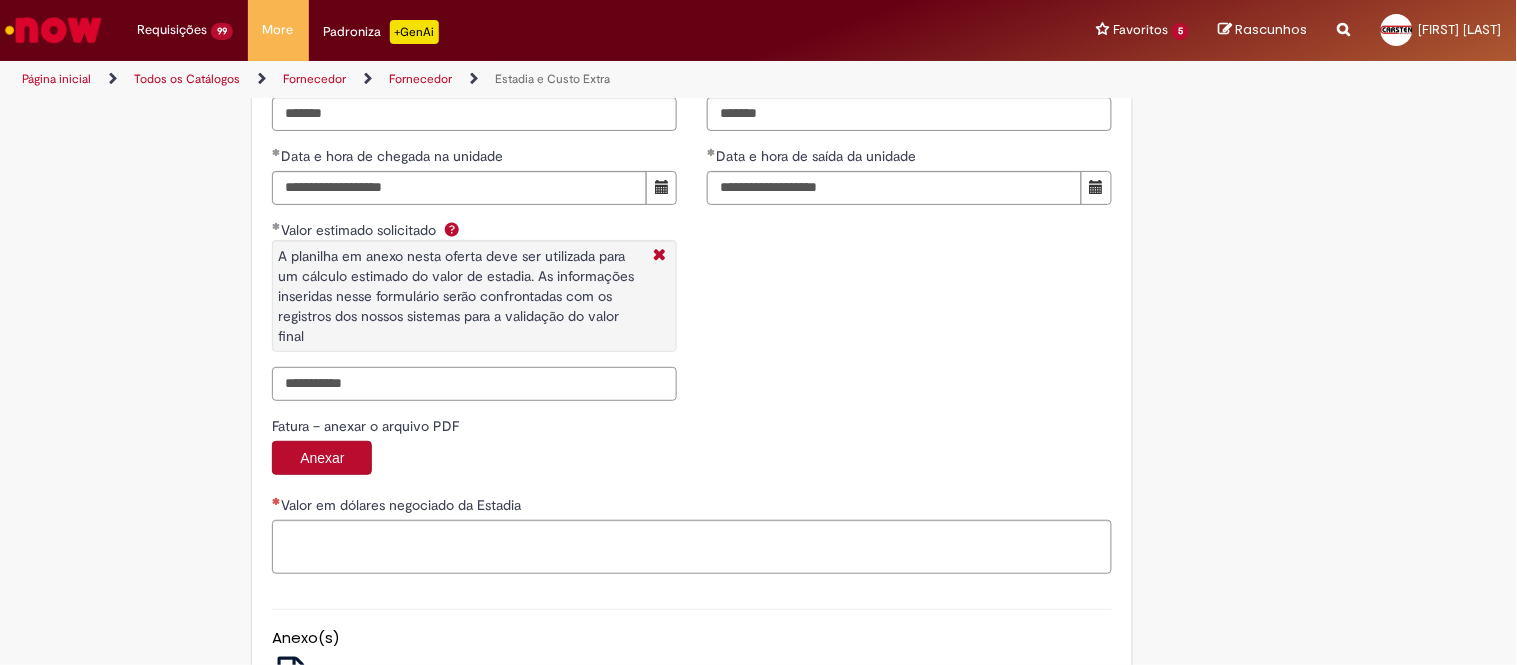 click on "**********" at bounding box center [474, 384] 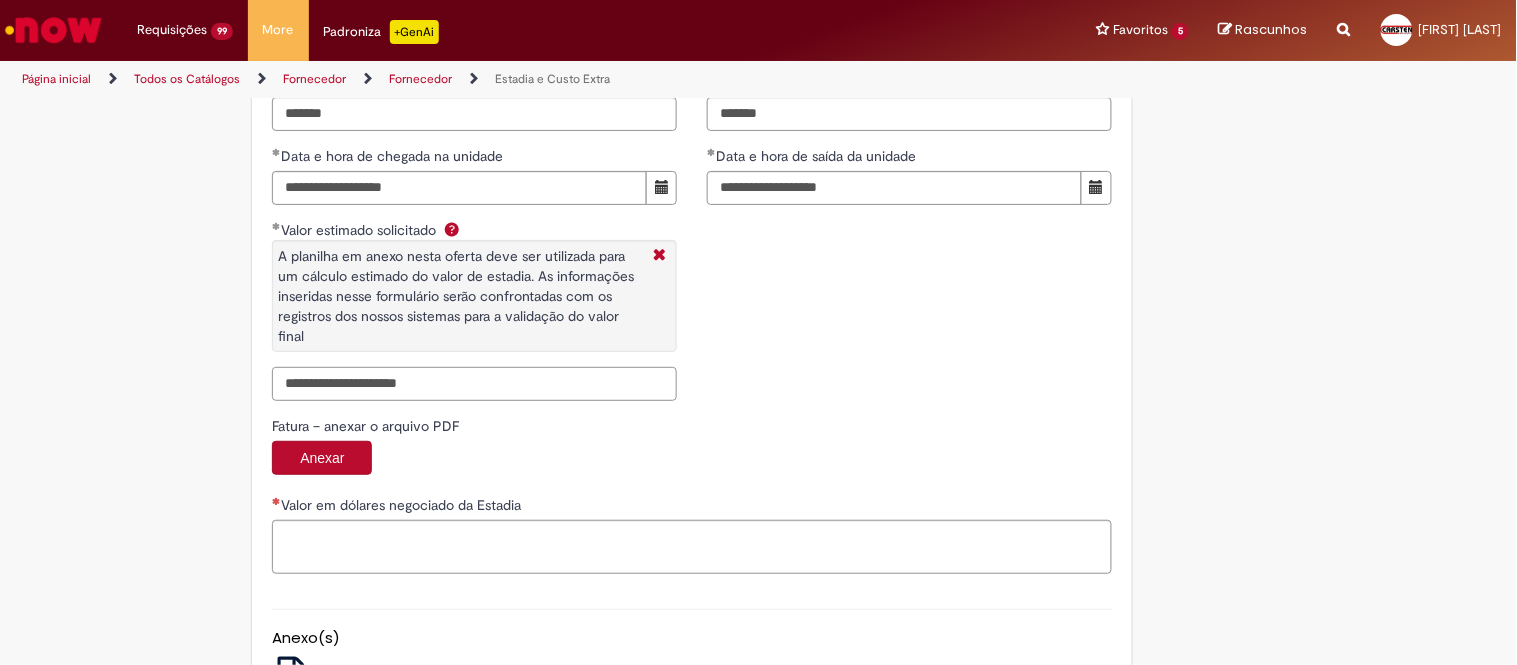 type on "**********" 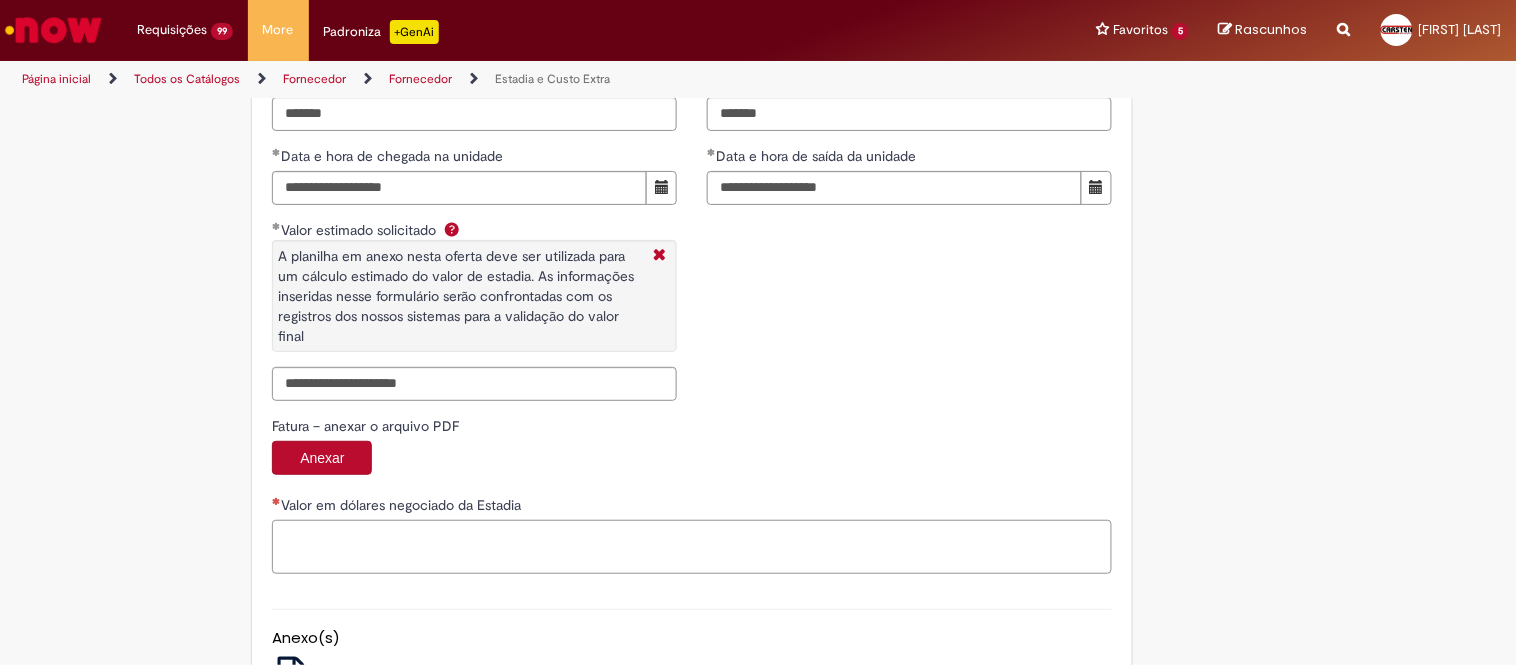click on "Valor em dólares negociado da Estadia" at bounding box center (692, 534) 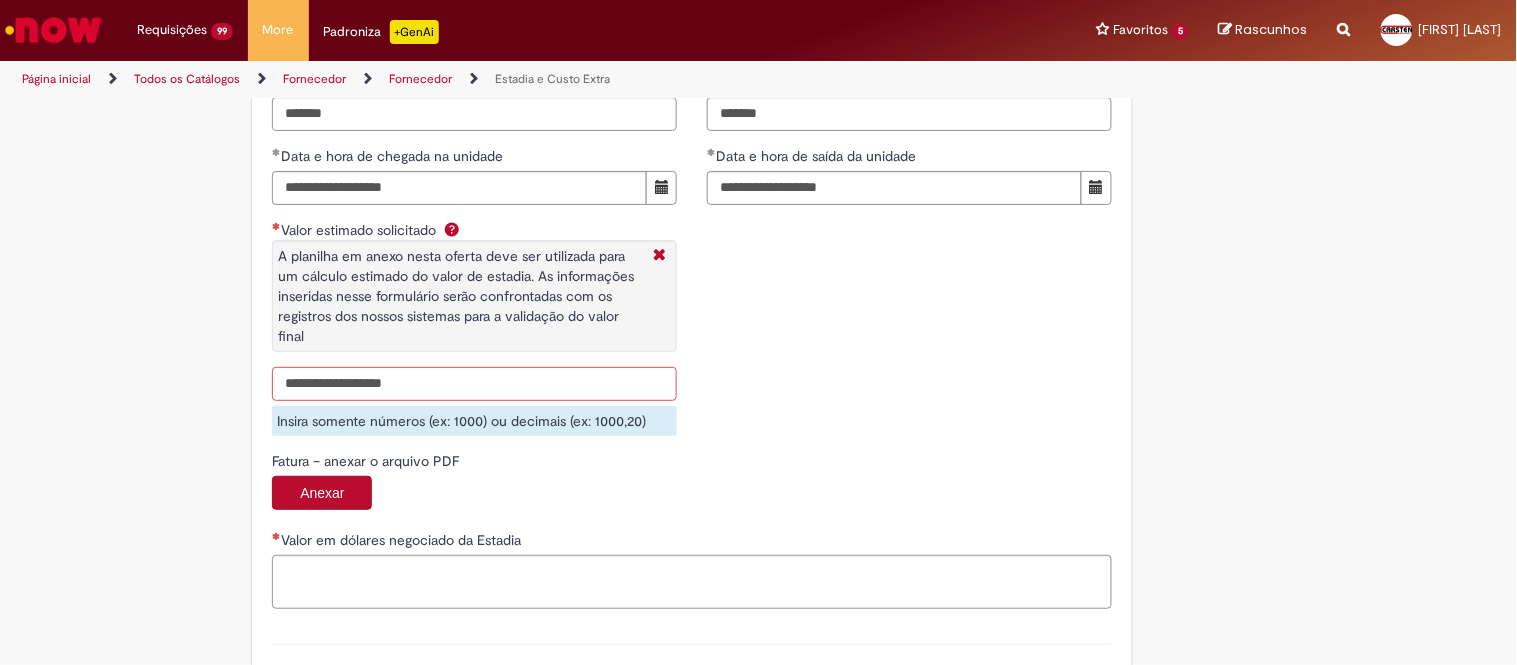 drag, startPoint x: 464, startPoint y: 385, endPoint x: 291, endPoint y: 386, distance: 173.00288 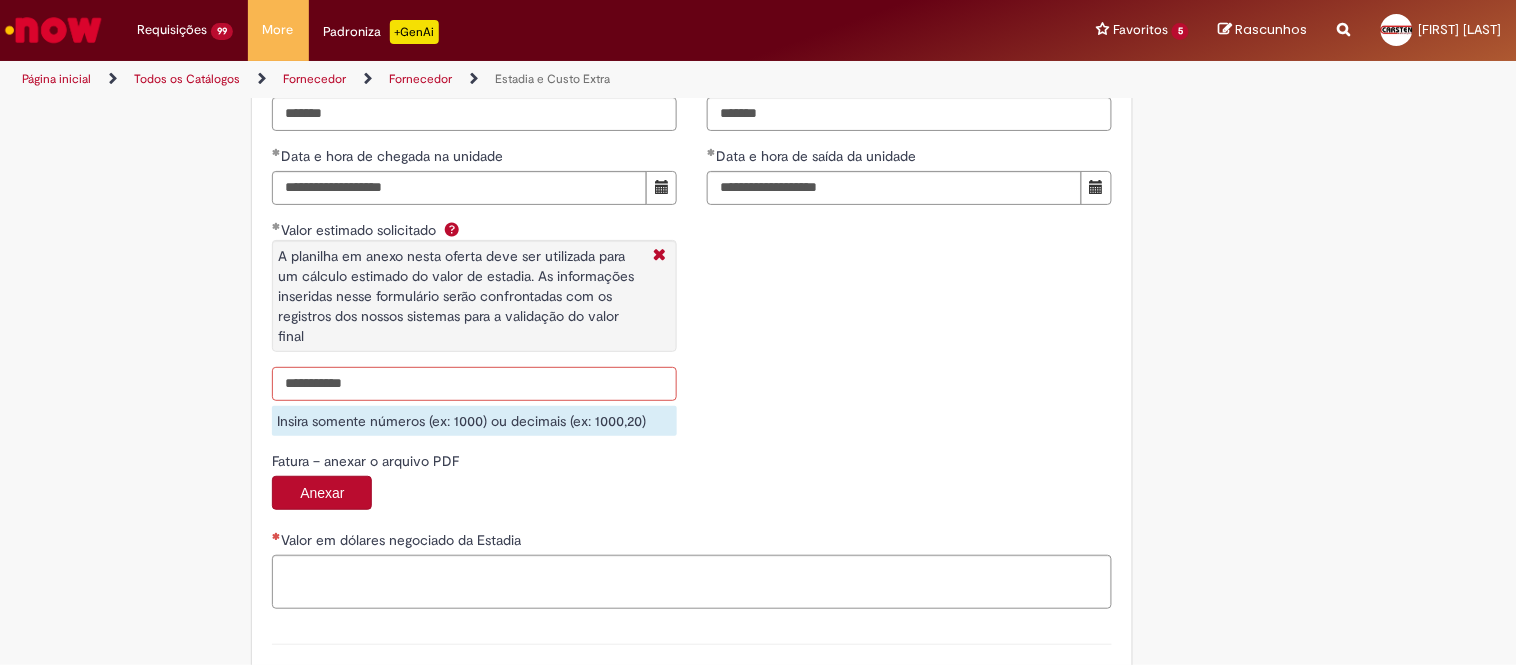 type on "**********" 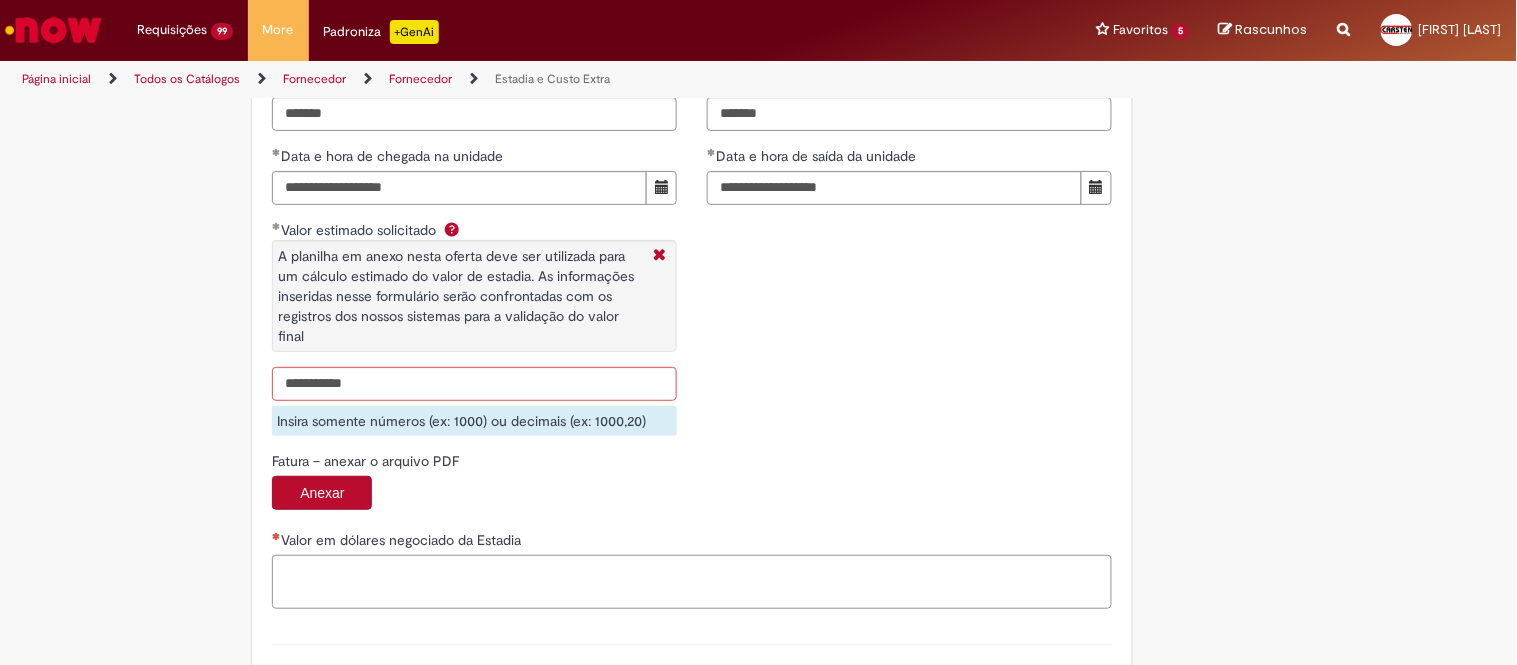 click on "Valor em dólares negociado da Estadia" at bounding box center [692, 582] 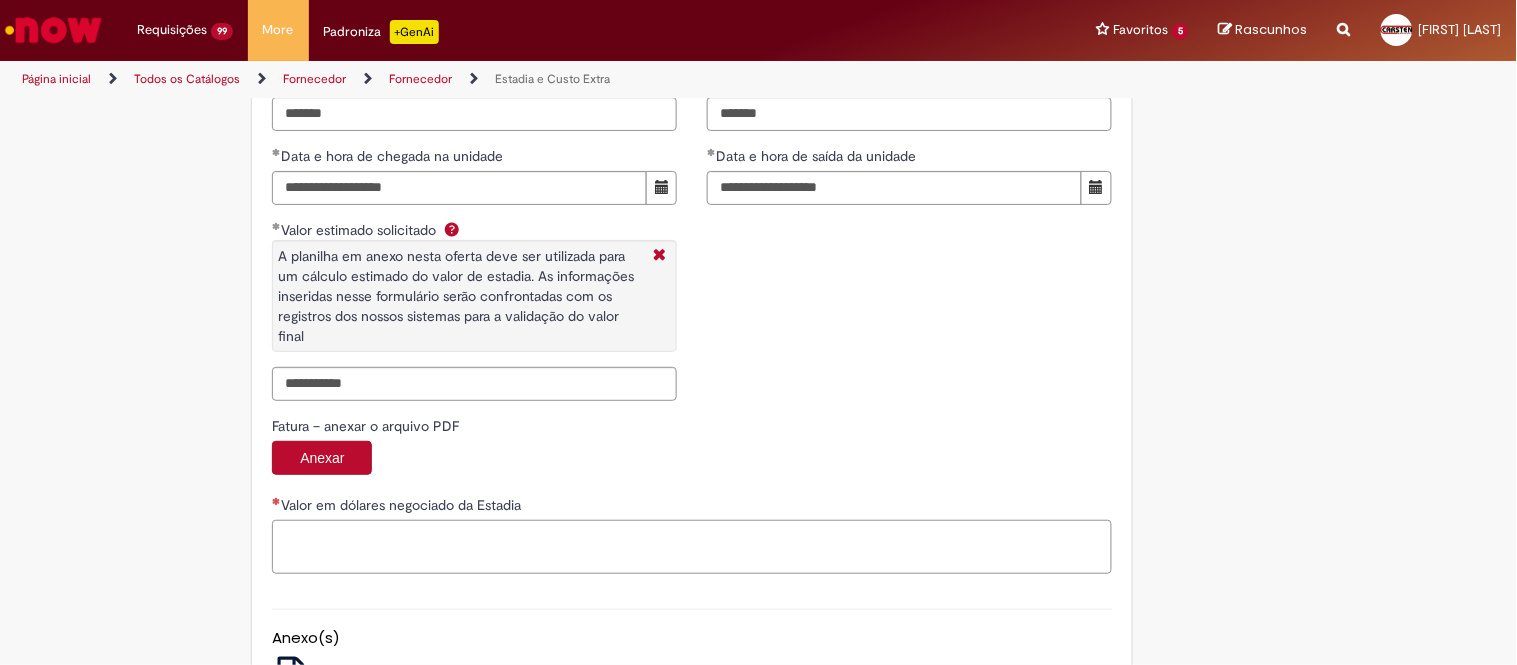 paste on "**********" 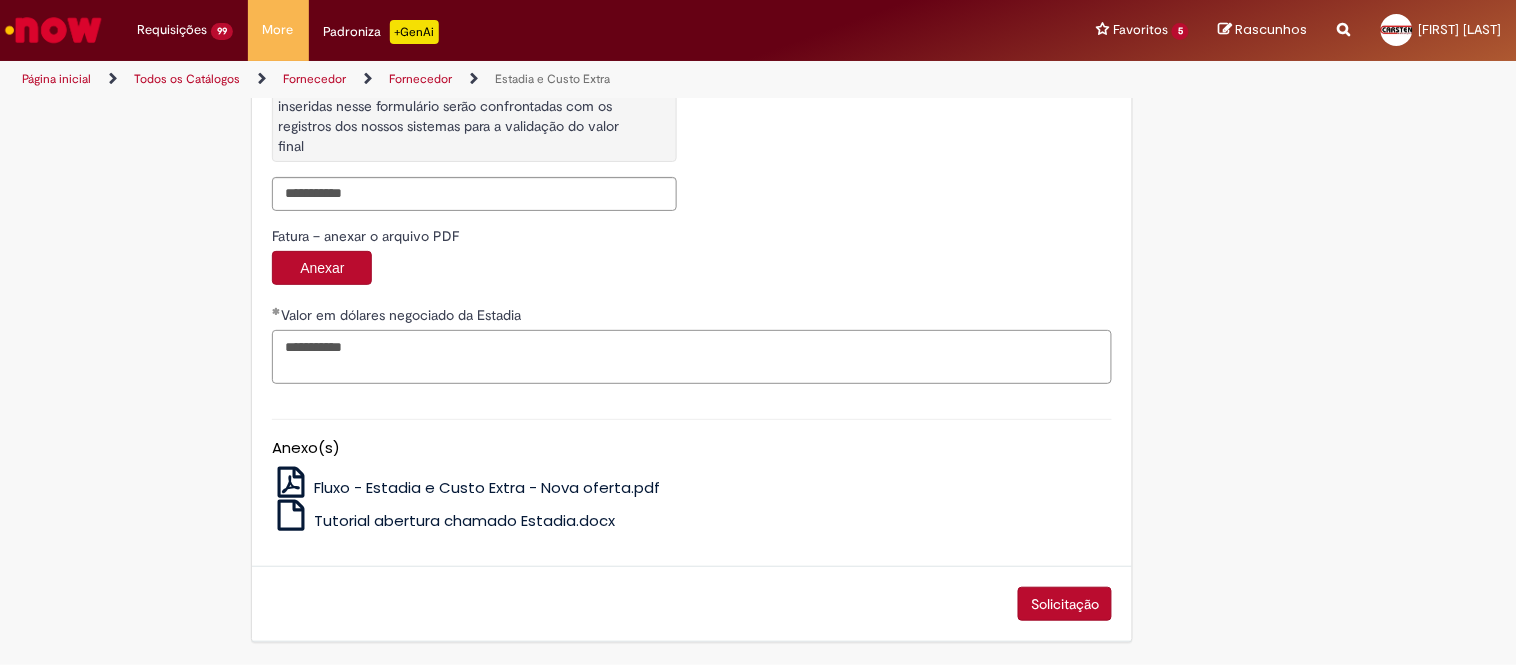 scroll, scrollTop: 3365, scrollLeft: 0, axis: vertical 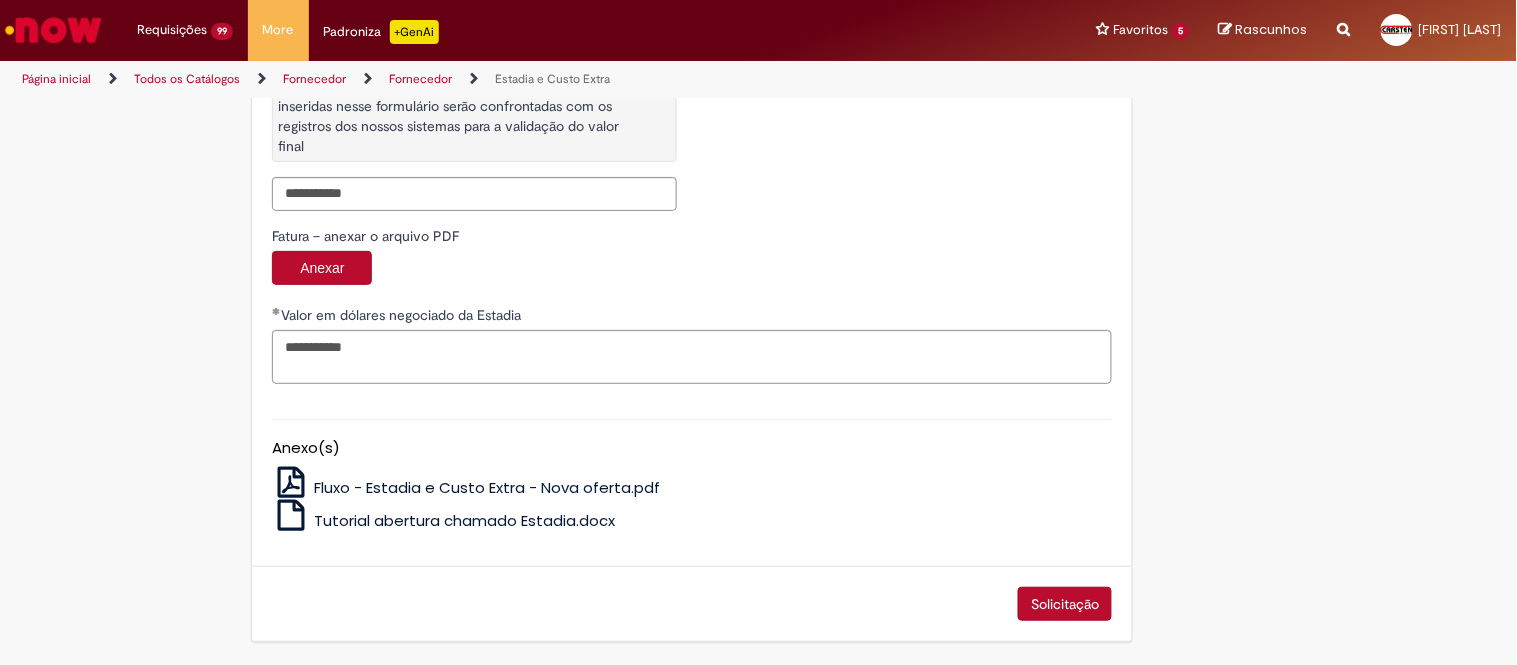 click on "Solicitação" at bounding box center (1065, 604) 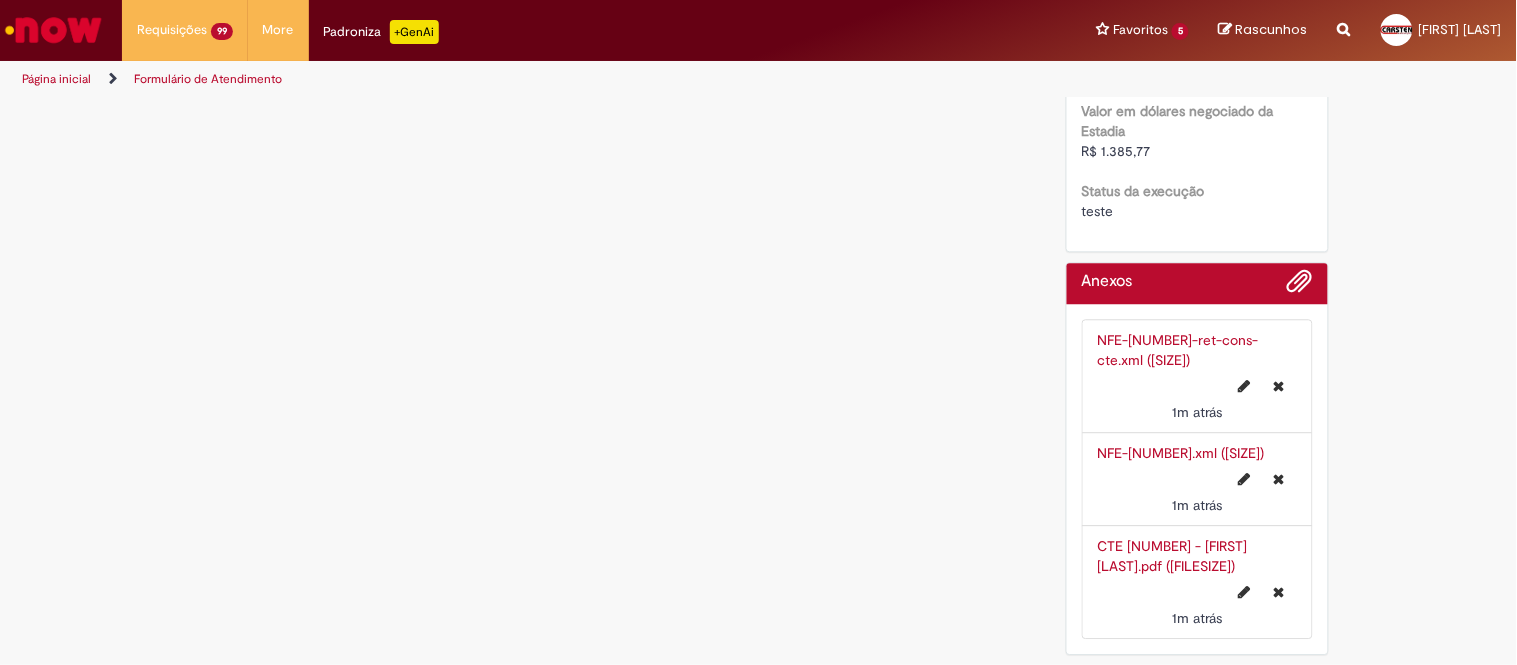 scroll, scrollTop: 0, scrollLeft: 0, axis: both 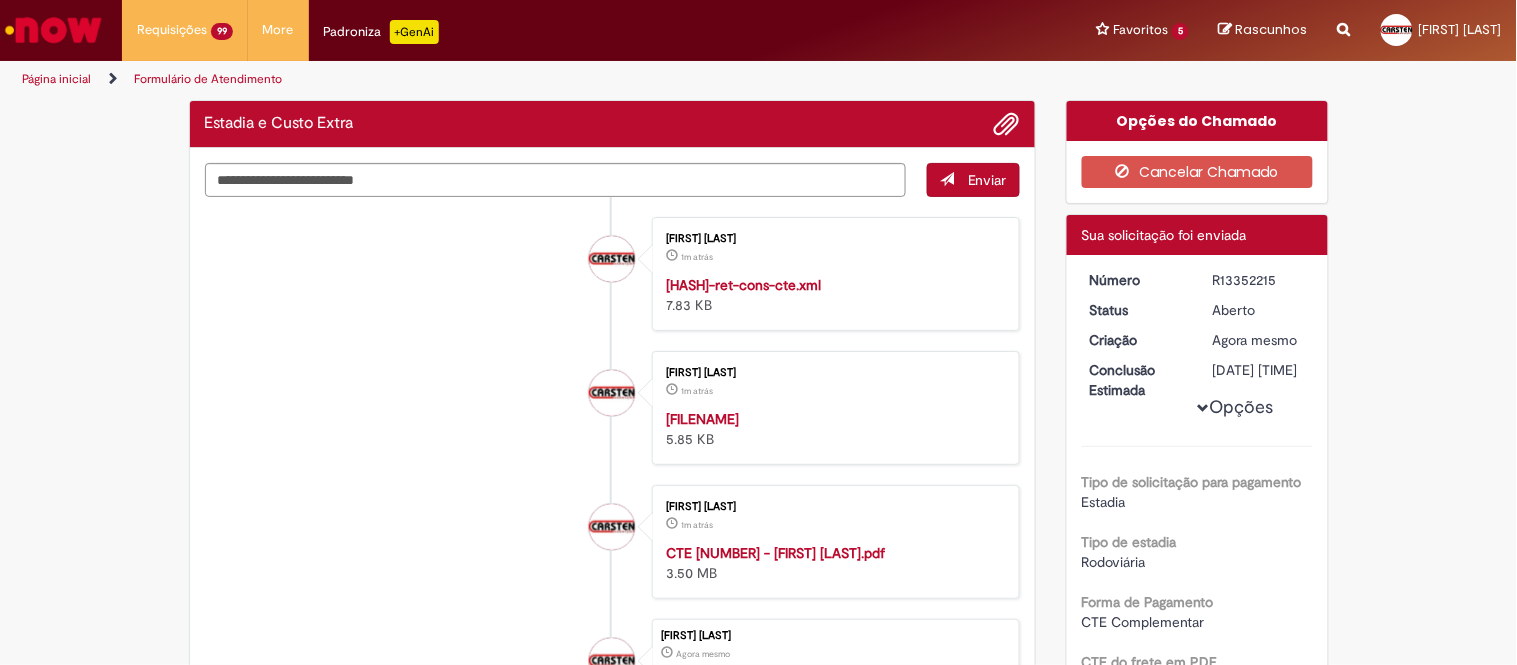 click on "Número
[ID]
Status
Aberto
Criação
Agora mesmo Agora mesmo
Conclusão Estimada
[DATE] [TIME]
Opções
Tipo de solicitação para pagamento
Estadia
Tipo de estadia
Rodoviária
Forma de Pagamento
CTE Complementar
CTE do frete em PDF
[HASH]
Nota Fiscal - anexar o arquivo XML
[HASH]
Nº Nota Fiscal
[NUMBER]
Série Nota Fiscal
[NUMBER]
Data de emissão
[DATE] [TIME]
Valor total da NF
R$ [PRICE]
Chave de Acesso - Nfe" at bounding box center [1197, 1838] 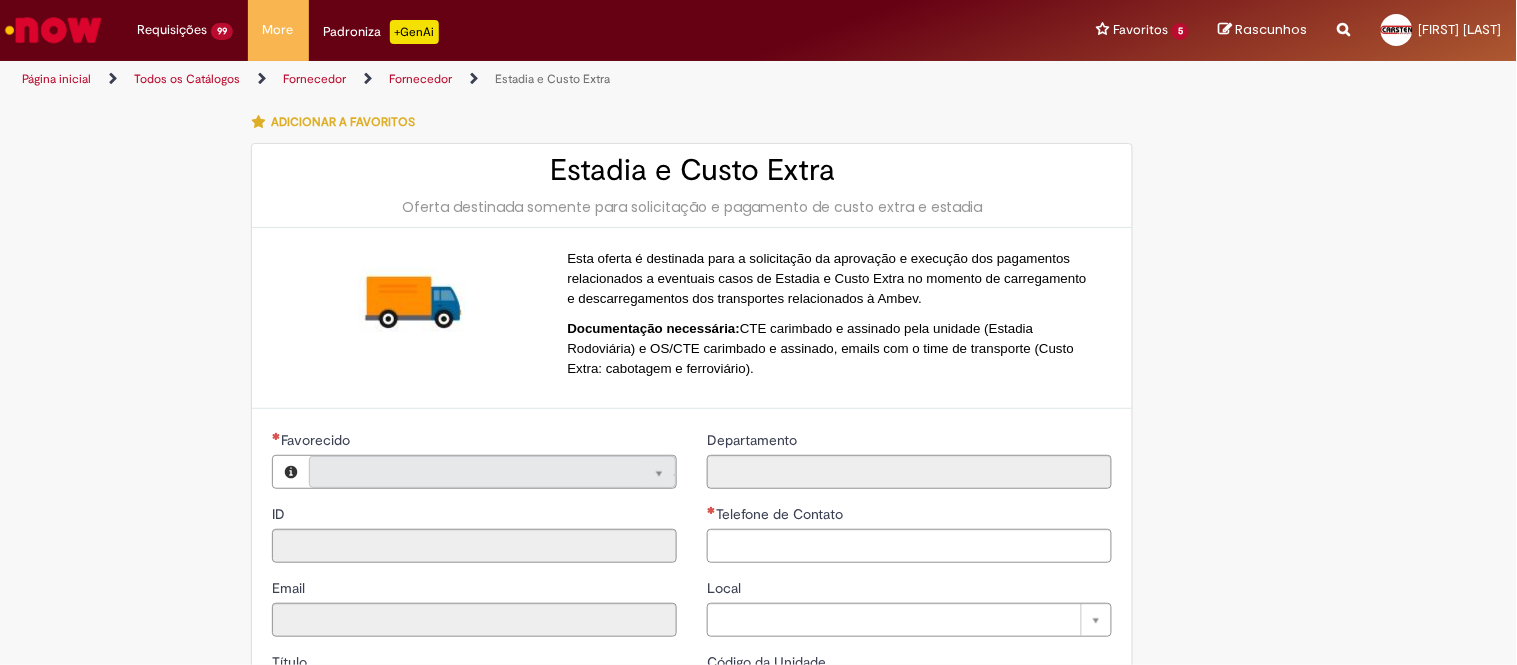 type on "**********" 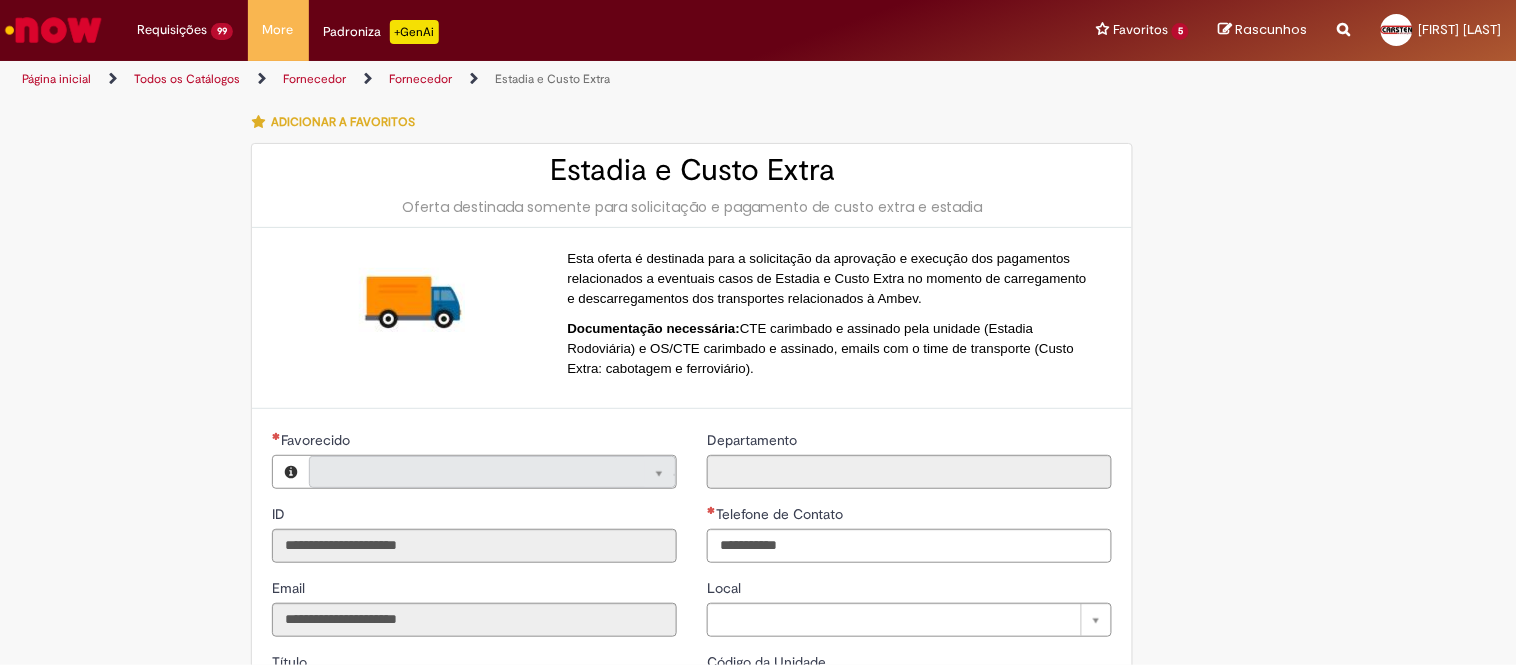 type on "**********" 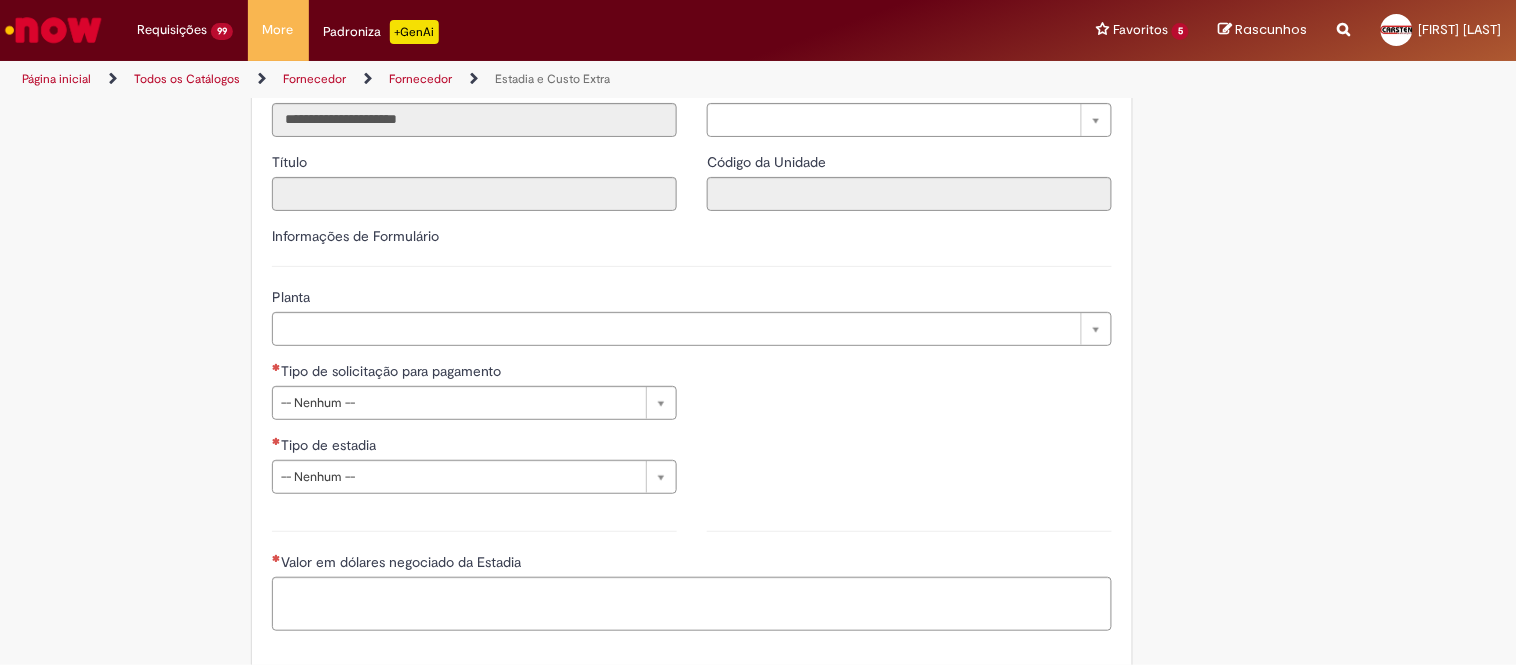 scroll, scrollTop: 555, scrollLeft: 0, axis: vertical 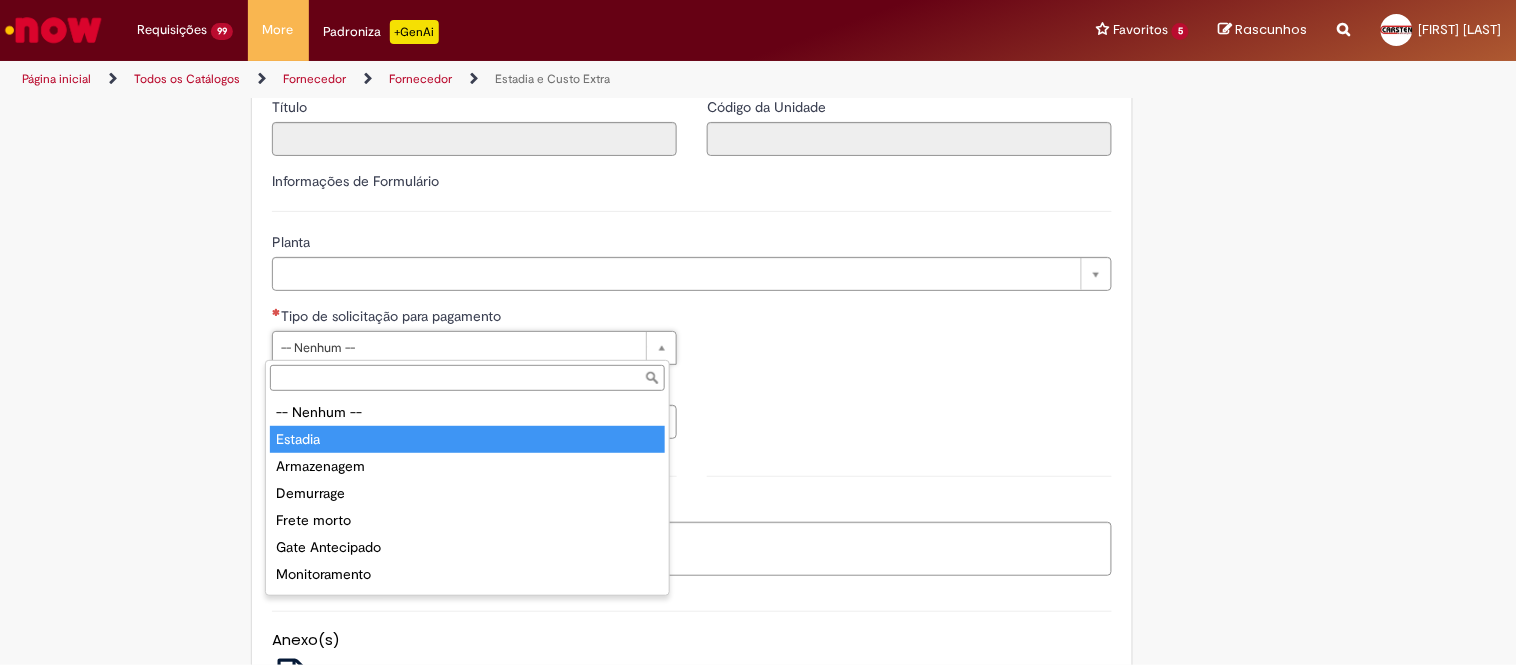 type on "*******" 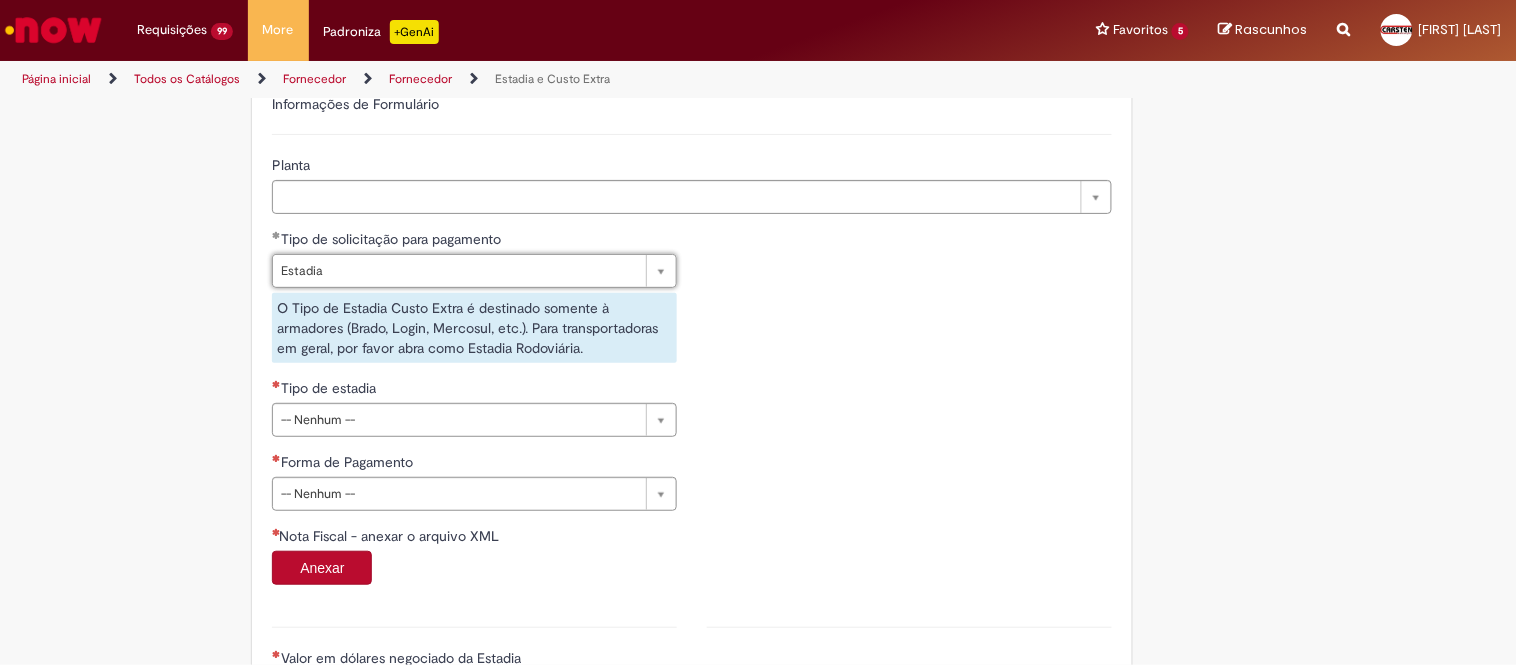 scroll, scrollTop: 666, scrollLeft: 0, axis: vertical 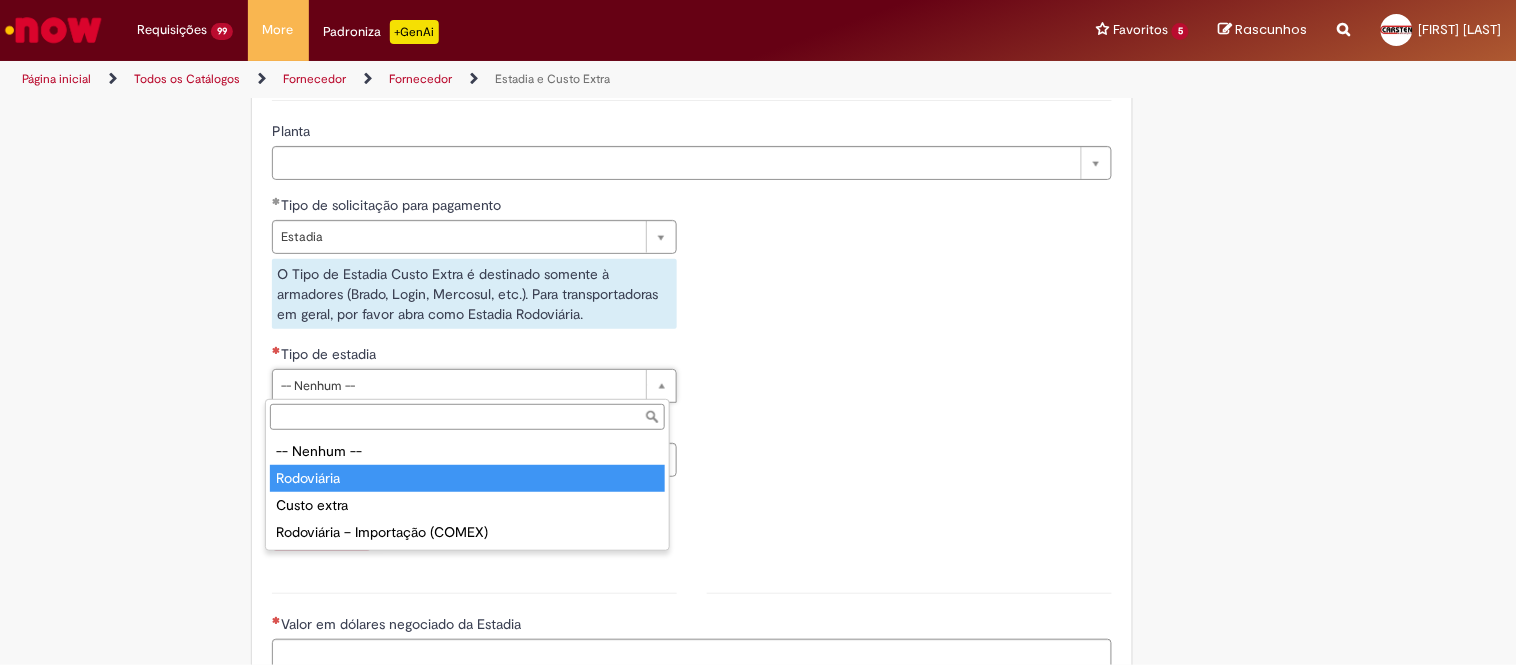 type on "**********" 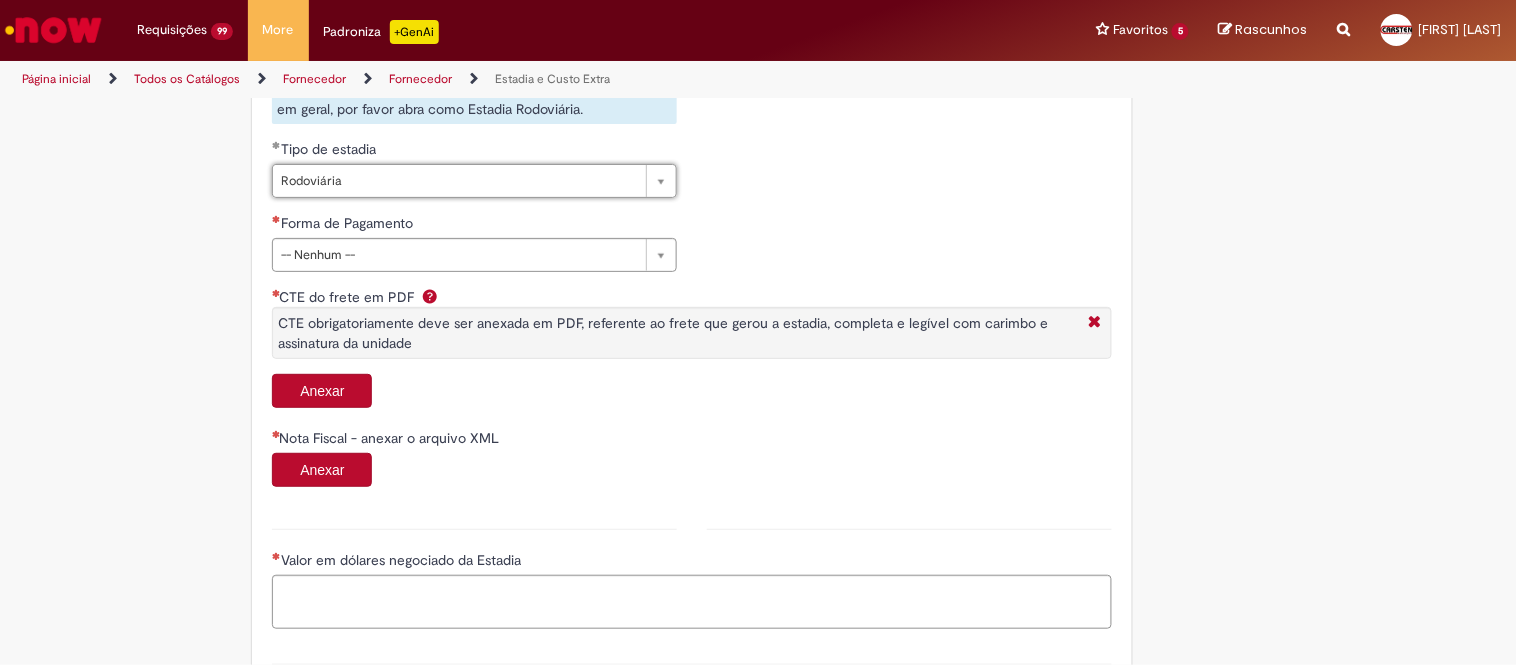 scroll, scrollTop: 888, scrollLeft: 0, axis: vertical 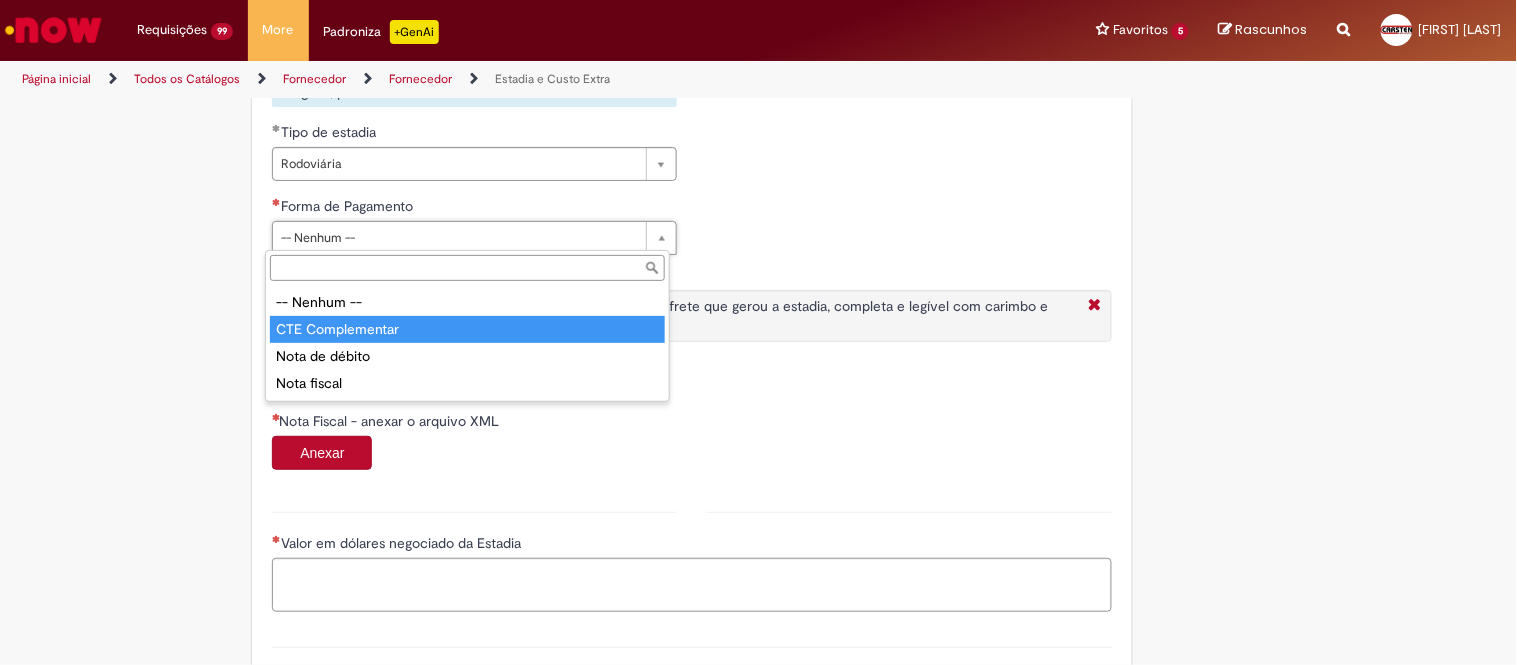 type on "**********" 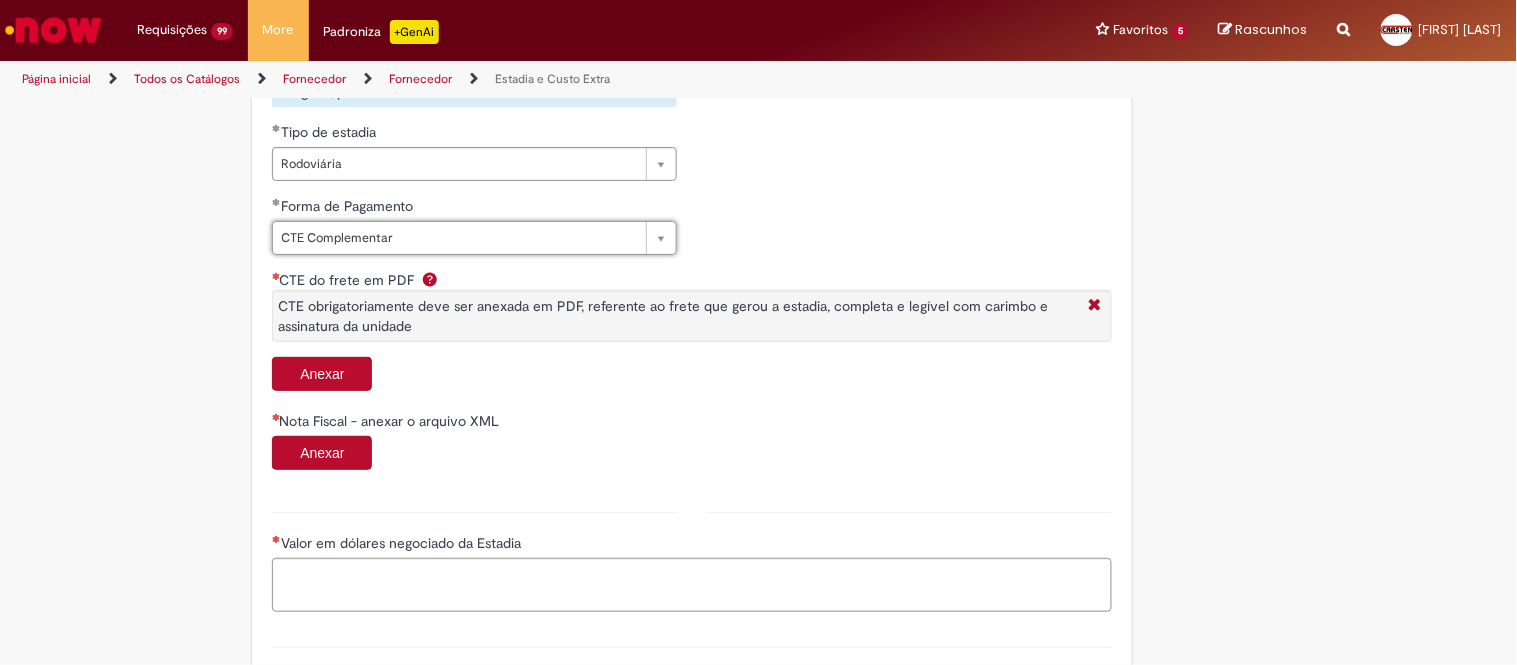 click on "Anexar" at bounding box center [322, 374] 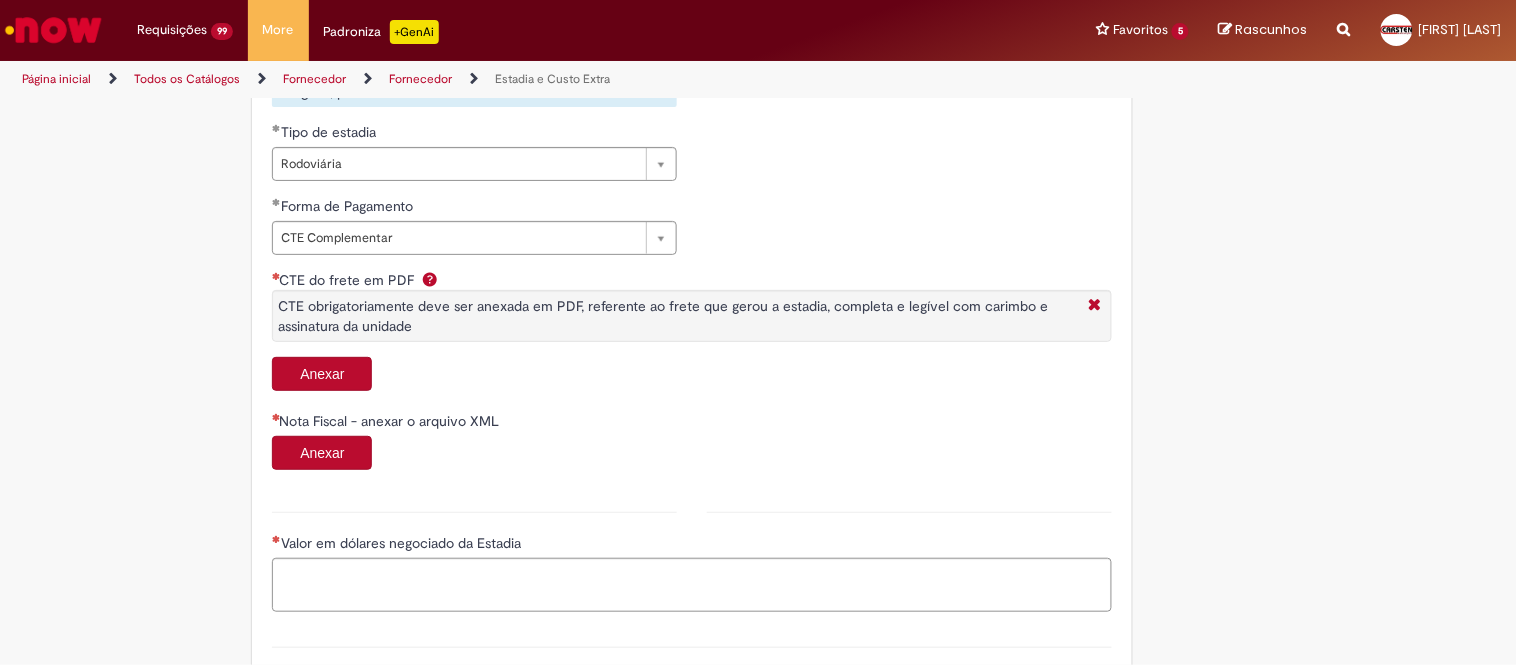type 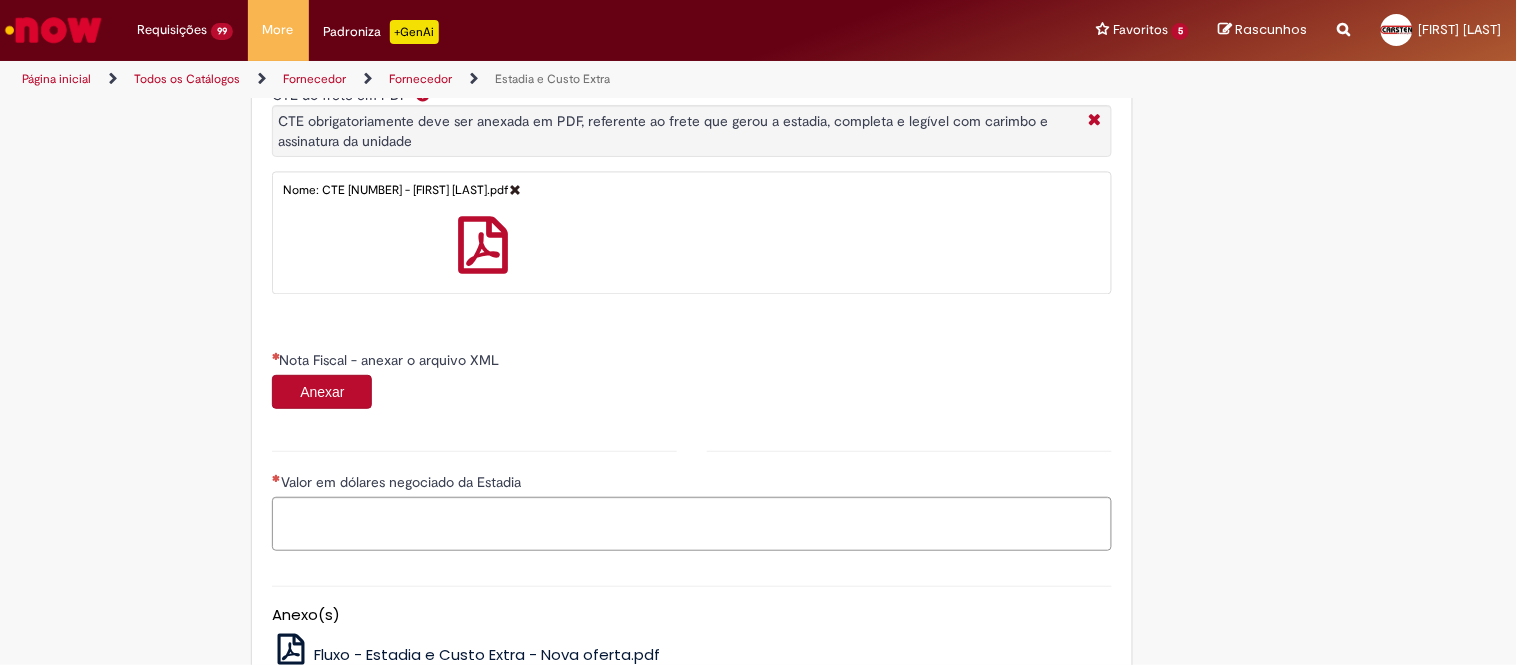 scroll, scrollTop: 1111, scrollLeft: 0, axis: vertical 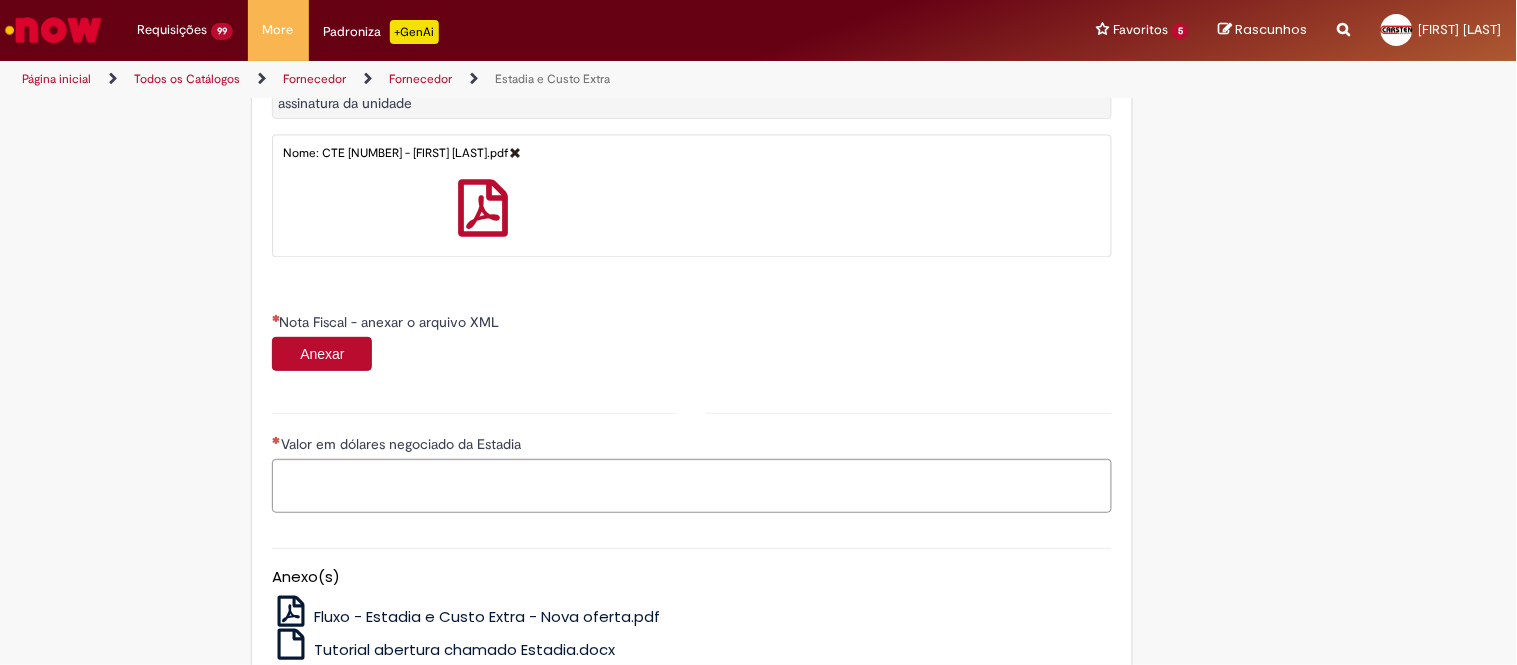 click on "Anexar" at bounding box center [322, 354] 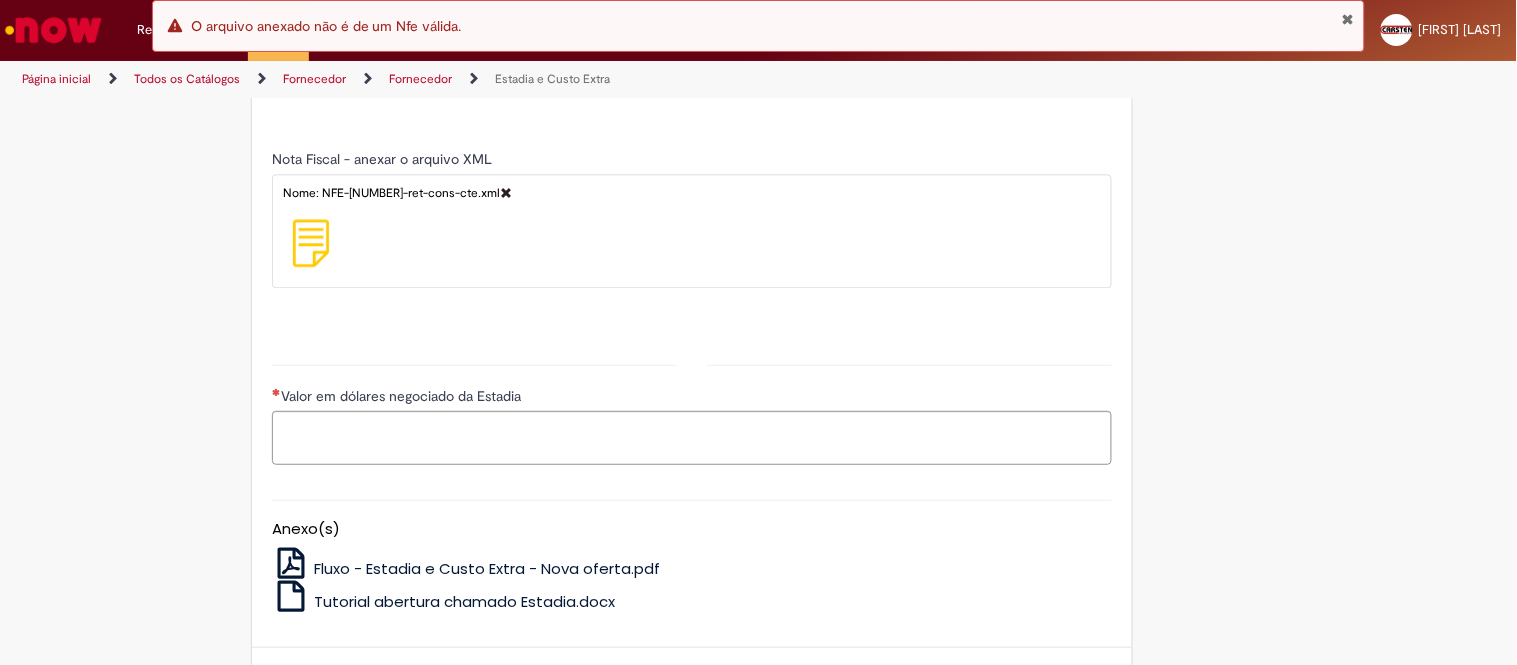 scroll, scrollTop: 1248, scrollLeft: 0, axis: vertical 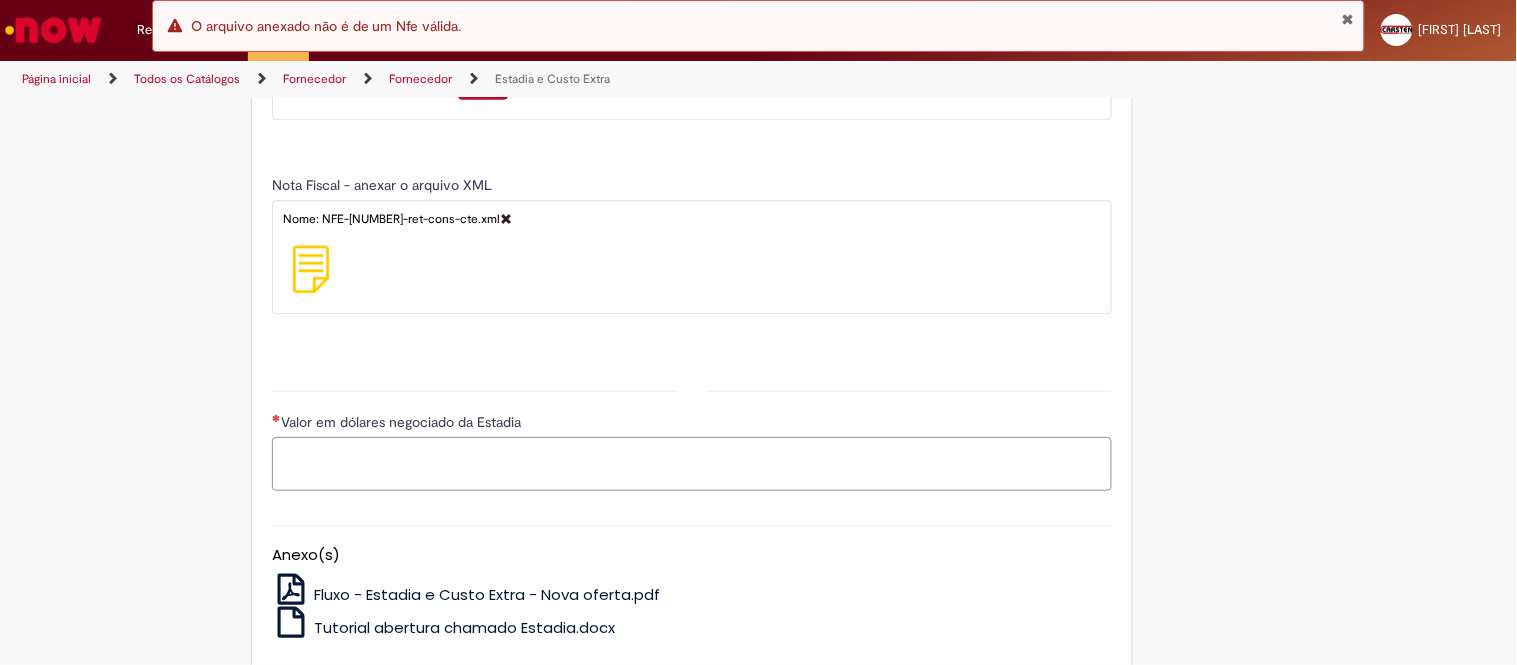 click at bounding box center [506, 218] 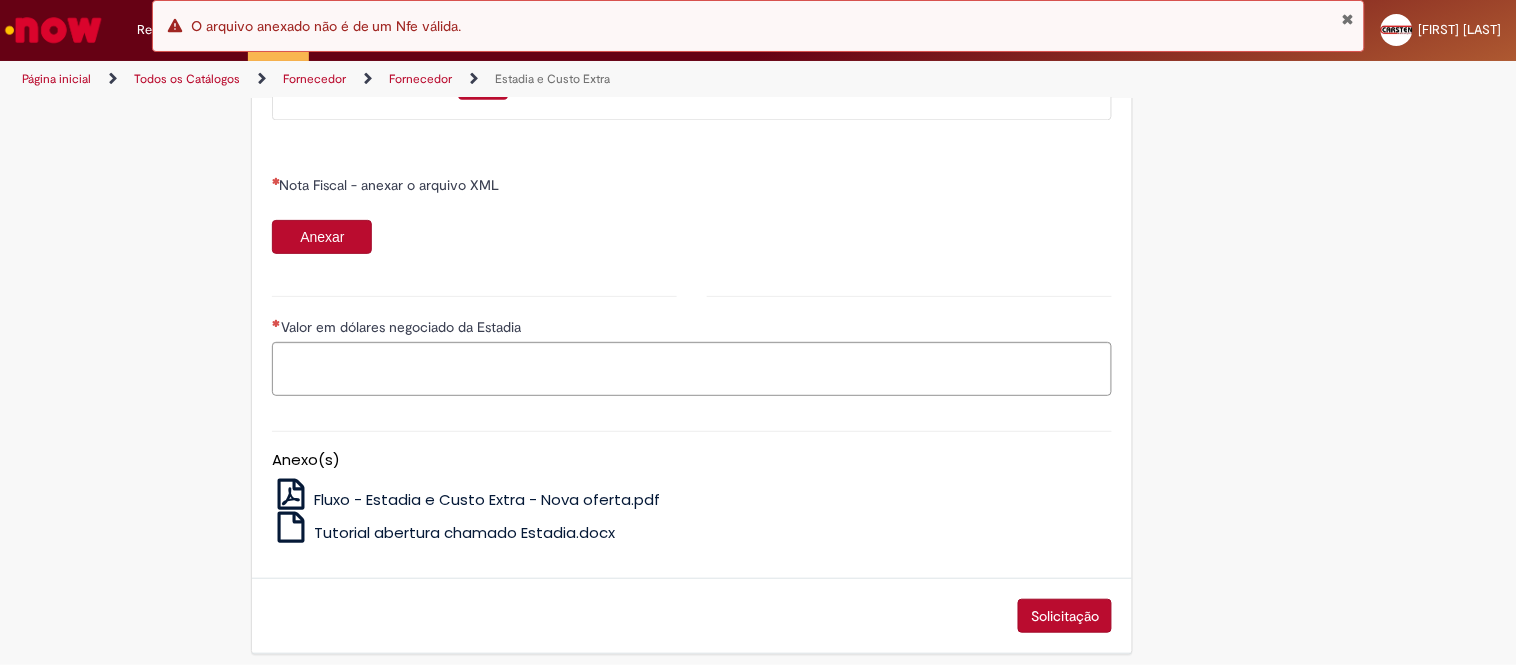click on "Anexar" at bounding box center (322, 237) 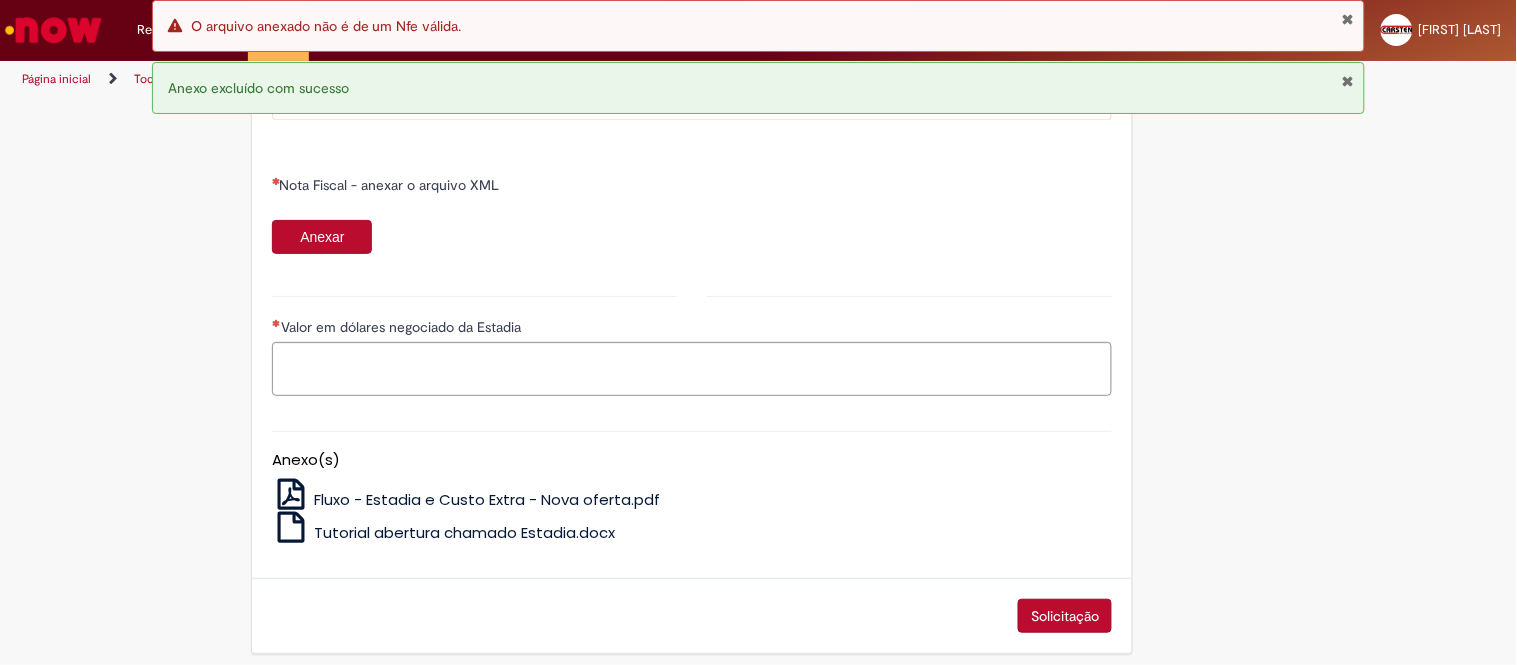 type 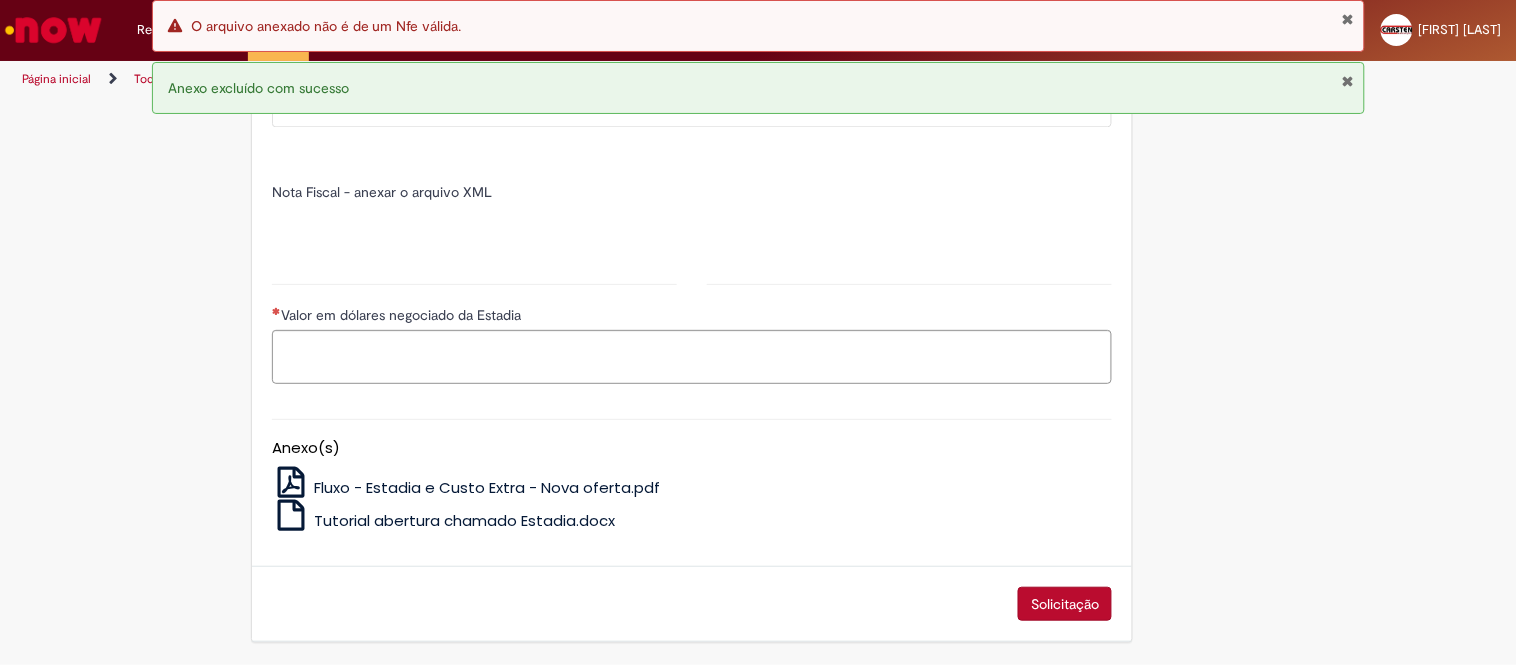type on "*******" 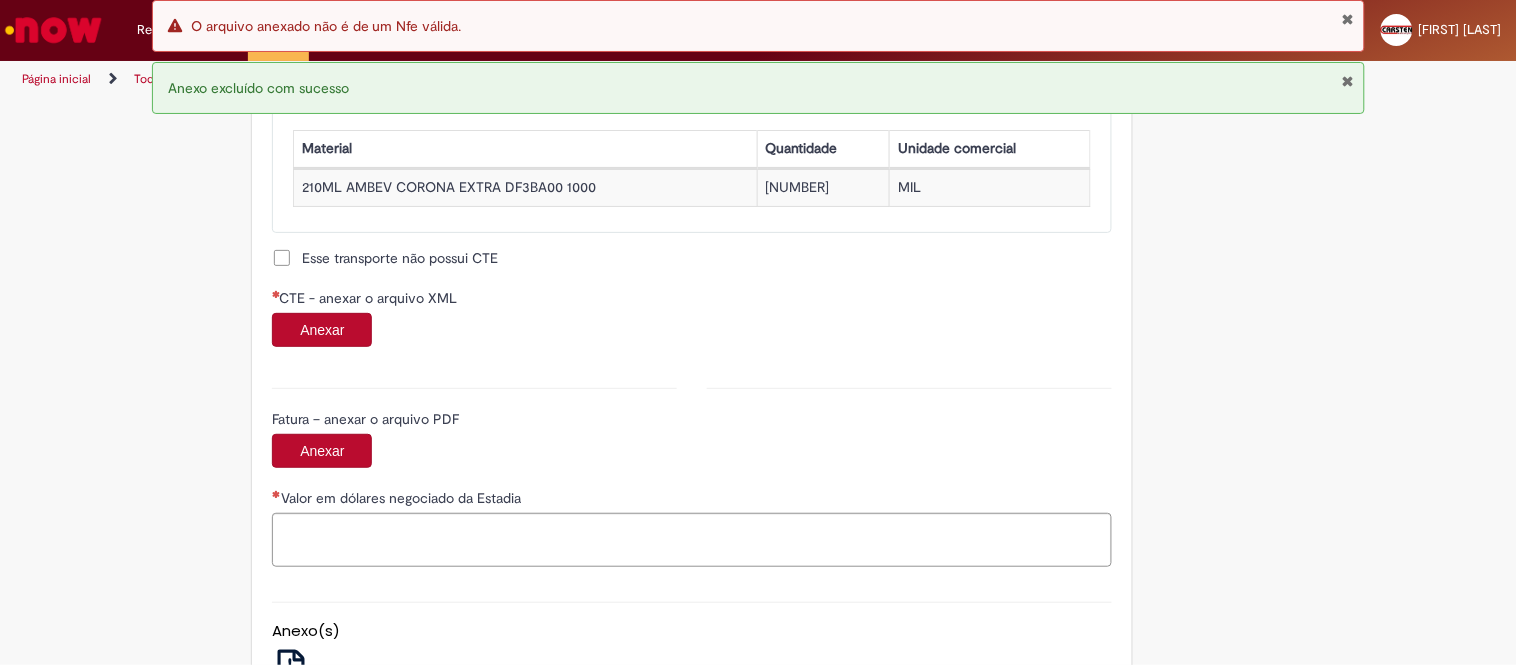 scroll, scrollTop: 1915, scrollLeft: 0, axis: vertical 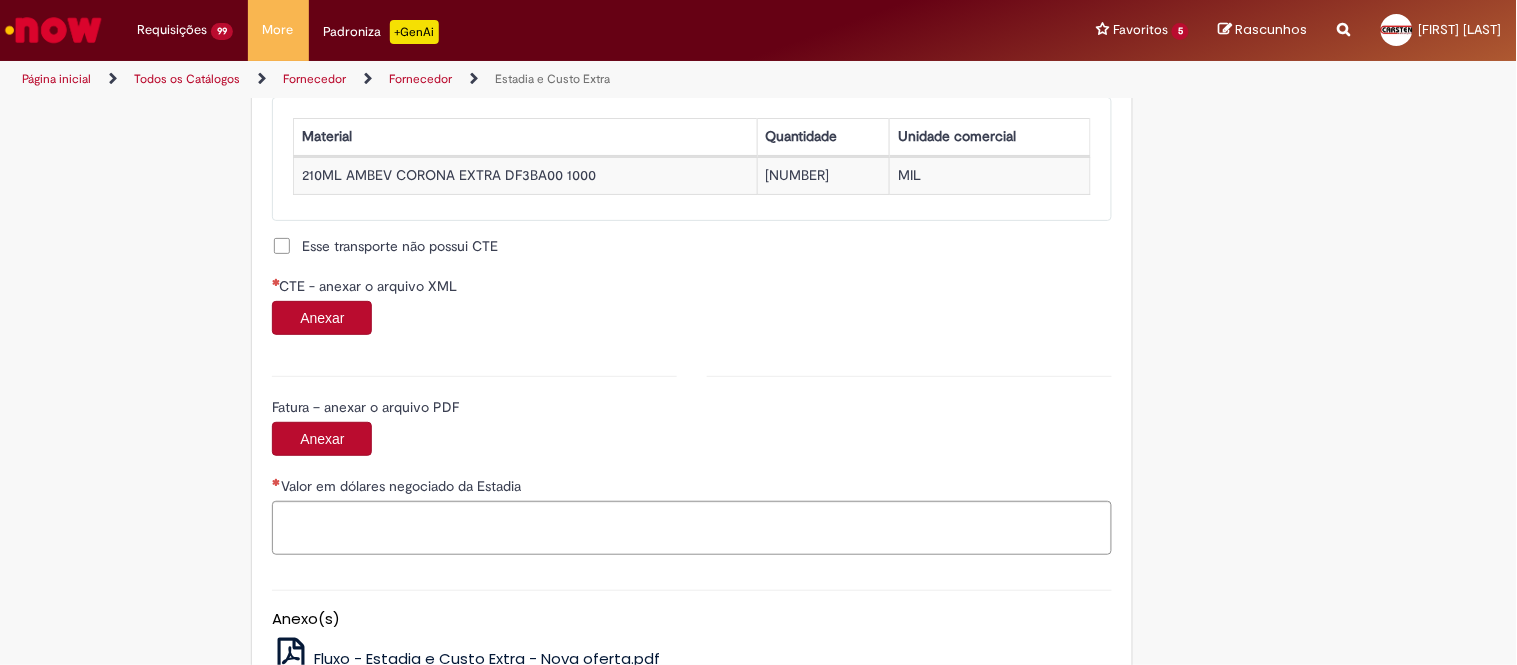 click on "Anexar" at bounding box center (322, 318) 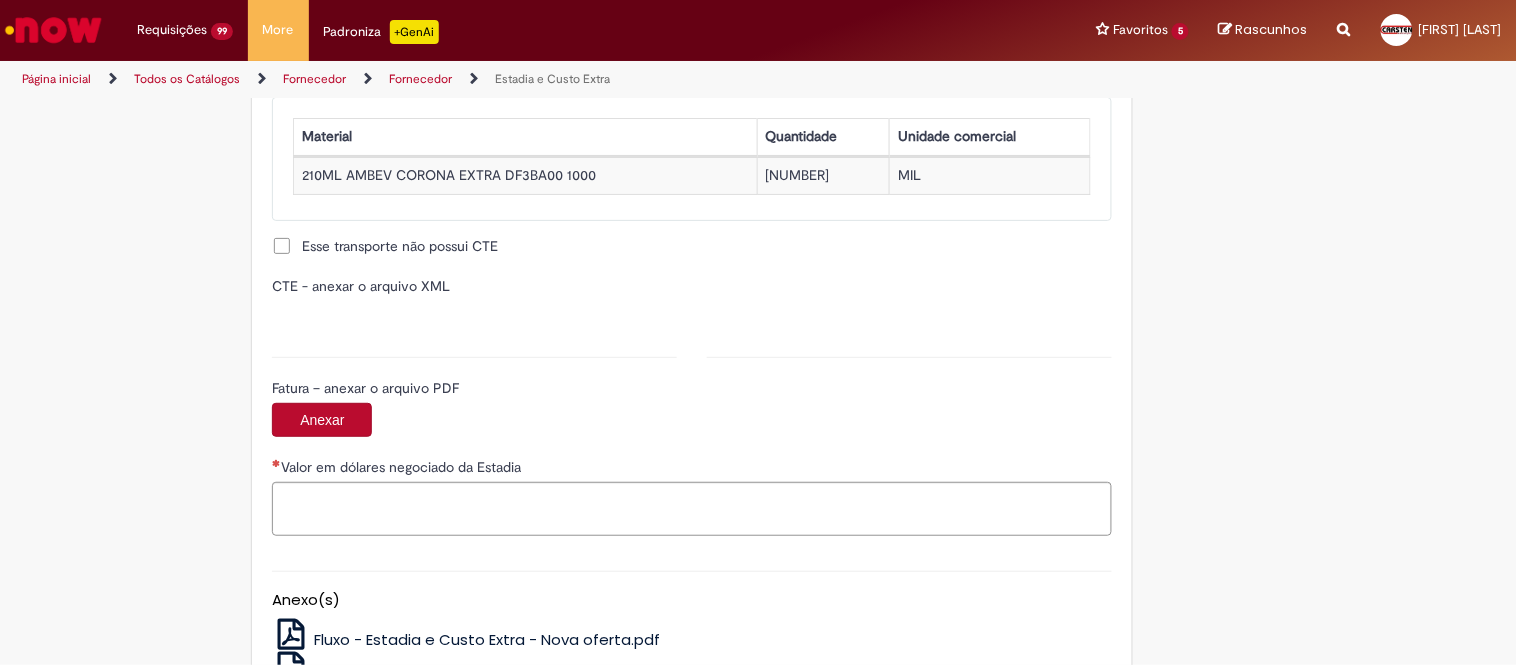 type on "**********" 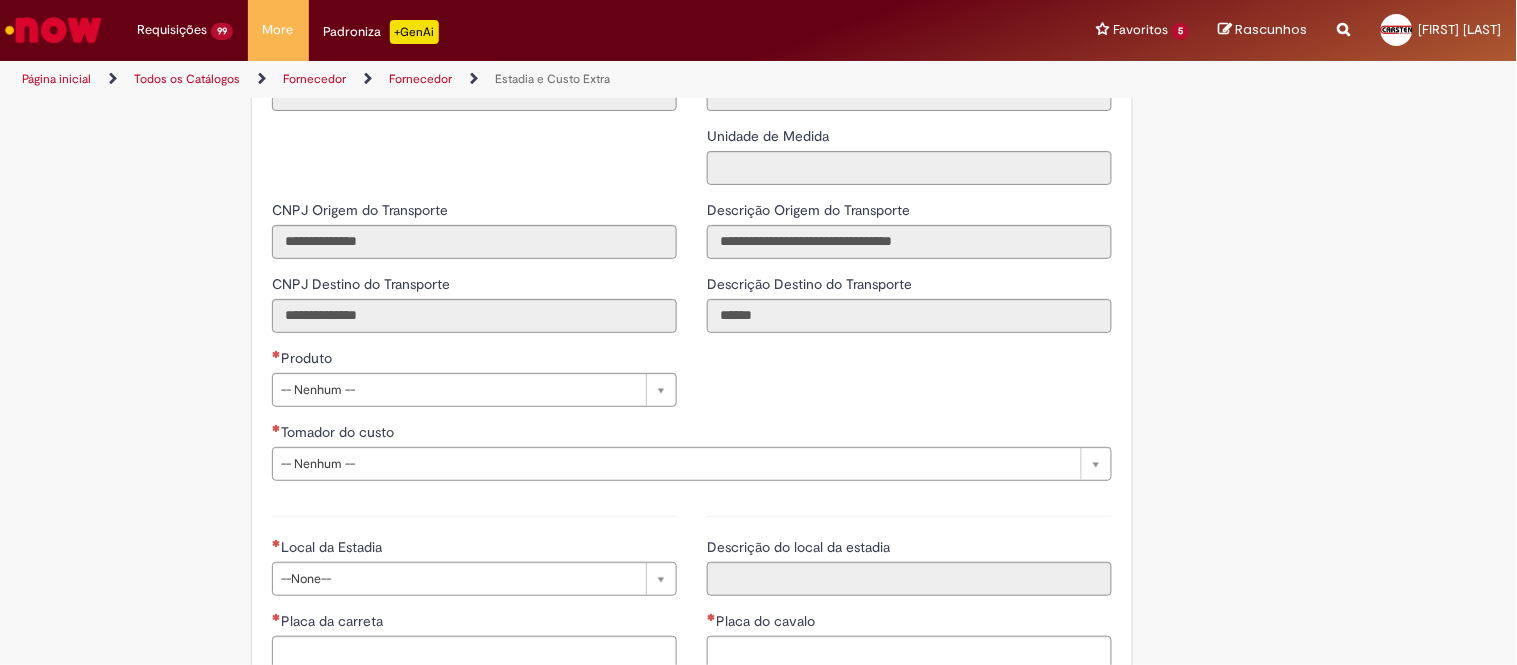 scroll, scrollTop: 2693, scrollLeft: 0, axis: vertical 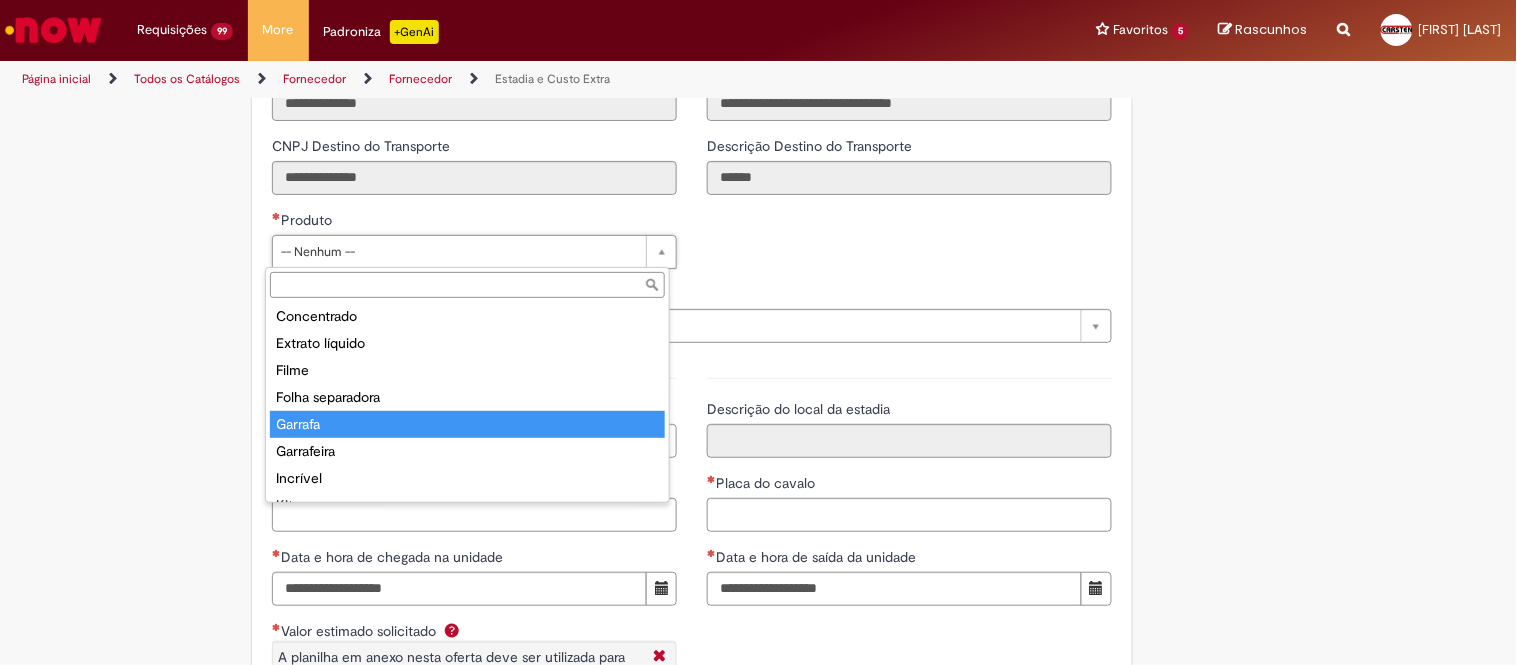 type on "*******" 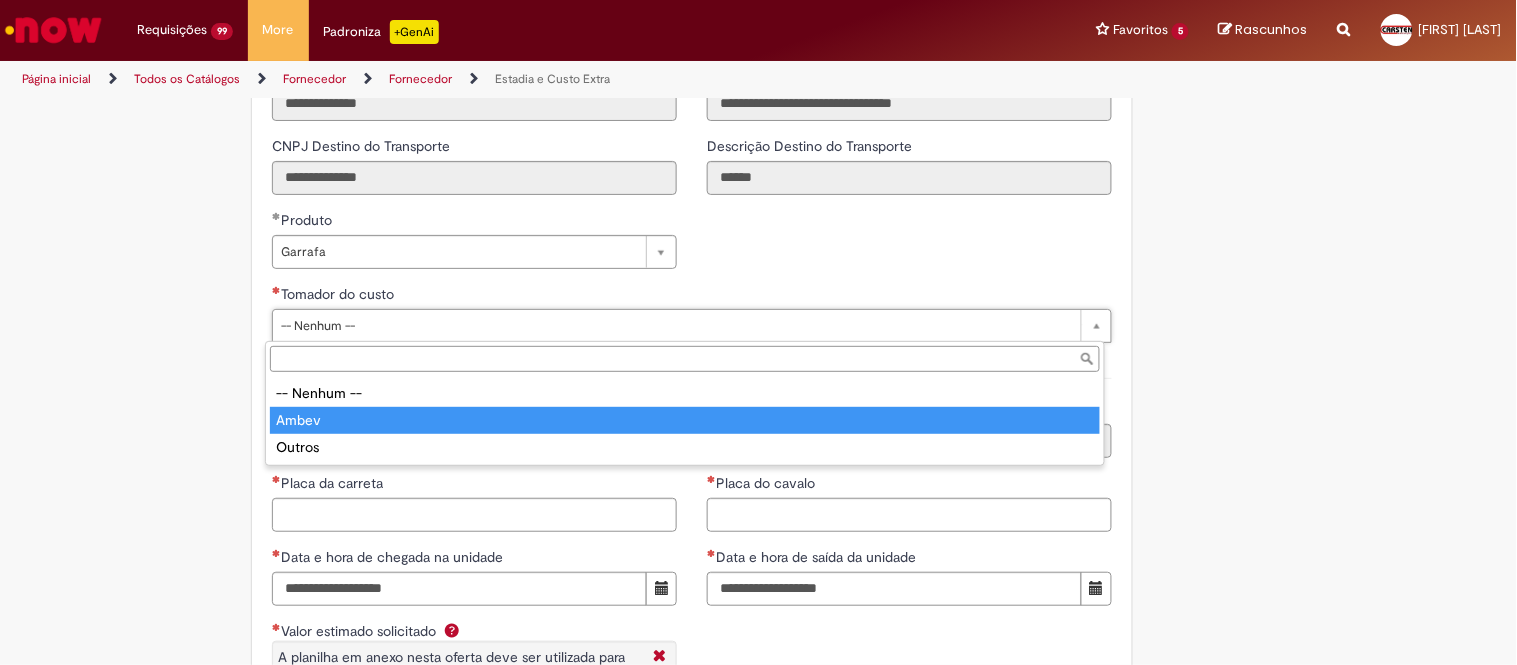 type on "*****" 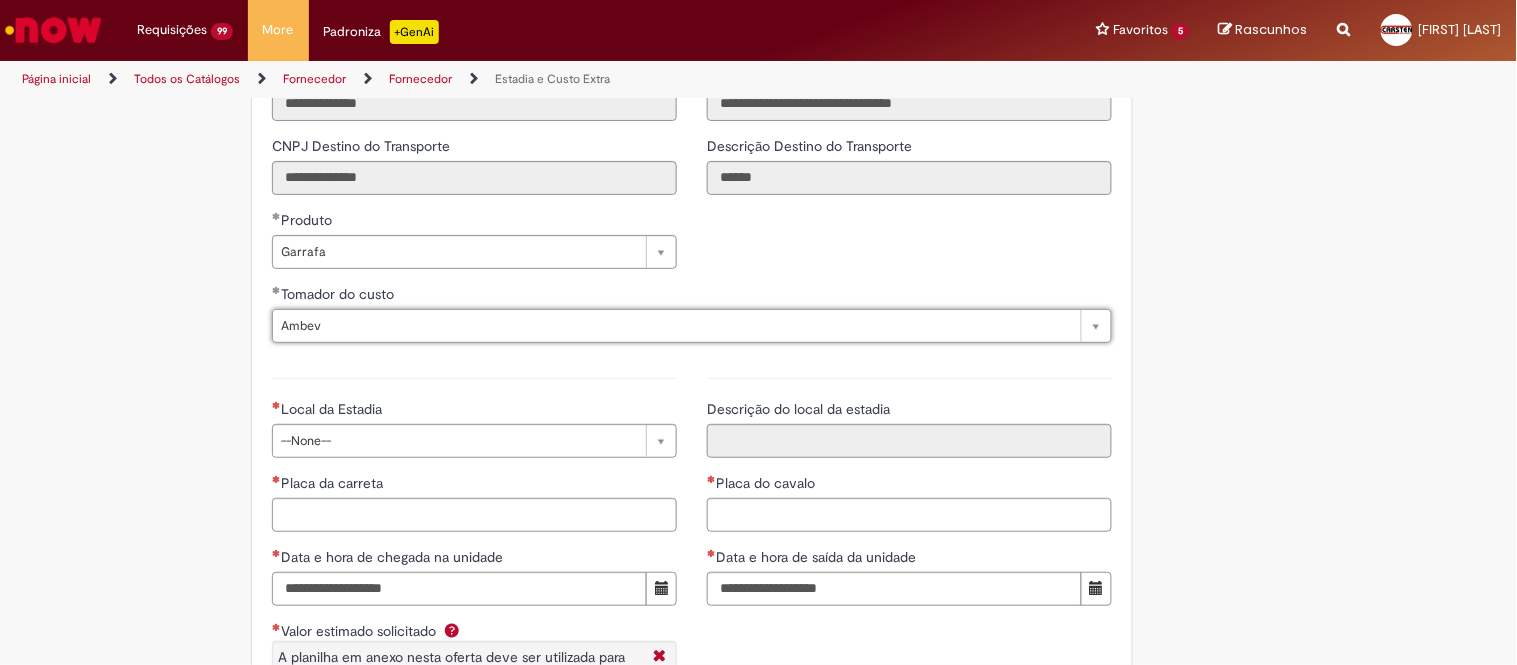 click on "Local da Estadia" at bounding box center (474, 411) 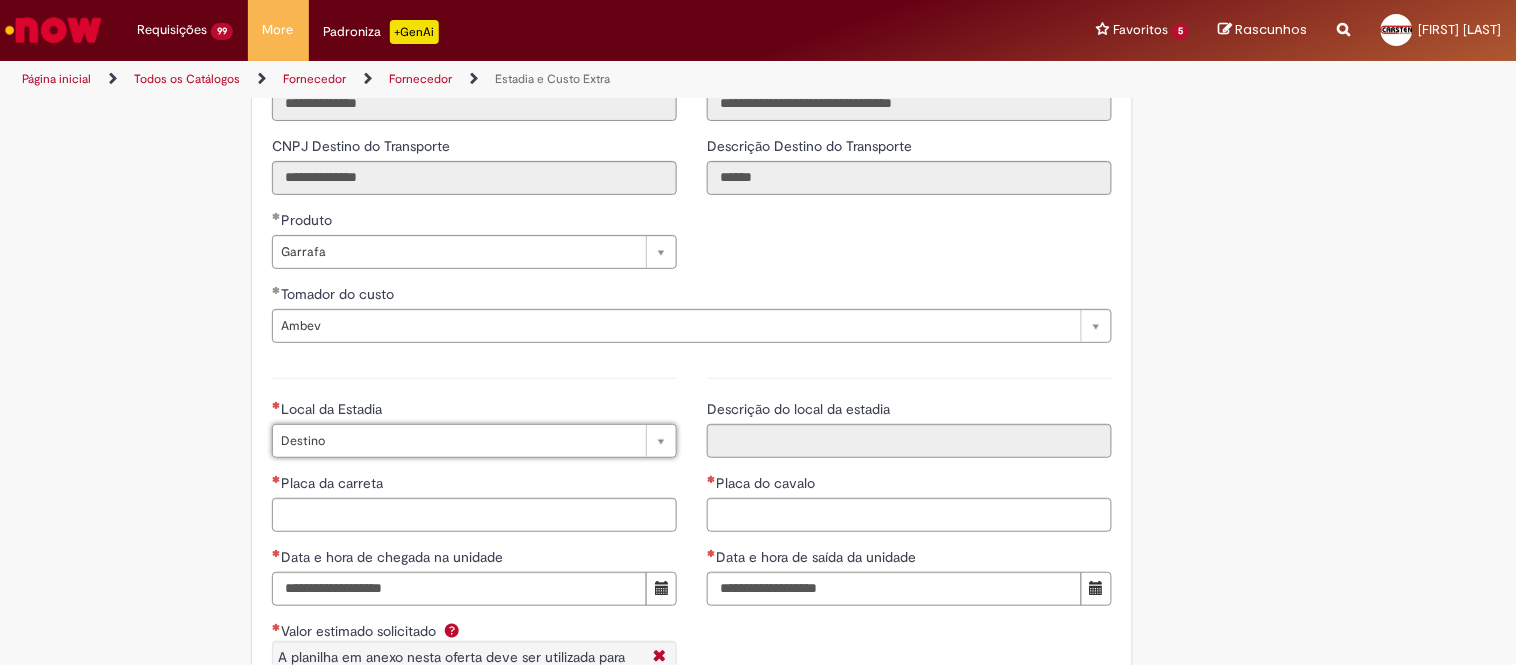 type on "*******" 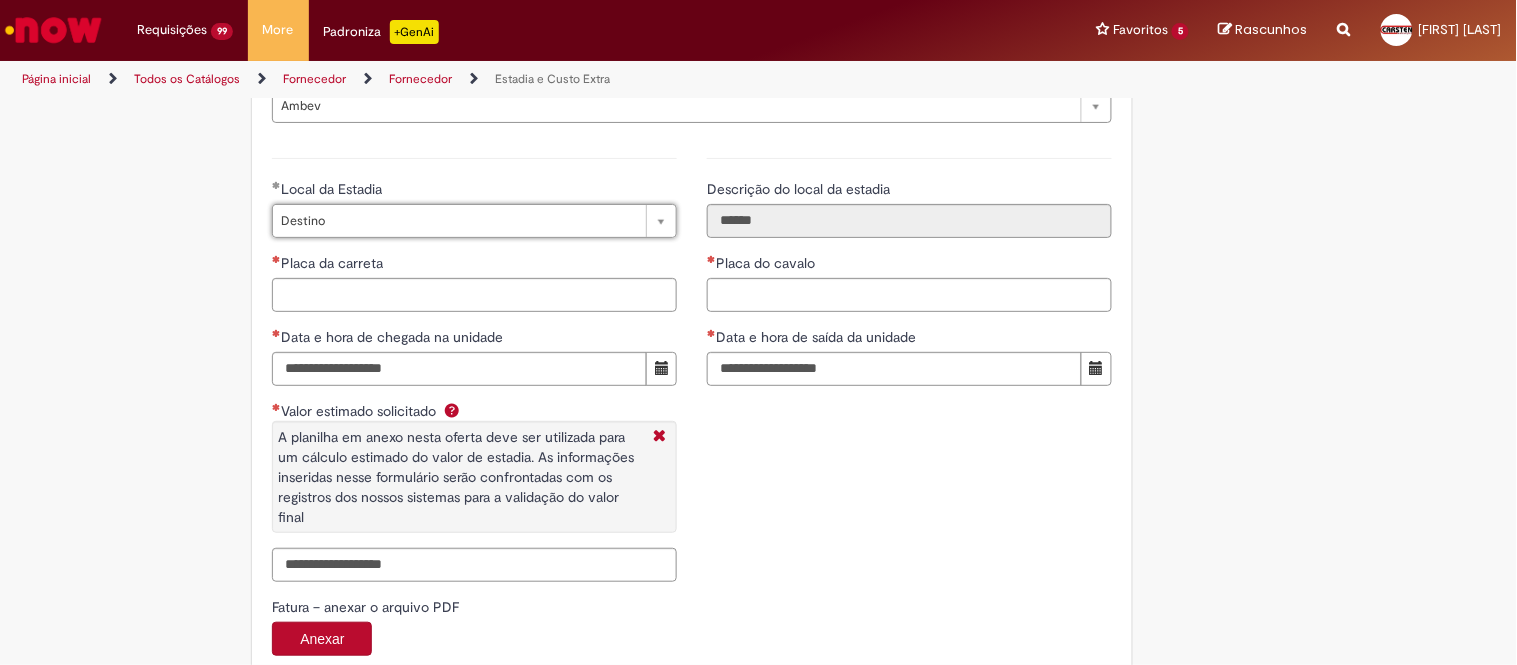 scroll, scrollTop: 2915, scrollLeft: 0, axis: vertical 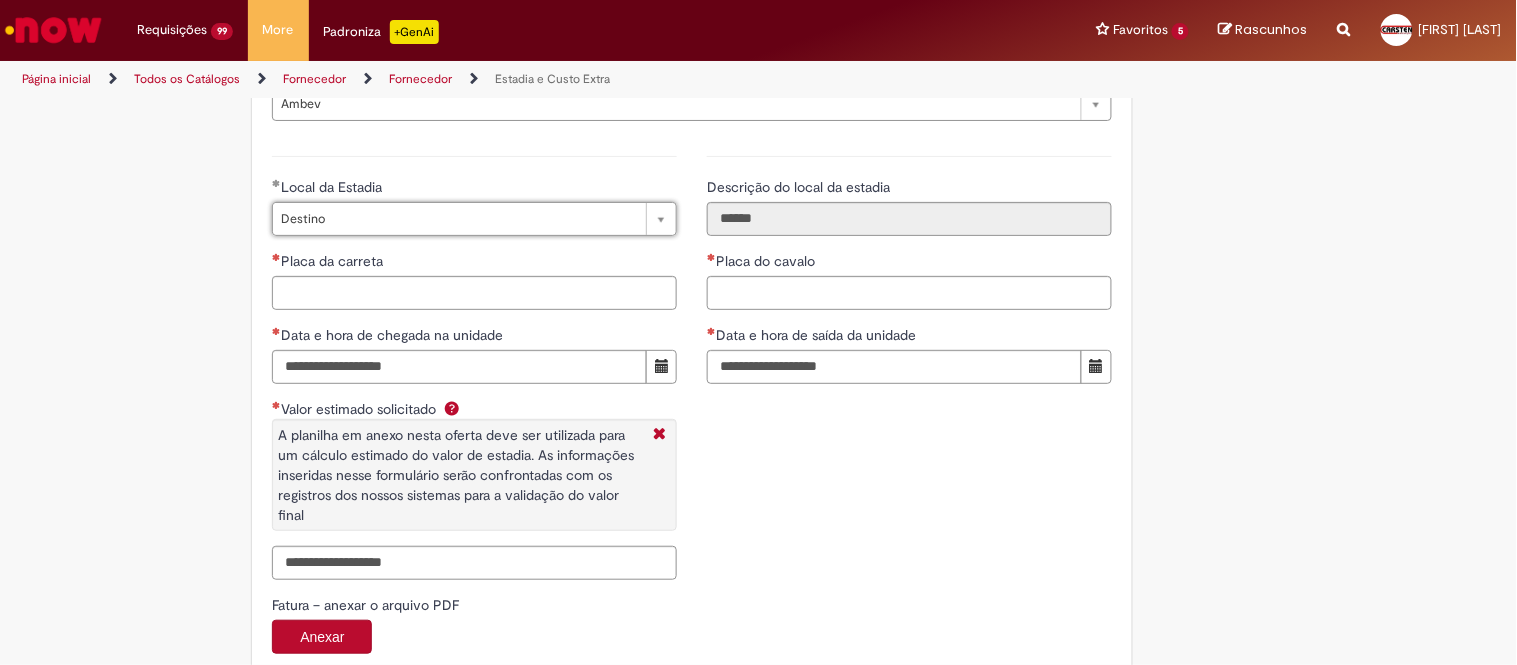 click on "**********" at bounding box center (474, 365) 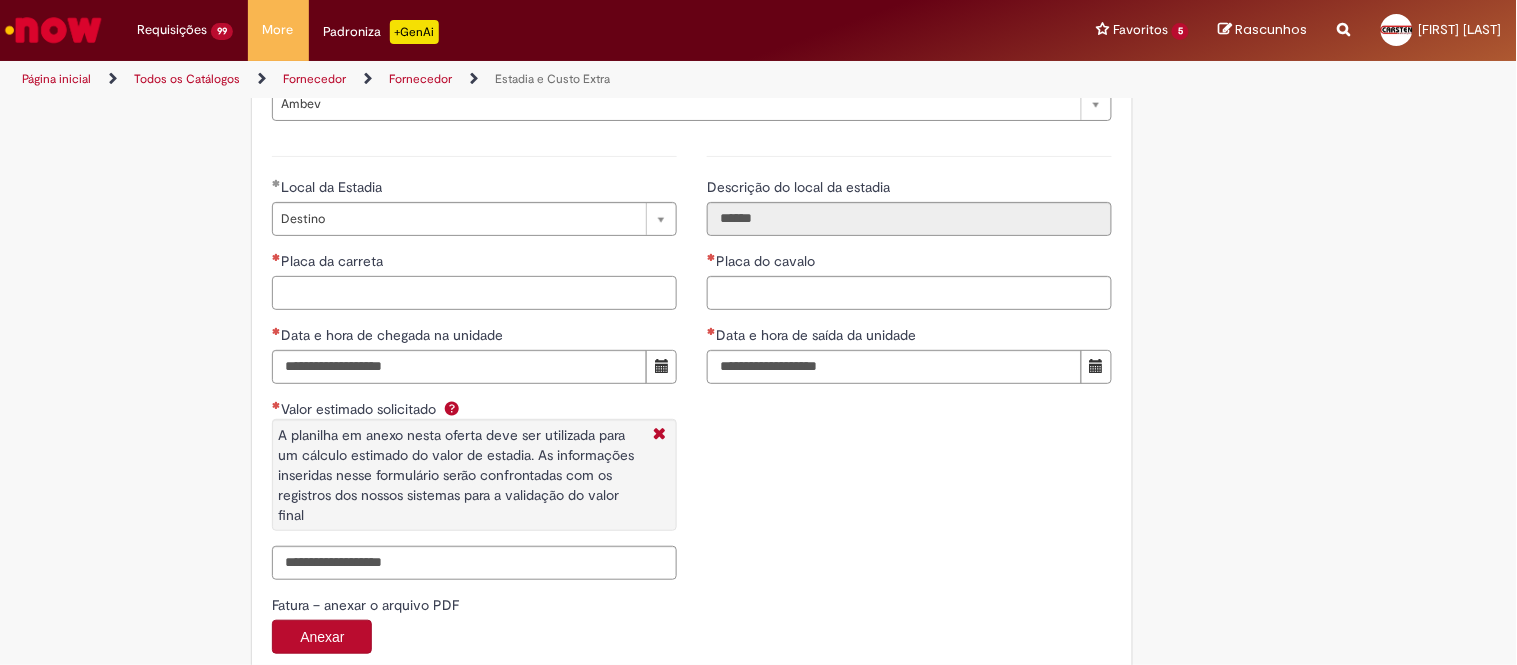 click on "Placa da carreta" at bounding box center [474, 293] 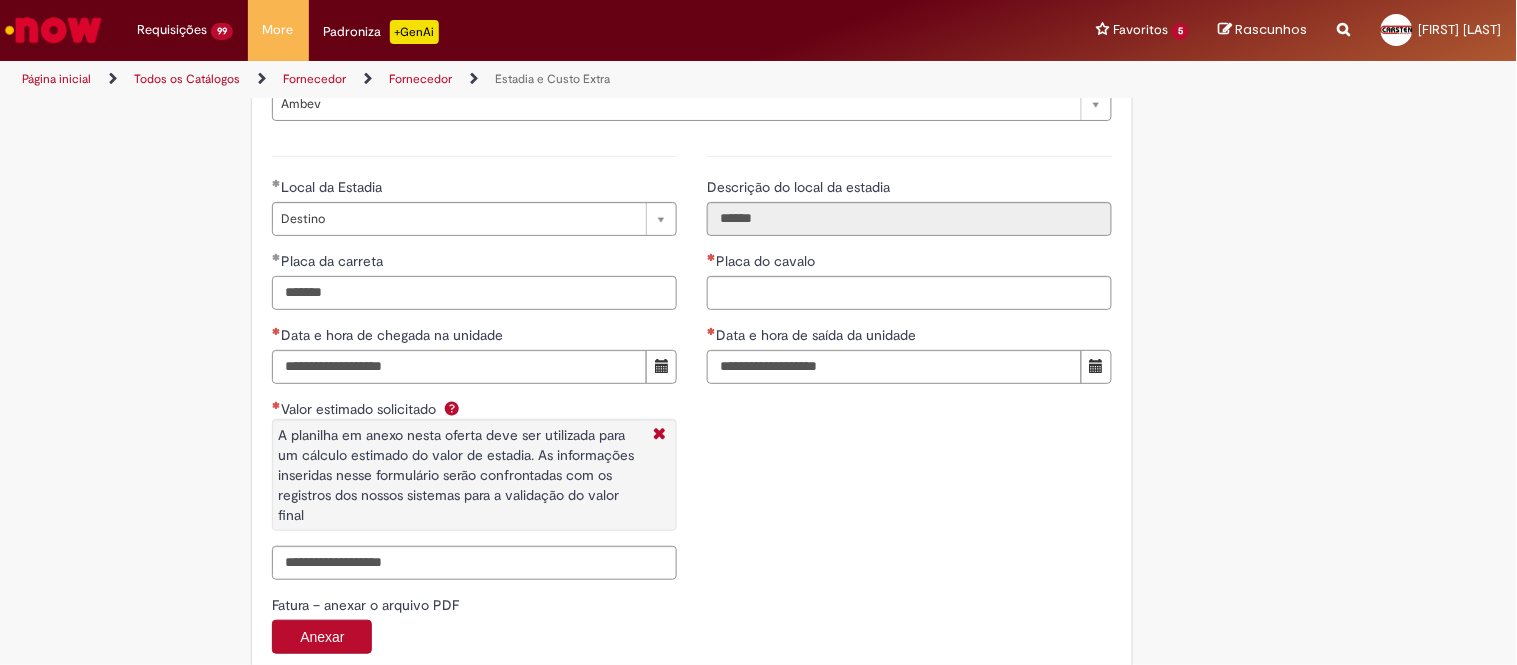 type on "*******" 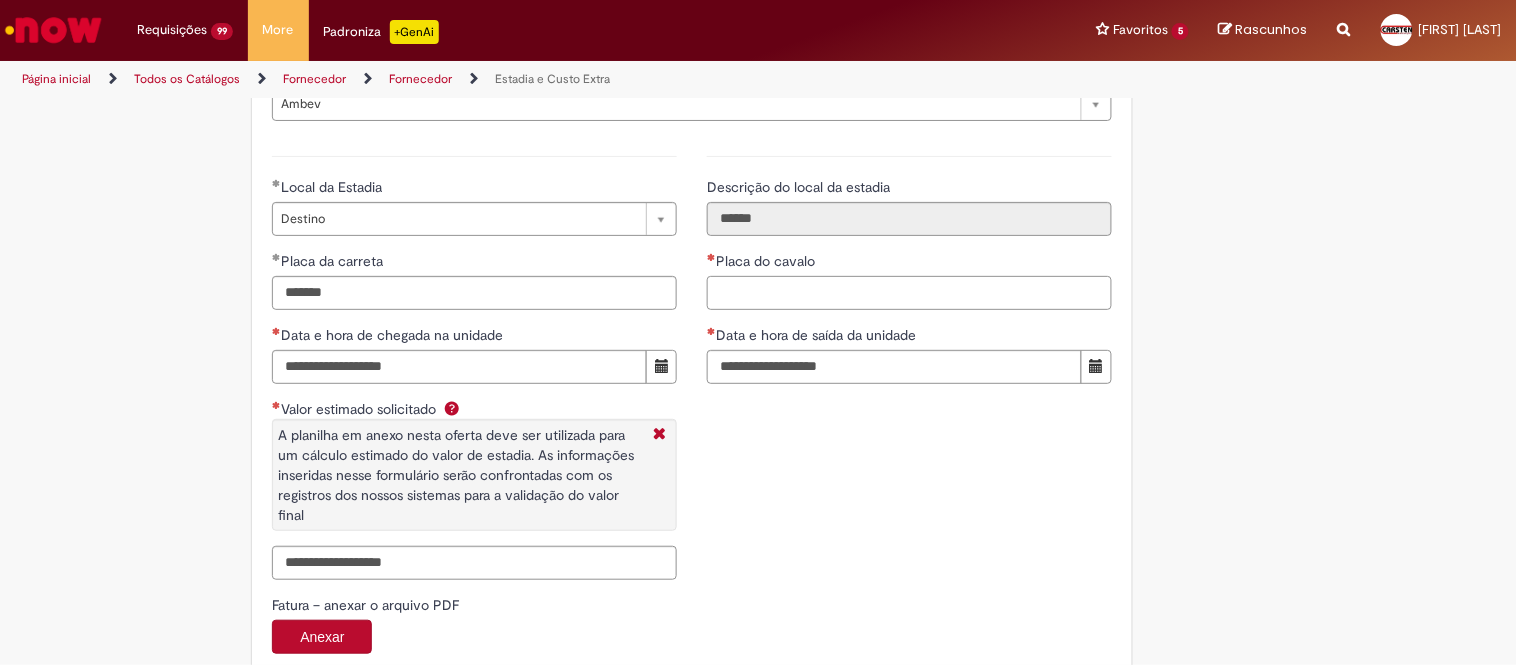 click on "**********" at bounding box center [909, 267] 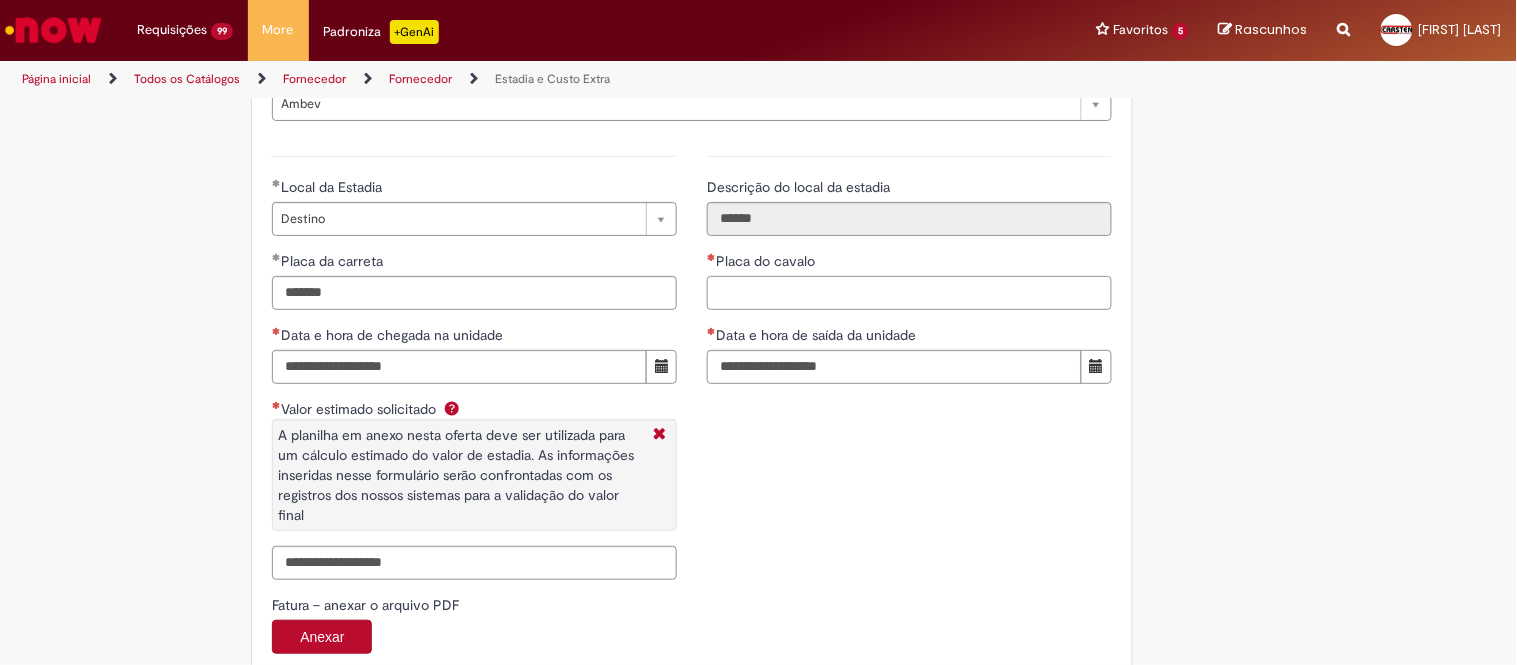paste on "*******" 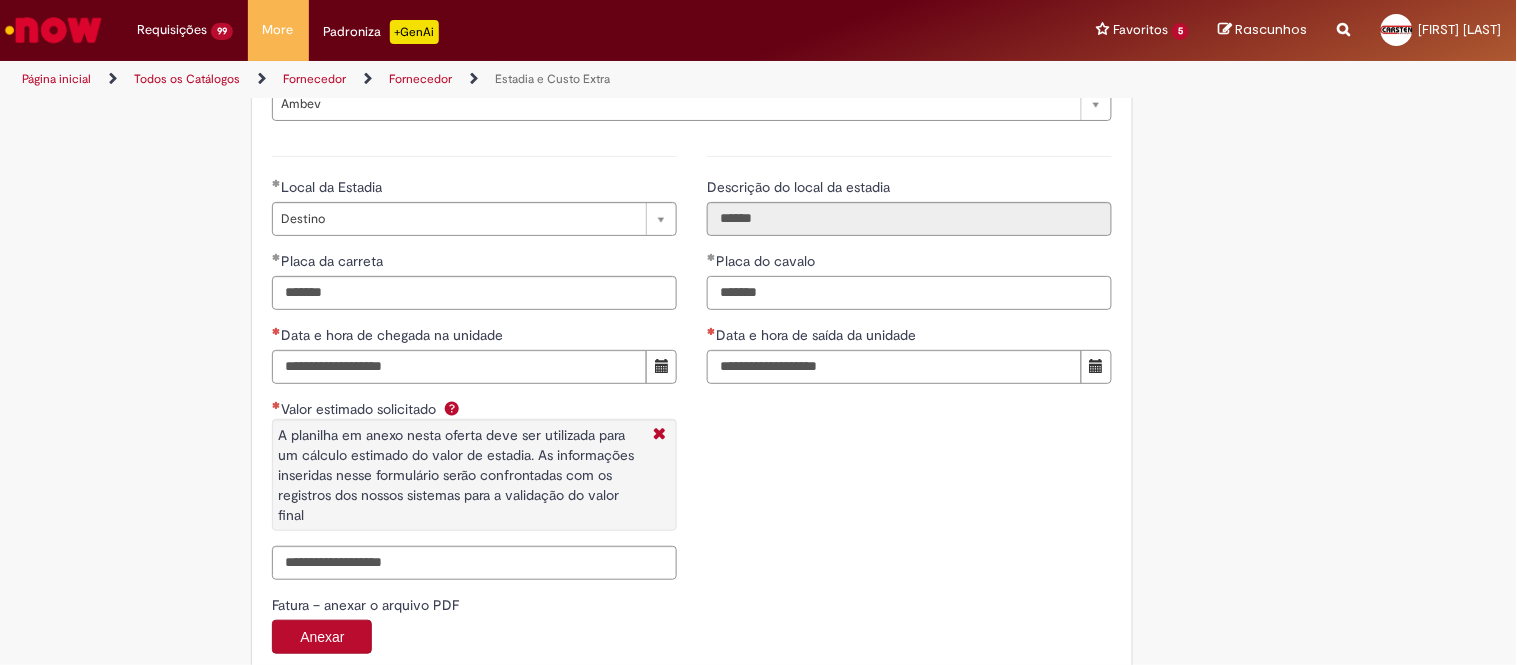 type on "*******" 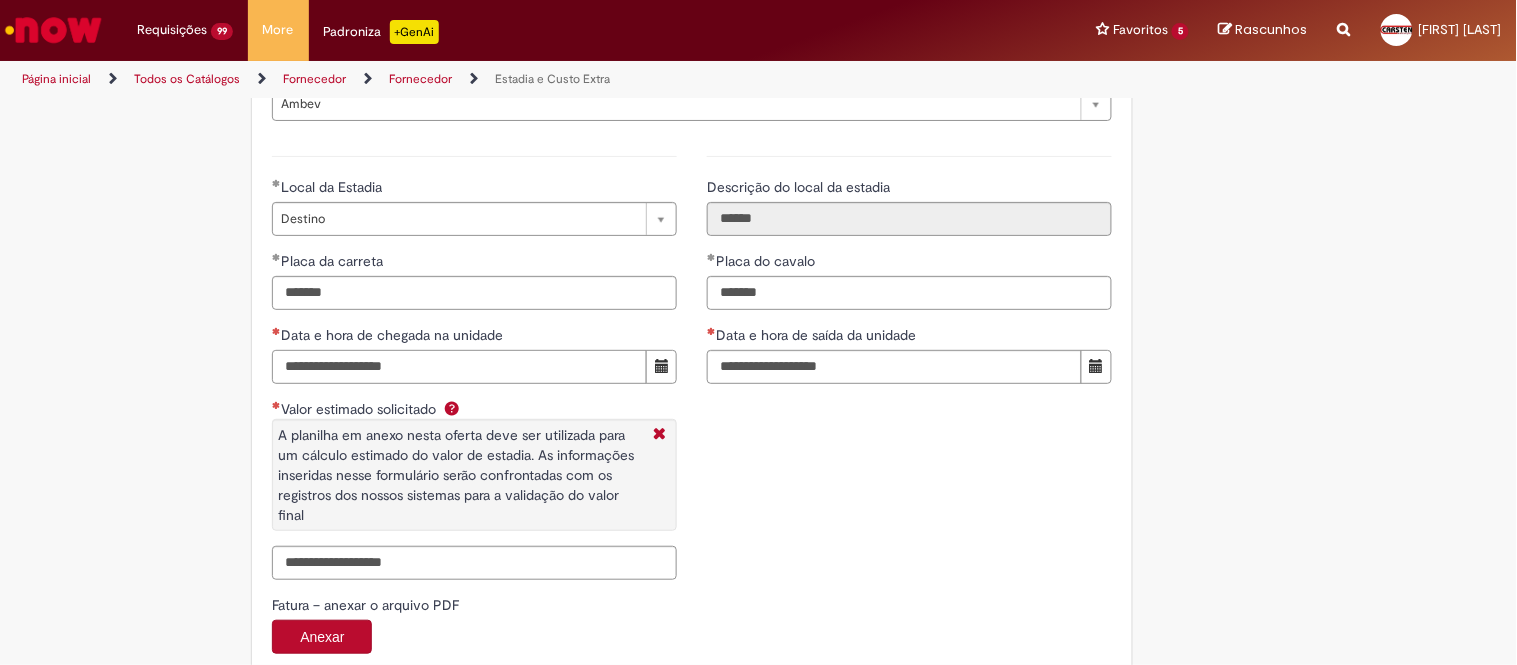click on "Data e hora de chegada na unidade" at bounding box center (459, 367) 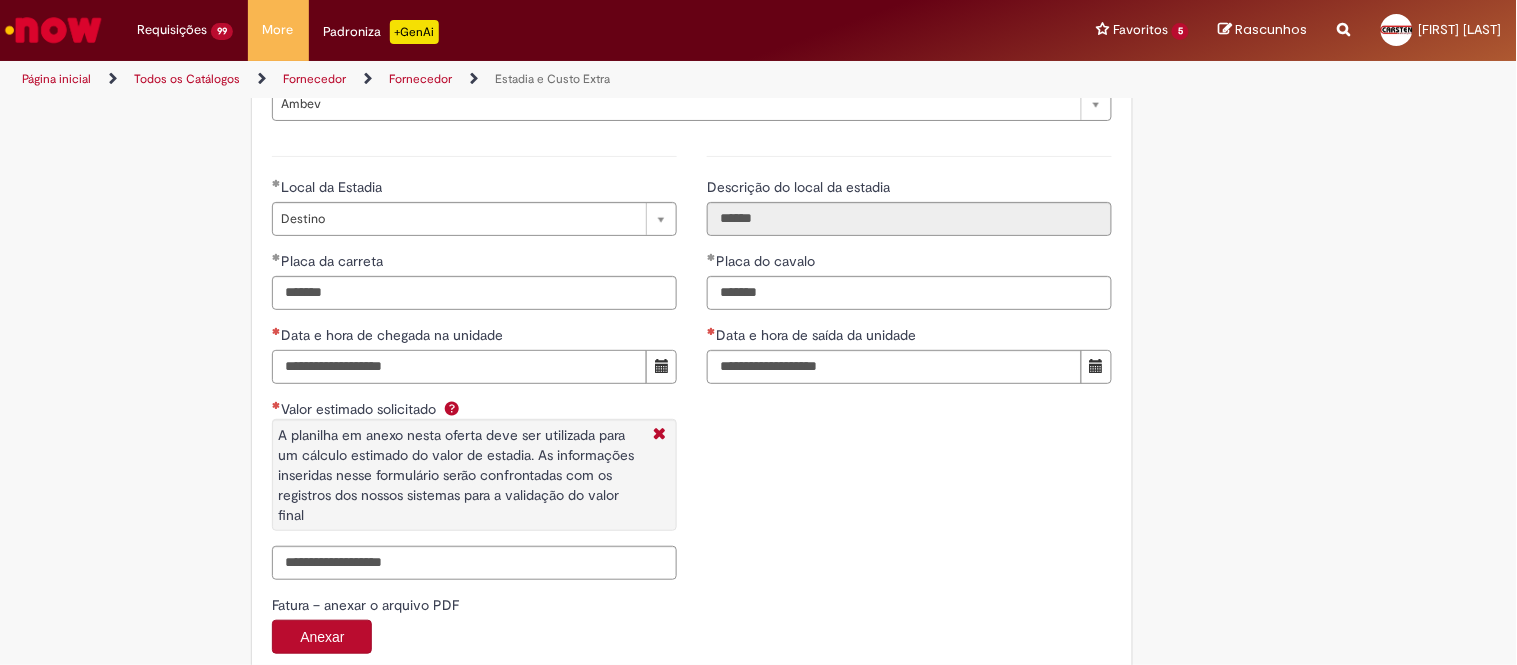 paste on "**********" 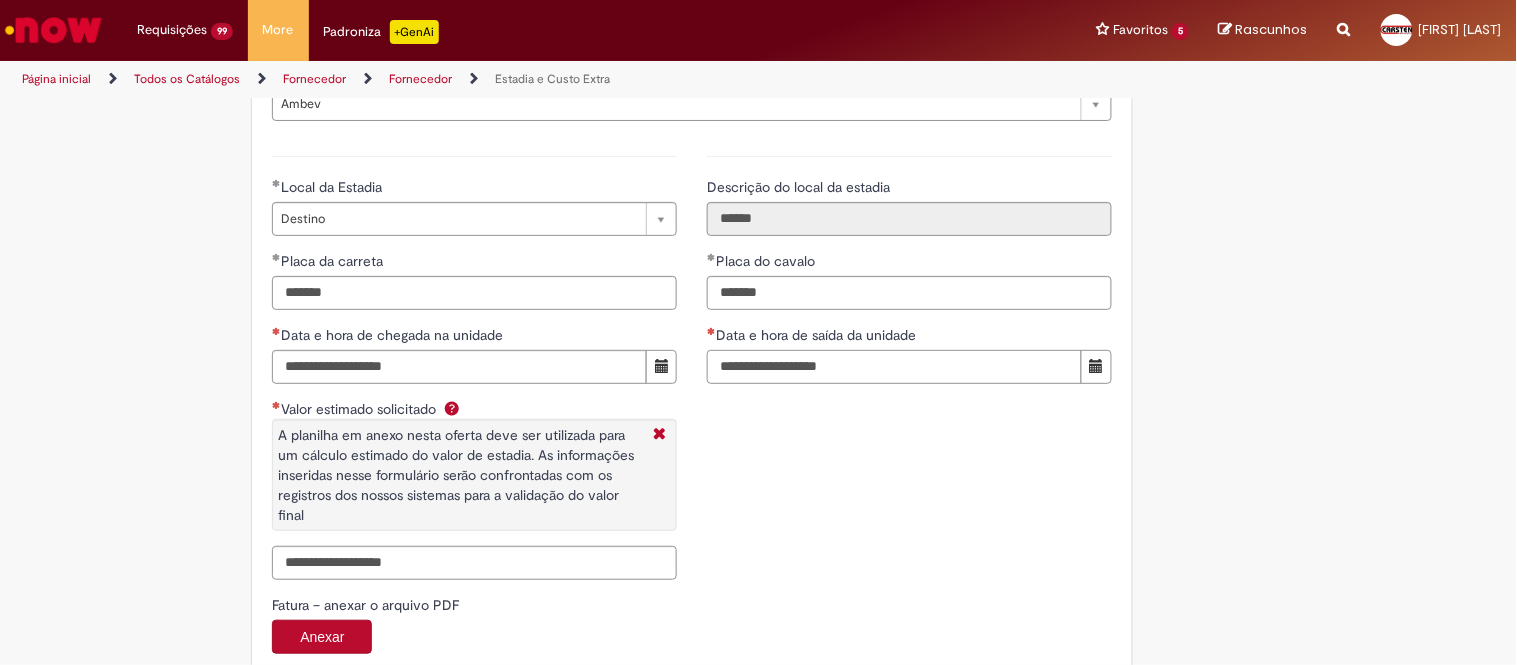click on "Data e hora de saída da unidade" at bounding box center (894, 367) 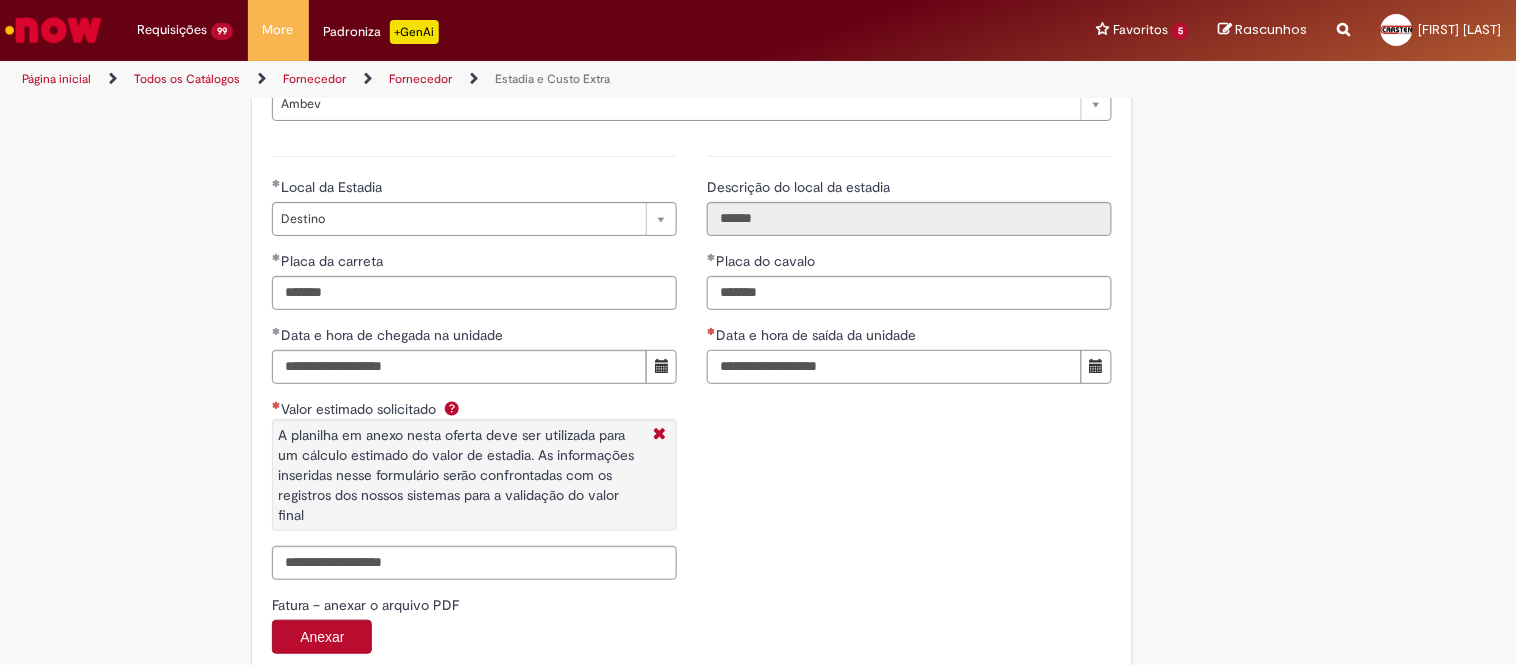paste on "**********" 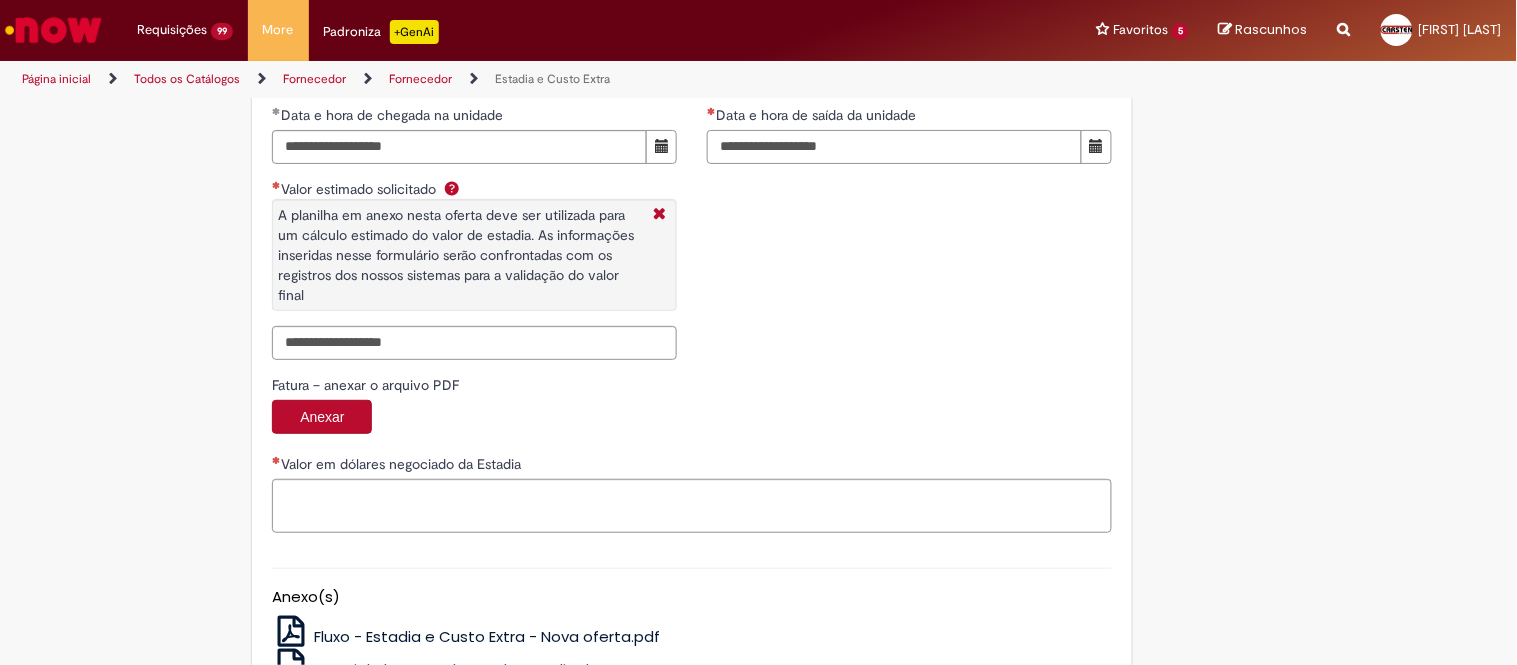 scroll, scrollTop: 3137, scrollLeft: 0, axis: vertical 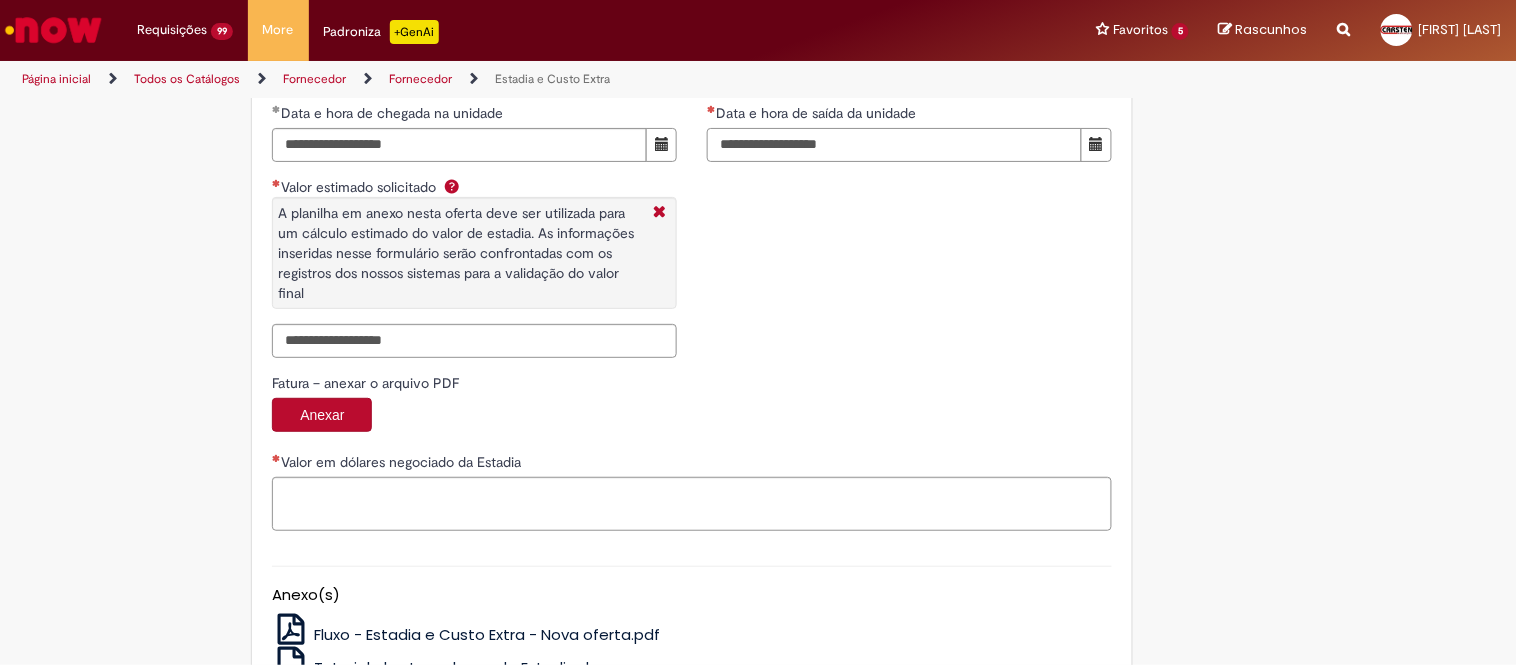 type on "**********" 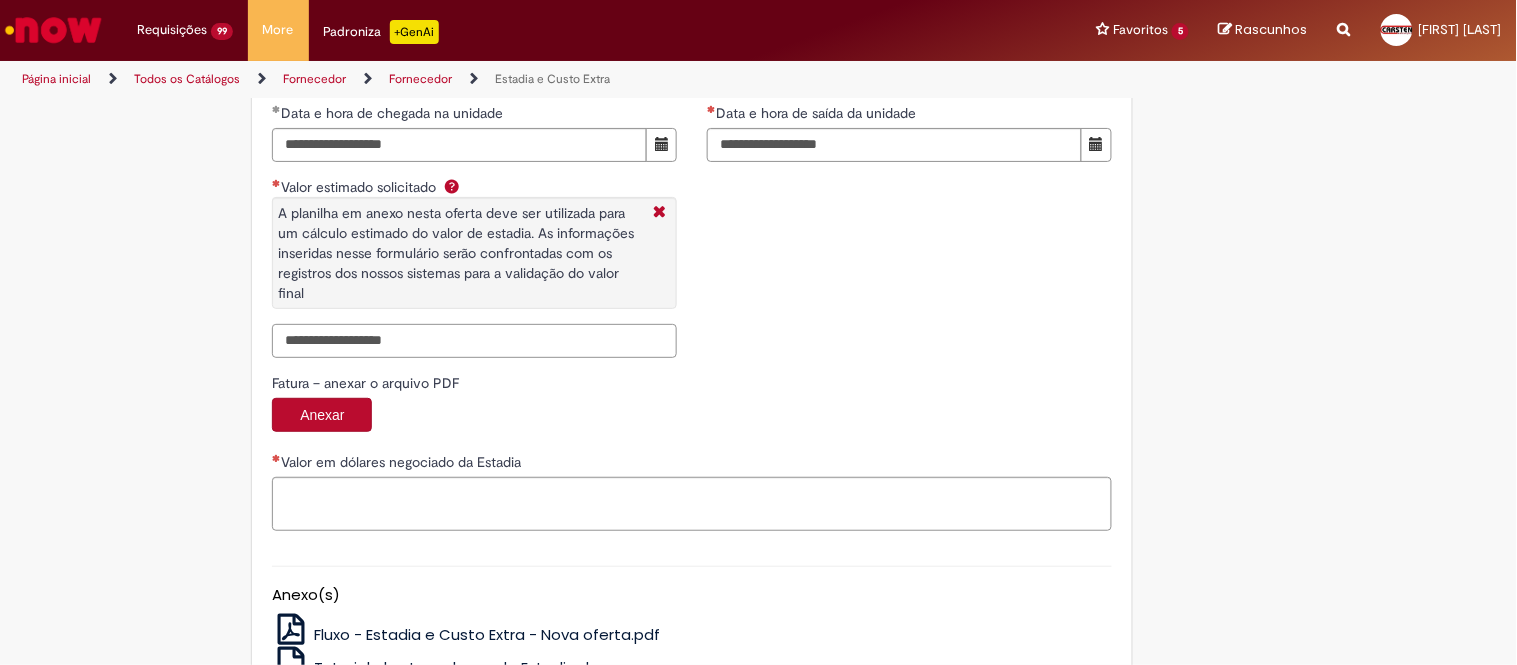 click on "Valor estimado solicitado A planilha em anexo nesta oferta deve ser utilizada para um cálculo estimado do valor de estadia. As informações inseridas nesse formulário serão confrontadas com os registros dos nossos sistemas para a validação do valor final" at bounding box center [474, 341] 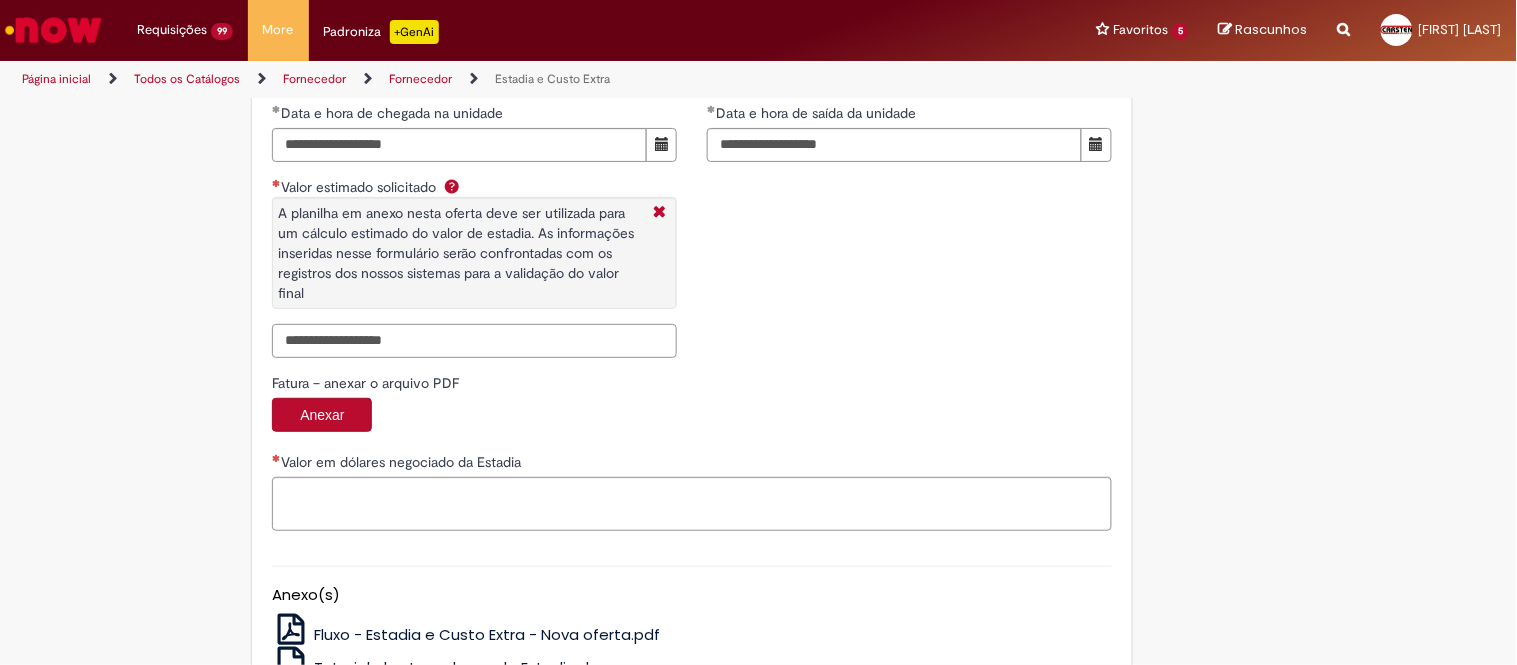 paste on "**********" 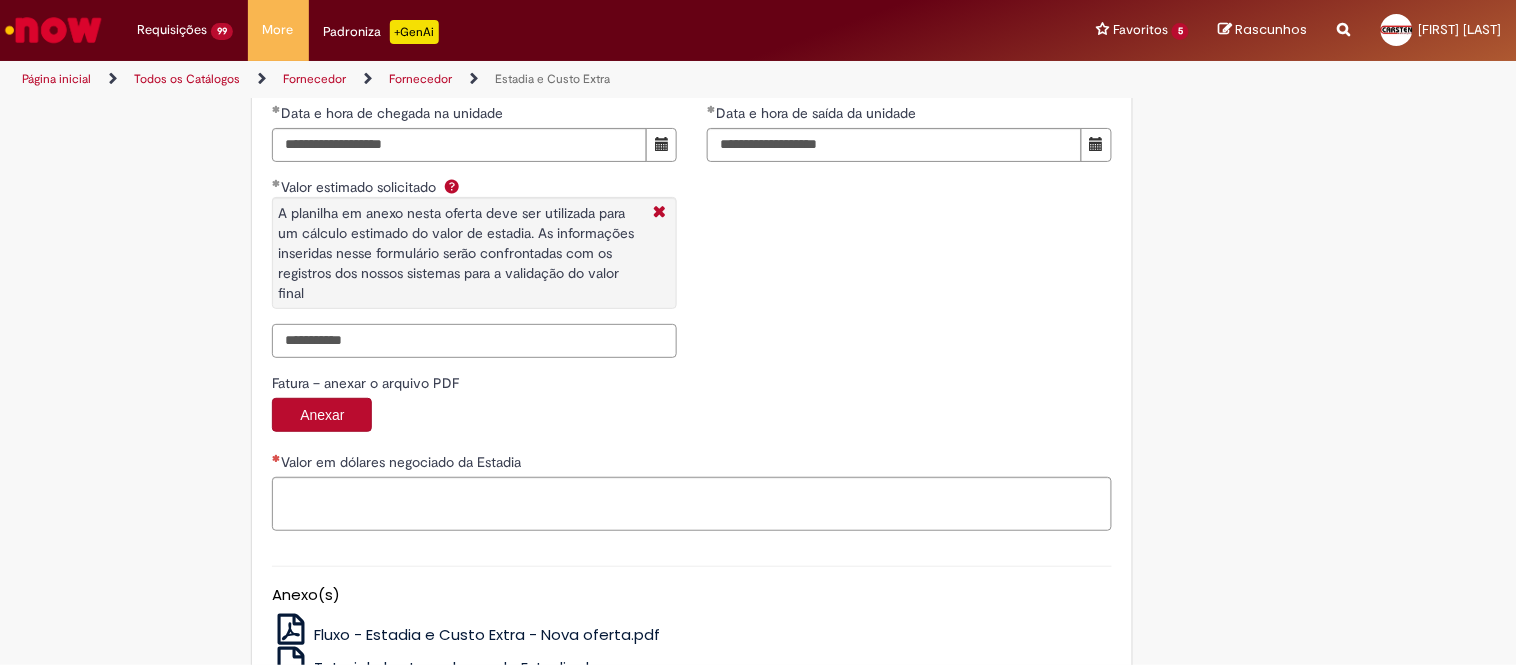 type on "**********" 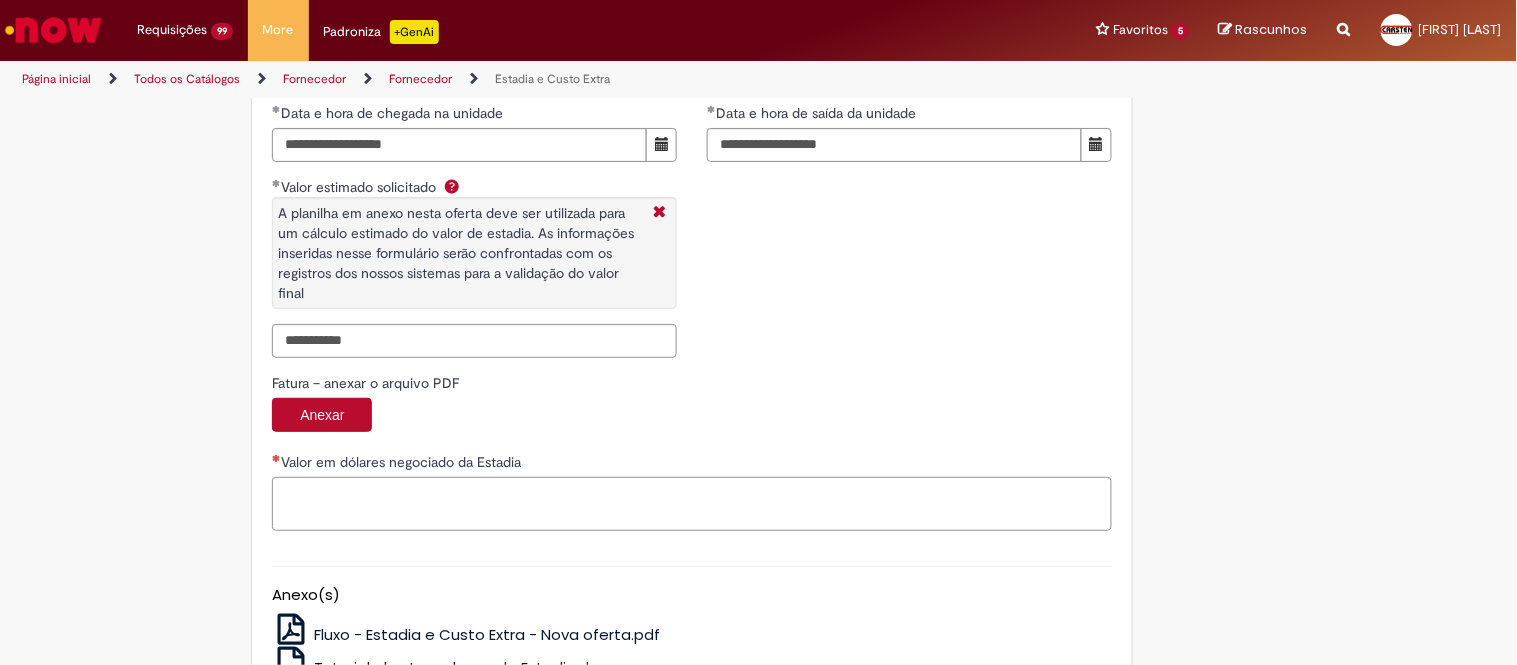 click on "Valor em dólares negociado da Estadia" at bounding box center (692, 504) 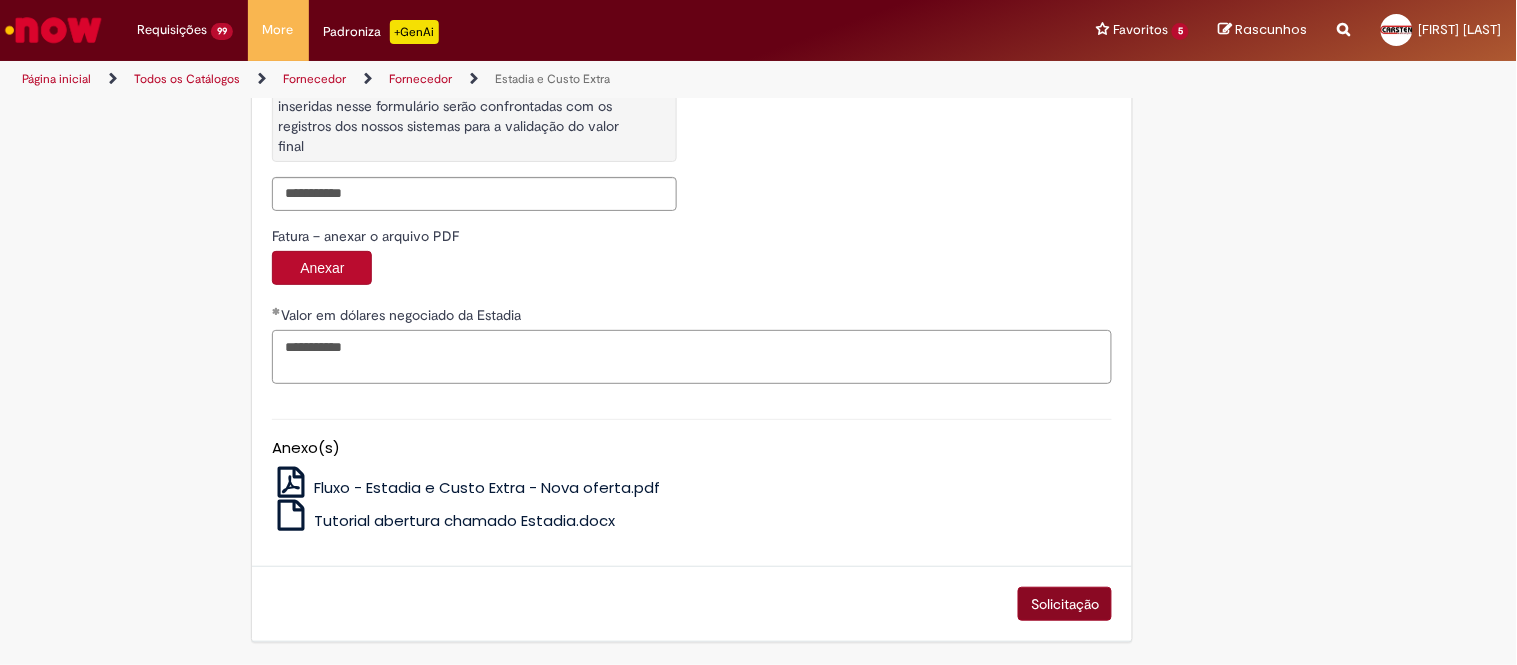 type on "**********" 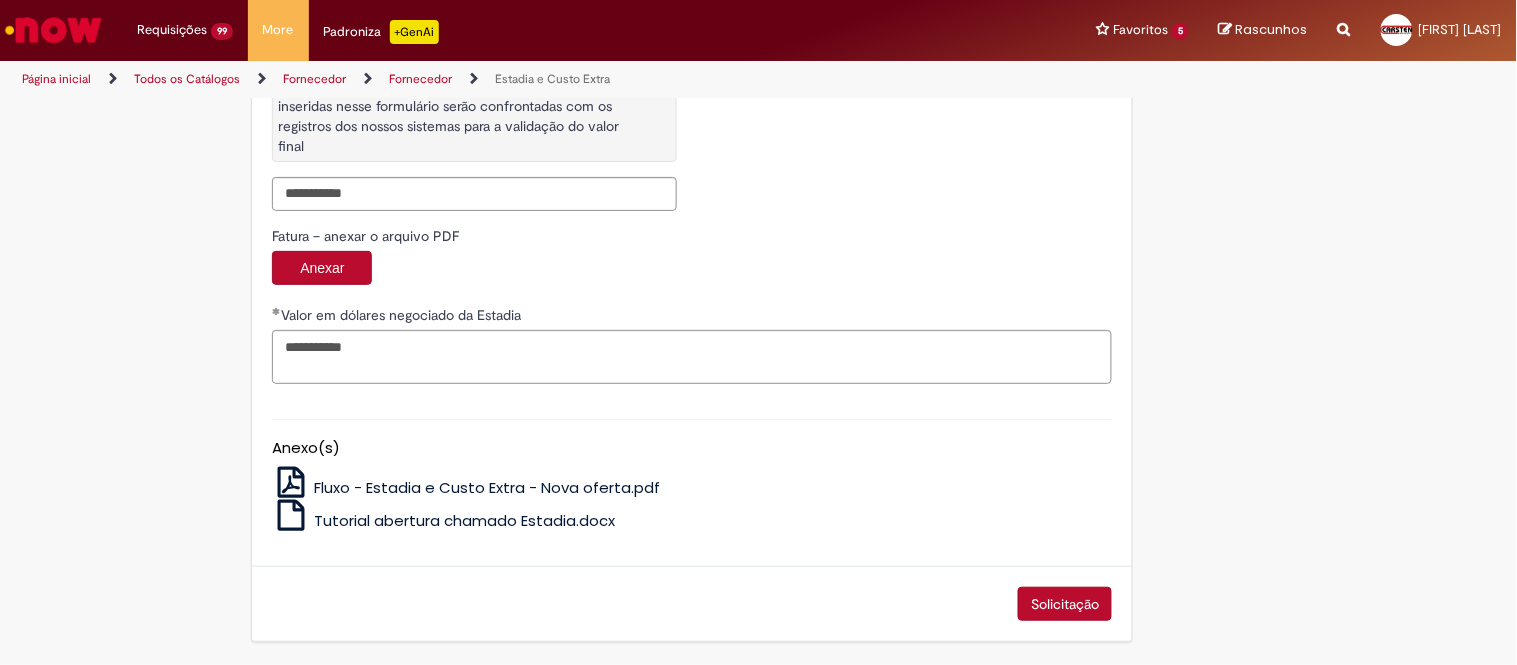 drag, startPoint x: 1027, startPoint y: 608, endPoint x: 1012, endPoint y: 580, distance: 31.764761 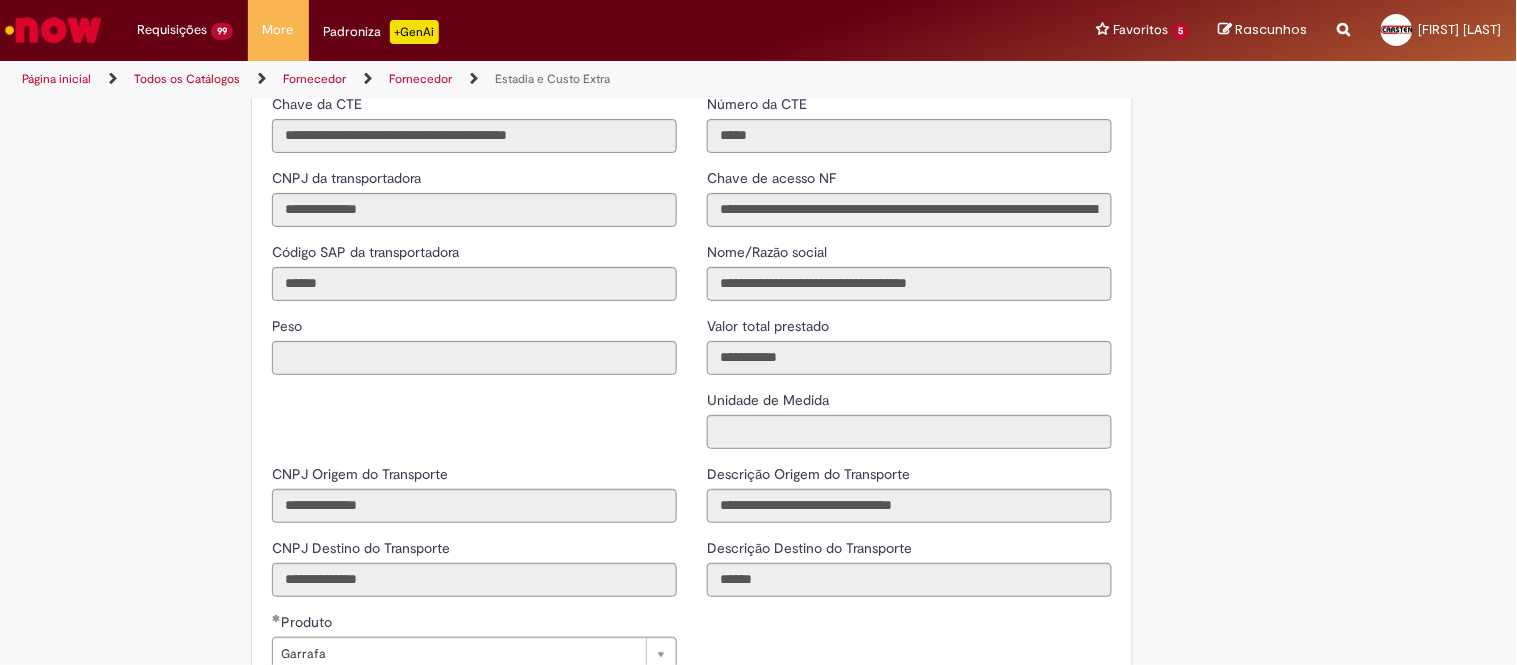scroll, scrollTop: 1735, scrollLeft: 0, axis: vertical 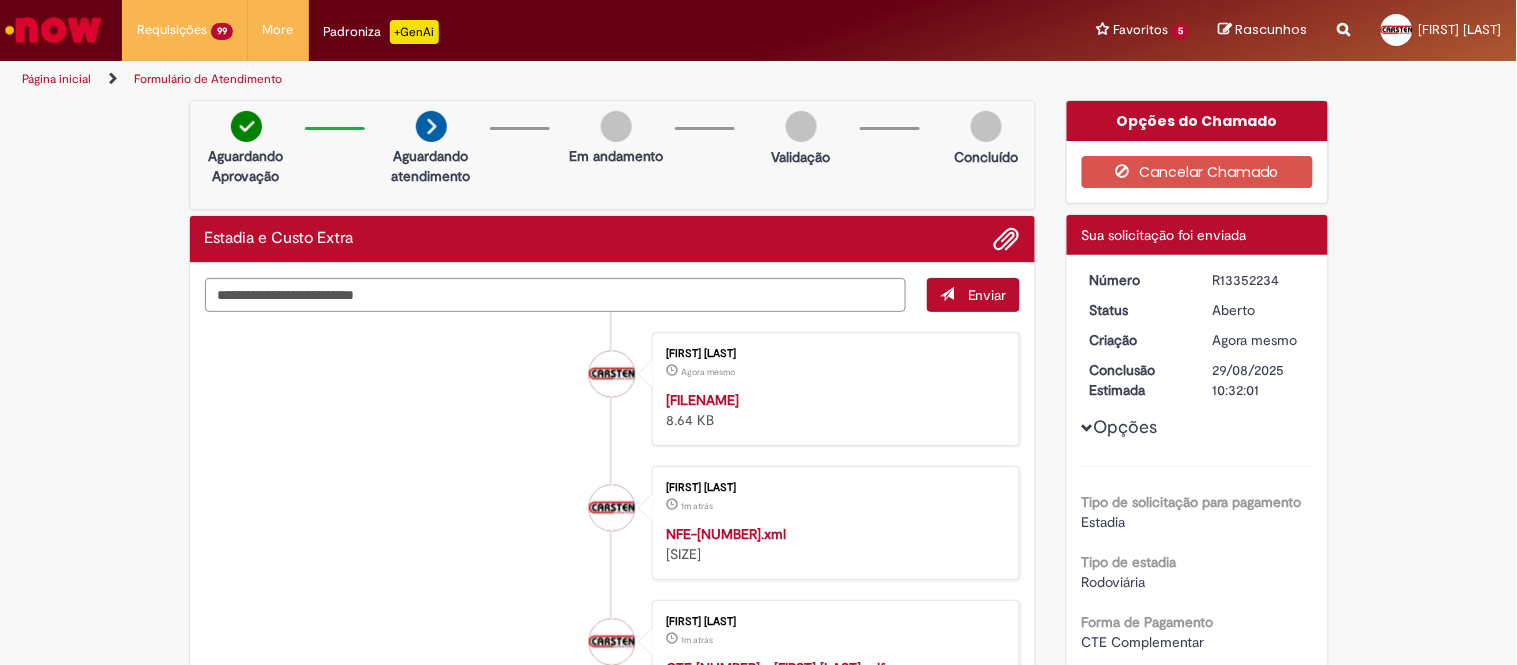 click on "R13352234" at bounding box center (1259, 280) 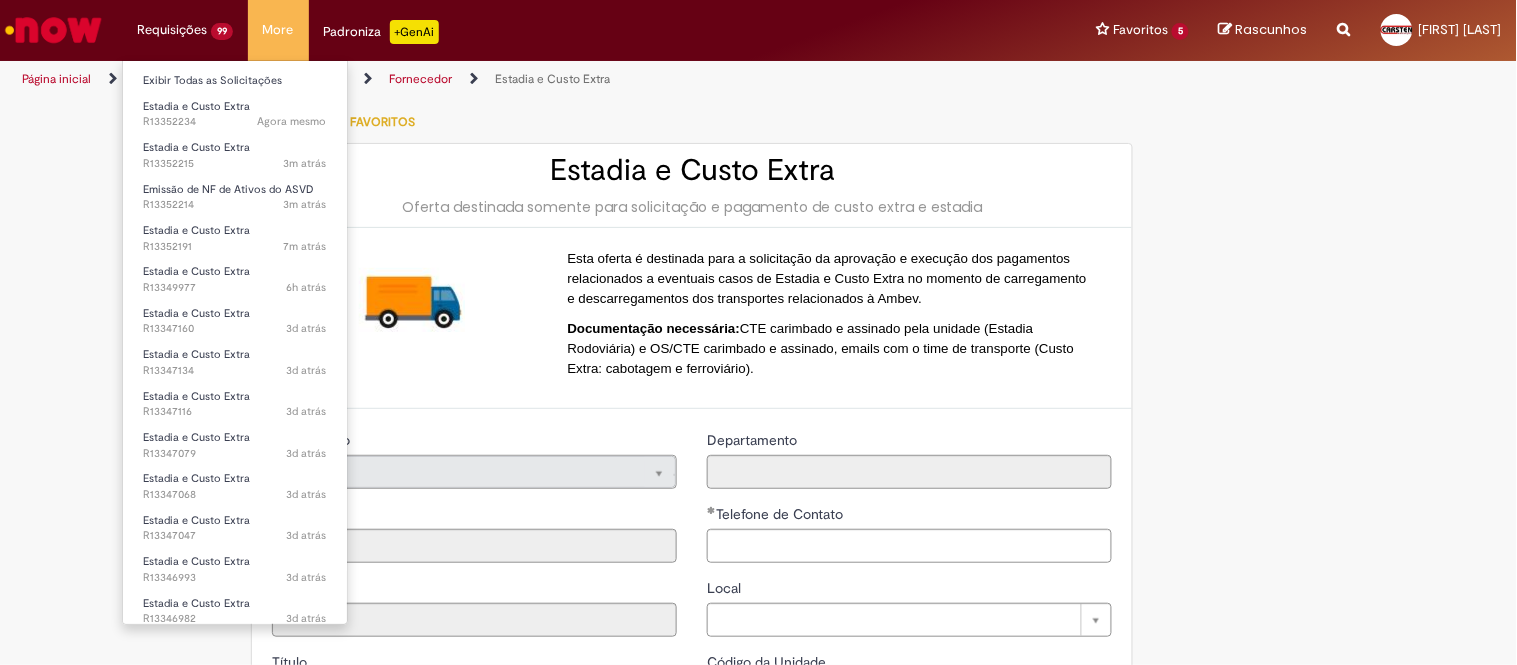 type on "**********" 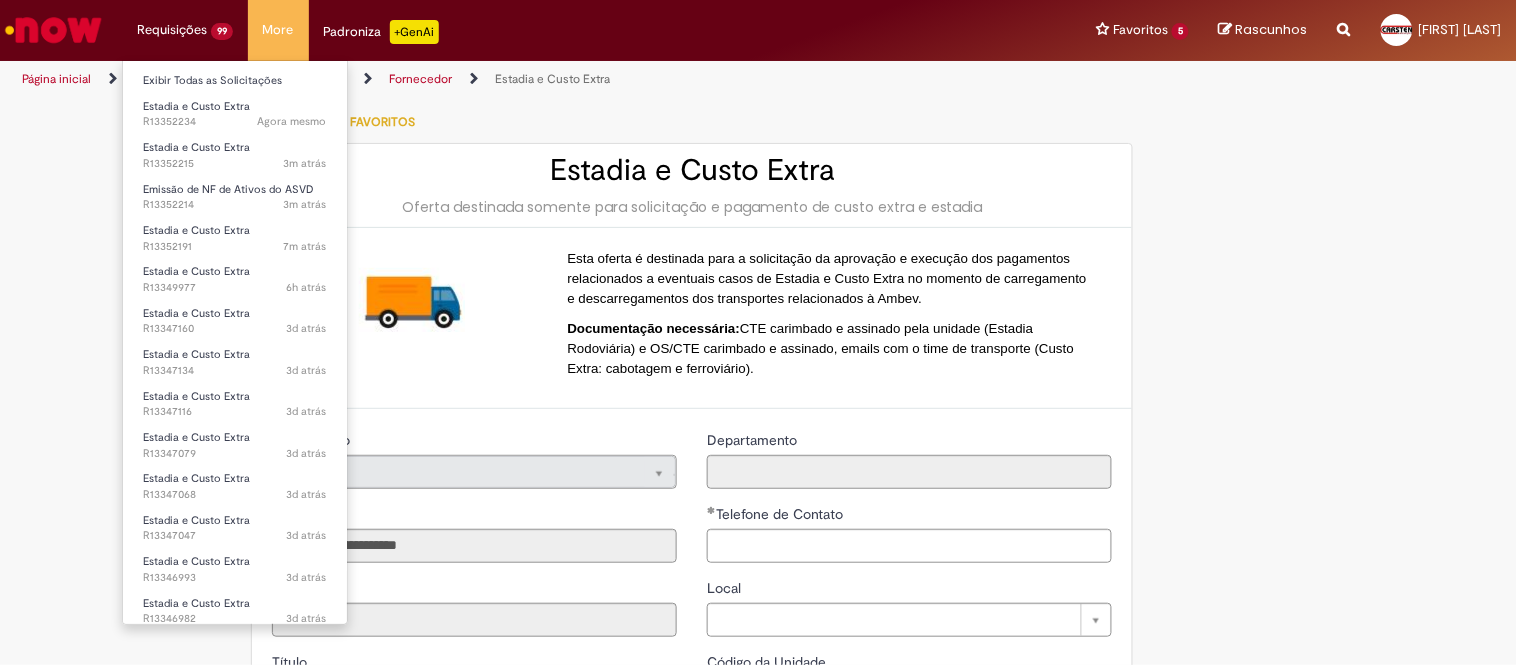 type on "**********" 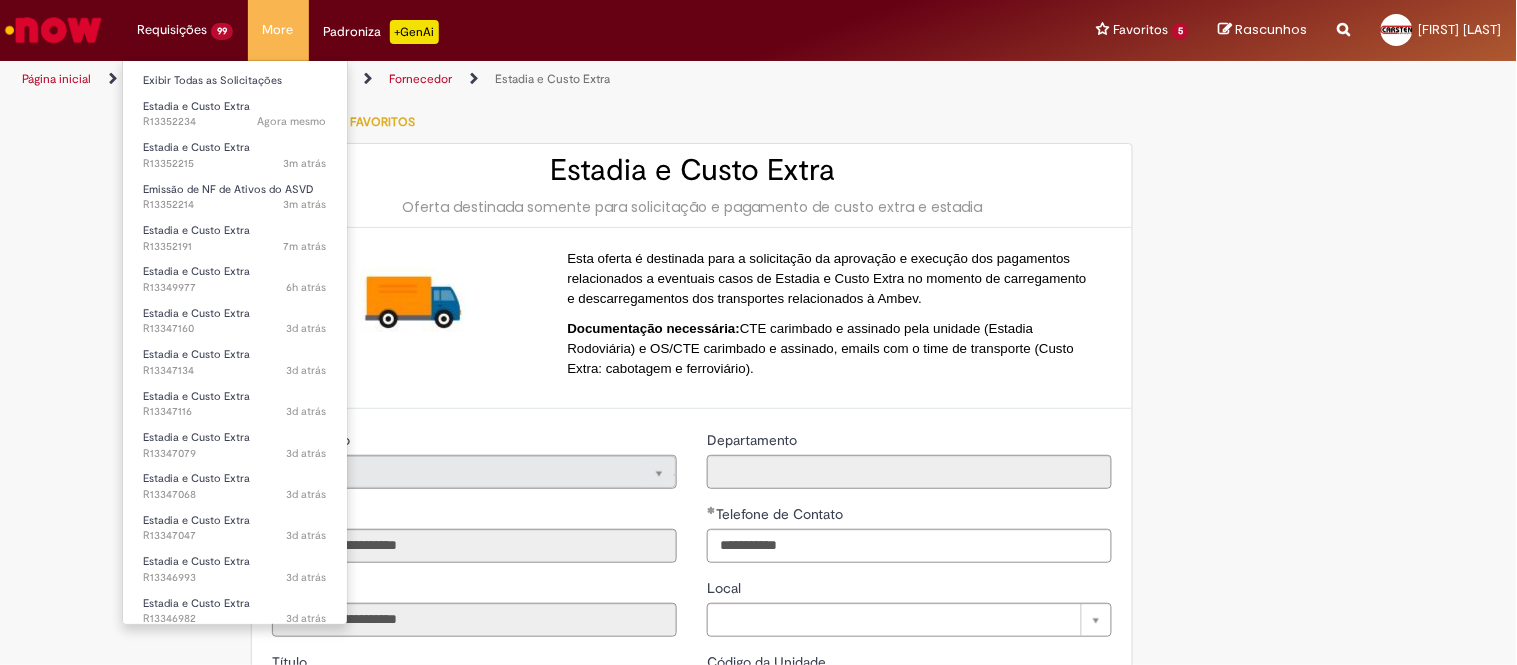 type on "**********" 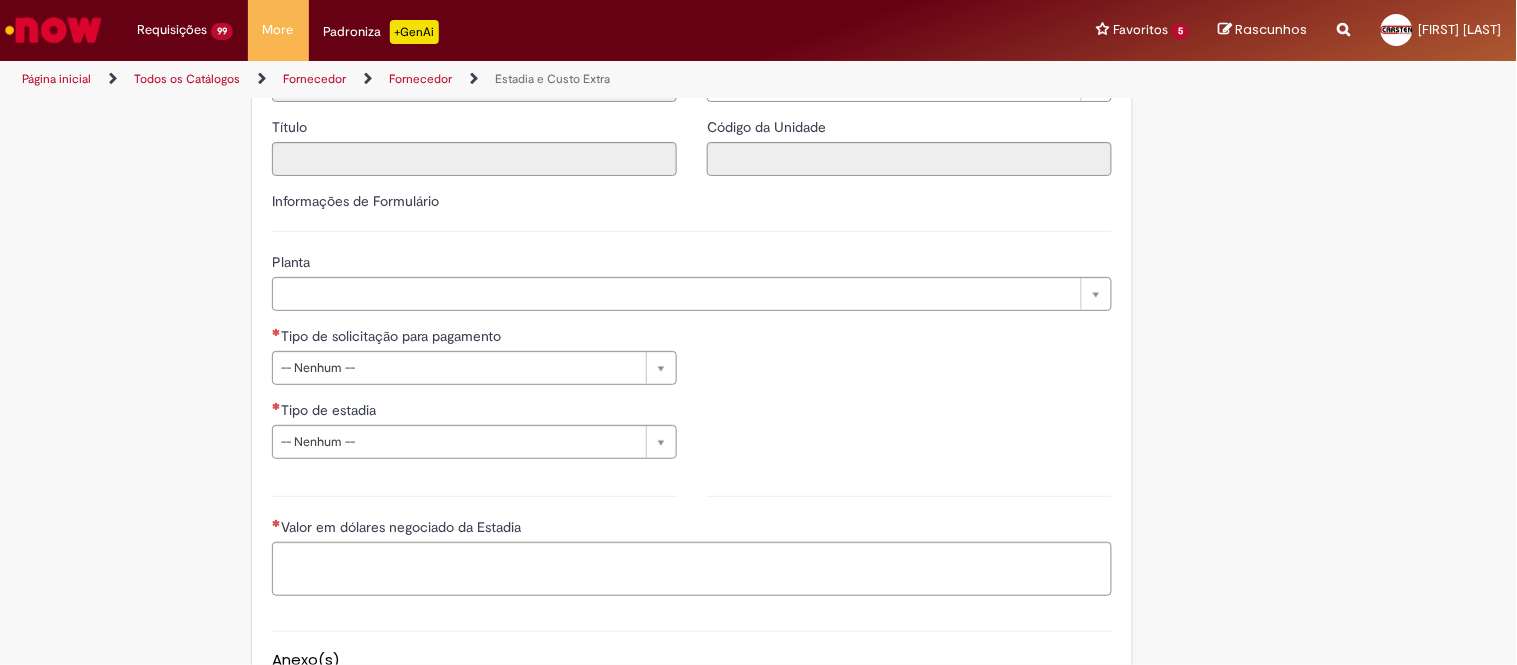 scroll, scrollTop: 555, scrollLeft: 0, axis: vertical 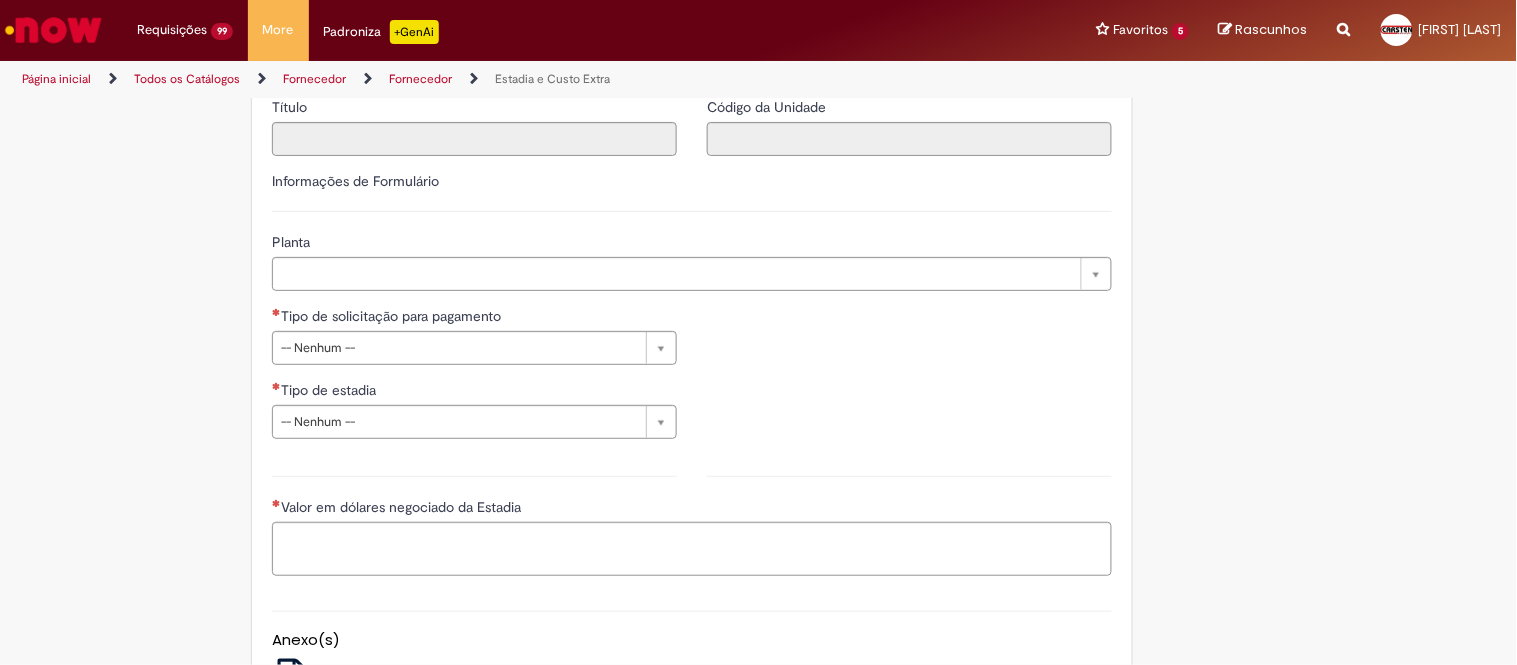 click on "**********" at bounding box center [474, 380] 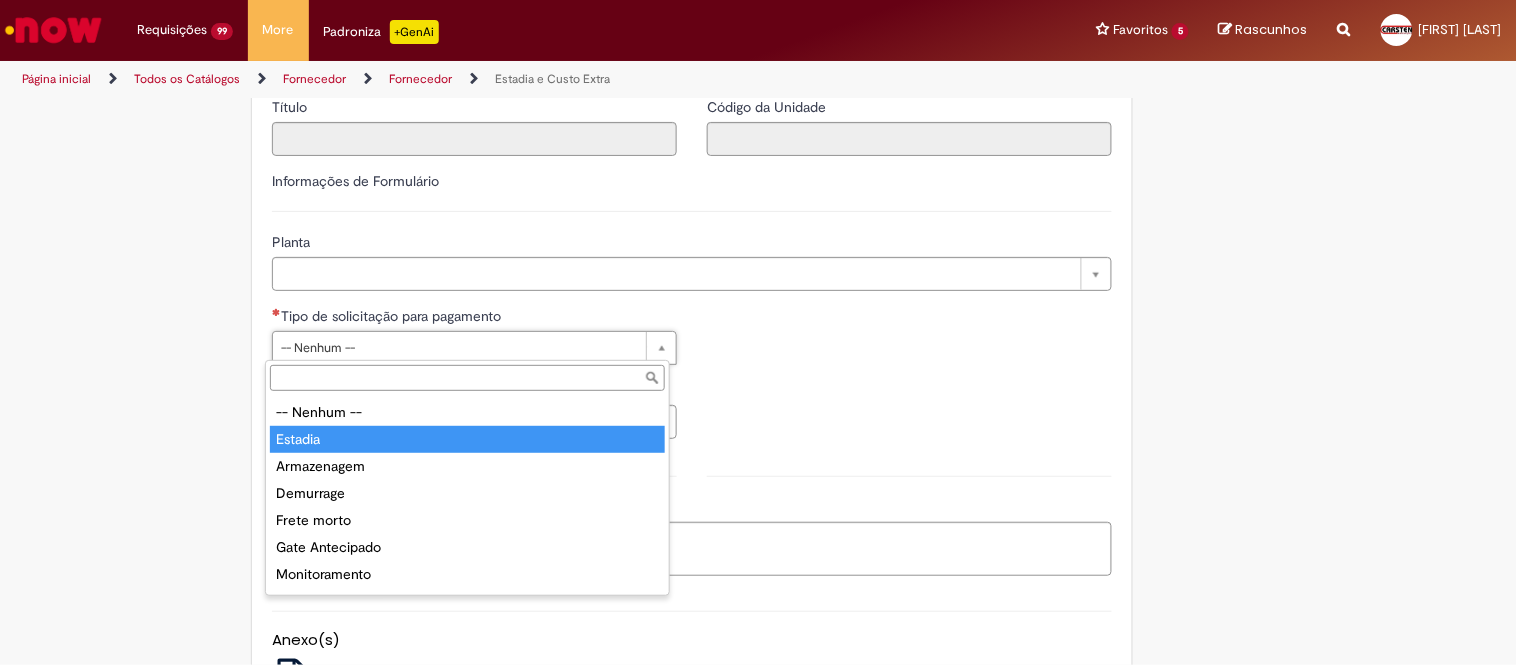 type on "*******" 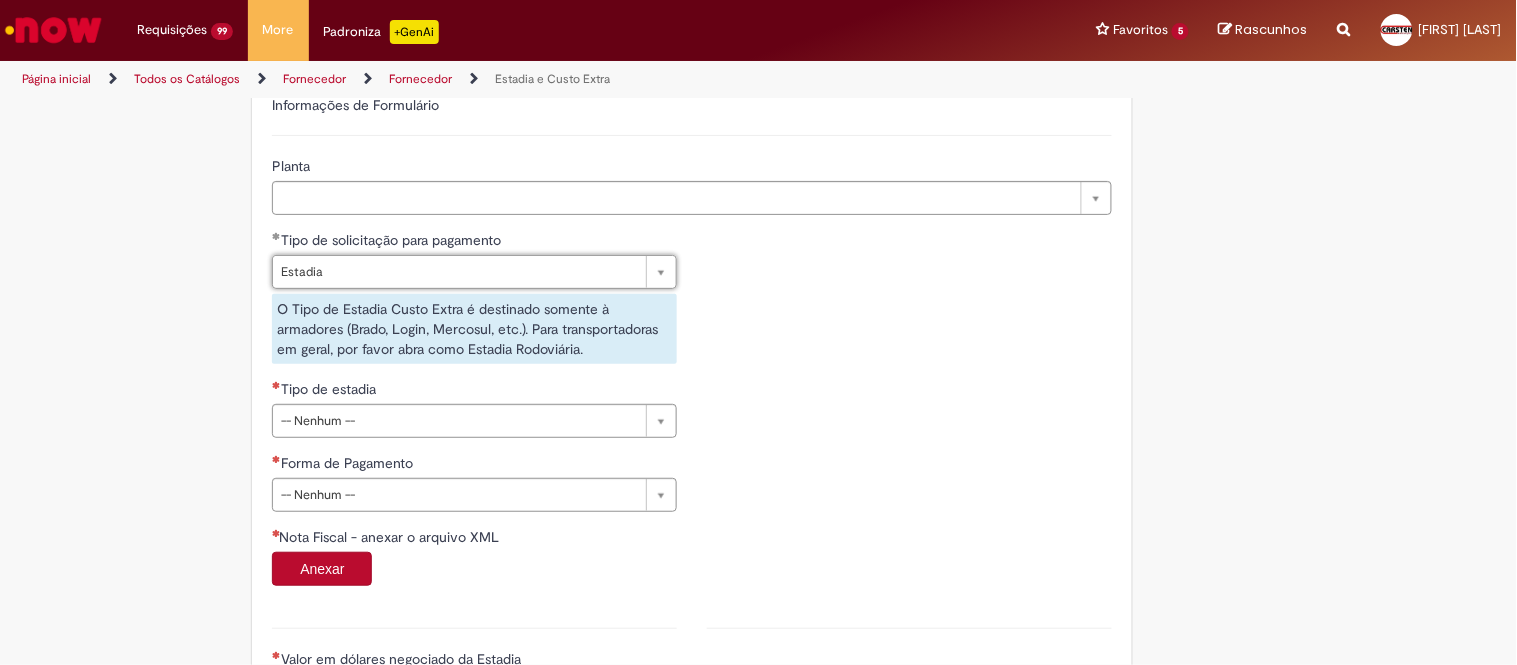scroll, scrollTop: 666, scrollLeft: 0, axis: vertical 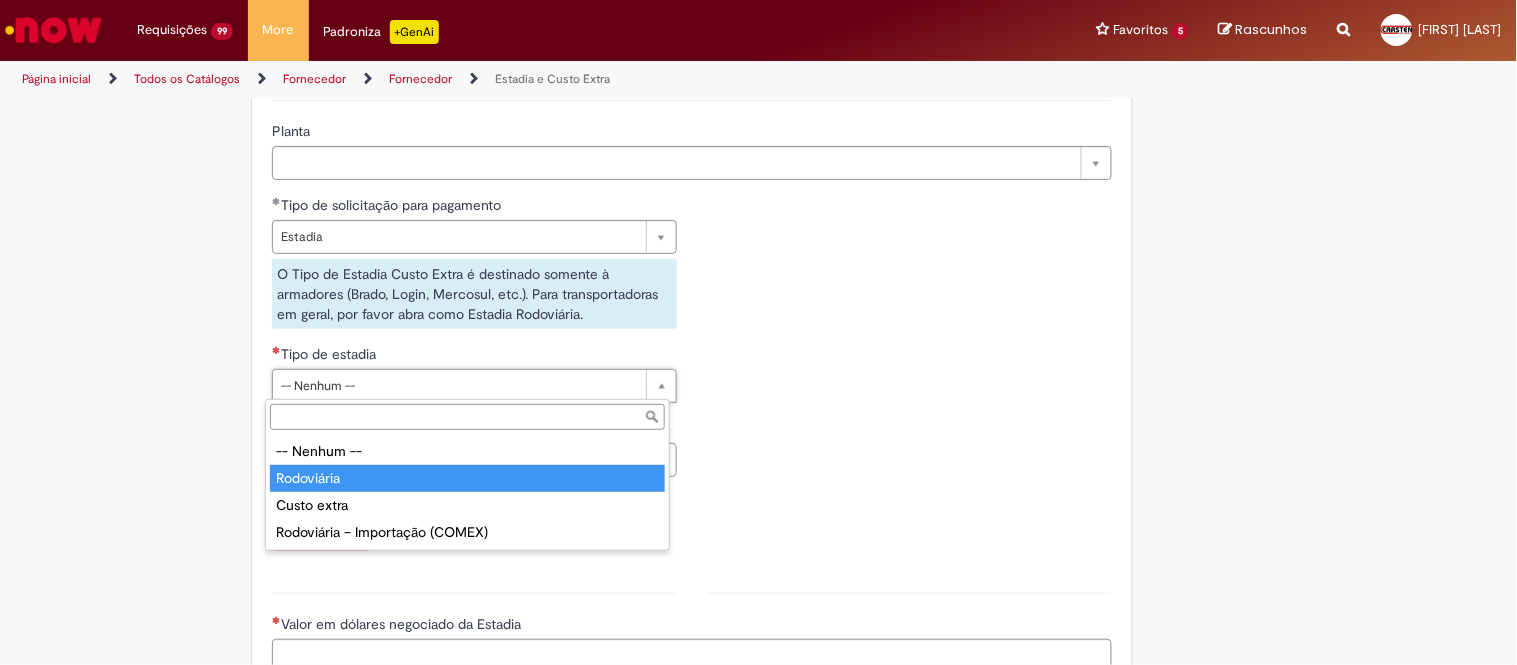 type on "**********" 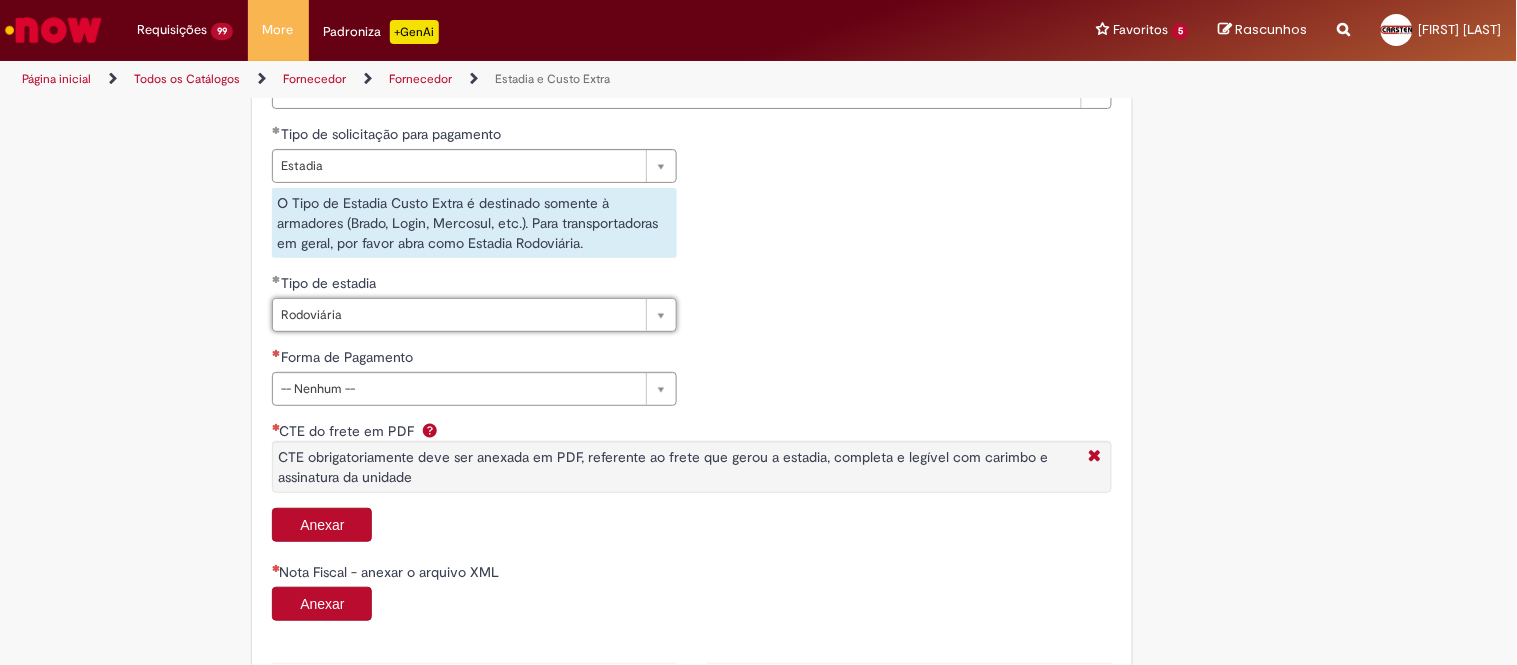 scroll, scrollTop: 777, scrollLeft: 0, axis: vertical 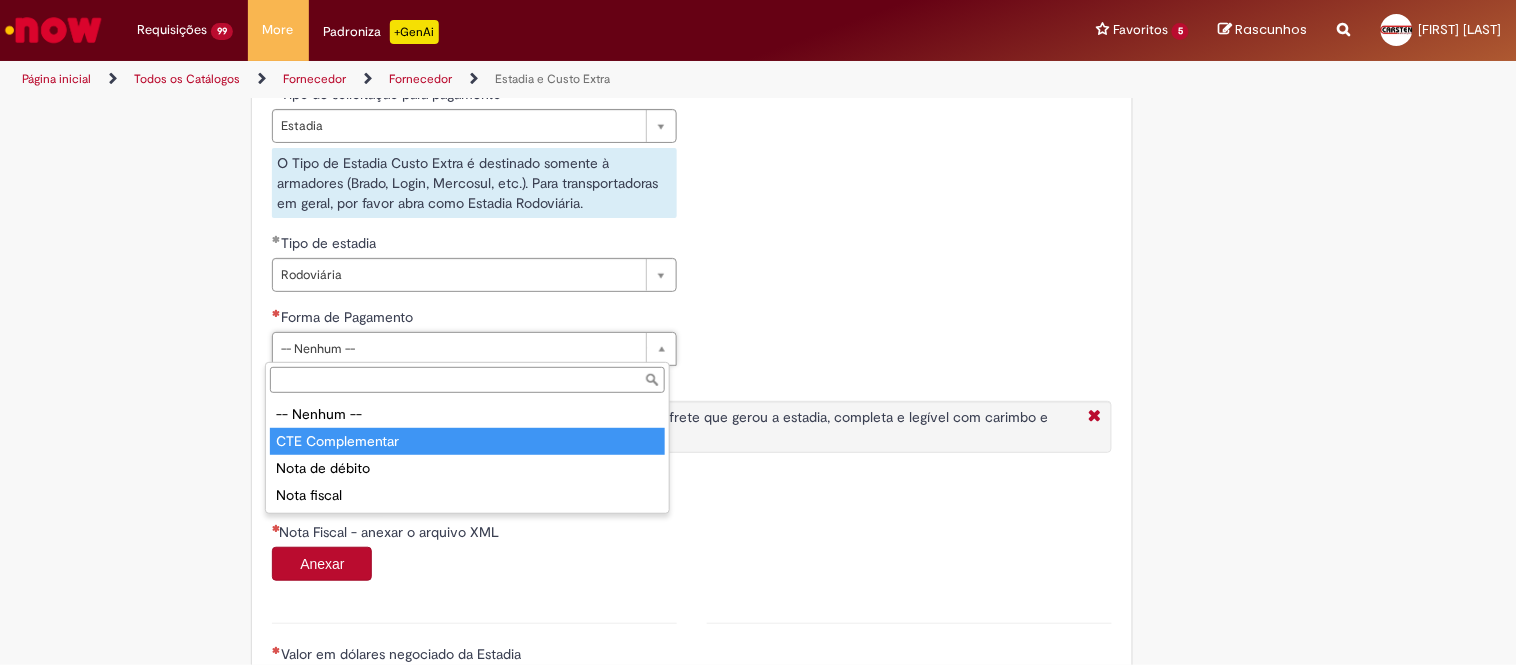 type on "**********" 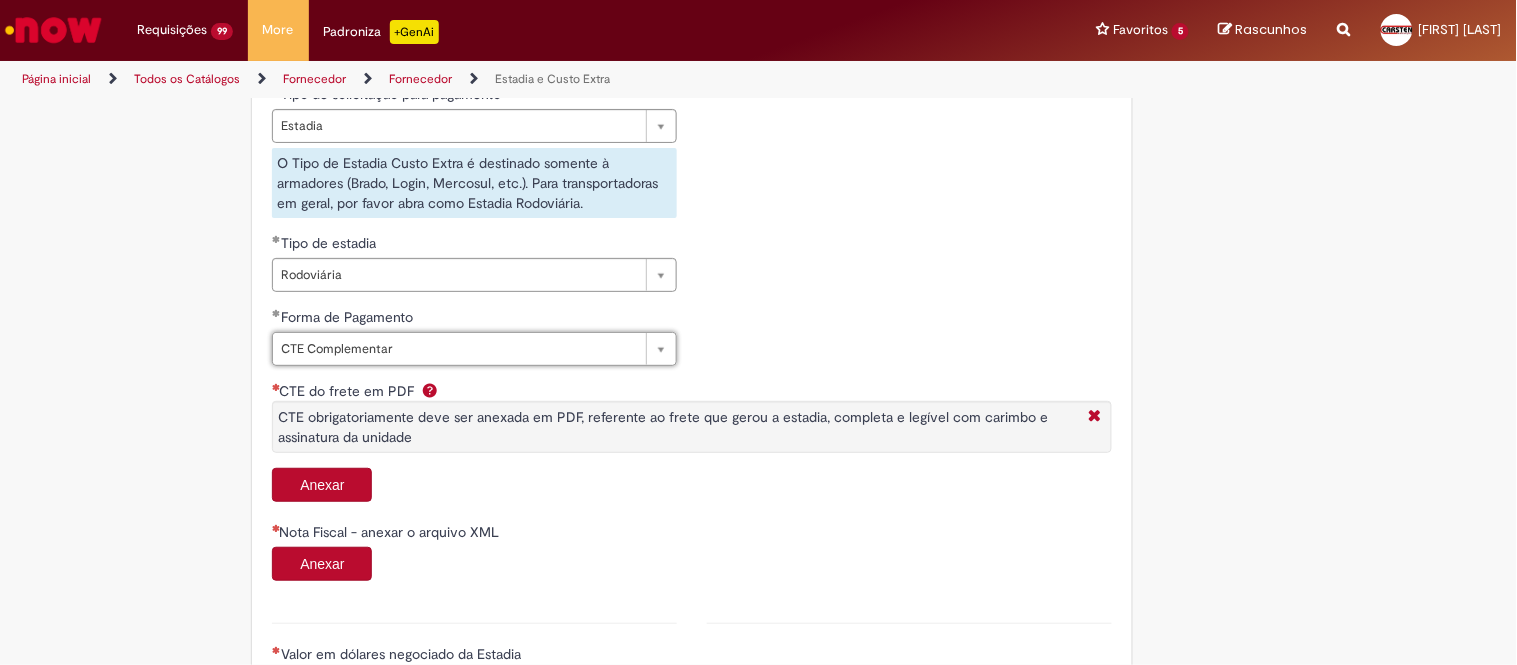 scroll, scrollTop: 888, scrollLeft: 0, axis: vertical 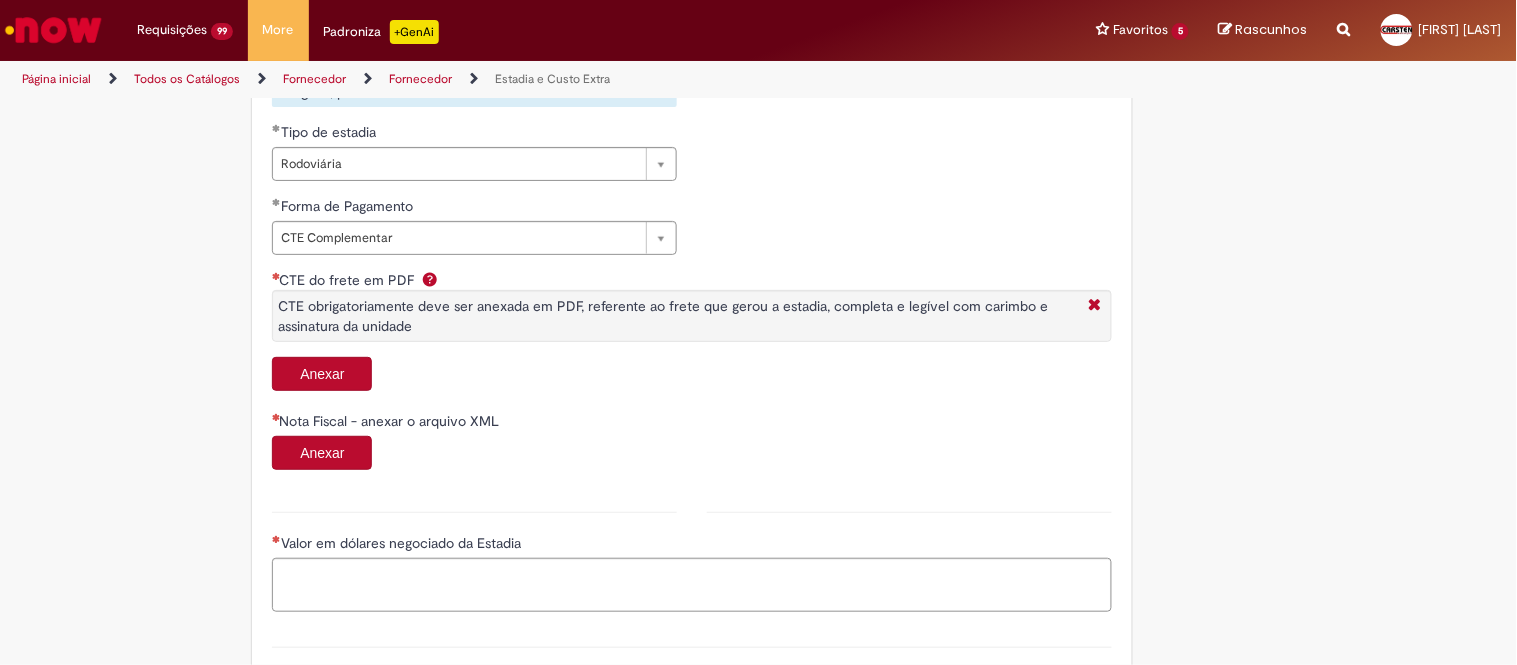 click on "Anexar" at bounding box center [322, 374] 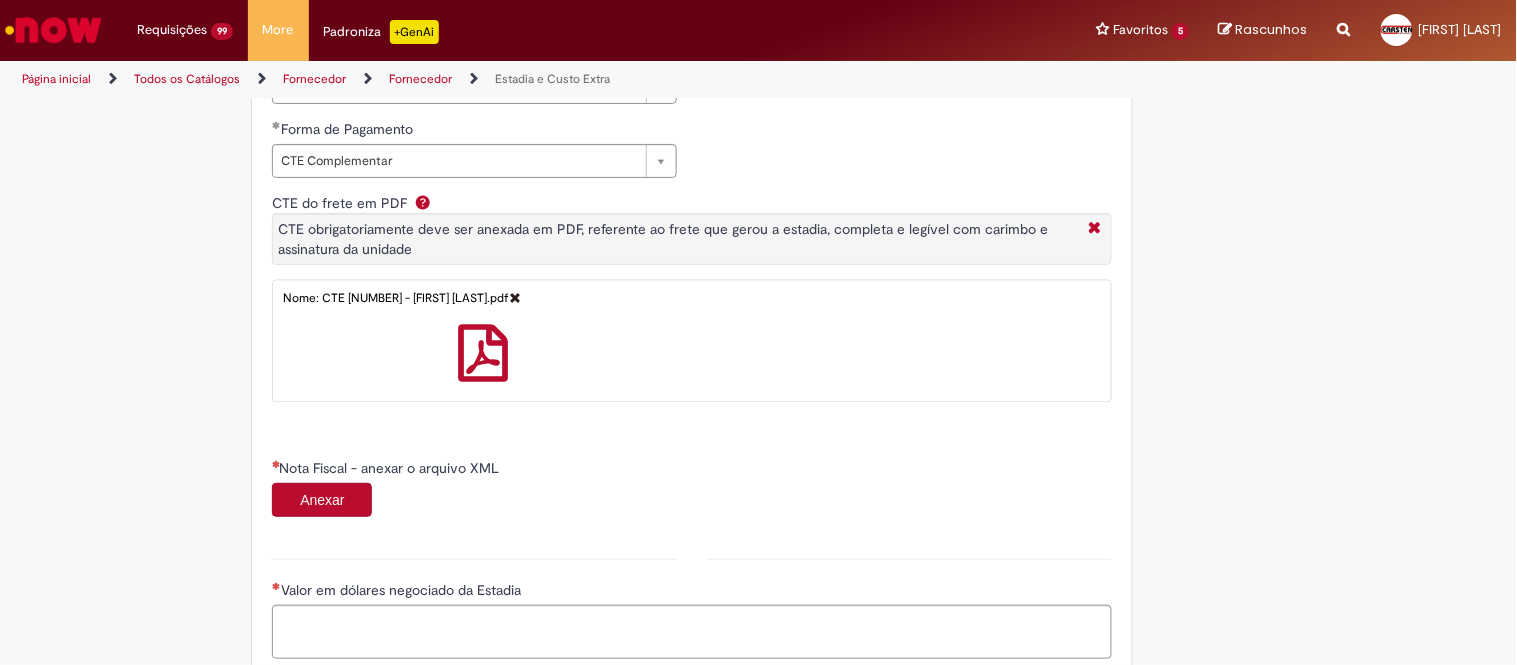 scroll, scrollTop: 1000, scrollLeft: 0, axis: vertical 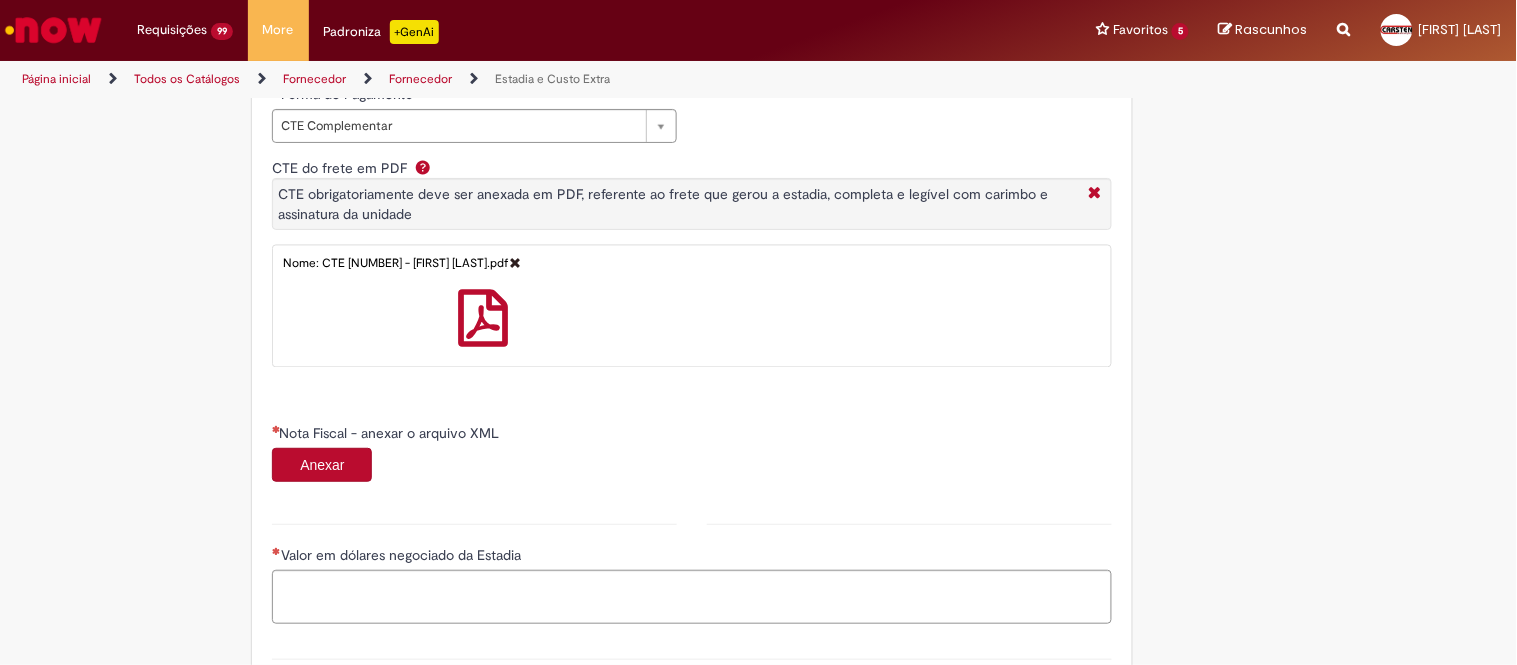 click on "CTE do frete em PDF  CTE obrigatoriamente deve ser anexada em PDF, referente ao frete que gerou a estadia, completa e legível com carimbo e assinatura da unidade
Nome: CTE [NUMBER] - [FIRST] [LAST].pdf
N° do Booking N° de ordem de Serviço N° do Container Documento carimbado e assinado pela Cervejaria geradora de estadia (PDF)
Carregar
Nota Fiscal - anexar o arquivo XML
Anexar" at bounding box center (692, 330) 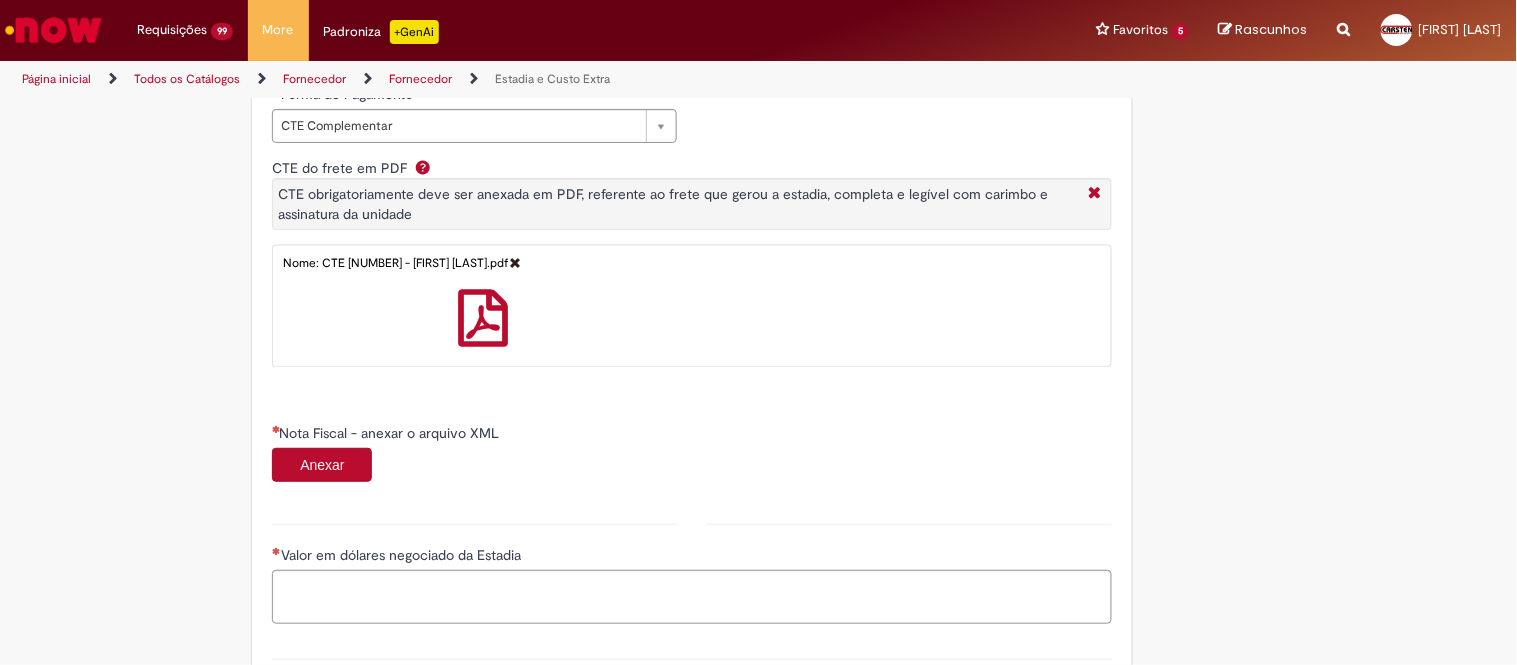 click on "Anexar" at bounding box center (322, 465) 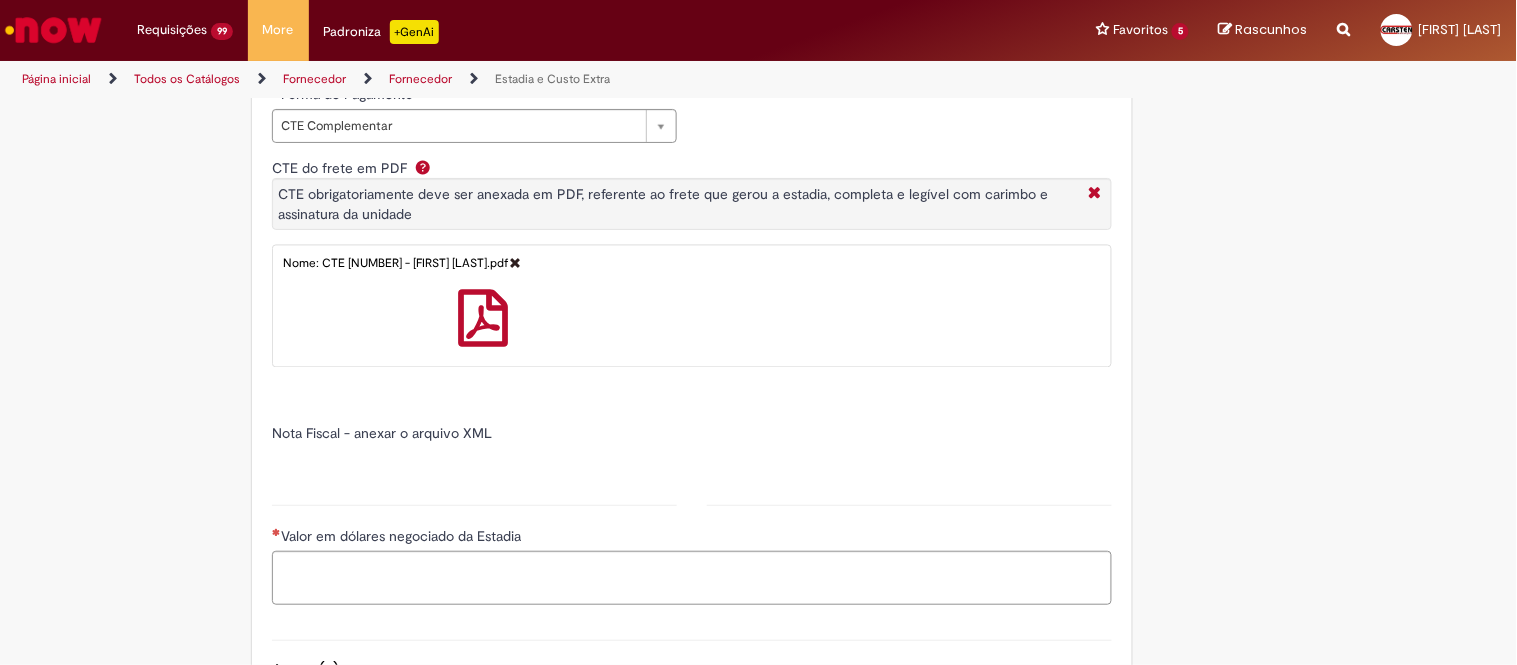 type on "*******" 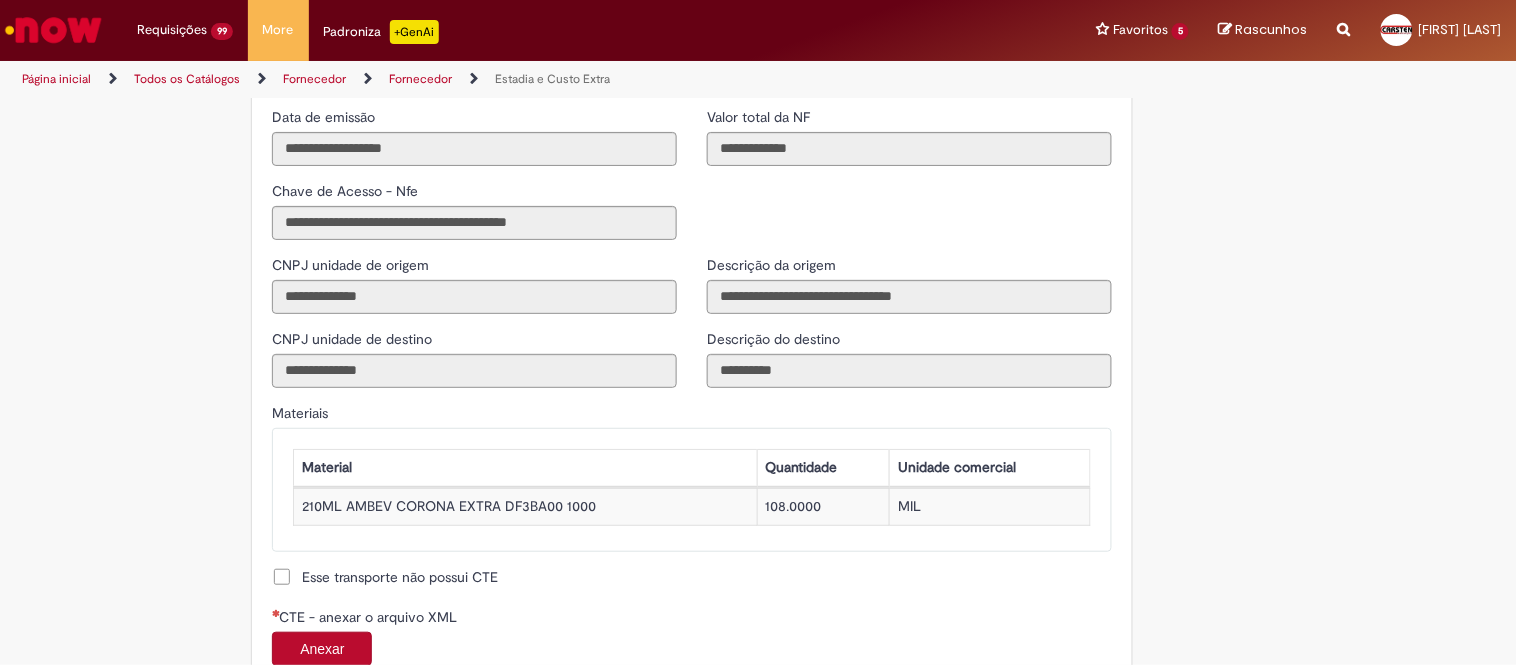 scroll, scrollTop: 1666, scrollLeft: 0, axis: vertical 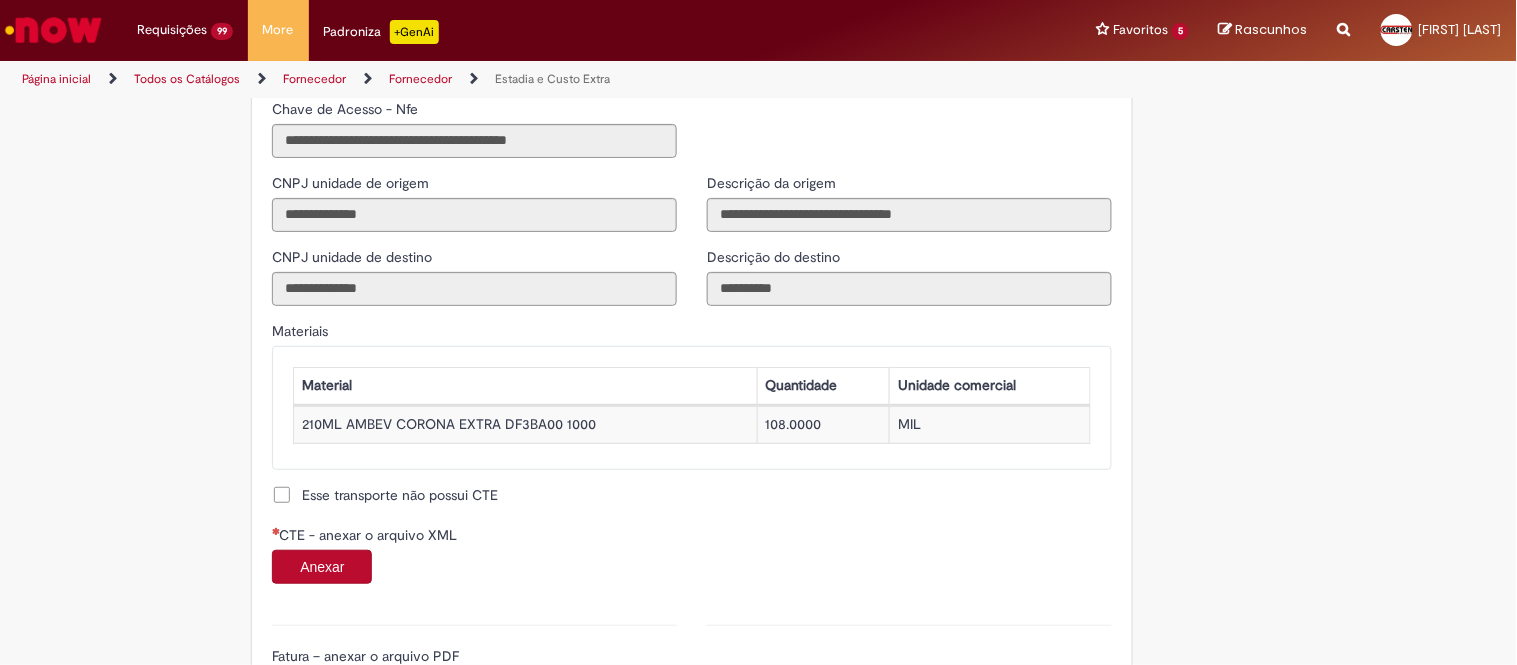 click on "Anexar" at bounding box center (322, 567) 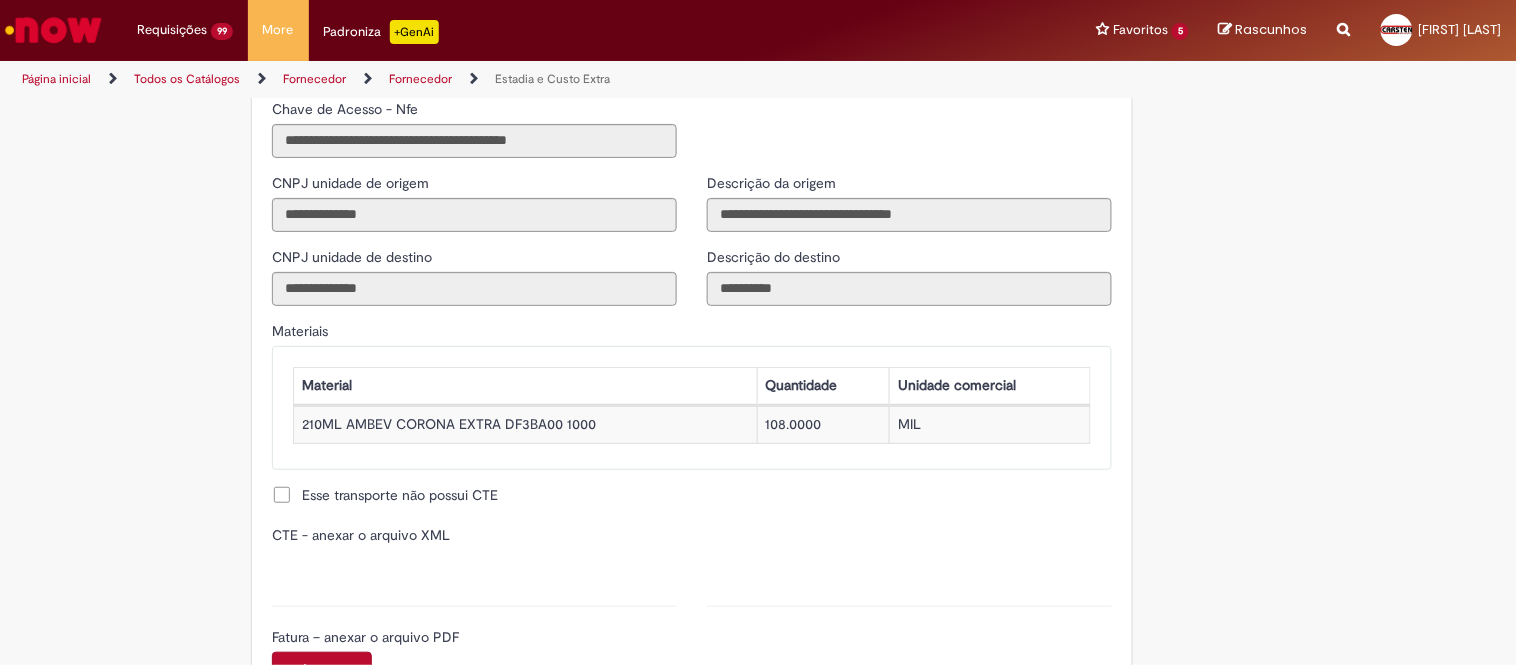 type on "**********" 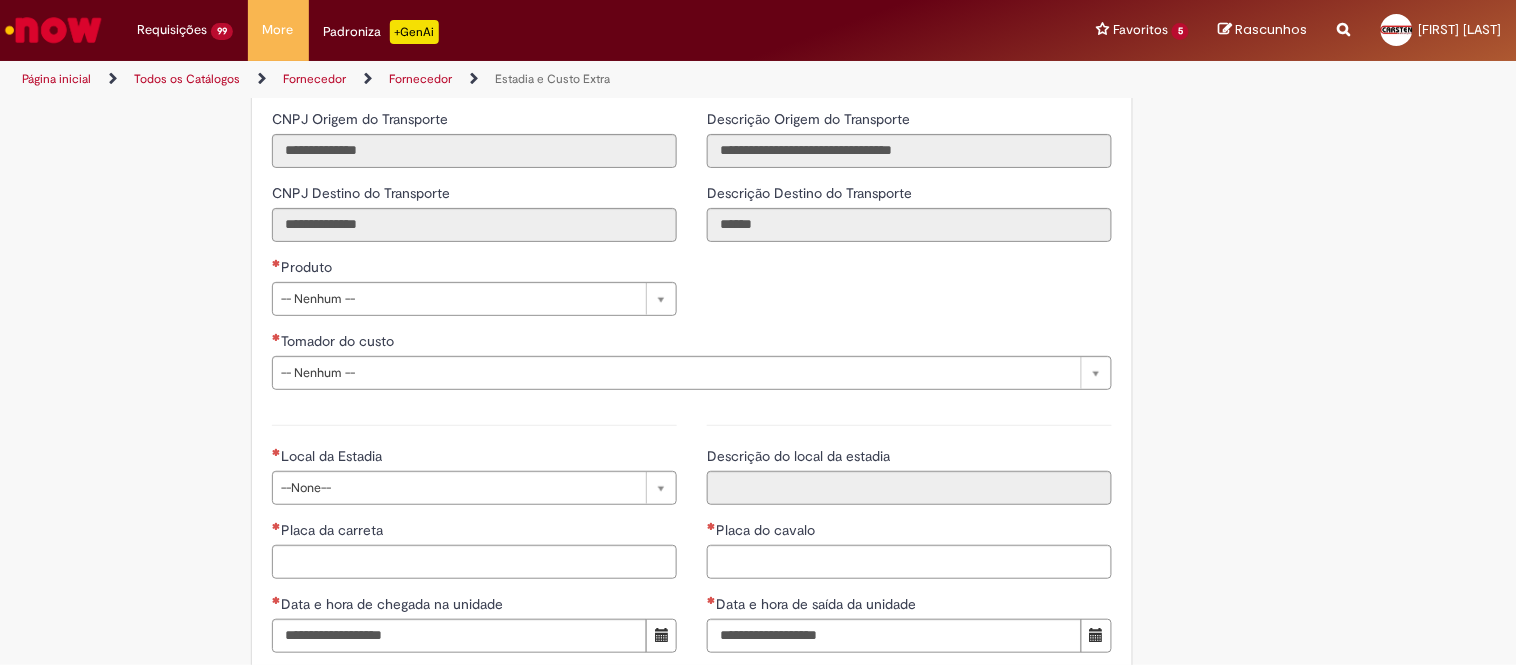 scroll, scrollTop: 2666, scrollLeft: 0, axis: vertical 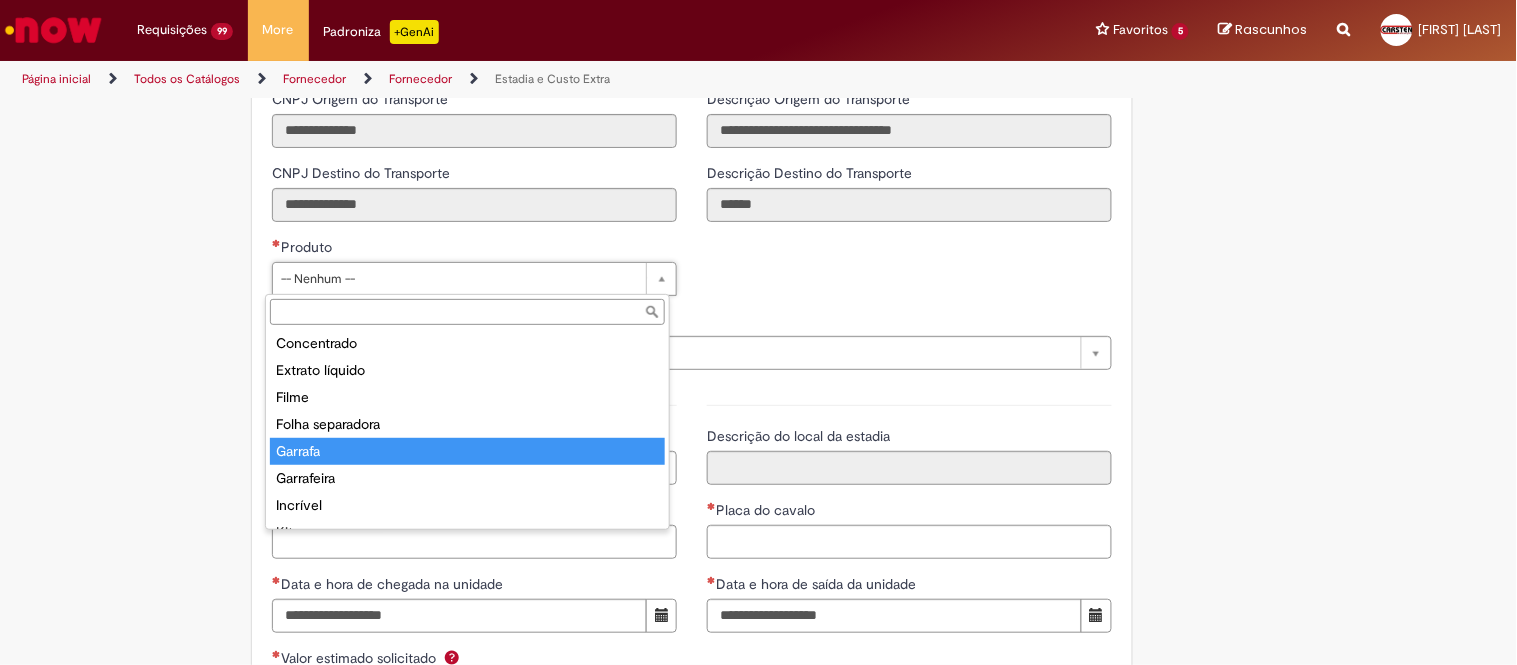 type on "*******" 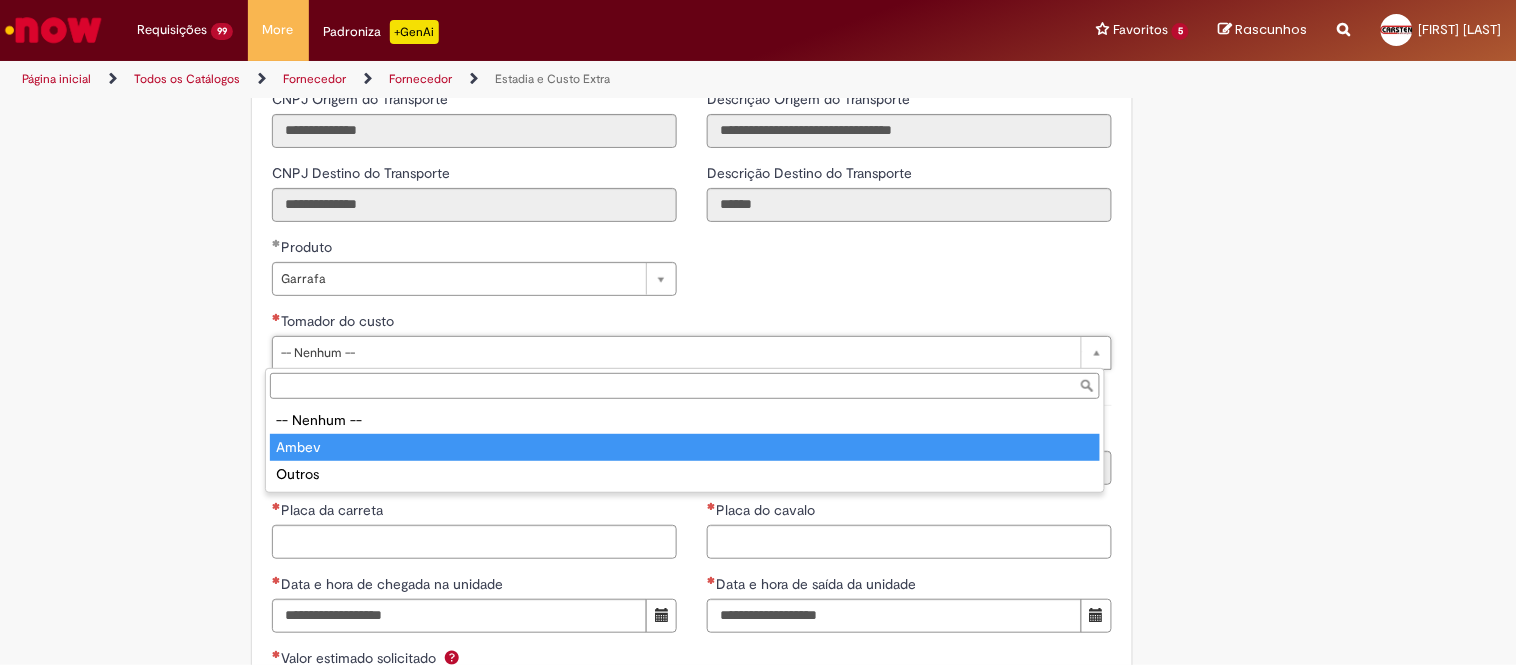 type on "*****" 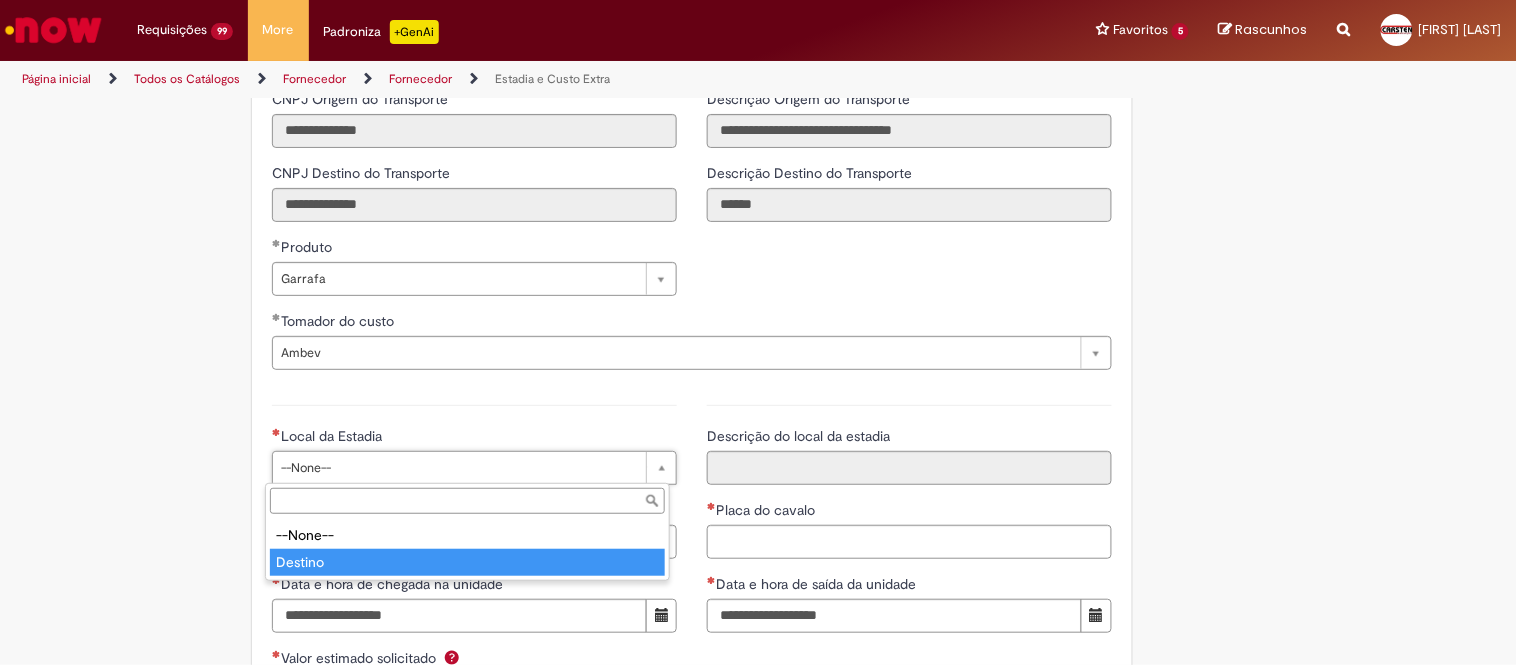 type on "*******" 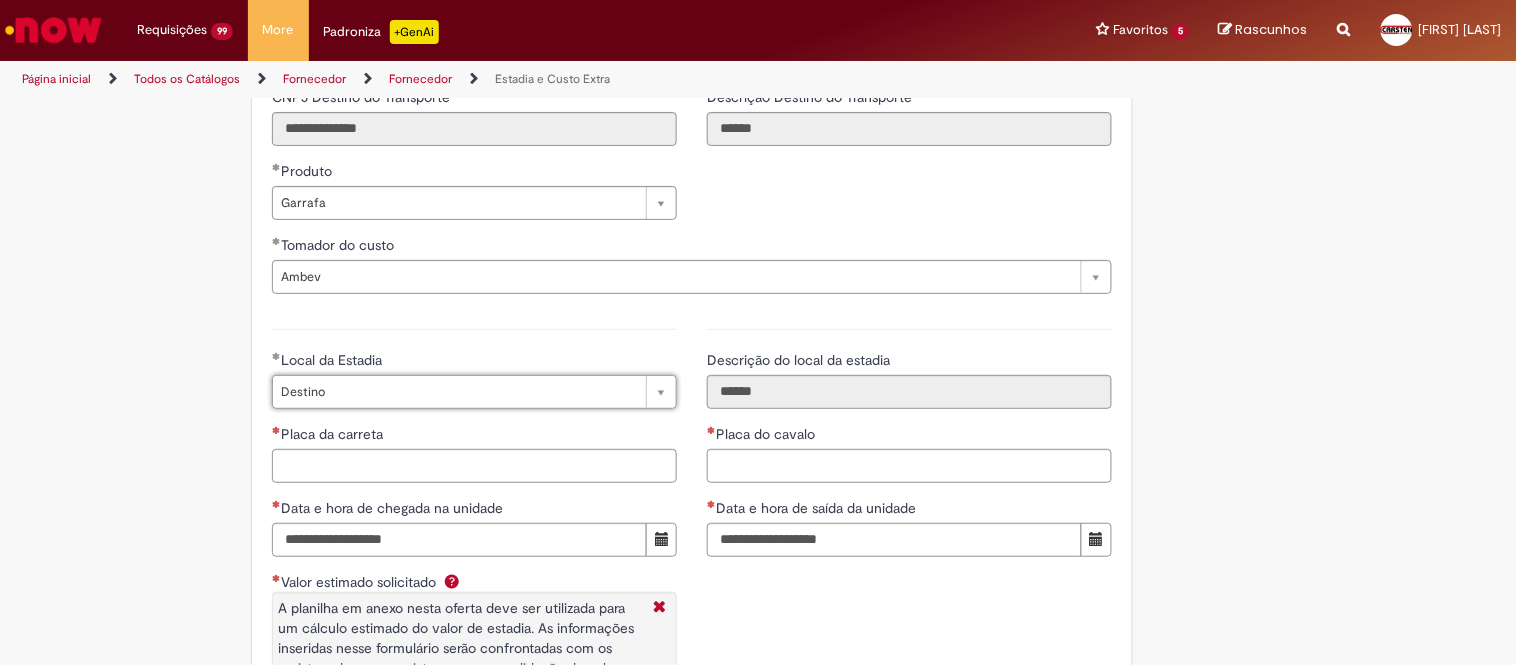 scroll, scrollTop: 2777, scrollLeft: 0, axis: vertical 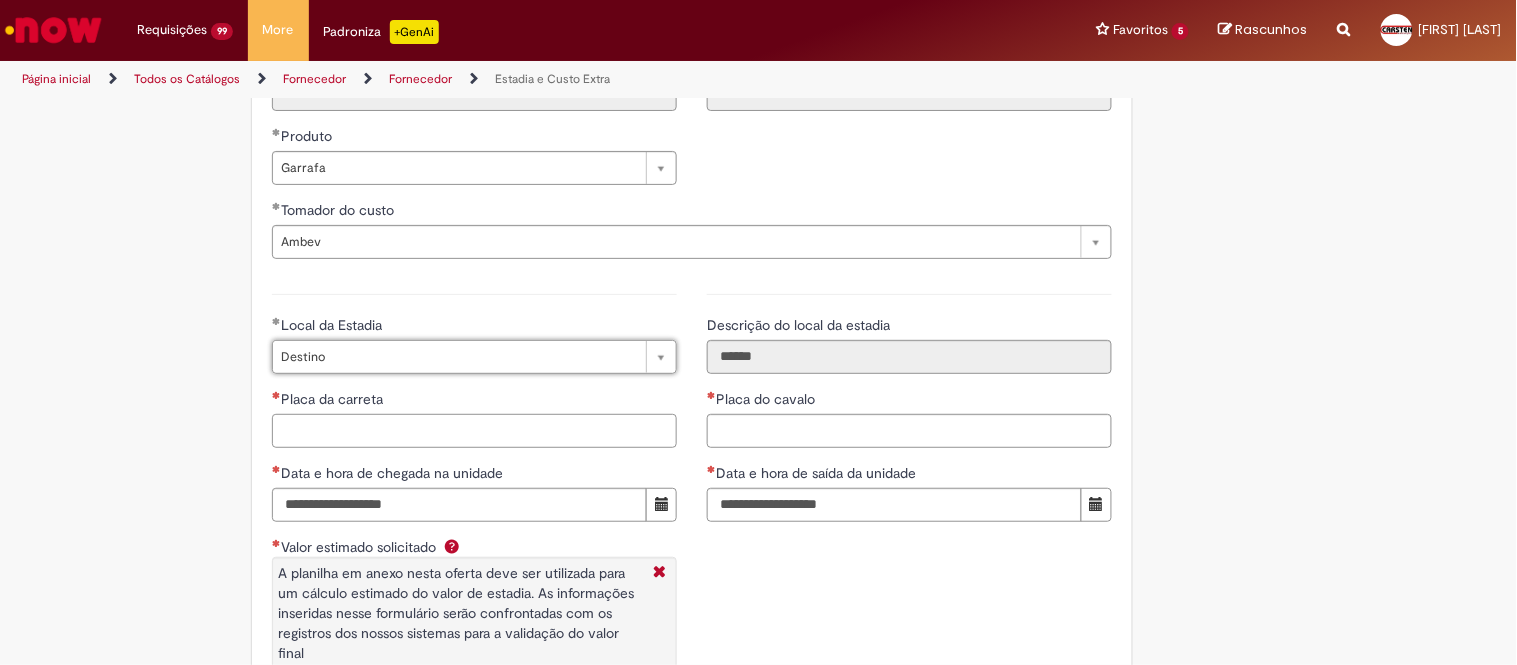 click on "Placa da carreta" at bounding box center [474, 431] 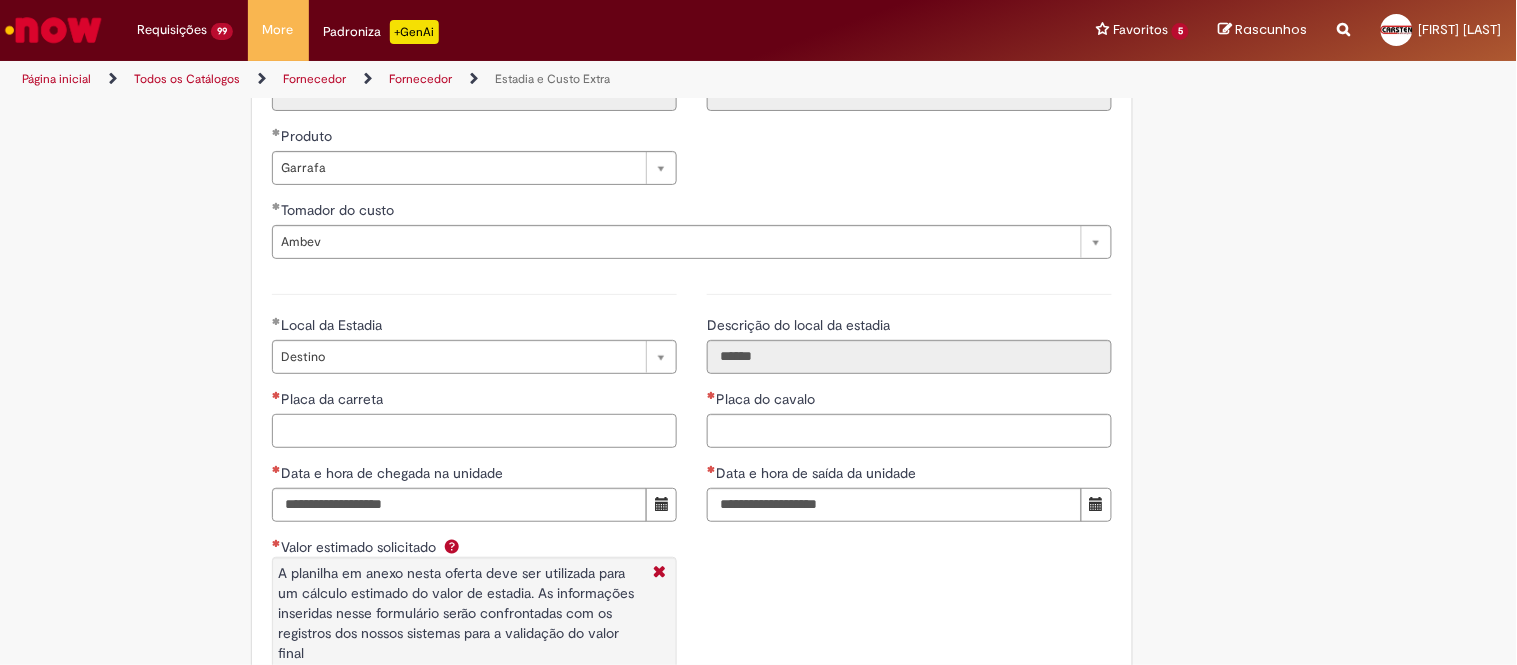 paste on "*******" 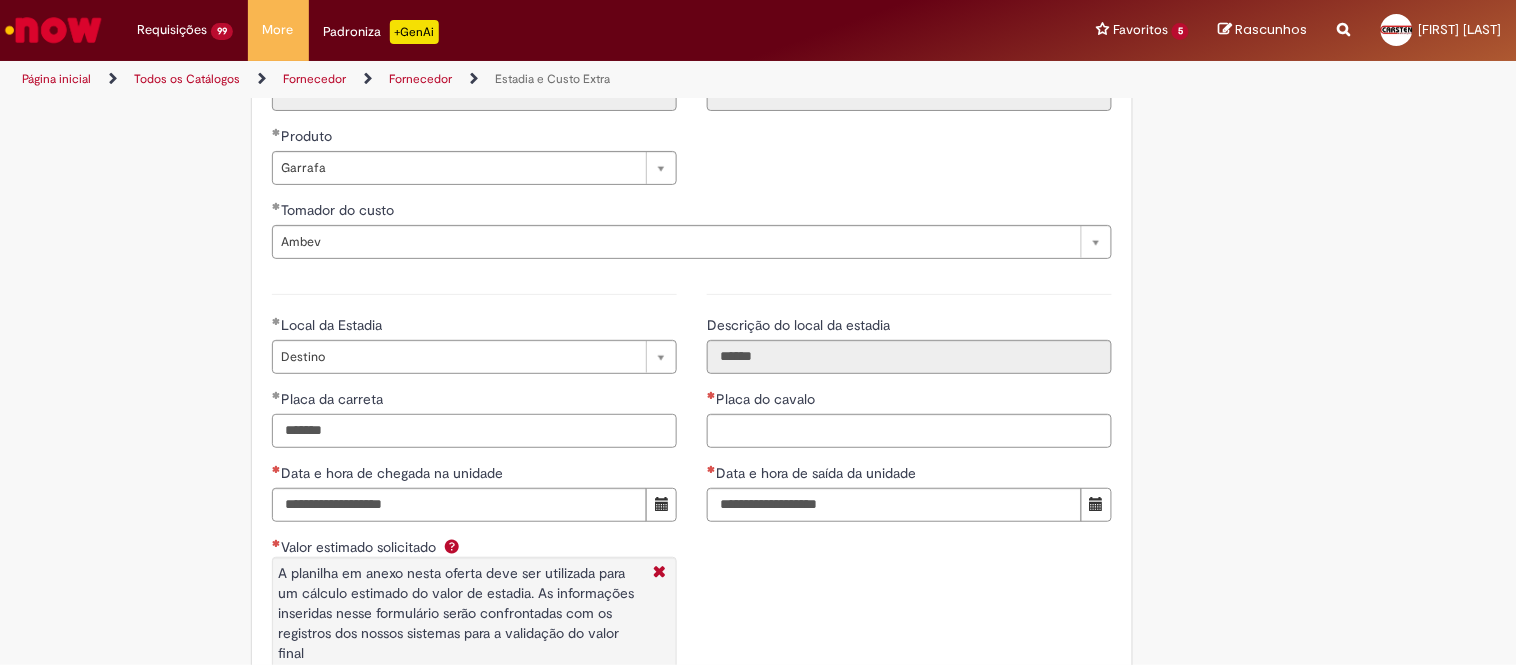 type on "*******" 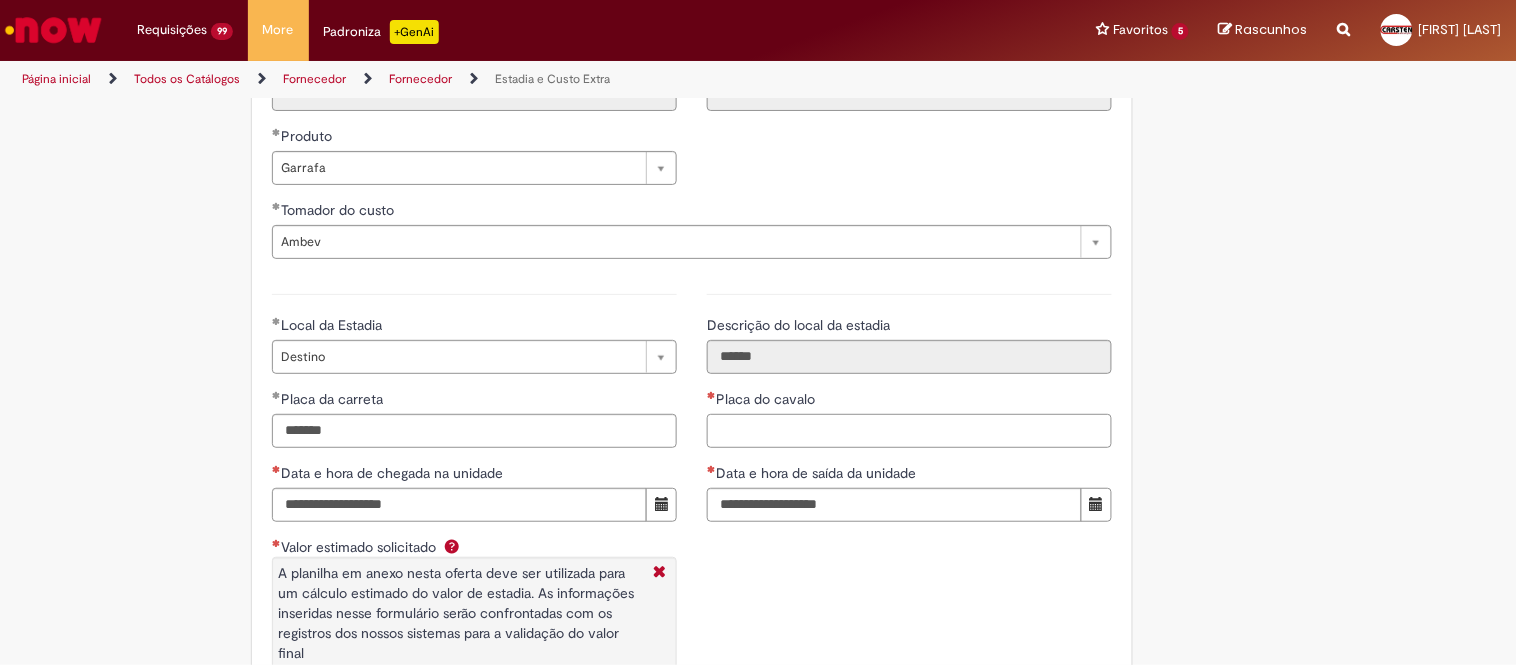 click on "Placa do cavalo" at bounding box center [909, 431] 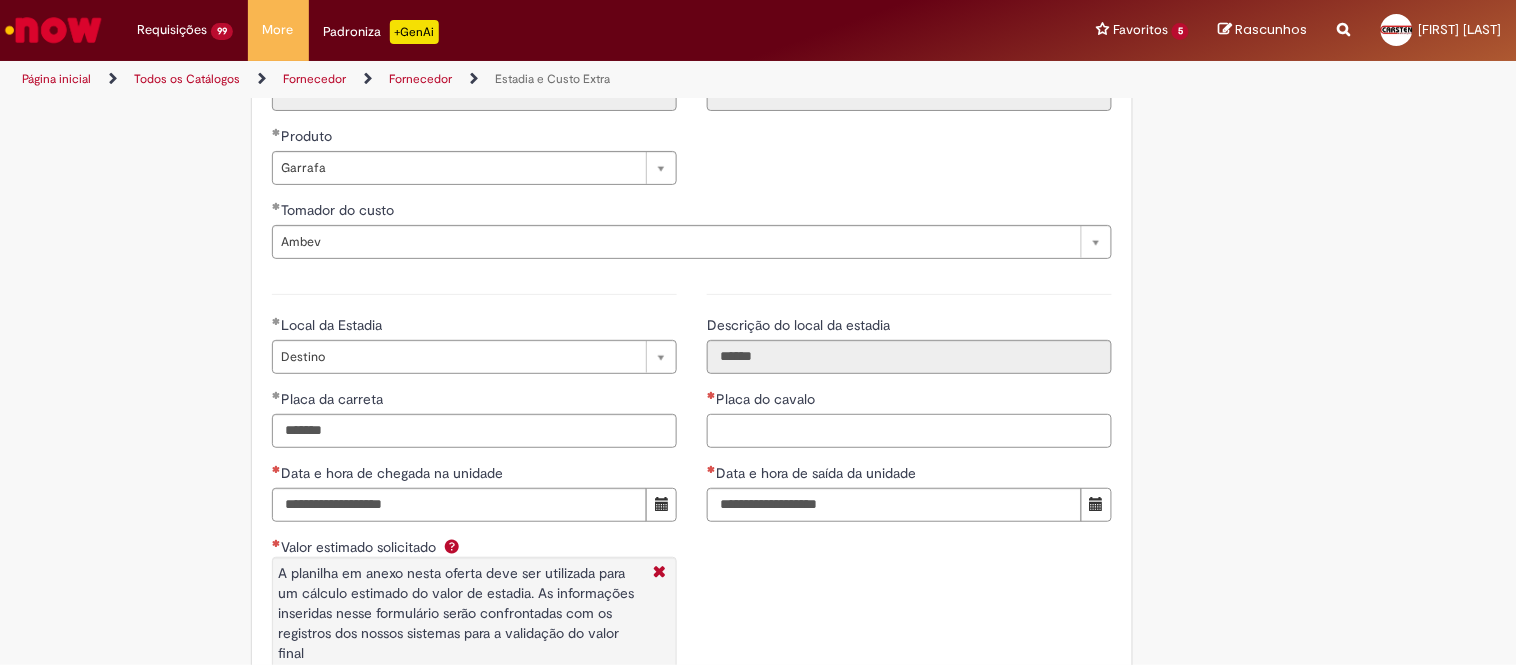 paste on "*******" 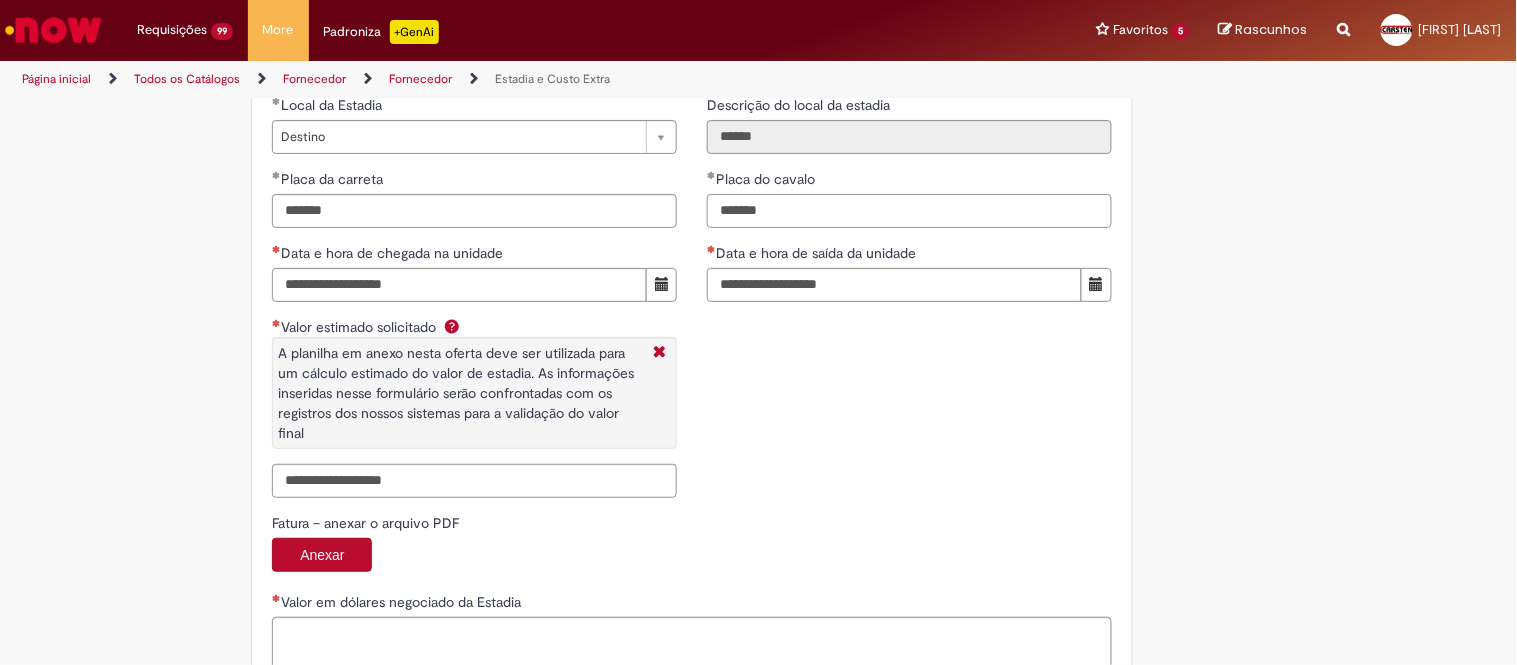 scroll, scrollTop: 3000, scrollLeft: 0, axis: vertical 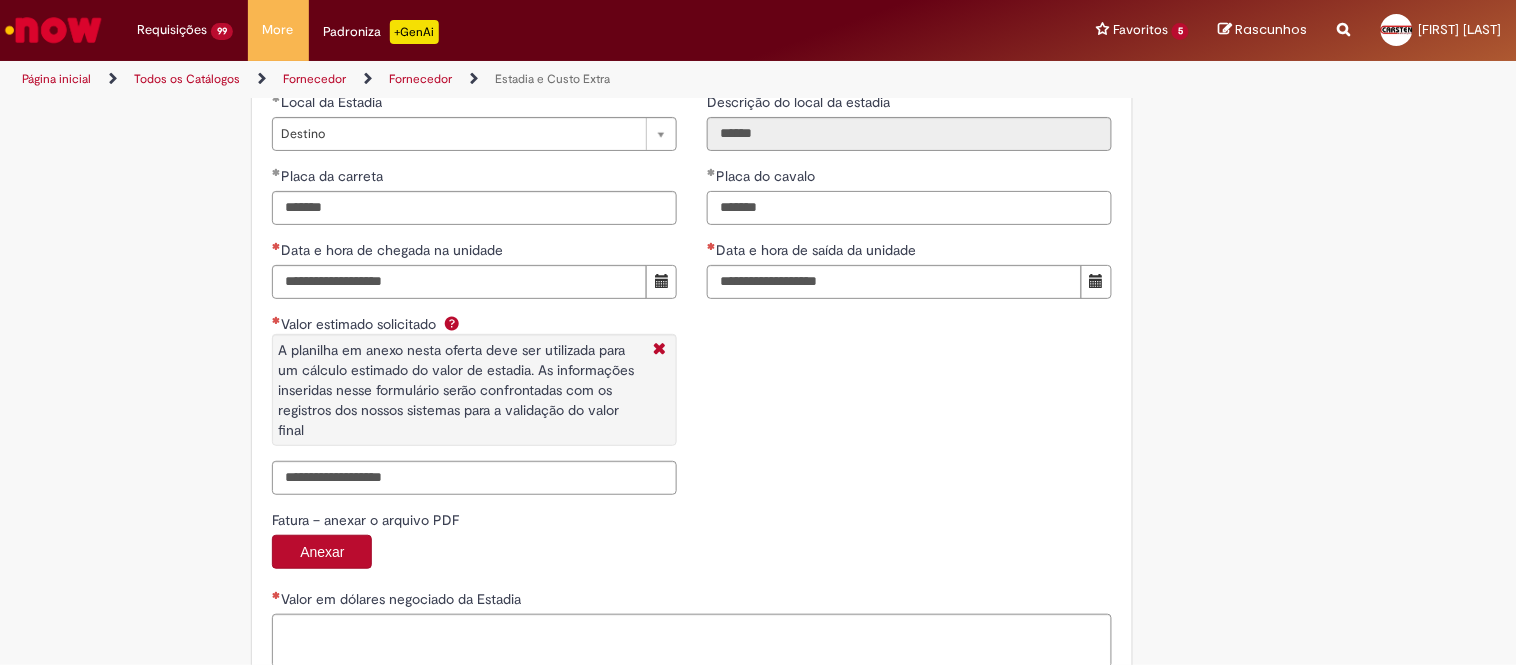type on "*******" 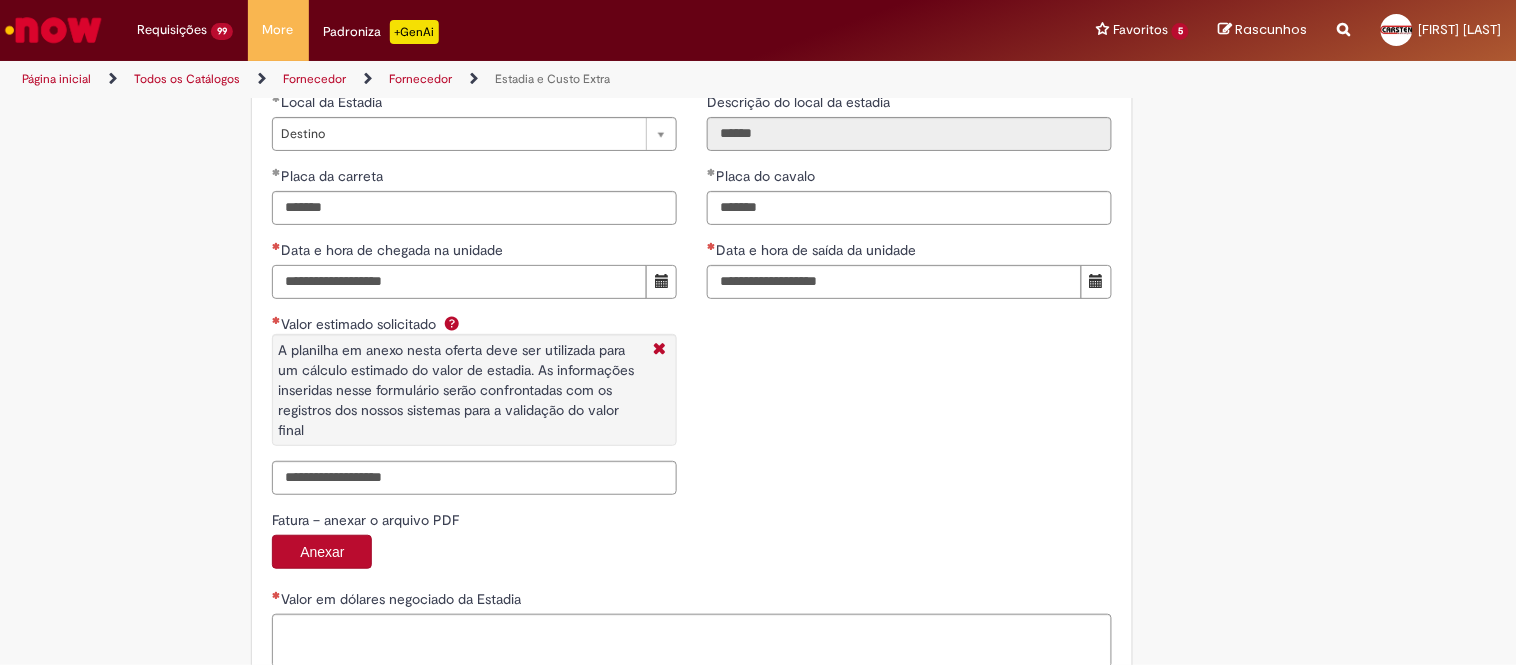 click on "Data e hora de chegada na unidade" at bounding box center (459, 282) 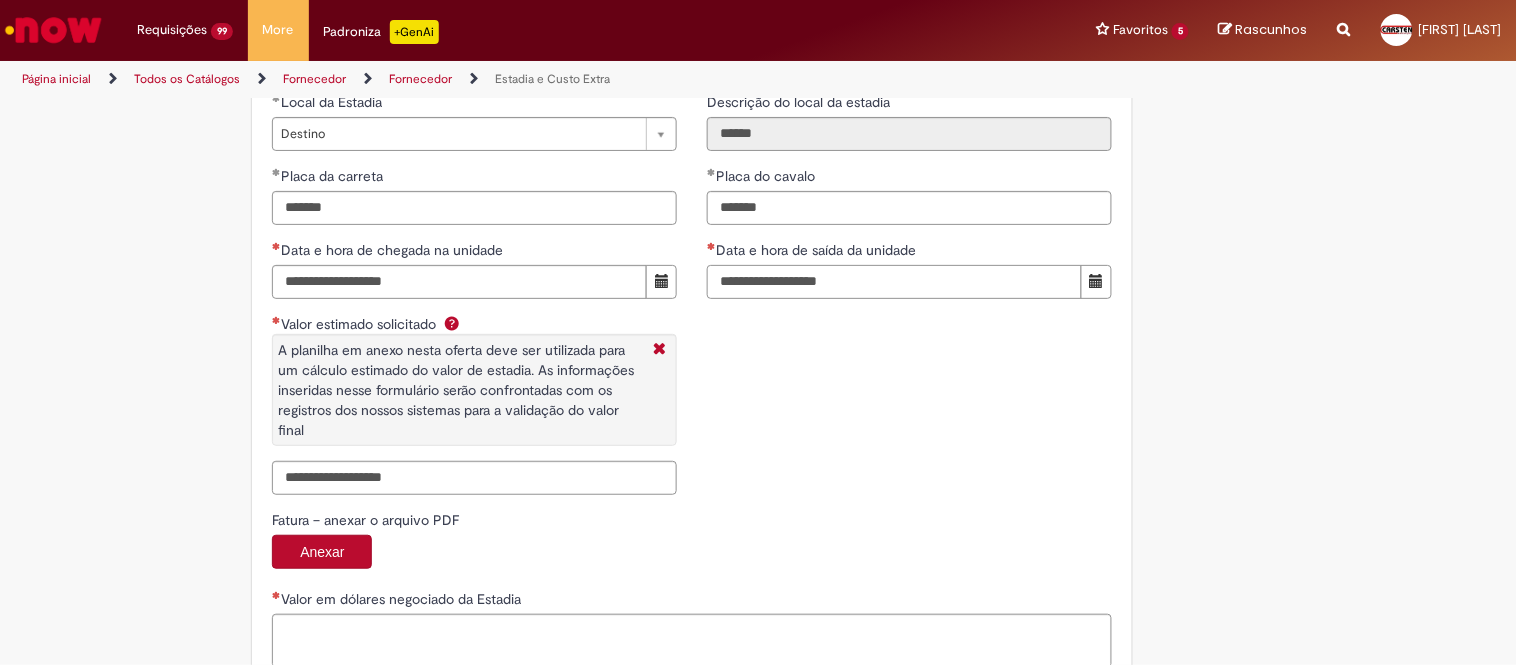 click on "Data e hora de saída da unidade" at bounding box center [894, 282] 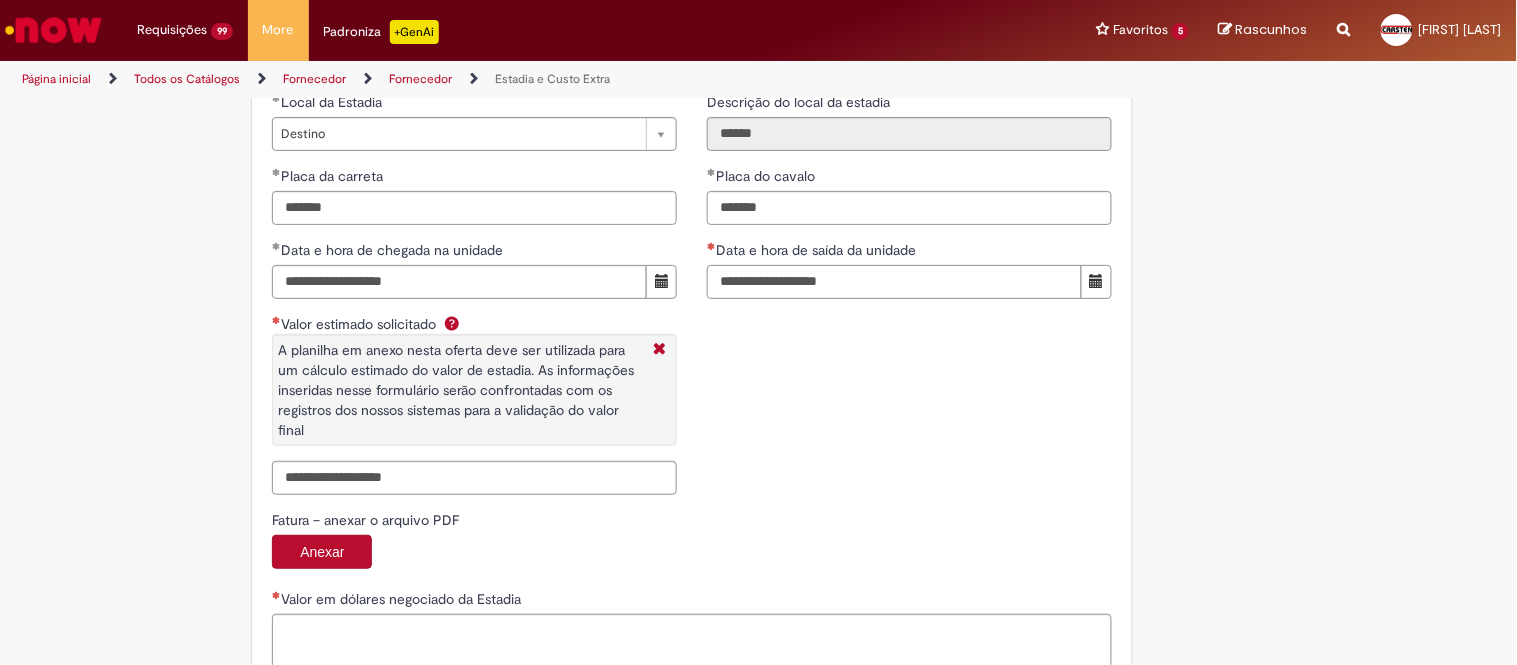 paste on "**********" 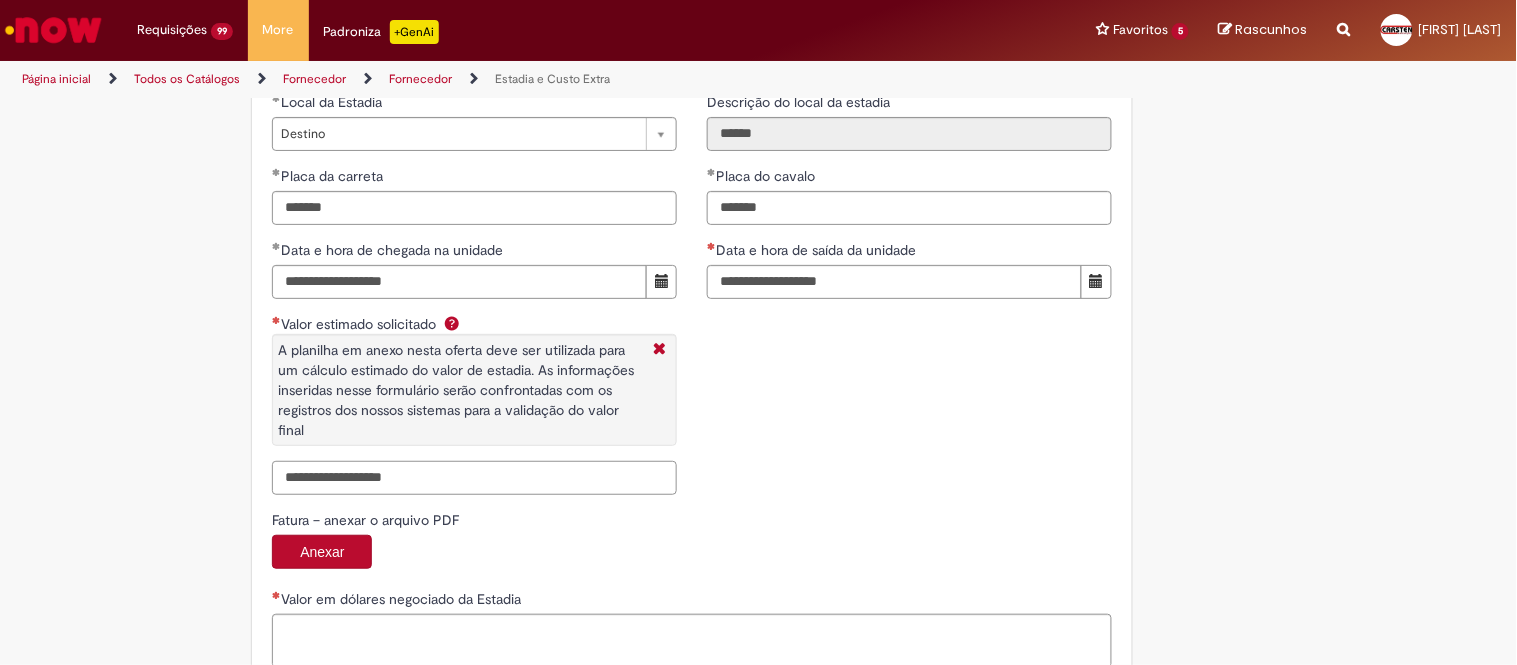 click on "Valor estimado solicitado A planilha em anexo nesta oferta deve ser utilizada para um cálculo estimado do valor de estadia. As informações inseridas nesse formulário serão confrontadas com os registros dos nossos sistemas para a validação do valor final" at bounding box center [474, 478] 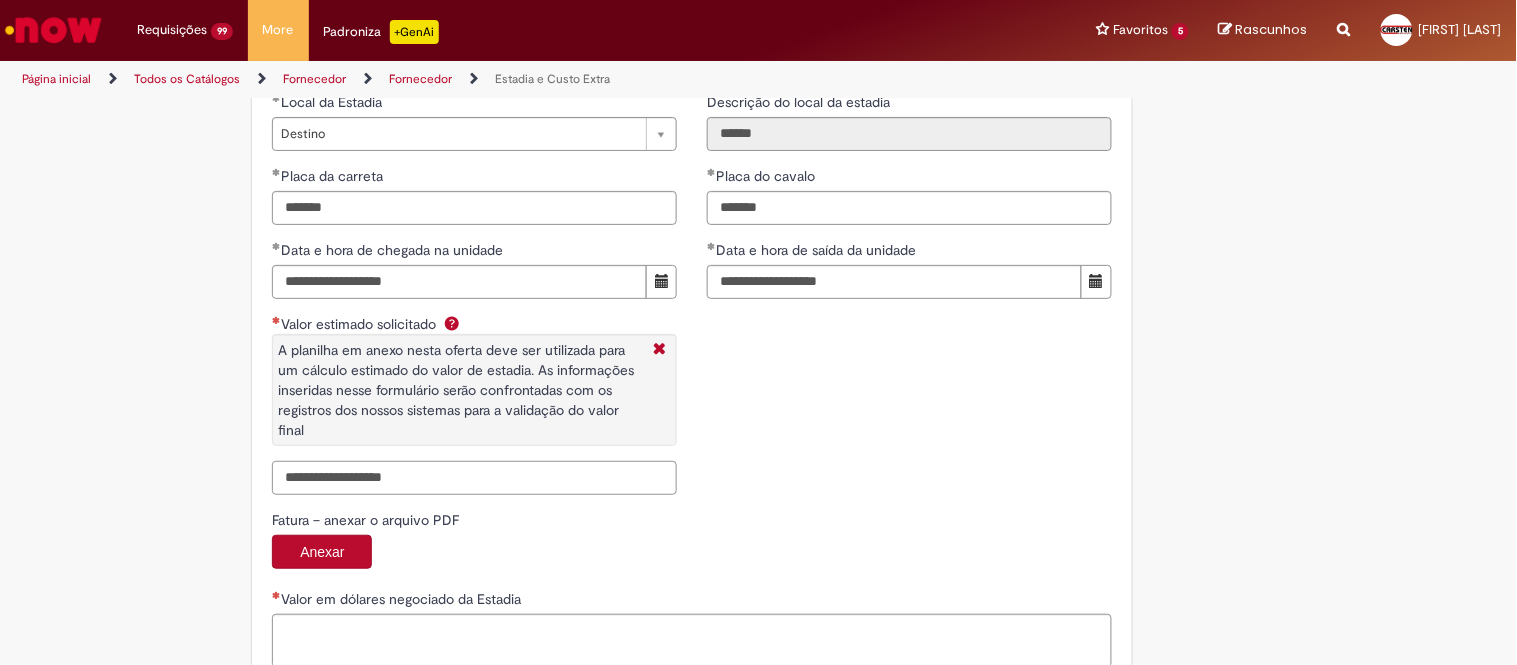 paste on "**********" 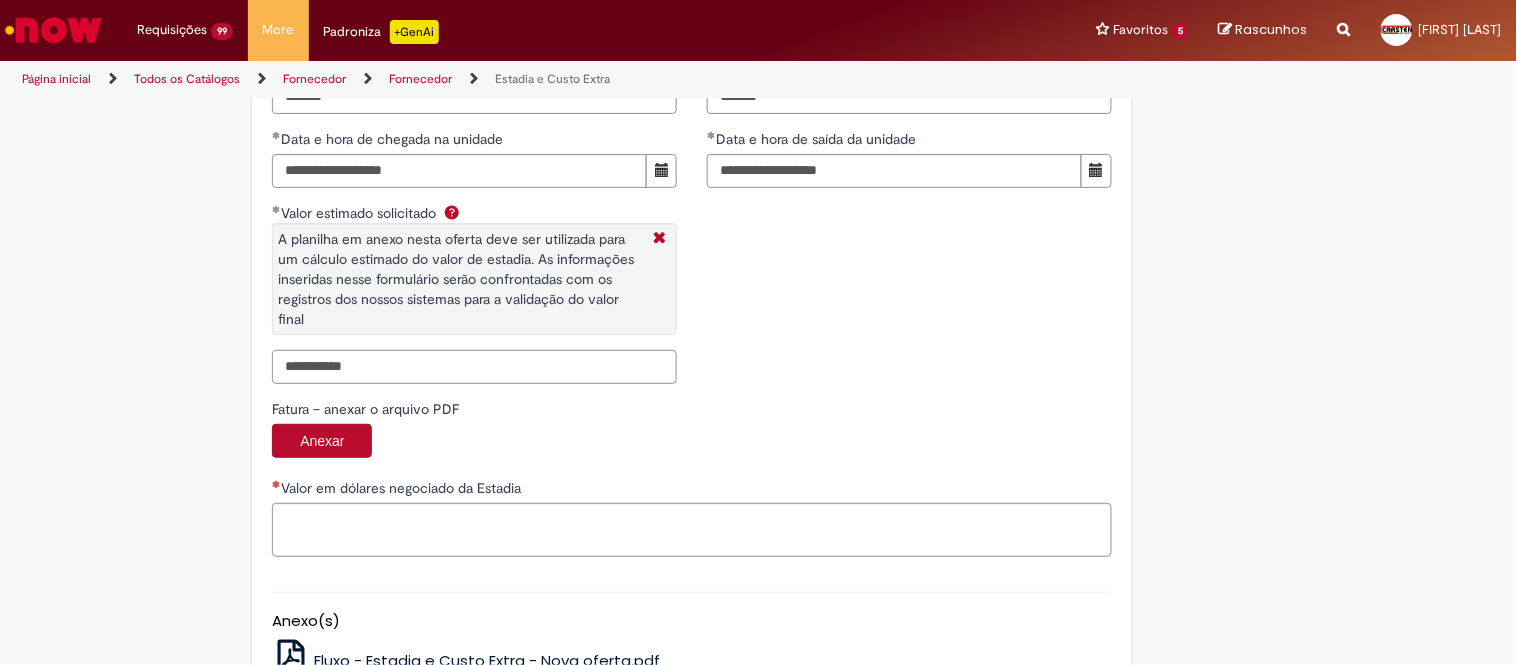 type on "**********" 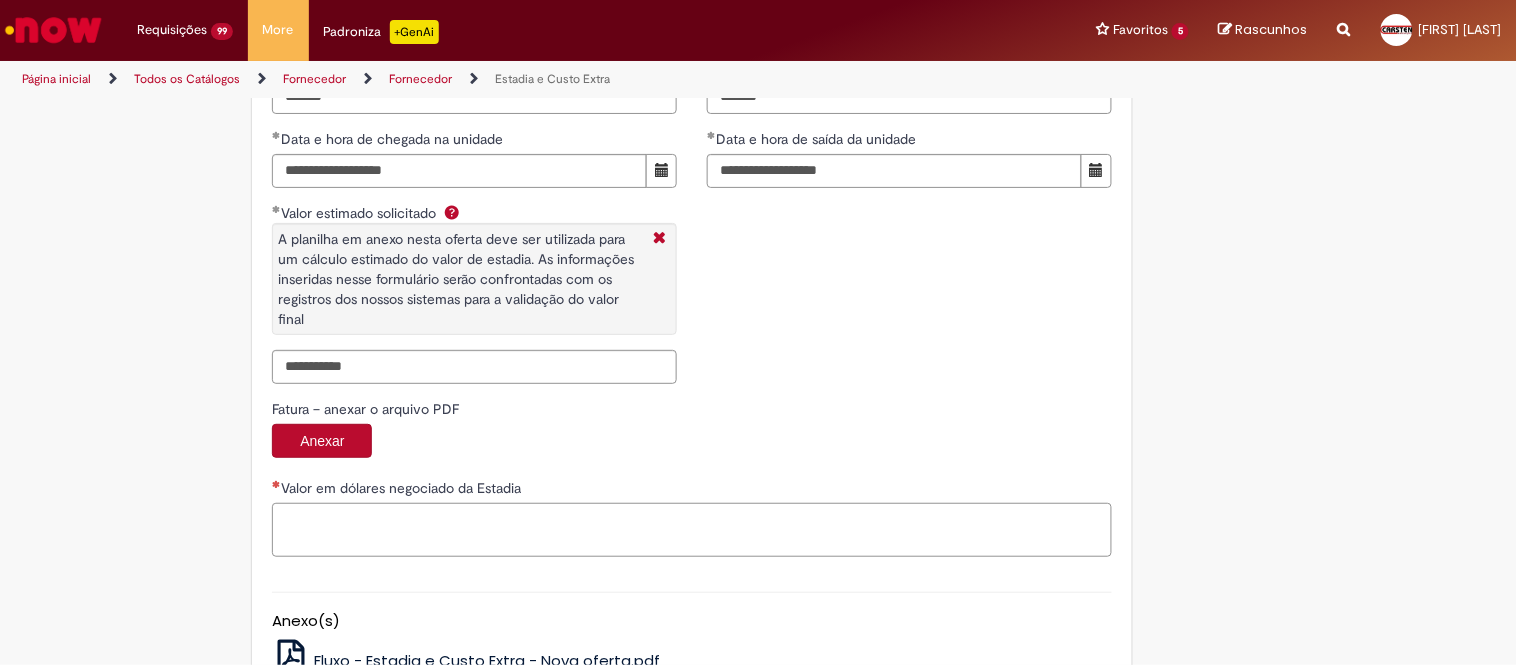click on "Valor em dólares negociado da Estadia" at bounding box center (692, 530) 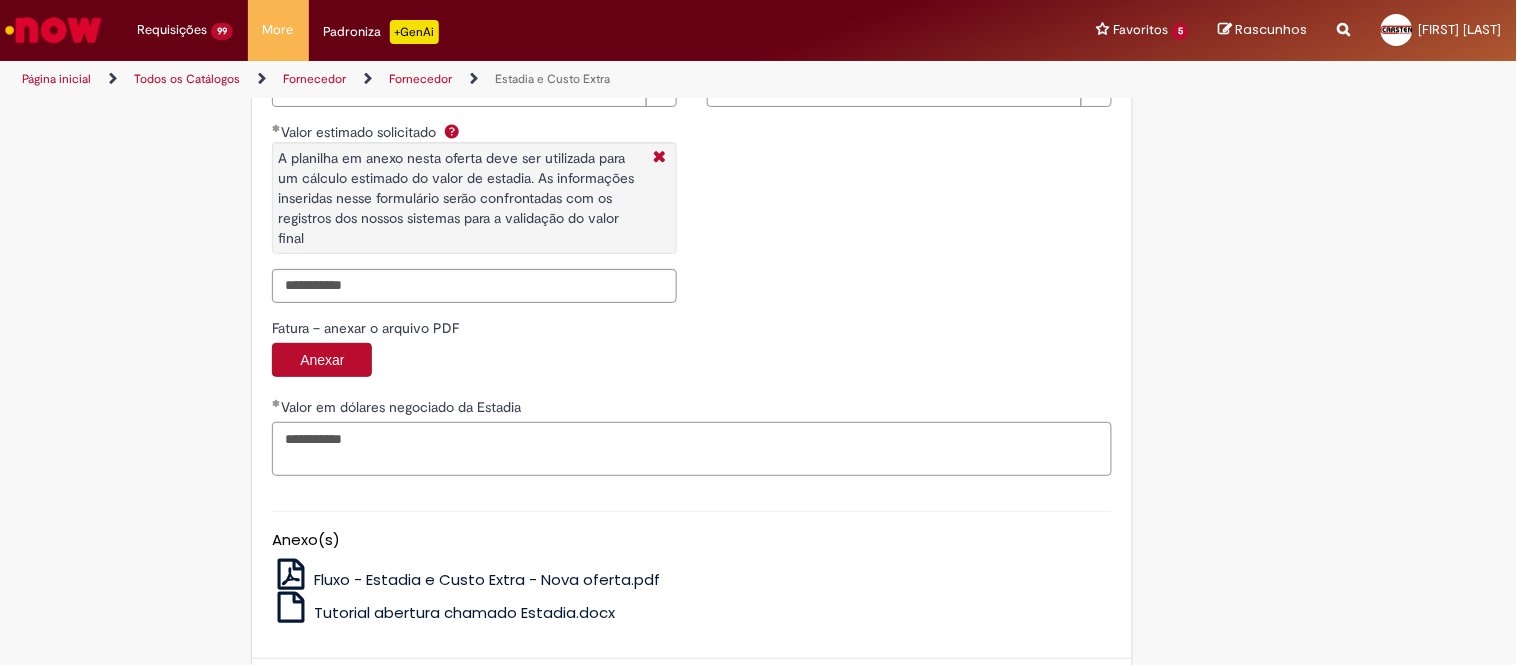 scroll, scrollTop: 3291, scrollLeft: 0, axis: vertical 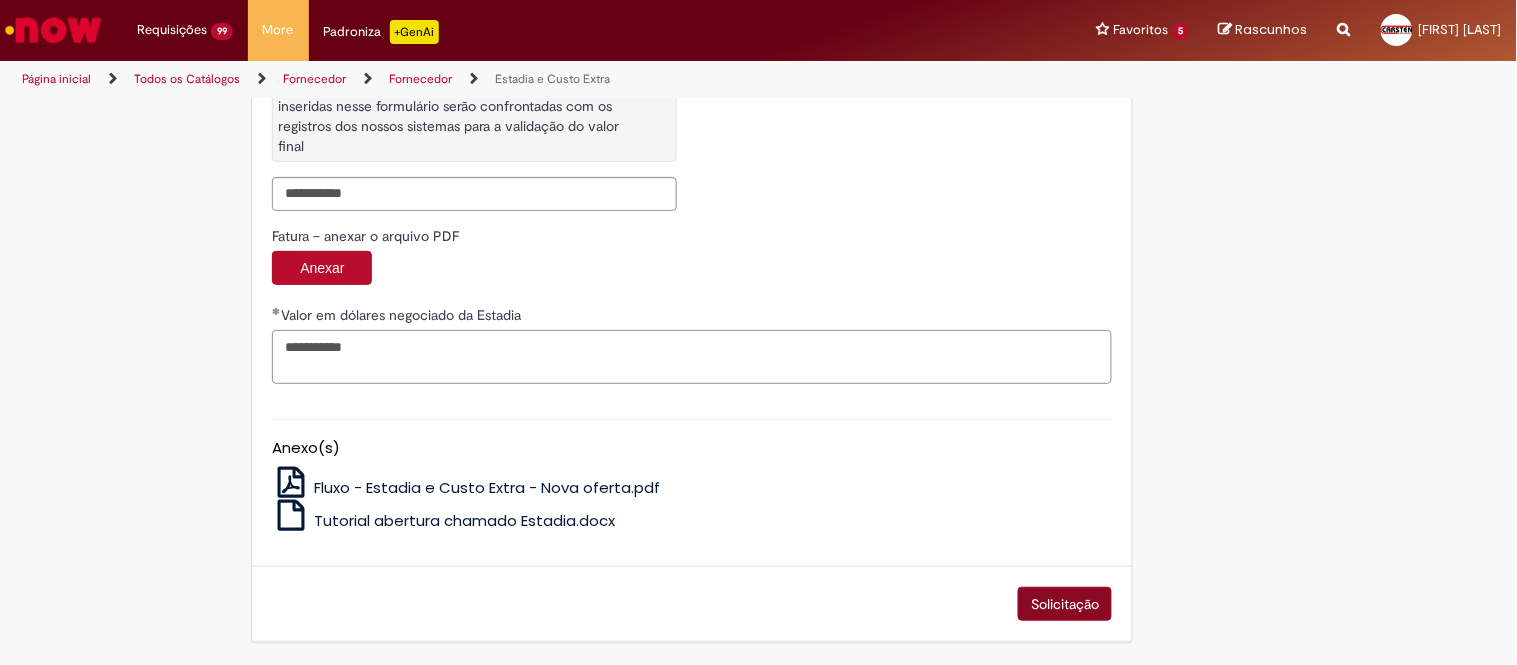 type on "**********" 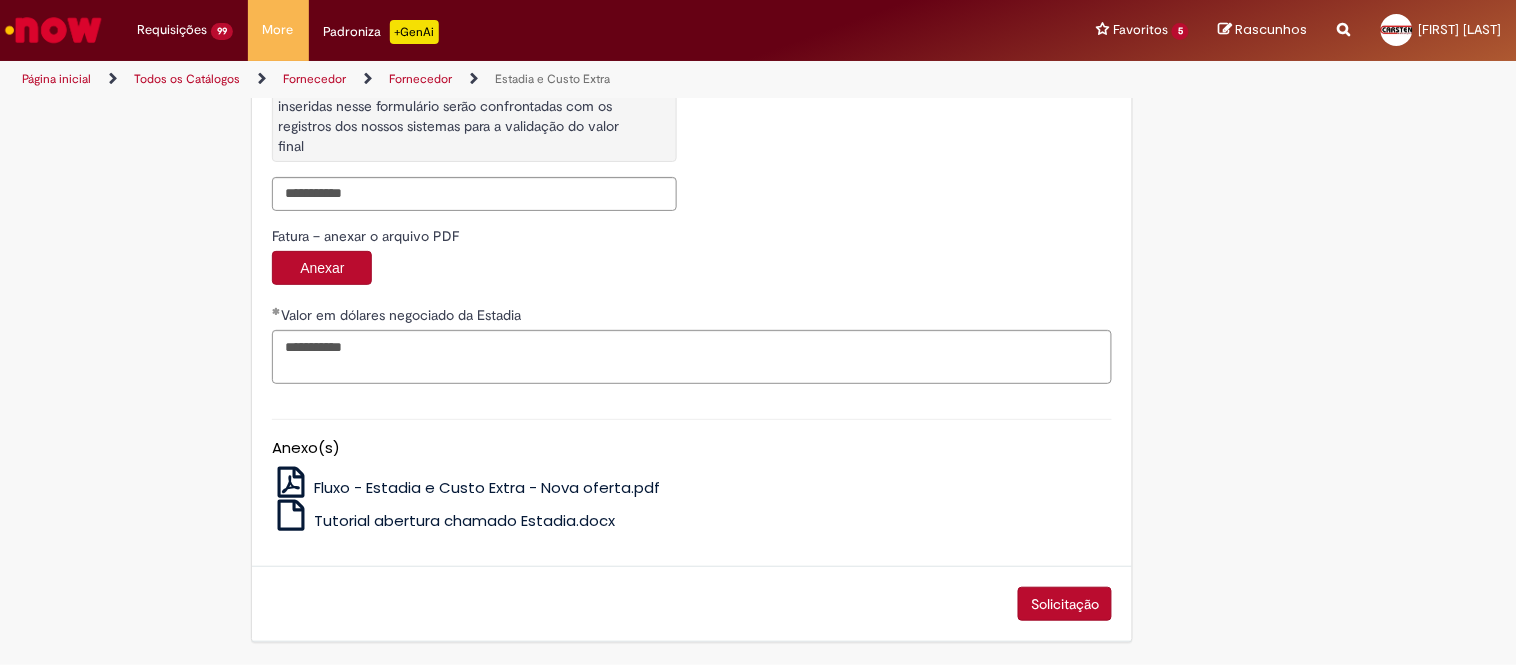 click on "Solicitação" at bounding box center [1065, 604] 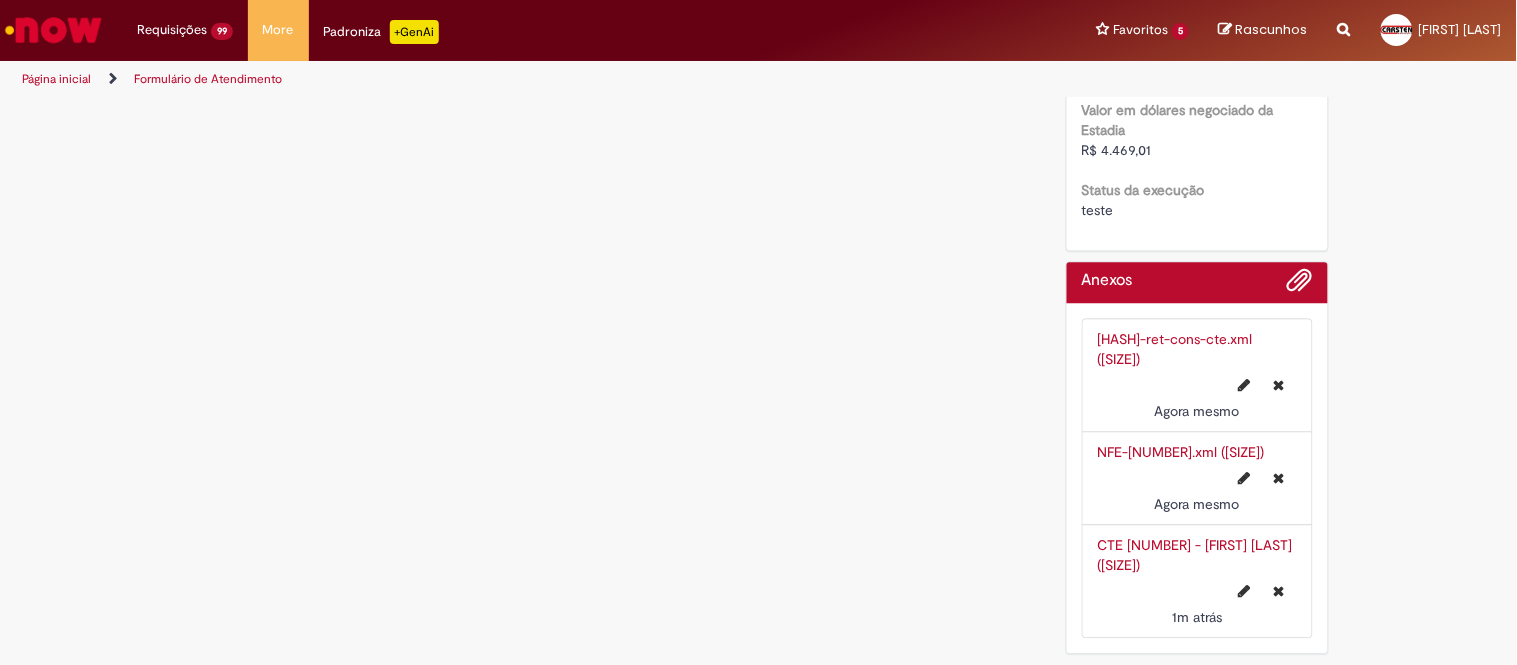 scroll, scrollTop: 0, scrollLeft: 0, axis: both 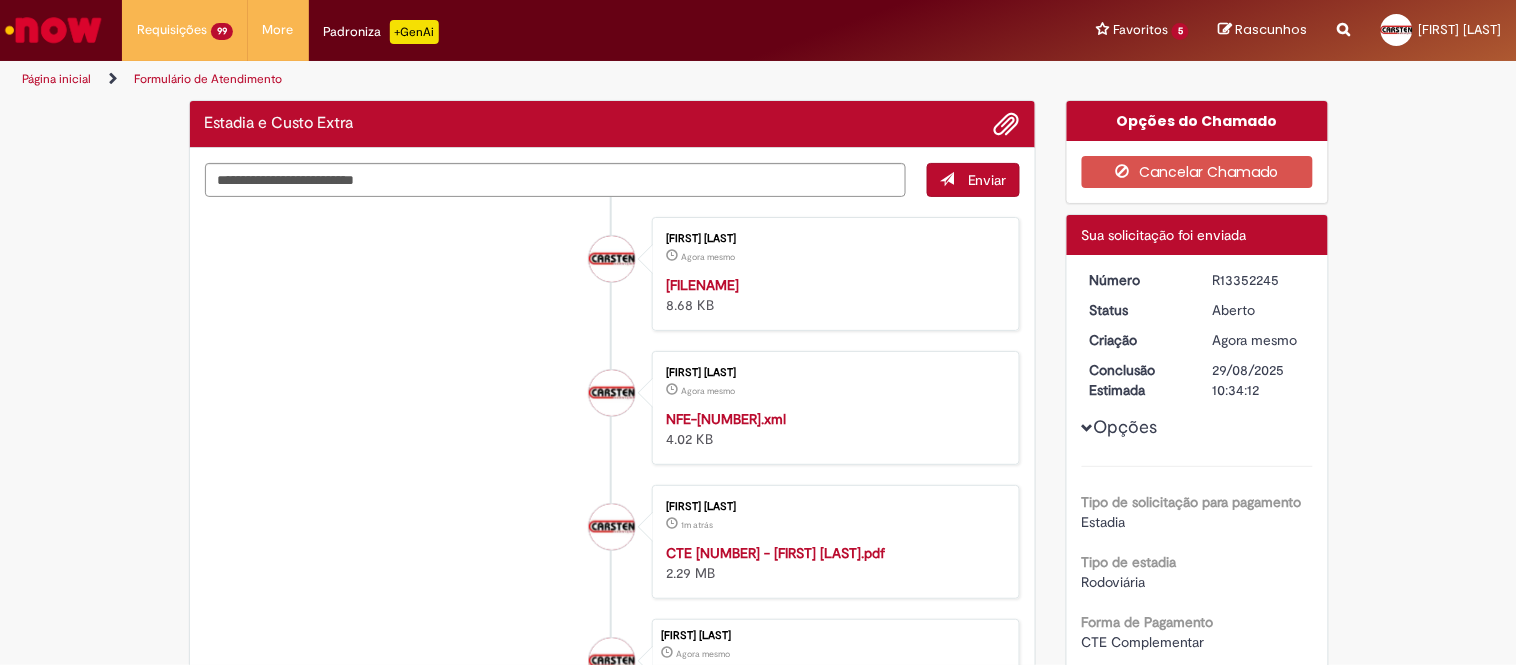 click on "R13352245" at bounding box center (1259, 280) 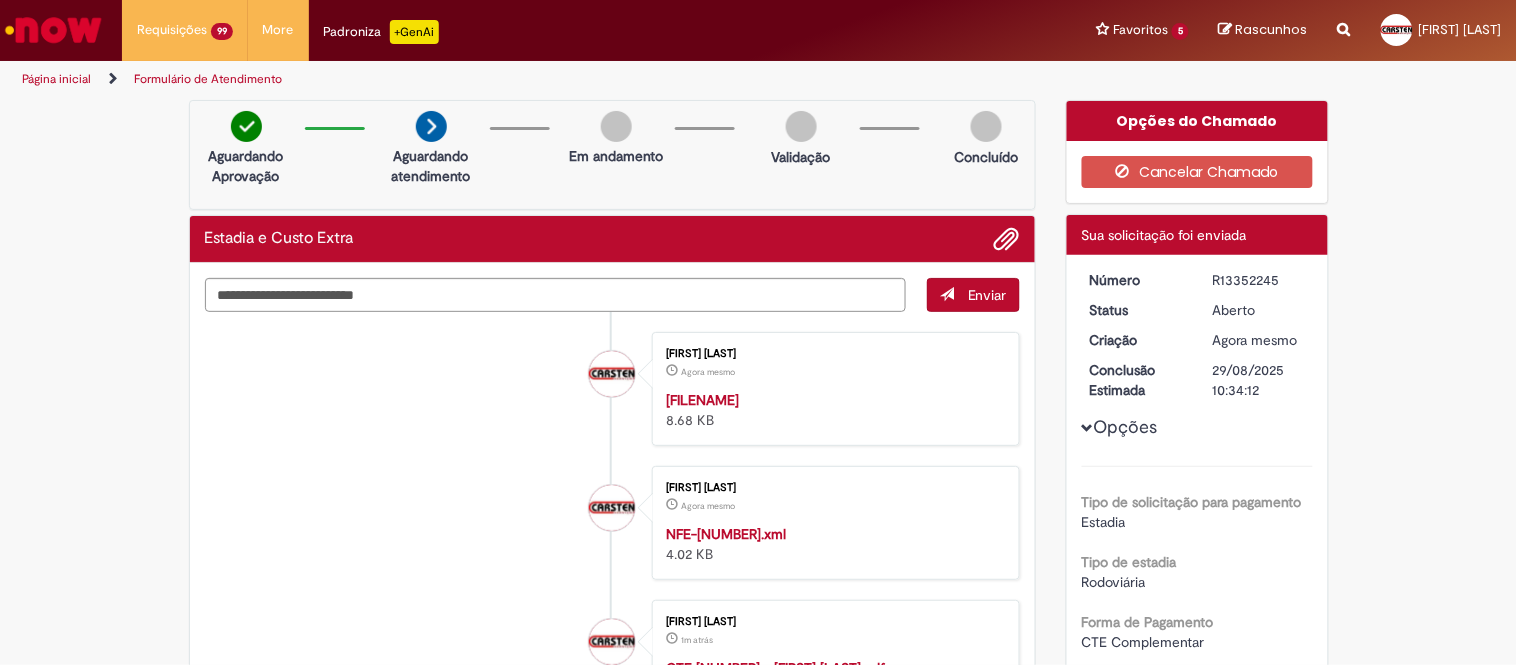 copy on "R13352245" 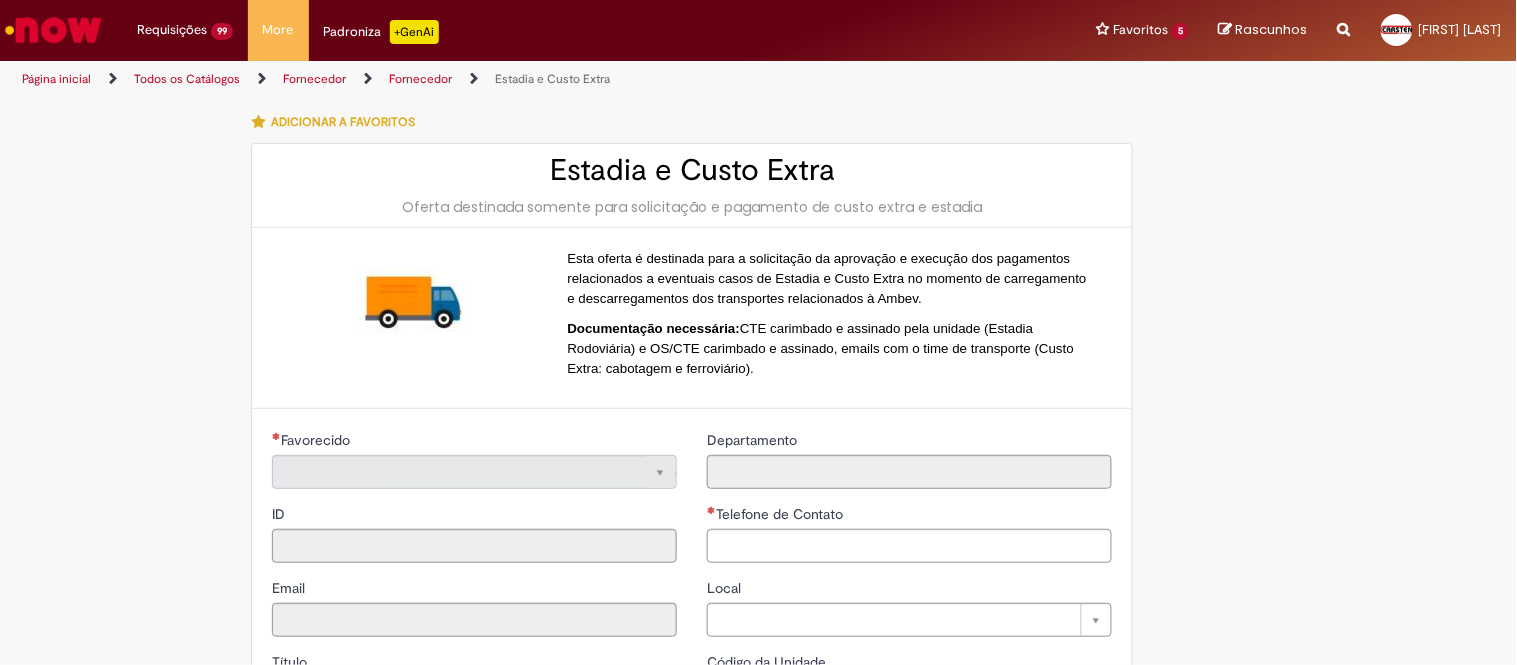type on "**********" 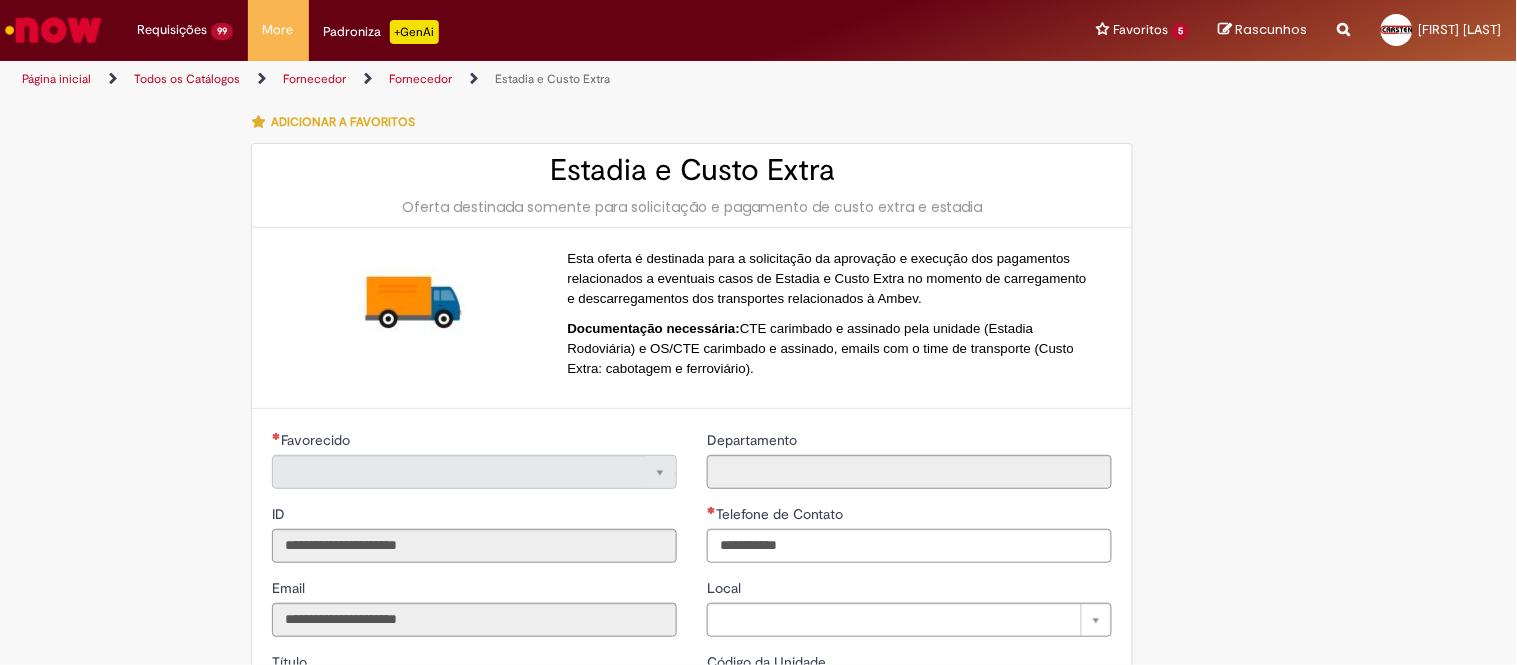 type on "**********" 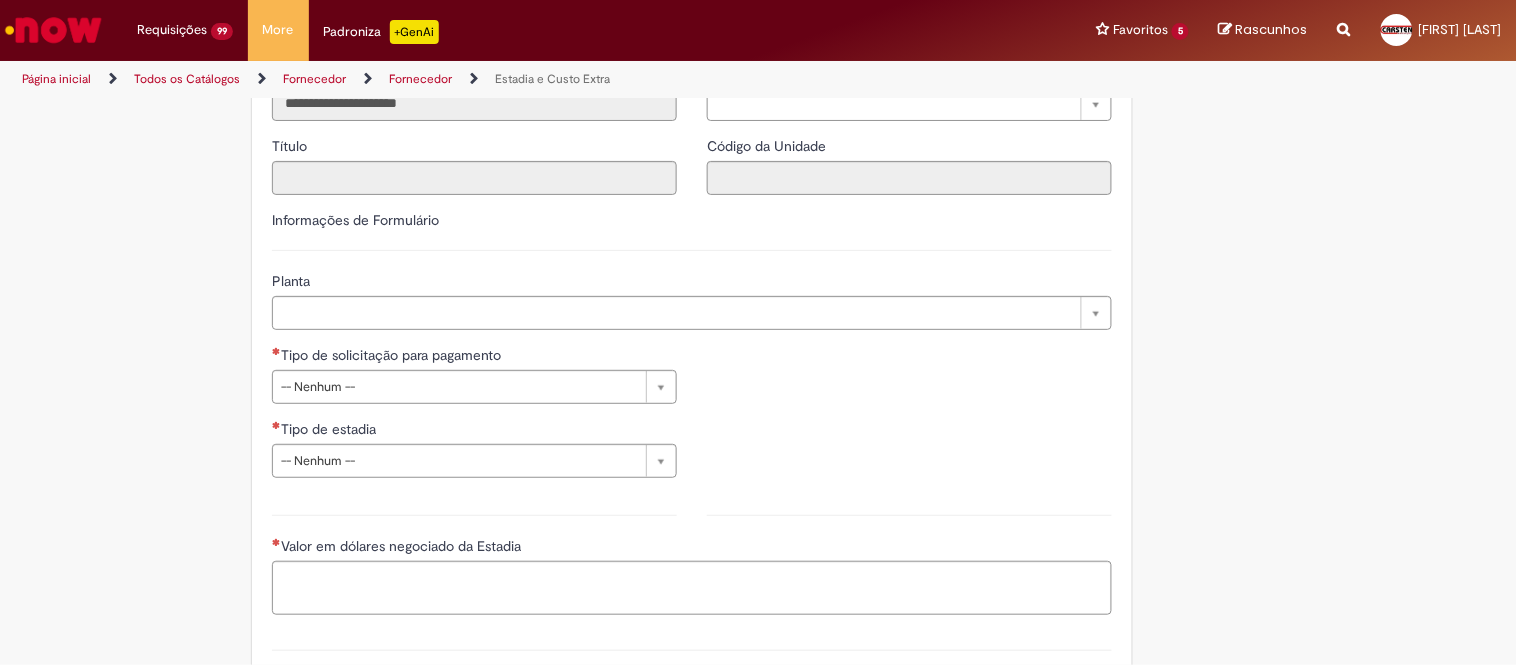 scroll, scrollTop: 555, scrollLeft: 0, axis: vertical 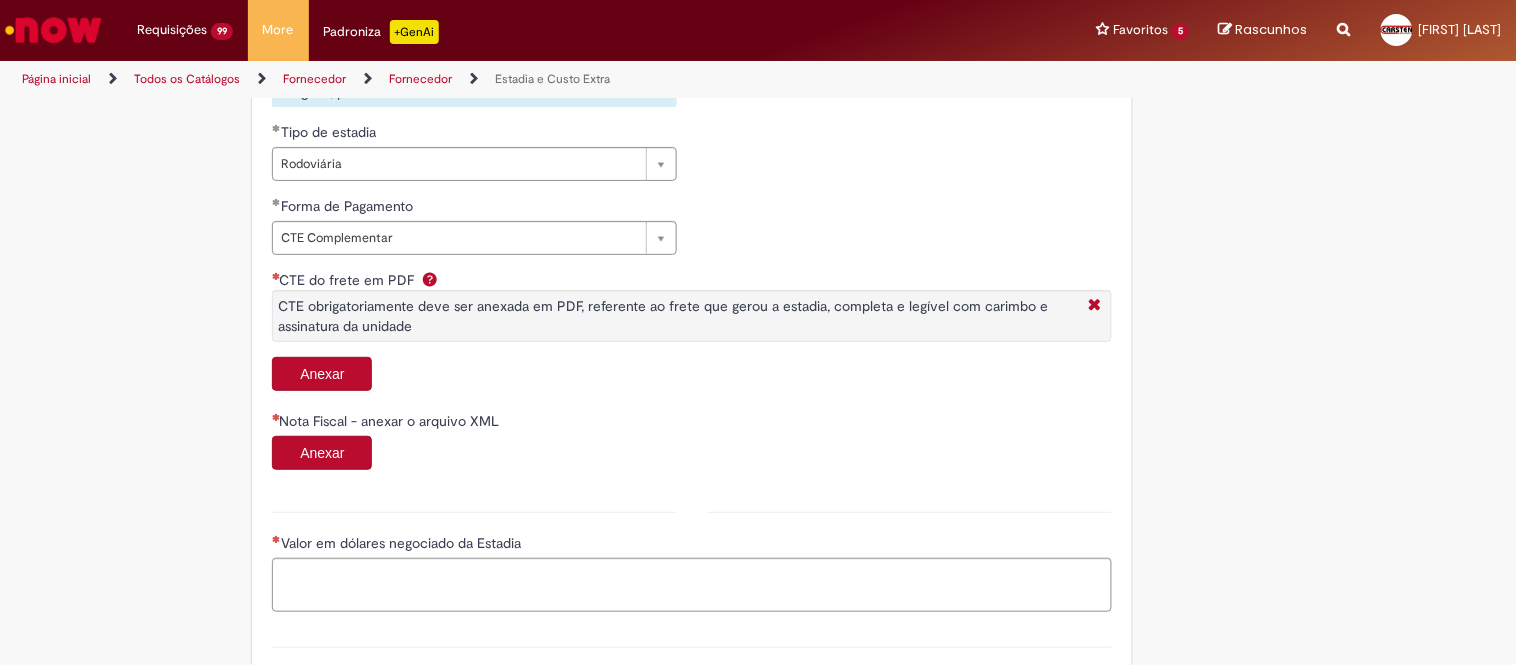 click on "Anexar" at bounding box center (322, 374) 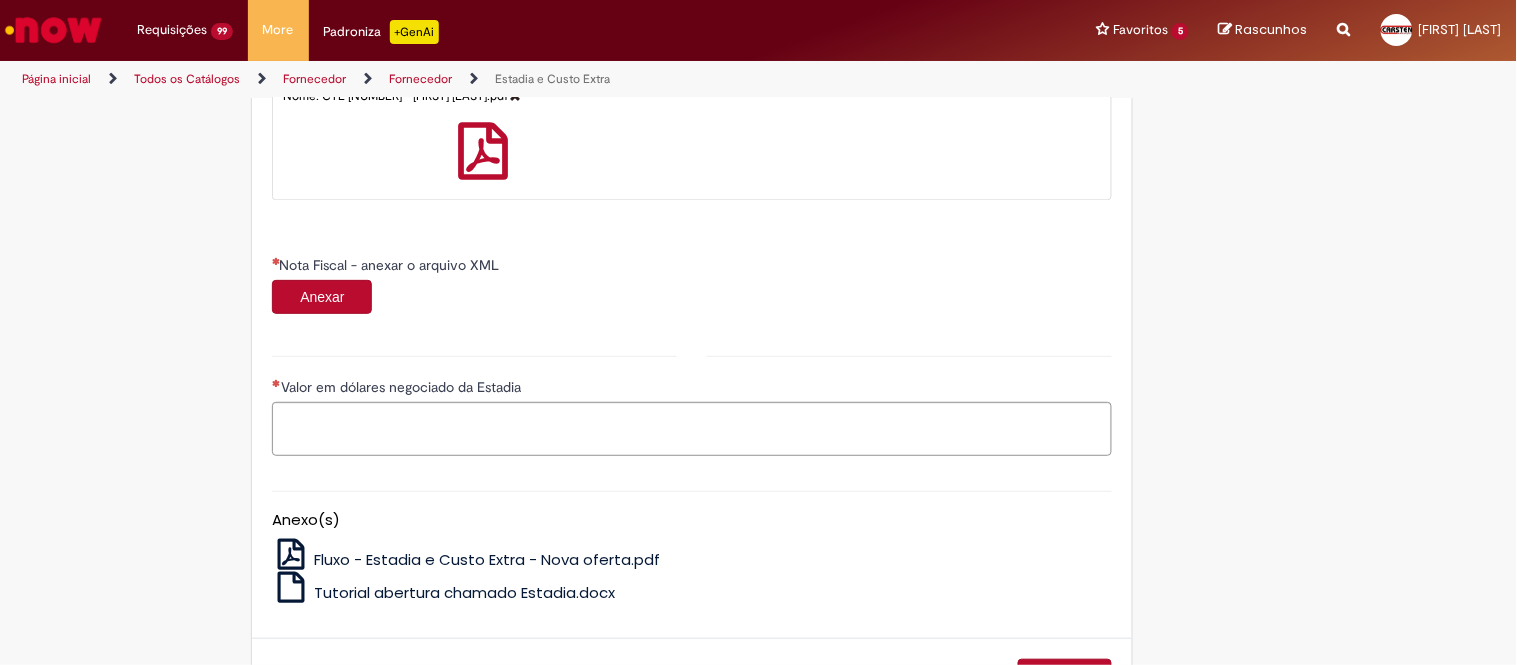 scroll, scrollTop: 1222, scrollLeft: 0, axis: vertical 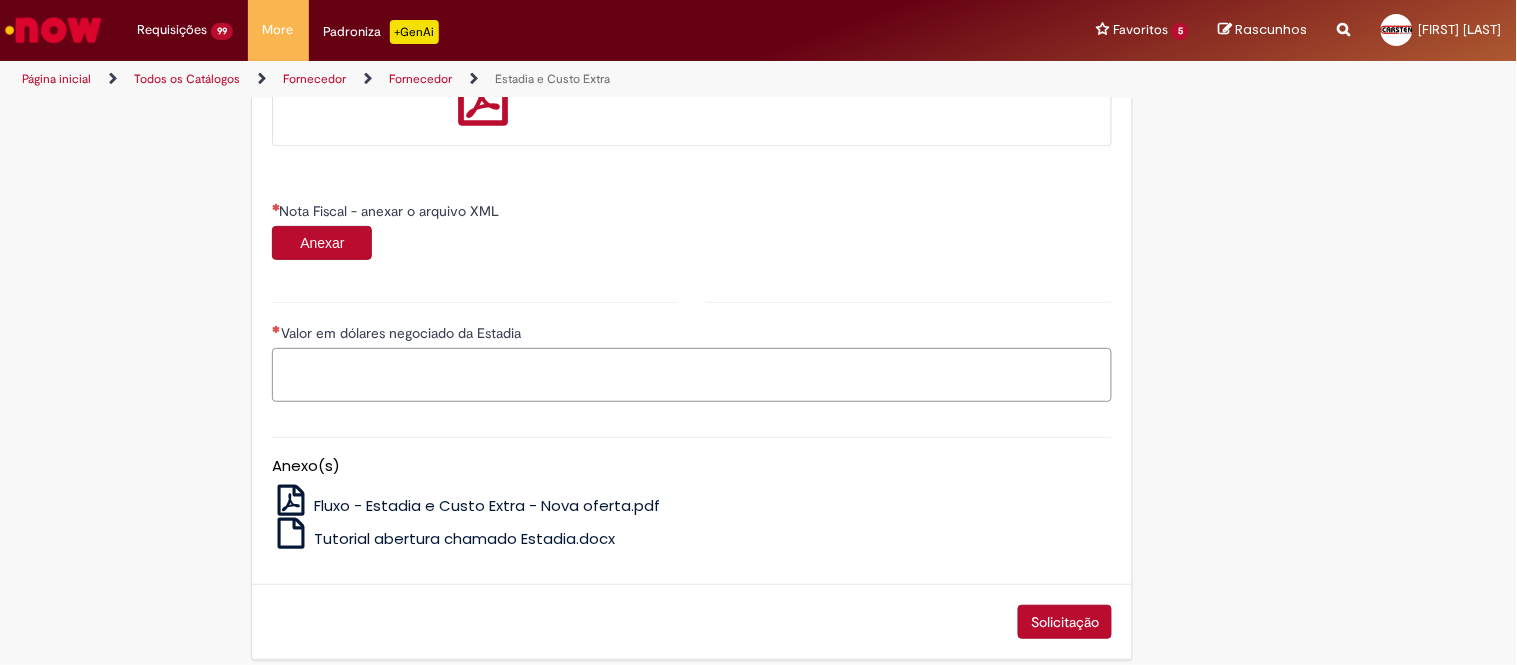 click on "Valor em dólares negociado da Estadia" at bounding box center (692, 375) 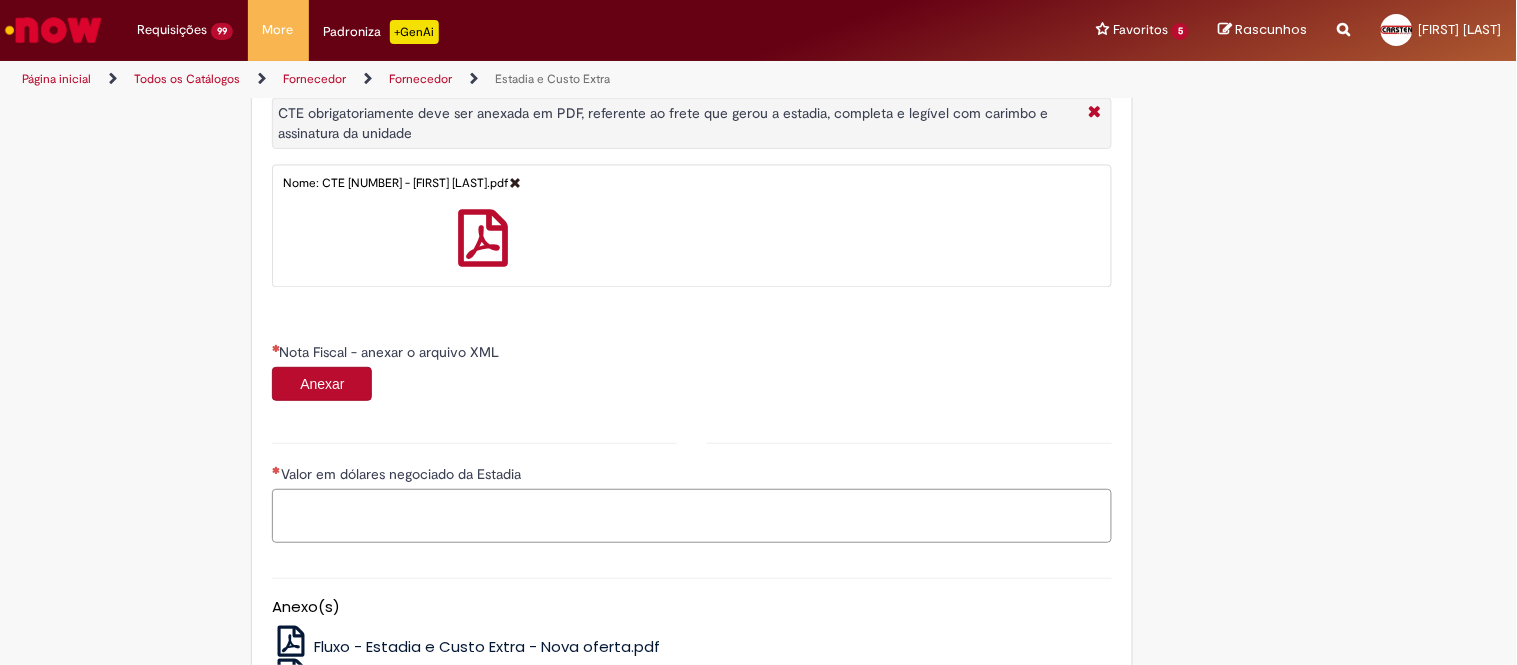 scroll, scrollTop: 1111, scrollLeft: 0, axis: vertical 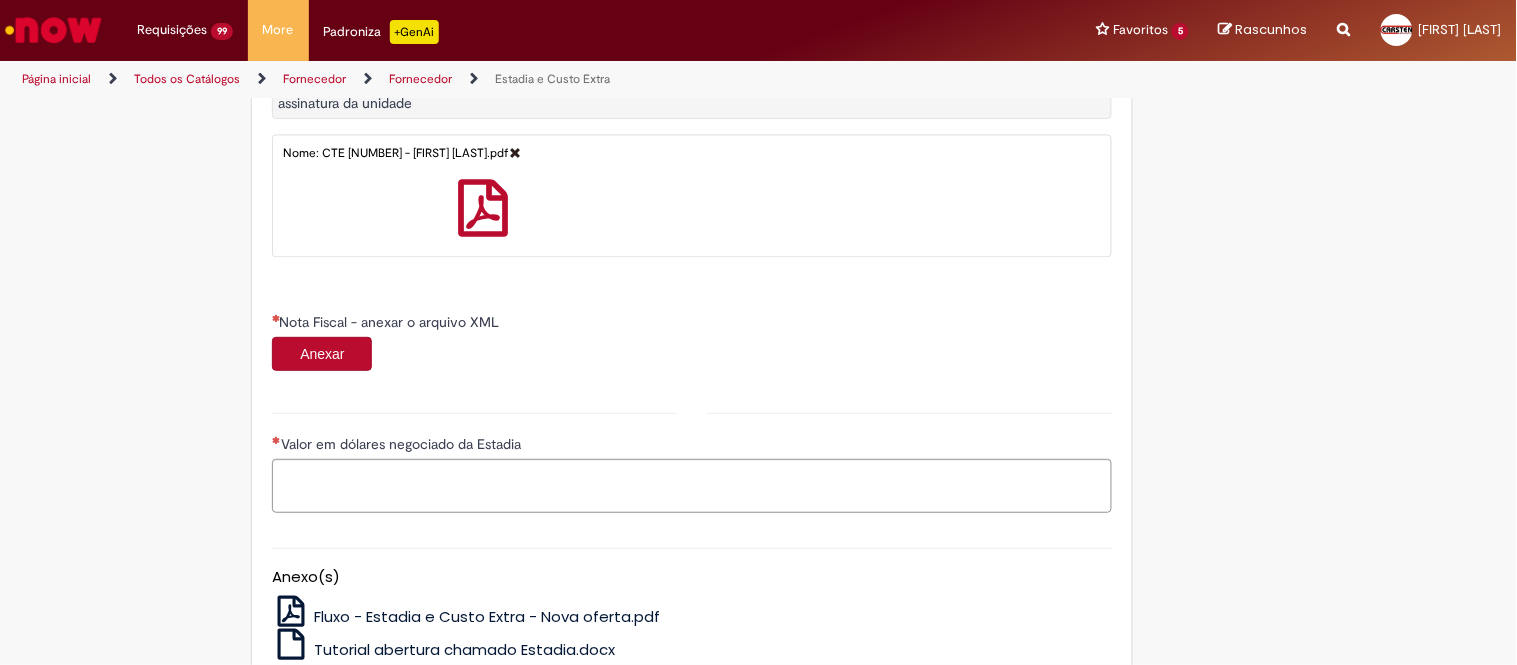 click on "Anexar" at bounding box center [322, 354] 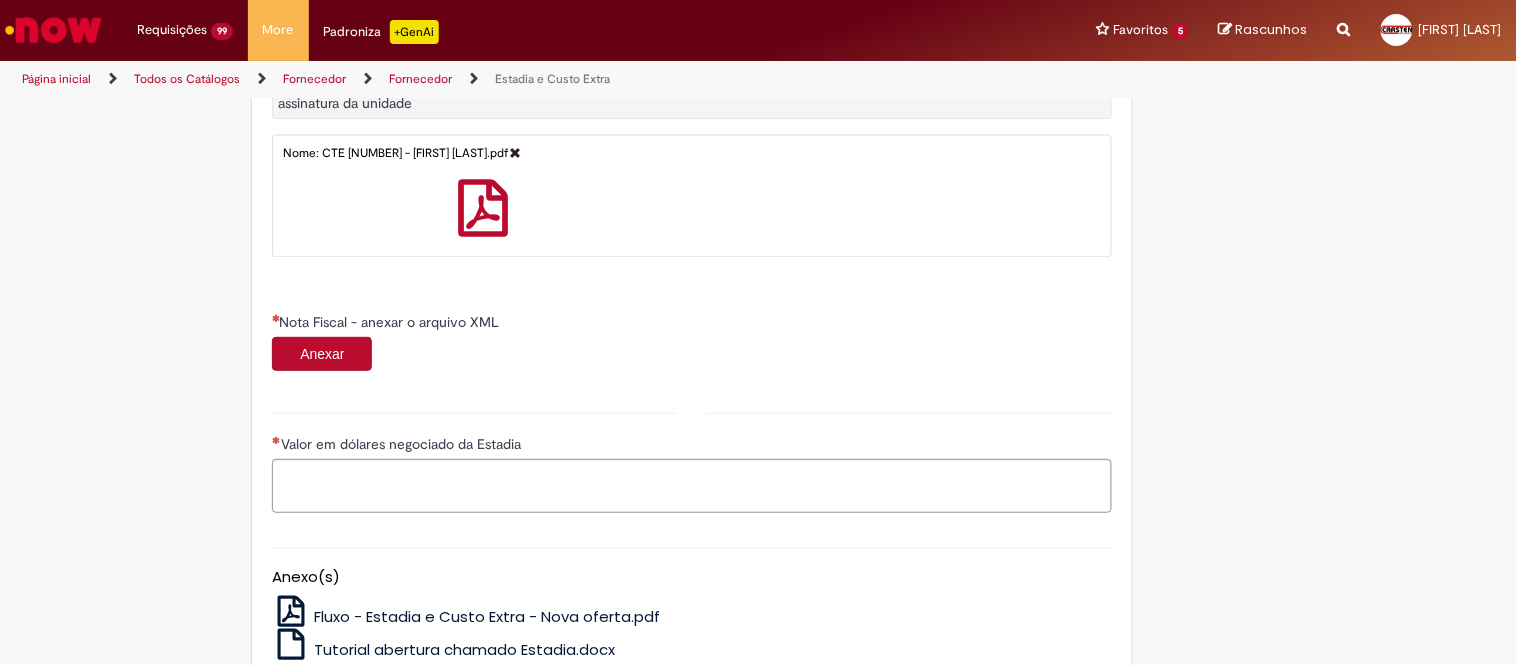 click on "Anexar" at bounding box center [322, 354] 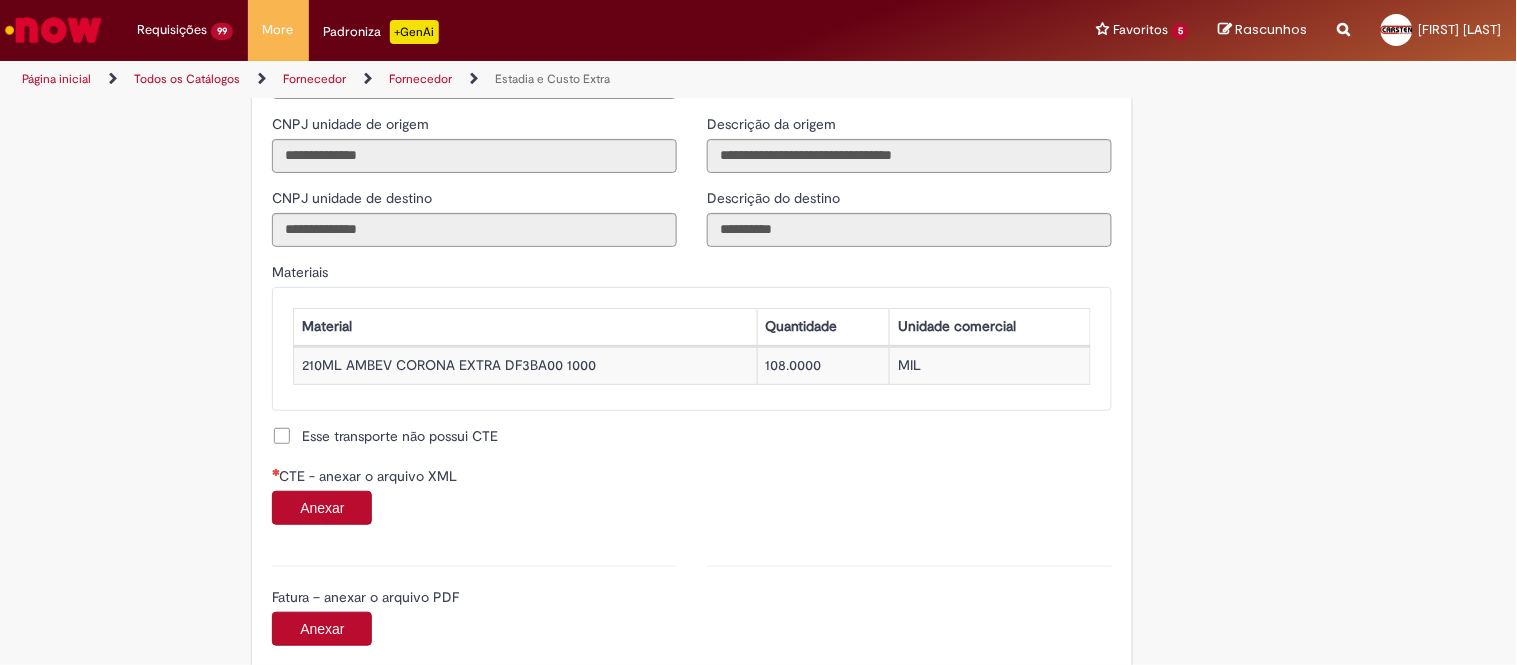 scroll, scrollTop: 1777, scrollLeft: 0, axis: vertical 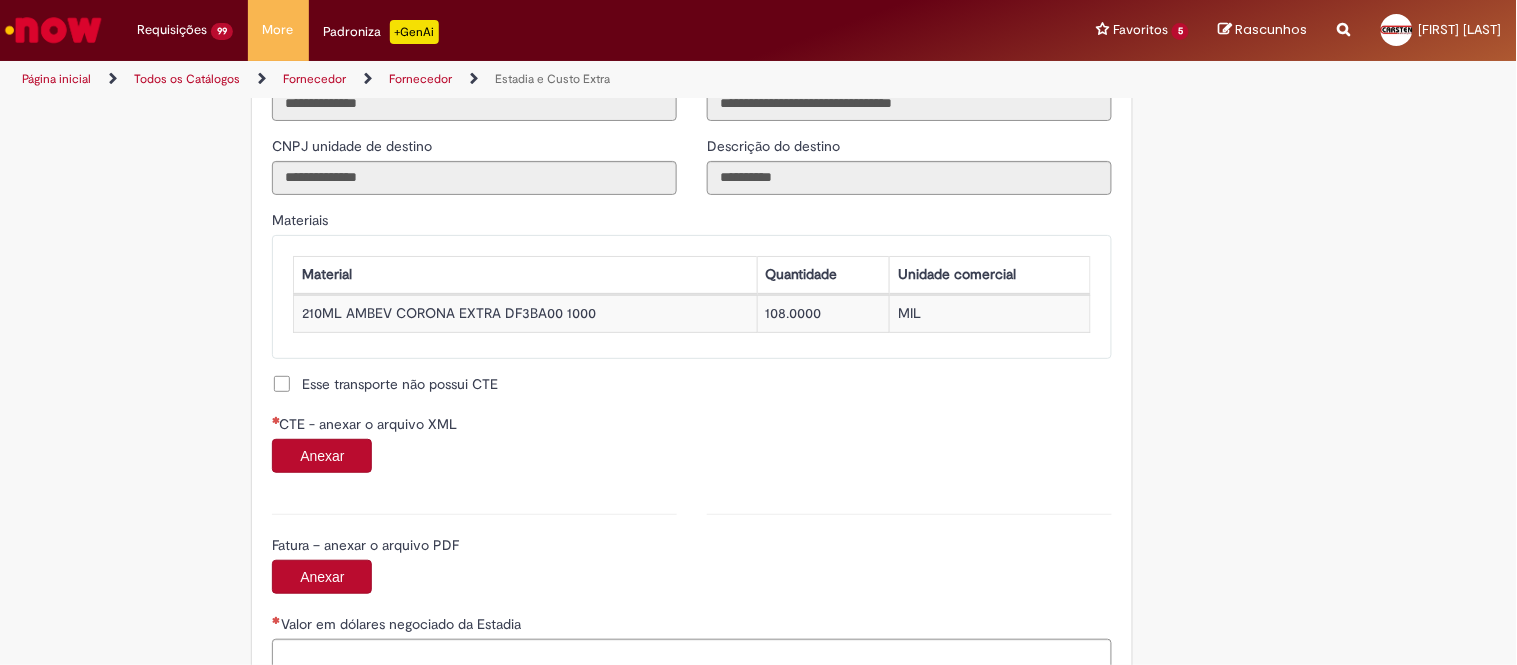 click on "Anexar" at bounding box center [322, 456] 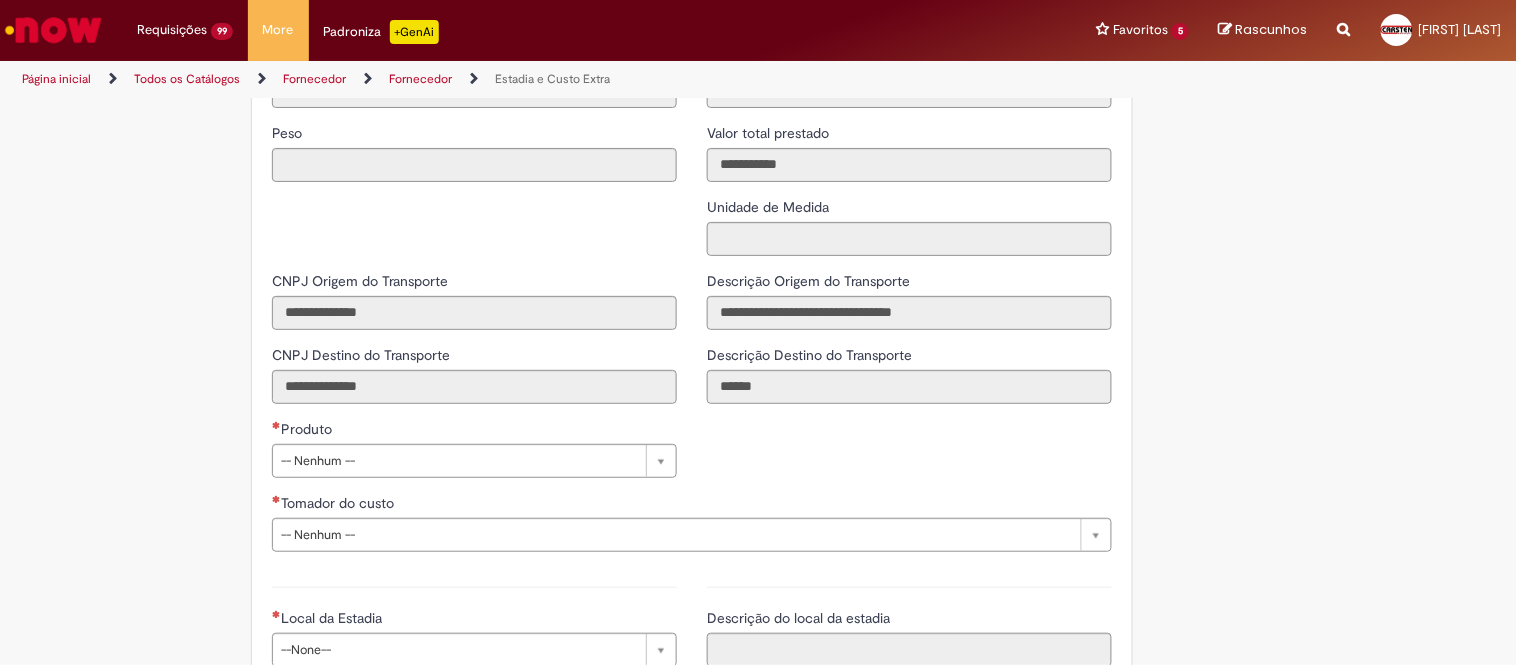 scroll, scrollTop: 2777, scrollLeft: 0, axis: vertical 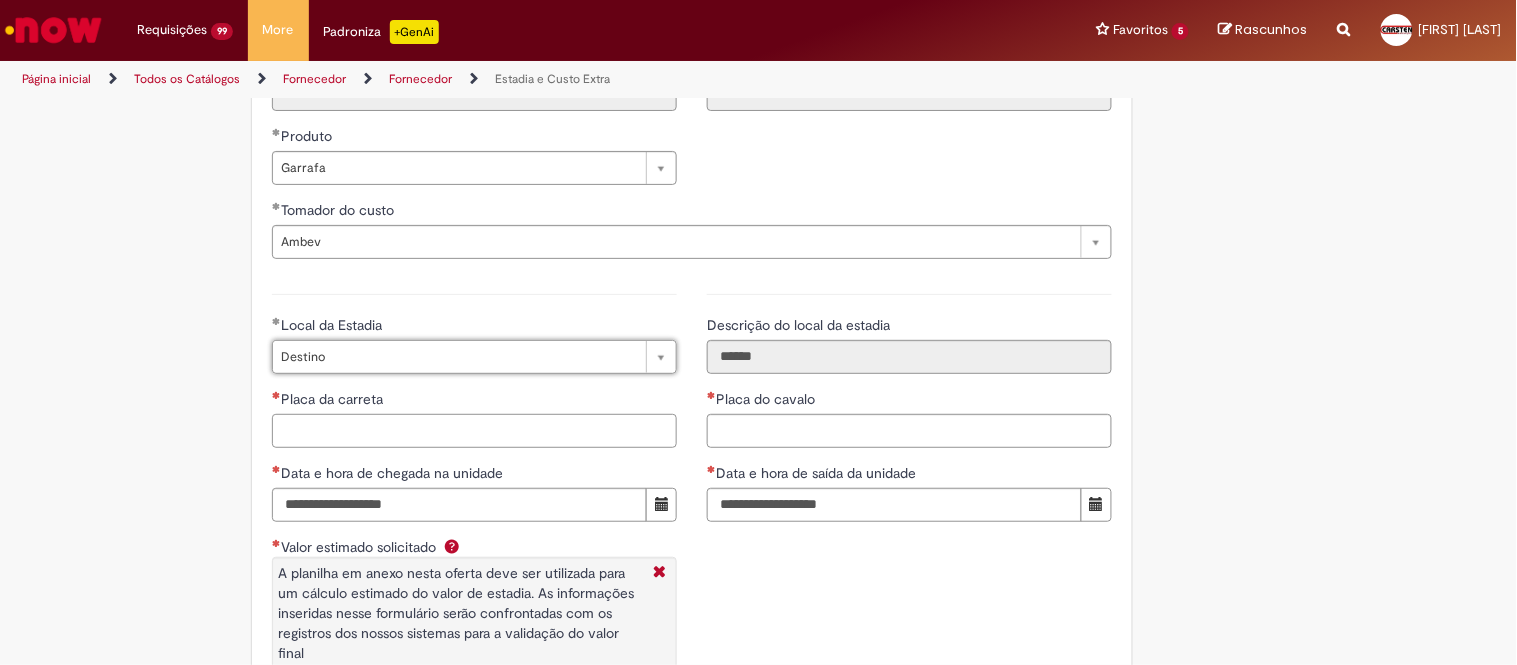 click on "Placa da carreta" at bounding box center (474, 431) 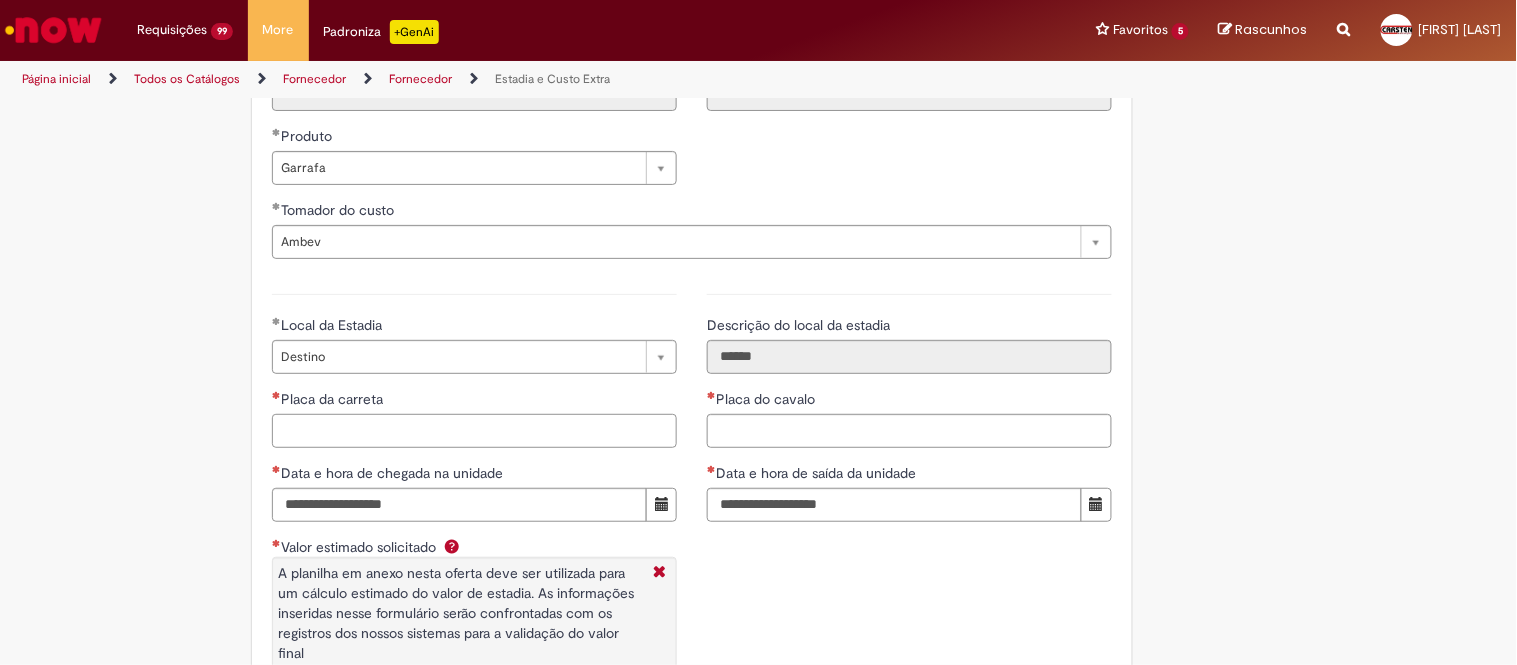 paste on "*******" 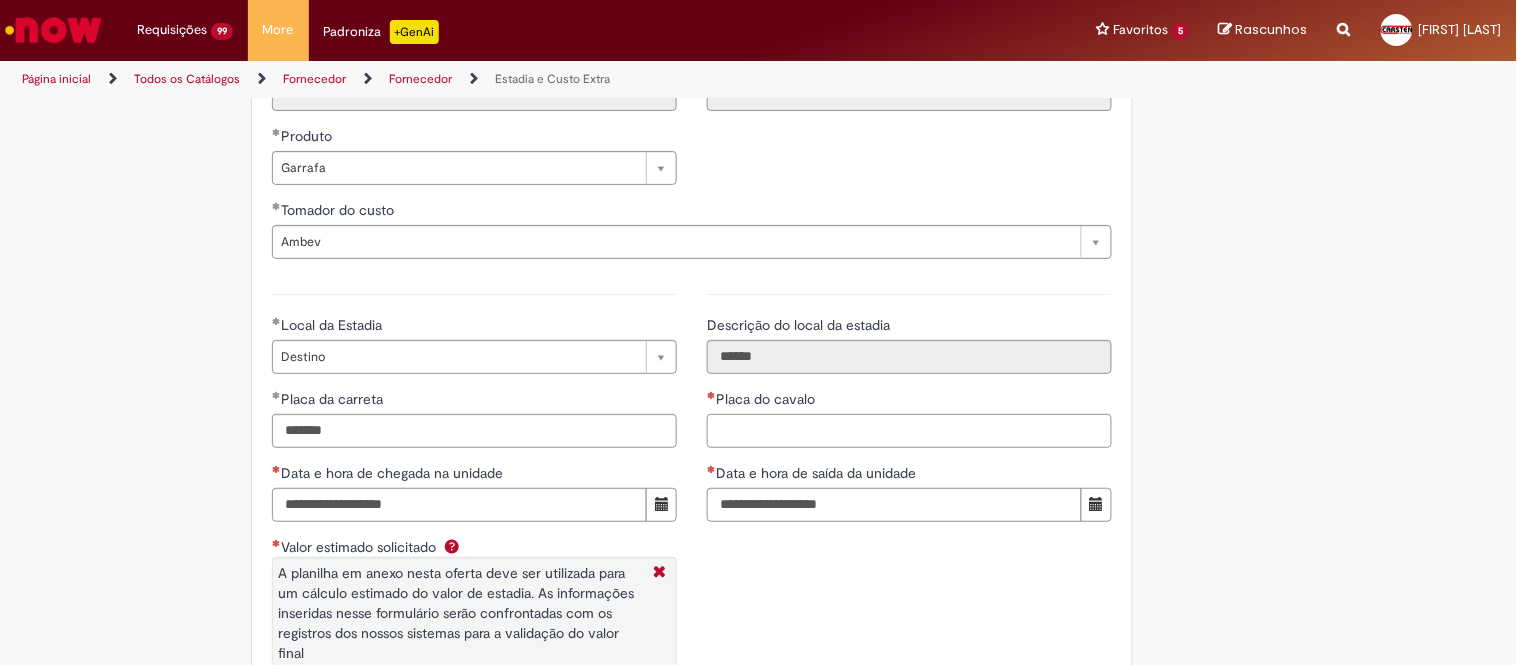 click on "Placa do cavalo" at bounding box center [909, 431] 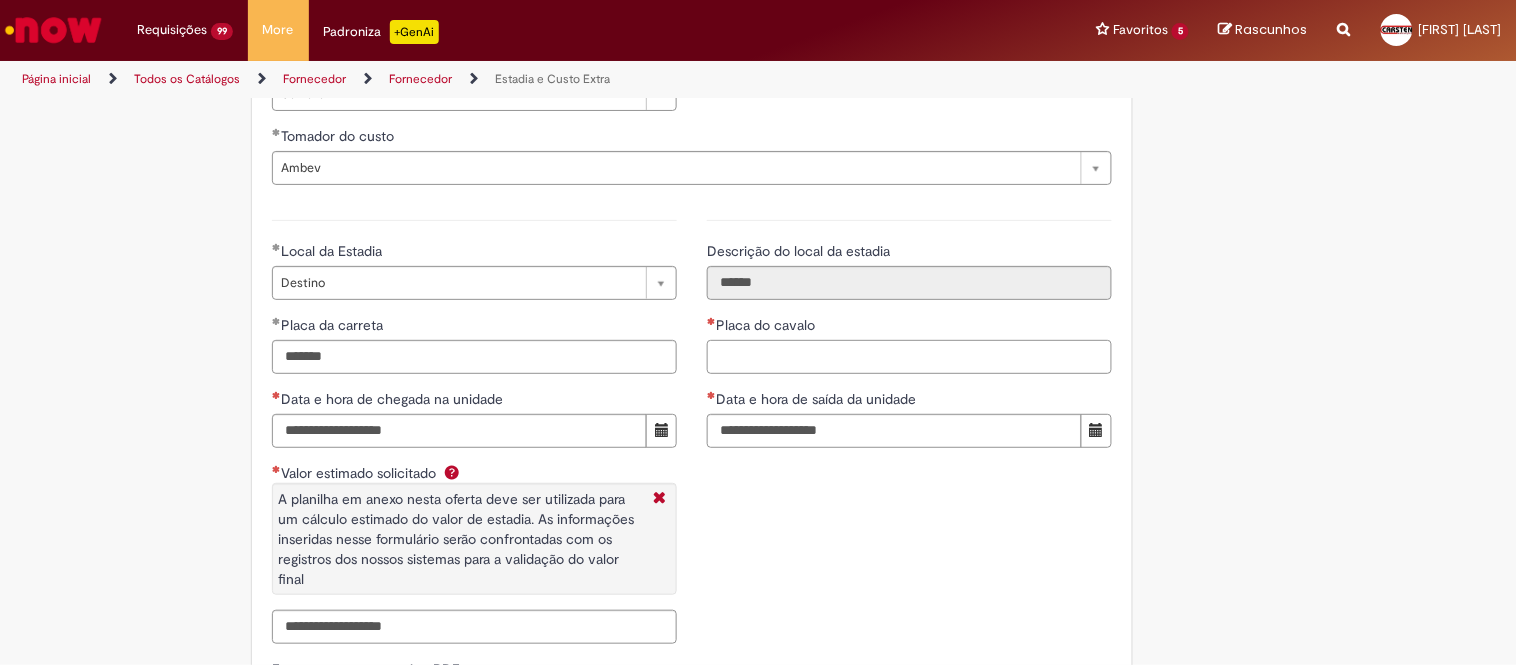 scroll, scrollTop: 2888, scrollLeft: 0, axis: vertical 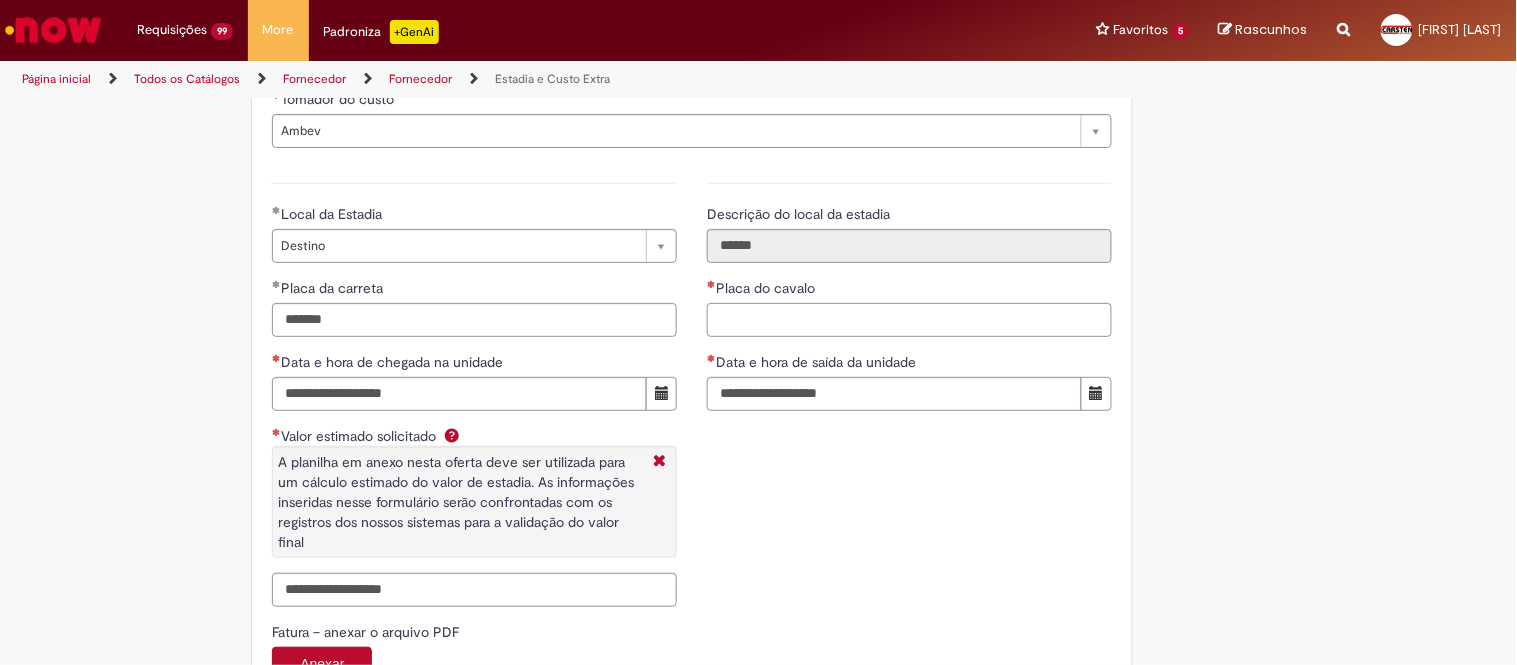 paste on "*******" 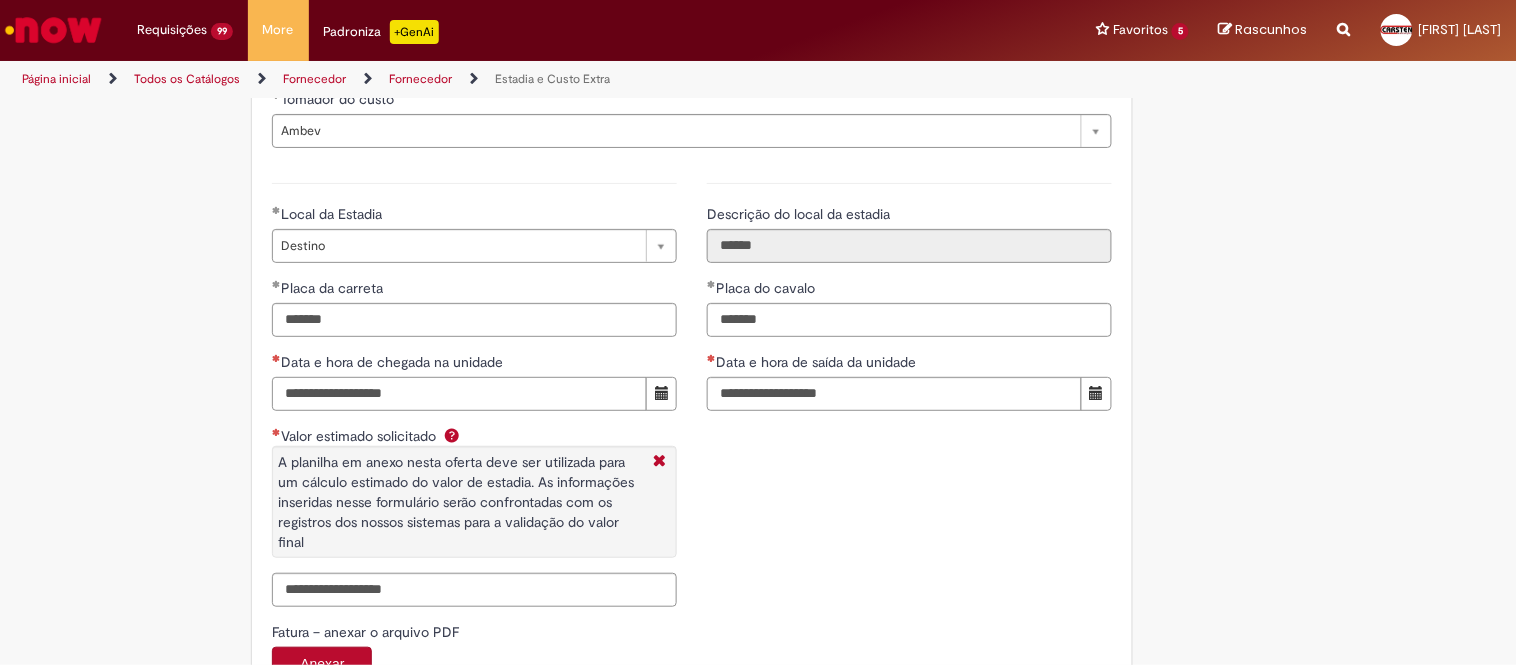 click on "Data e hora de chegada na unidade" at bounding box center [459, 394] 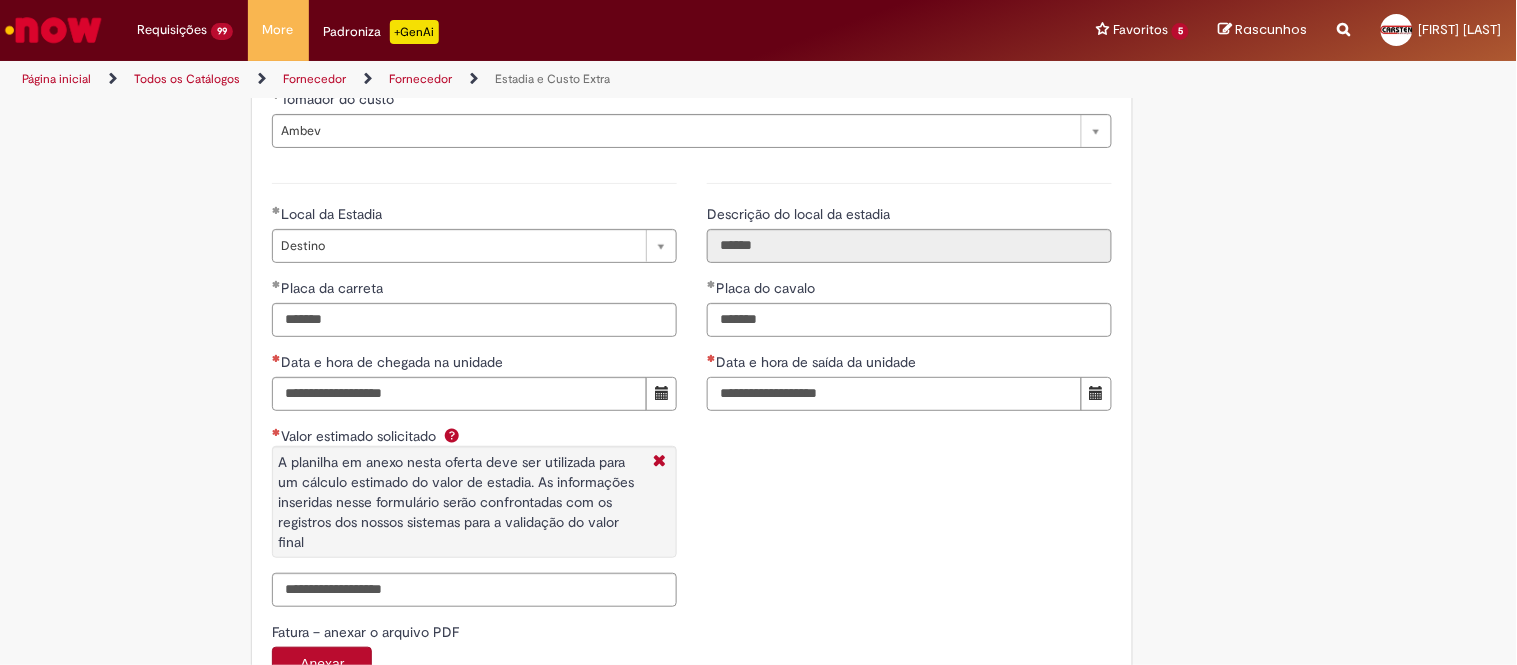 click on "Data e hora de saída da unidade" at bounding box center (894, 394) 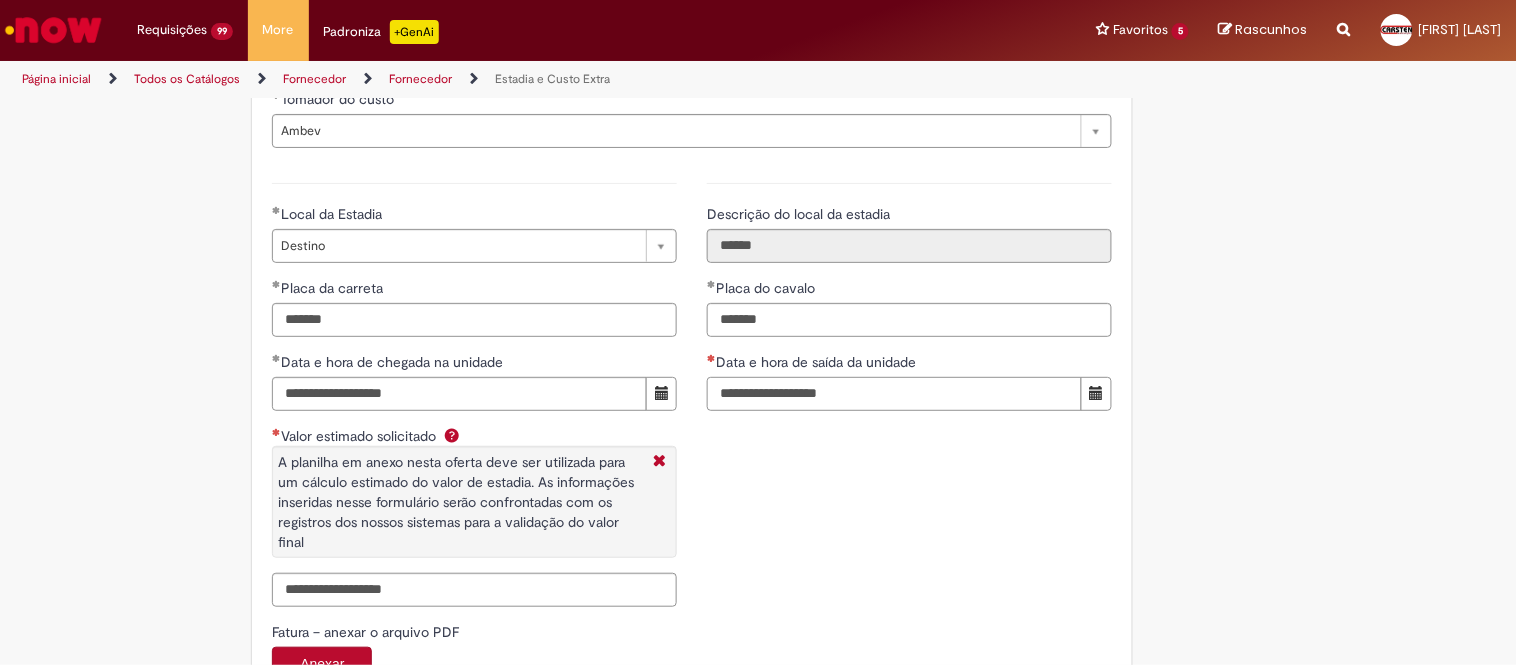 paste on "**********" 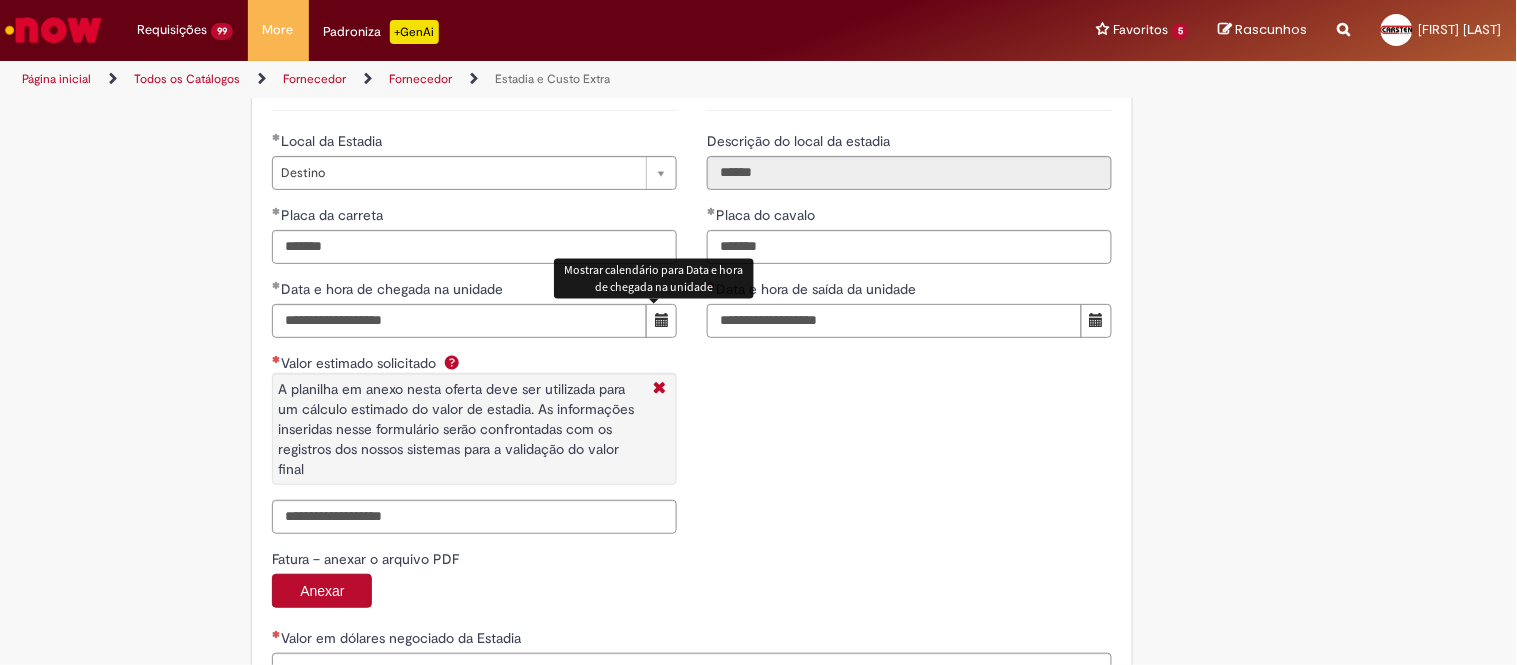 scroll, scrollTop: 3000, scrollLeft: 0, axis: vertical 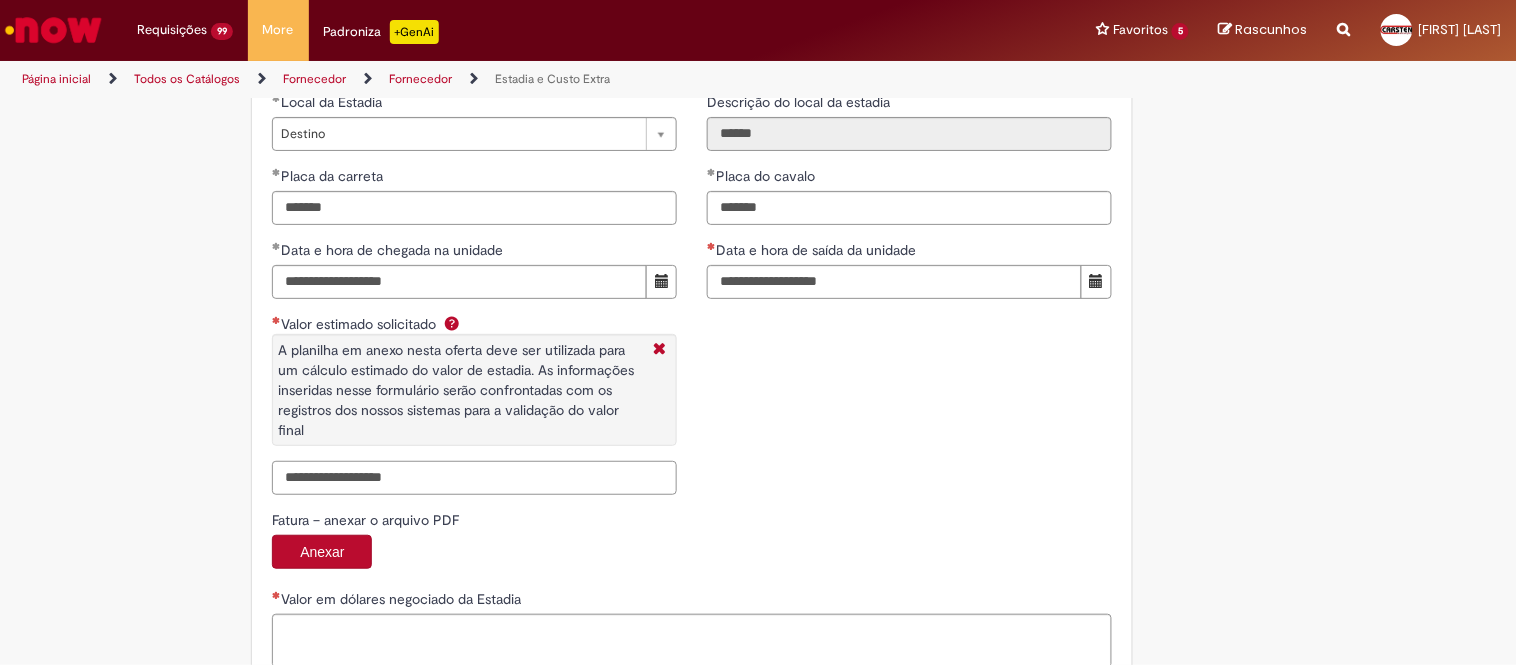 click on "Valor estimado solicitado A planilha em anexo nesta oferta deve ser utilizada para um cálculo estimado do valor de estadia. As informações inseridas nesse formulário serão confrontadas com os registros dos nossos sistemas para a validação do valor final" at bounding box center (474, 478) 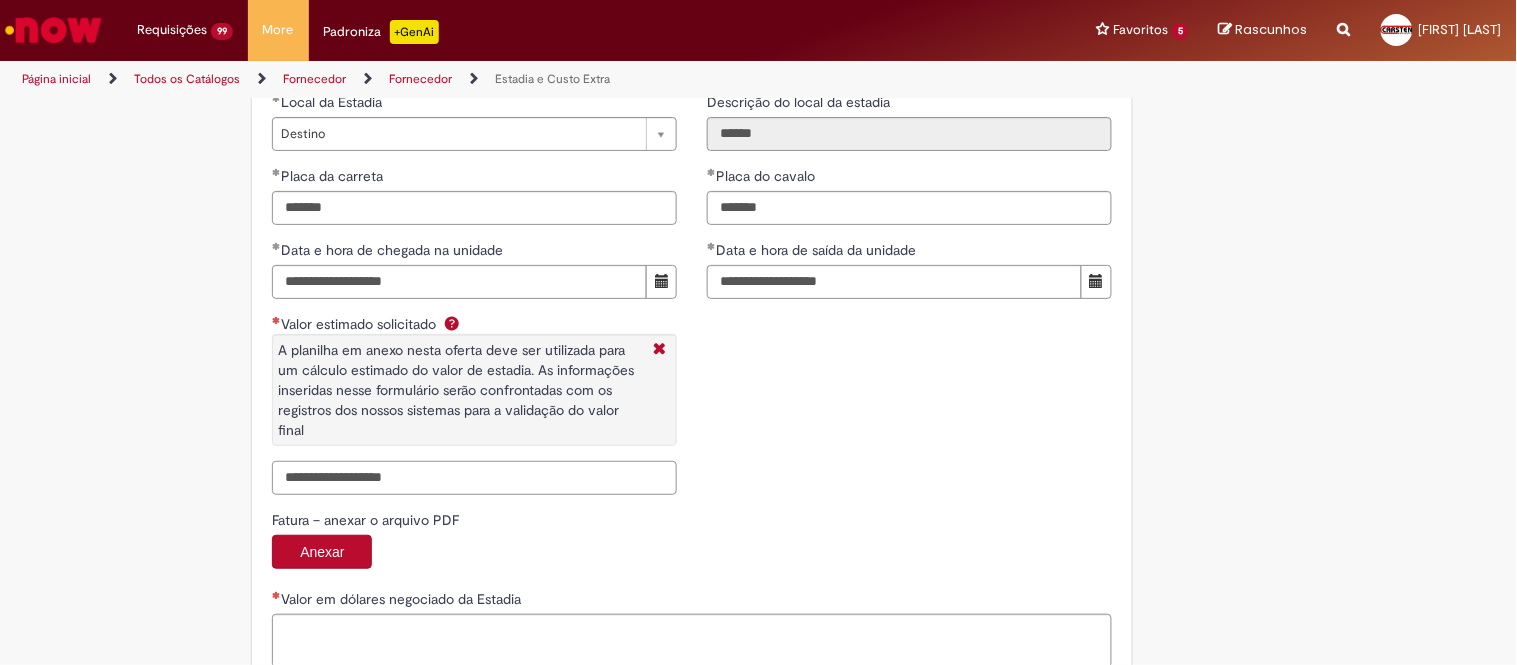 paste on "**********" 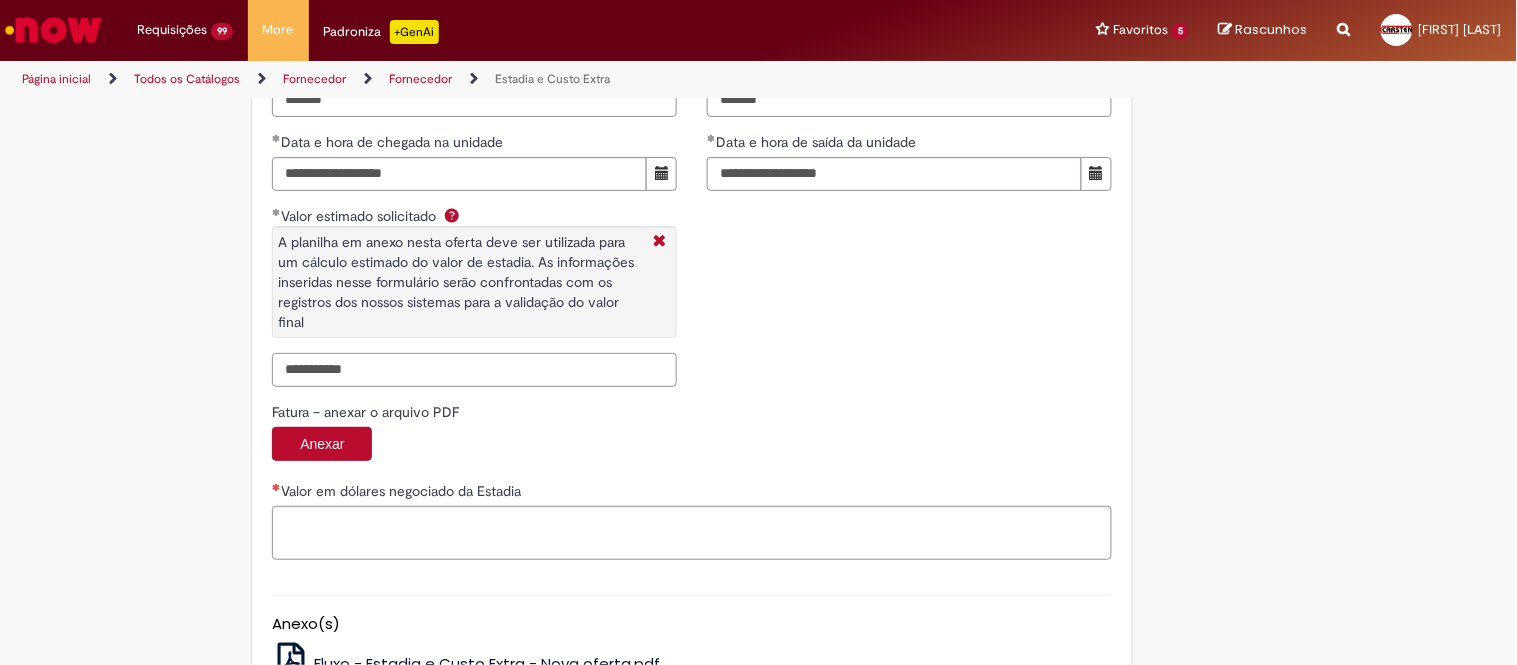scroll, scrollTop: 3222, scrollLeft: 0, axis: vertical 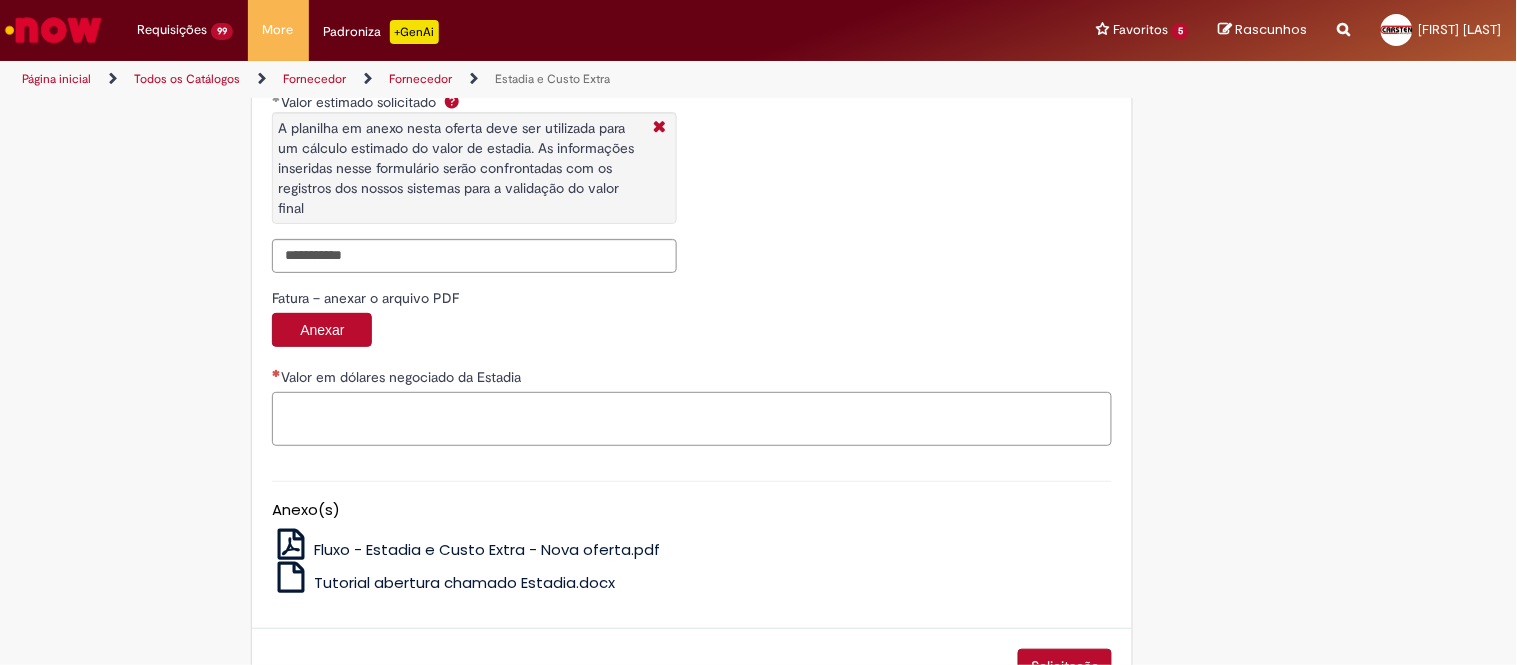 click on "Valor em dólares negociado da Estadia" at bounding box center [692, 419] 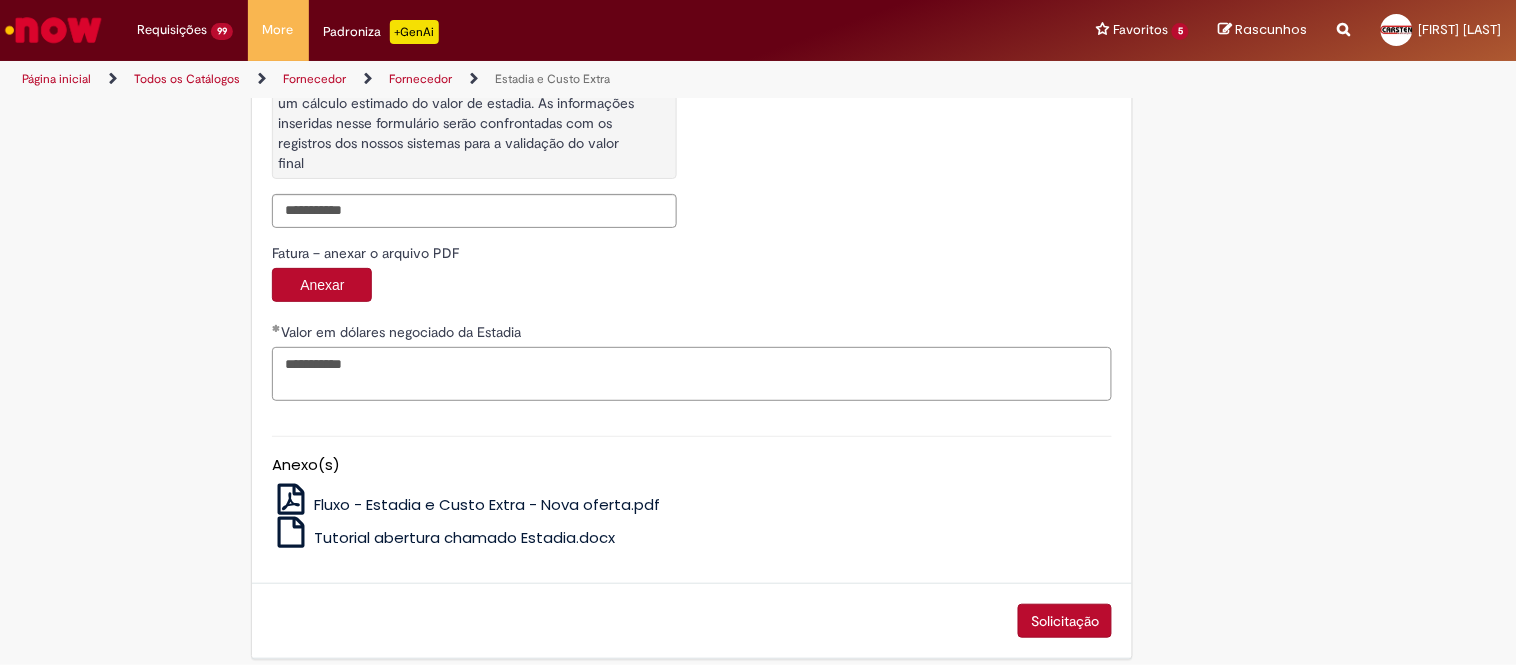 scroll, scrollTop: 3291, scrollLeft: 0, axis: vertical 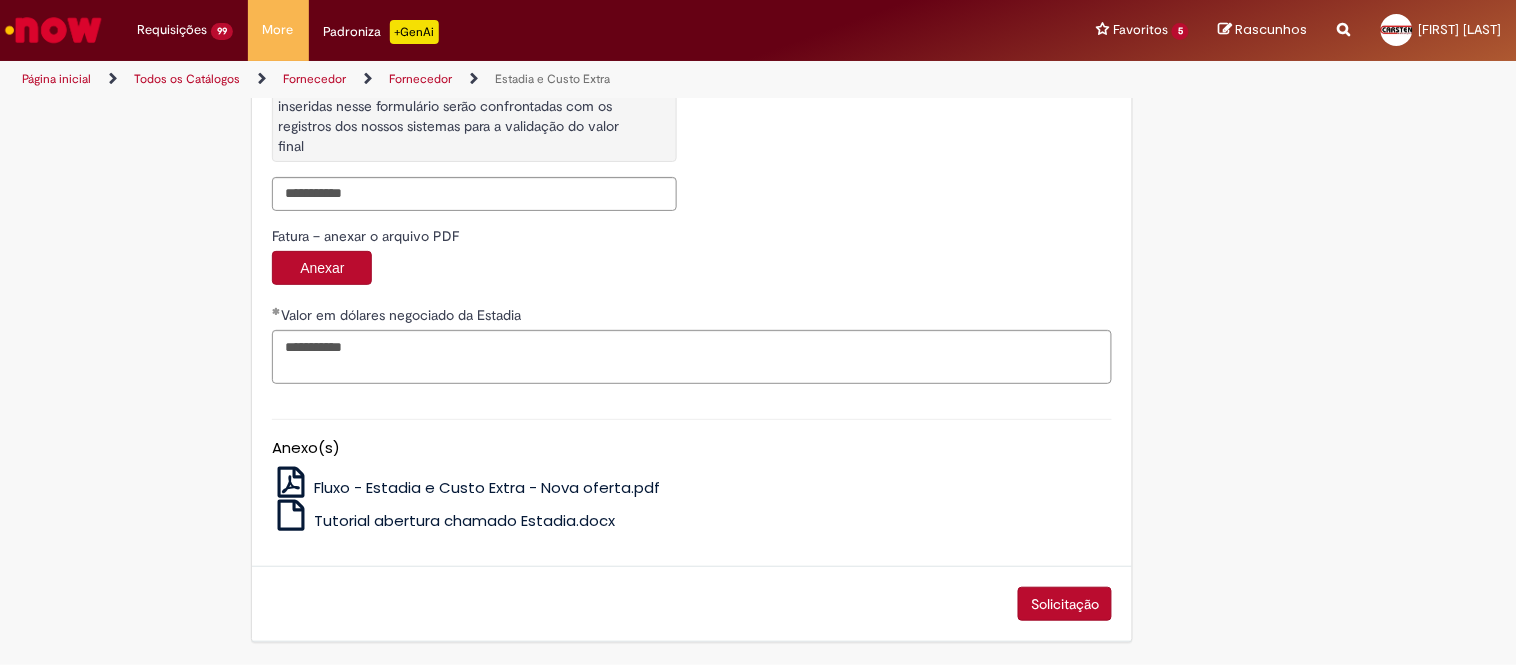 click on "Solicitação" at bounding box center (1065, 604) 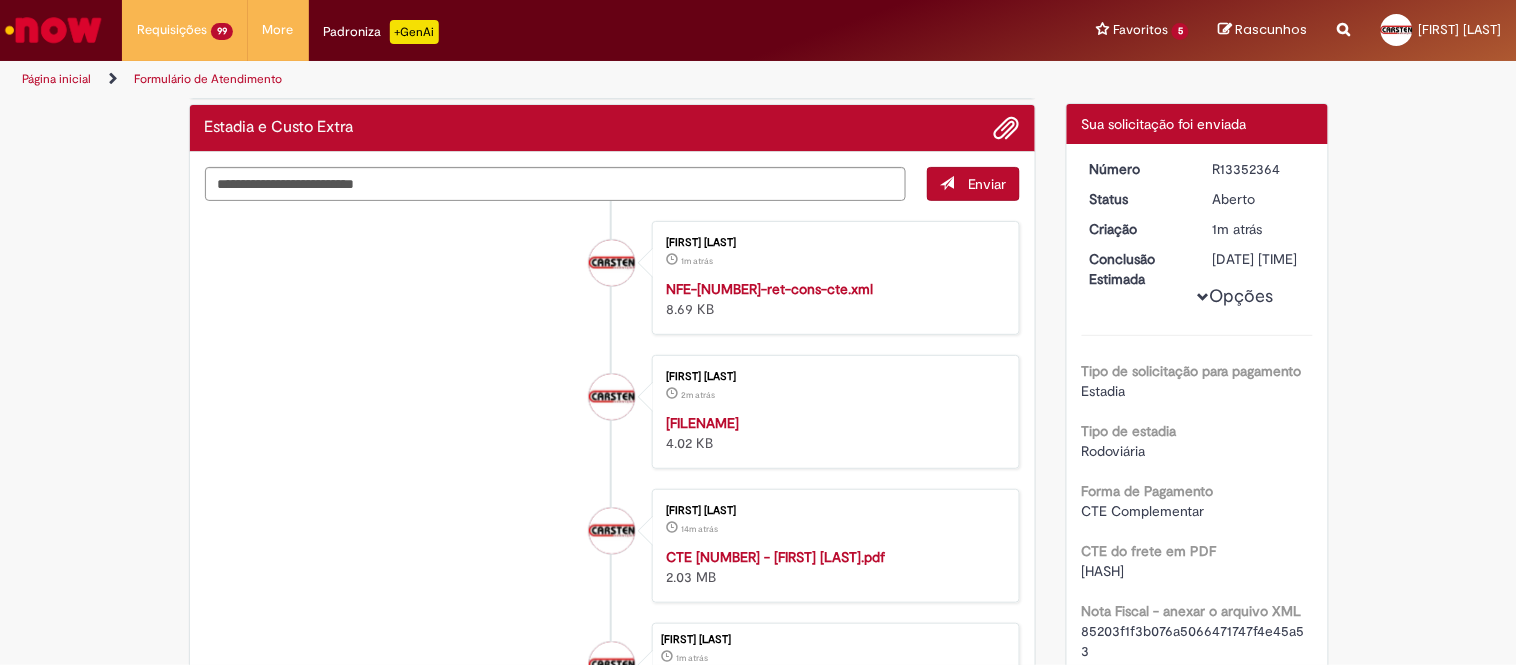 scroll, scrollTop: 0, scrollLeft: 0, axis: both 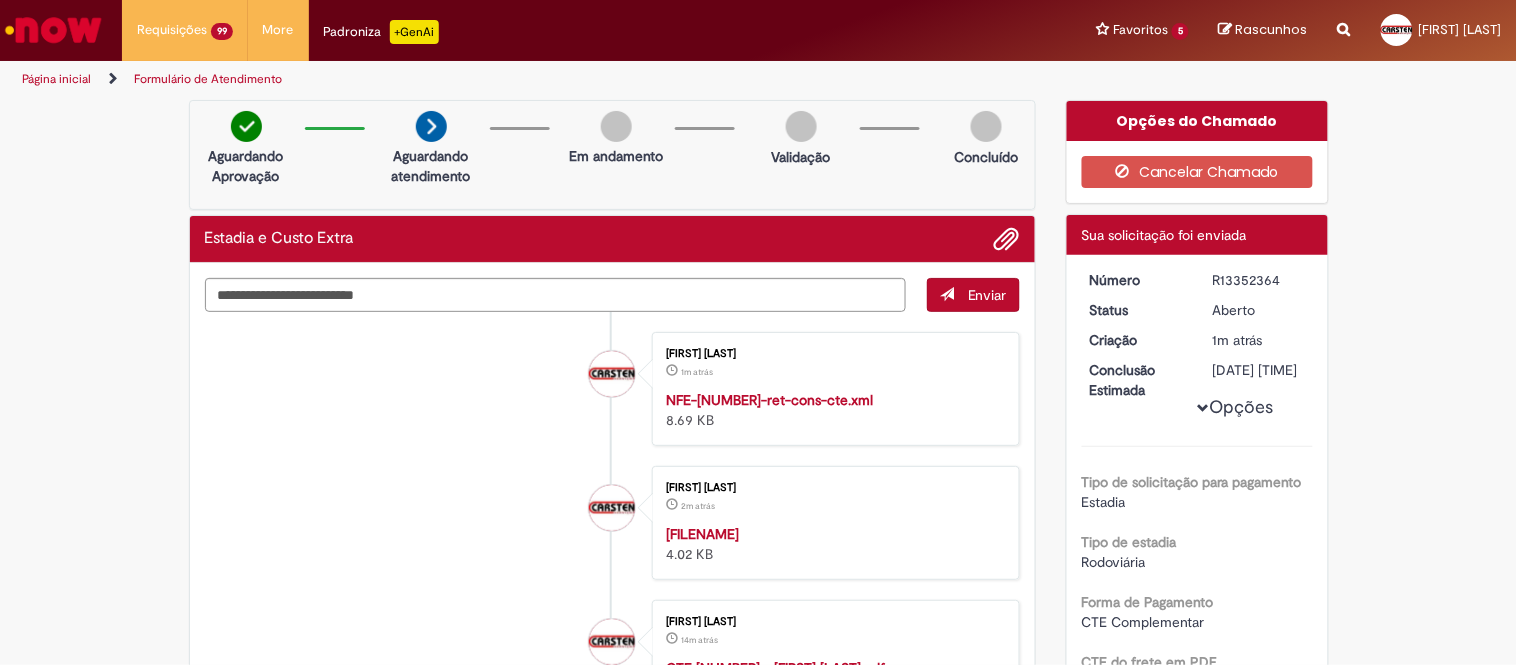 click on "R13352364" at bounding box center (1259, 280) 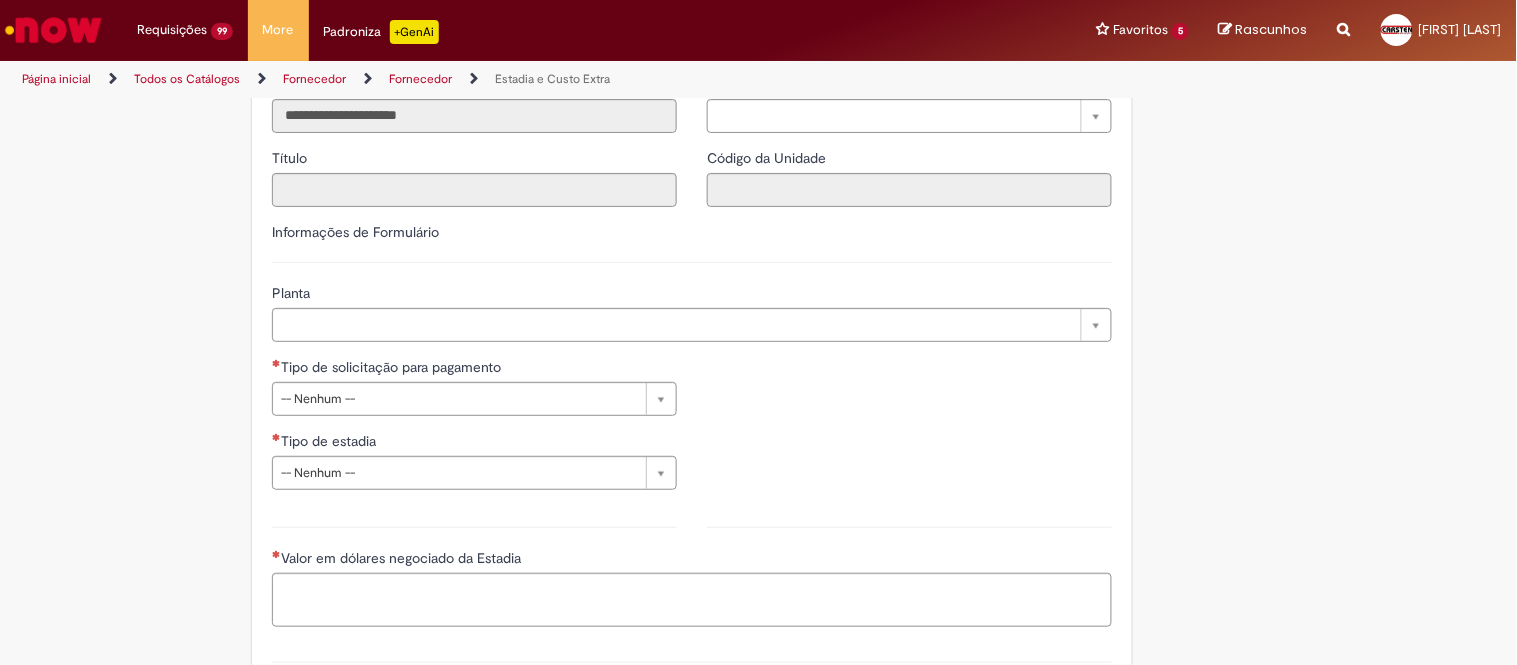 scroll, scrollTop: 555, scrollLeft: 0, axis: vertical 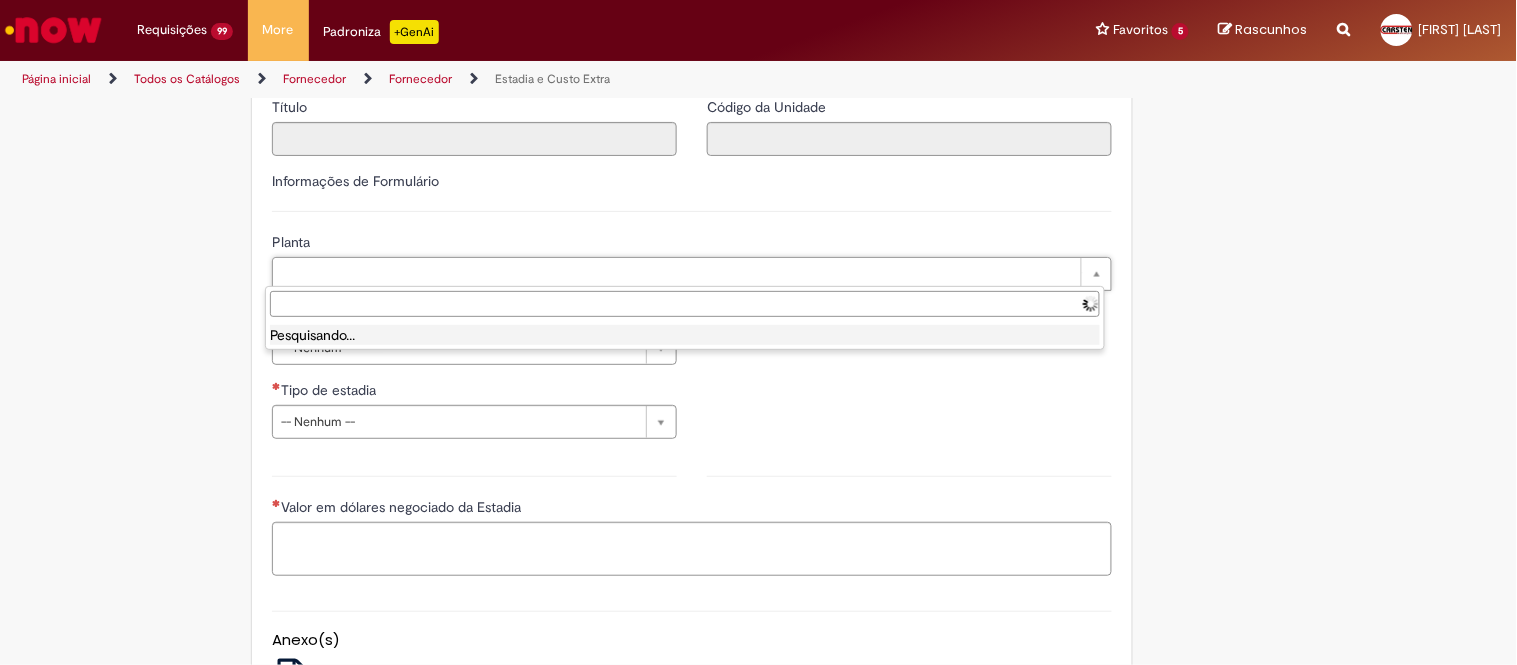 click on "Pesquisando..." at bounding box center (685, 335) 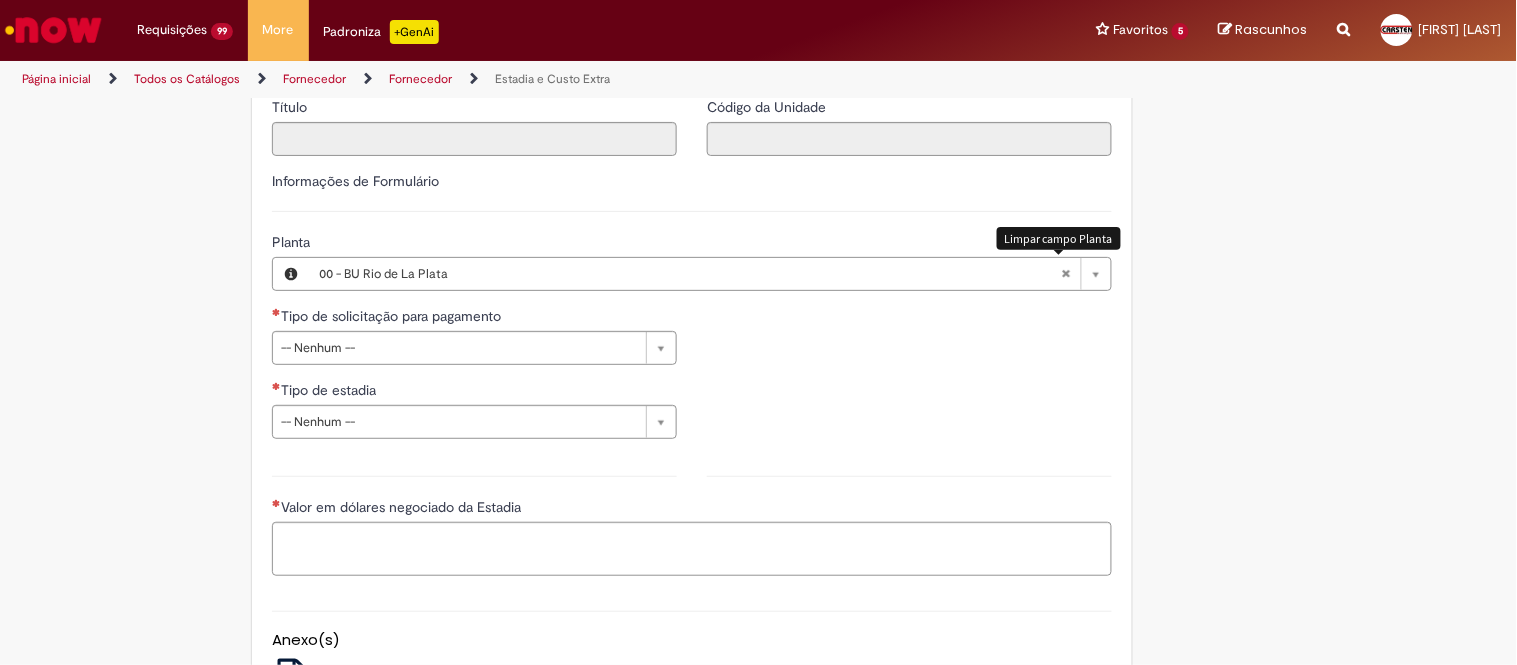 click at bounding box center (1066, 274) 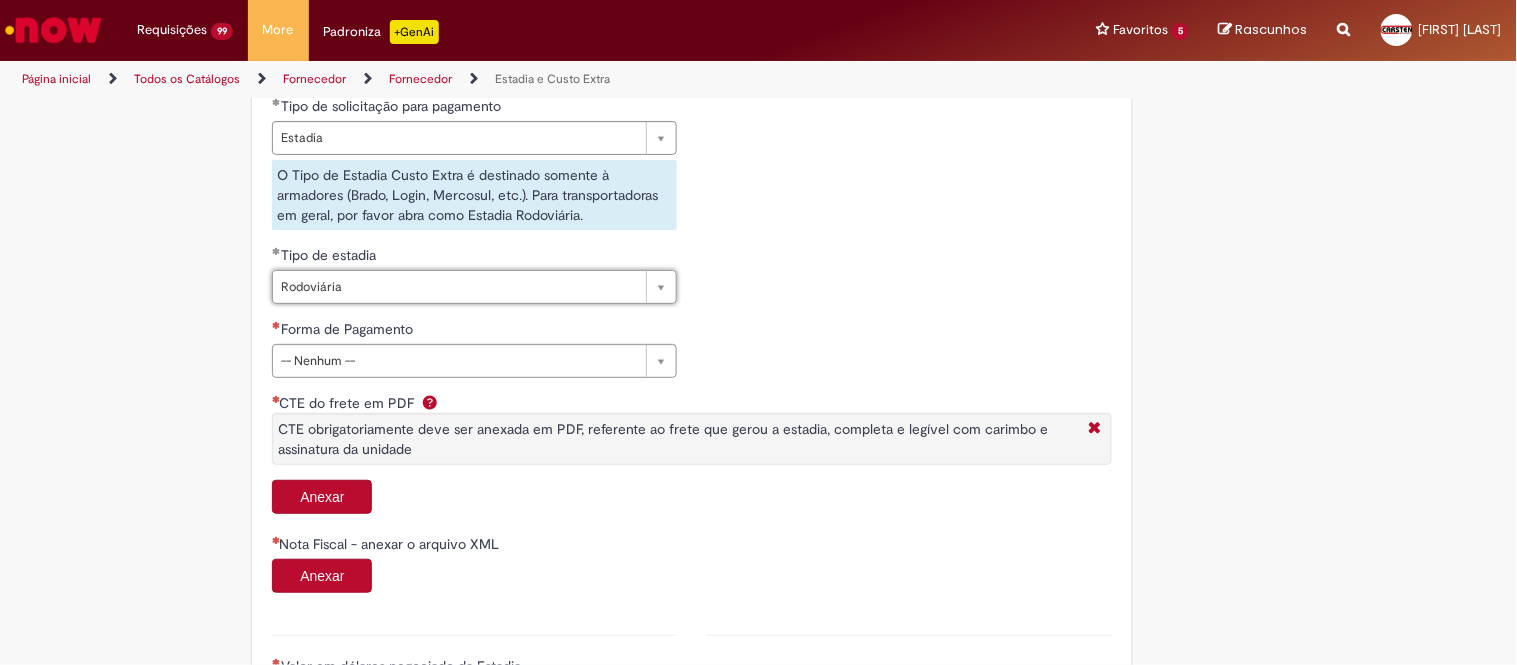 scroll, scrollTop: 777, scrollLeft: 0, axis: vertical 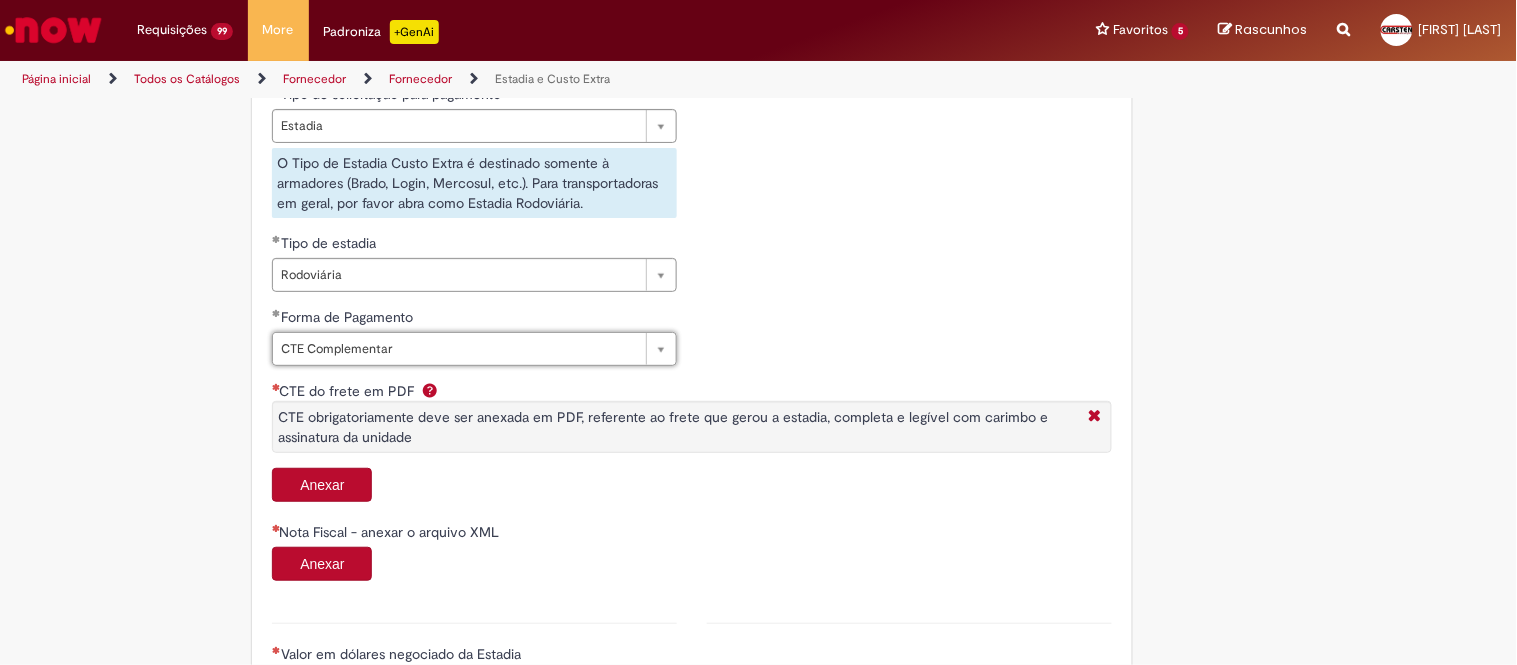 click on "Anexar" at bounding box center [322, 485] 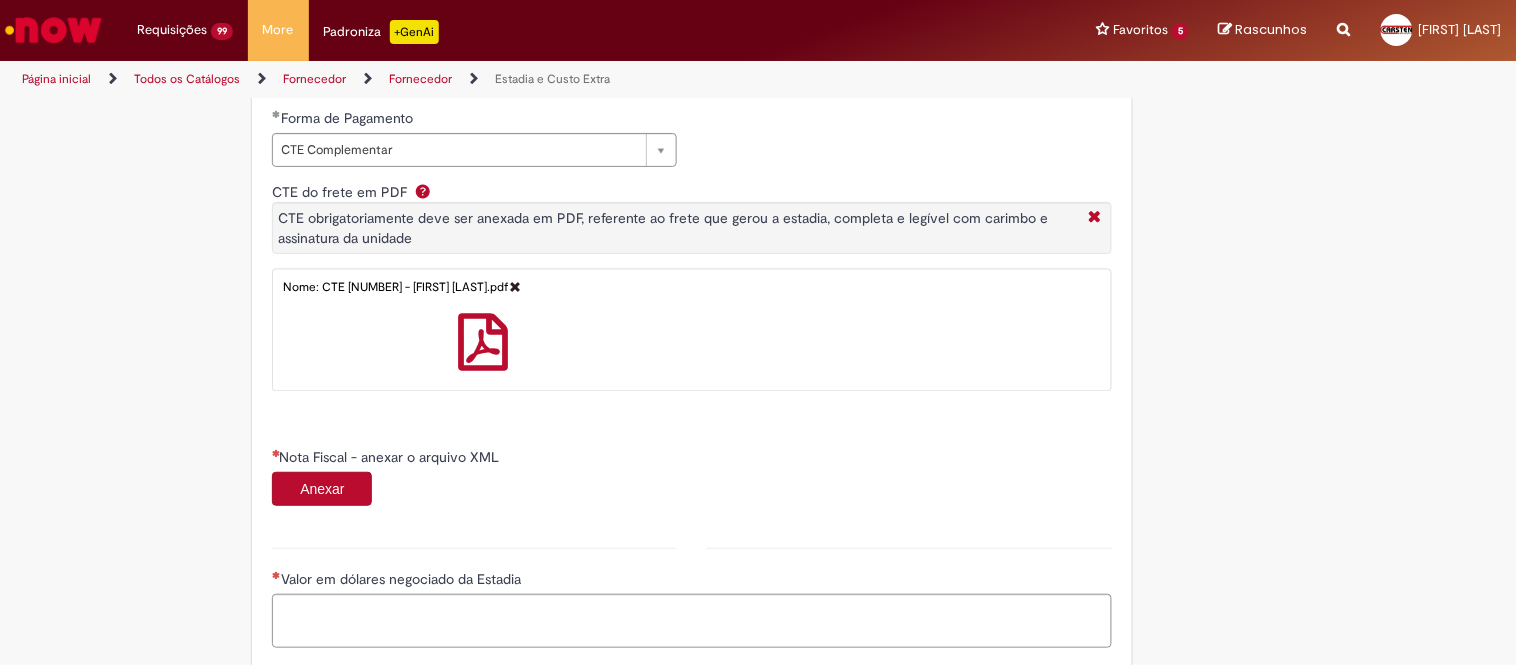 scroll, scrollTop: 1111, scrollLeft: 0, axis: vertical 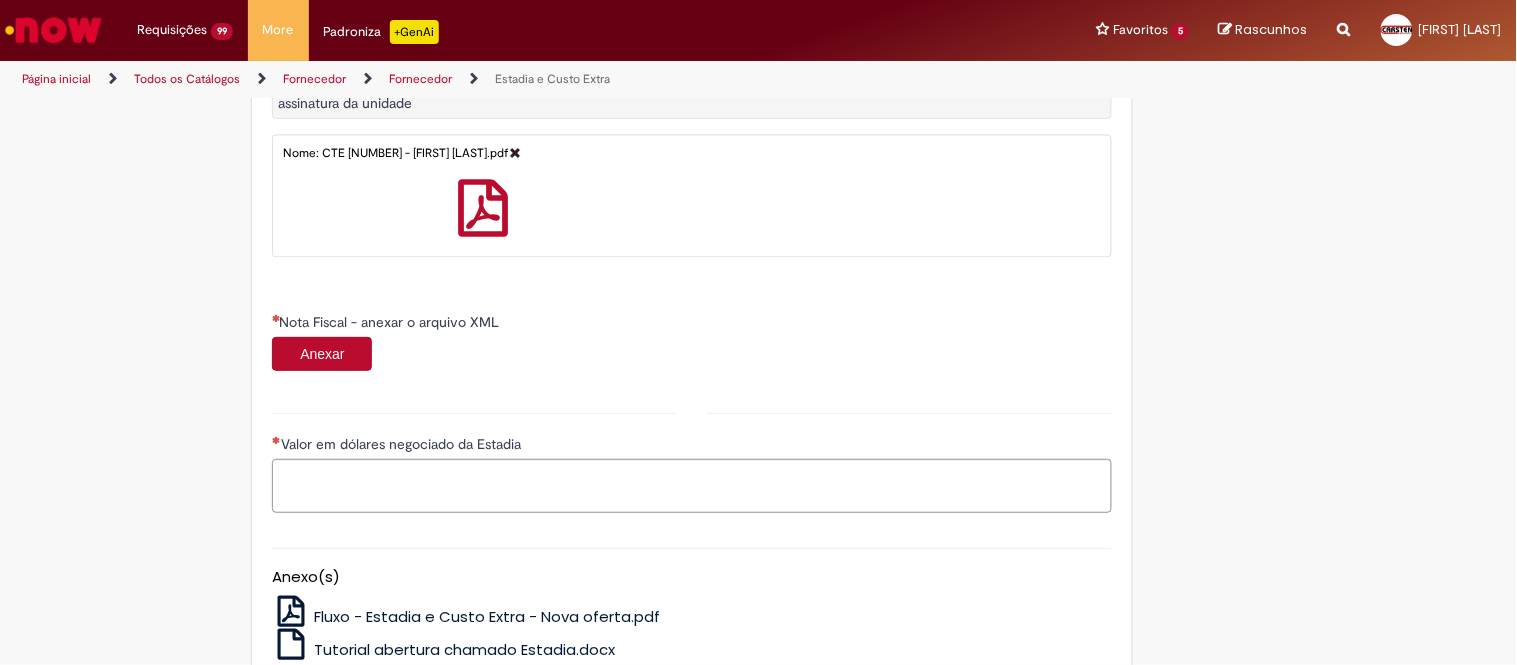click on "Anexar" at bounding box center (322, 354) 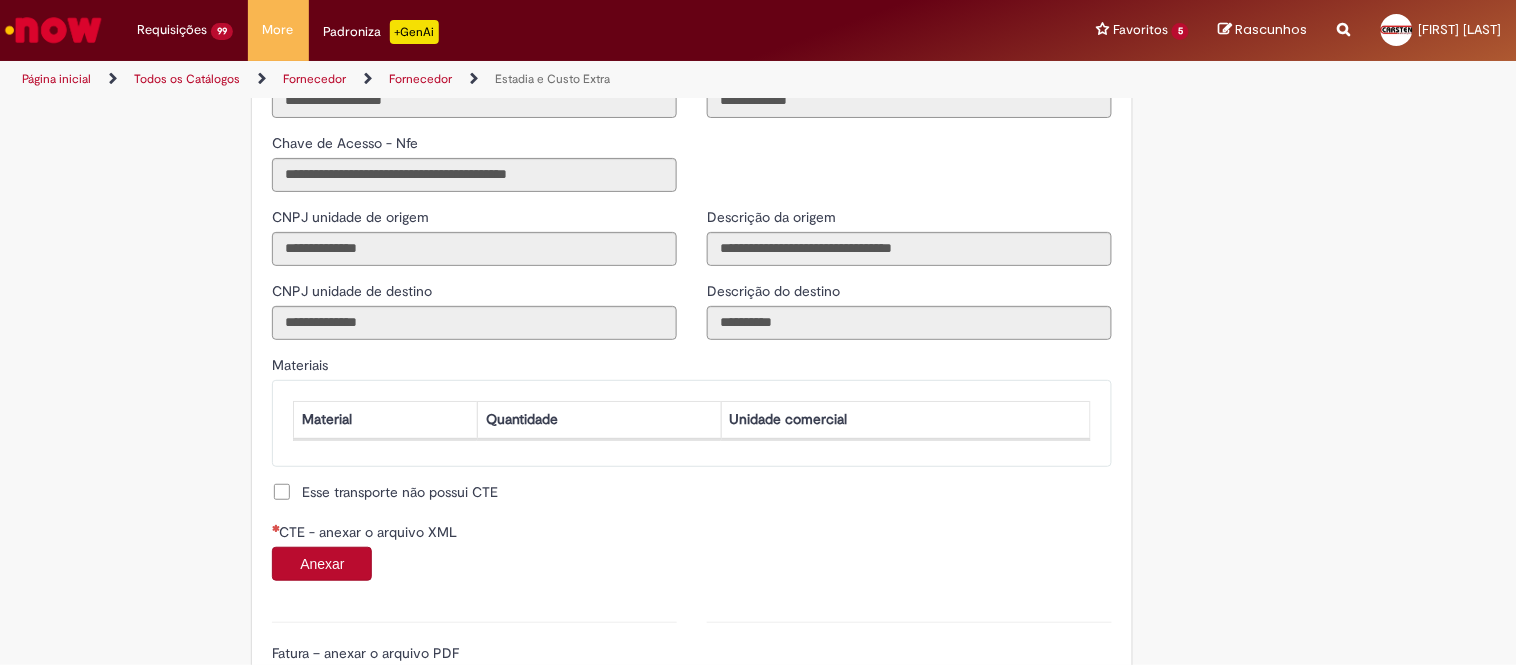 scroll, scrollTop: 1666, scrollLeft: 0, axis: vertical 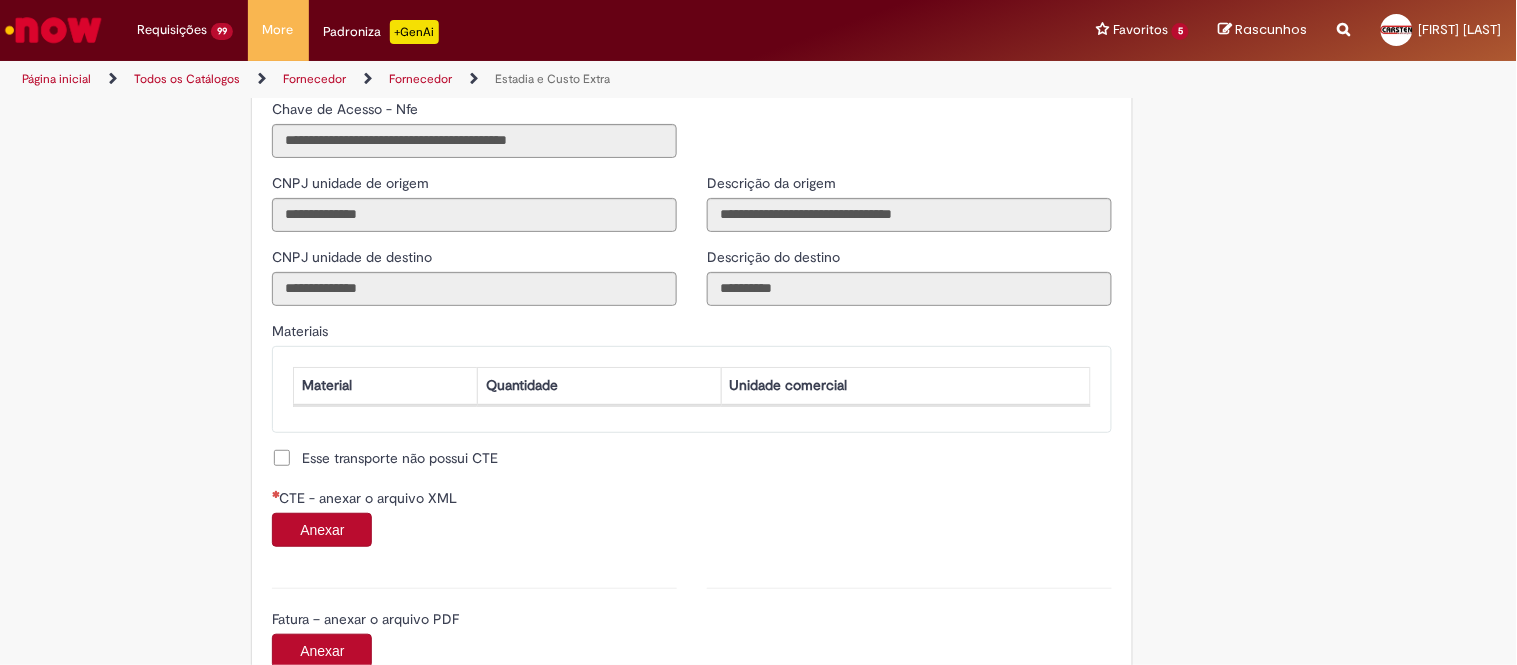 click on "Anexar" at bounding box center (322, 530) 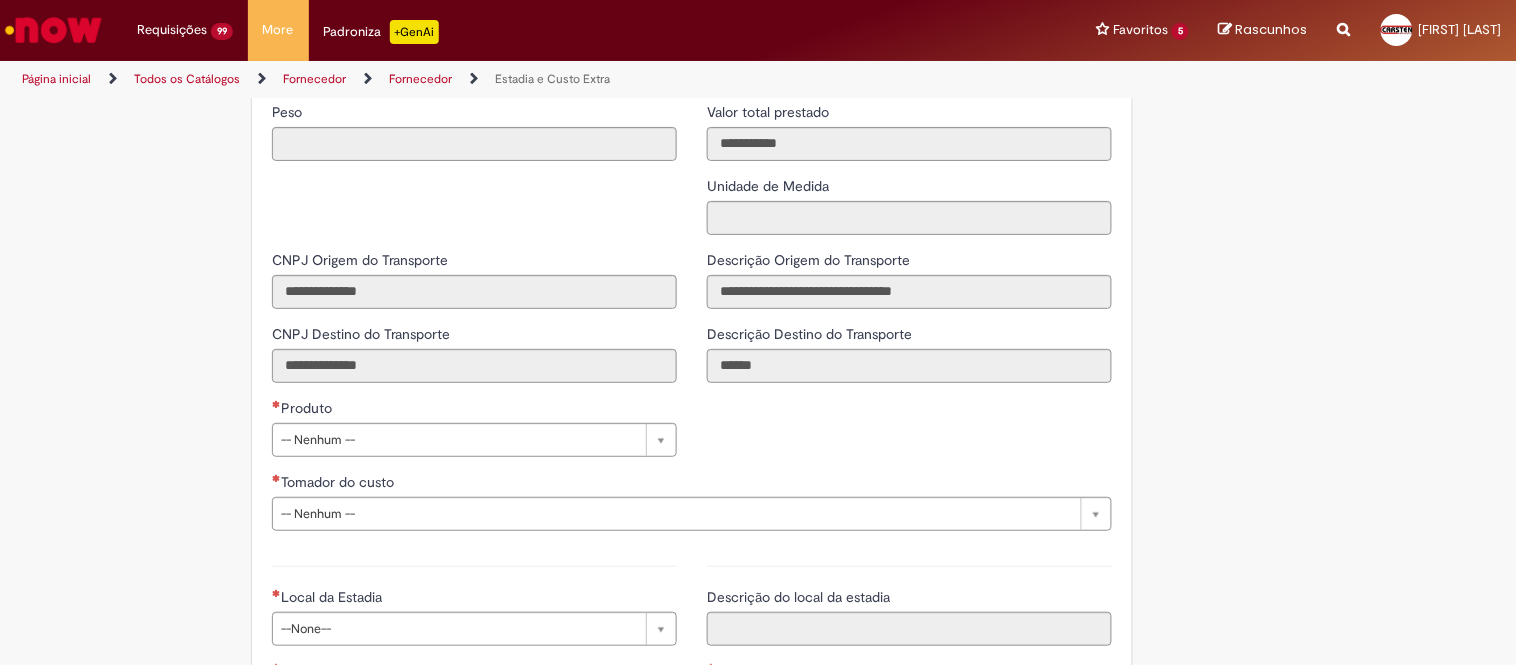 scroll, scrollTop: 2555, scrollLeft: 0, axis: vertical 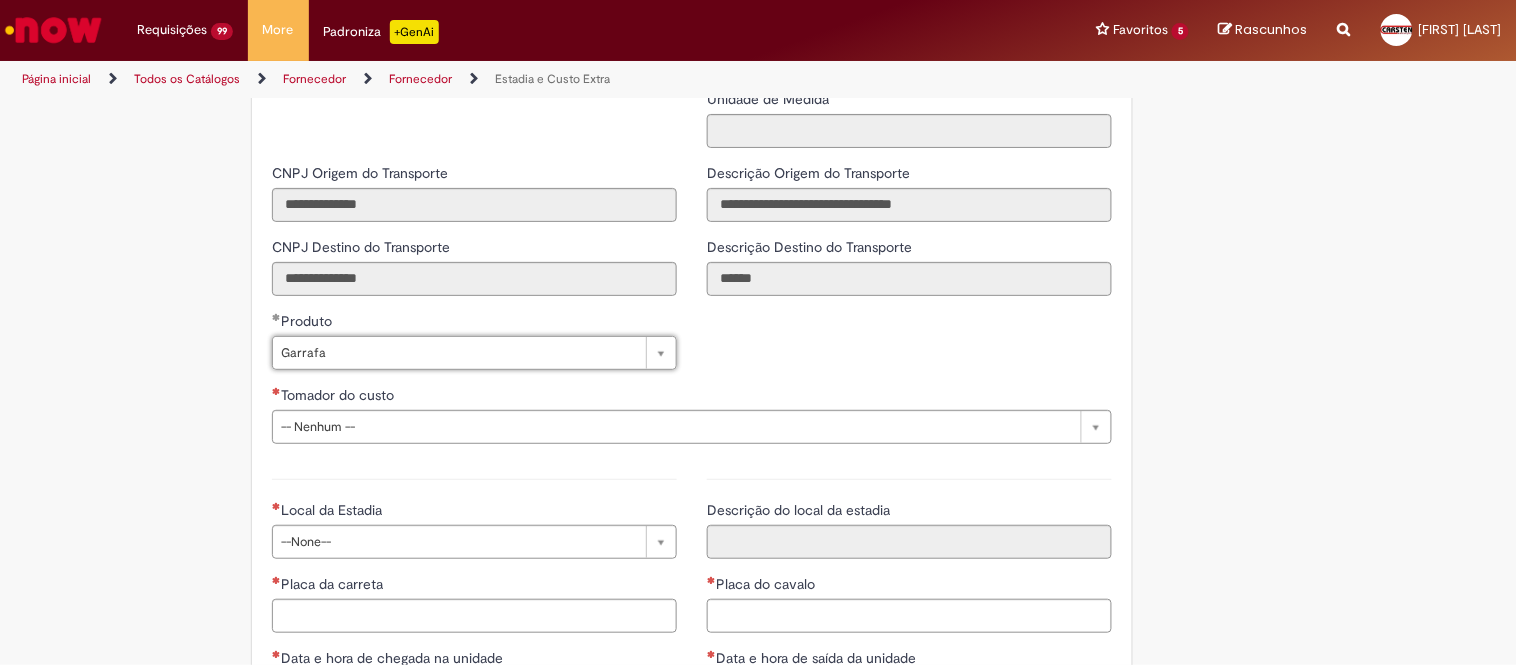 click on "**********" at bounding box center (692, 422) 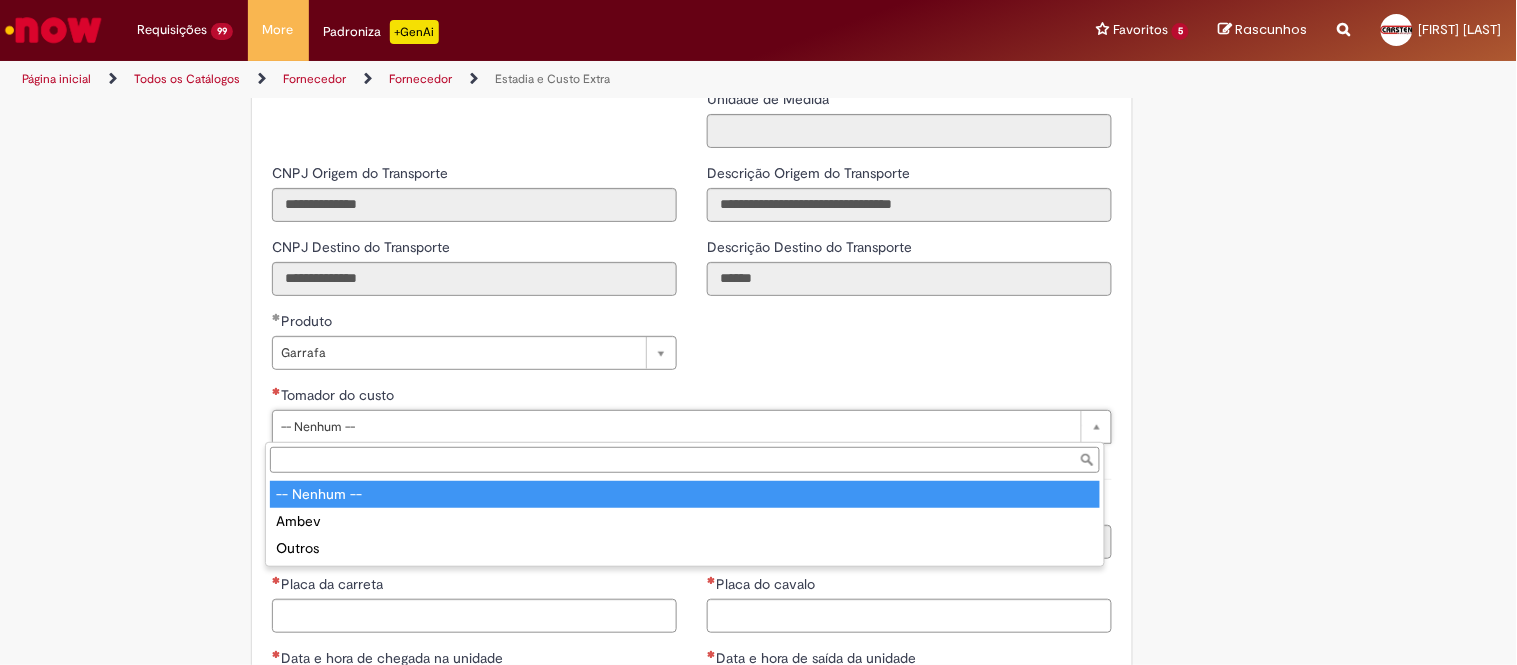 drag, startPoint x: 332, startPoint y: 511, endPoint x: 377, endPoint y: 378, distance: 140.40656 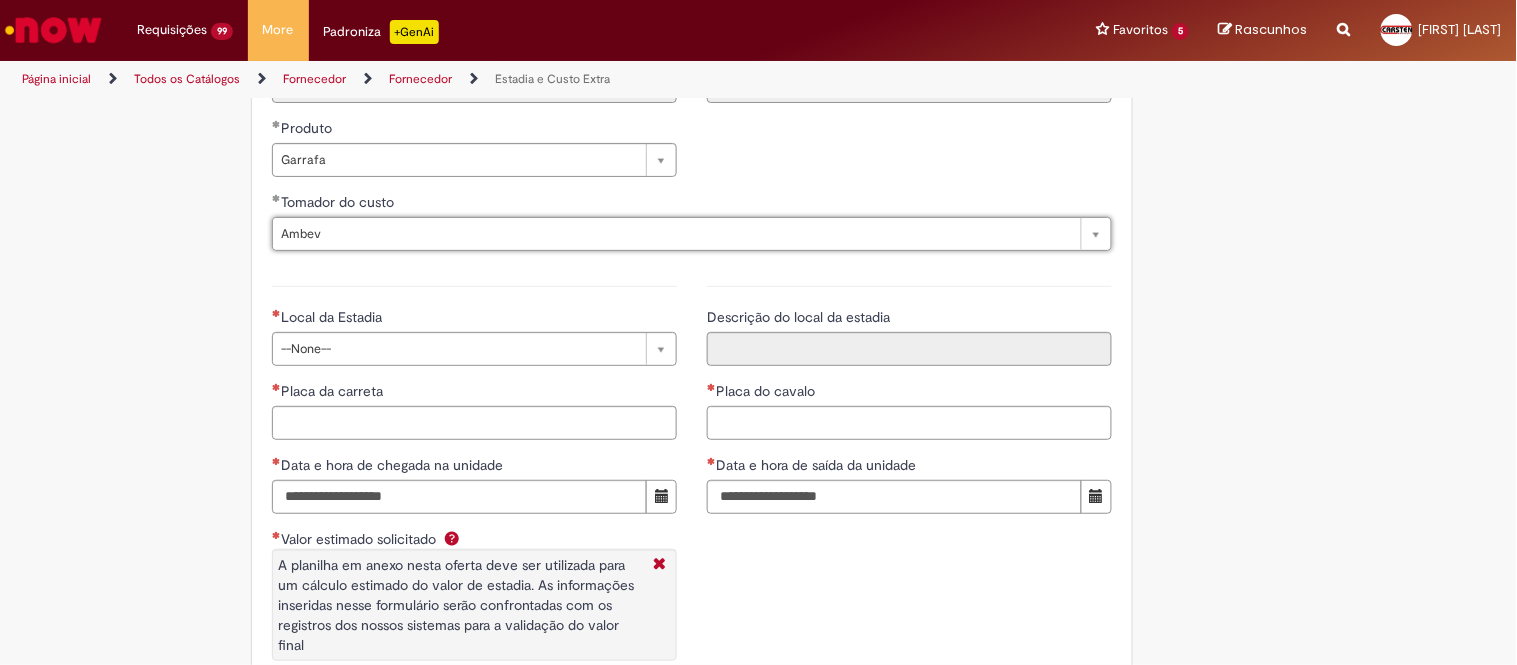 scroll, scrollTop: 2777, scrollLeft: 0, axis: vertical 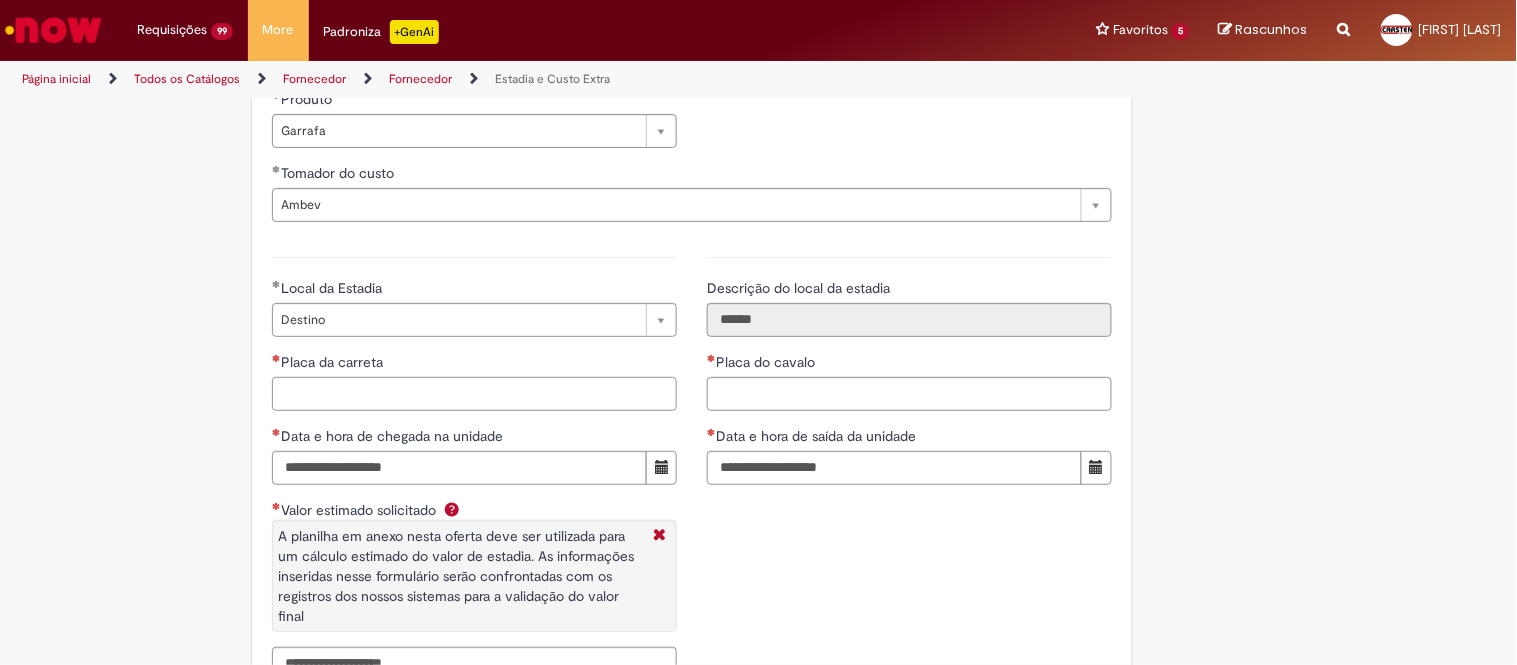 click on "Placa da carreta" at bounding box center [474, 394] 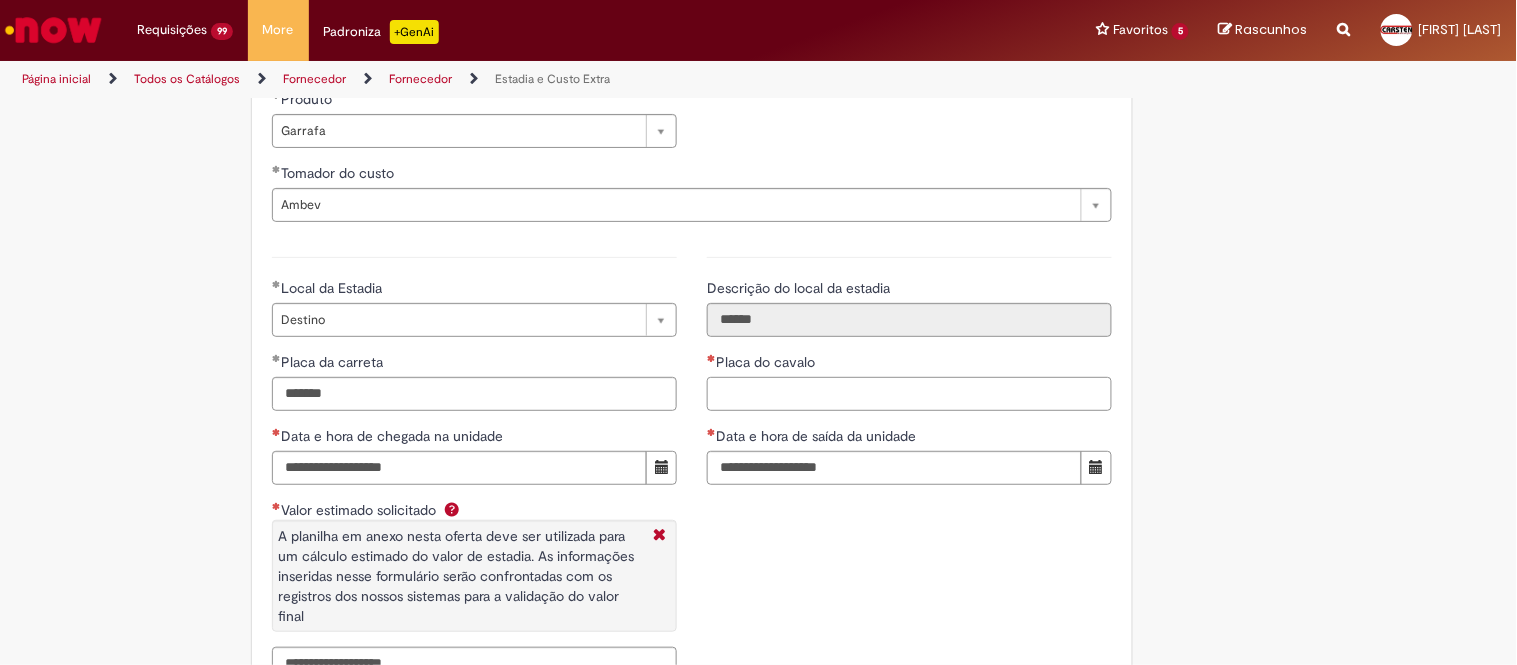 click on "Placa do cavalo" at bounding box center (909, 394) 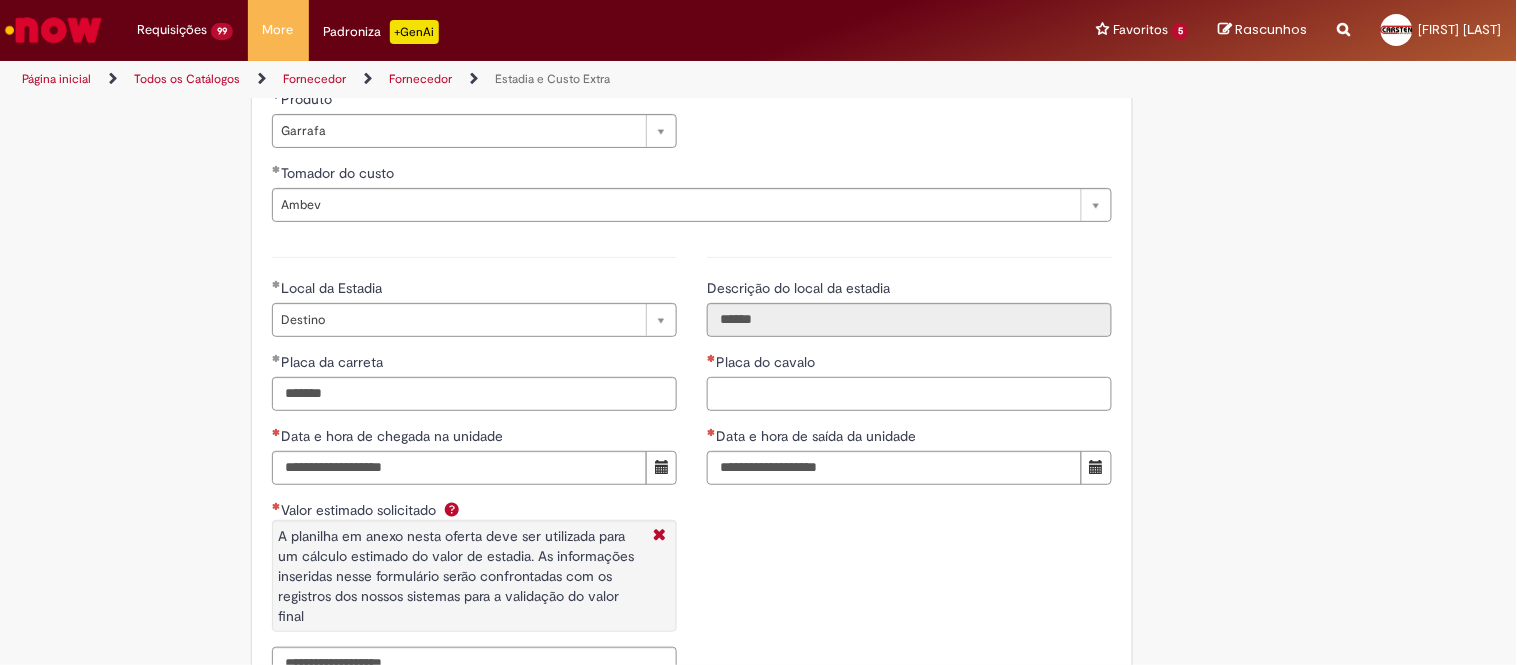 paste on "*******" 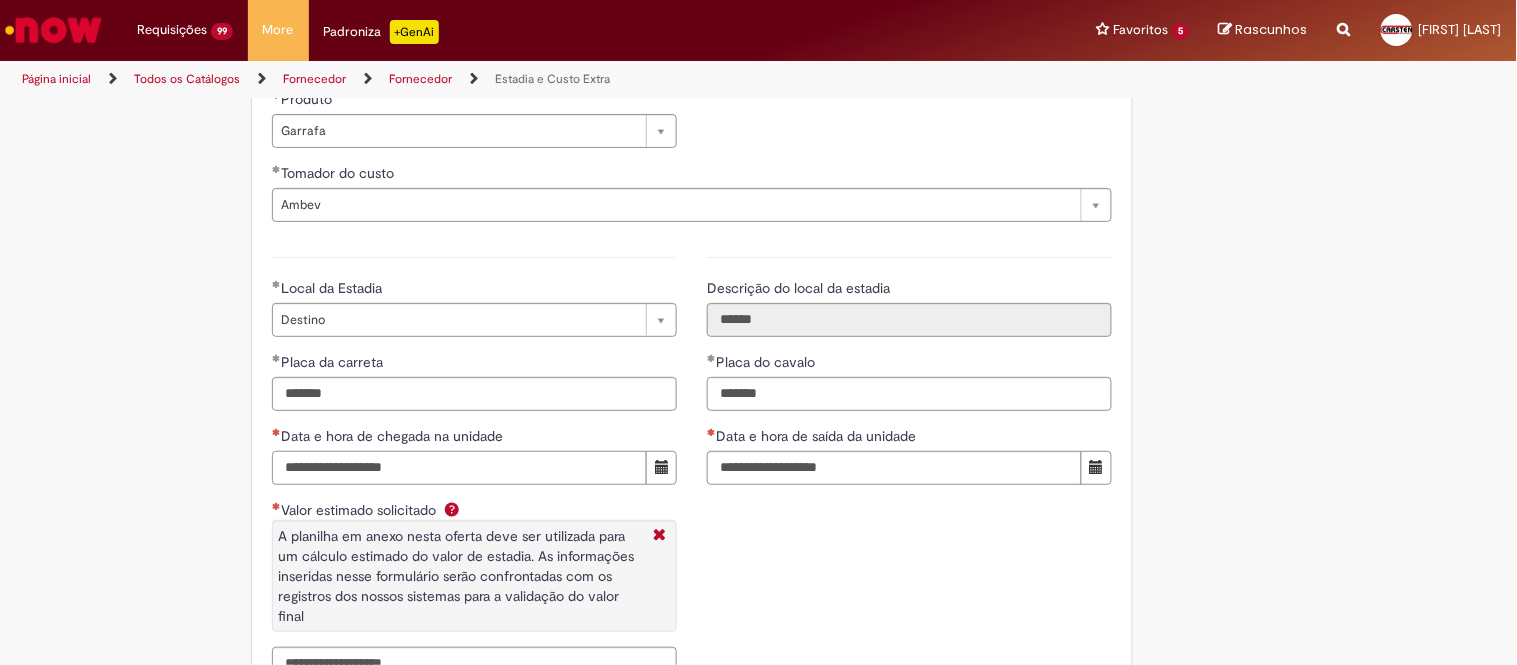 click on "Data e hora de chegada na unidade" at bounding box center [459, 468] 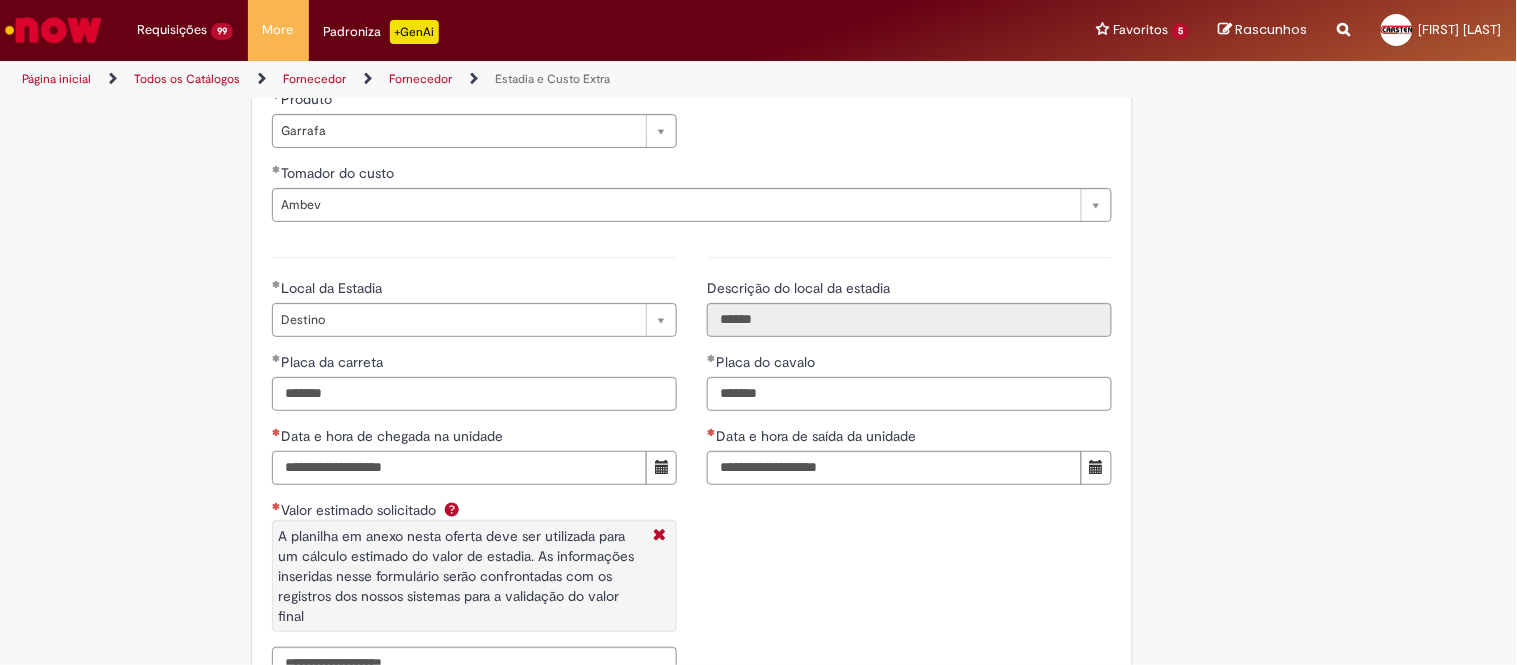 paste on "**********" 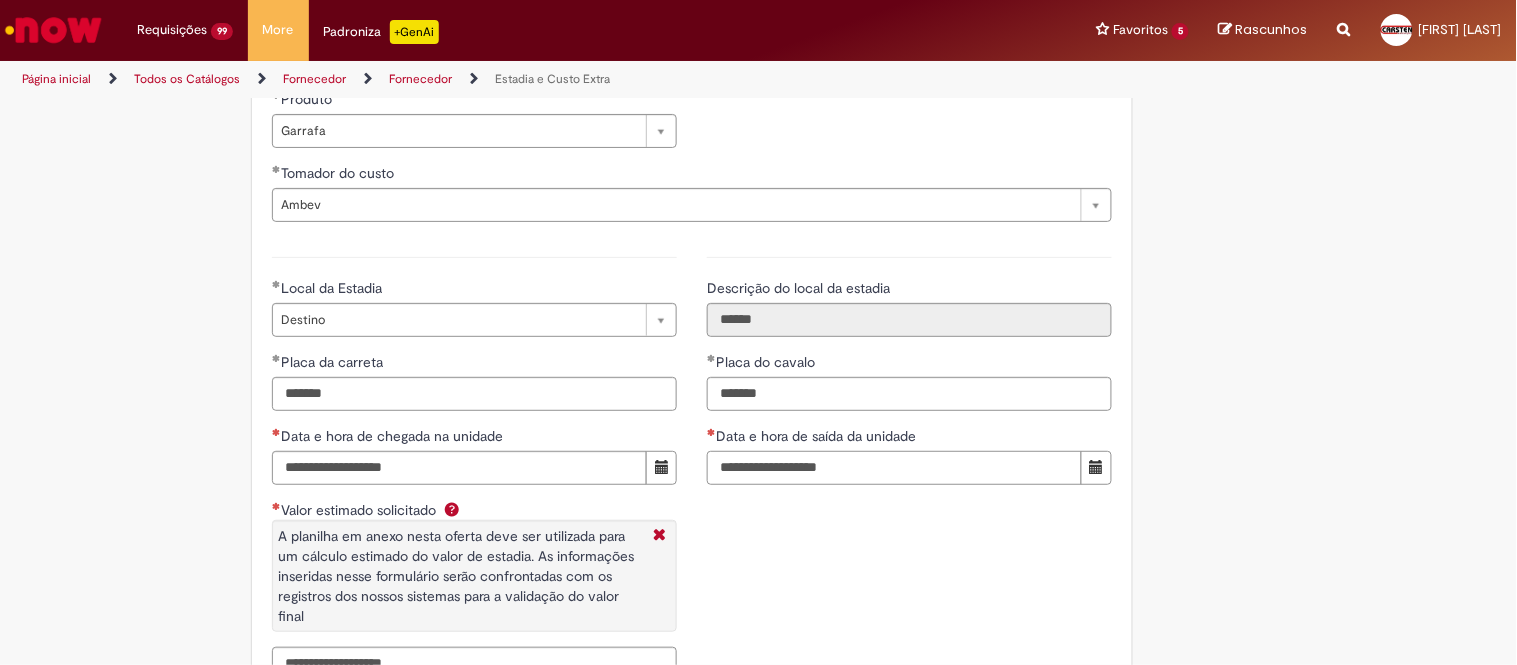 click on "Data e hora de saída da unidade" at bounding box center (894, 468) 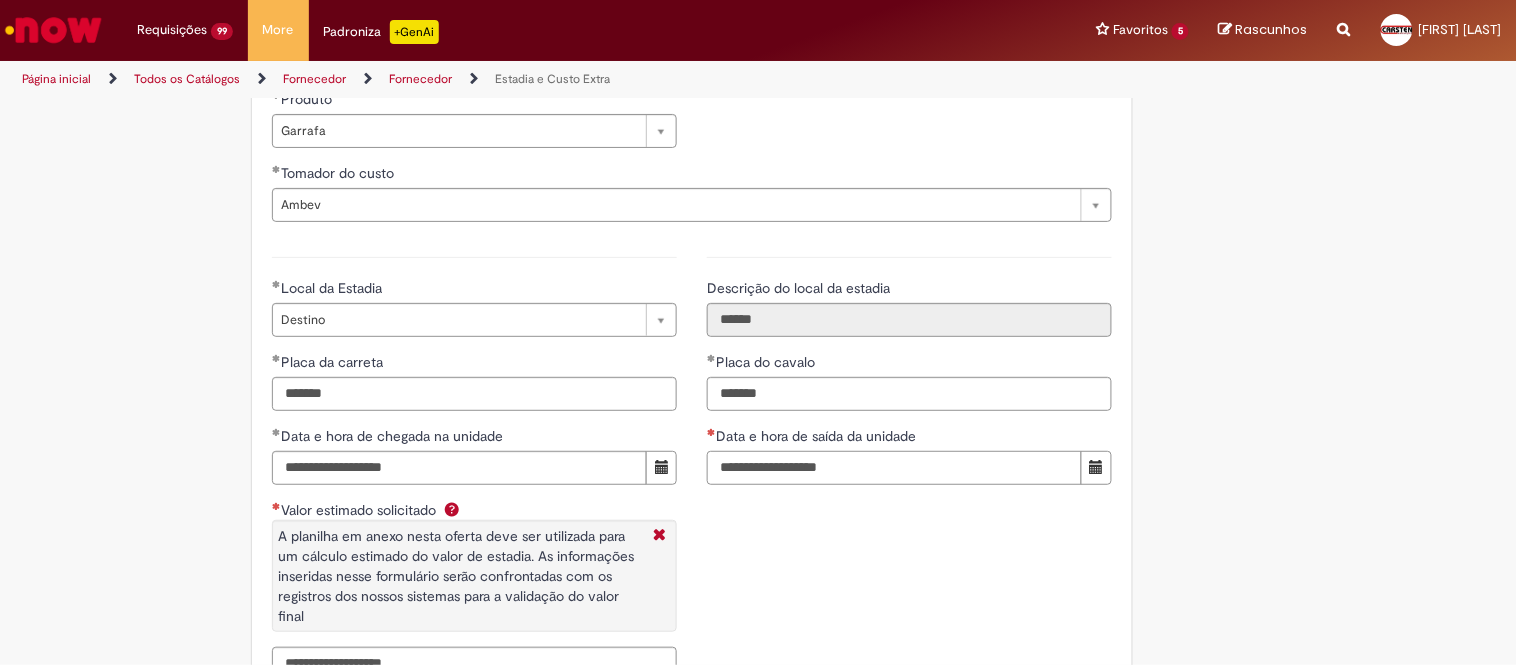 paste on "**********" 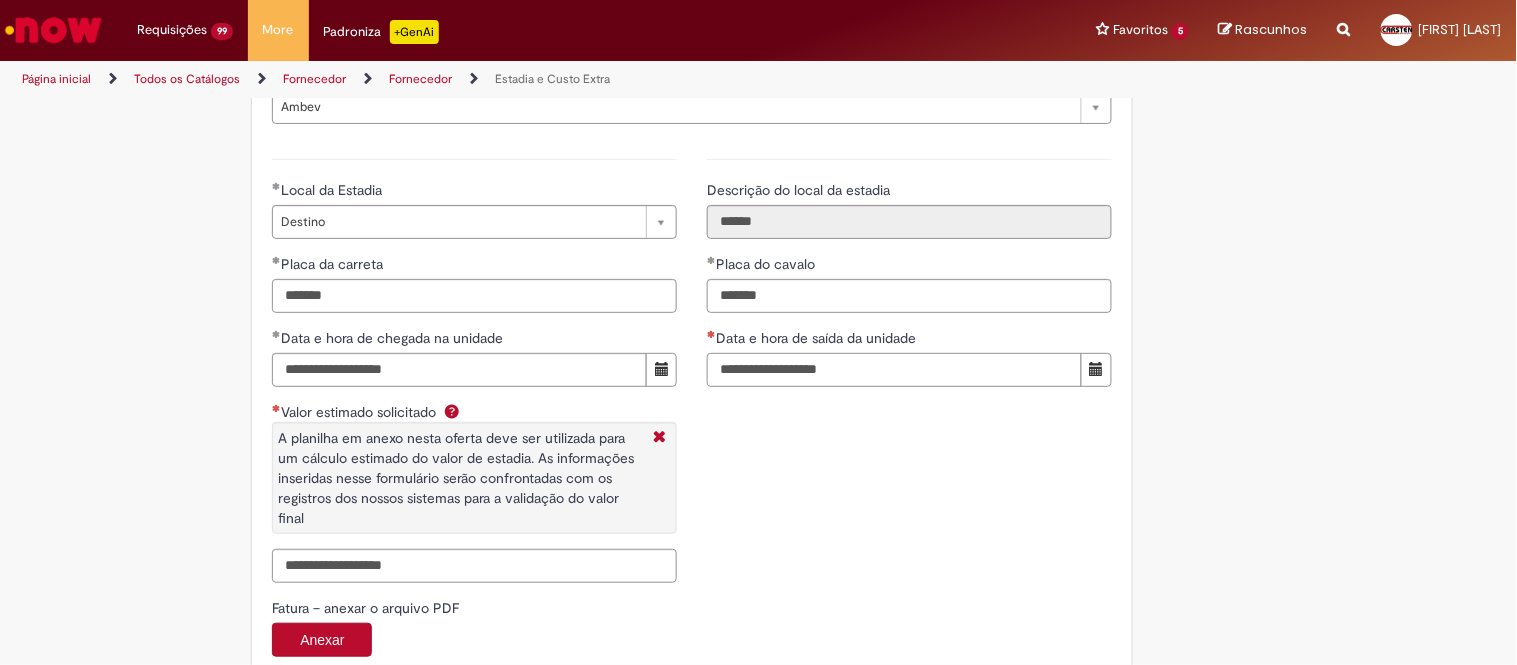 scroll, scrollTop: 3000, scrollLeft: 0, axis: vertical 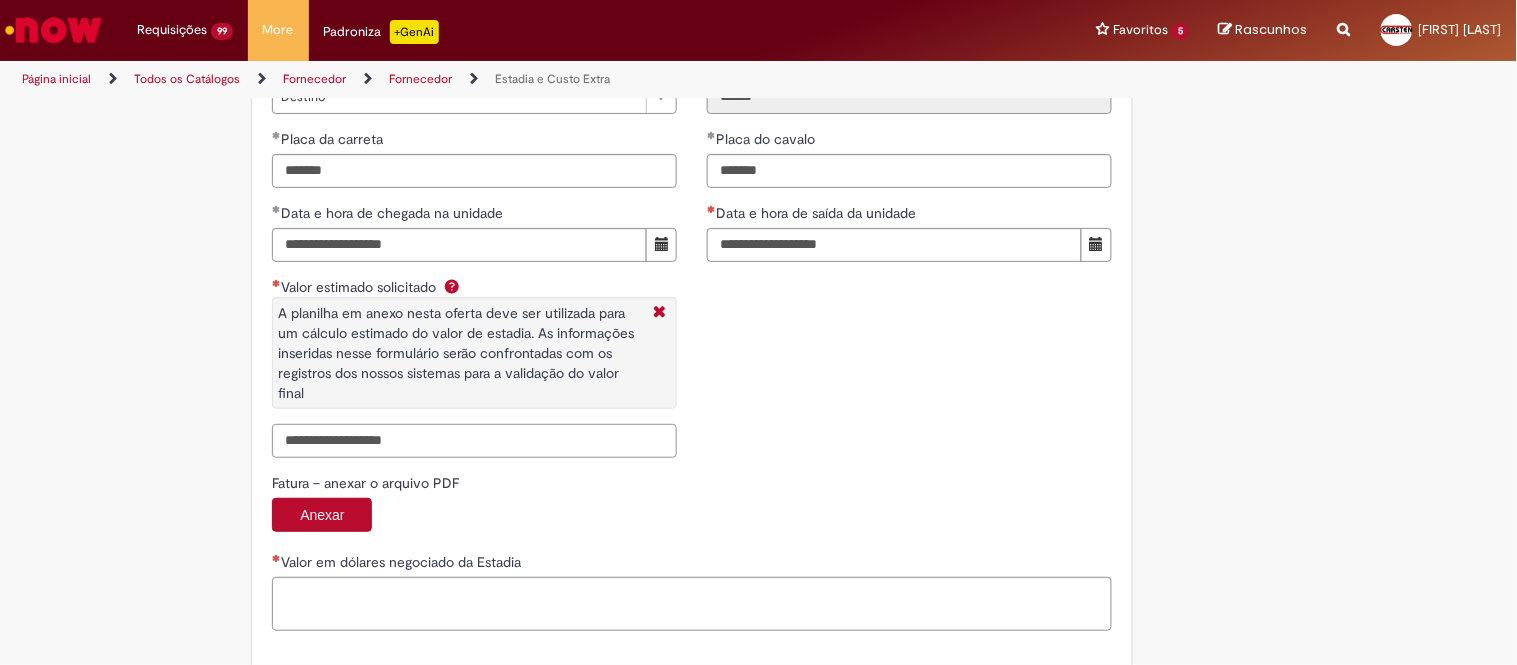 click on "Valor estimado solicitado A planilha em anexo nesta oferta deve ser utilizada para um cálculo estimado do valor de estadia. As informações inseridas nesse formulário serão confrontadas com os registros dos nossos sistemas para a validação do valor final" at bounding box center (474, 441) 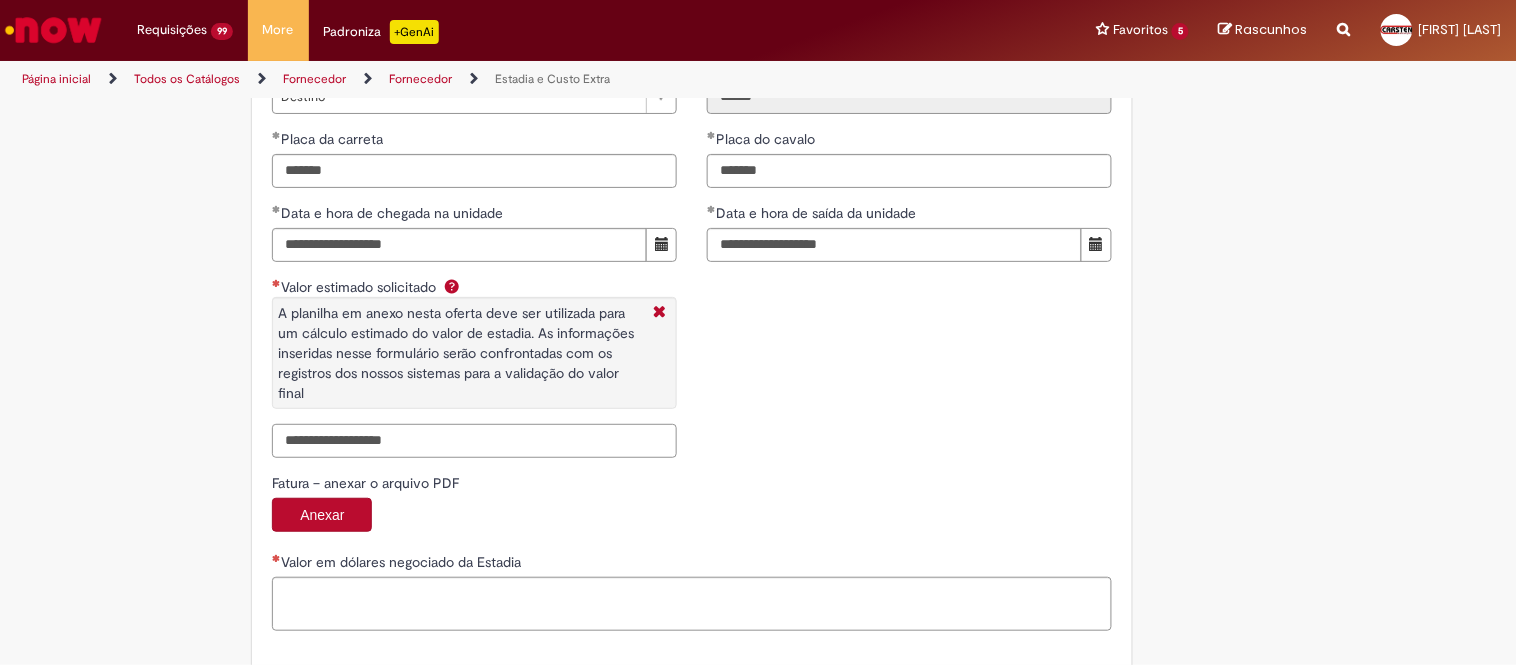 paste on "**********" 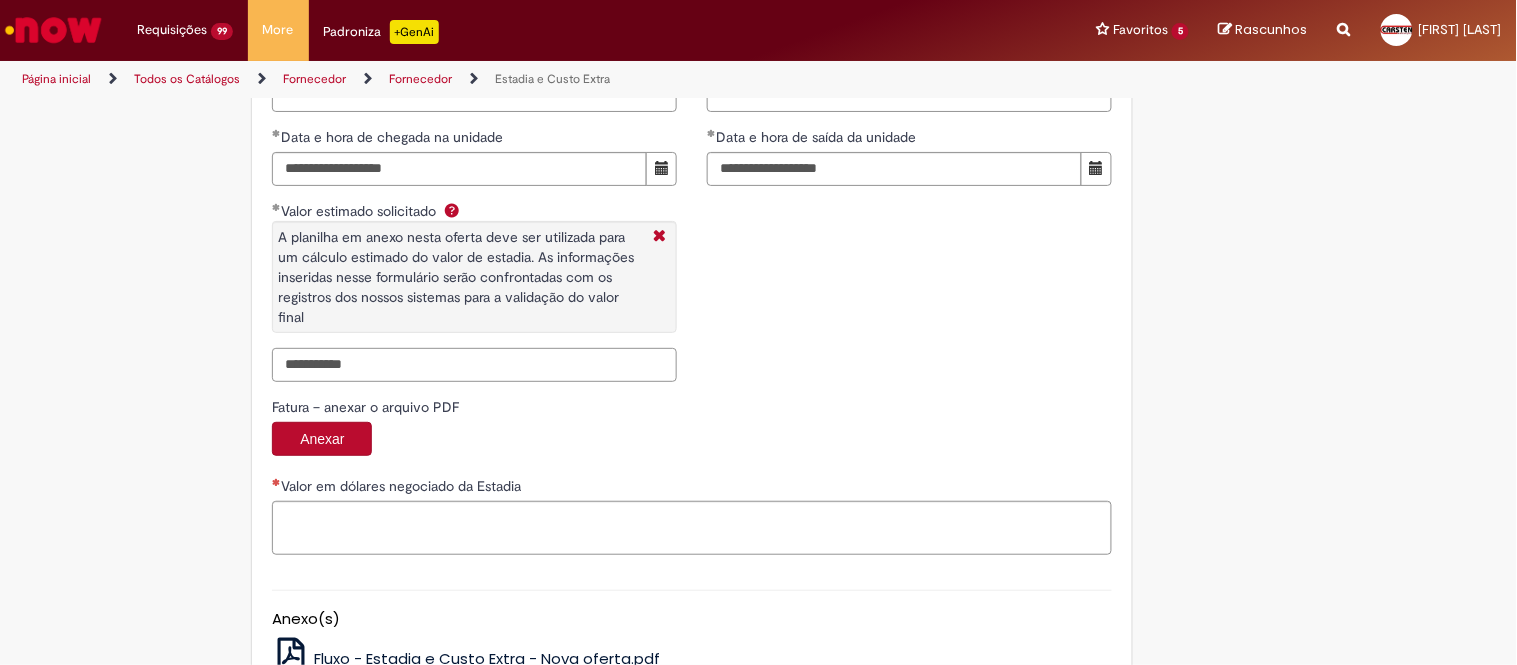 scroll, scrollTop: 3111, scrollLeft: 0, axis: vertical 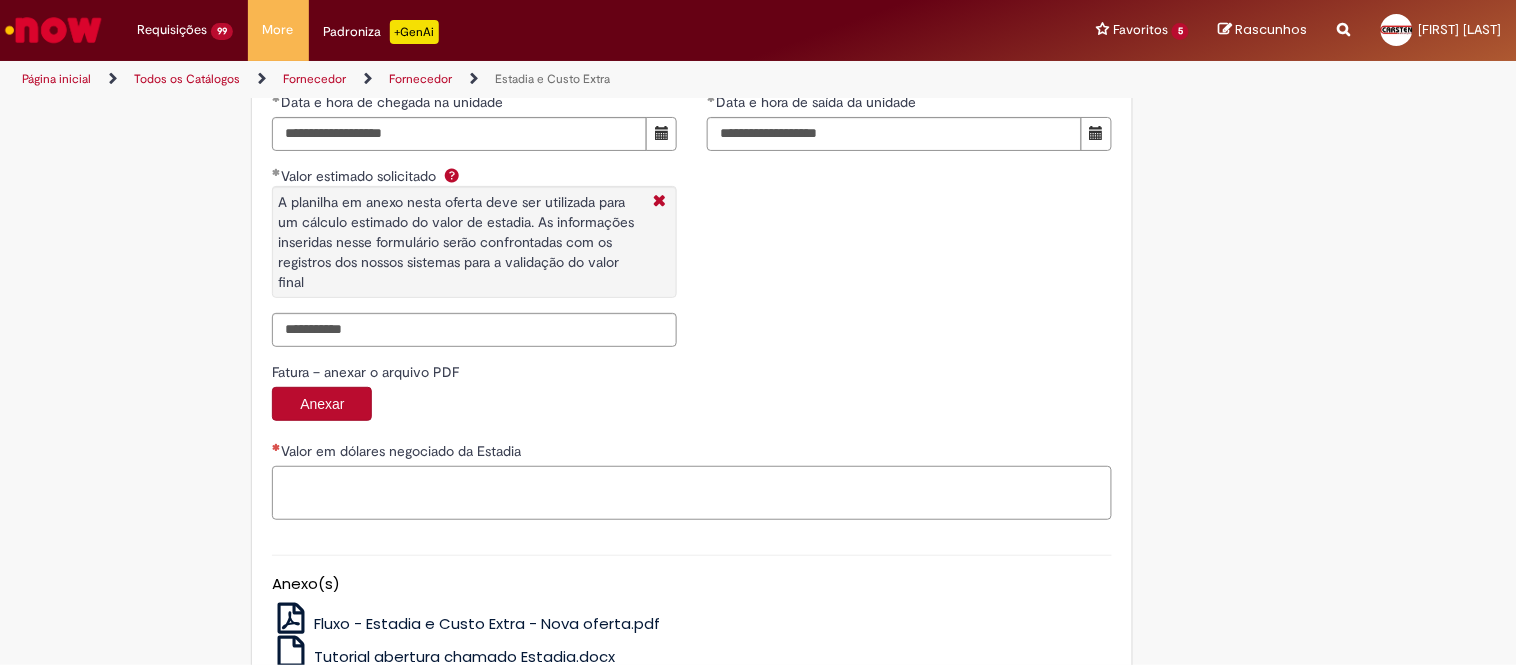 click on "Valor em dólares negociado da Estadia" at bounding box center (692, 493) 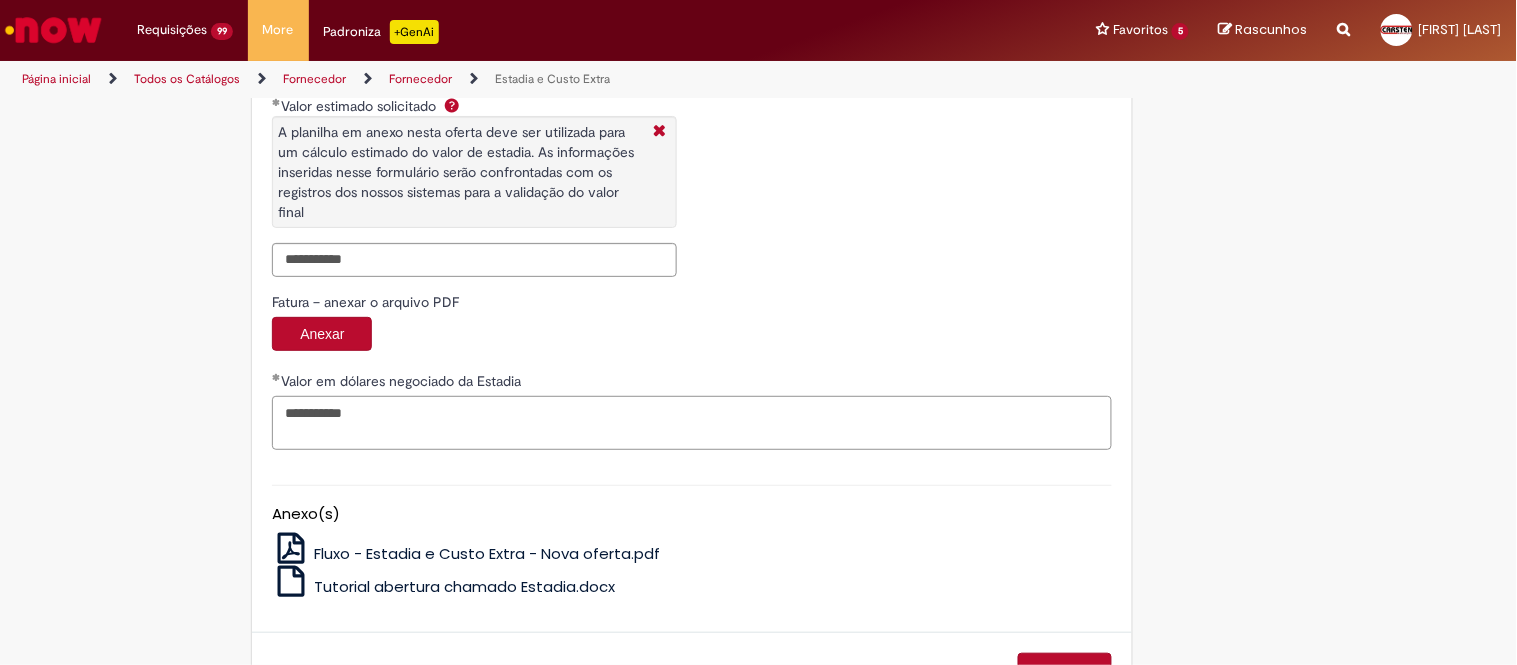 scroll, scrollTop: 3253, scrollLeft: 0, axis: vertical 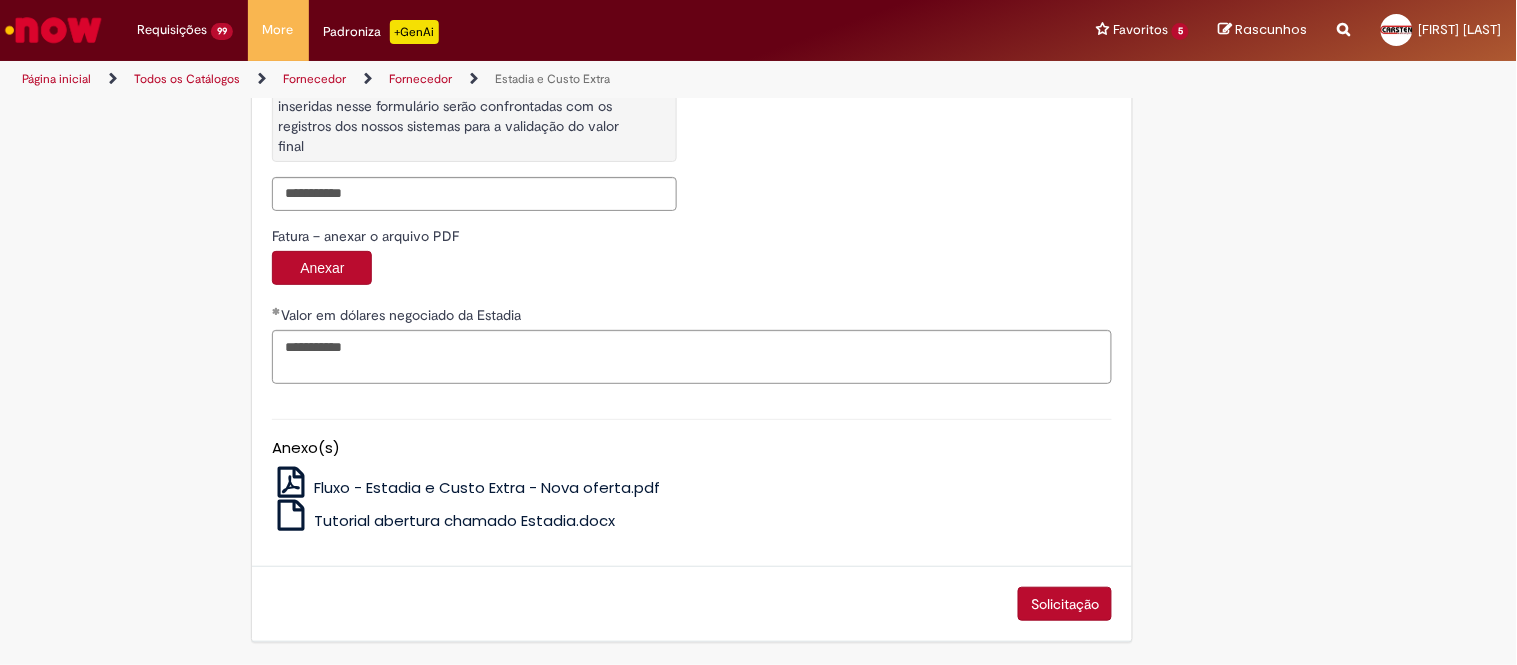 click on "Solicitação" at bounding box center [1065, 604] 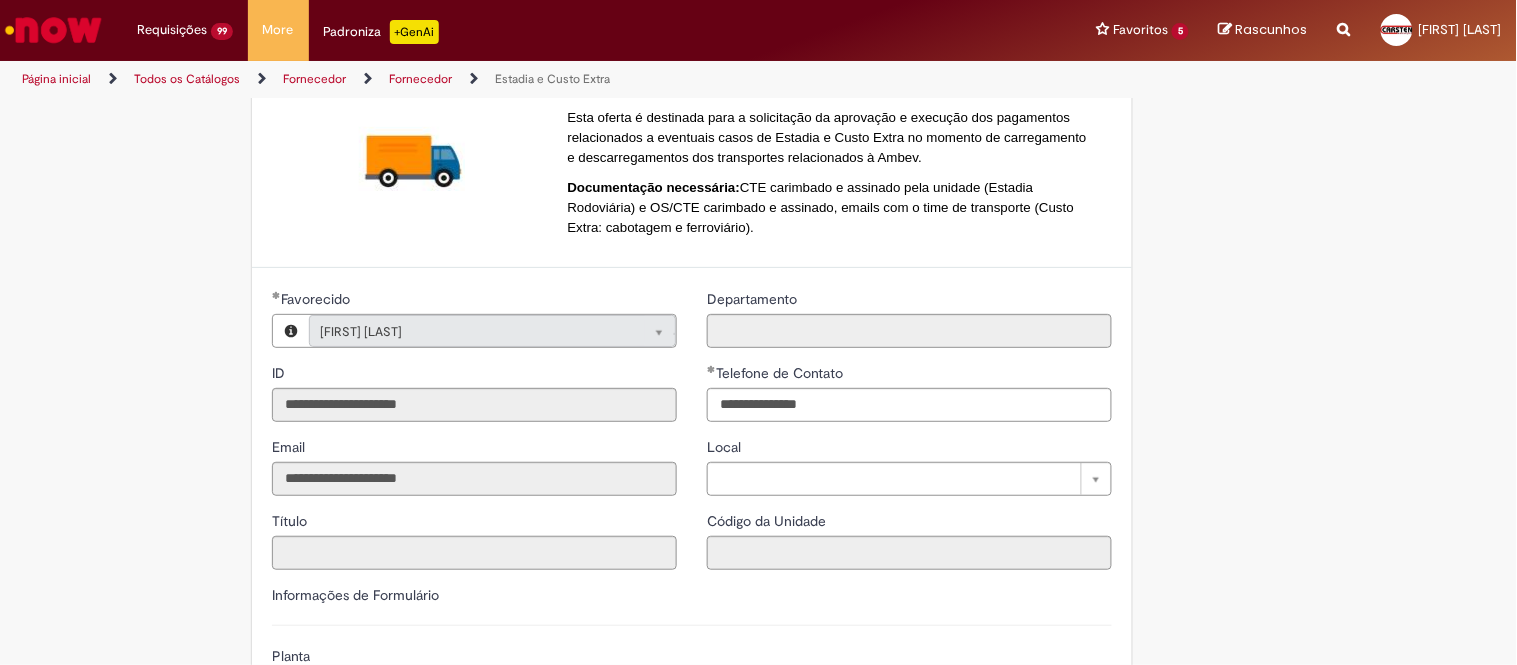 scroll, scrollTop: 0, scrollLeft: 0, axis: both 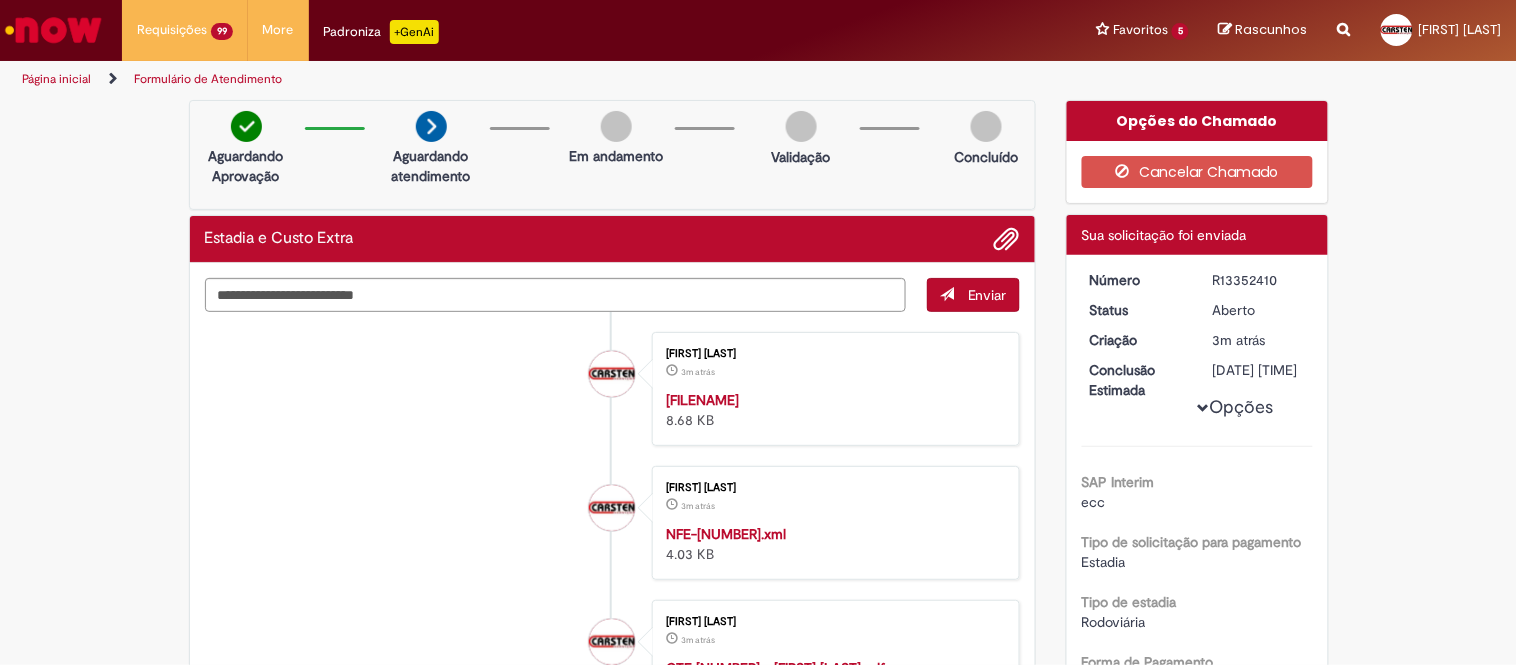 click on "R13352410" at bounding box center (1259, 280) 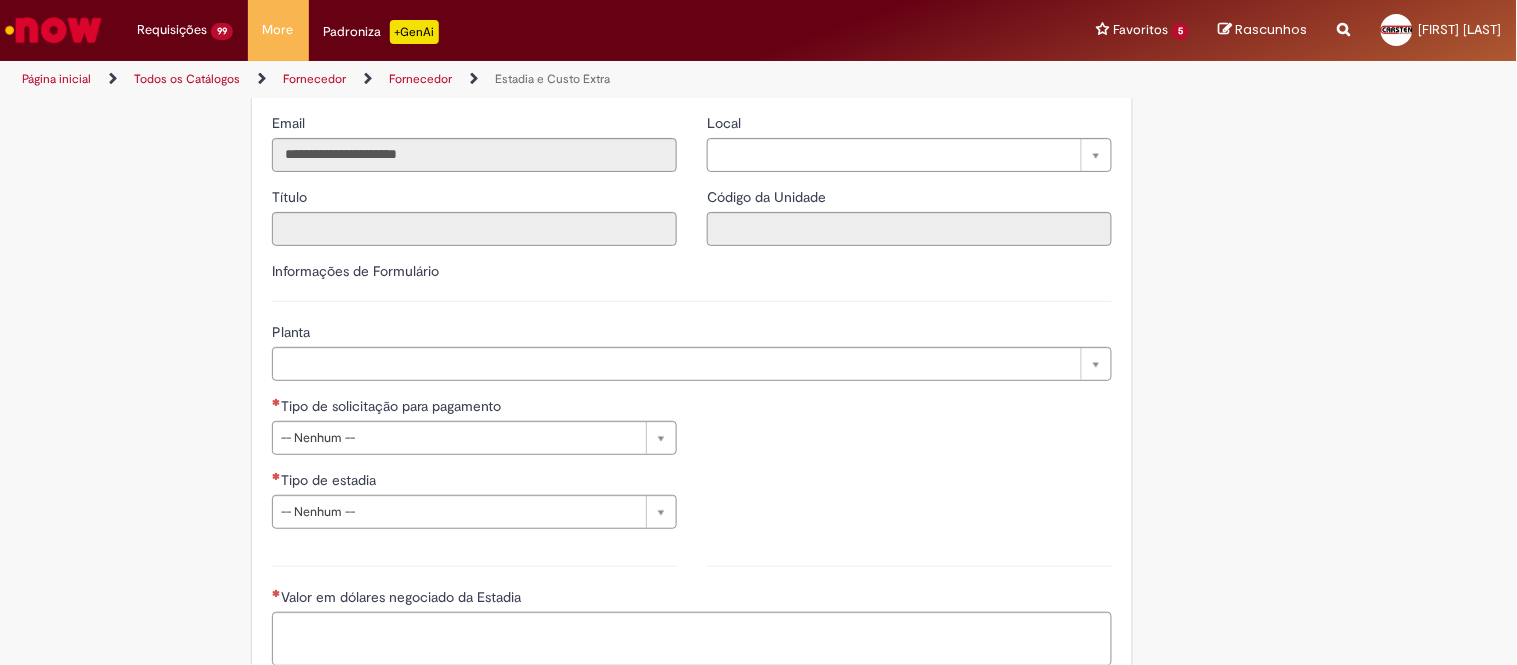 scroll, scrollTop: 555, scrollLeft: 0, axis: vertical 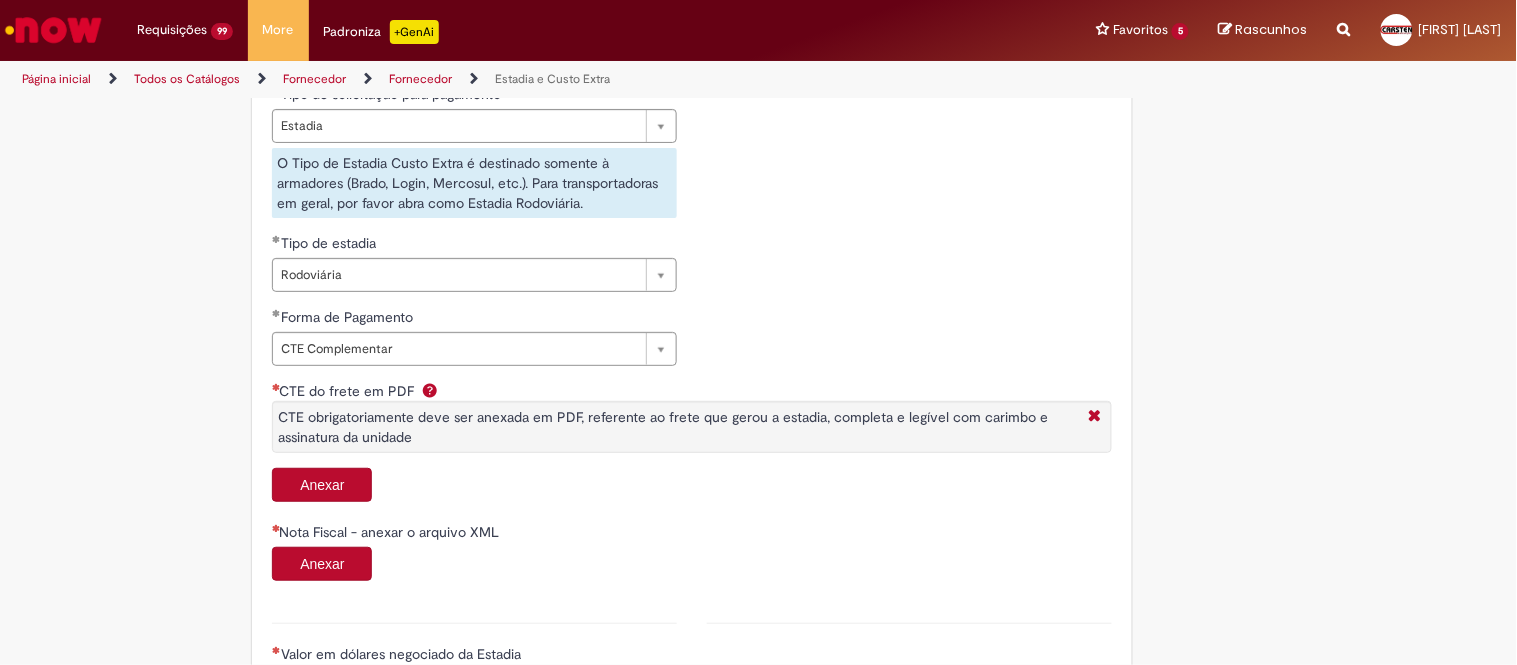 click on "Anexar" at bounding box center [322, 485] 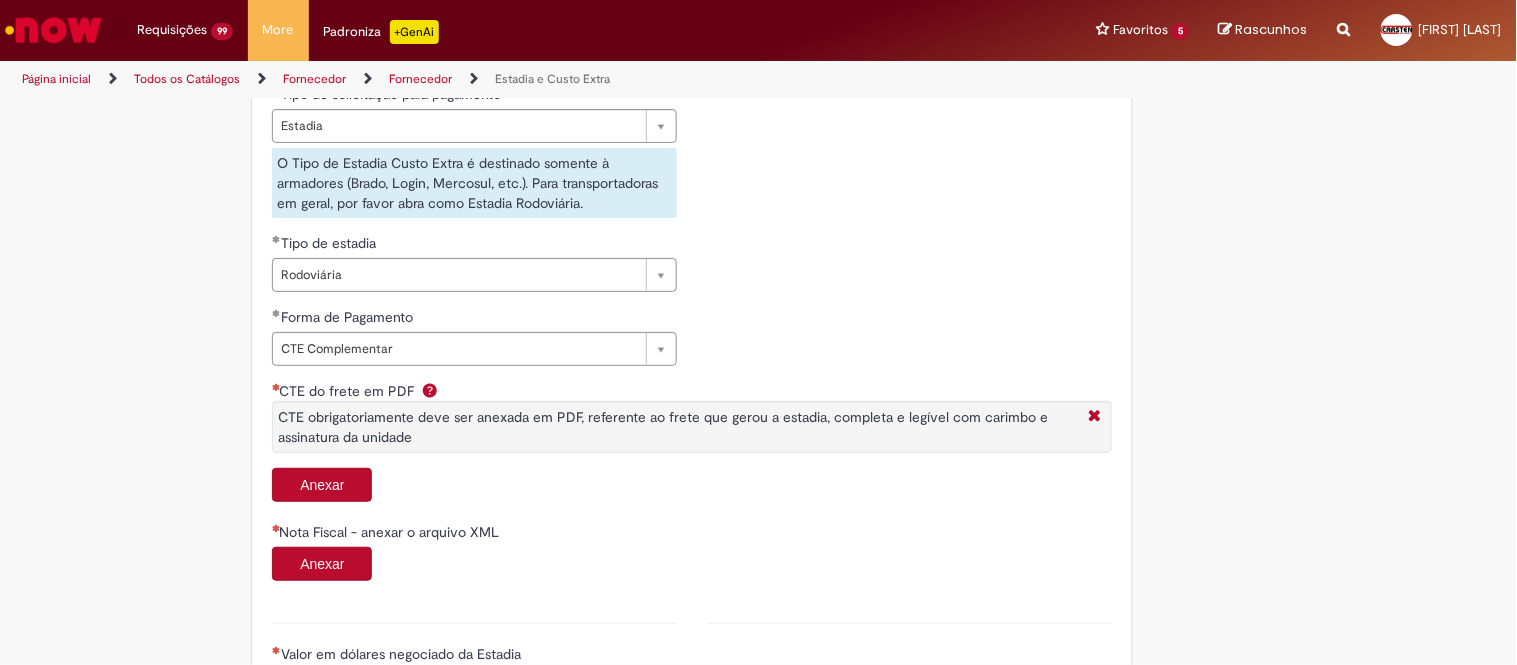 click on "Anexar" at bounding box center [322, 485] 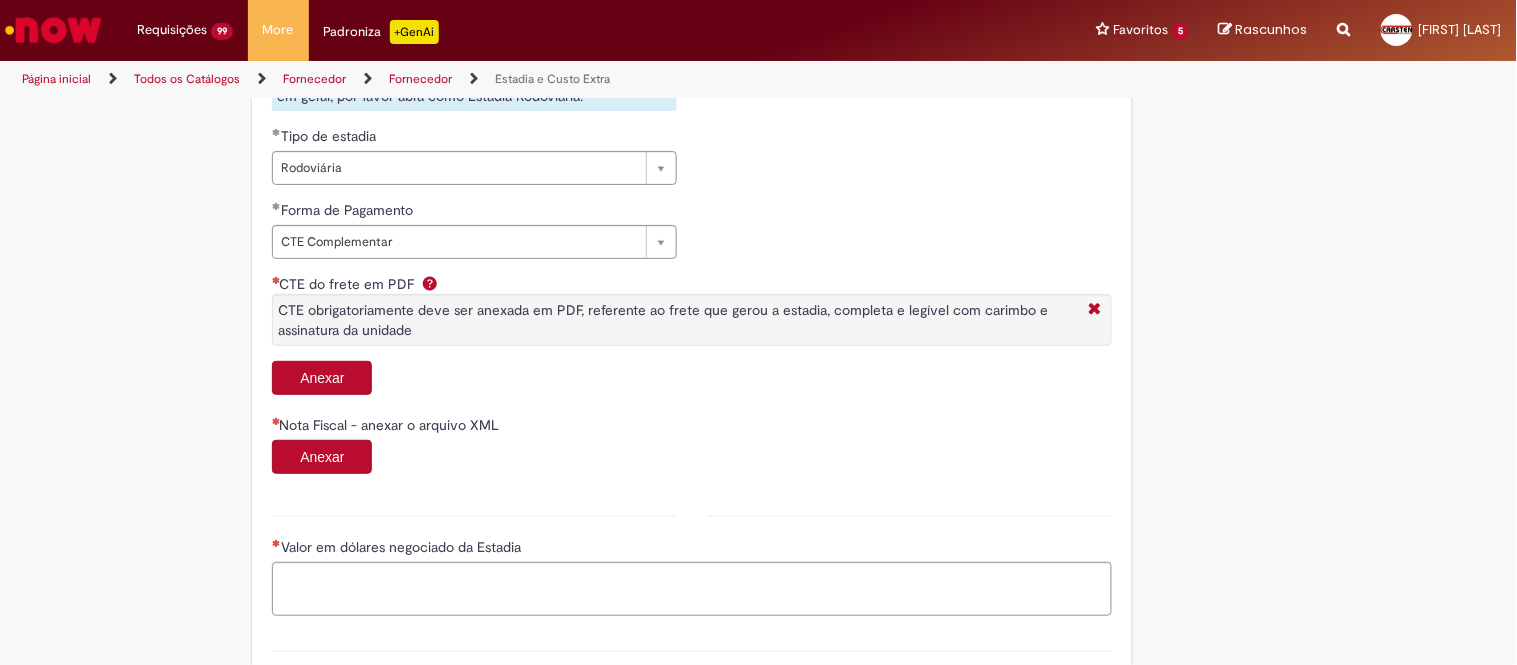 scroll, scrollTop: 888, scrollLeft: 0, axis: vertical 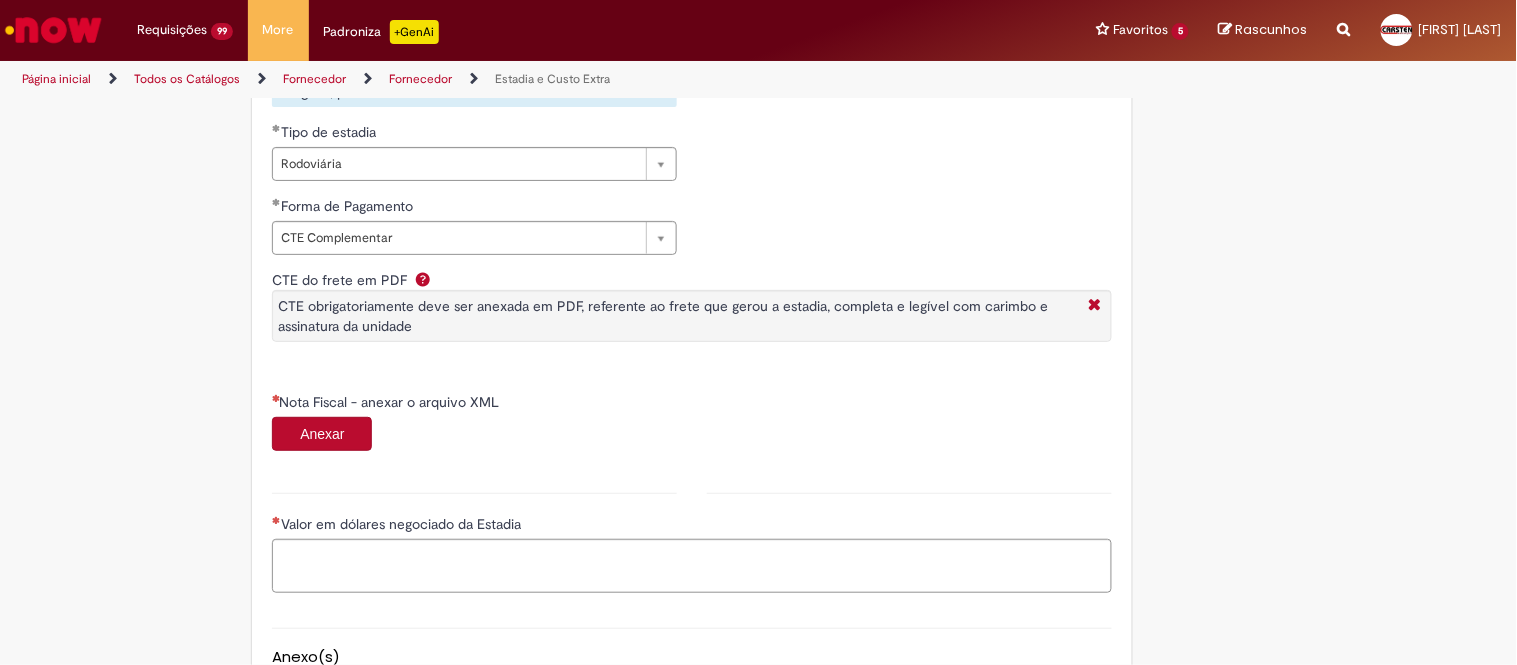 click on "Anexar" at bounding box center (322, 434) 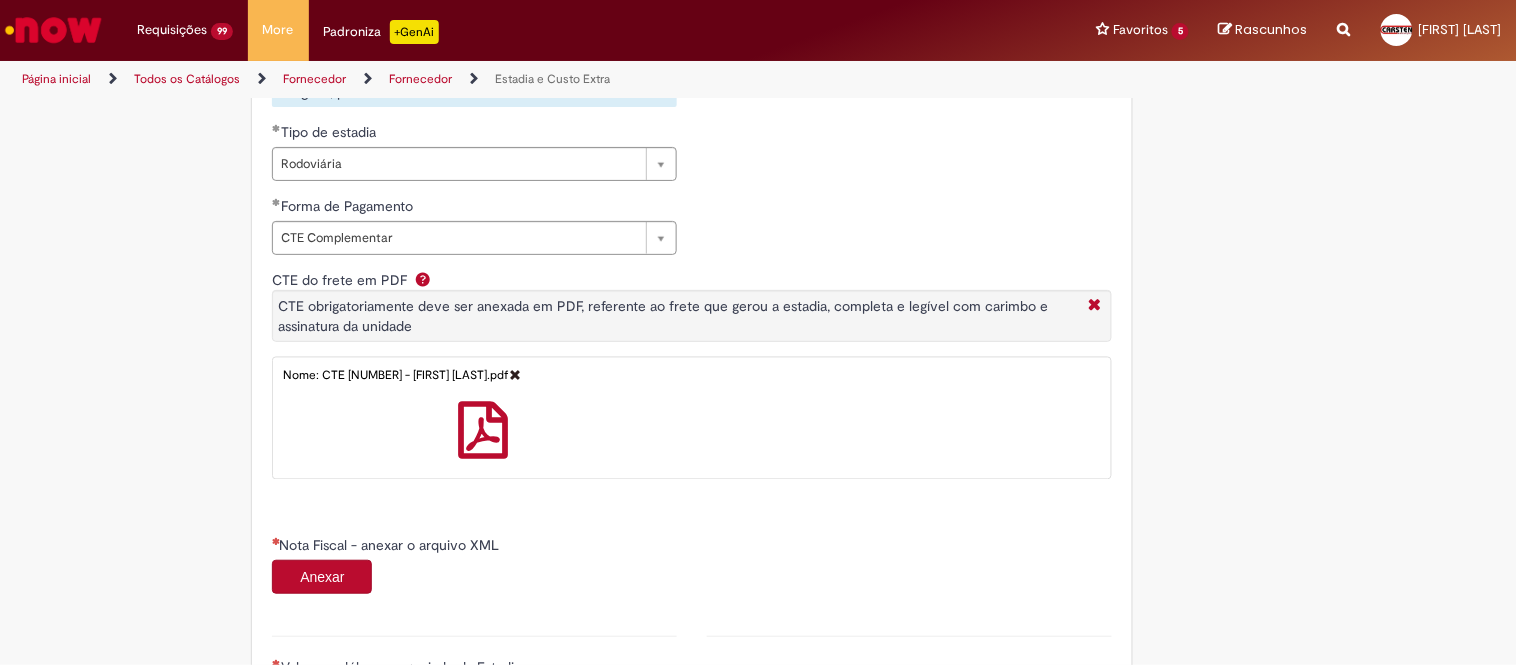 click on "Anexar" at bounding box center [322, 577] 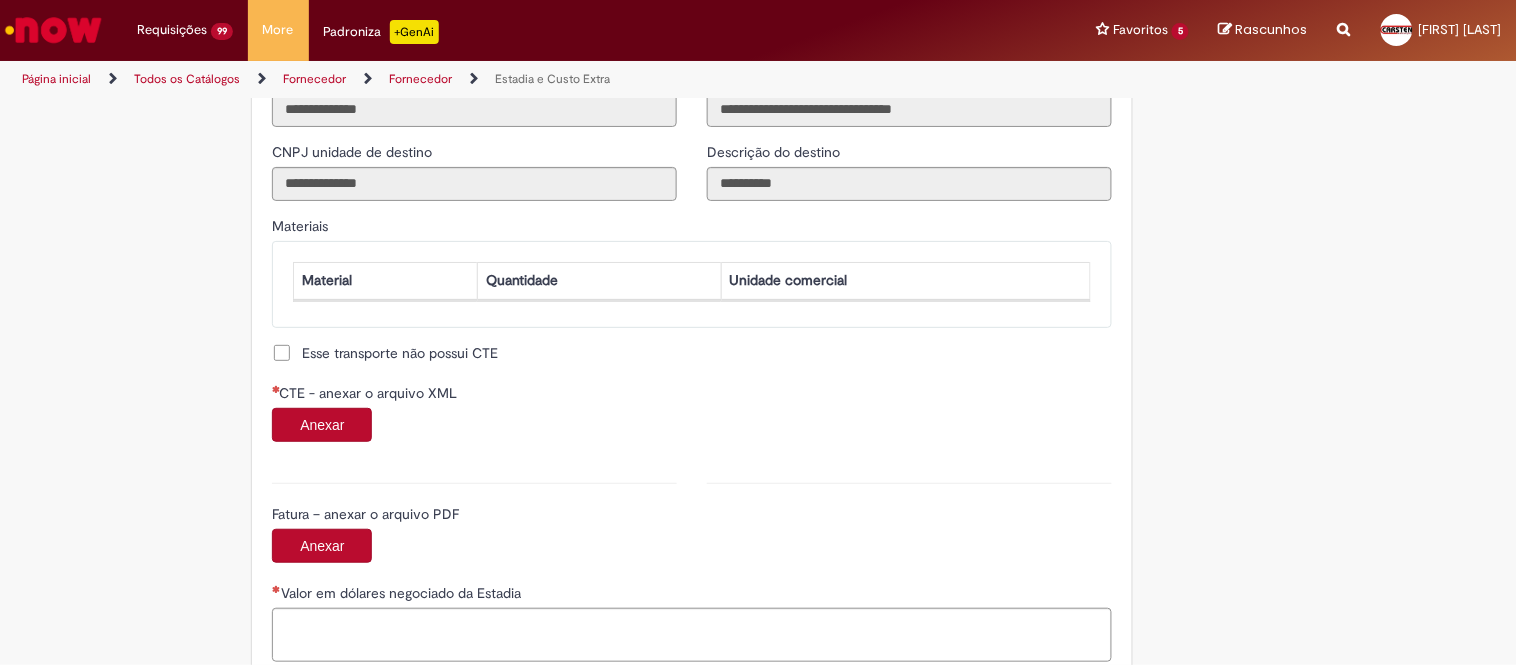 scroll, scrollTop: 1777, scrollLeft: 0, axis: vertical 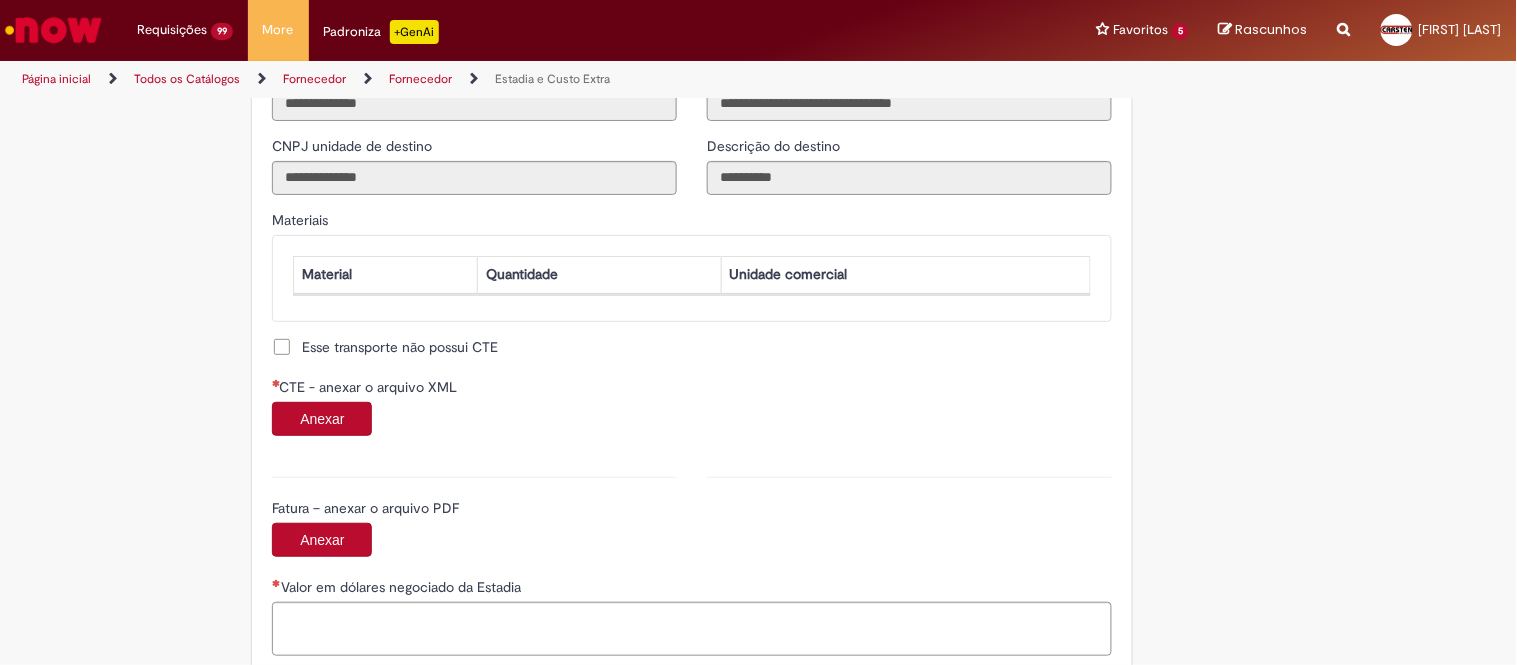 click on "Anexar" at bounding box center [322, 419] 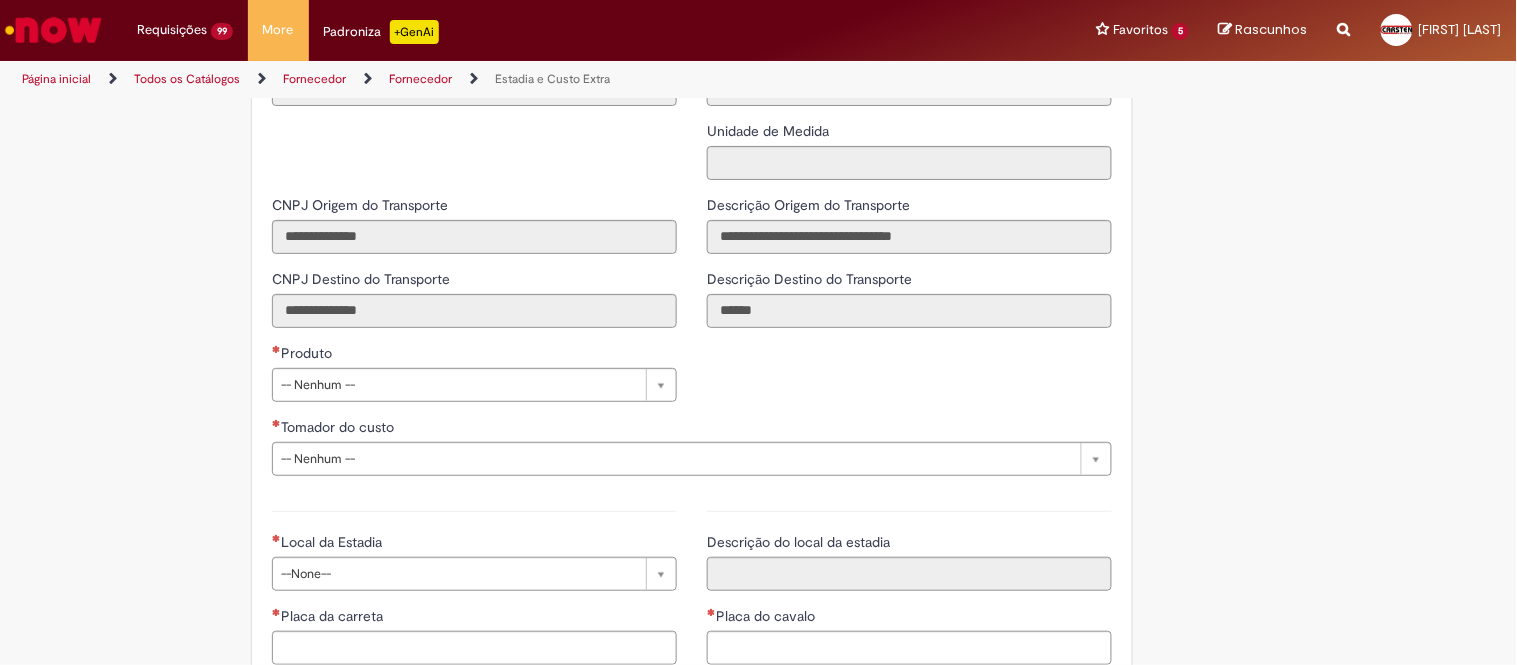 scroll, scrollTop: 2555, scrollLeft: 0, axis: vertical 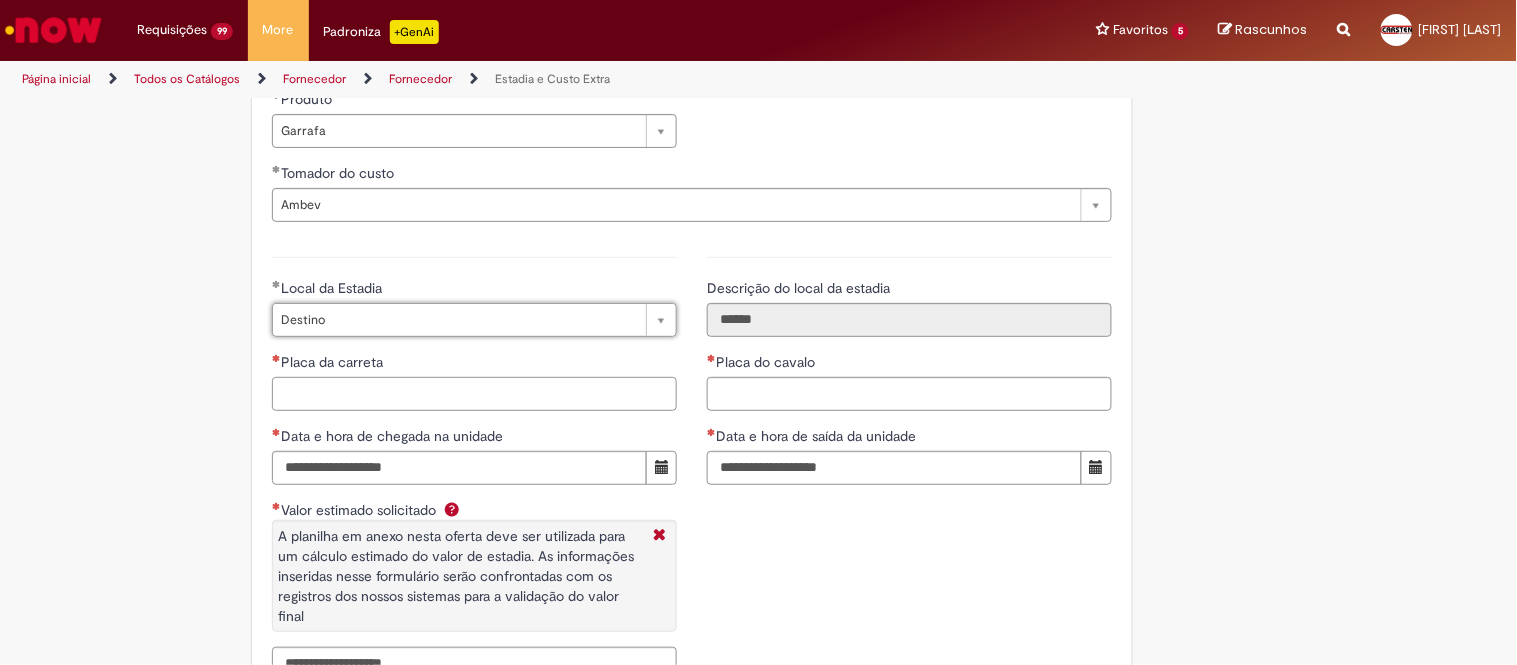 click on "Placa da carreta" at bounding box center [474, 394] 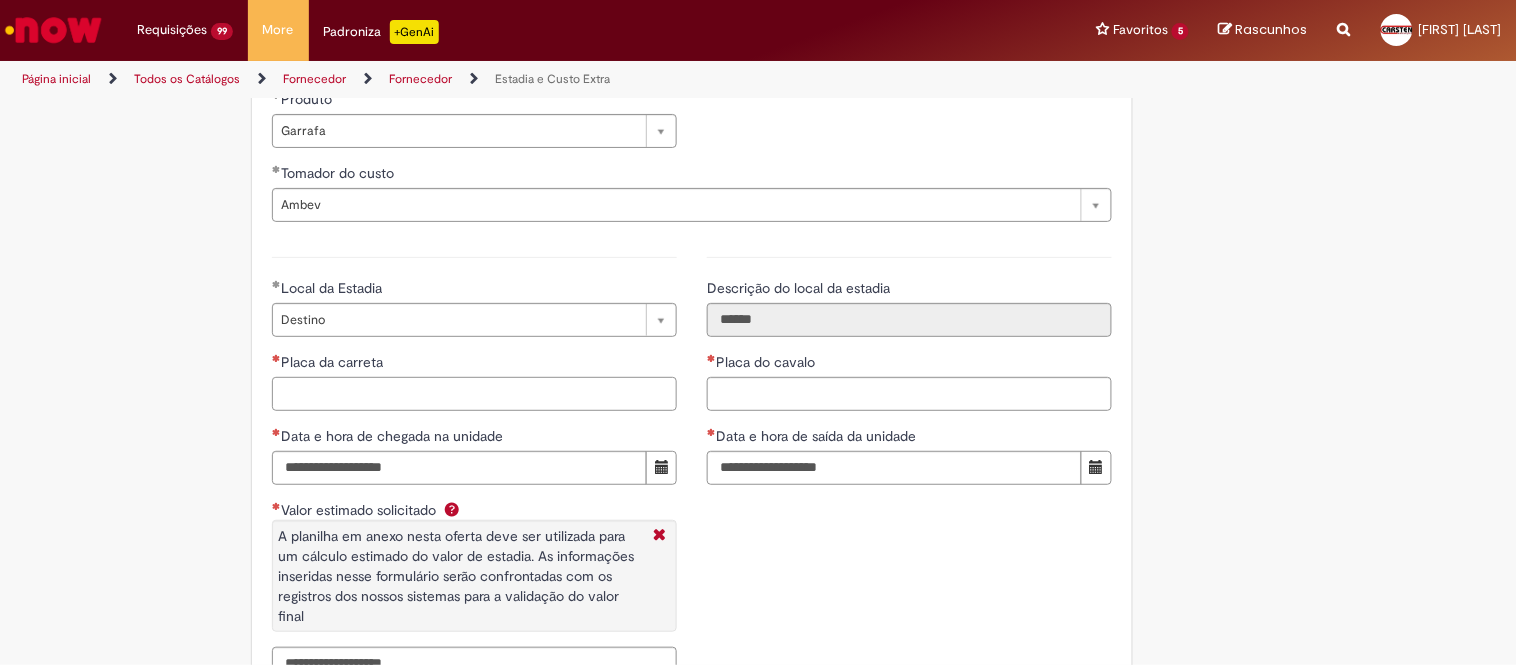 paste on "*******" 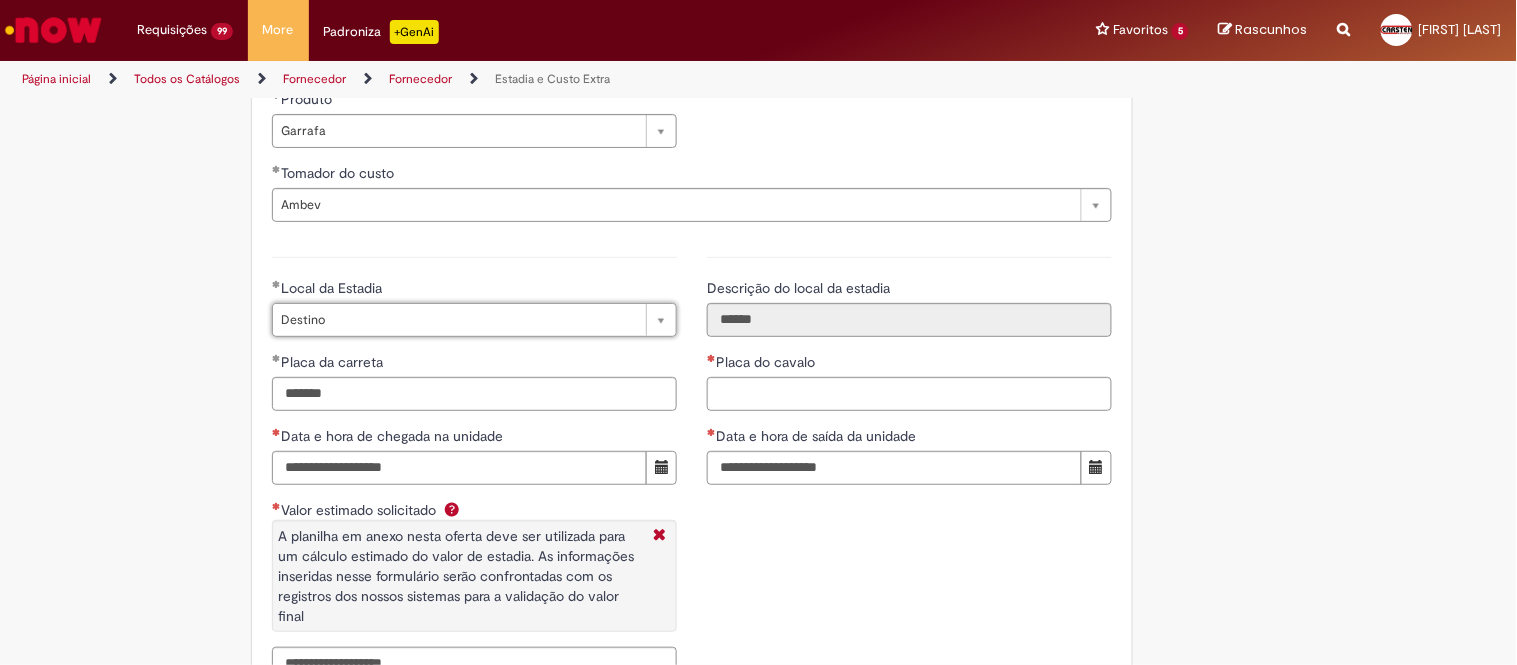 scroll, scrollTop: 0, scrollLeft: 45, axis: horizontal 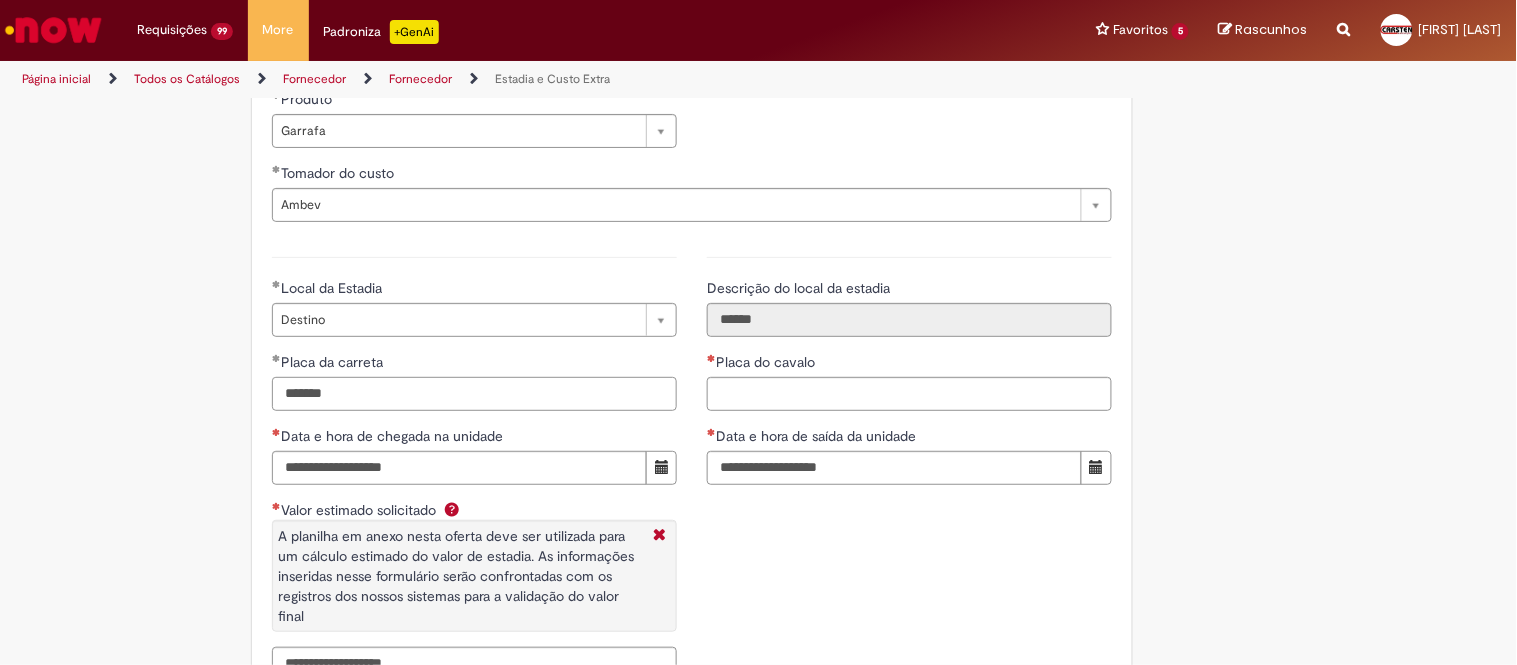 click on "*******" at bounding box center (474, 394) 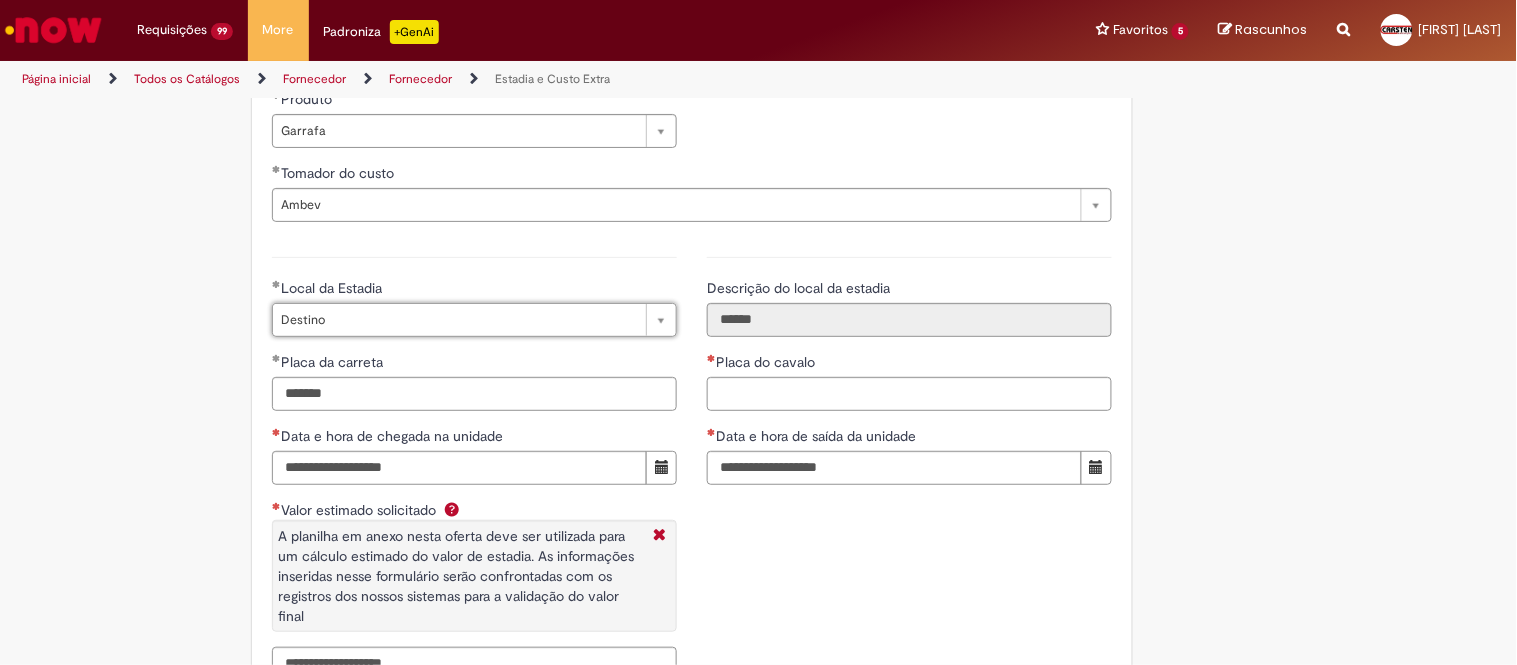 scroll, scrollTop: 0, scrollLeft: 45, axis: horizontal 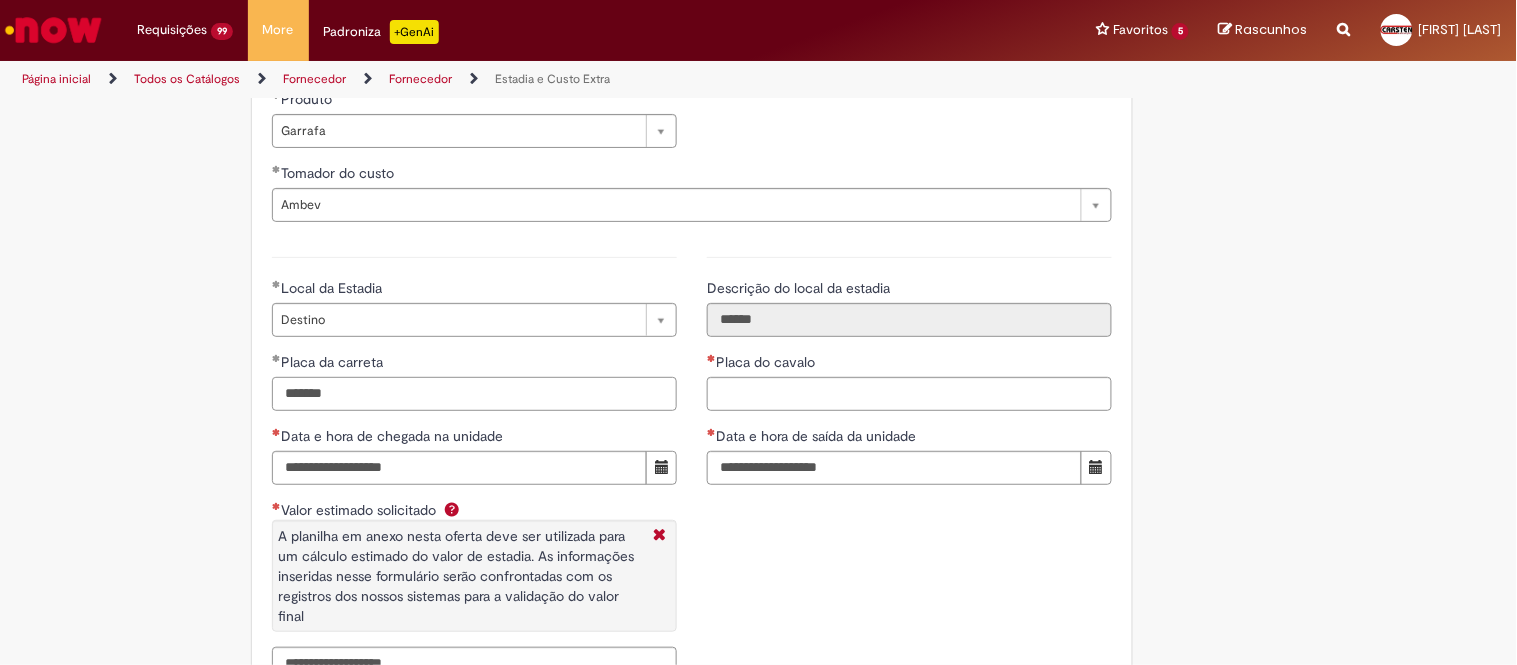 drag, startPoint x: 412, startPoint y: 395, endPoint x: 183, endPoint y: 410, distance: 229.49074 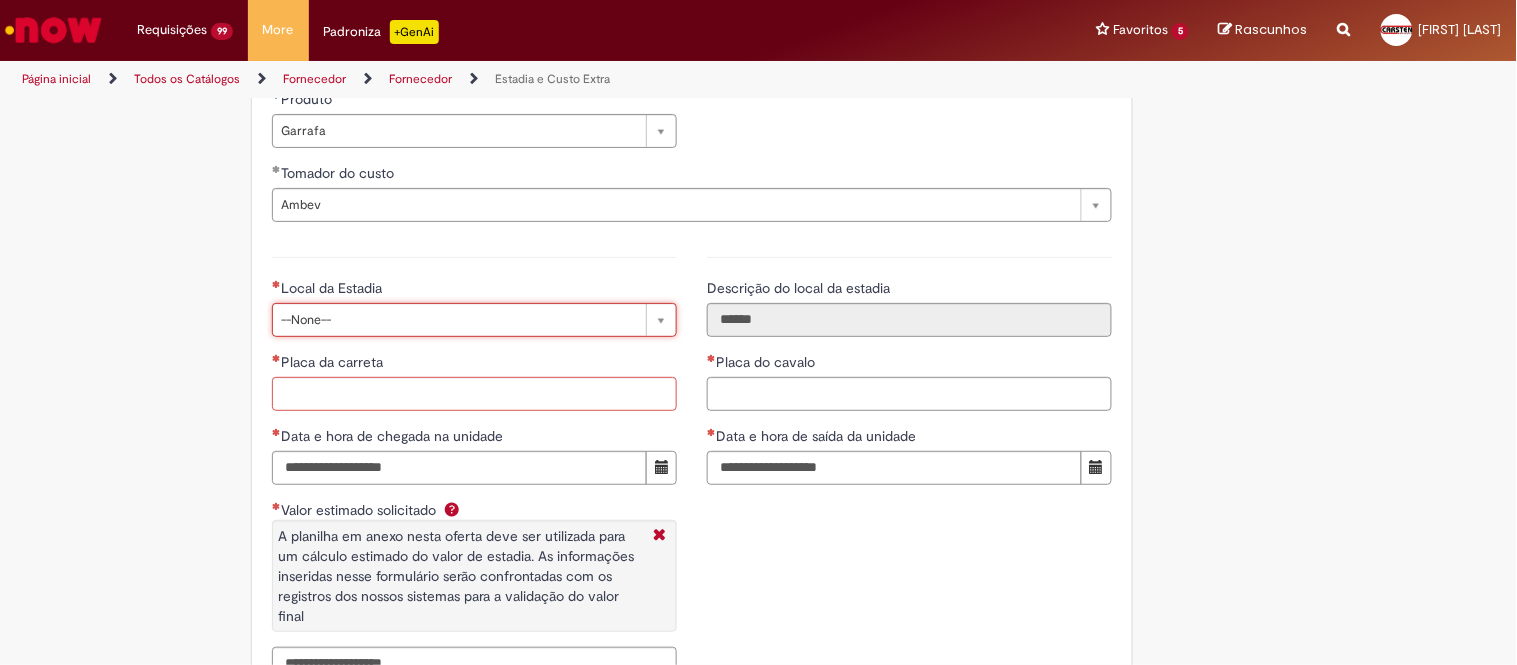 scroll, scrollTop: 0, scrollLeft: 45, axis: horizontal 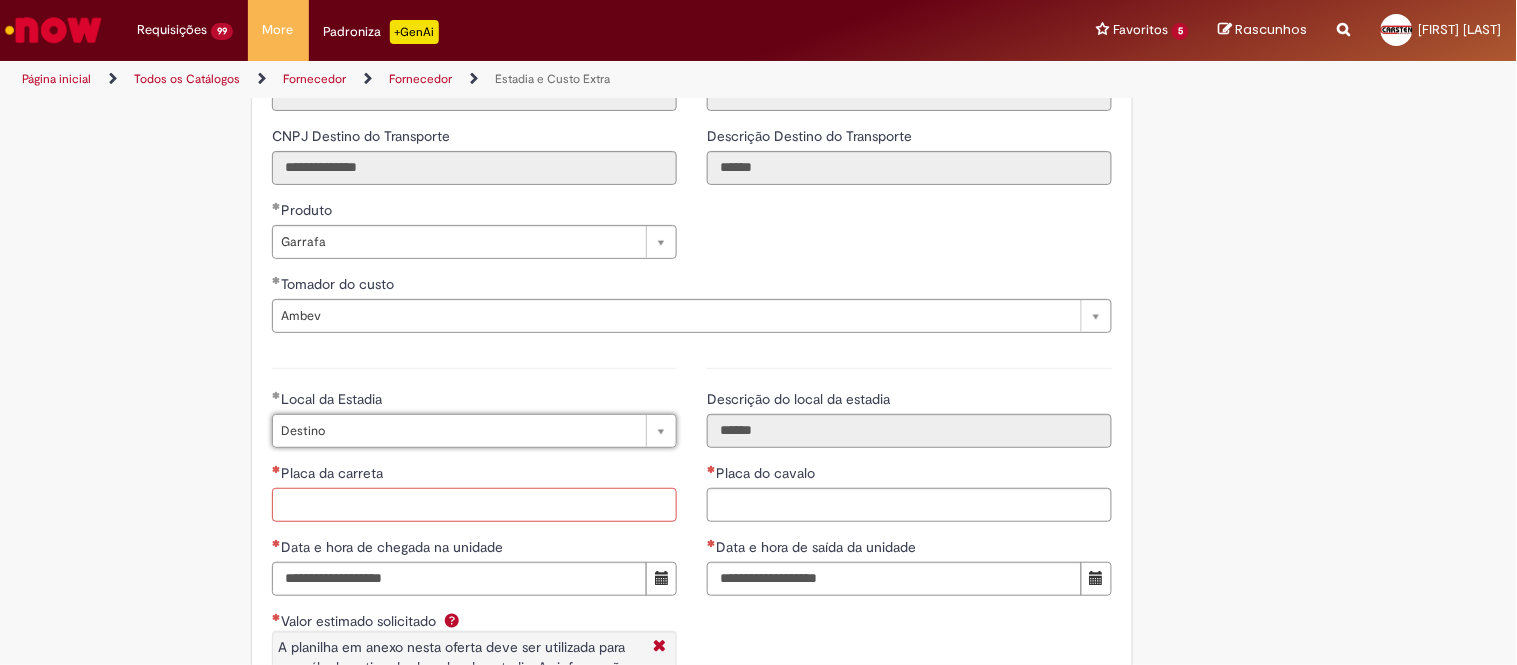 click on "Placa da carreta" at bounding box center (474, 505) 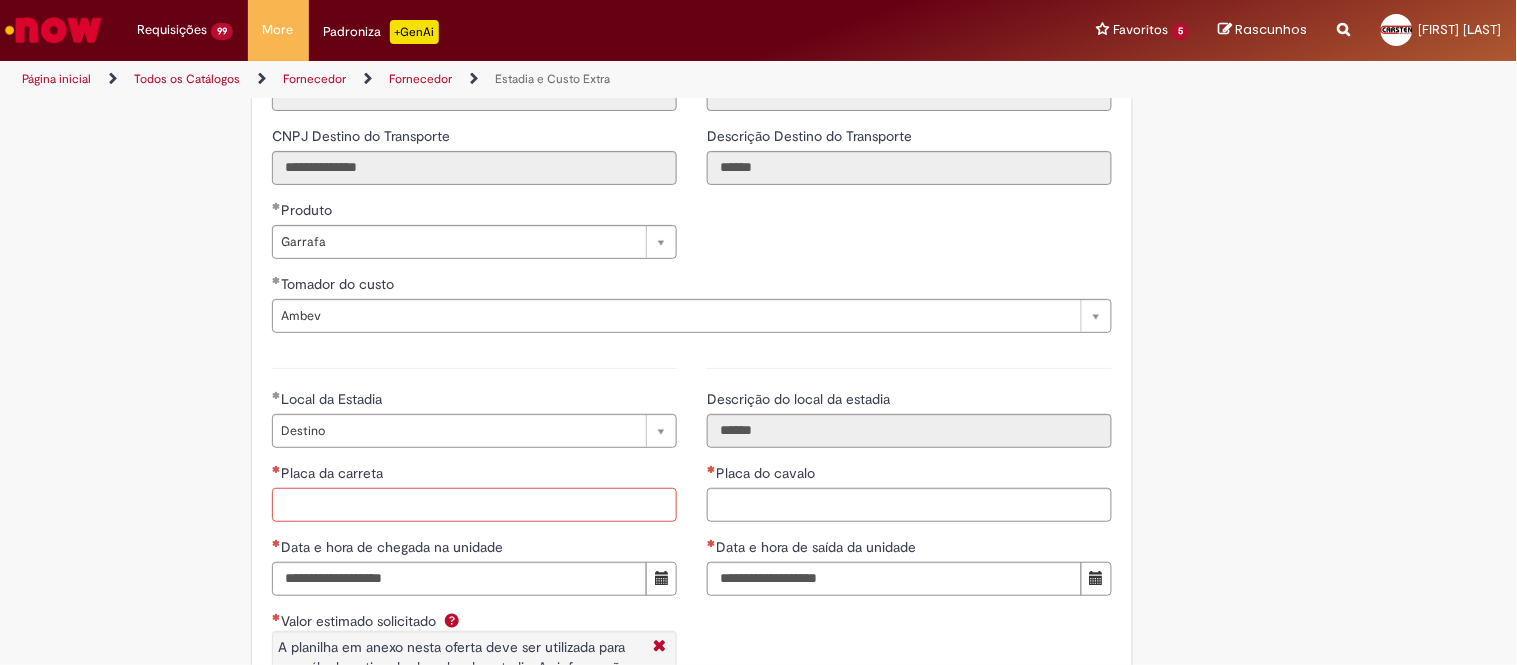 paste on "*******" 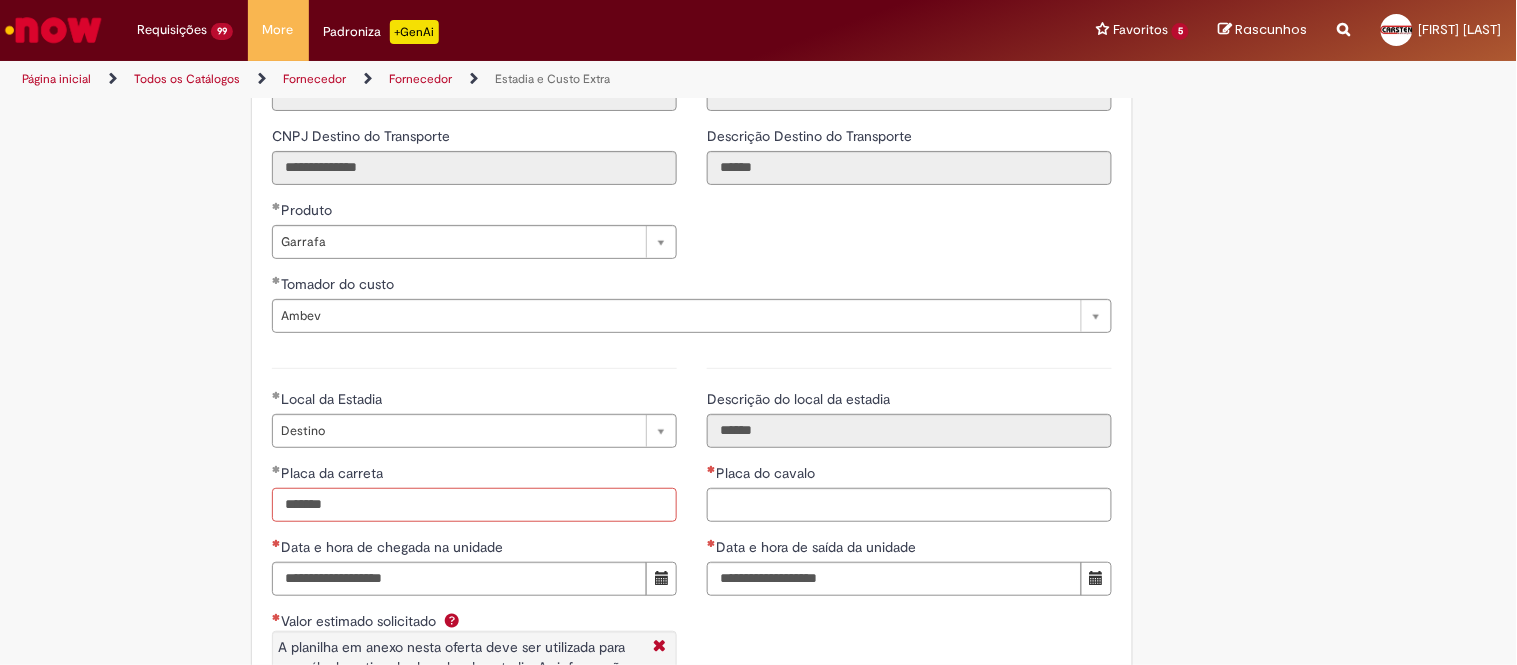 scroll, scrollTop: 2777, scrollLeft: 0, axis: vertical 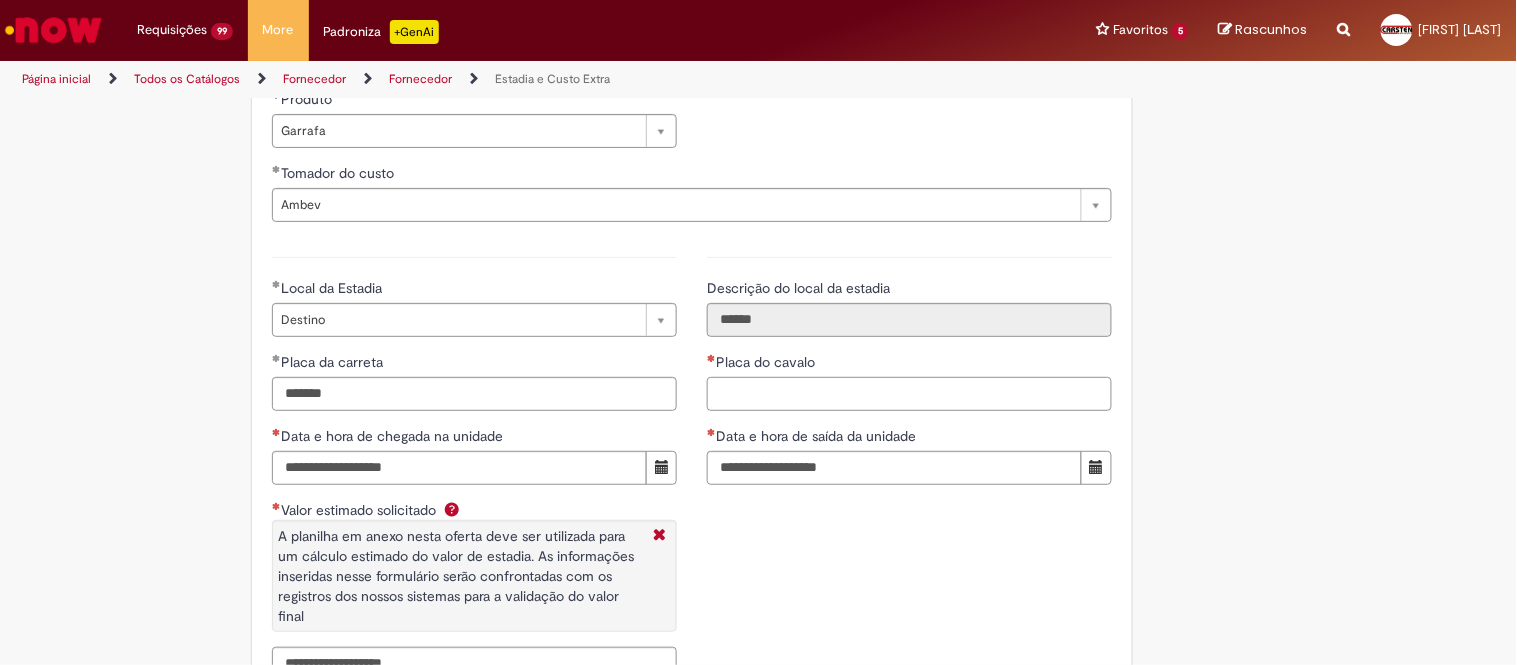 click on "Placa do cavalo" at bounding box center (909, 394) 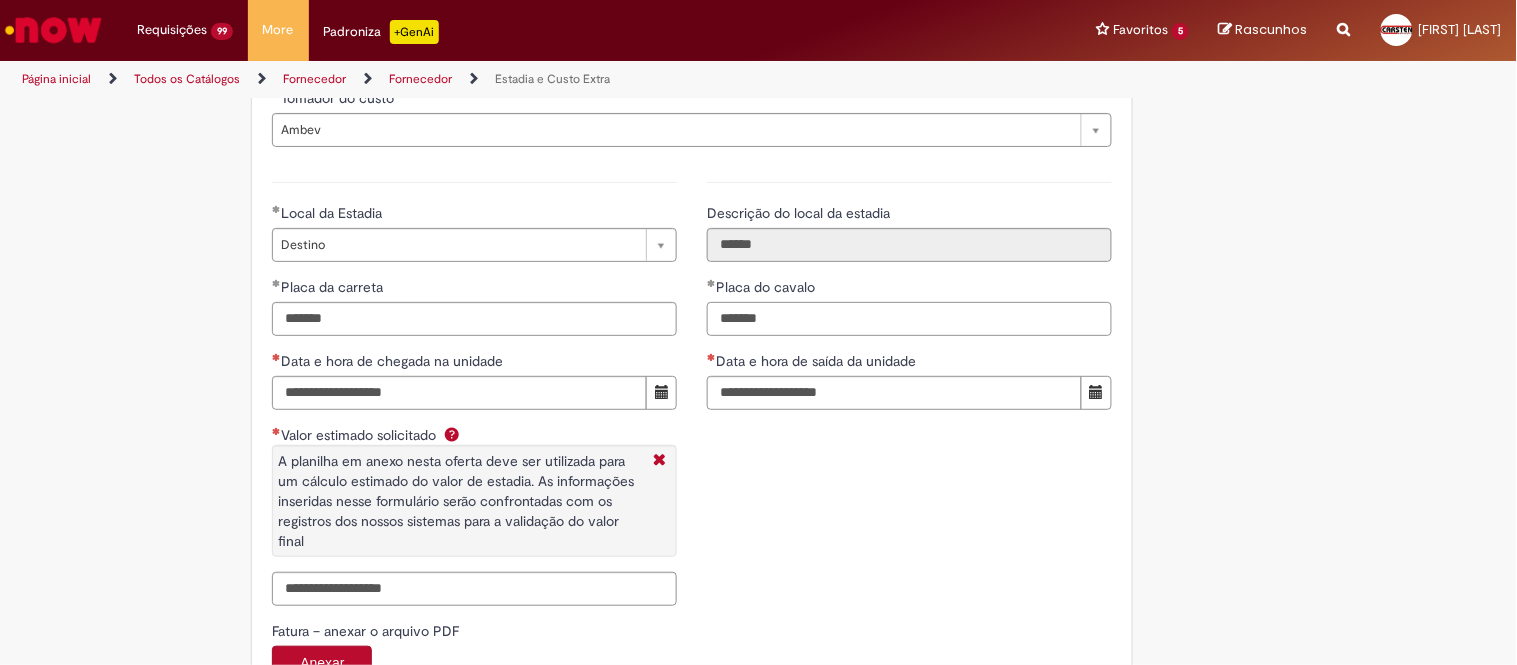 scroll, scrollTop: 2888, scrollLeft: 0, axis: vertical 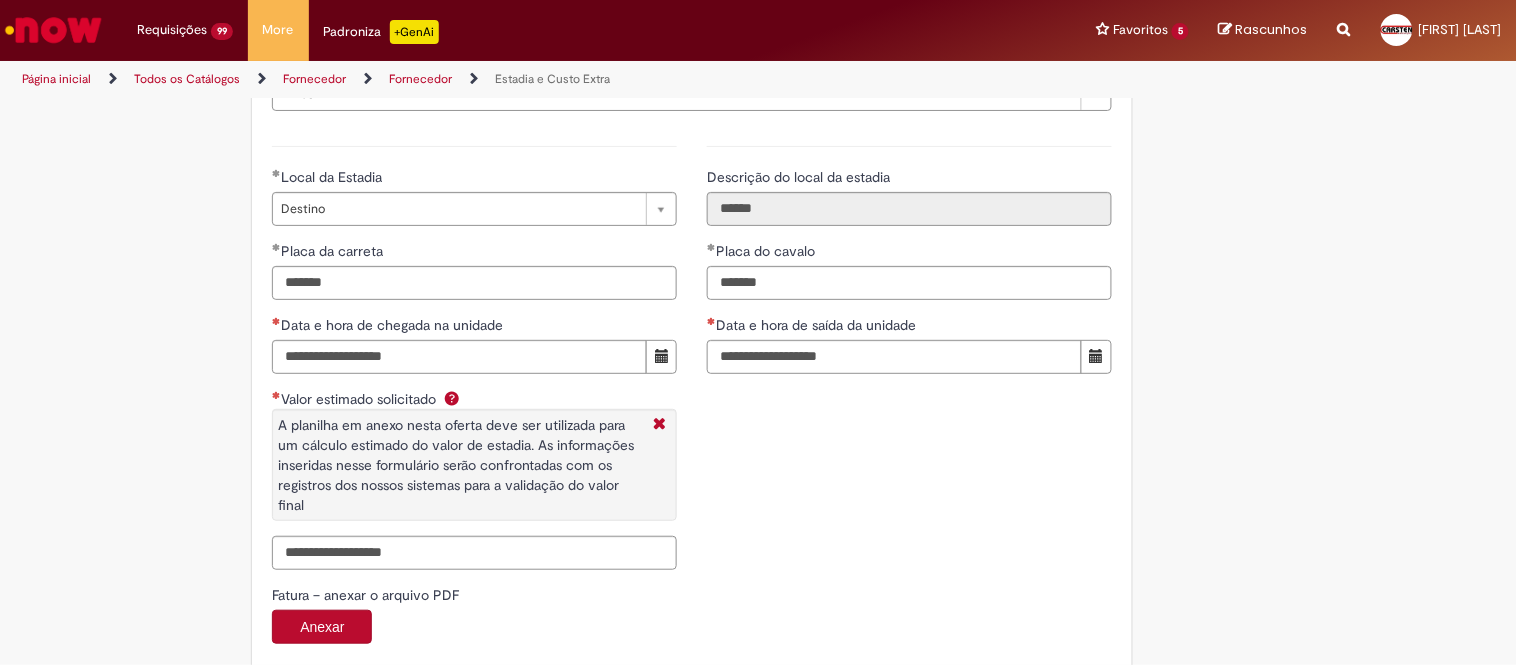 click on "A planilha em anexo nesta oferta deve ser utilizada para um cálculo estimado do valor de estadia. As informações inseridas nesse formulário serão confrontadas com os registros dos nossos sistemas para a validação do valor final" at bounding box center (456, 465) 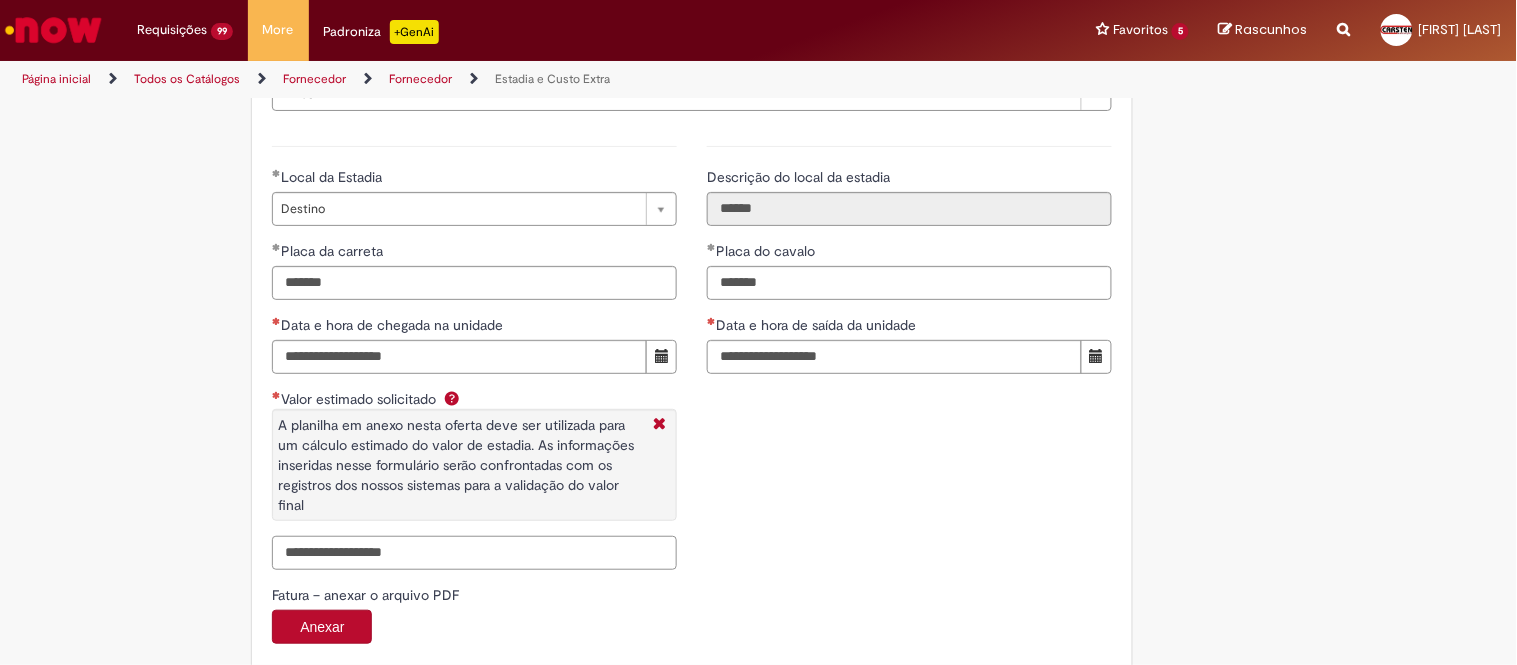 click on "Valor estimado solicitado A planilha em anexo nesta oferta deve ser utilizada para um cálculo estimado do valor de estadia. As informações inseridas nesse formulário serão confrontadas com os registros dos nossos sistemas para a validação do valor final" at bounding box center (474, 553) 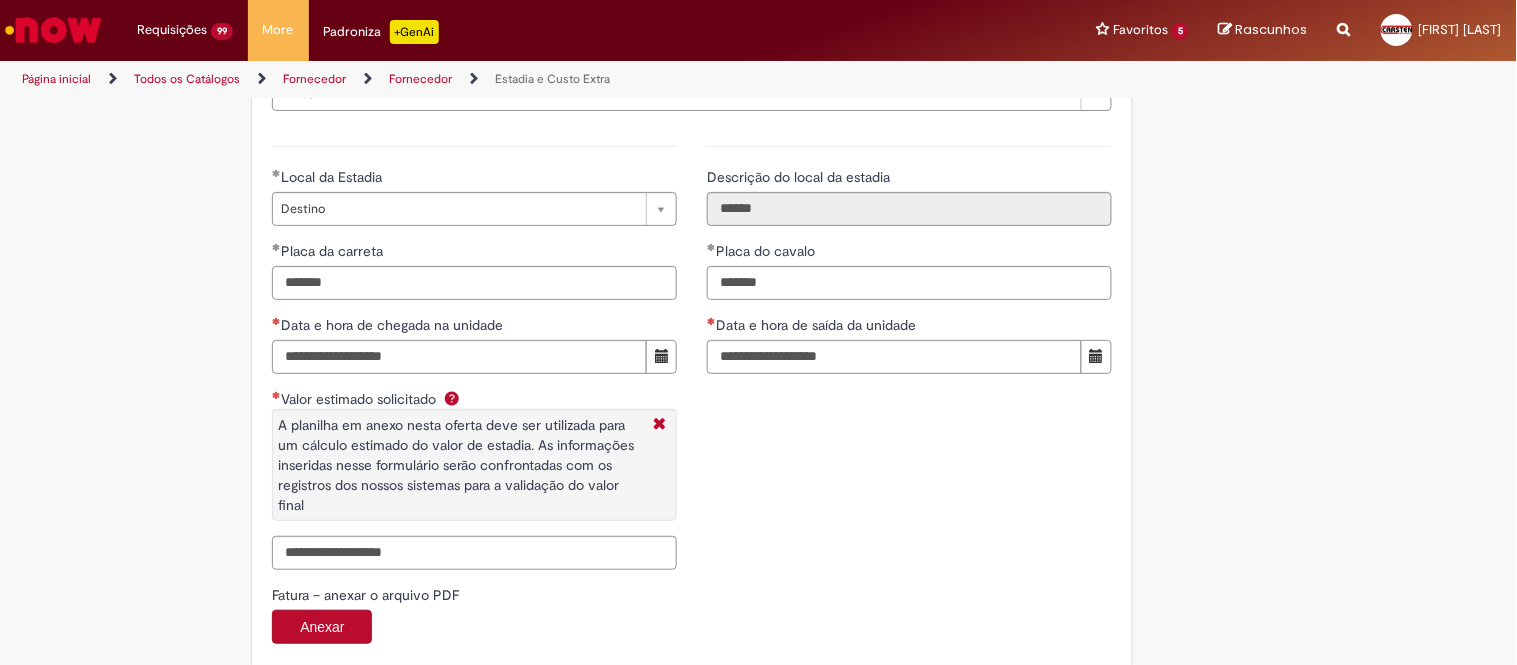 drag, startPoint x: 560, startPoint y: 381, endPoint x: 568, endPoint y: 364, distance: 18.788294 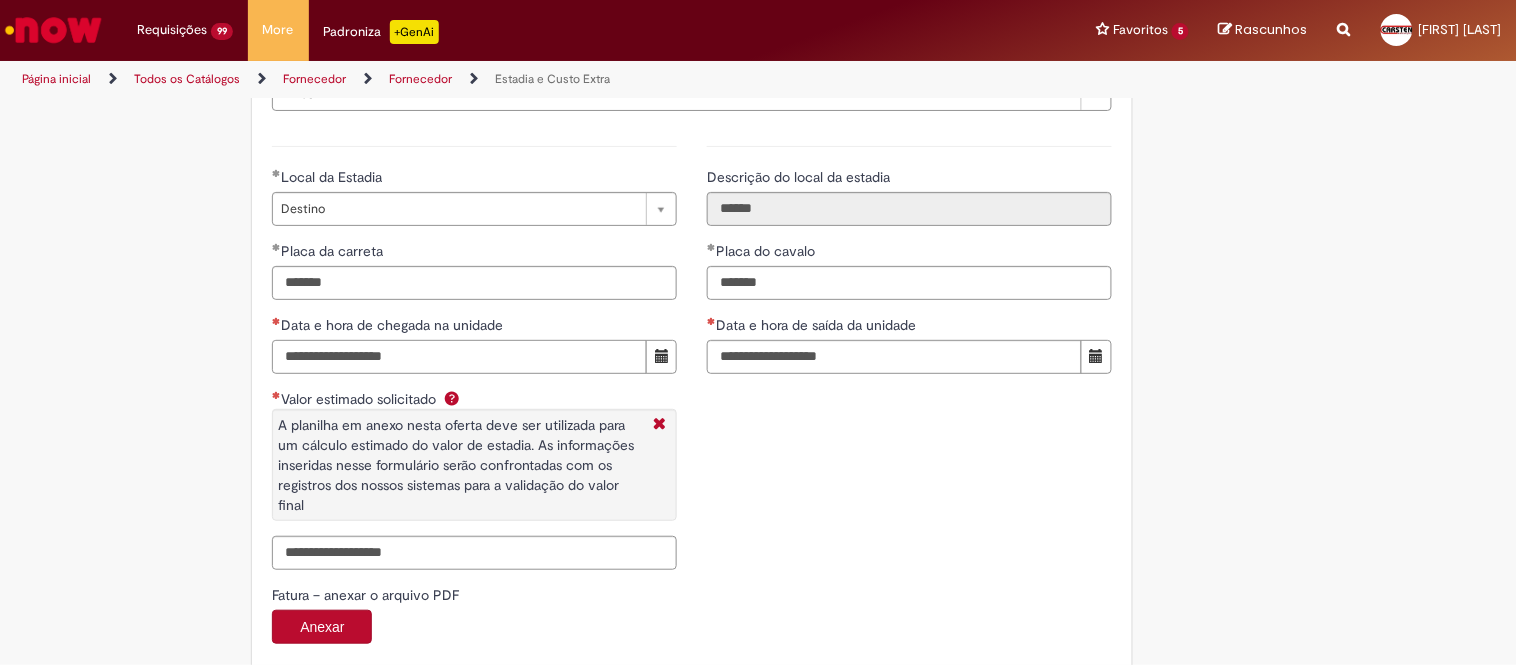 click on "Data e hora de chegada na unidade" at bounding box center (459, 357) 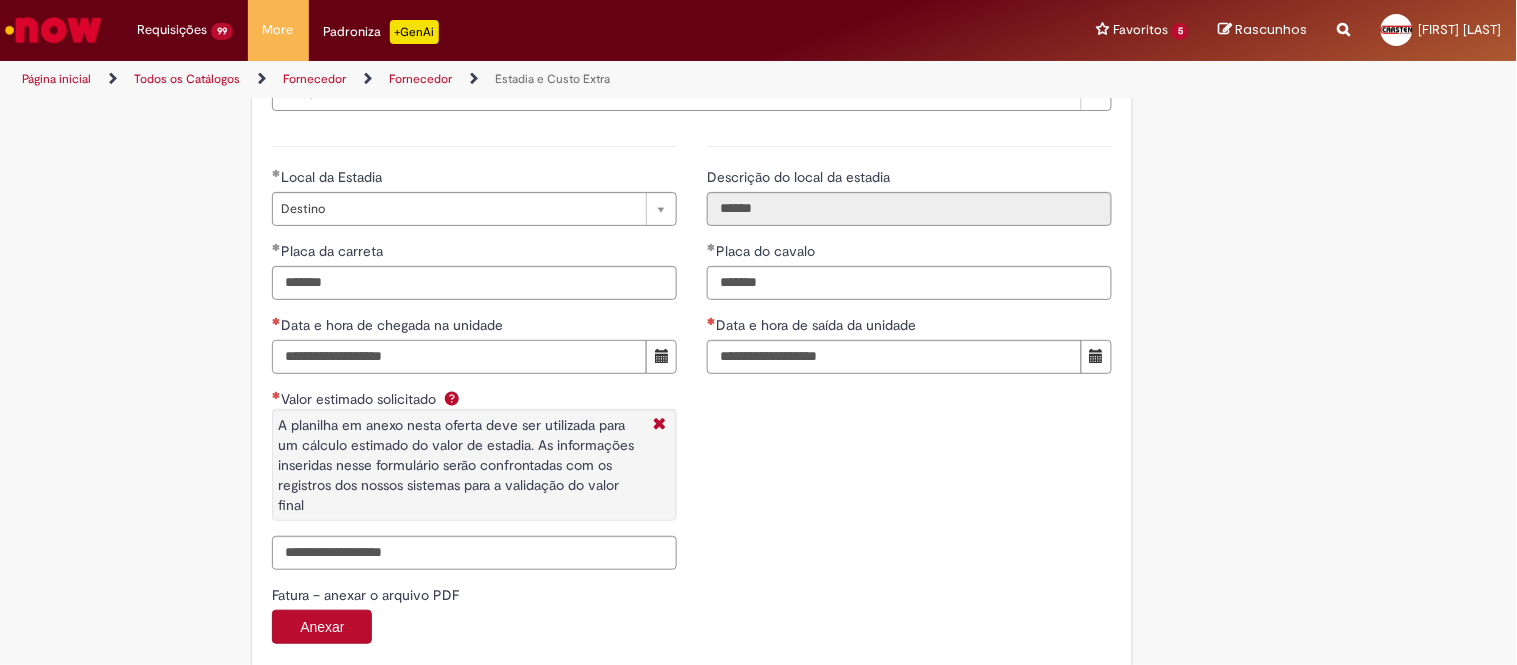 click on "Data e hora de chegada na unidade" at bounding box center (459, 357) 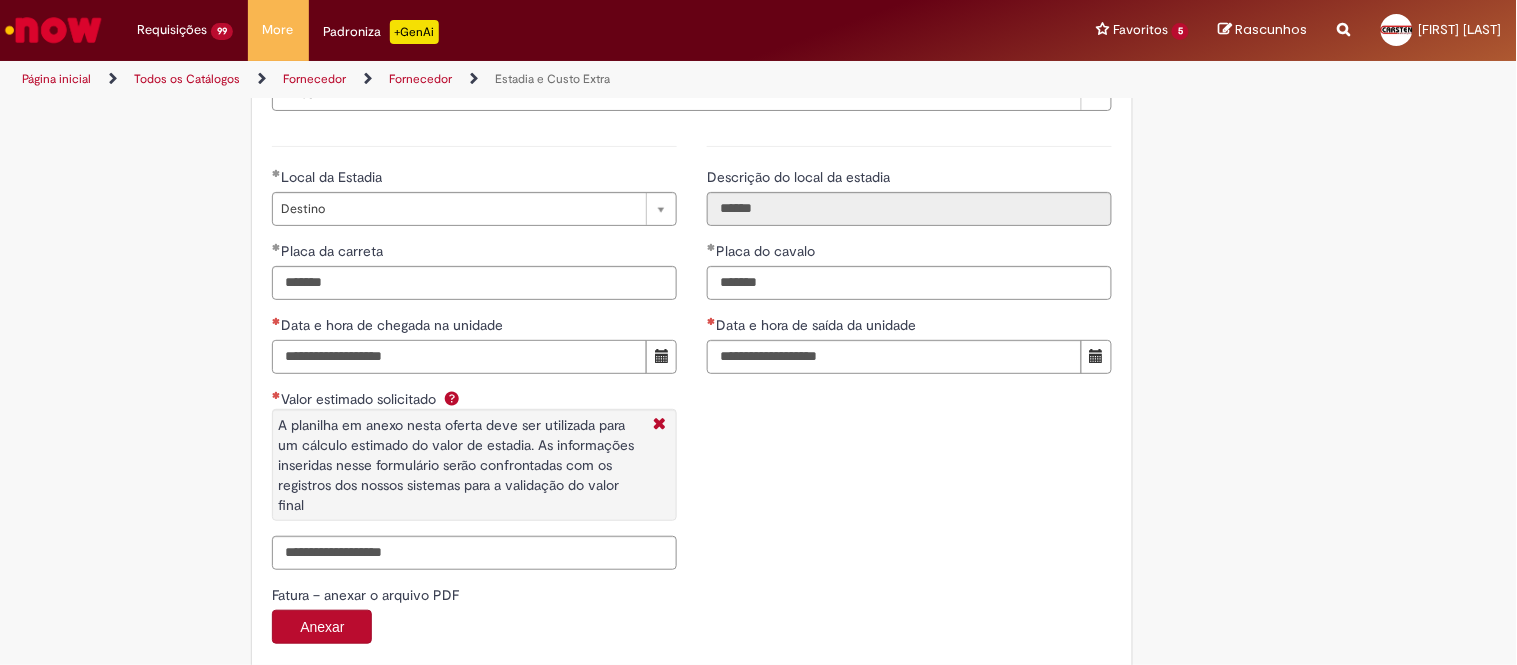 paste on "**********" 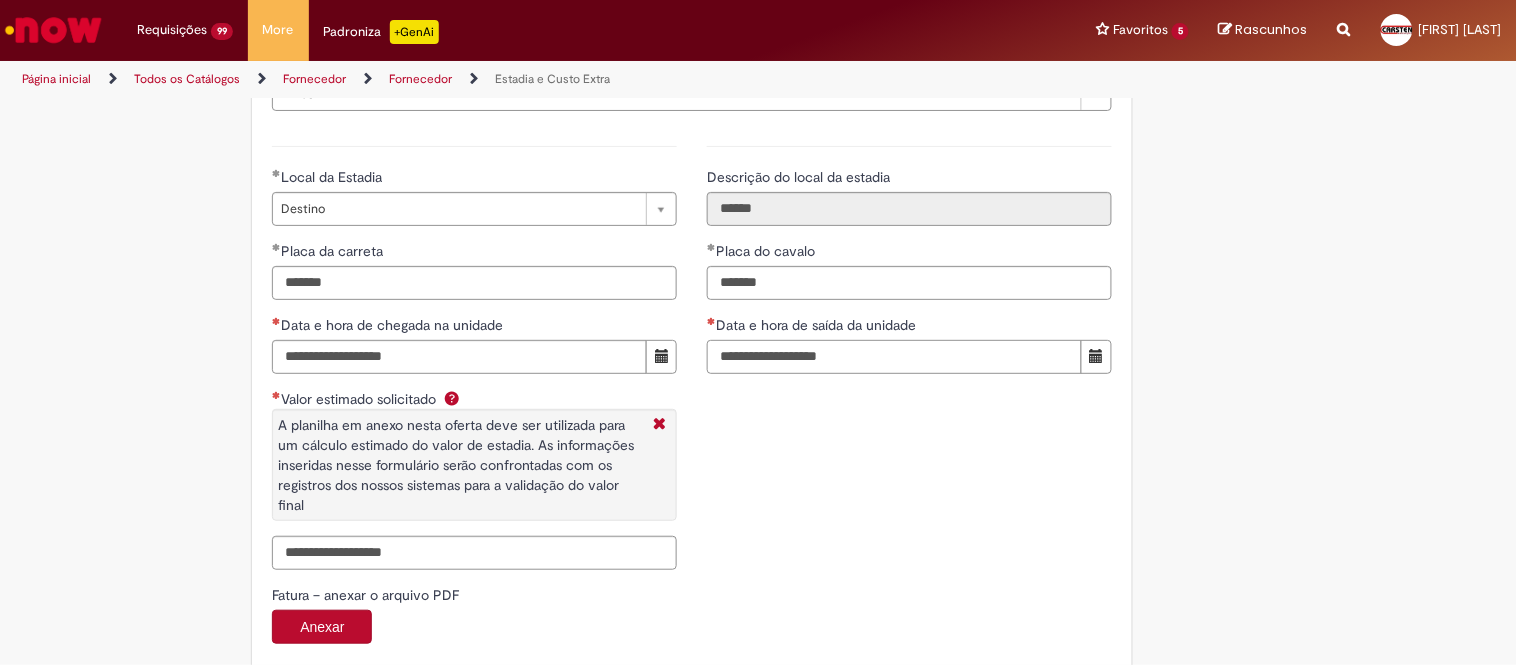 click on "Data e hora de saída da unidade" at bounding box center (894, 357) 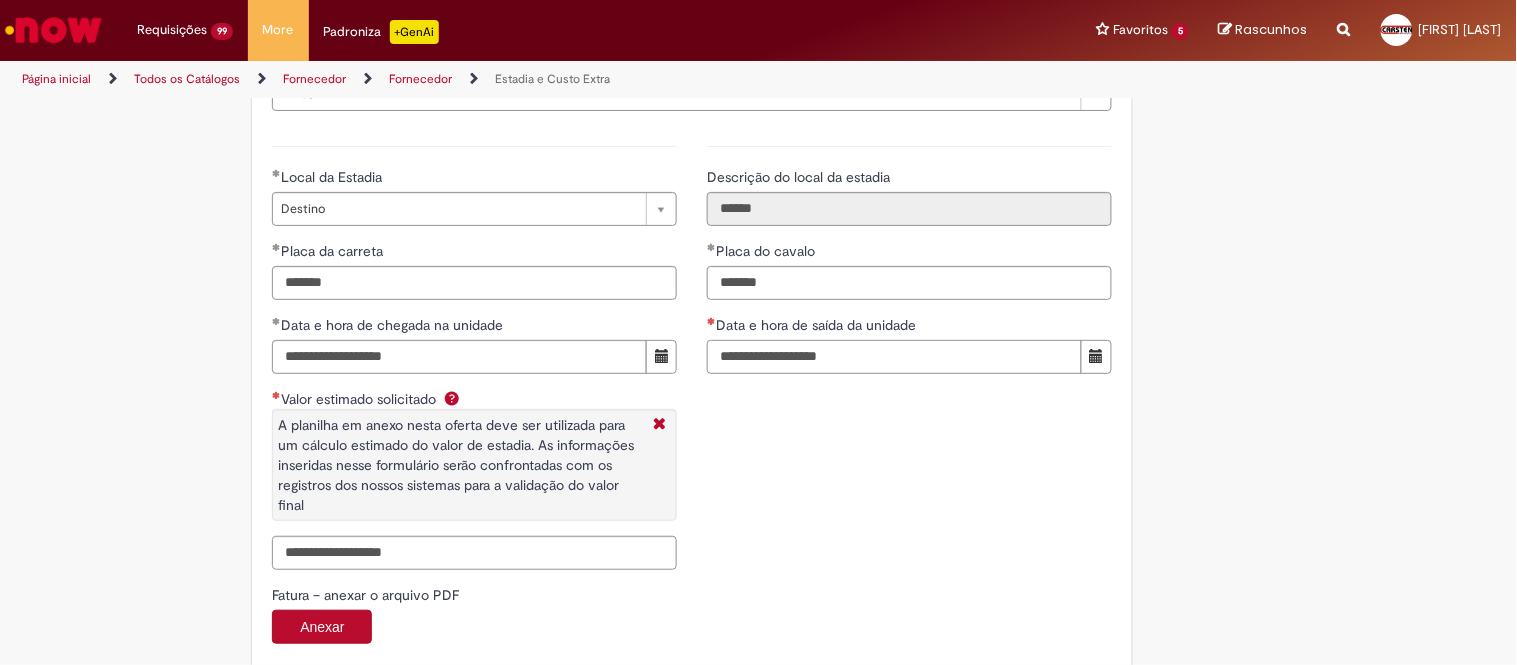 paste on "**********" 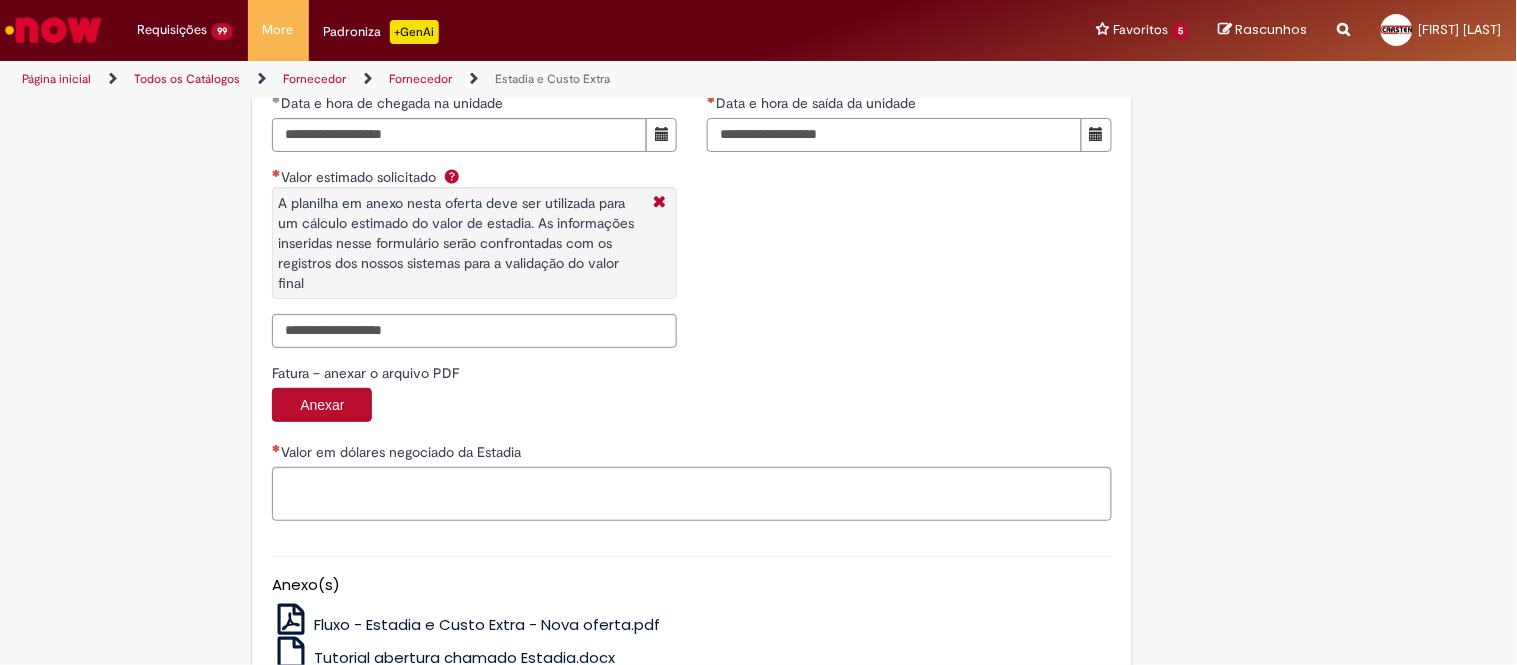scroll, scrollTop: 3111, scrollLeft: 0, axis: vertical 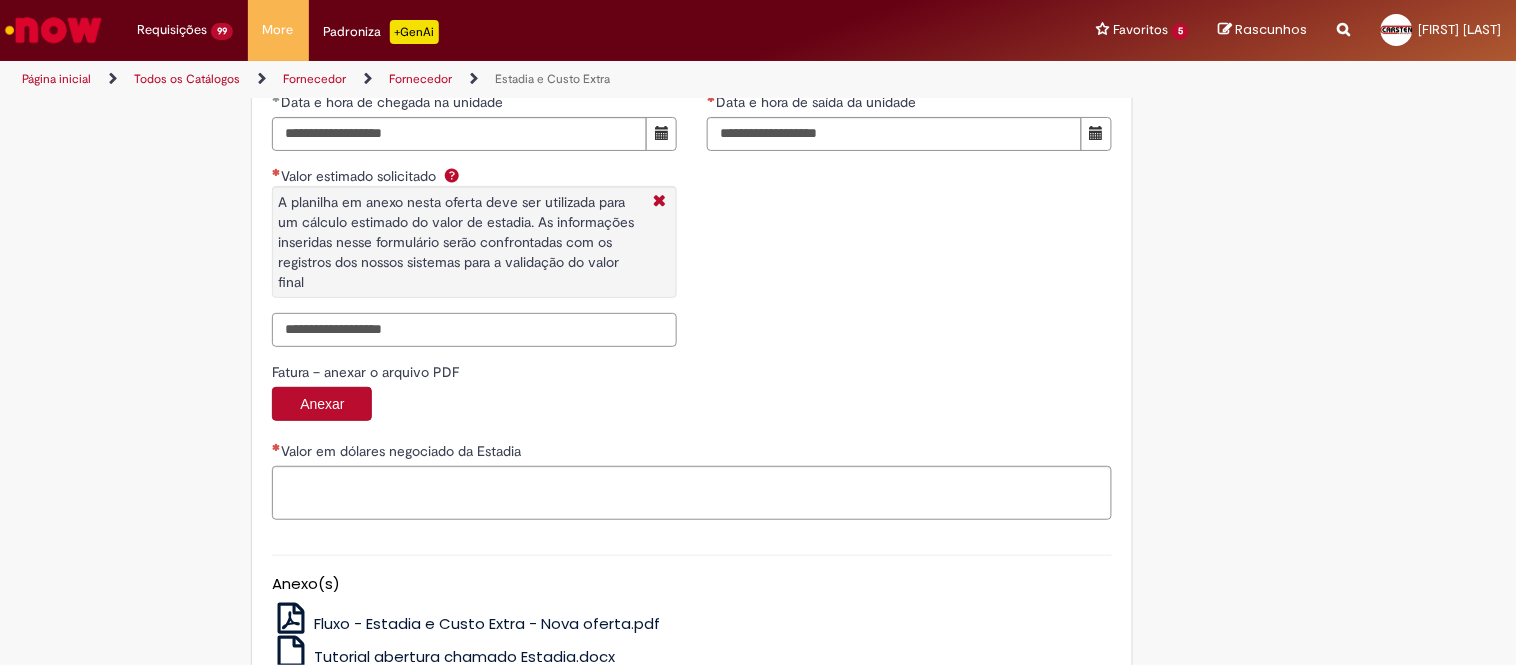 click on "Valor estimado solicitado A planilha em anexo nesta oferta deve ser utilizada para um cálculo estimado do valor de estadia. As informações inseridas nesse formulário serão confrontadas com os registros dos nossos sistemas para a validação do valor final" at bounding box center [474, 330] 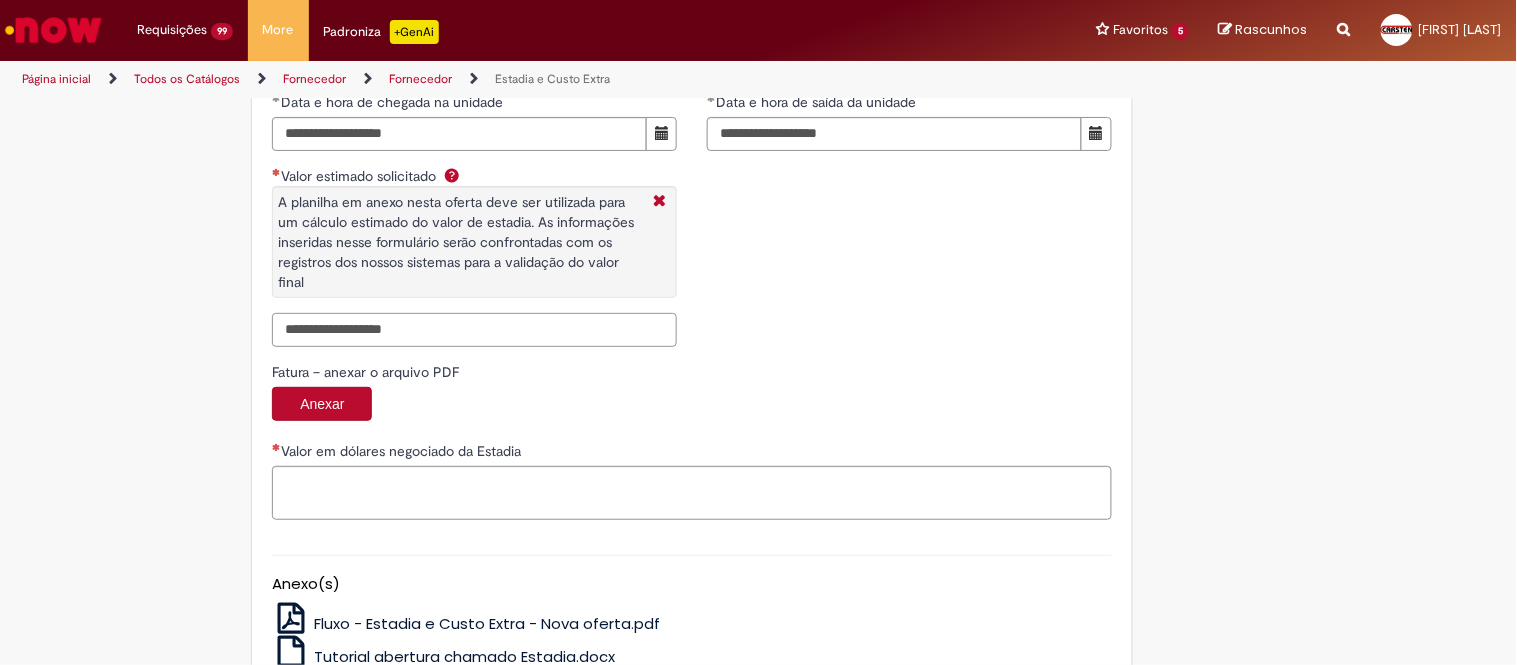 paste on "**********" 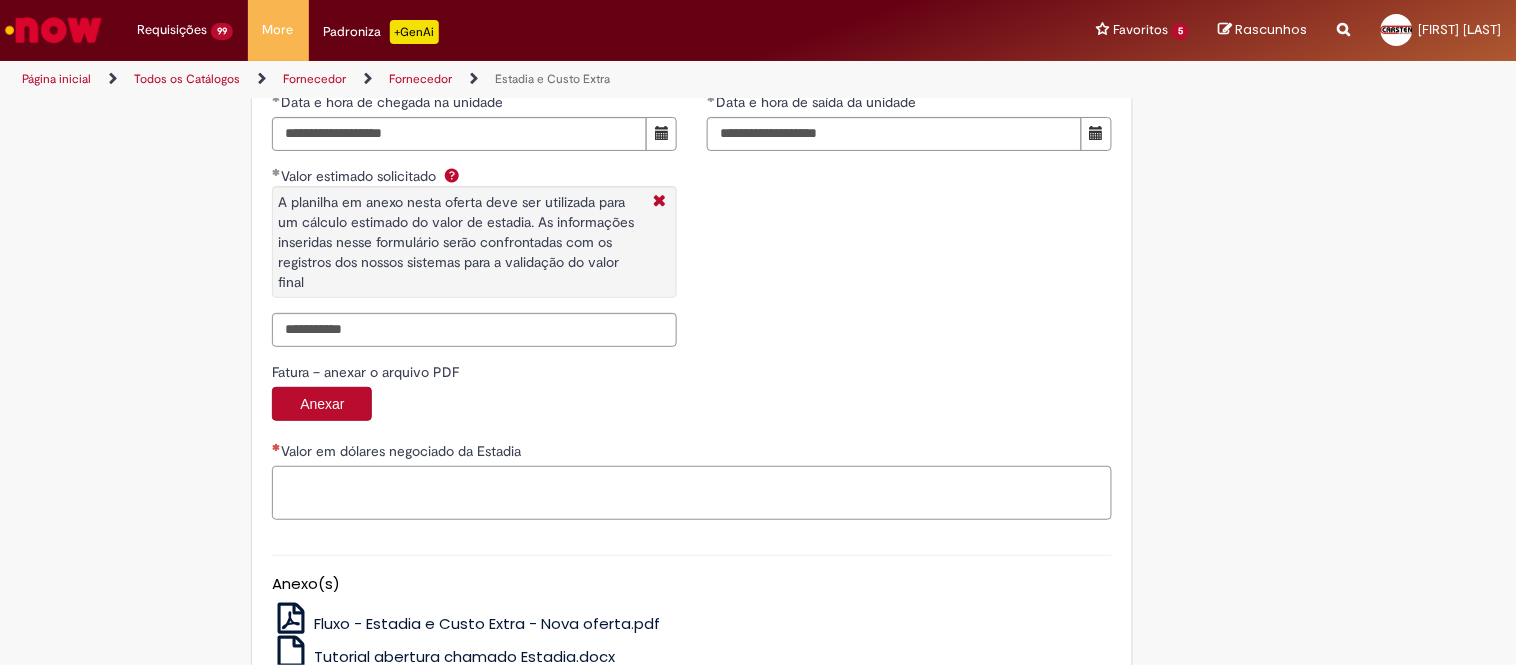 click on "Valor em dólares negociado da Estadia" at bounding box center (692, 493) 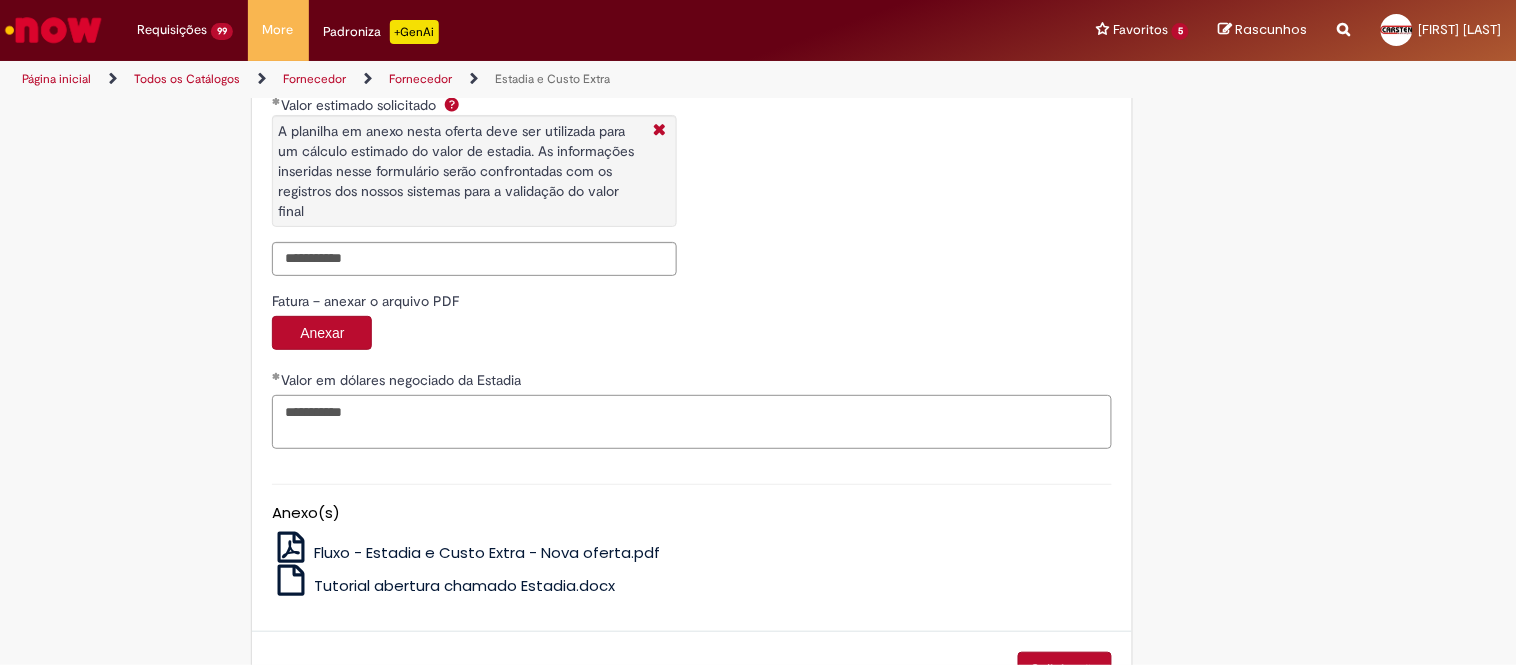 scroll, scrollTop: 3253, scrollLeft: 0, axis: vertical 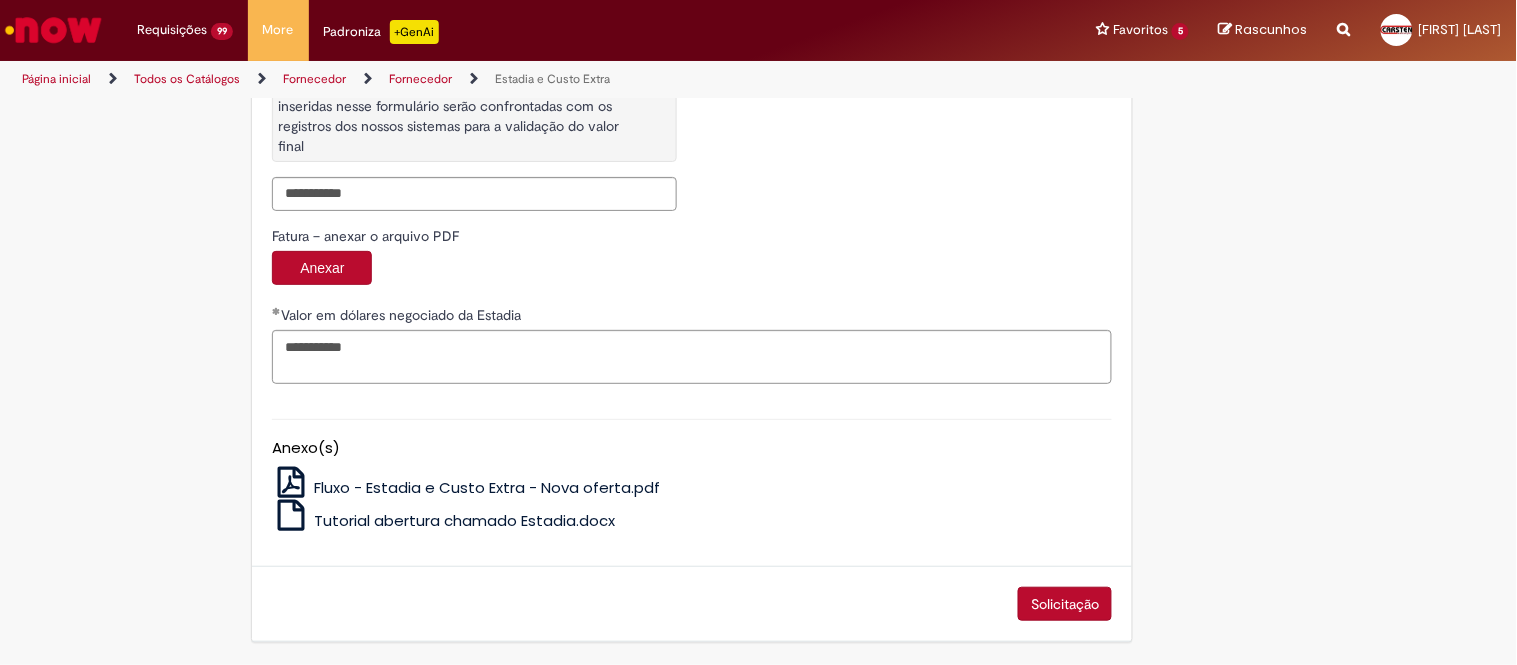 click on "Solicitação" at bounding box center [1065, 604] 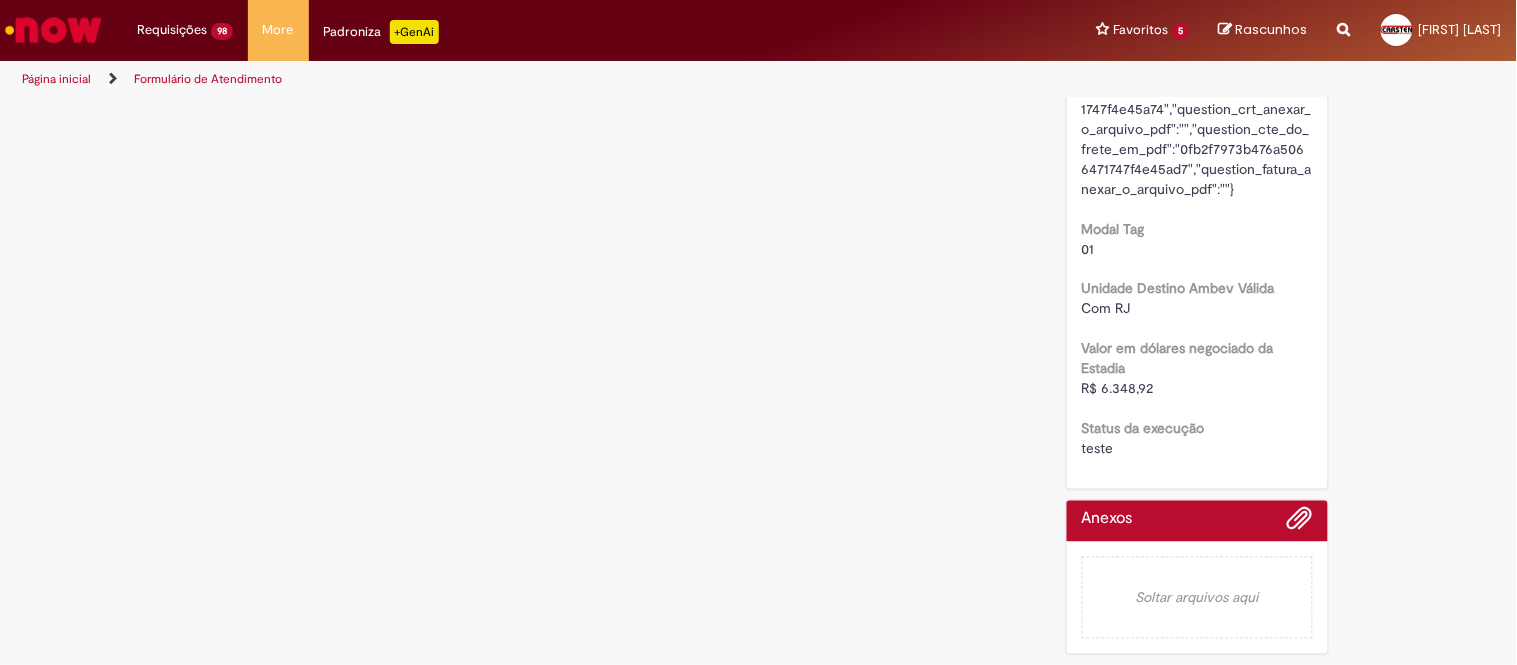 scroll, scrollTop: 0, scrollLeft: 0, axis: both 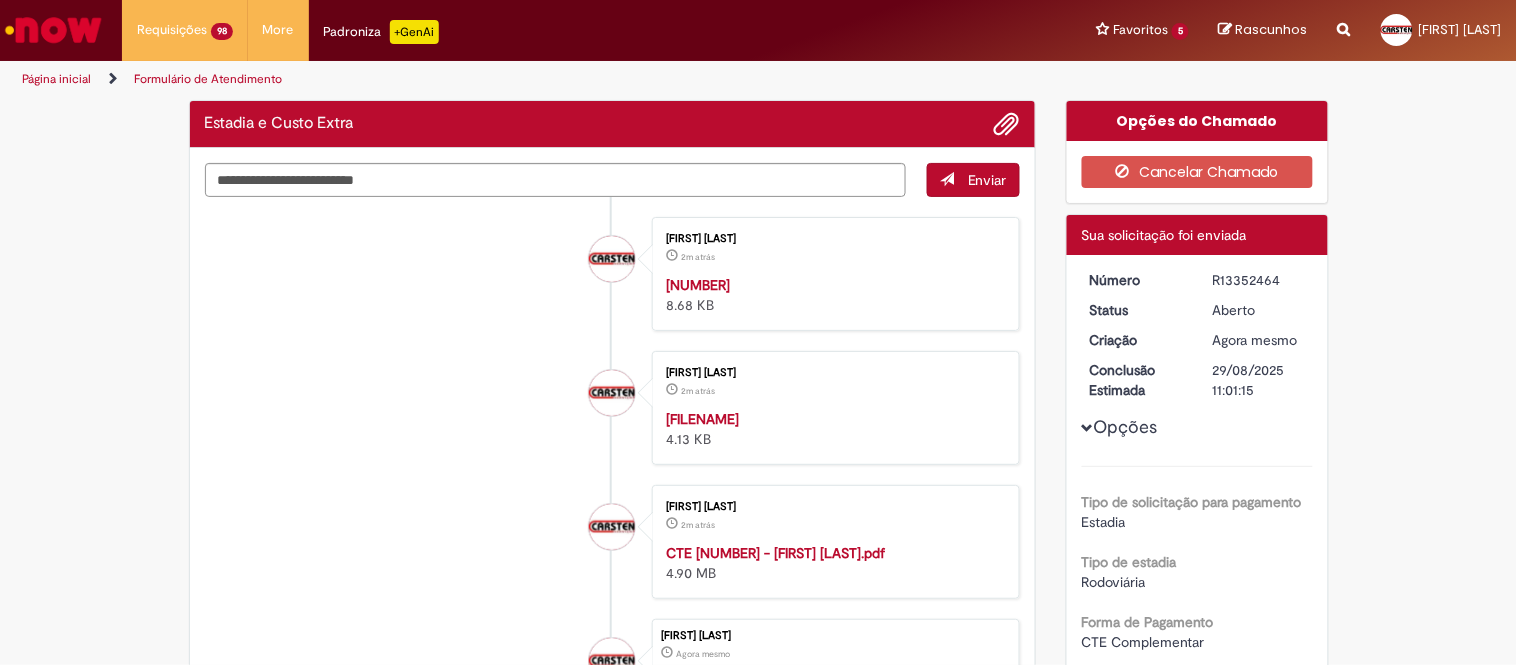 click on "R13352464" at bounding box center [1259, 280] 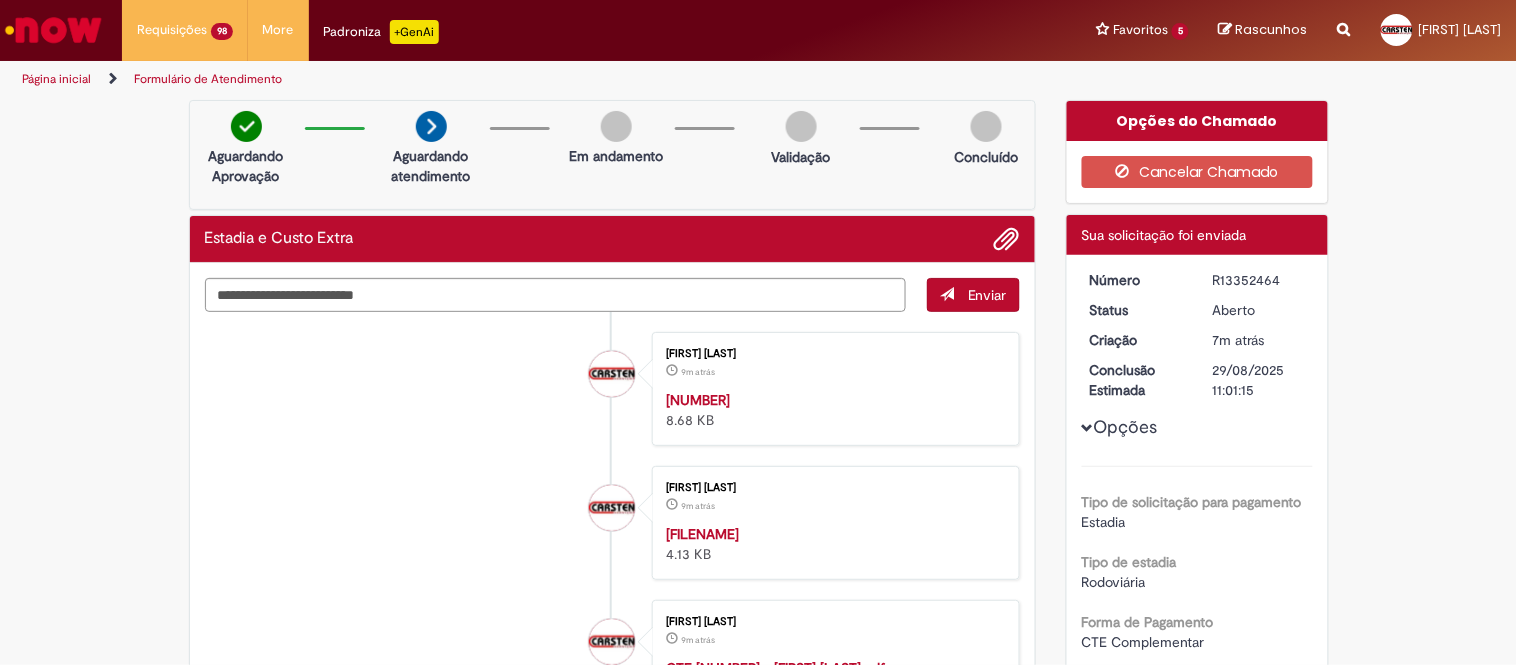 click on "R13352464" at bounding box center (1259, 280) 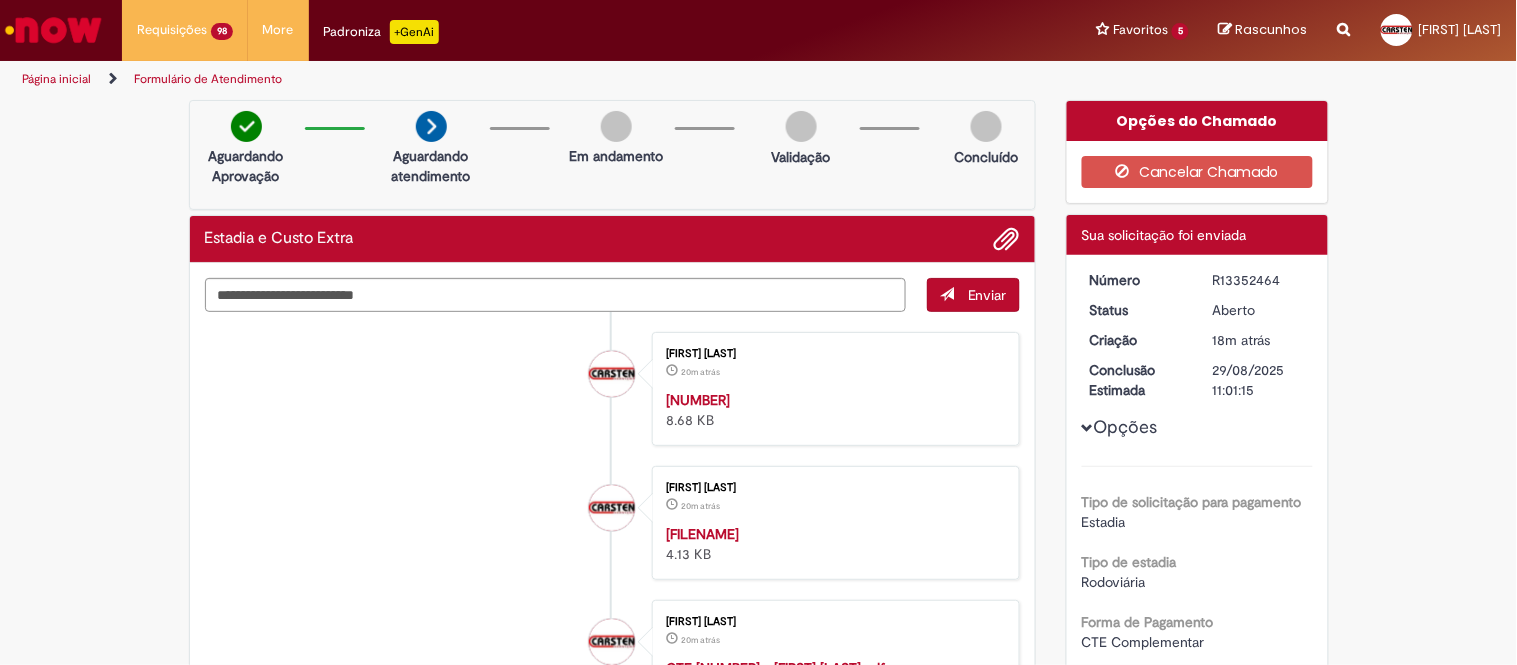 click on "R13352464" at bounding box center (1259, 280) 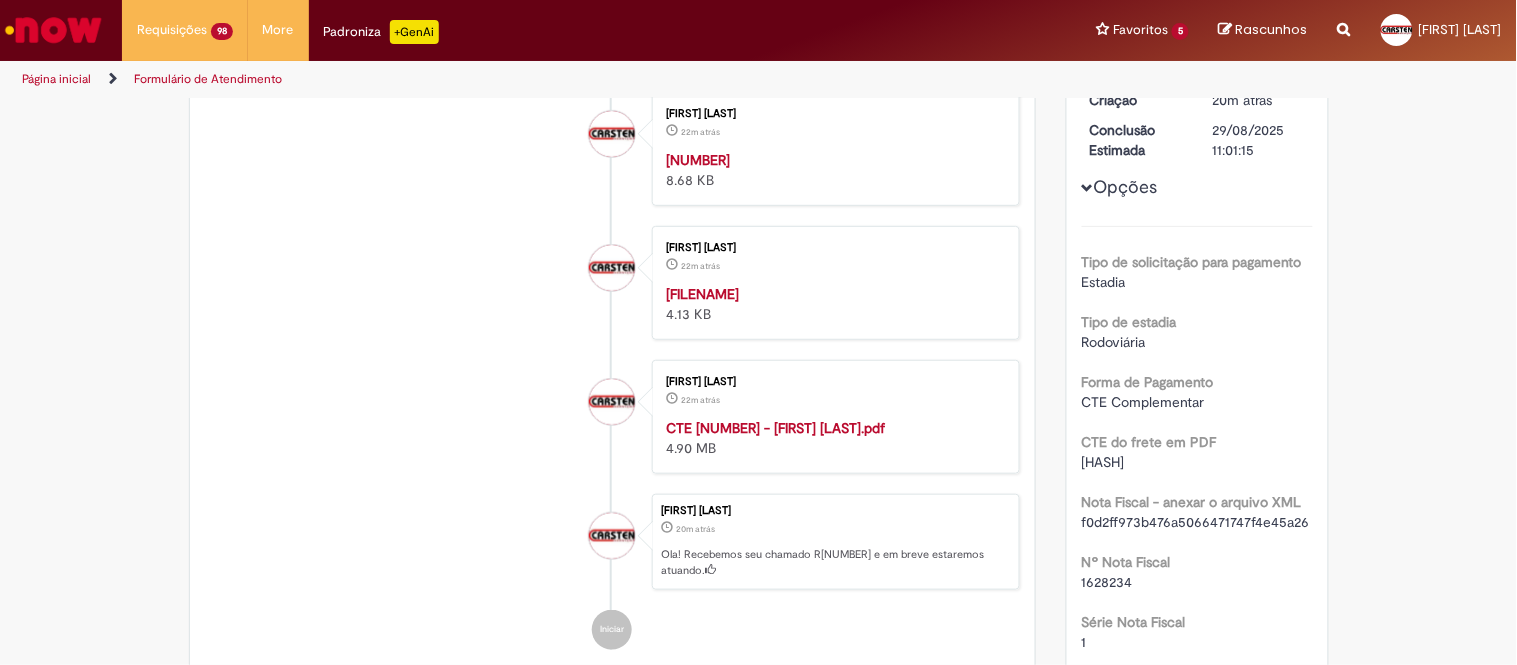 scroll, scrollTop: 444, scrollLeft: 0, axis: vertical 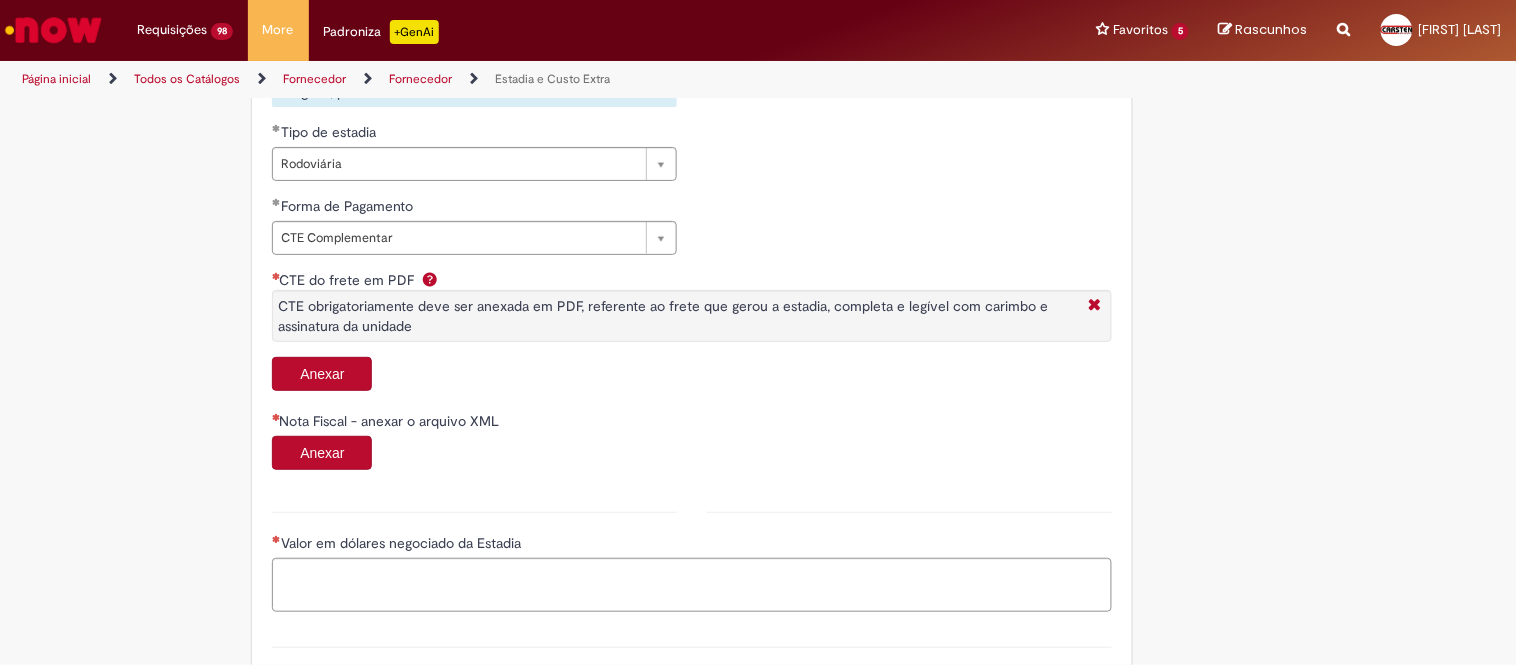 click on "Anexar" at bounding box center (322, 374) 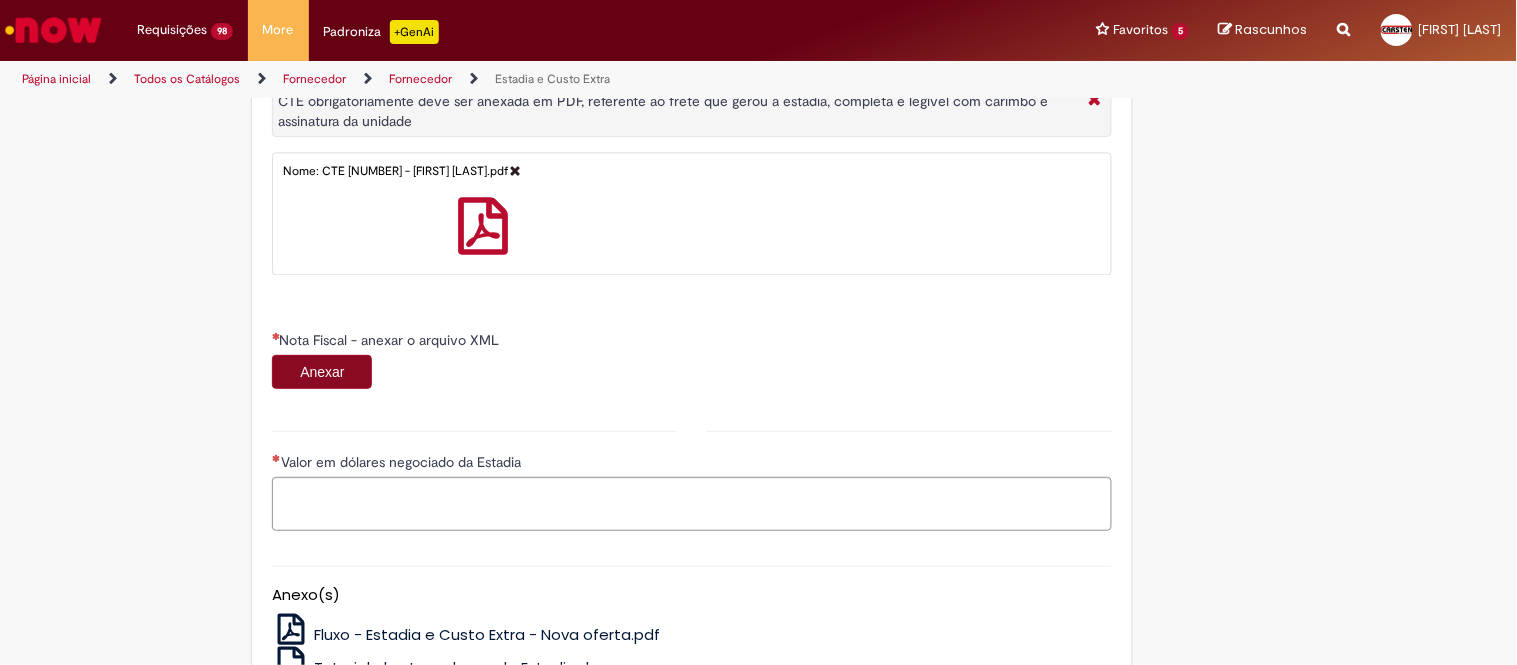 scroll, scrollTop: 1111, scrollLeft: 0, axis: vertical 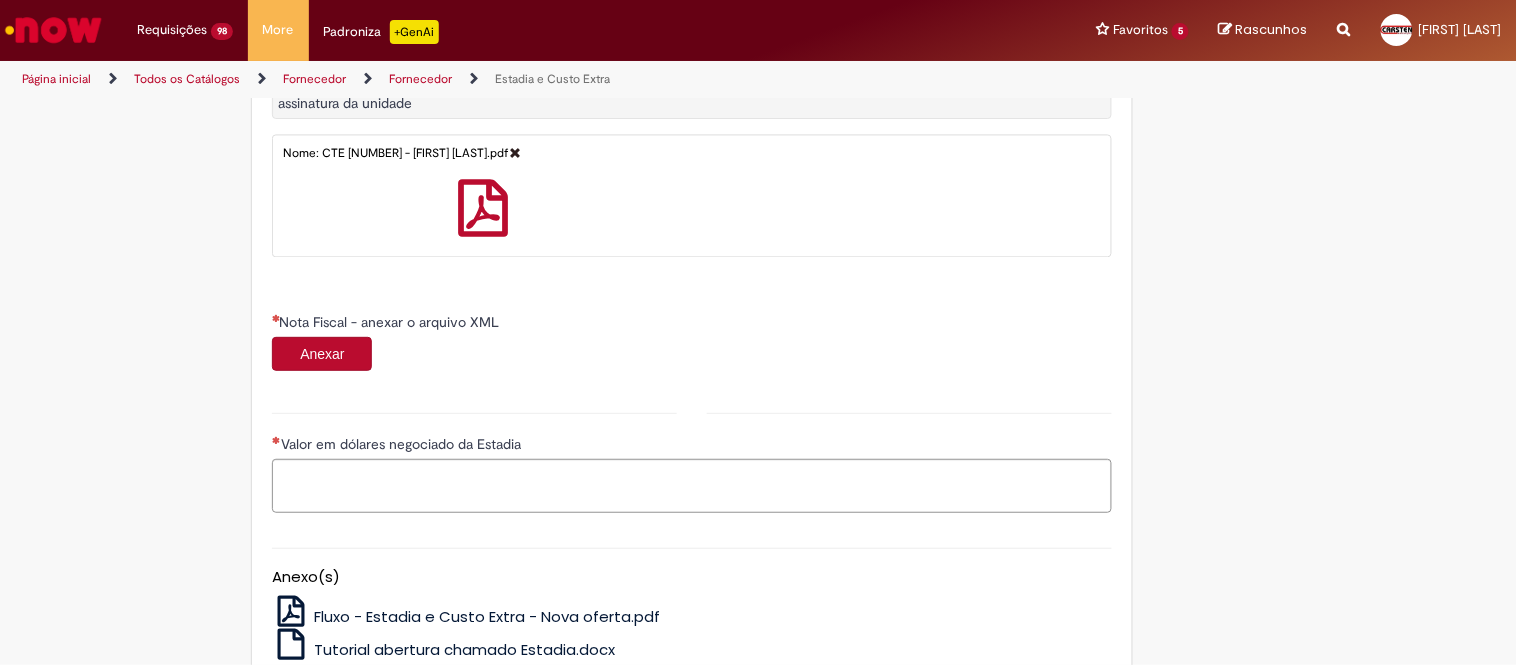 click on "Anexar" at bounding box center [322, 354] 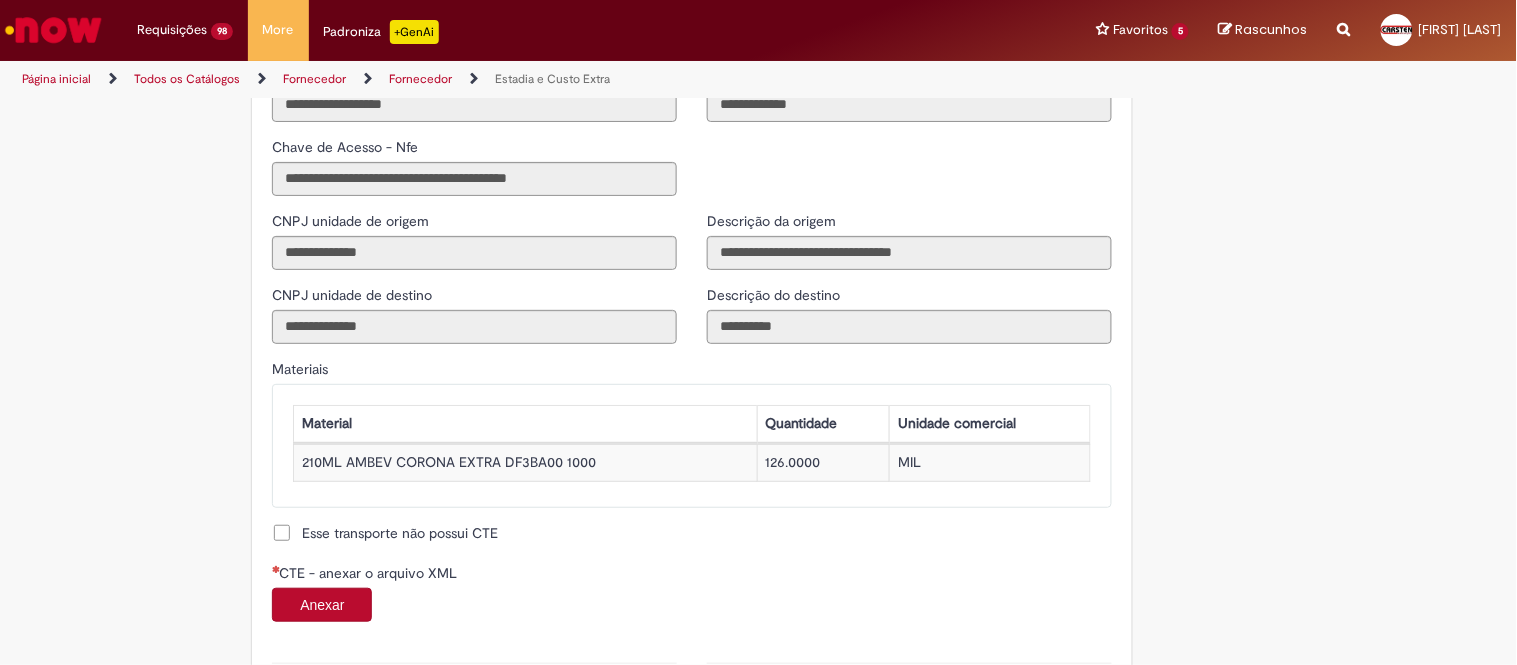 scroll, scrollTop: 1693, scrollLeft: 0, axis: vertical 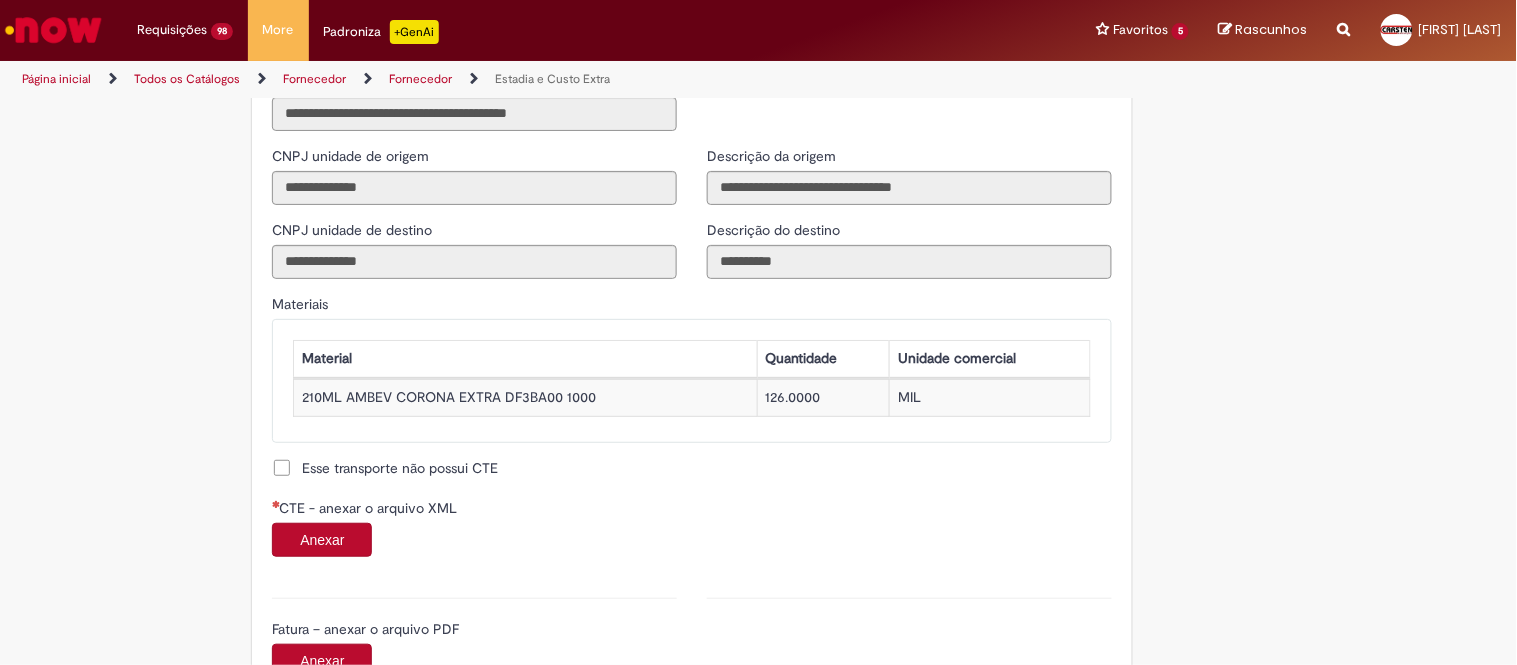 click on "Anexar" at bounding box center [322, 540] 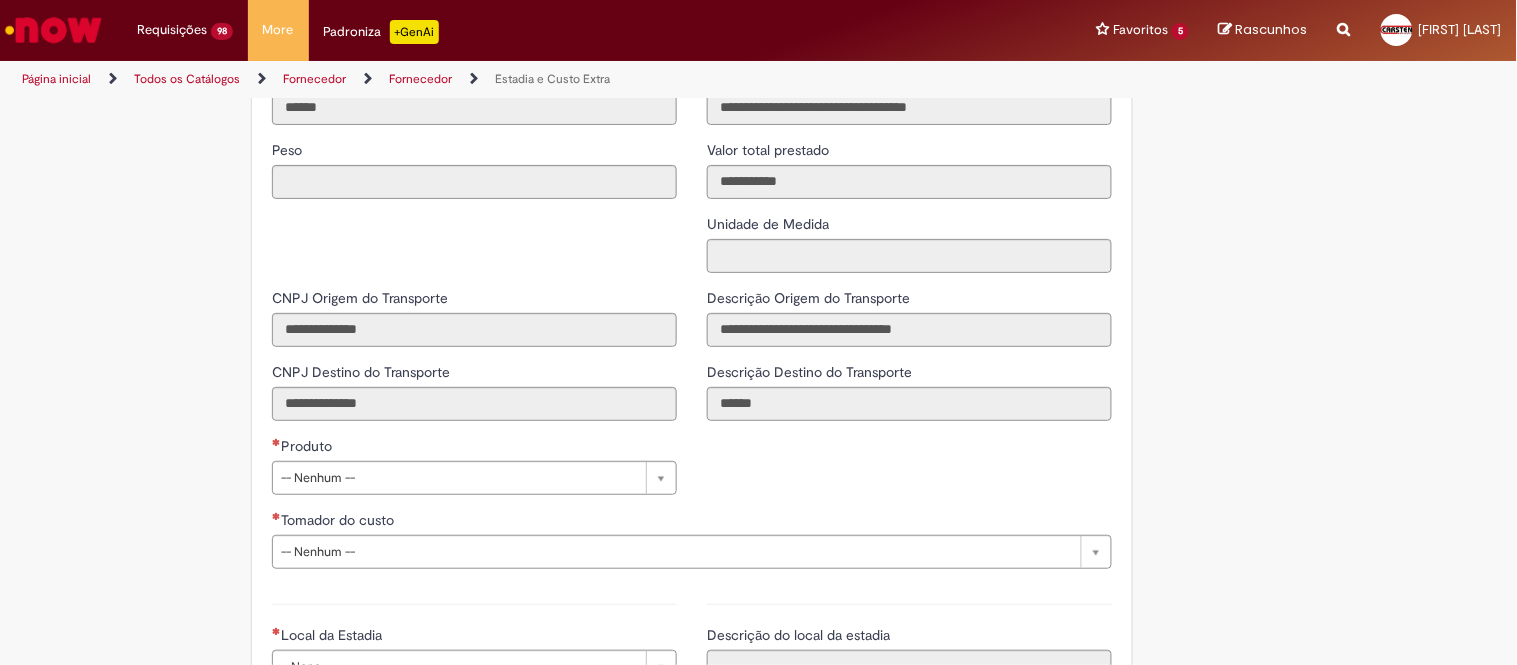 scroll, scrollTop: 2693, scrollLeft: 0, axis: vertical 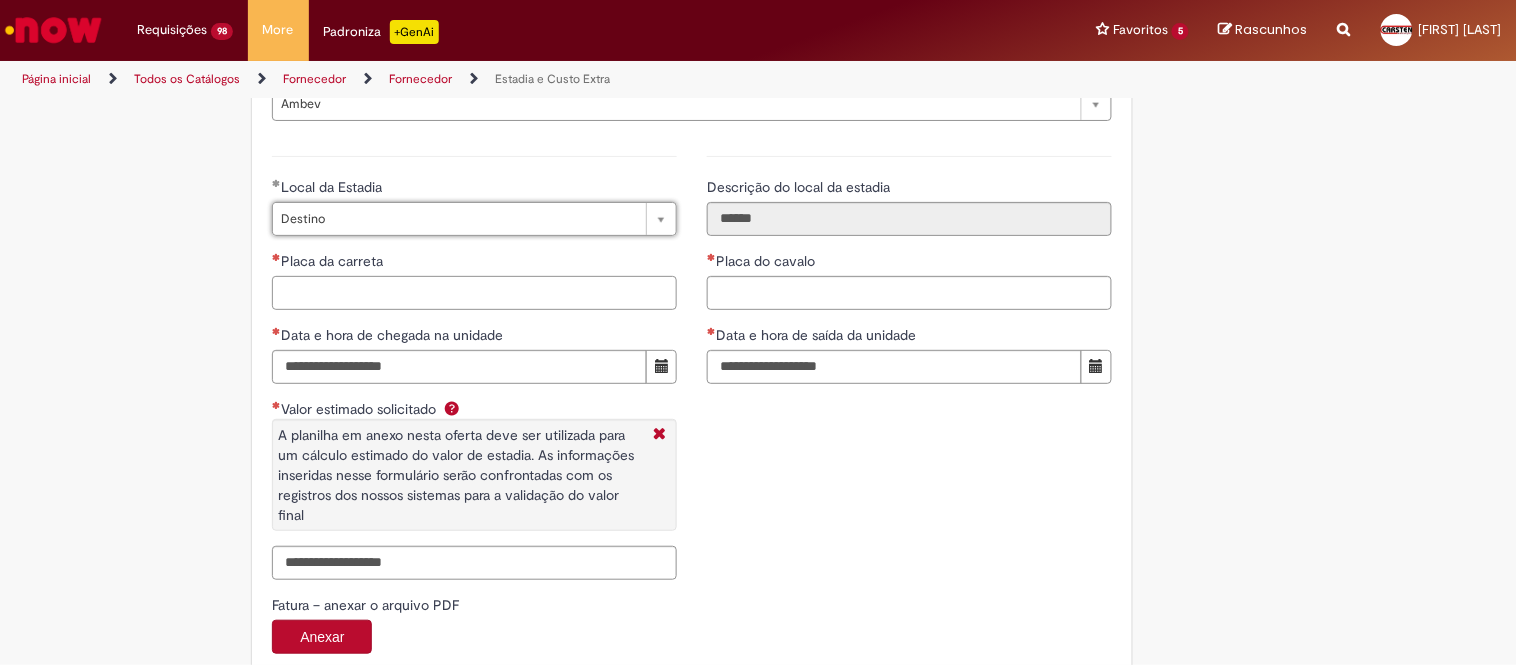 click on "Placa da carreta" at bounding box center [474, 293] 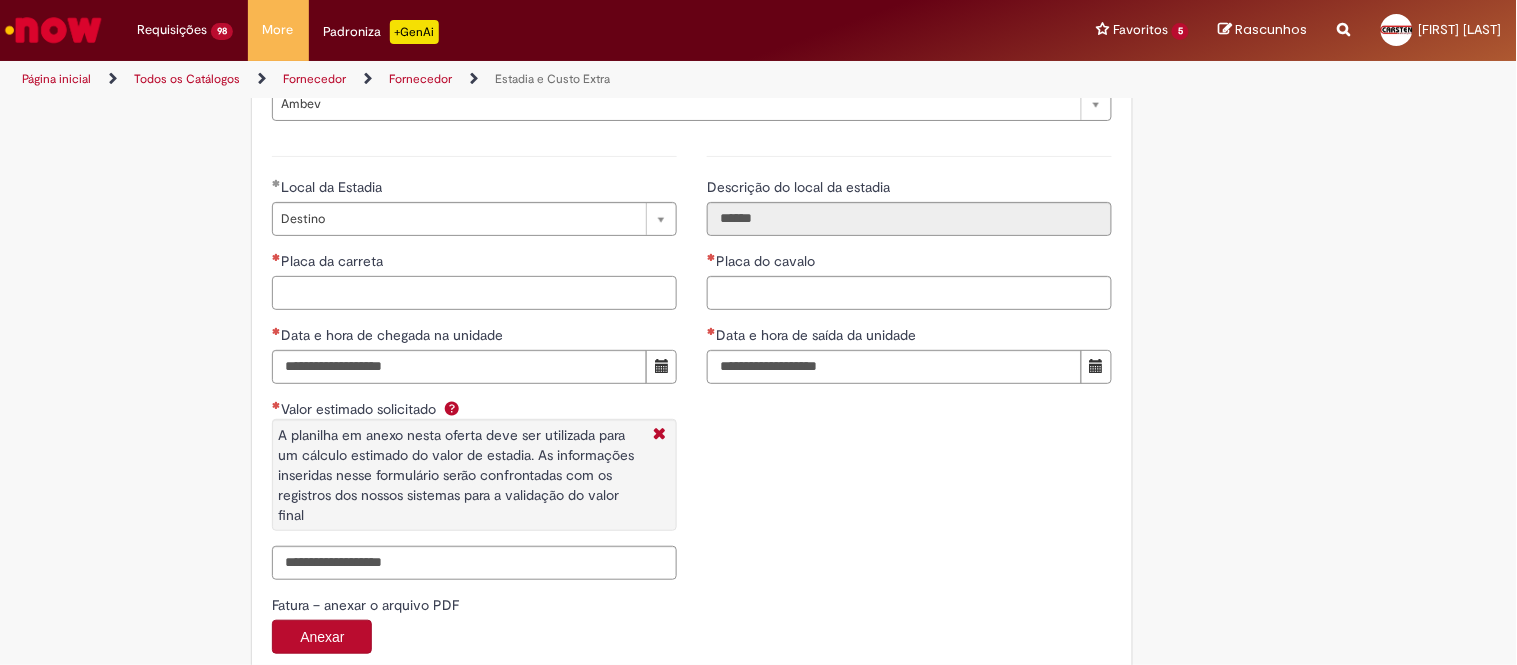 paste on "*******" 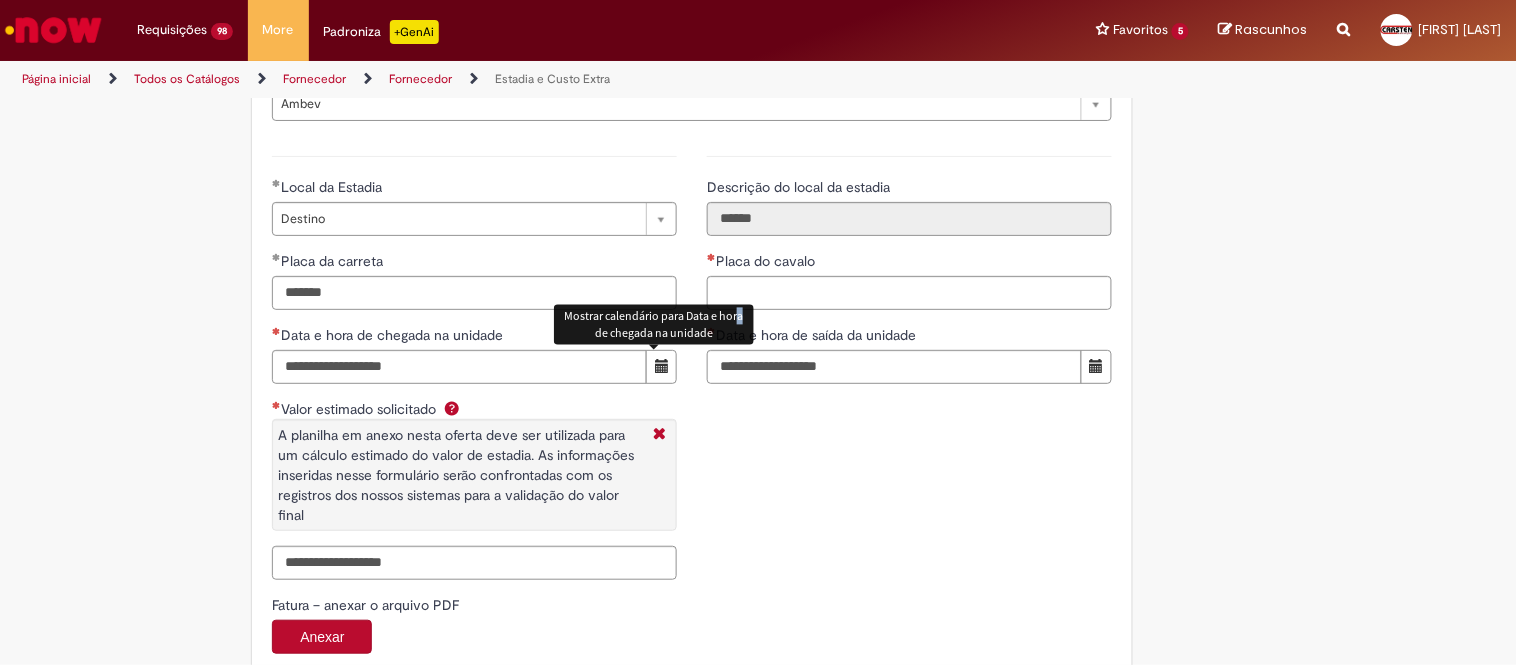 click on "Mostrar calendário para Data e hora de chegada na unidade" at bounding box center [654, 325] 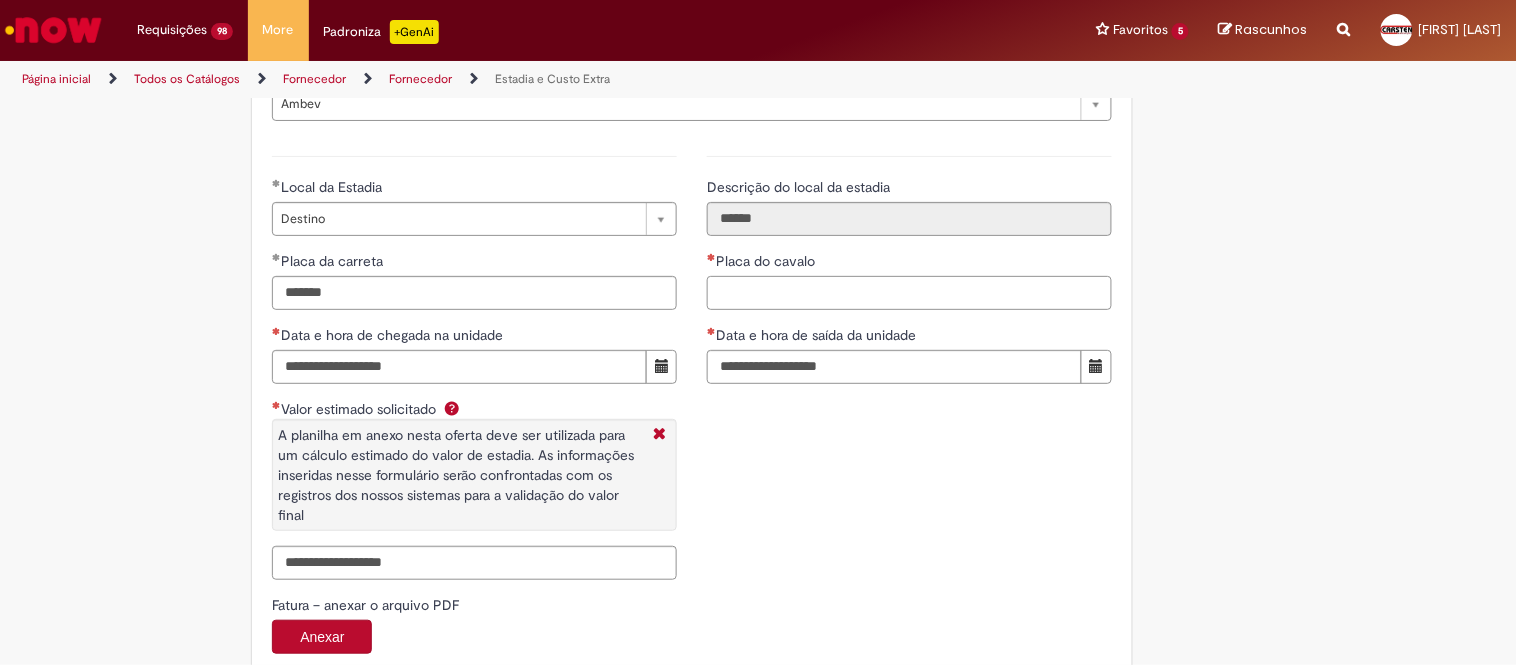 click on "Placa do cavalo" at bounding box center (909, 293) 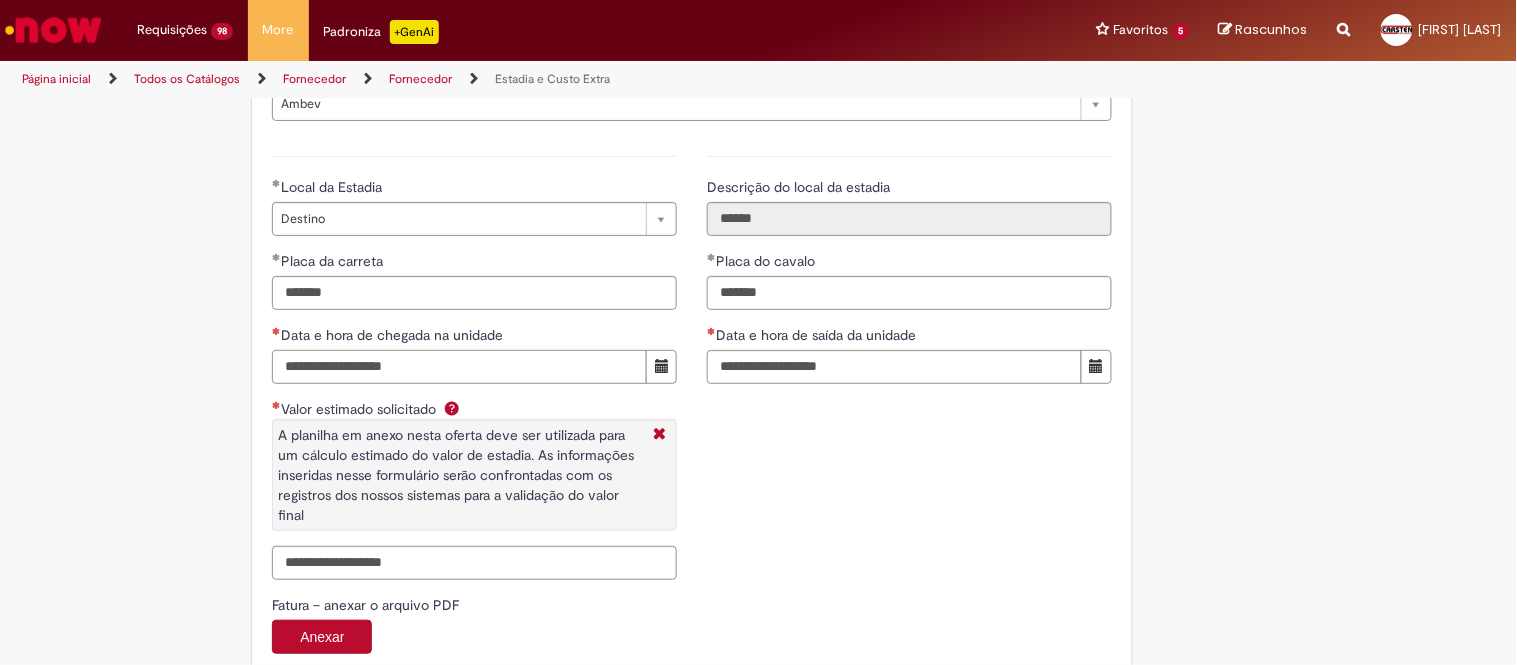 click on "Data e hora de chegada na unidade" at bounding box center [459, 367] 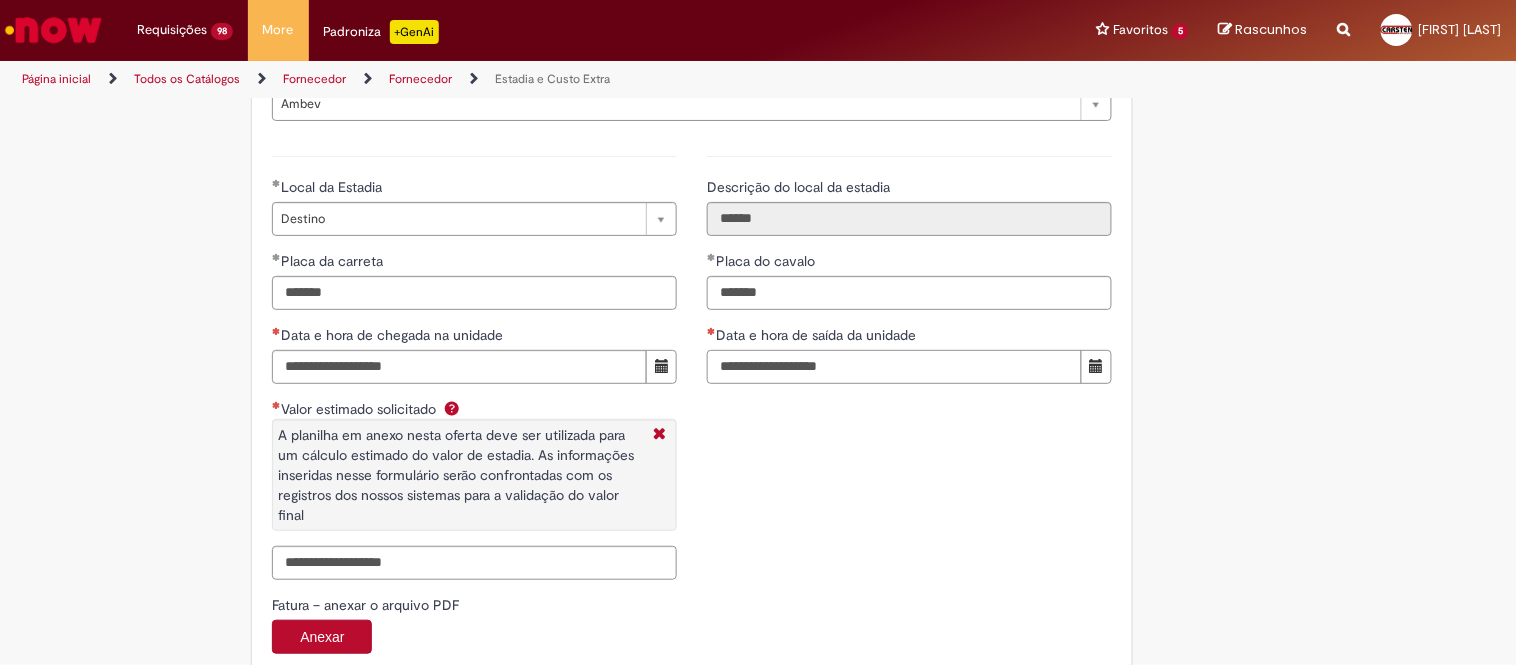 click on "Data e hora de saída da unidade" at bounding box center [894, 367] 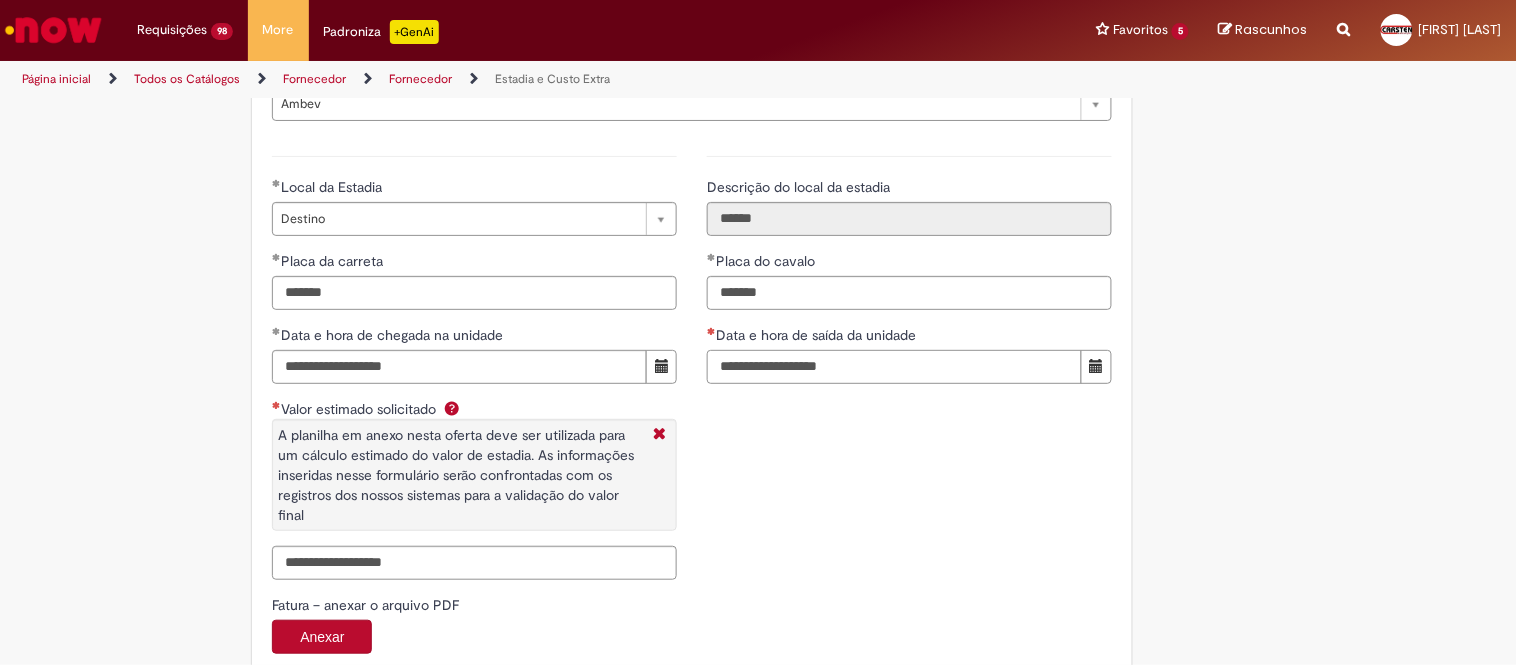 paste on "**********" 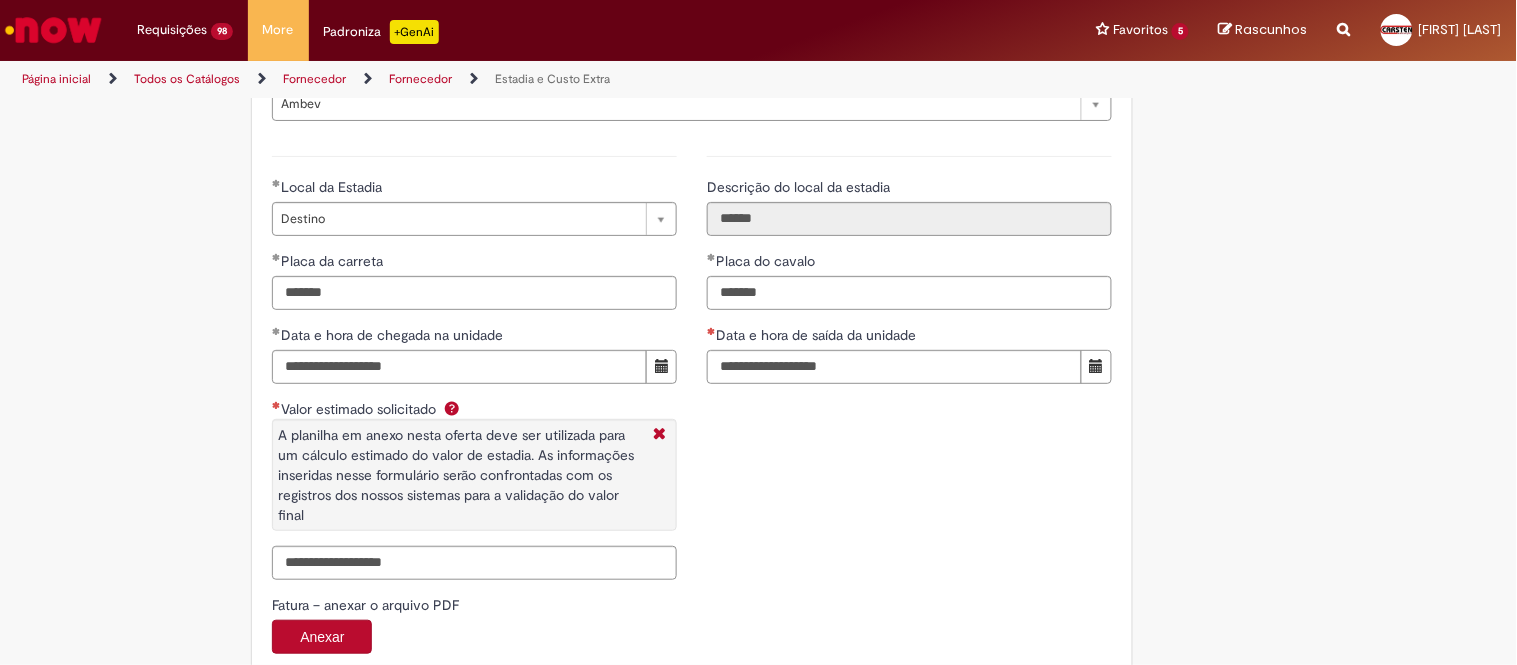 click on "A planilha em anexo nesta oferta deve ser utilizada para um cálculo estimado do valor de estadia. As informações inseridas nesse formulário serão confrontadas com os registros dos nossos sistemas para a validação do valor final" at bounding box center [474, 475] 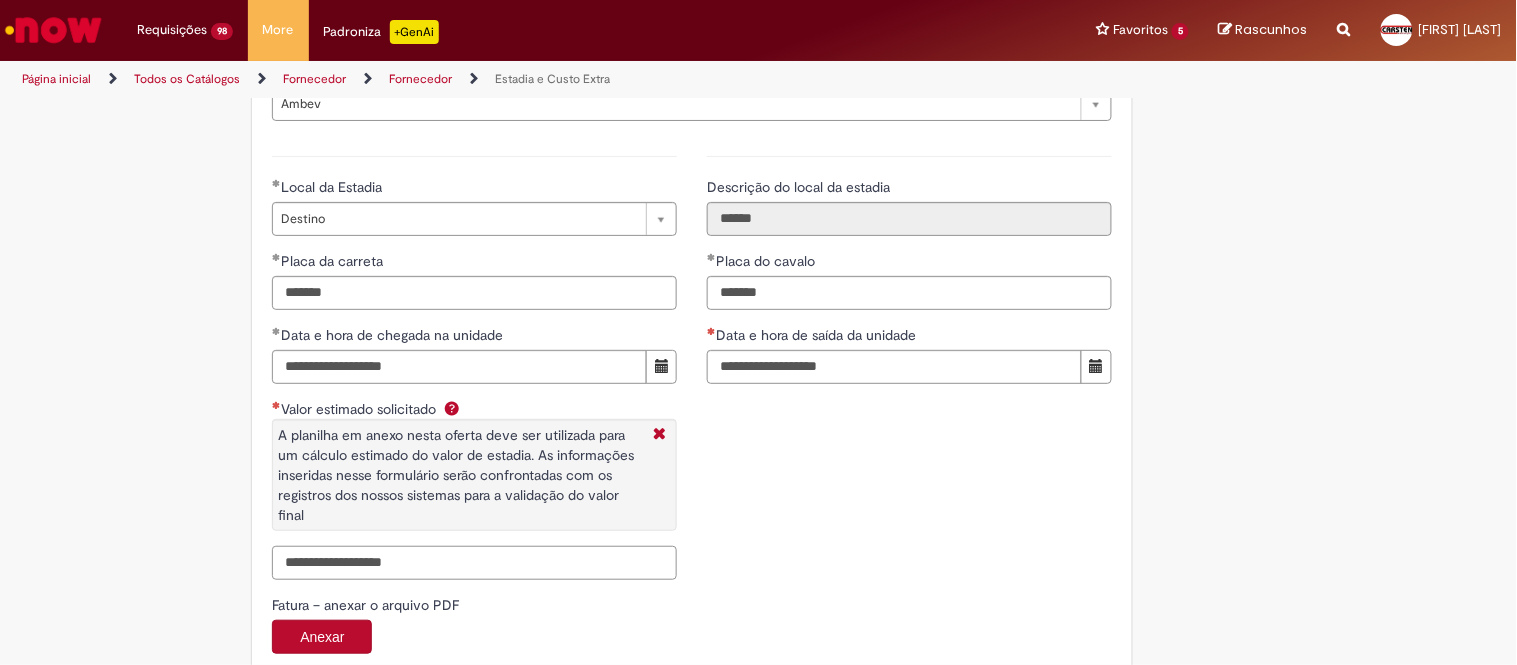 click on "Valor estimado solicitado A planilha em anexo nesta oferta deve ser utilizada para um cálculo estimado do valor de estadia. As informações inseridas nesse formulário serão confrontadas com os registros dos nossos sistemas para a validação do valor final" at bounding box center (474, 563) 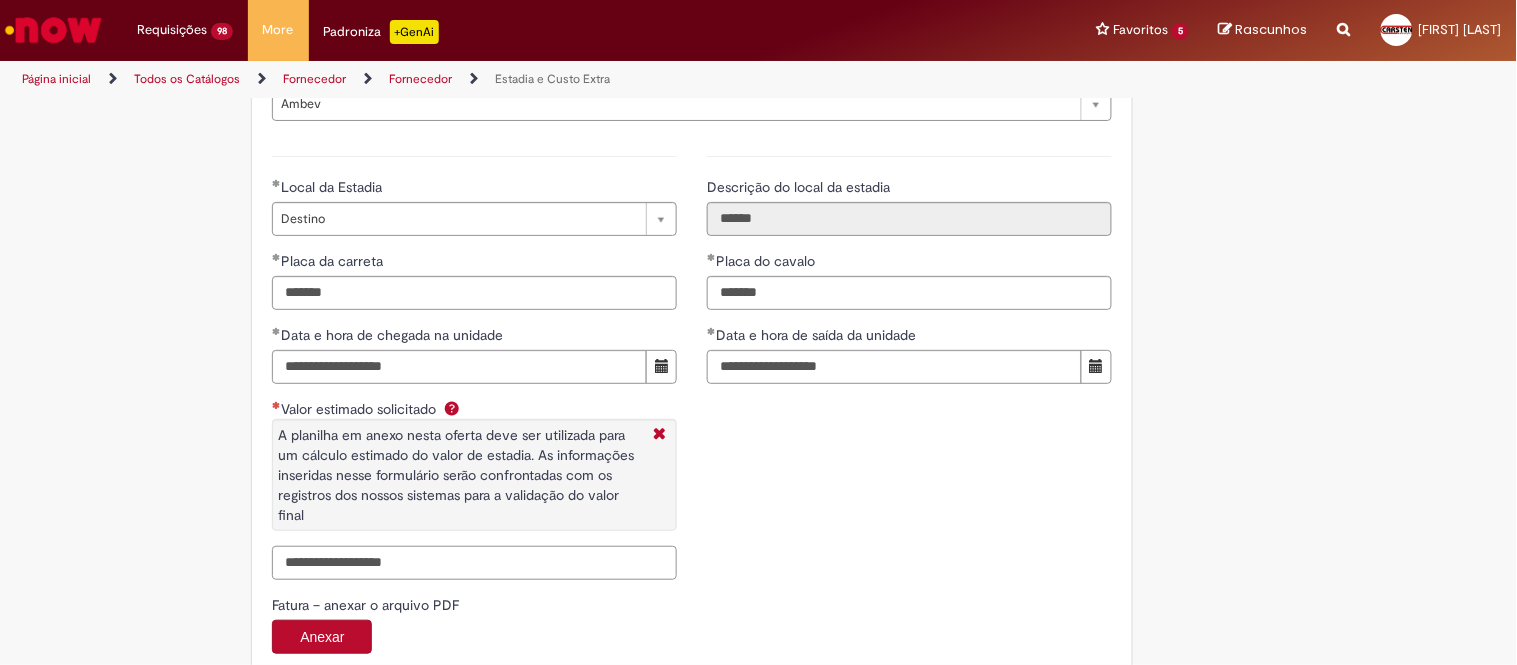 click on "Valor estimado solicitado A planilha em anexo nesta oferta deve ser utilizada para um cálculo estimado do valor de estadia. As informações inseridas nesse formulário serão confrontadas com os registros dos nossos sistemas para a validação do valor final" at bounding box center [474, 563] 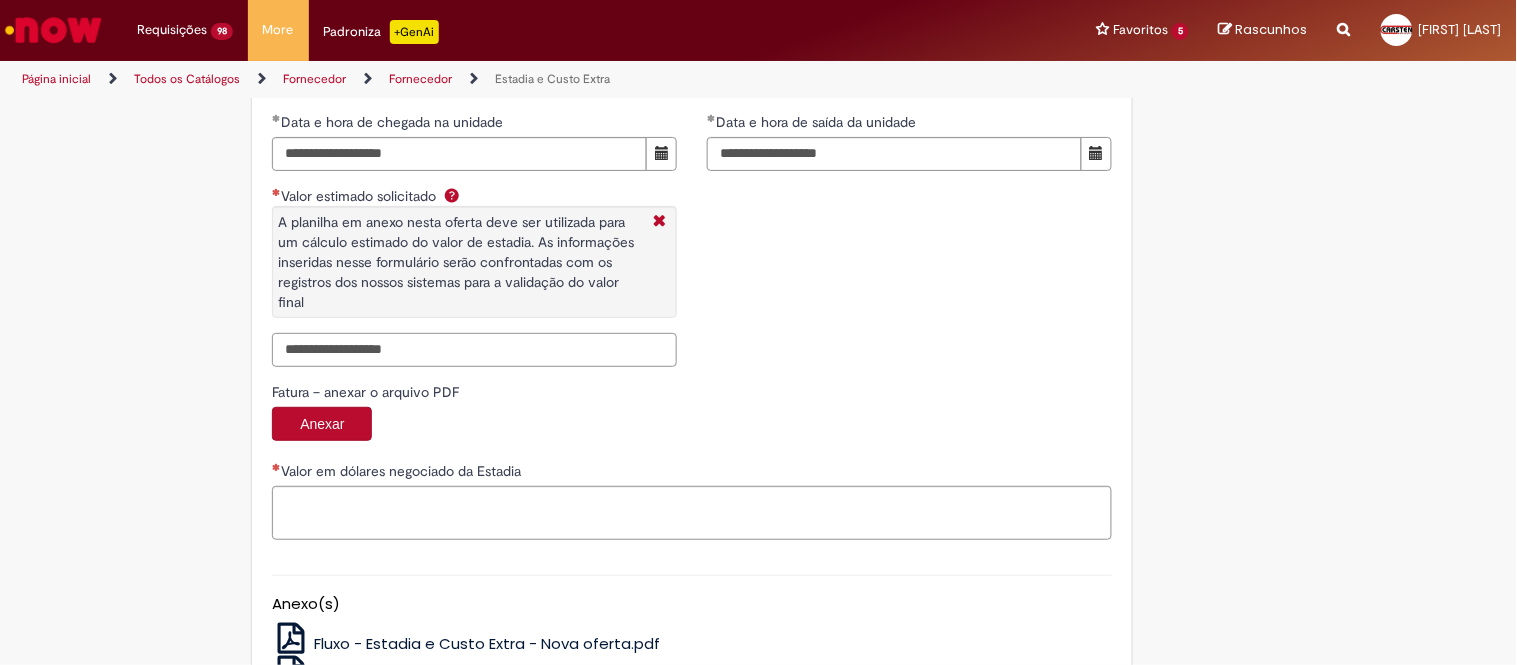 scroll, scrollTop: 3137, scrollLeft: 0, axis: vertical 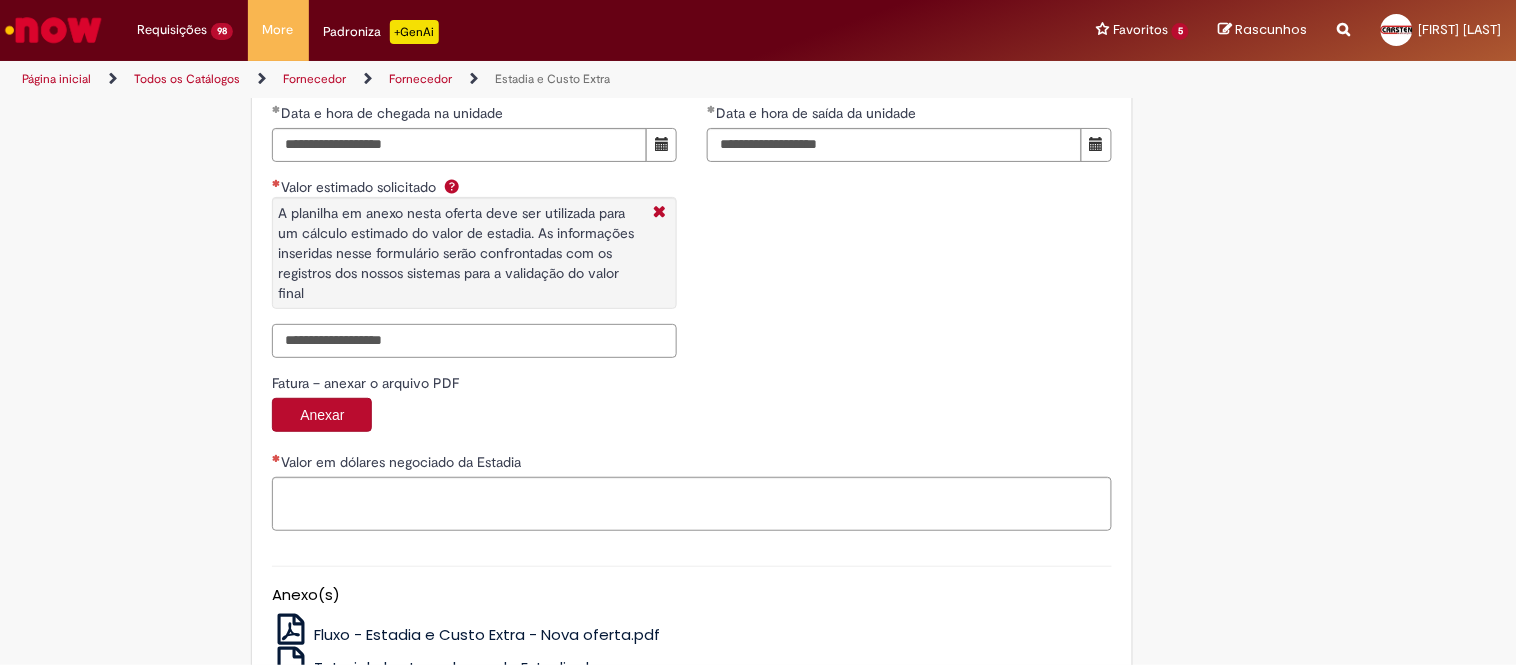 paste on "**********" 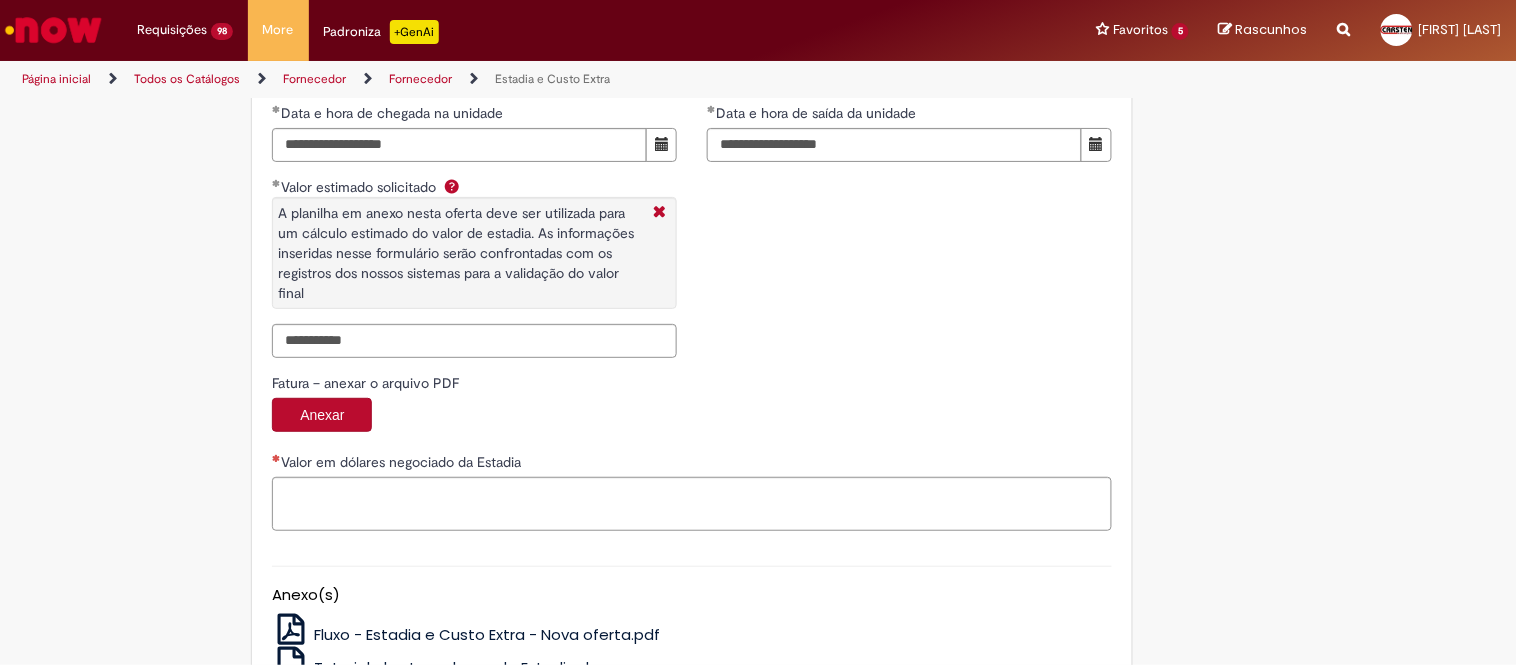 click on "Valor em dólares negociado da Estadia" at bounding box center (398, 462) 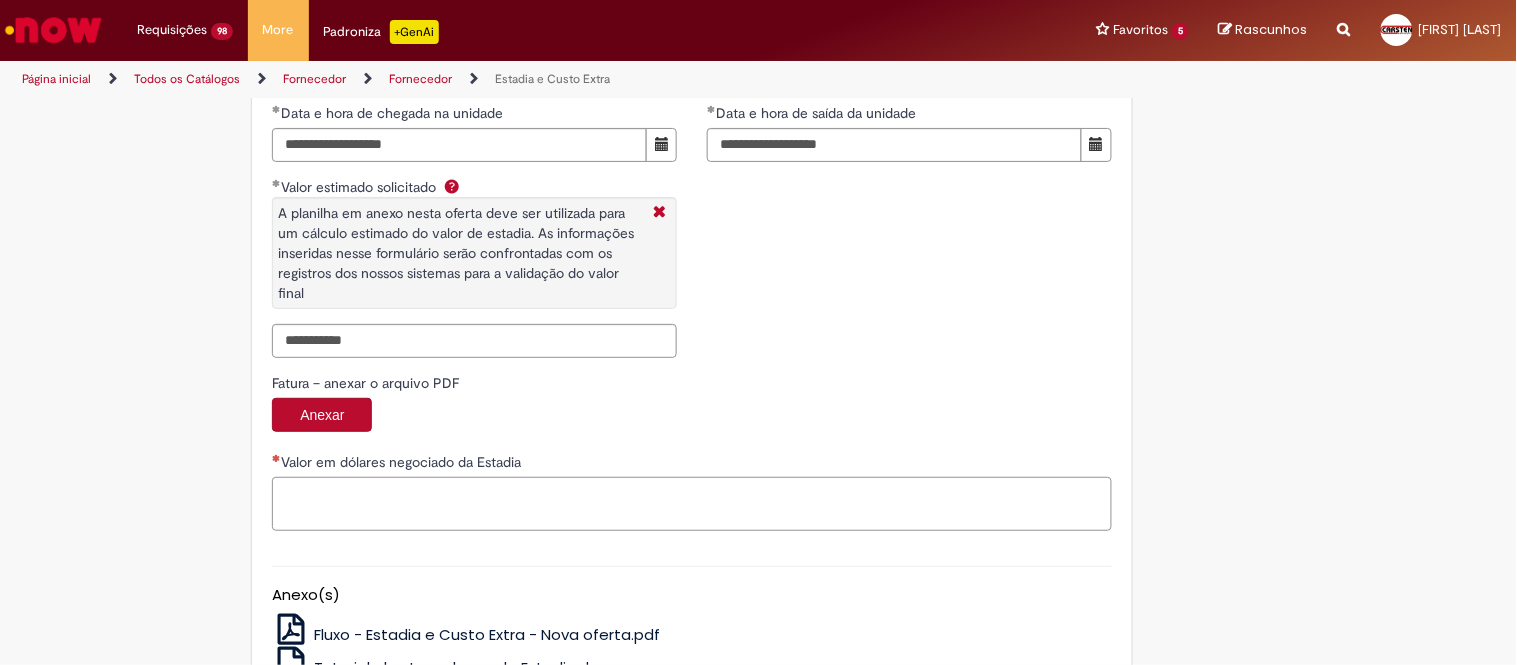 click on "Valor em dólares negociado da Estadia" at bounding box center [692, 504] 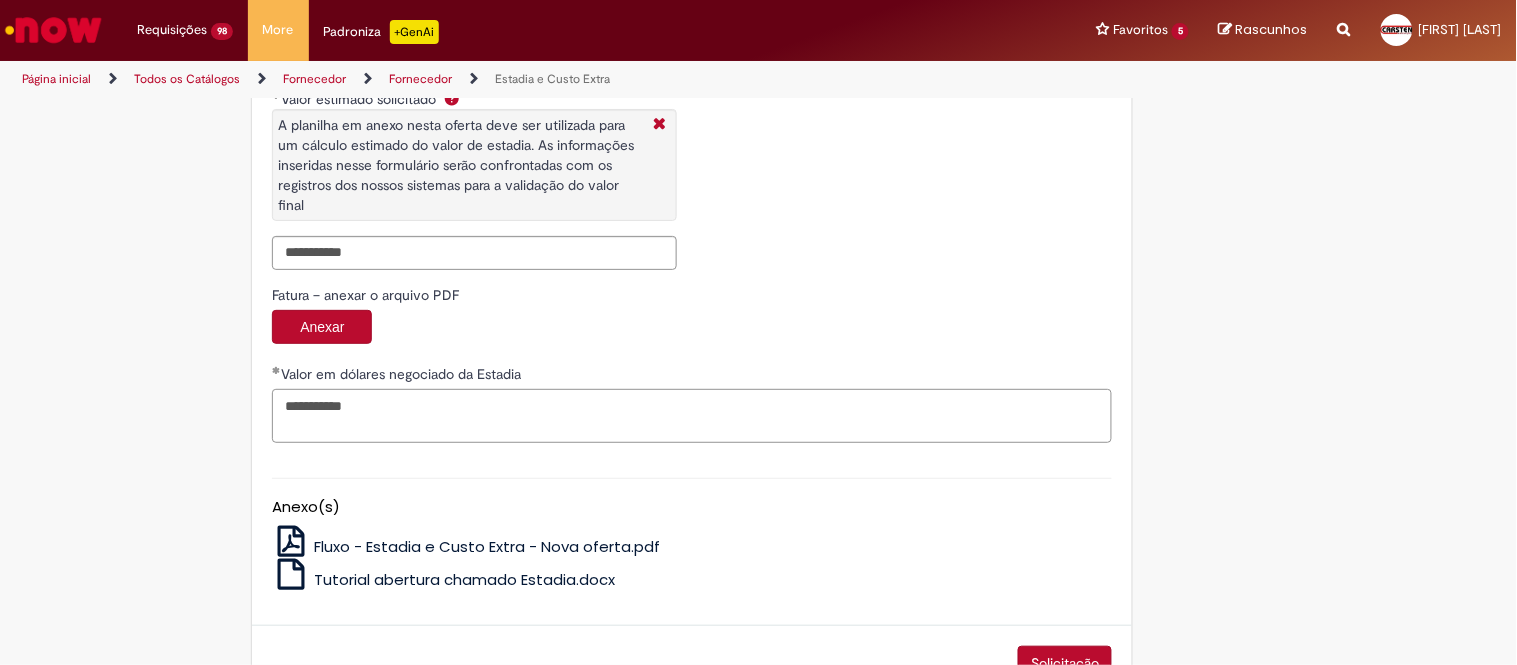 scroll, scrollTop: 3291, scrollLeft: 0, axis: vertical 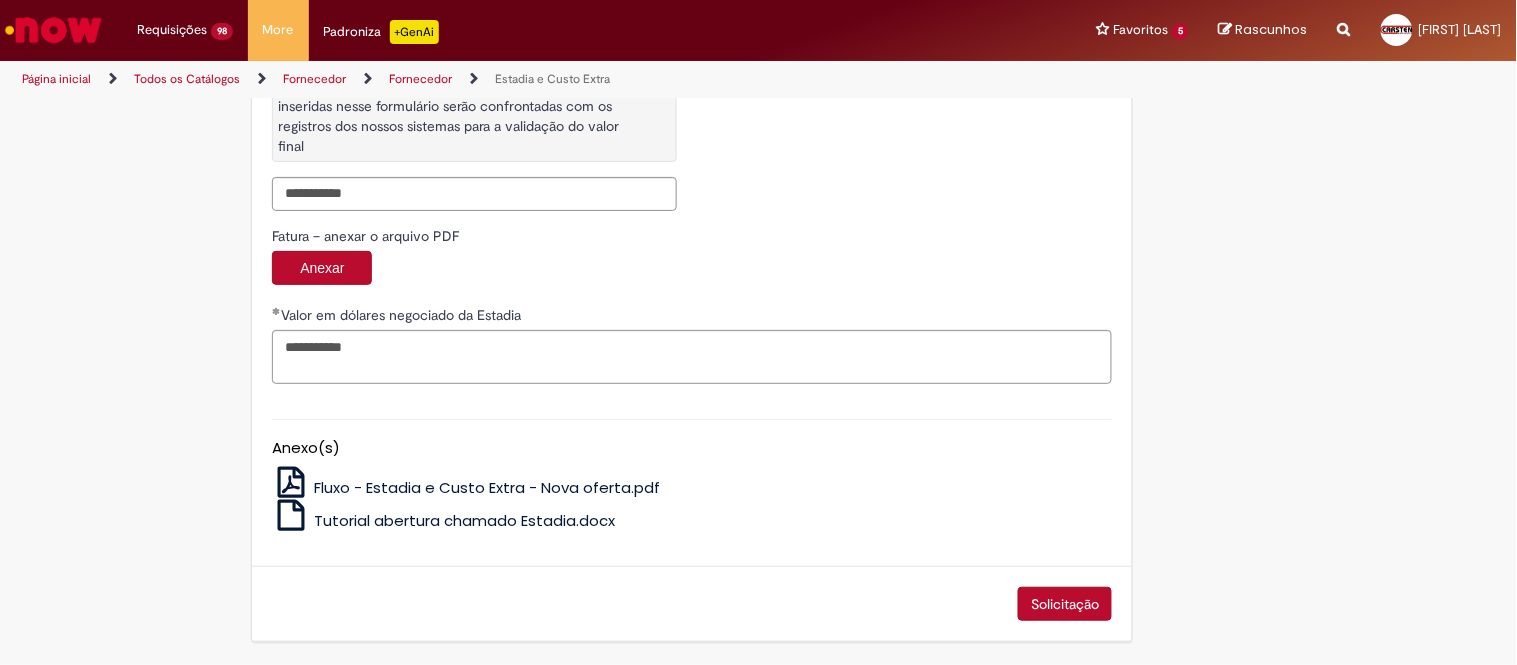 click on "Solicitação" at bounding box center (1065, 604) 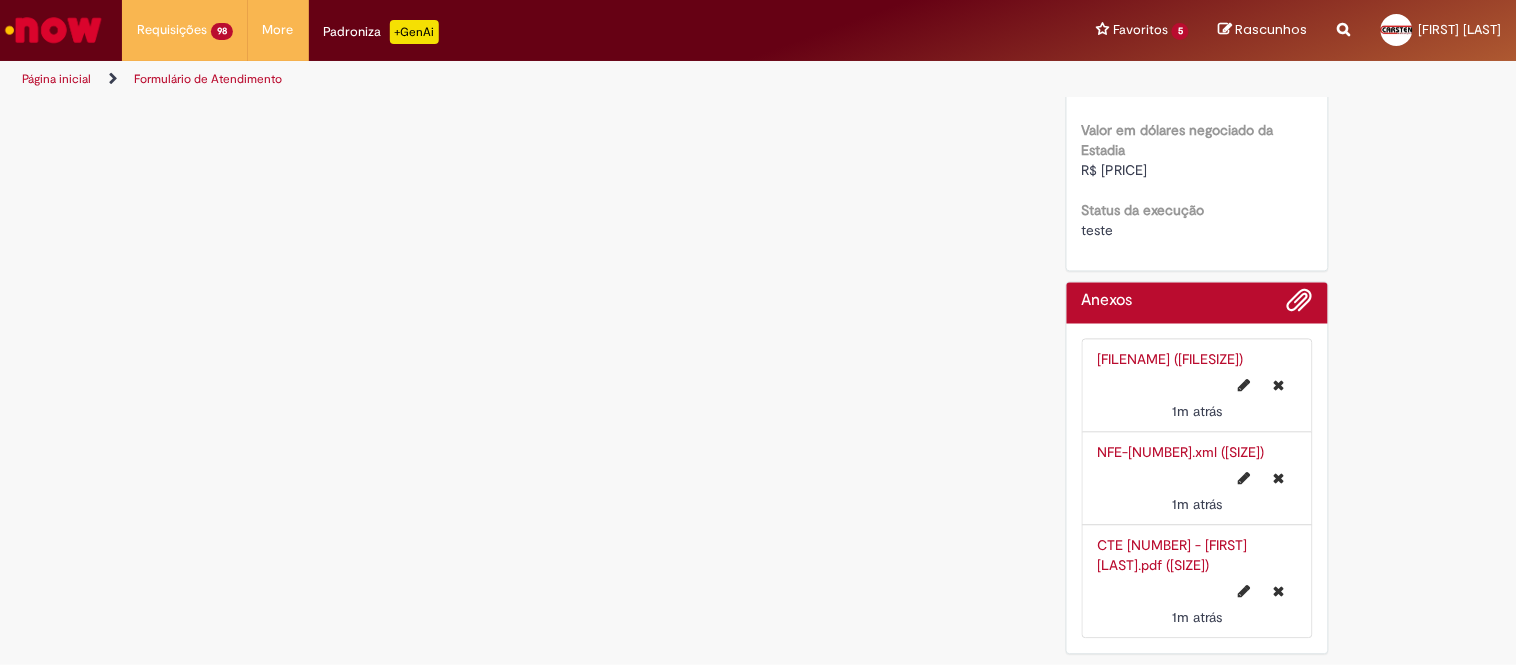 scroll, scrollTop: 0, scrollLeft: 0, axis: both 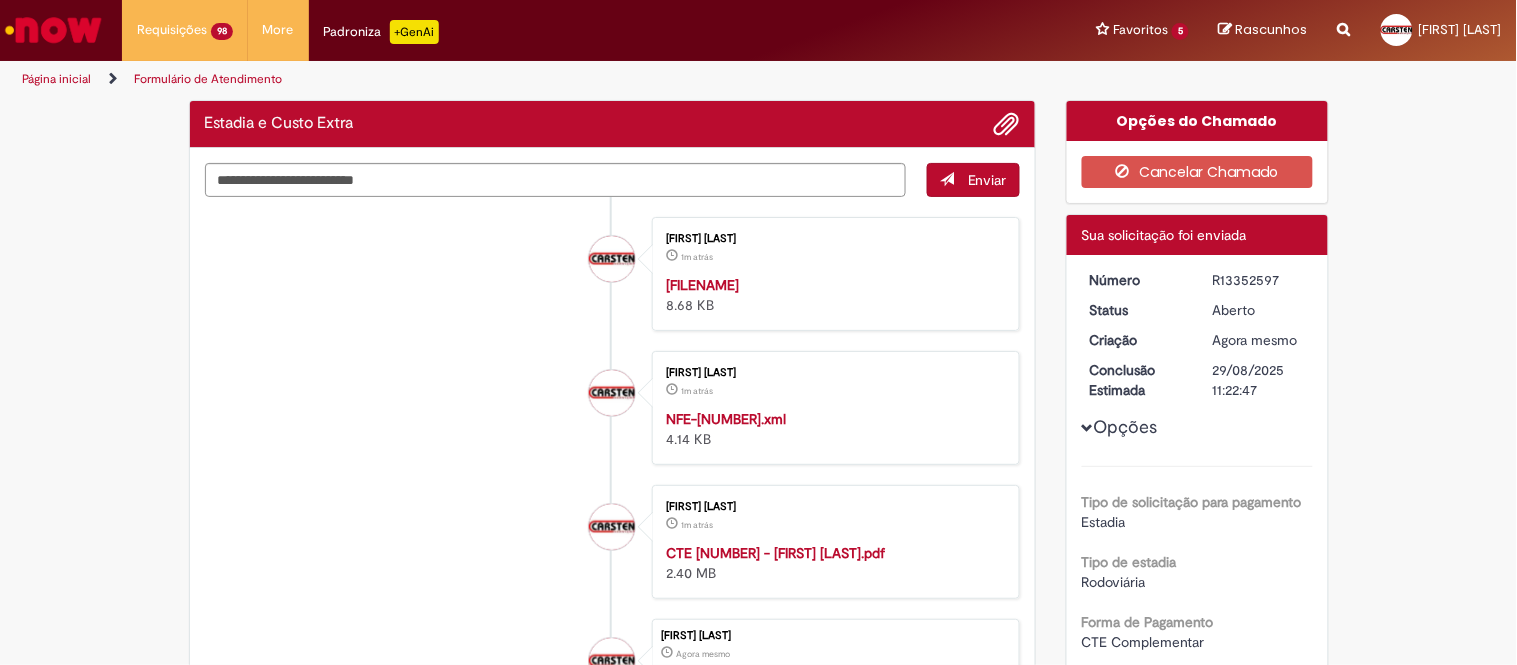 click on "R13352597" at bounding box center (1259, 280) 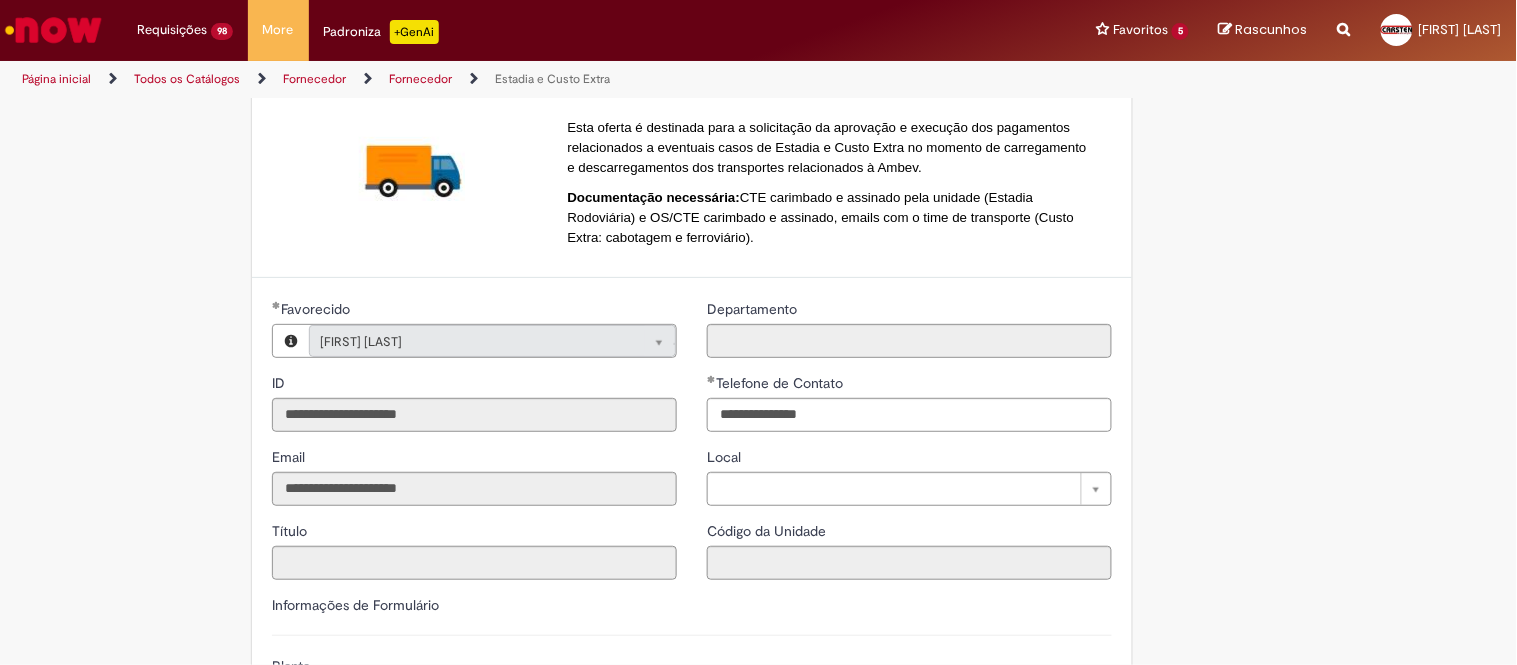 scroll, scrollTop: 444, scrollLeft: 0, axis: vertical 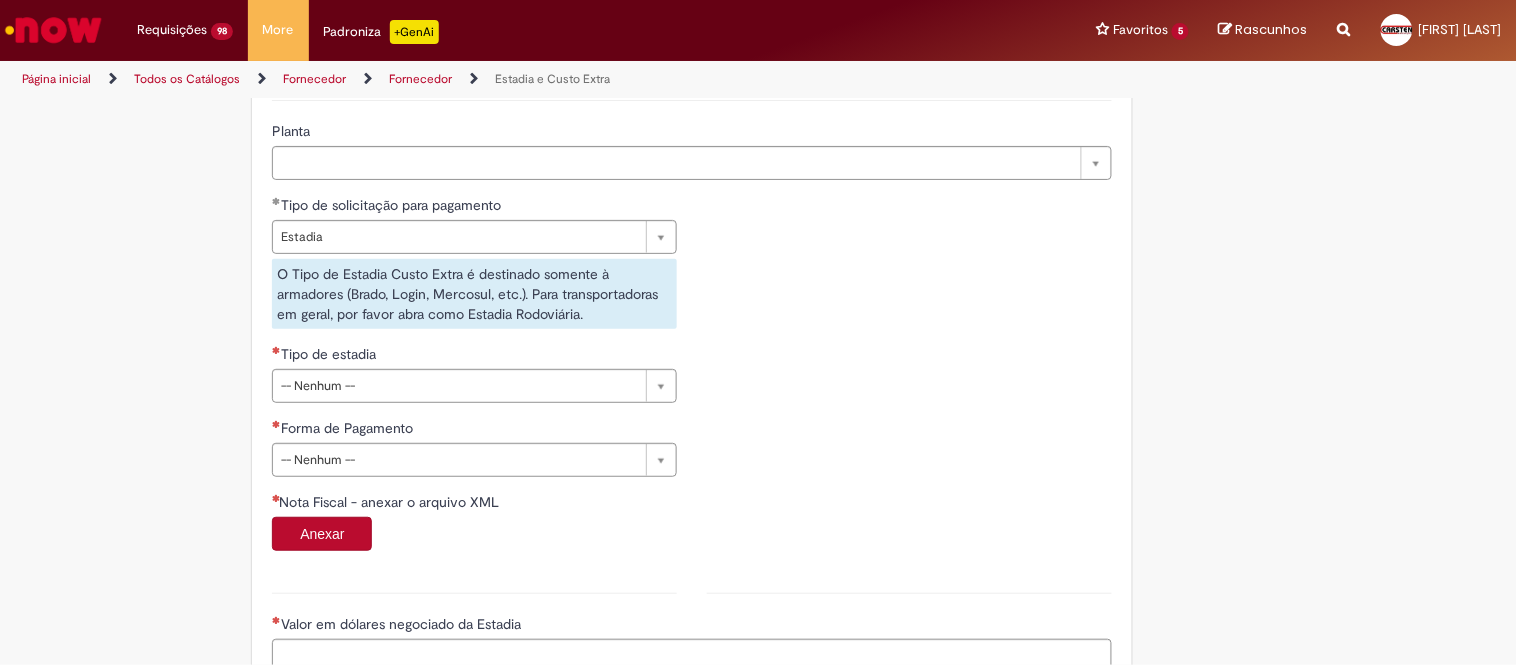 drag, startPoint x: 415, startPoint y: 410, endPoint x: 402, endPoint y: 405, distance: 13.928389 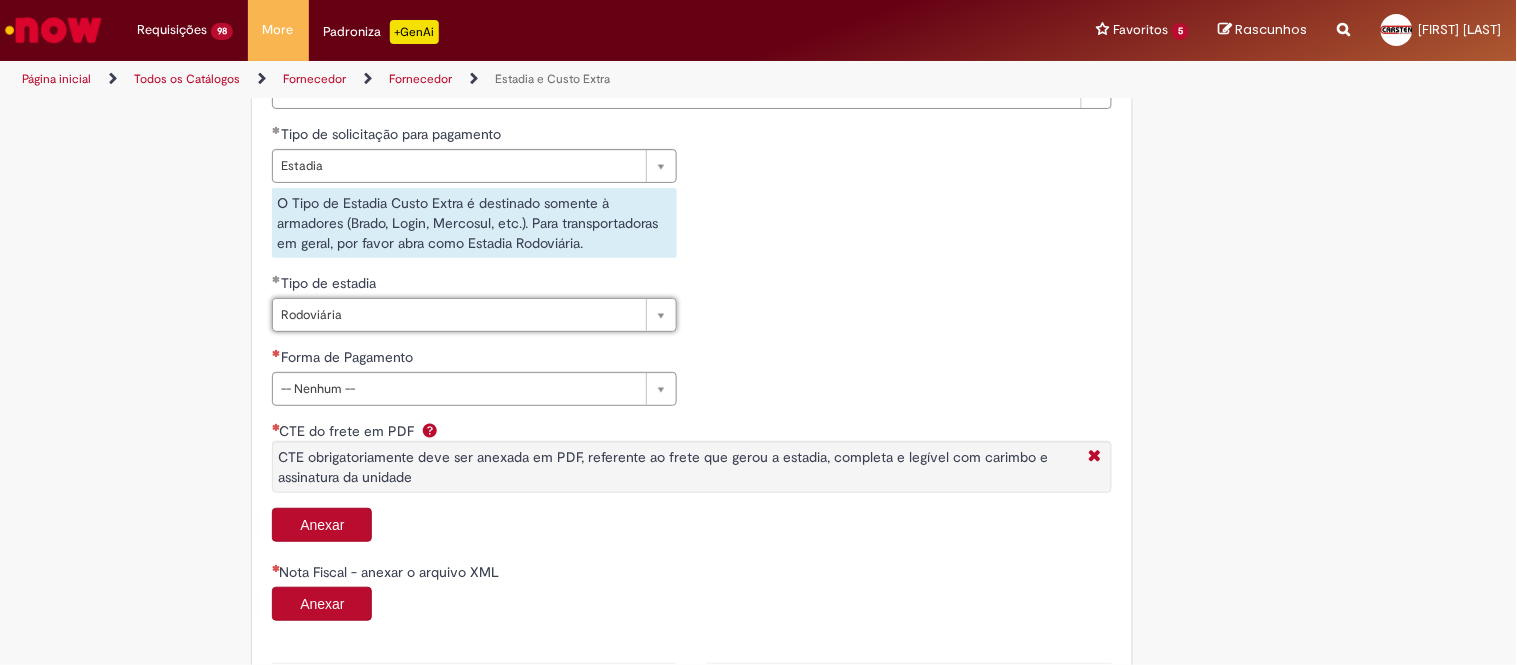 scroll, scrollTop: 777, scrollLeft: 0, axis: vertical 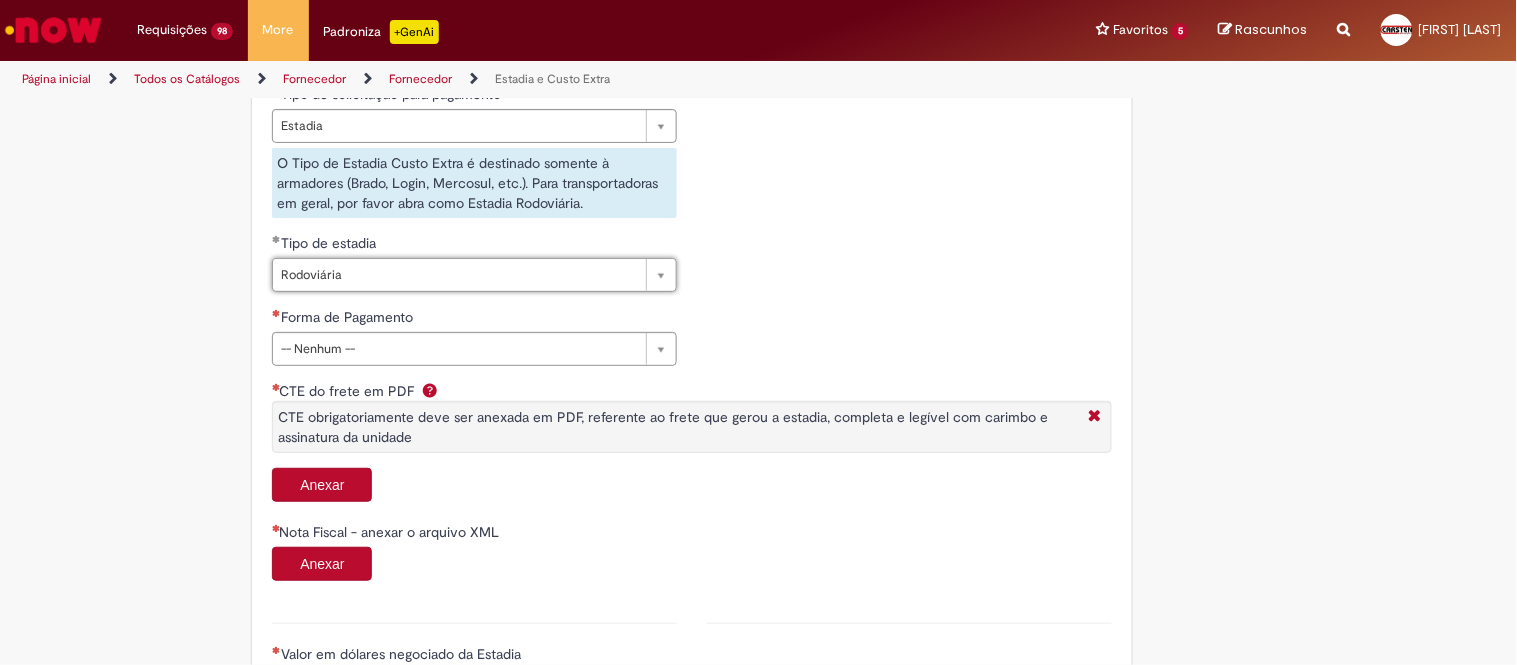 drag, startPoint x: 437, startPoint y: 350, endPoint x: 422, endPoint y: 373, distance: 27.45906 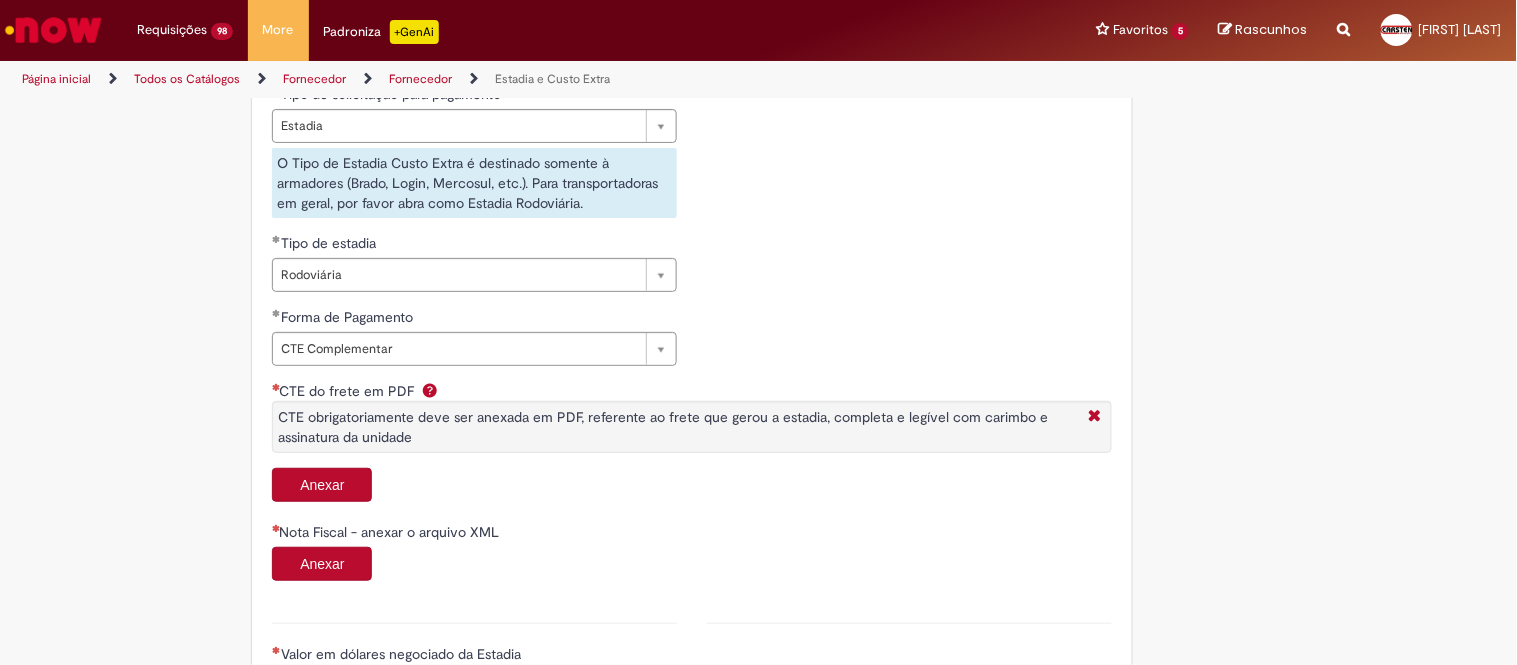 click on "Anexar" at bounding box center [322, 485] 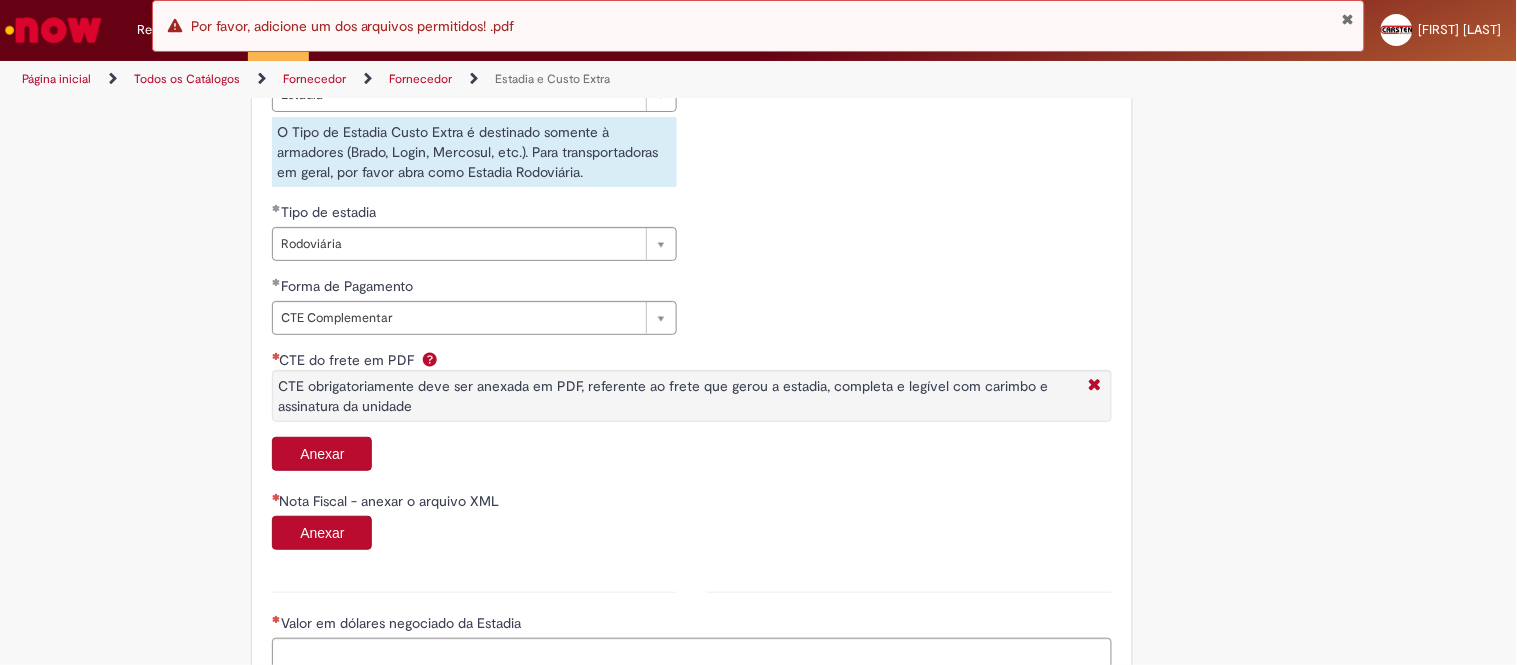 scroll, scrollTop: 888, scrollLeft: 0, axis: vertical 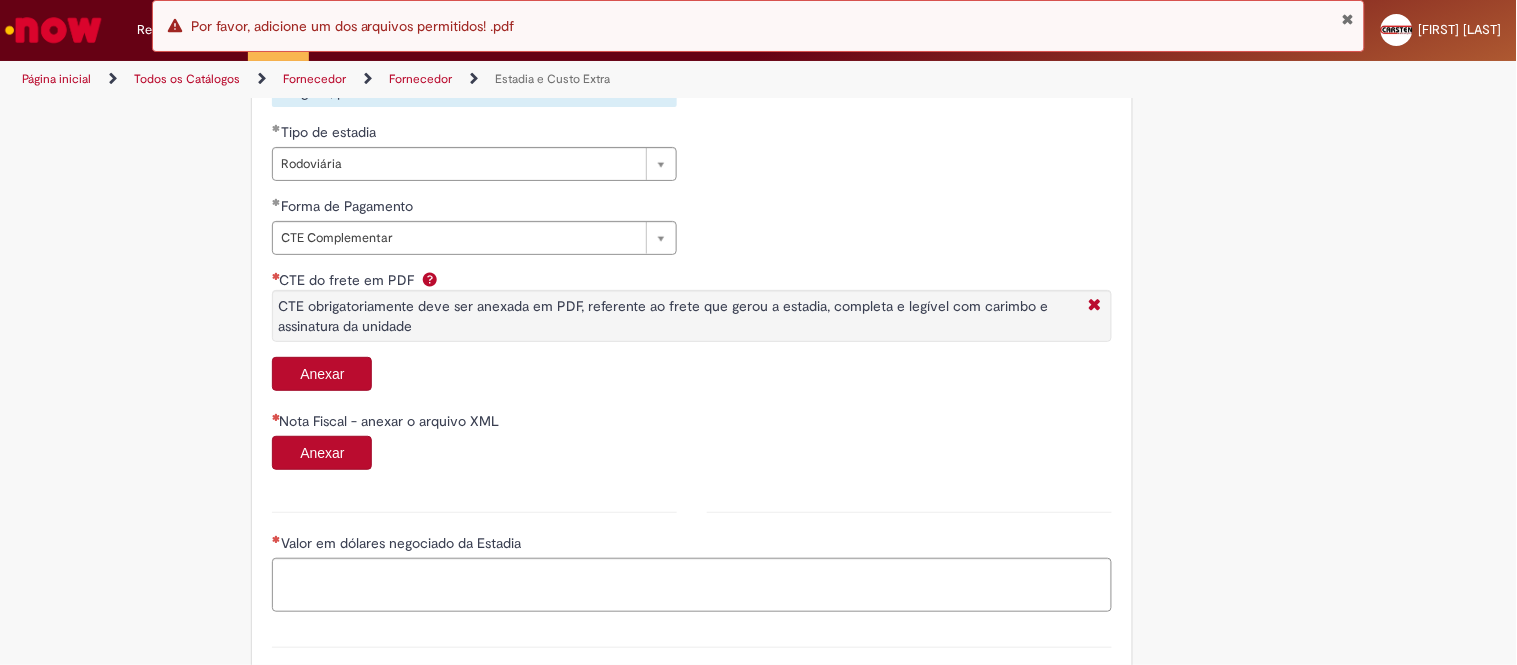 click on "Anexar" at bounding box center (322, 374) 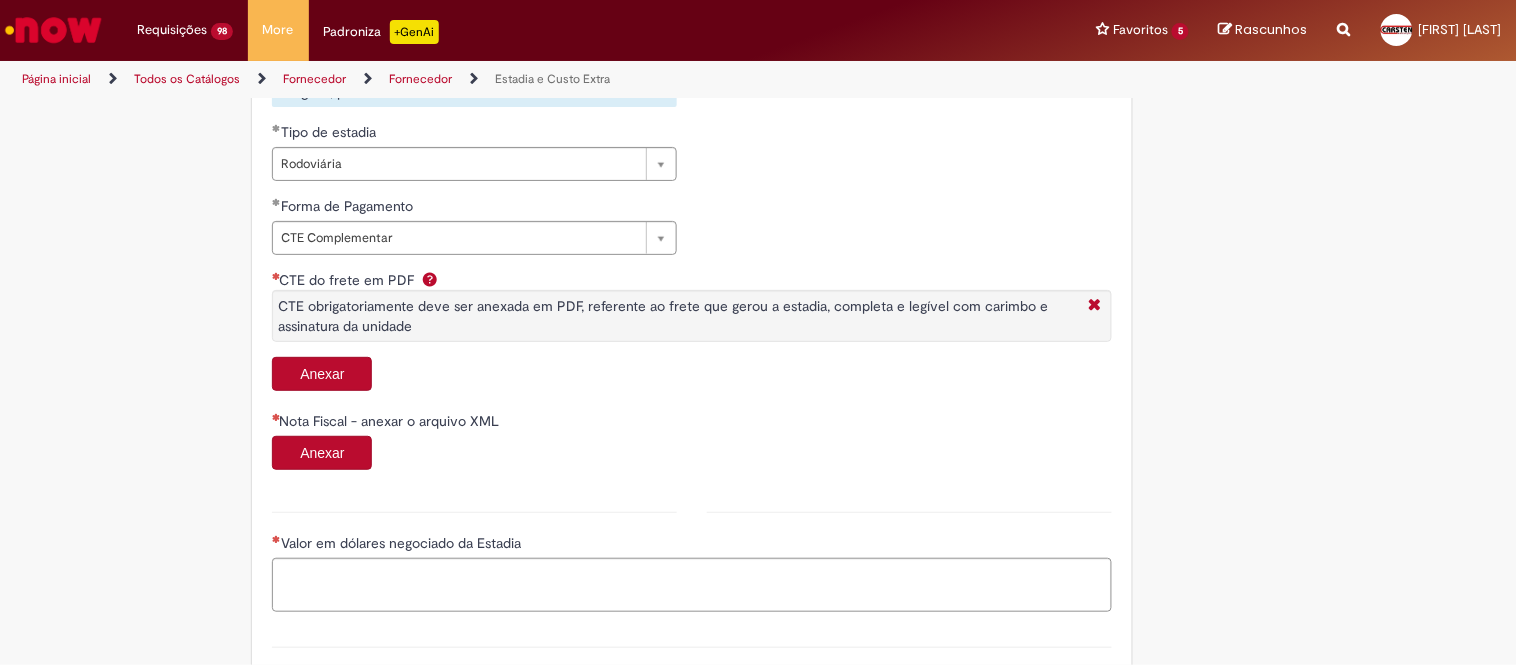 click on "Anexar" at bounding box center [322, 374] 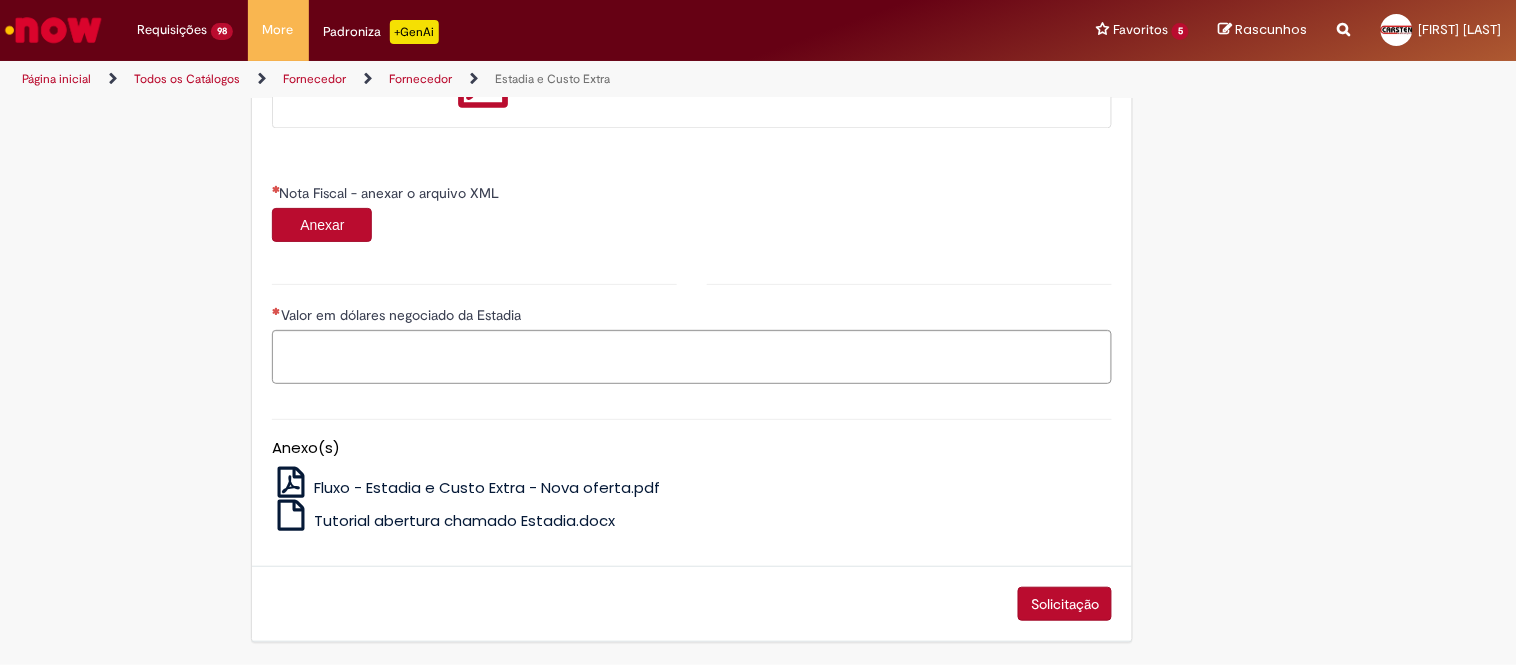 scroll, scrollTop: 1133, scrollLeft: 0, axis: vertical 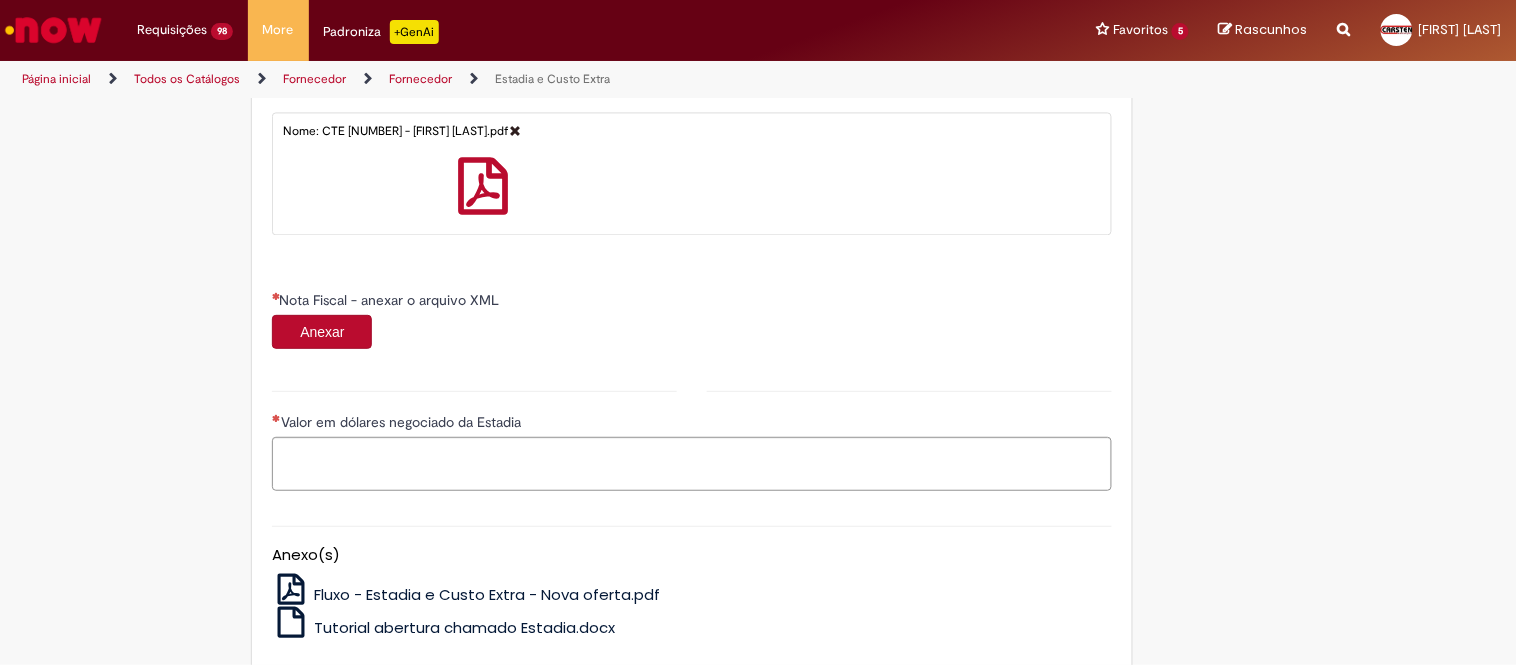 click on "Anexar" at bounding box center [322, 332] 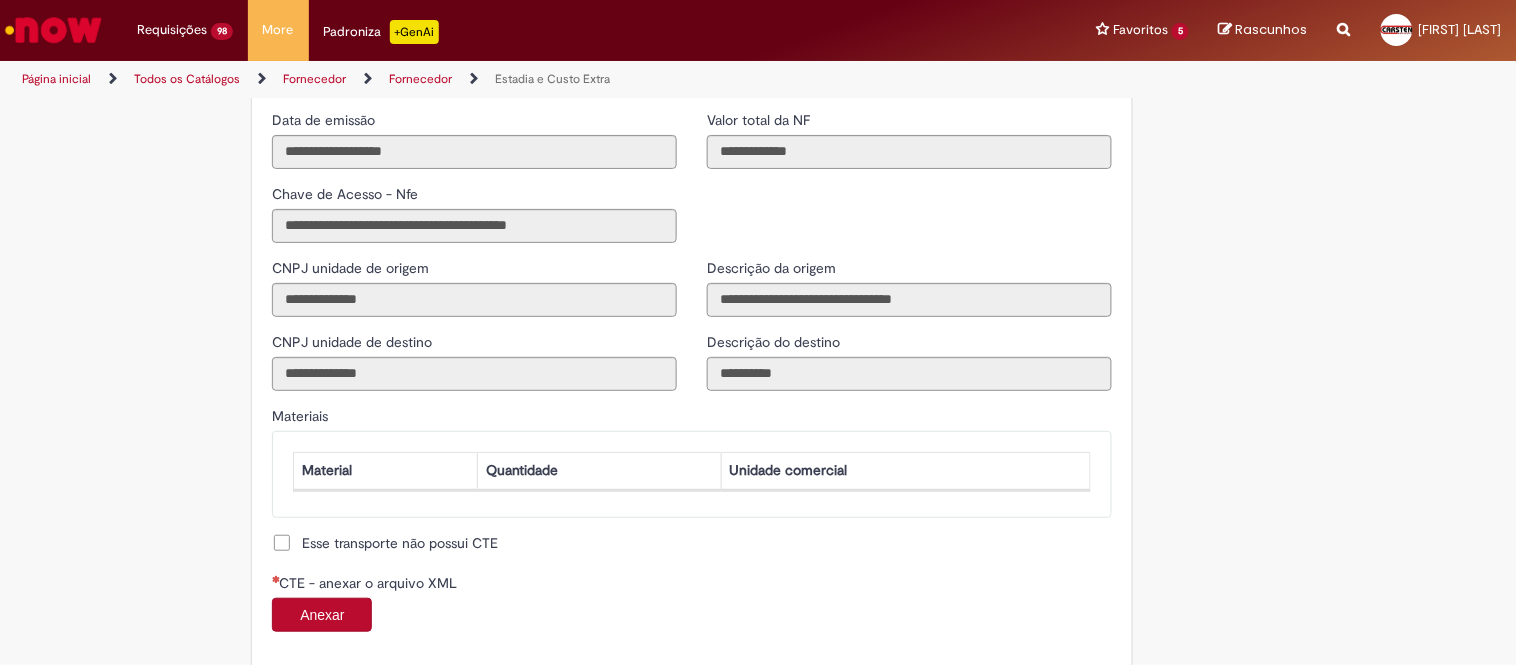 scroll, scrollTop: 1670, scrollLeft: 0, axis: vertical 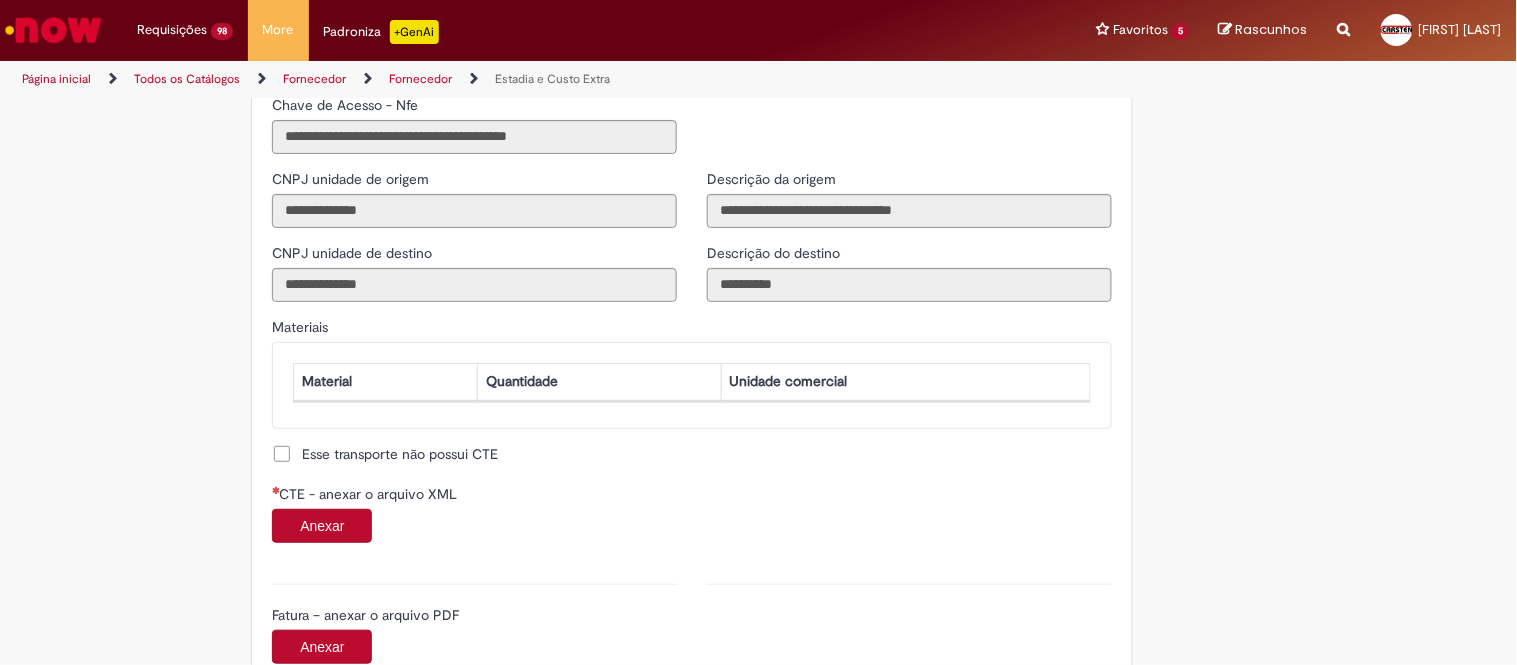 click on "Anexar" at bounding box center [322, 526] 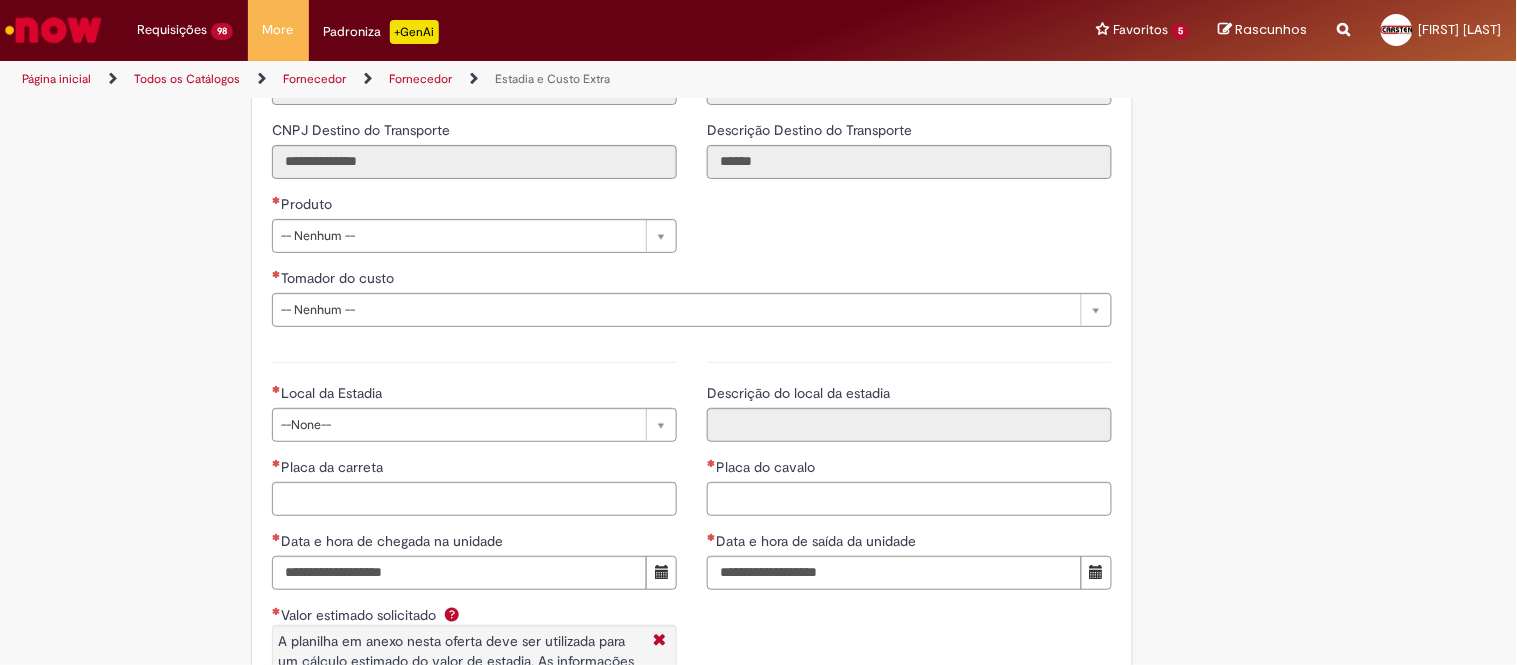 scroll, scrollTop: 2724, scrollLeft: 0, axis: vertical 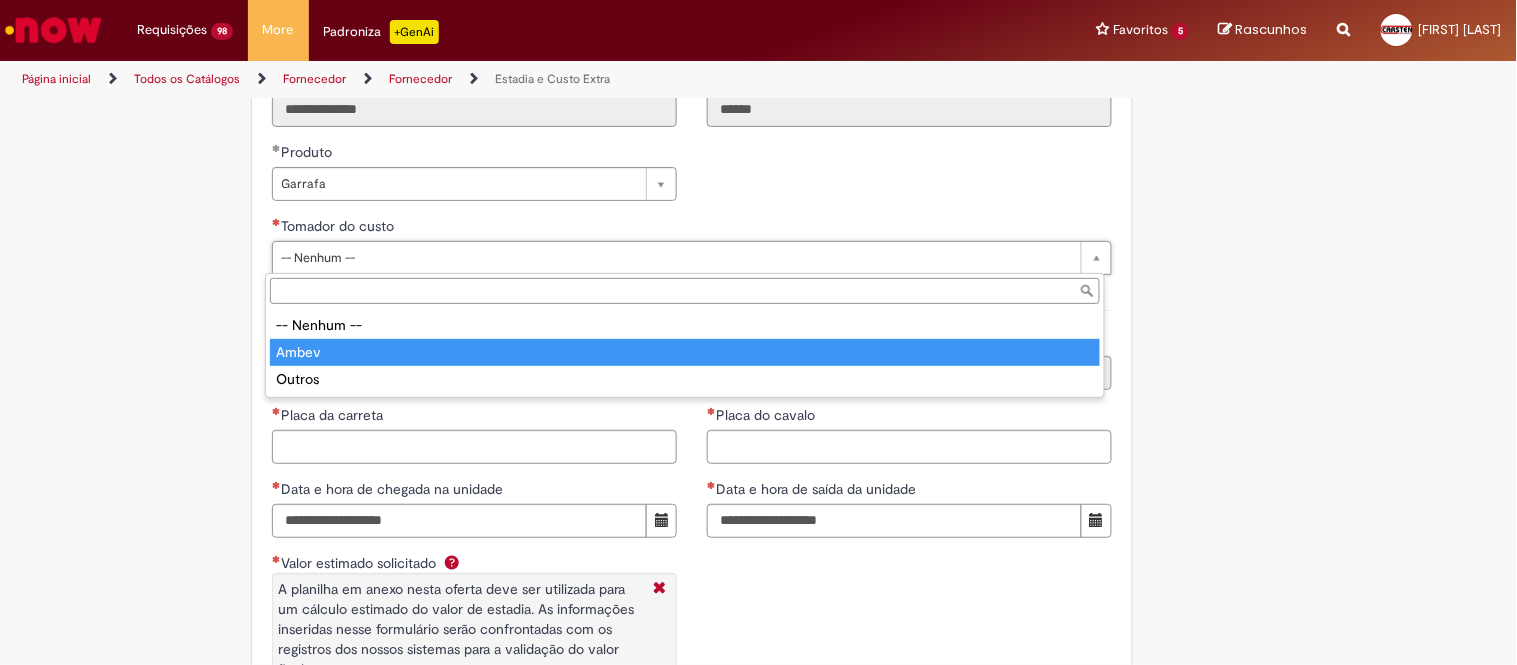 drag, startPoint x: 323, startPoint y: 332, endPoint x: 325, endPoint y: 346, distance: 14.142136 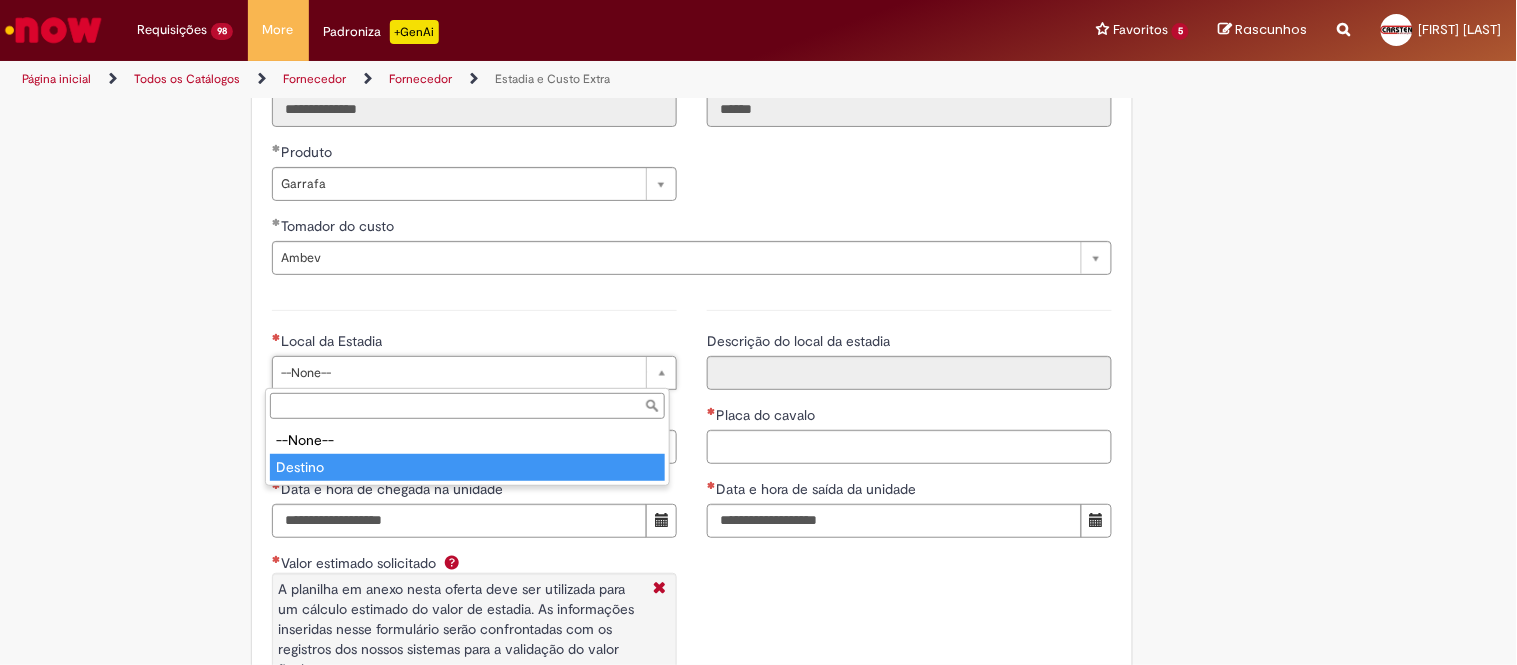 drag, startPoint x: 376, startPoint y: 461, endPoint x: 390, endPoint y: 456, distance: 14.866069 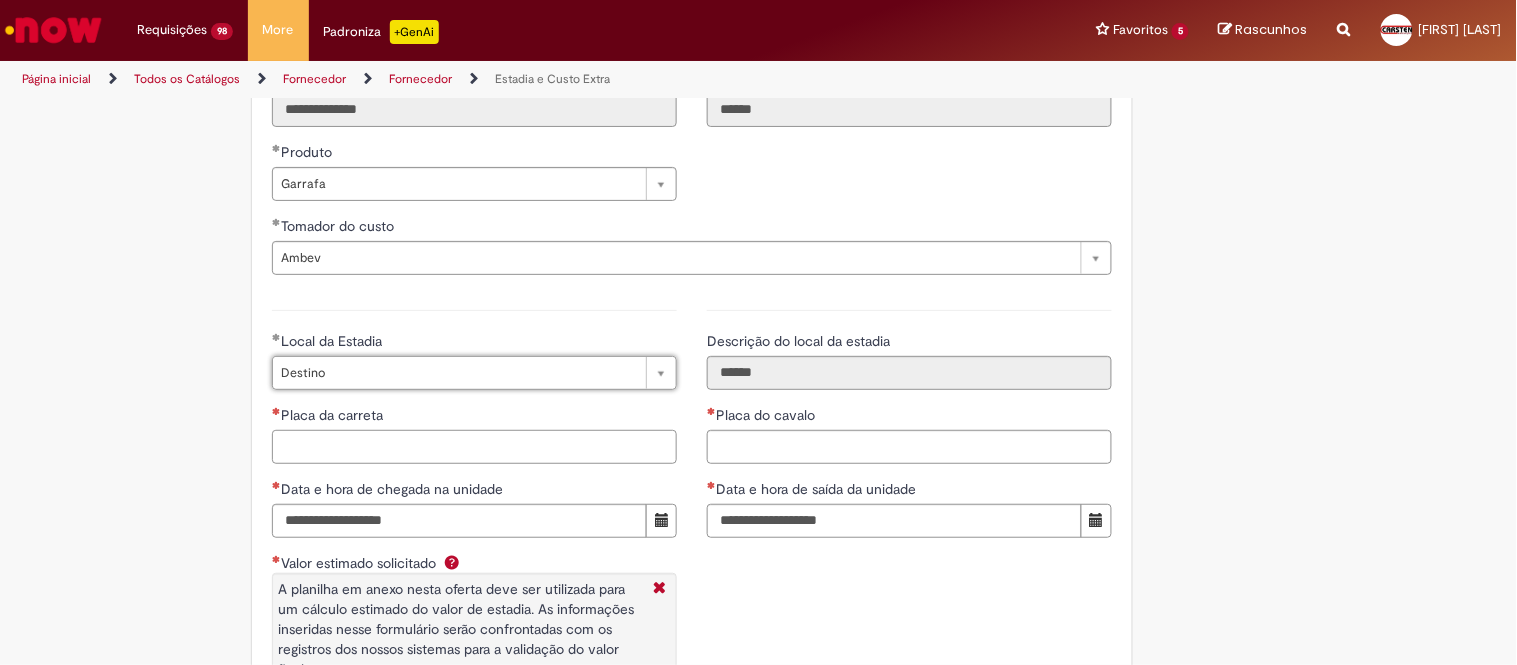 click on "Placa da carreta" at bounding box center (474, 447) 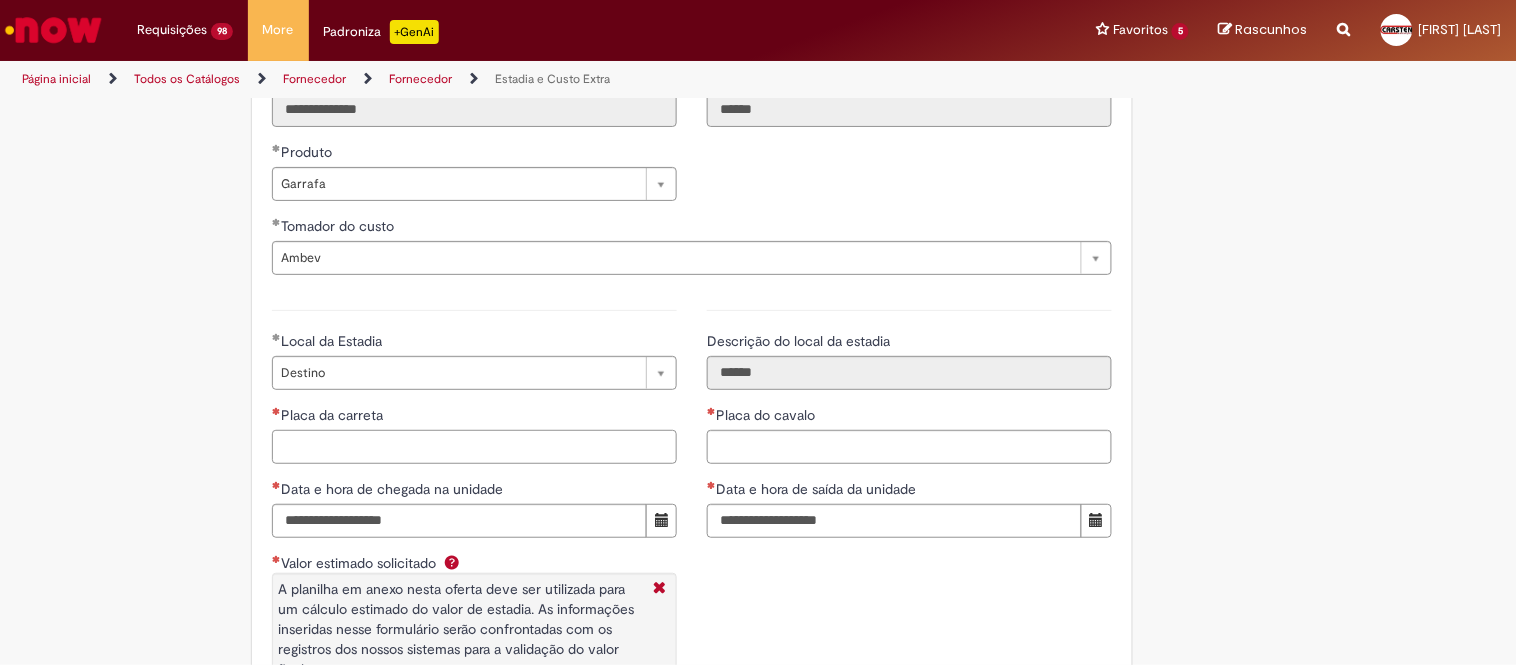 paste on "*******" 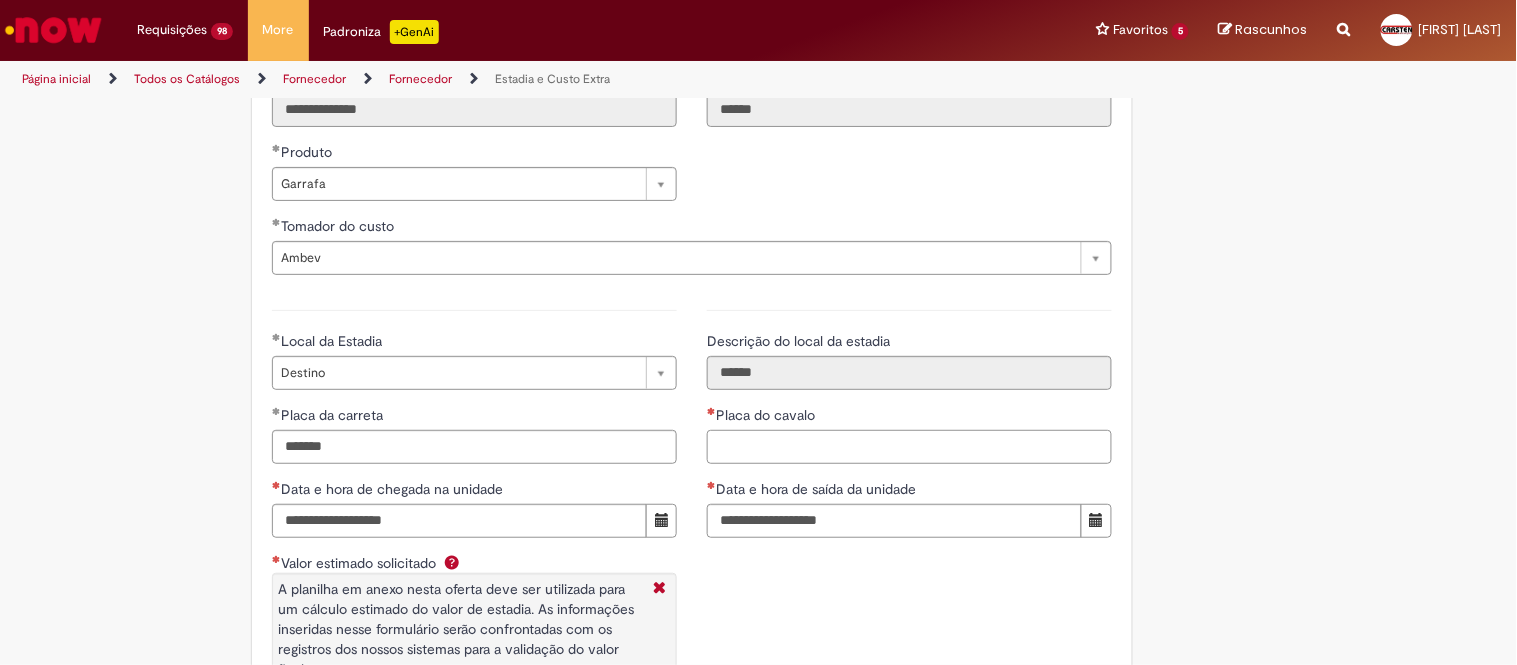 click on "Placa do cavalo" at bounding box center [909, 447] 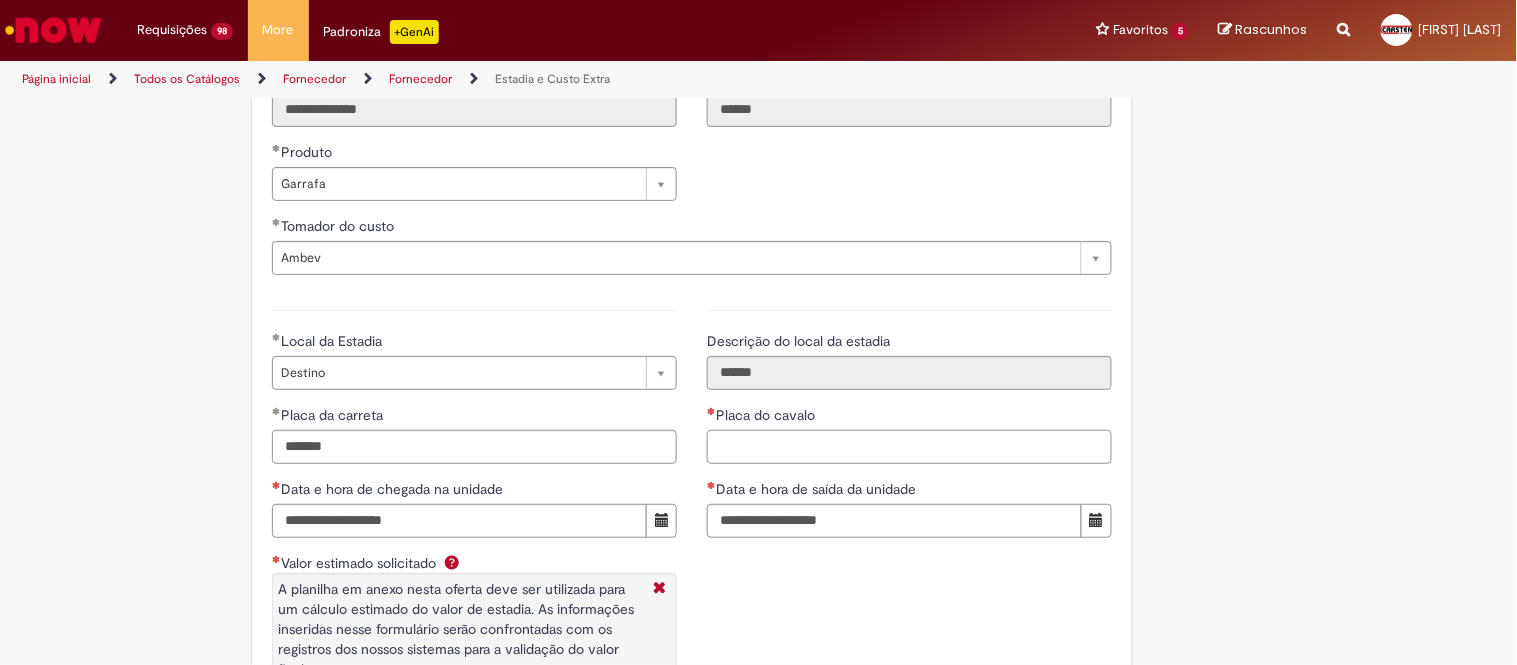 paste on "*******" 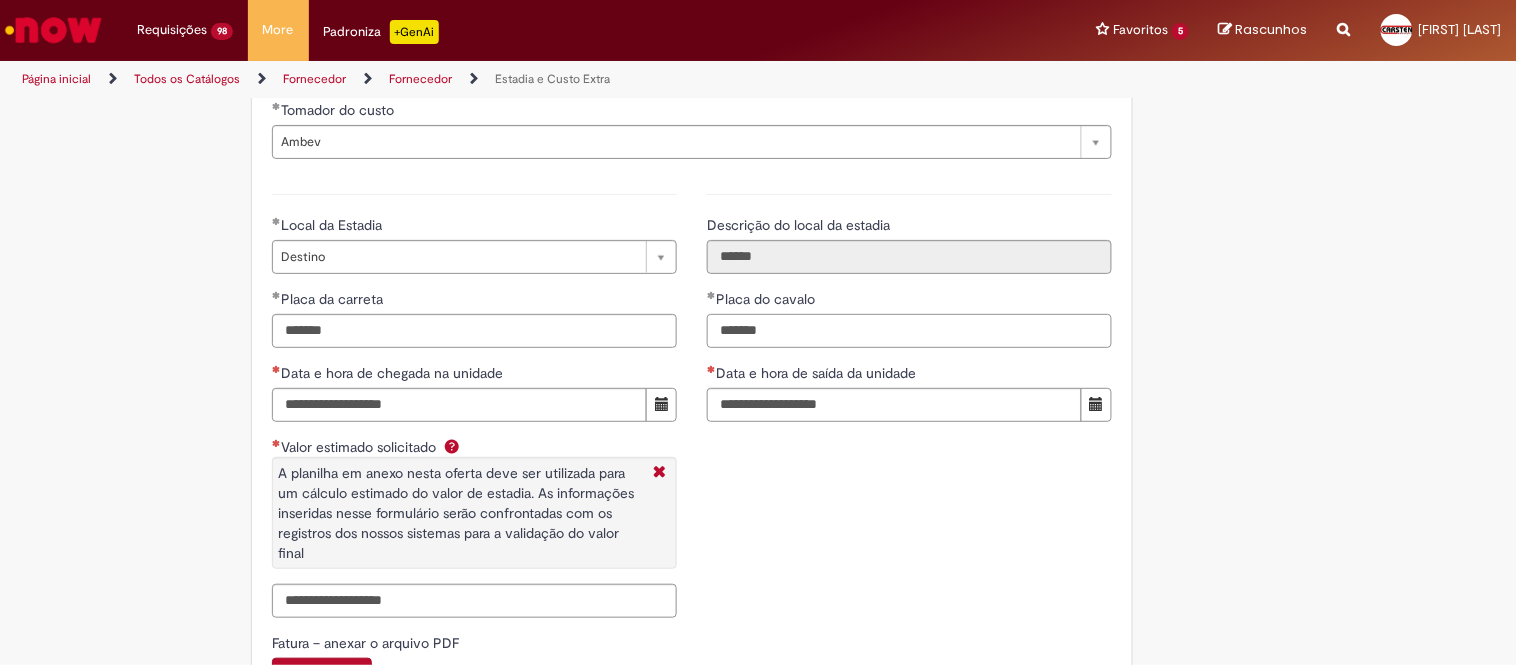 scroll, scrollTop: 2946, scrollLeft: 0, axis: vertical 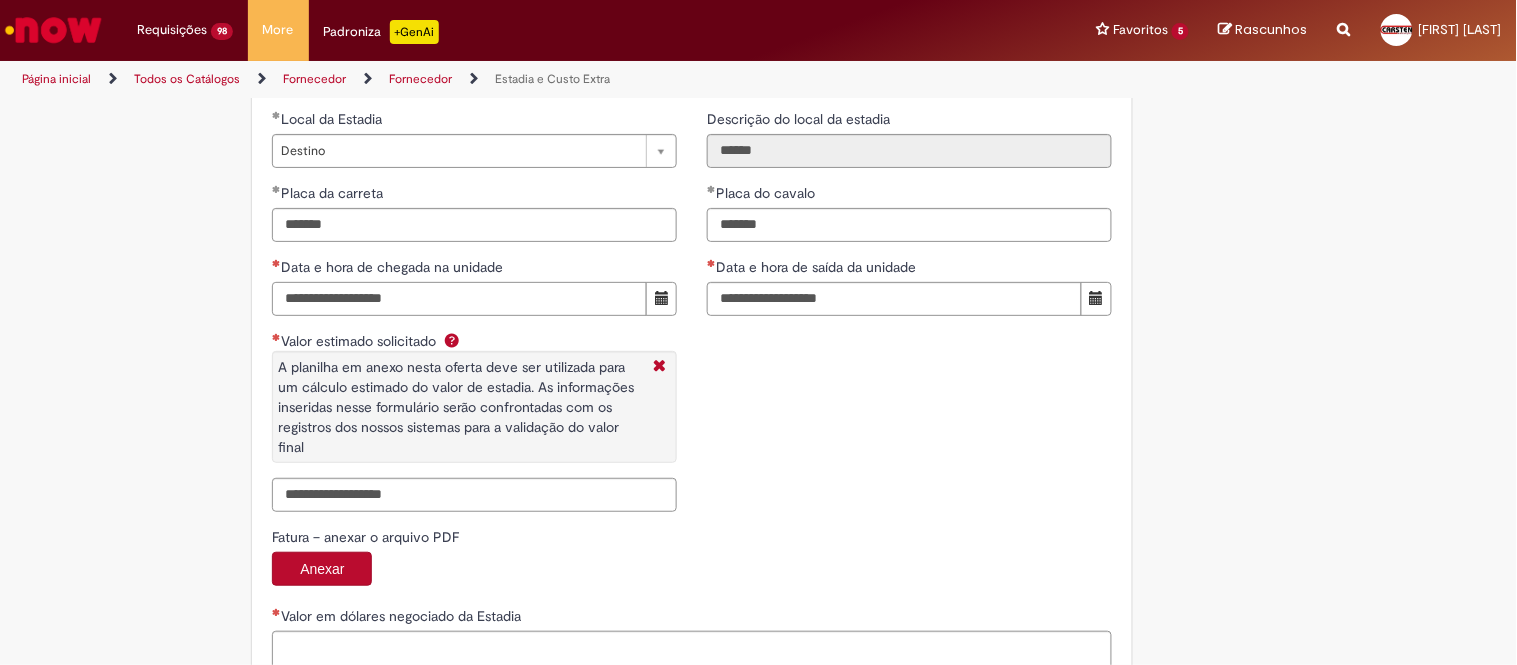 click on "Data e hora de chegada na unidade" at bounding box center (459, 299) 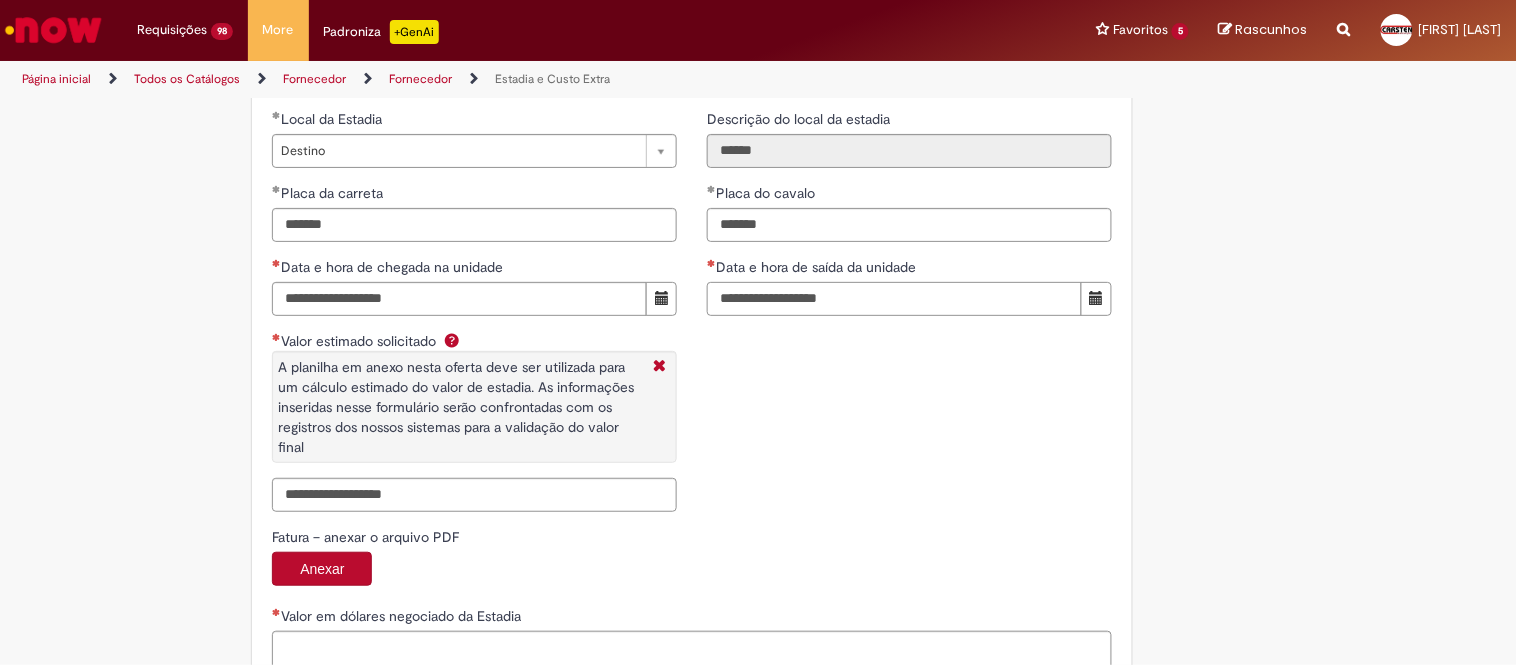 click on "Data e hora de saída da unidade" at bounding box center [894, 299] 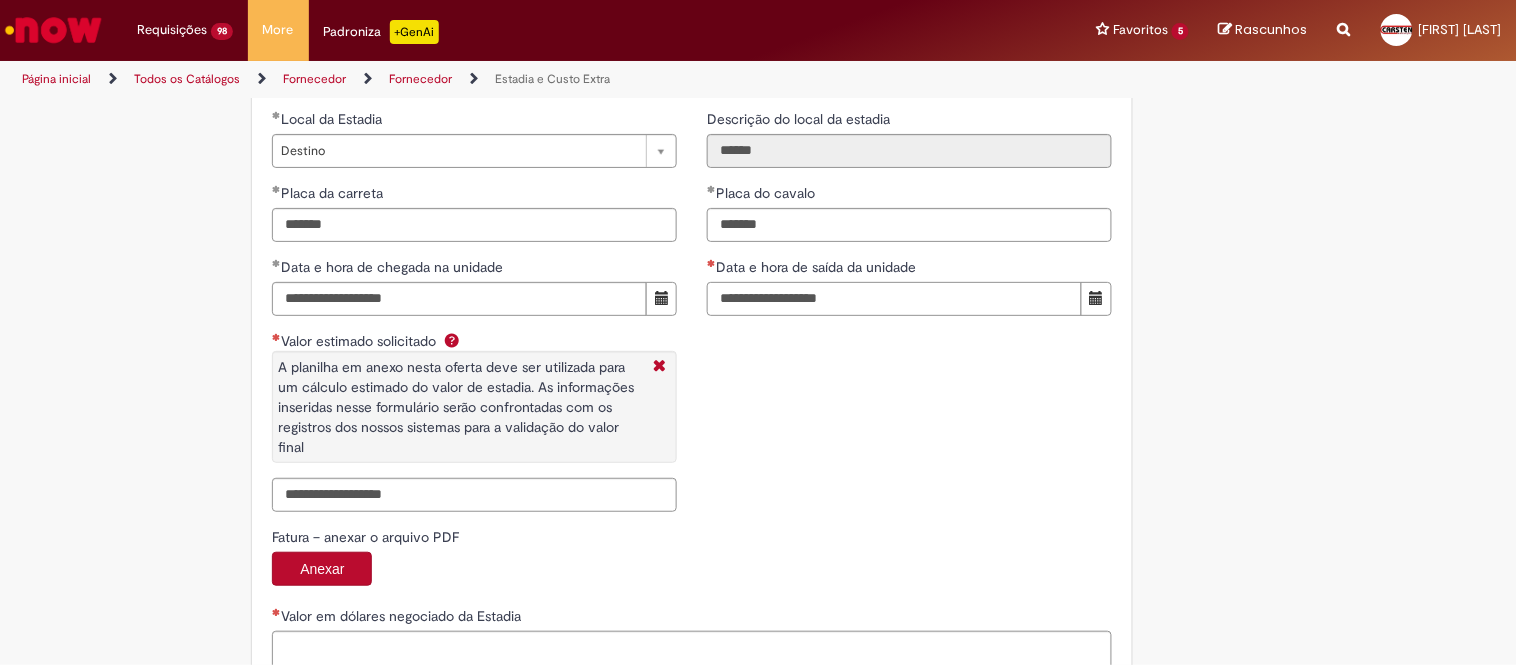 paste on "**********" 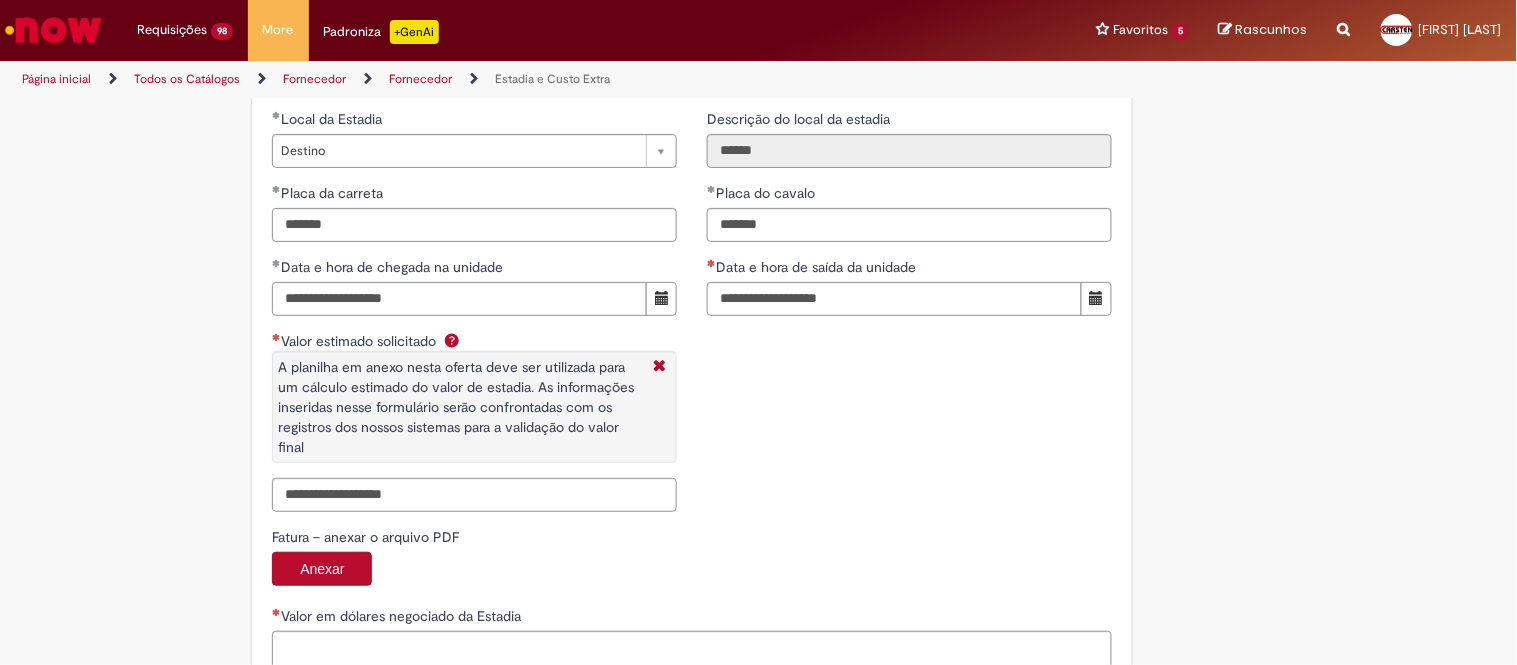 click on "**********" at bounding box center [474, 297] 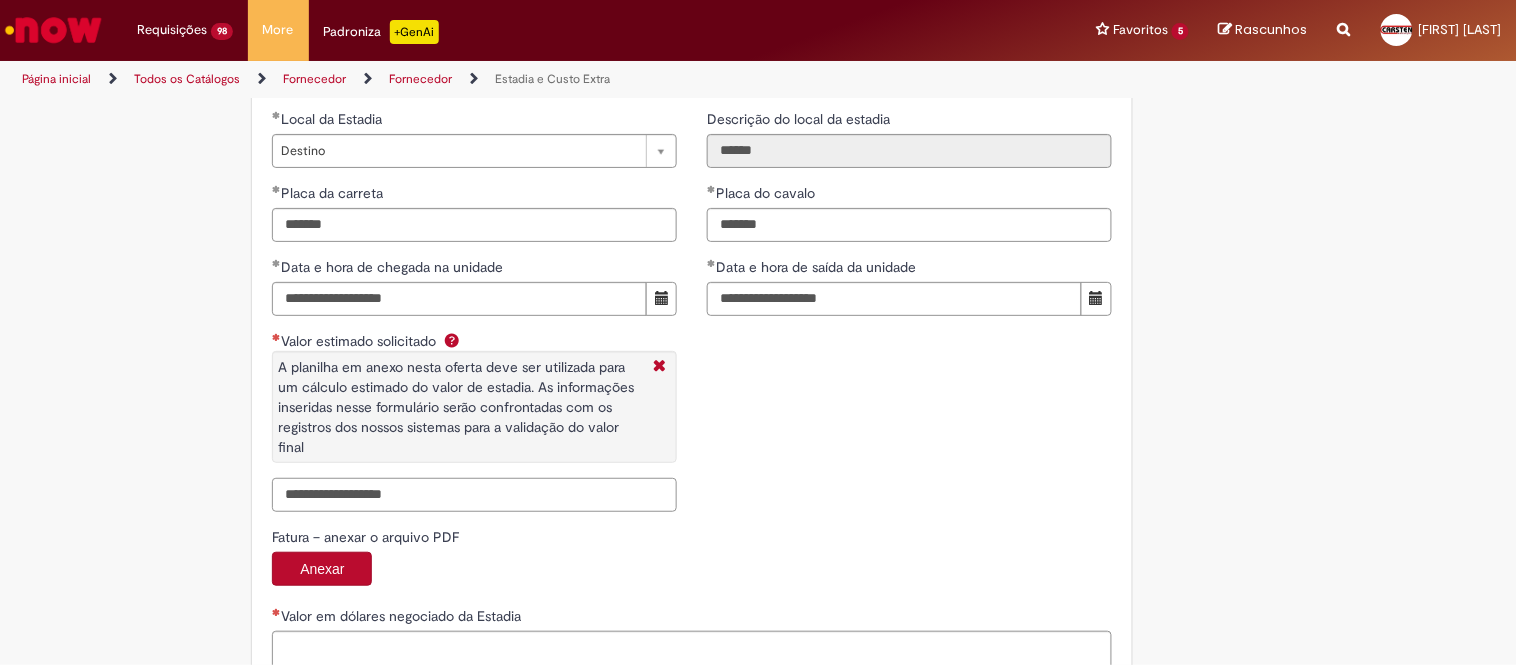 click on "Valor estimado solicitado A planilha em anexo nesta oferta deve ser utilizada para um cálculo estimado do valor de estadia. As informações inseridas nesse formulário serão confrontadas com os registros dos nossos sistemas para a validação do valor final" at bounding box center [474, 495] 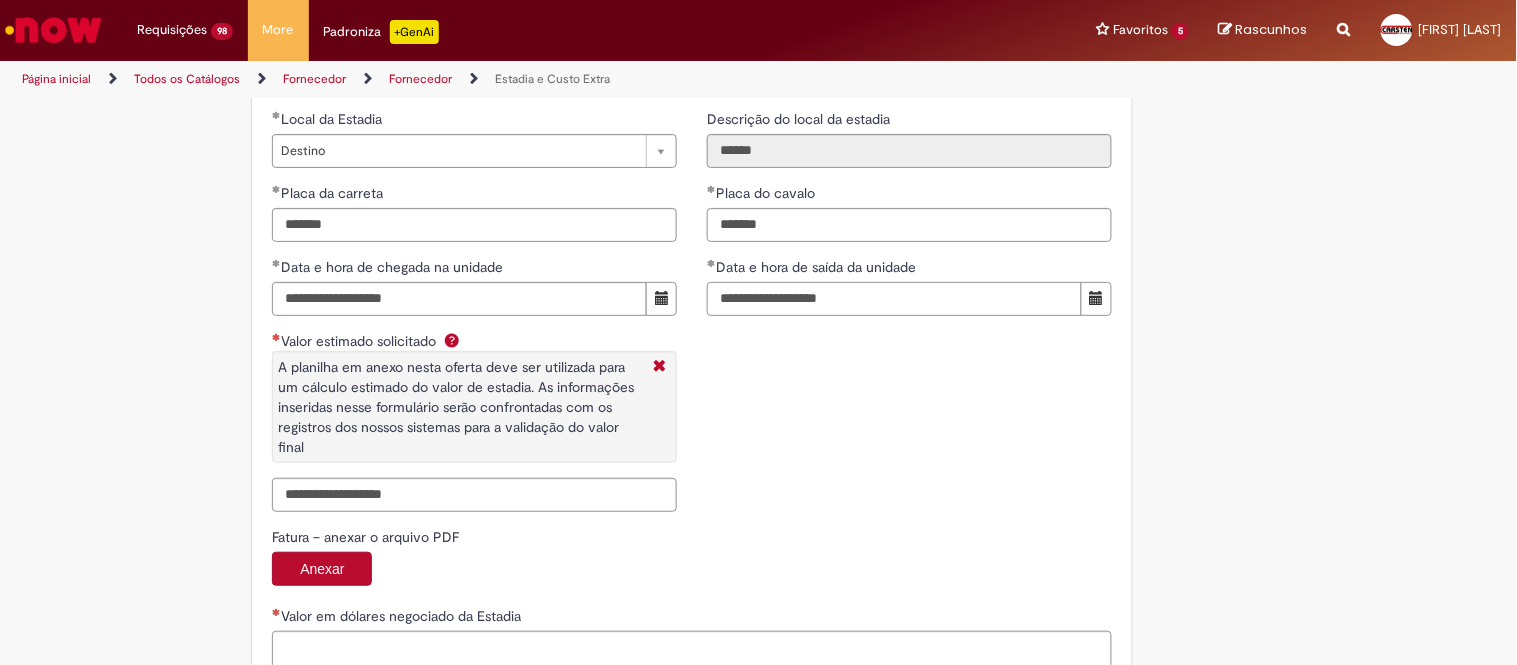 click on "**********" at bounding box center (894, 299) 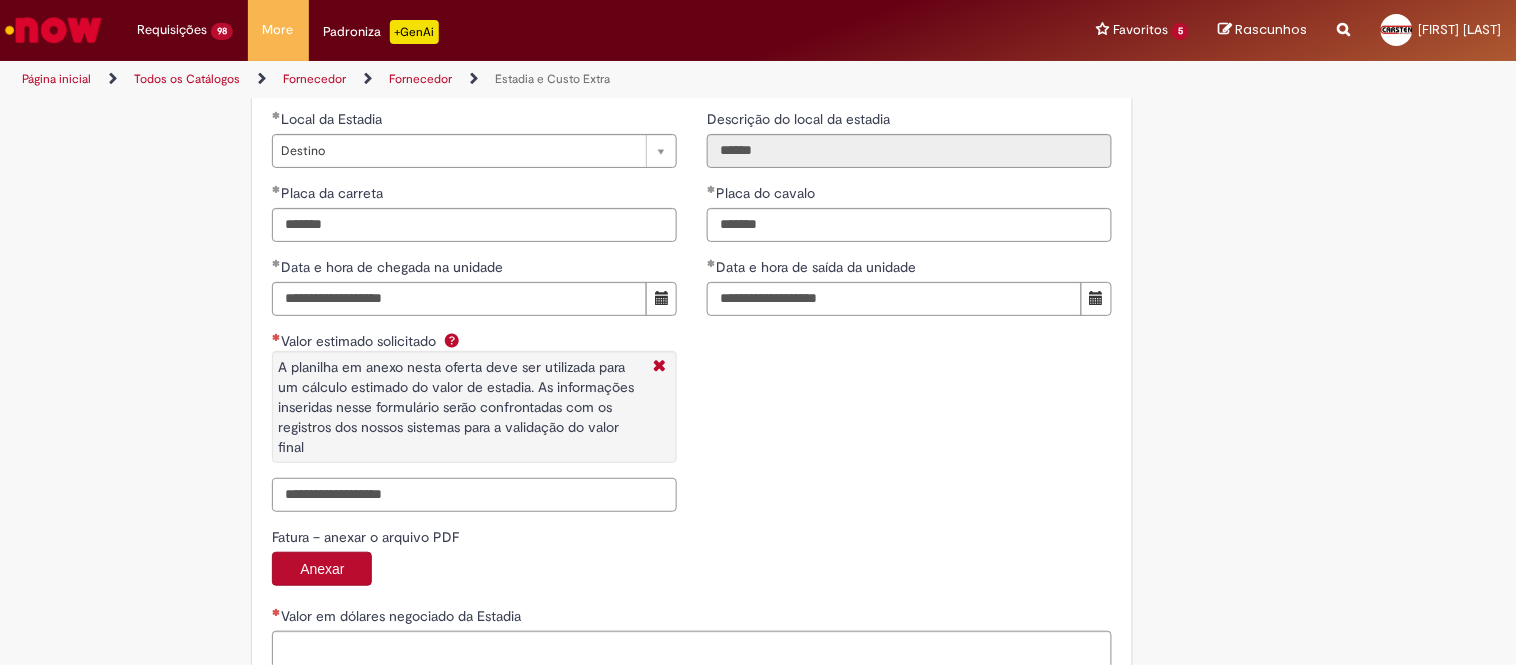 click on "Valor estimado solicitado A planilha em anexo nesta oferta deve ser utilizada para um cálculo estimado do valor de estadia. As informações inseridas nesse formulário serão confrontadas com os registros dos nossos sistemas para a validação do valor final" at bounding box center (474, 495) 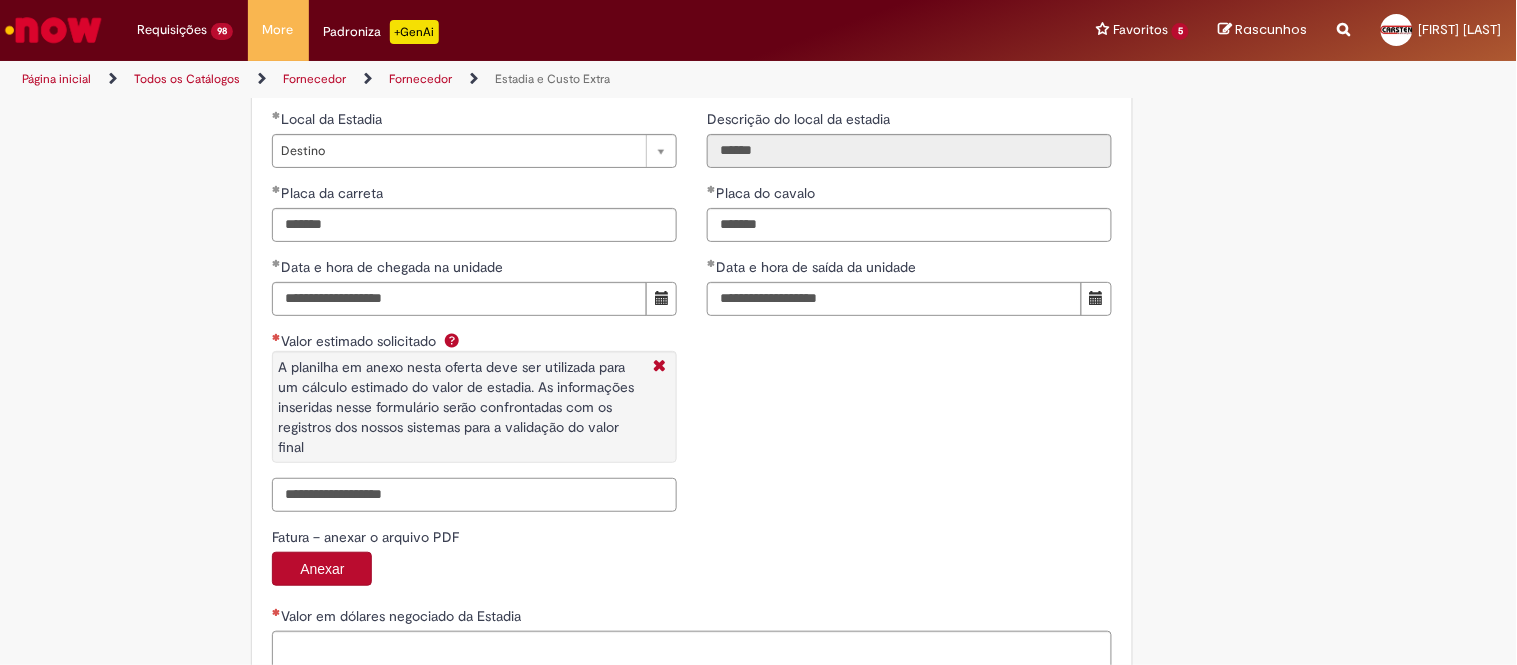 paste on "**********" 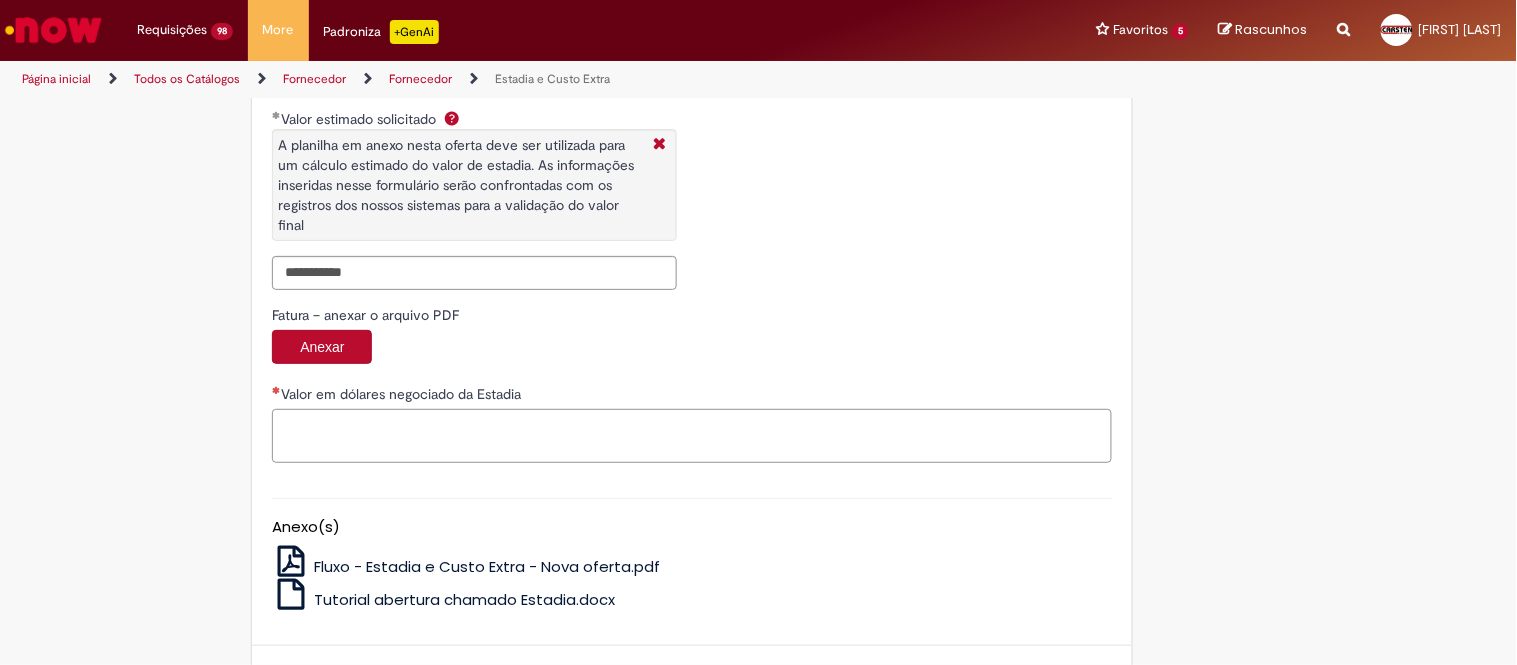 click on "Valor em dólares negociado da Estadia" at bounding box center [692, 436] 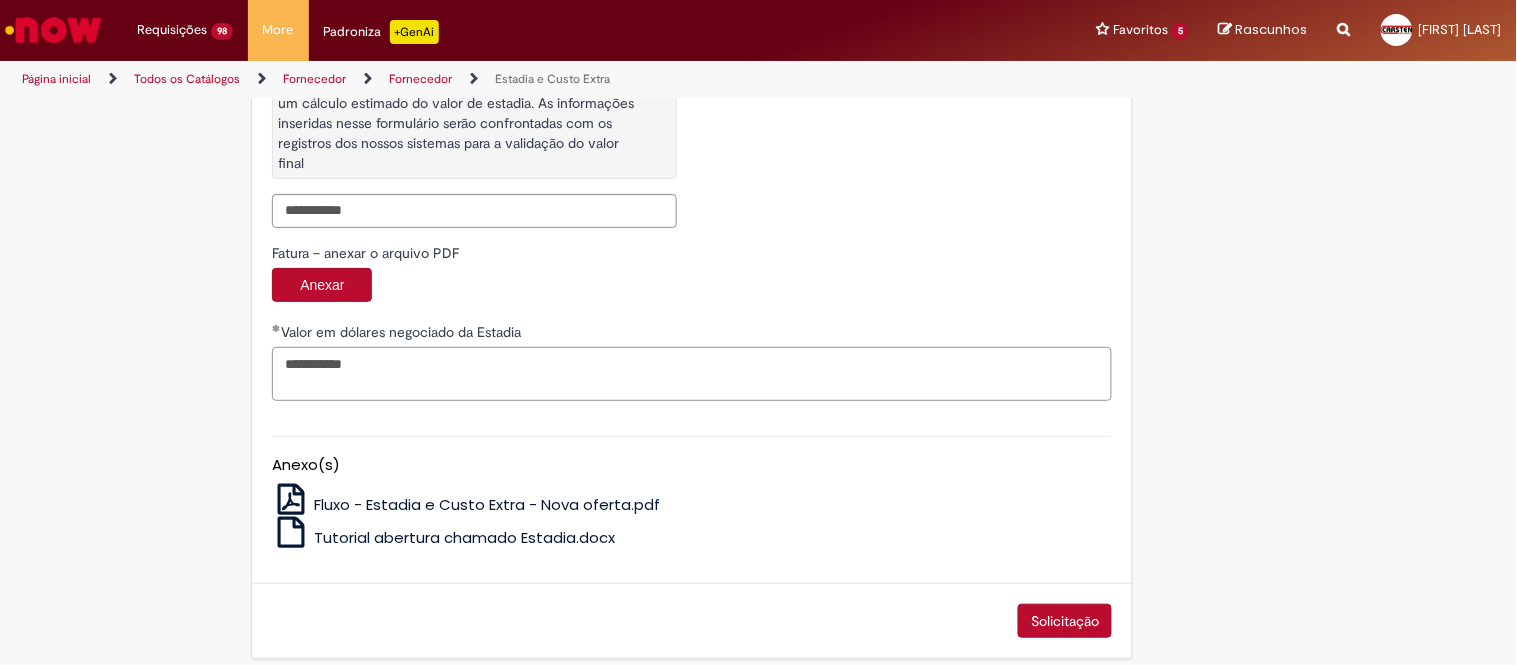 scroll, scrollTop: 3253, scrollLeft: 0, axis: vertical 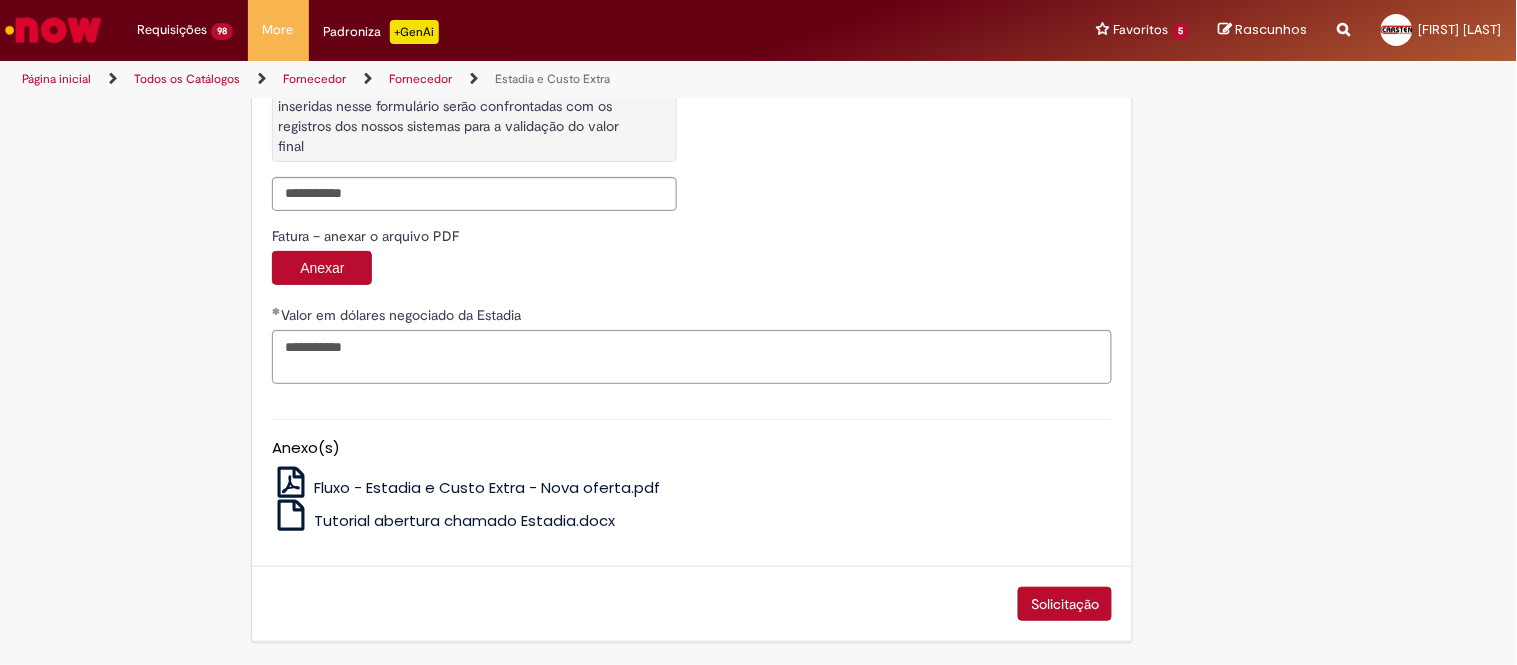 click on "Solicitação" at bounding box center [1065, 604] 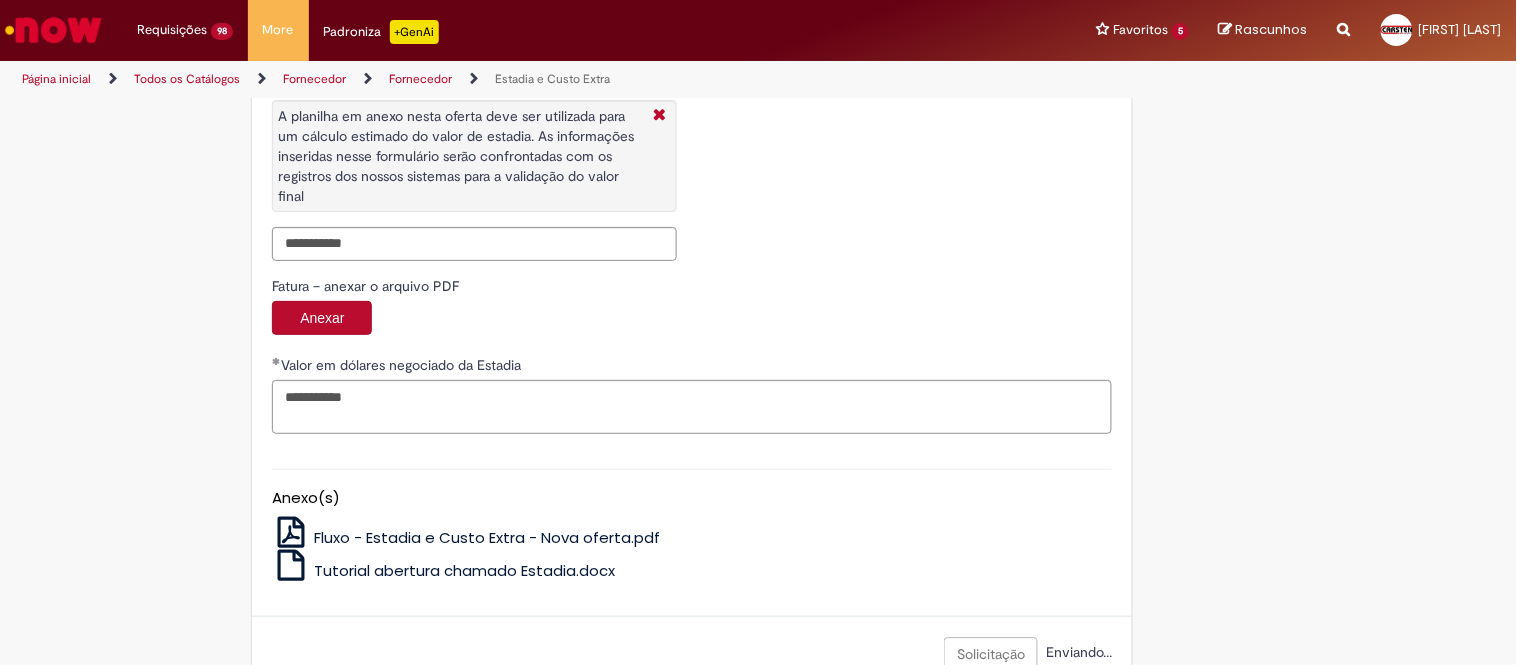 scroll, scrollTop: 3253, scrollLeft: 0, axis: vertical 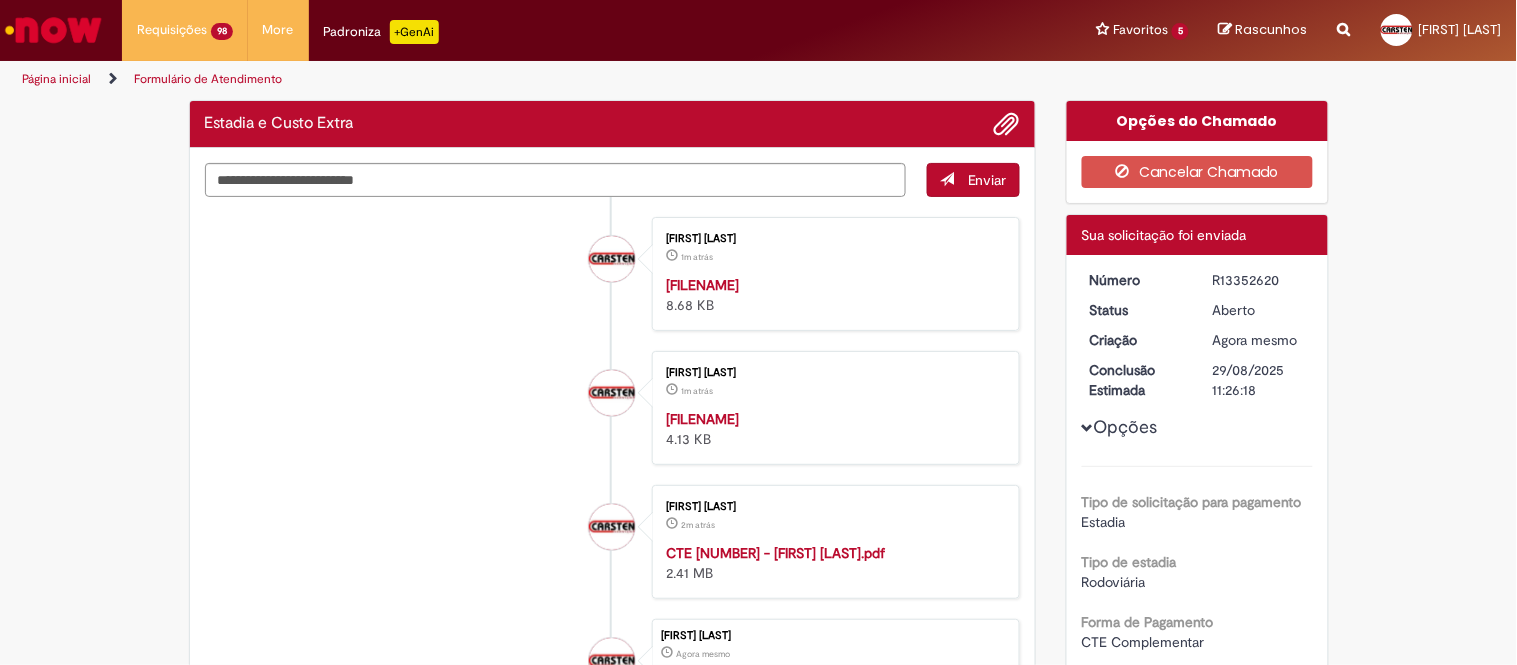 click on "R13352620" at bounding box center [1259, 280] 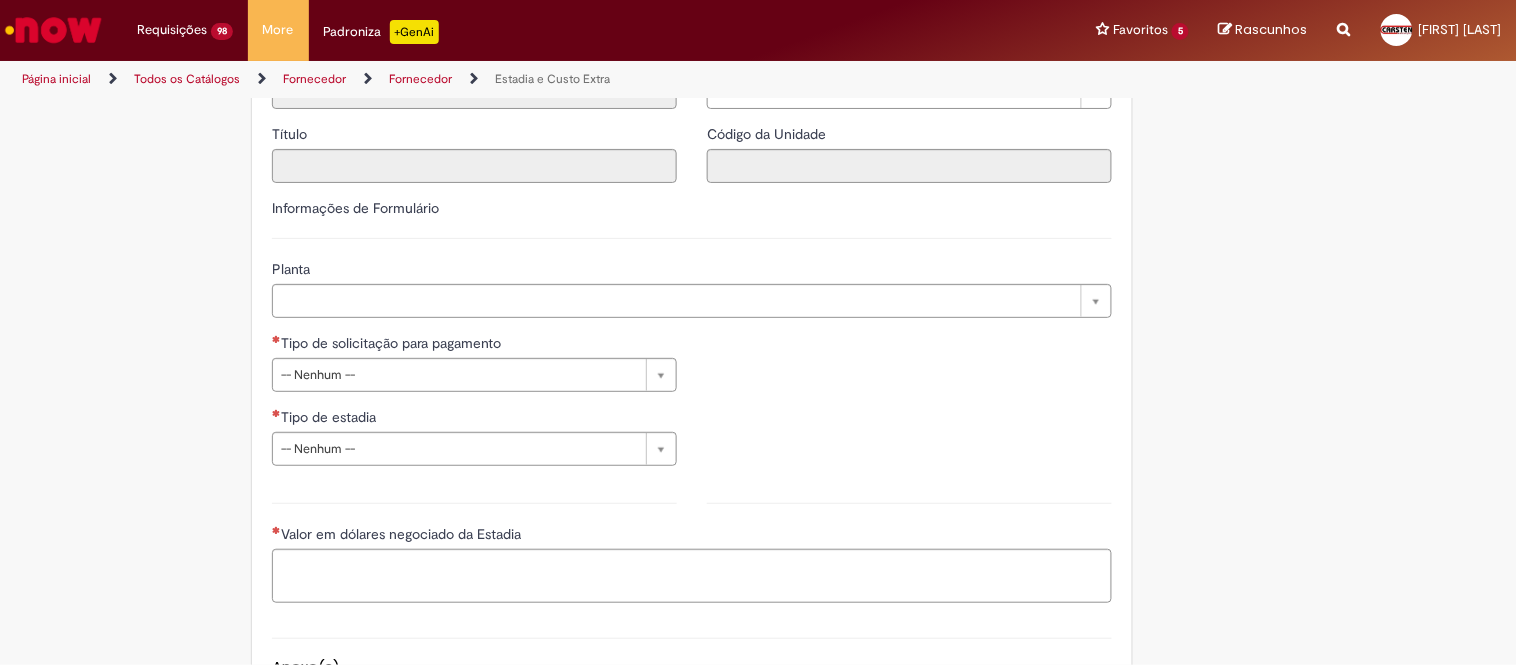 scroll, scrollTop: 555, scrollLeft: 0, axis: vertical 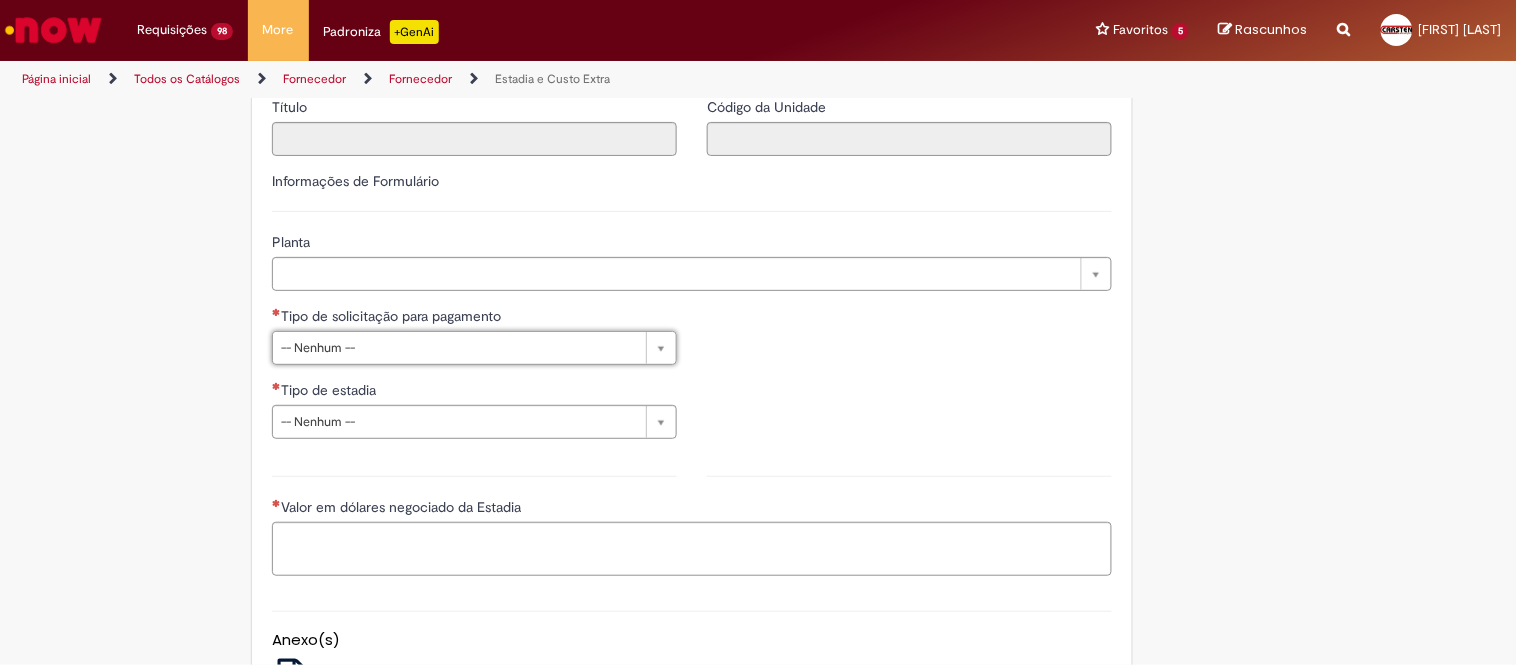 drag, startPoint x: 396, startPoint y: 354, endPoint x: 363, endPoint y: 384, distance: 44.598206 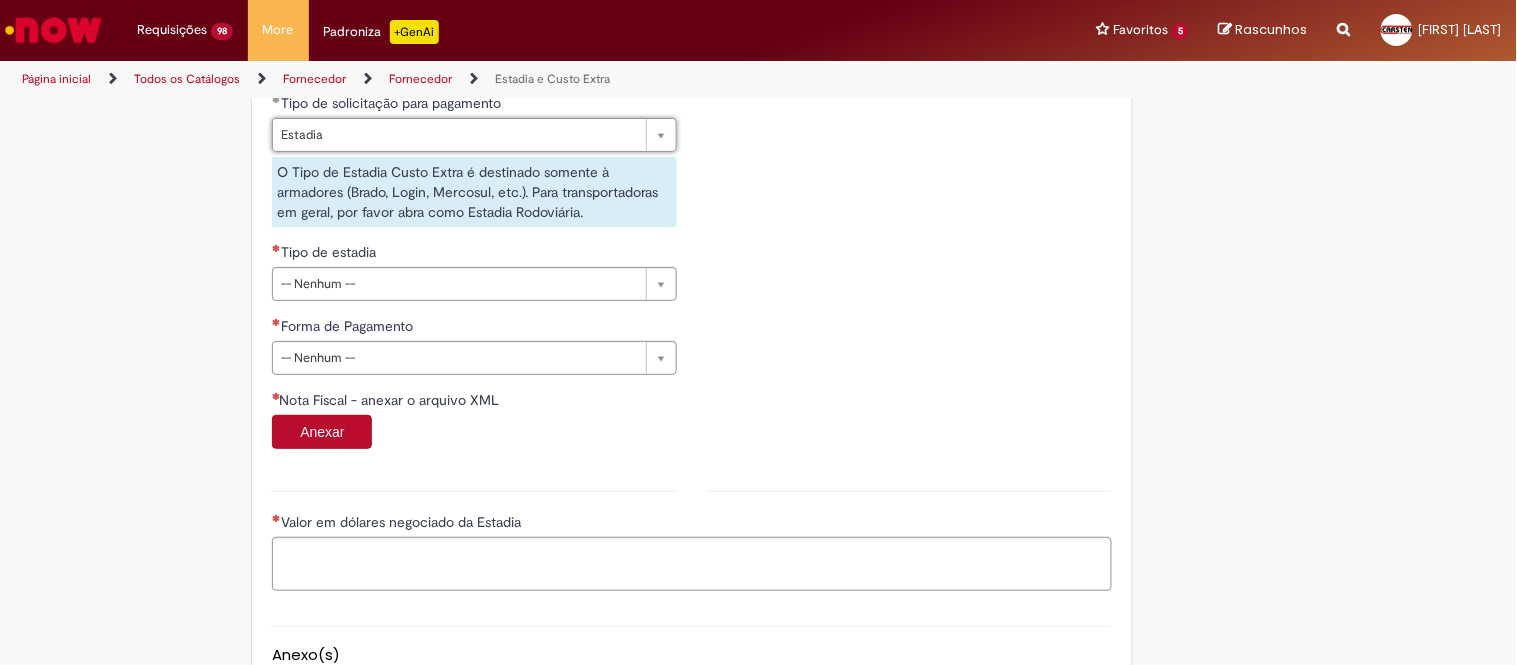 scroll, scrollTop: 777, scrollLeft: 0, axis: vertical 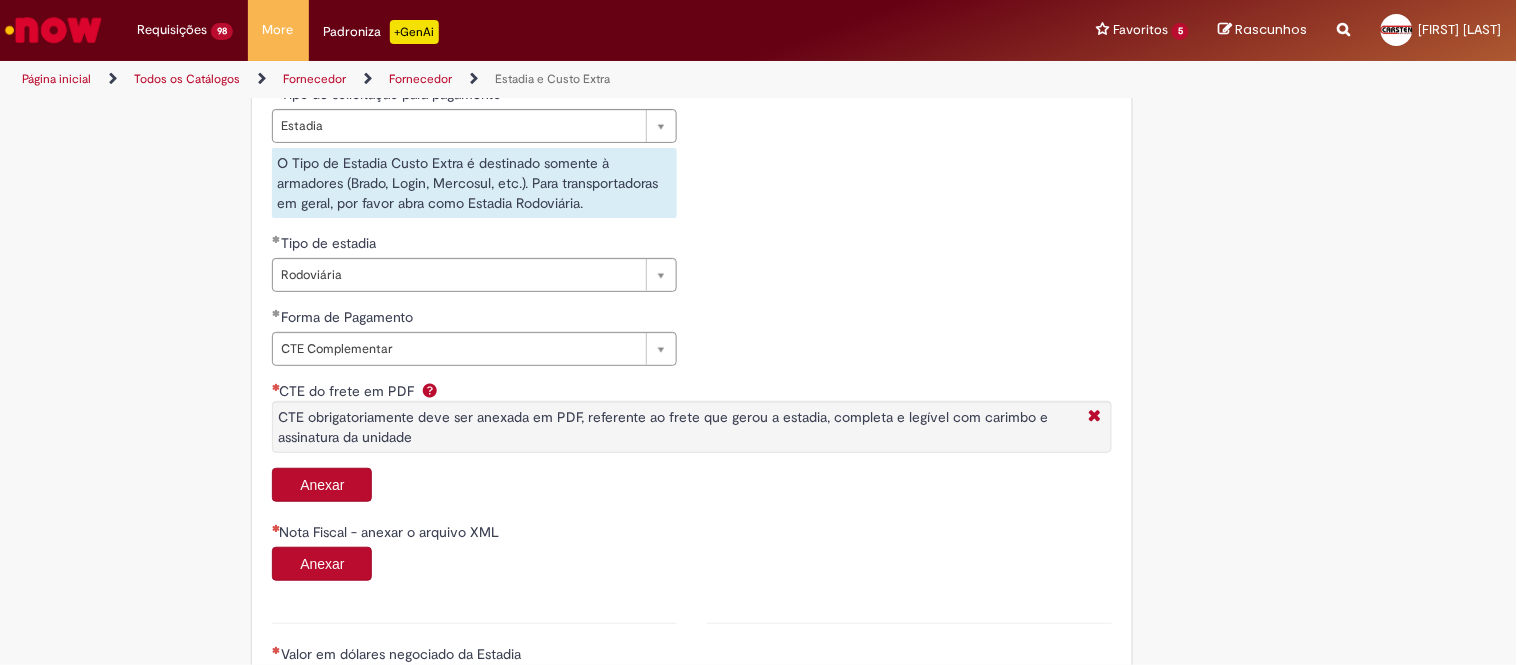 click on "Anexar" at bounding box center (322, 485) 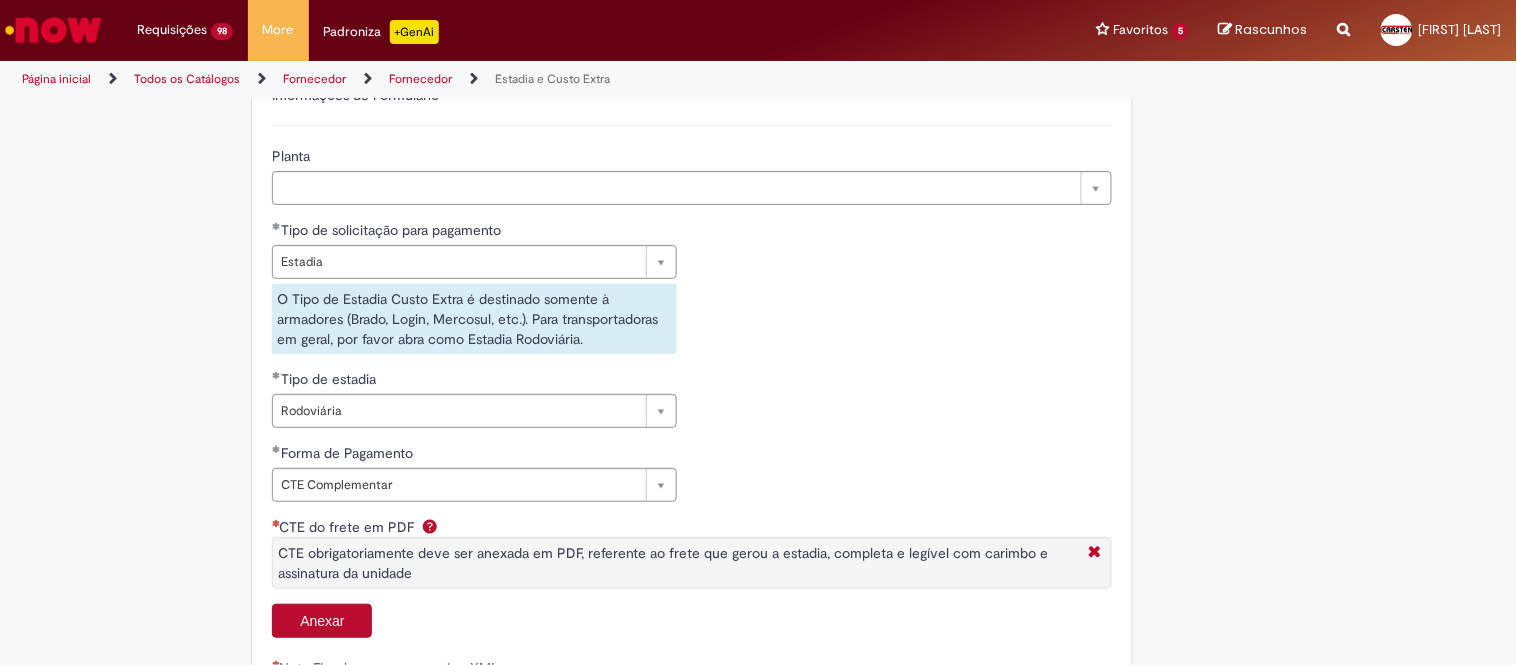 scroll, scrollTop: 888, scrollLeft: 0, axis: vertical 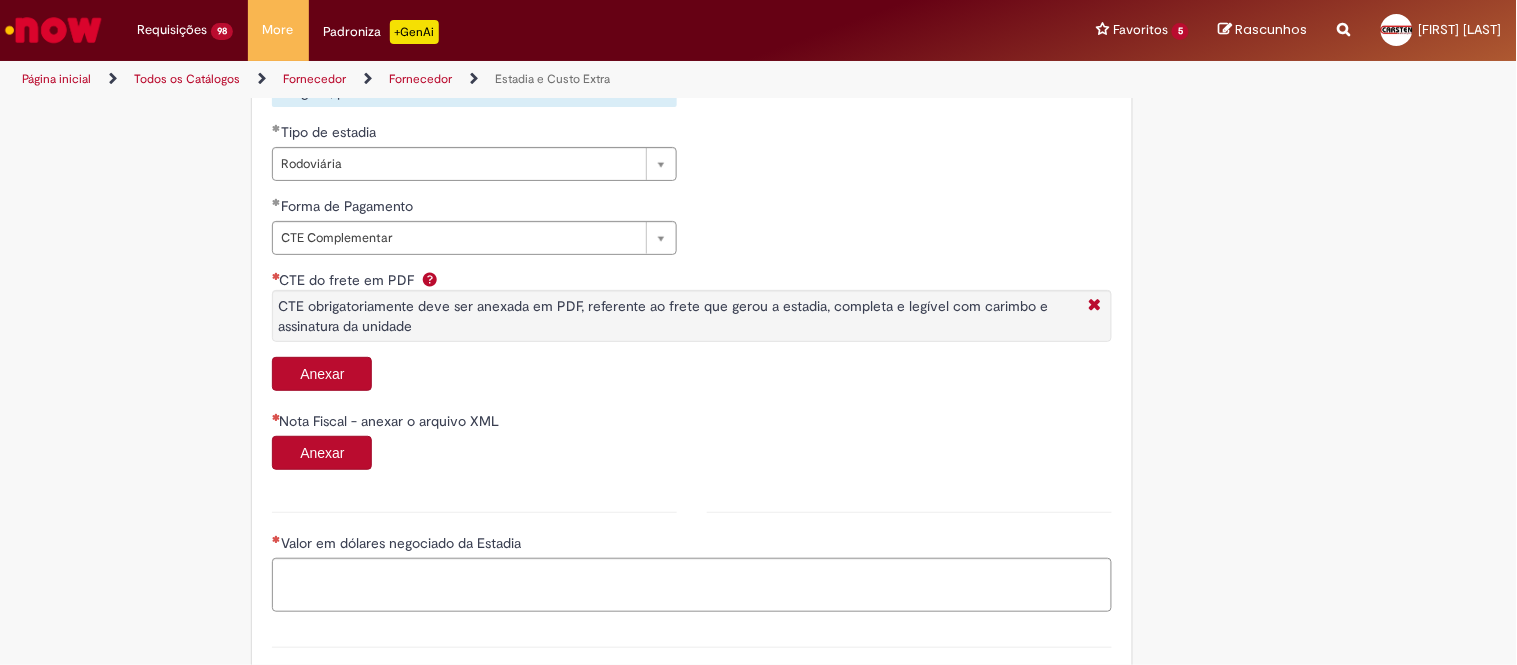 click on "Anexar" at bounding box center (322, 374) 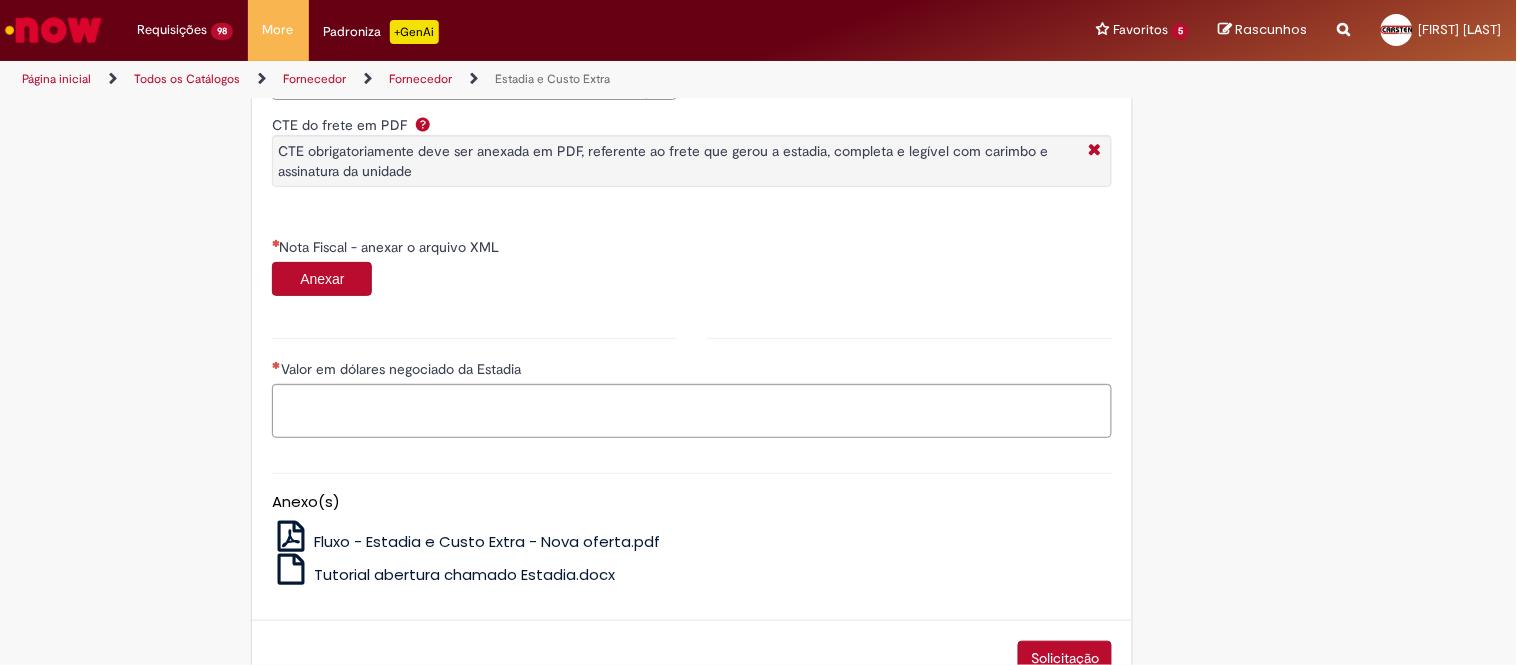 scroll, scrollTop: 1101, scrollLeft: 0, axis: vertical 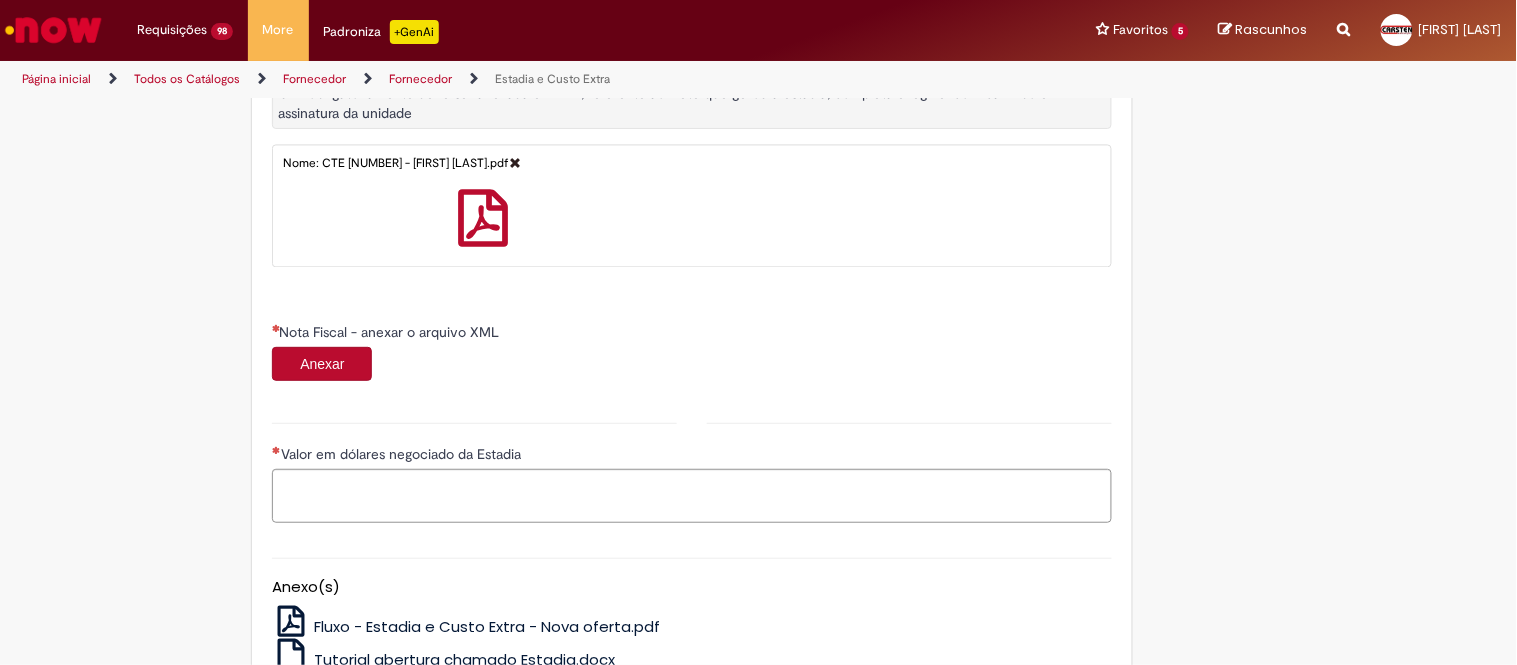 click on "Anexar" at bounding box center (322, 364) 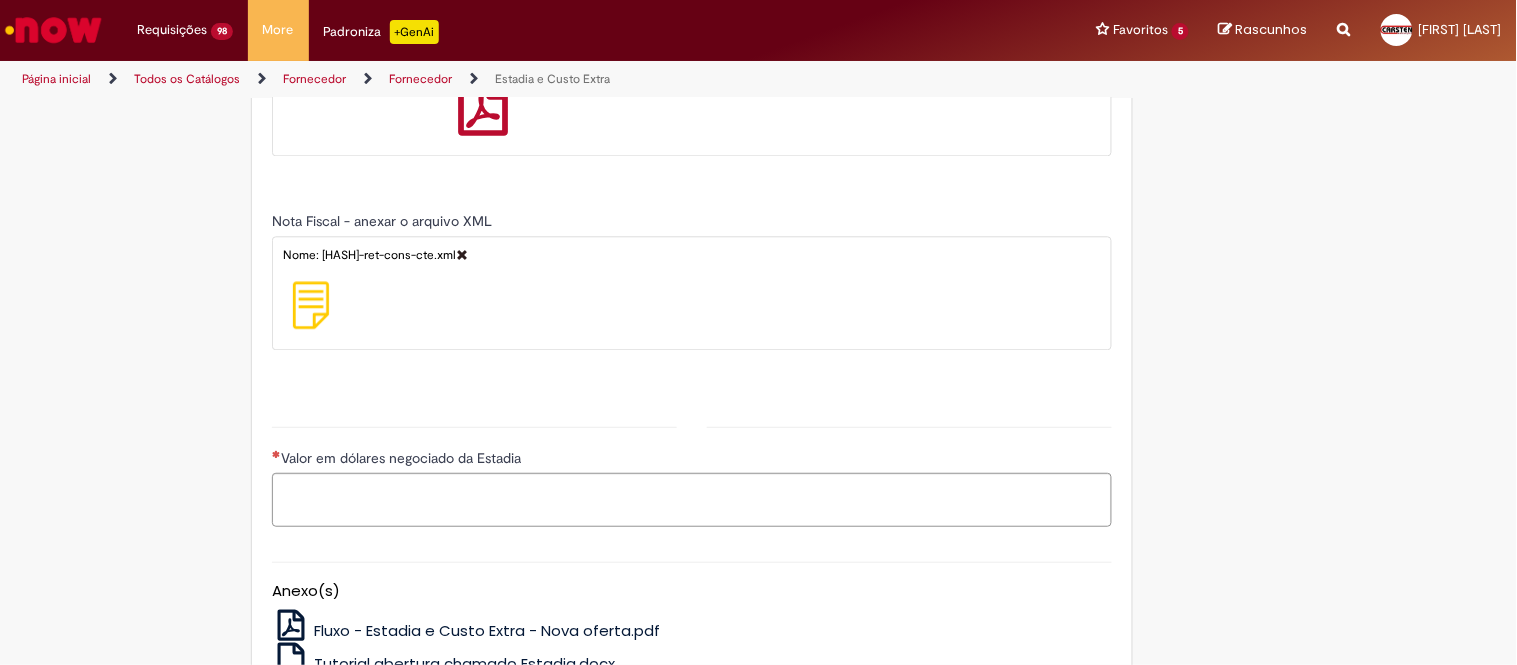 scroll, scrollTop: 1101, scrollLeft: 0, axis: vertical 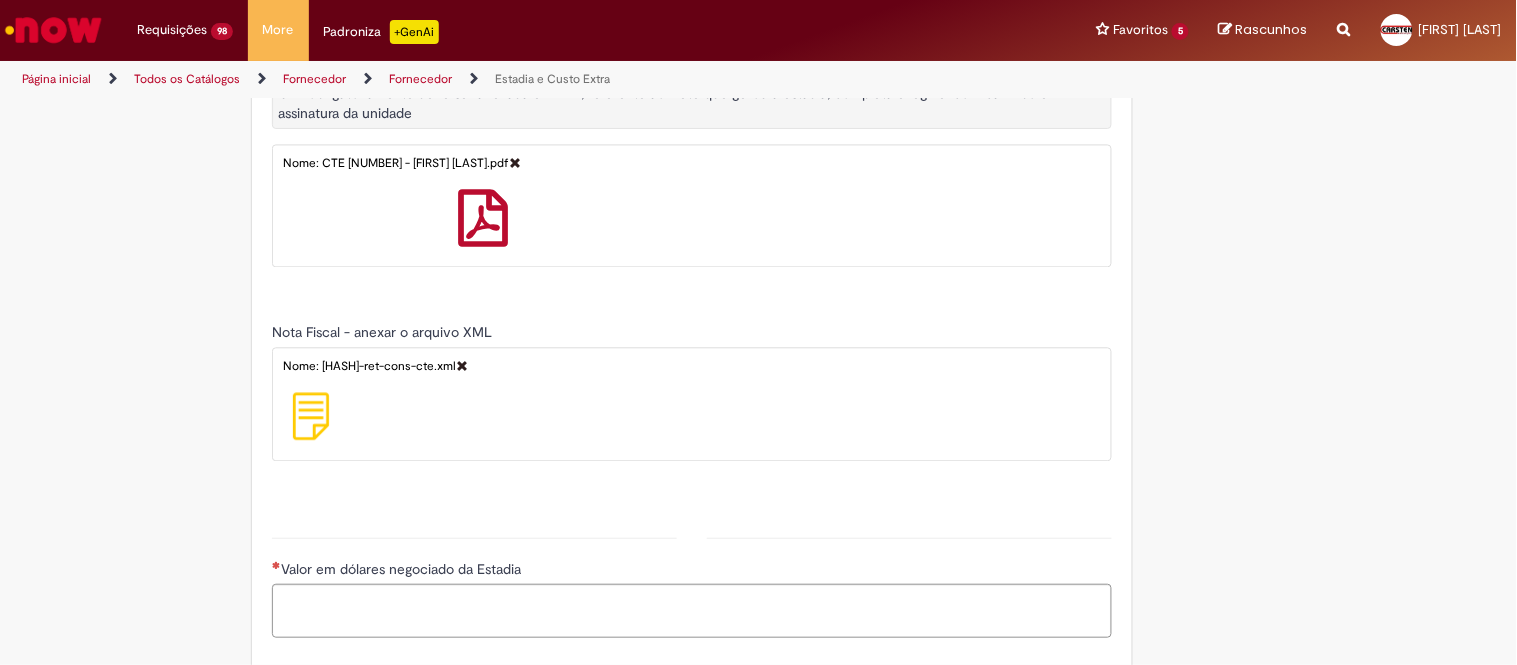 click on "CTE do frete em PDF  CTE obrigatoriamente deve ser anexada em PDF, referente ao frete que gerou a estadia, completa e legível com carimbo e assinatura da unidade
Nome: [HASH]-ret-cons-cte.xml
N° do Booking N° de ordem de Serviço N° do Container Documento carimbado e assinado pela Cervejaria geradora de estadia (PDF)
Carregar
Nota Fiscal - anexar o arquivo XML
Nome: [HASH]-ret-cons-cte.xml" at bounding box center (692, 286) 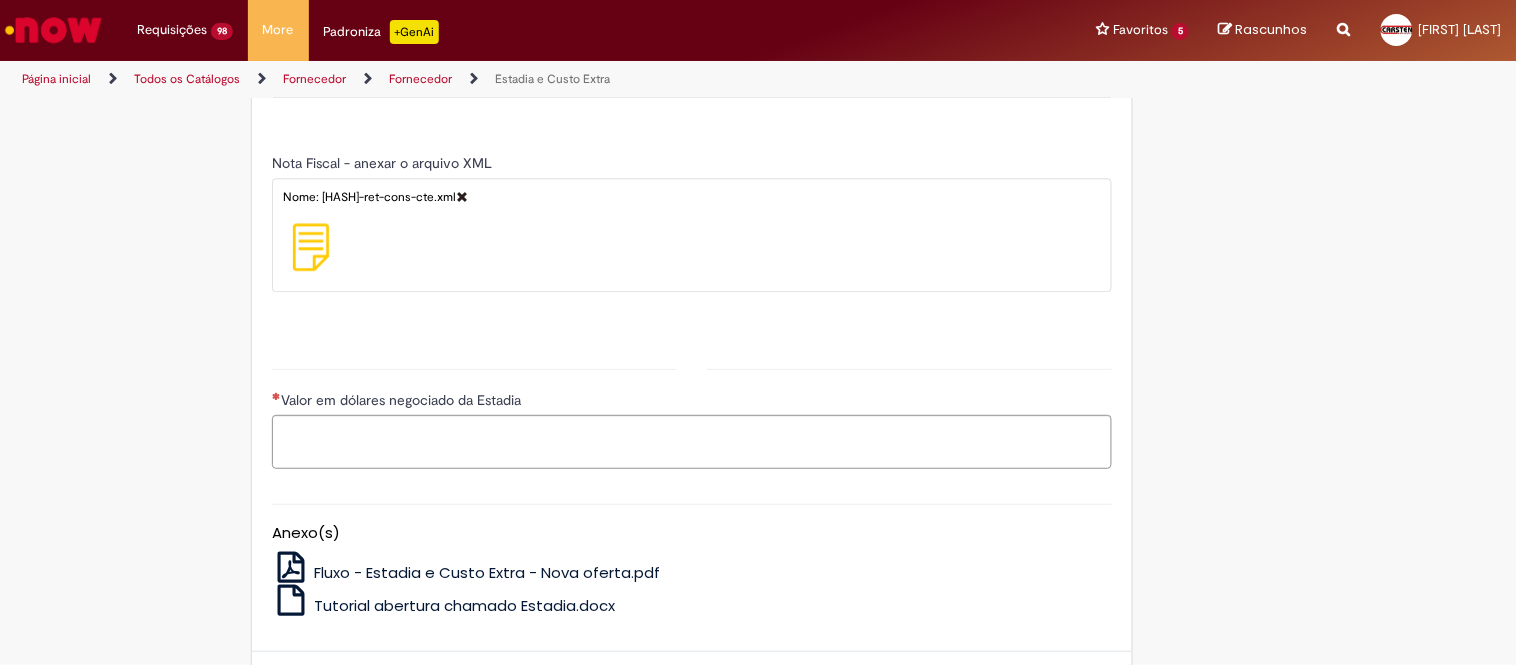 scroll, scrollTop: 1248, scrollLeft: 0, axis: vertical 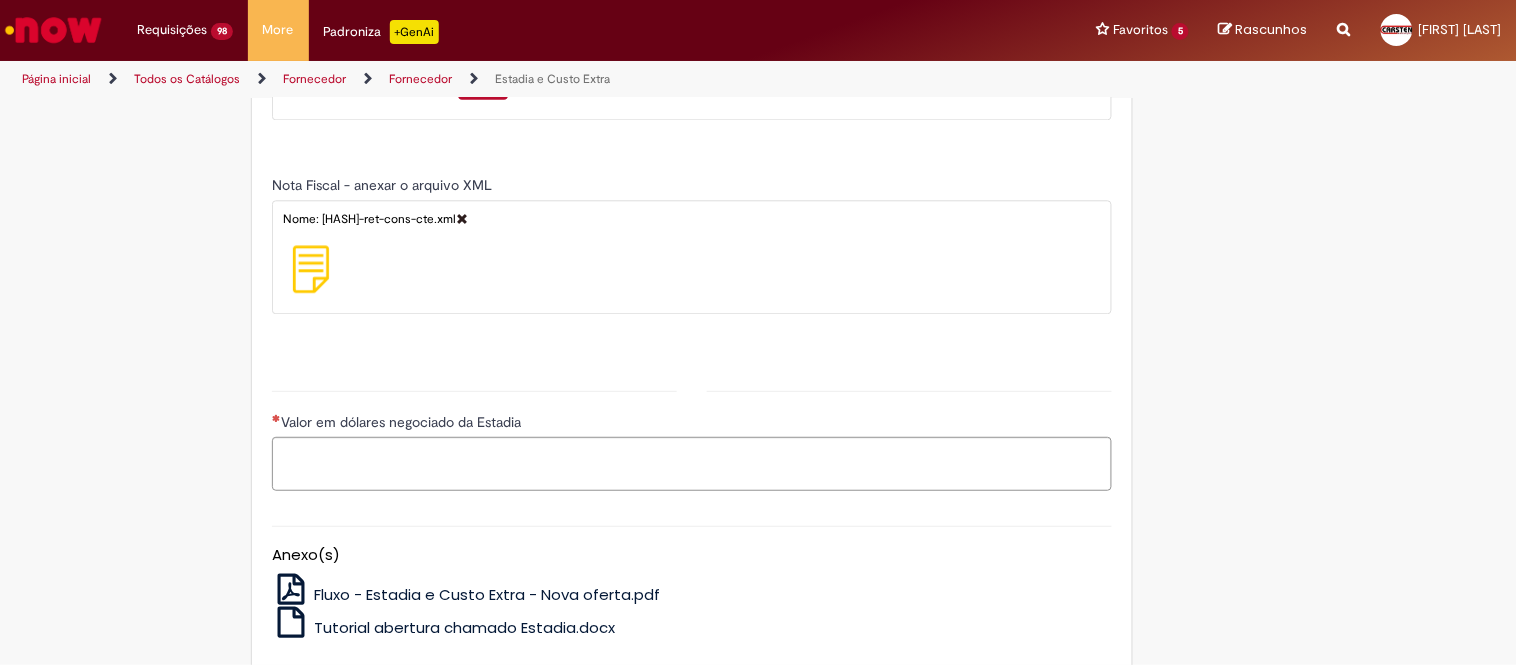click on "CTE do frete em PDF  CTE obrigatoriamente deve ser anexada em PDF, referente ao frete que gerou a estadia, completa e legível com carimbo e assinatura da unidade
Nome: [HASH]-ret-cons-cte.xml
N° do Booking N° de ordem de Serviço N° do Container Documento carimbado e assinado pela Cervejaria geradora de estadia (PDF)
Carregar
Nota Fiscal - anexar o arquivo XML
Nome: [HASH]-ret-cons-cte.xml" at bounding box center (692, 139) 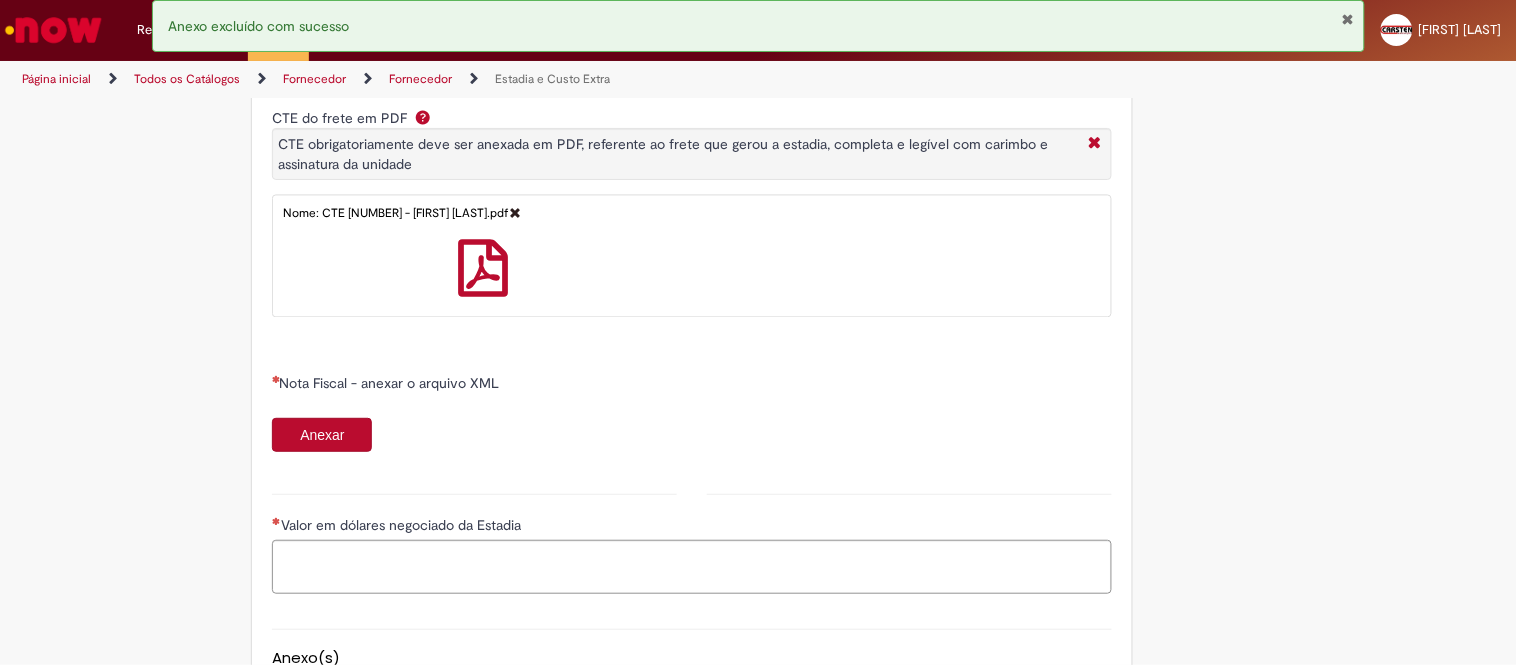 scroll, scrollTop: 1026, scrollLeft: 0, axis: vertical 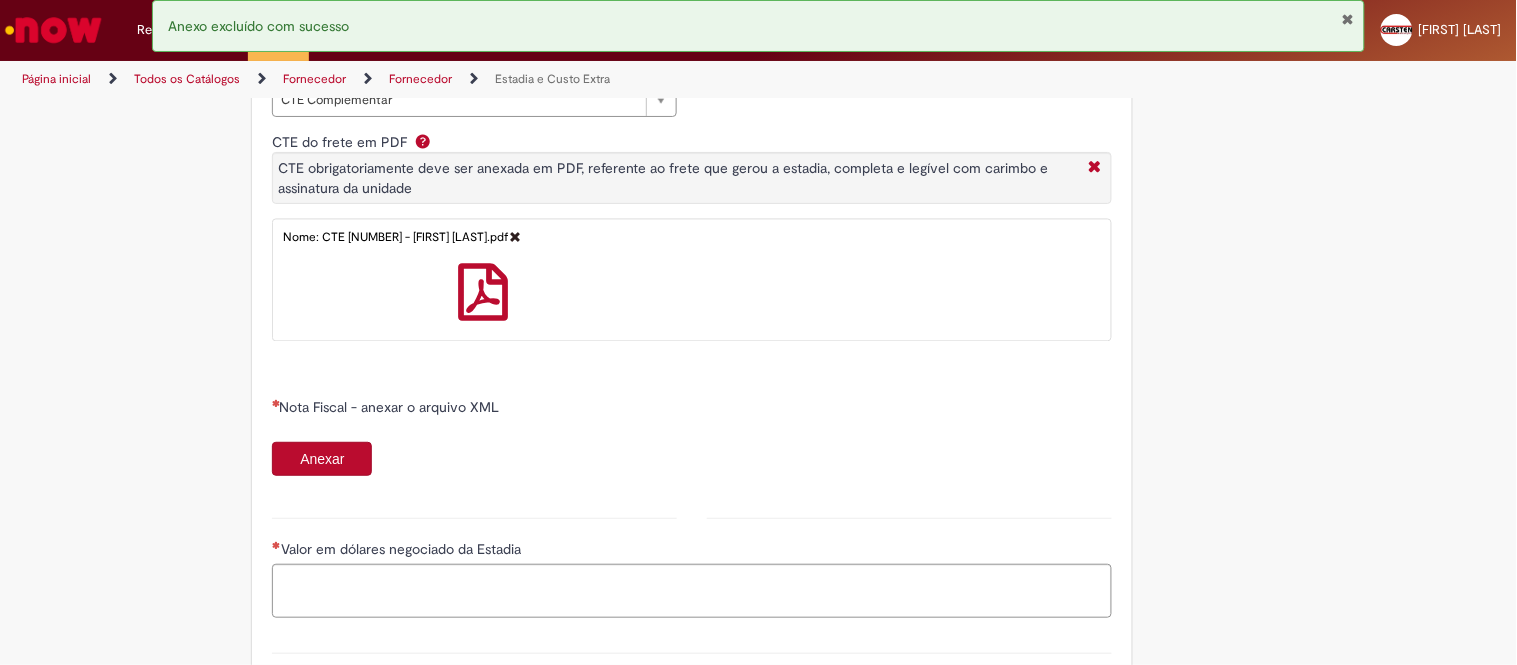 click on "Anexar" at bounding box center (322, 459) 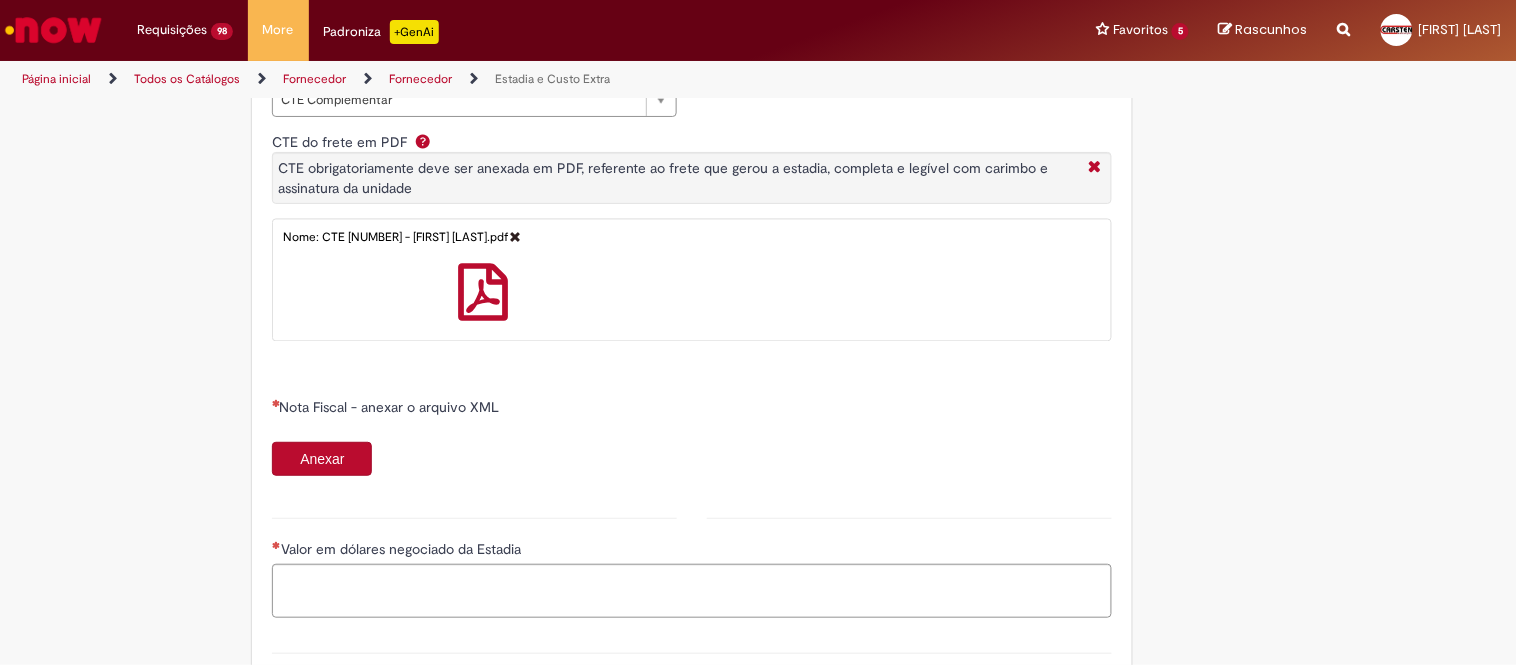 click on "Anexar" at bounding box center [322, 459] 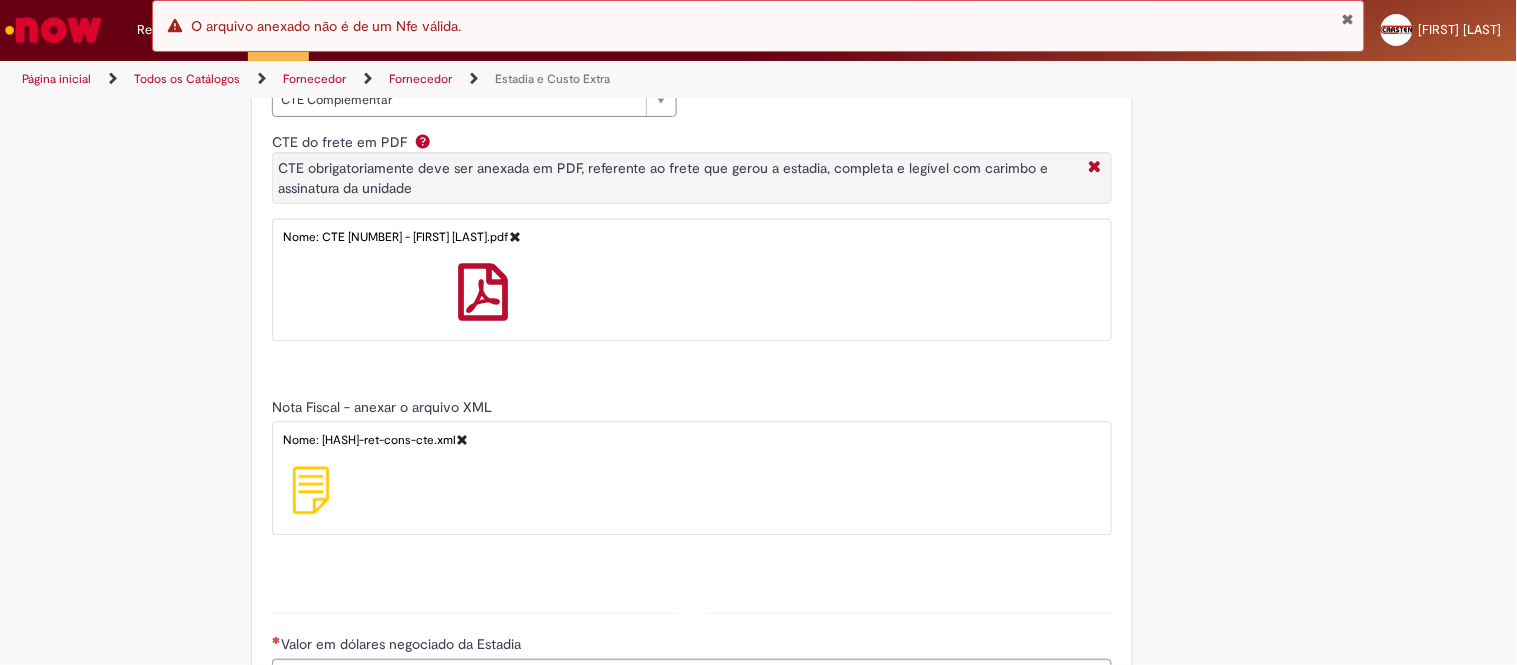 click on "Nome: [HASH]-ret-cons-cte.xml" at bounding box center [692, 445] 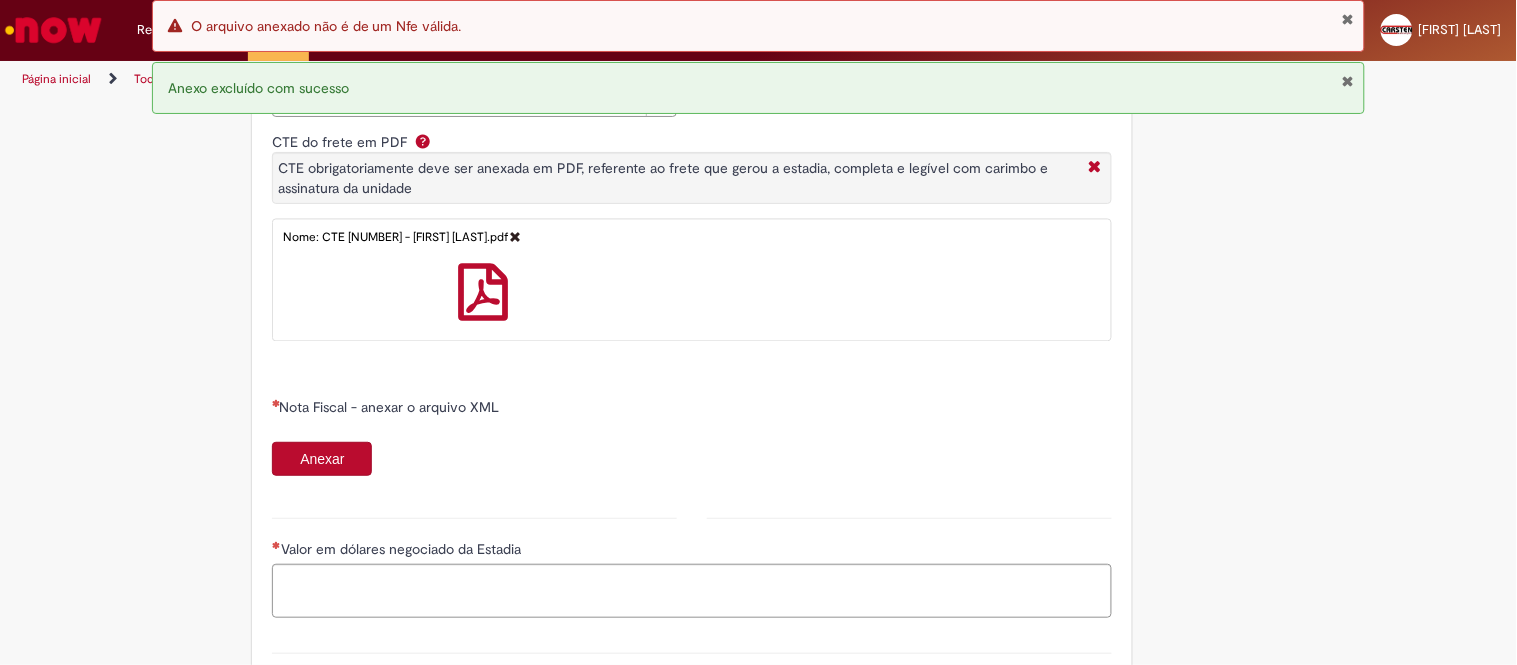 drag, startPoint x: 1345, startPoint y: 21, endPoint x: 1331, endPoint y: 55, distance: 36.769554 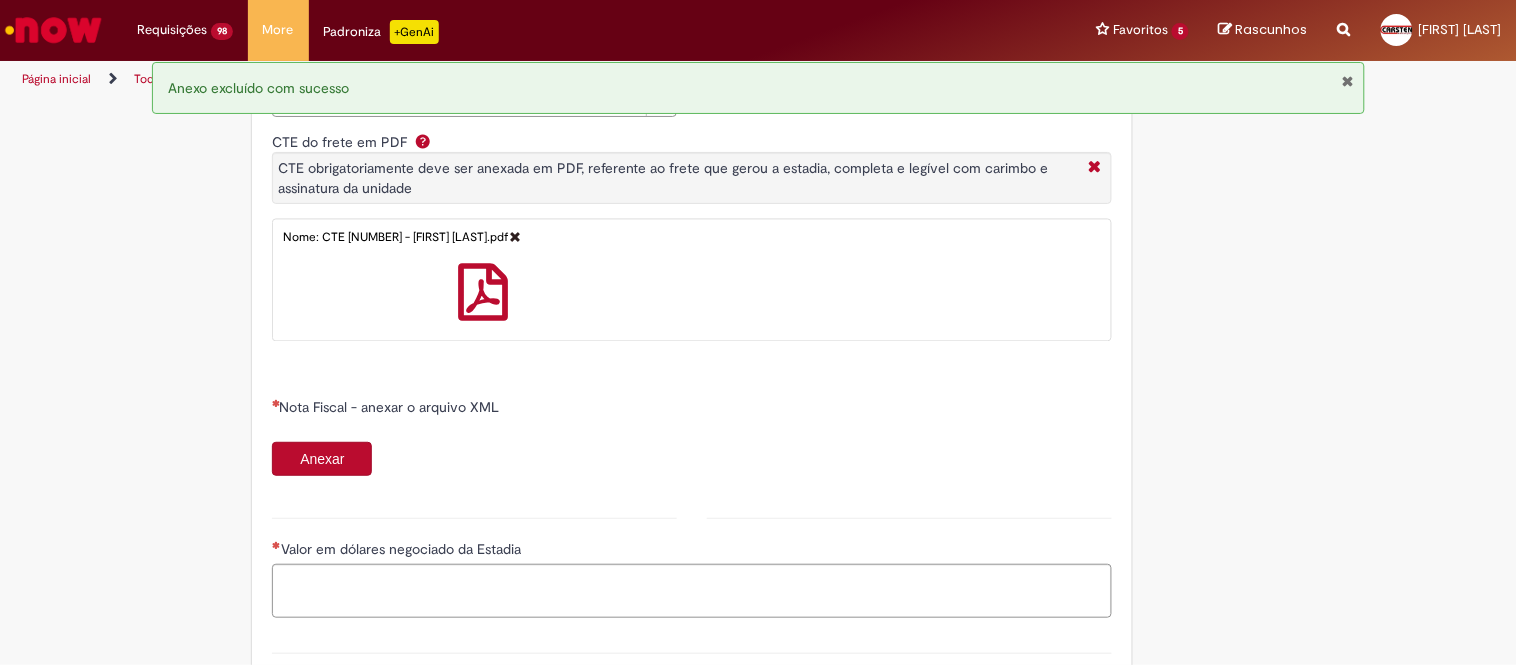 click on "Anexo excluído com sucesso" at bounding box center [759, 88] 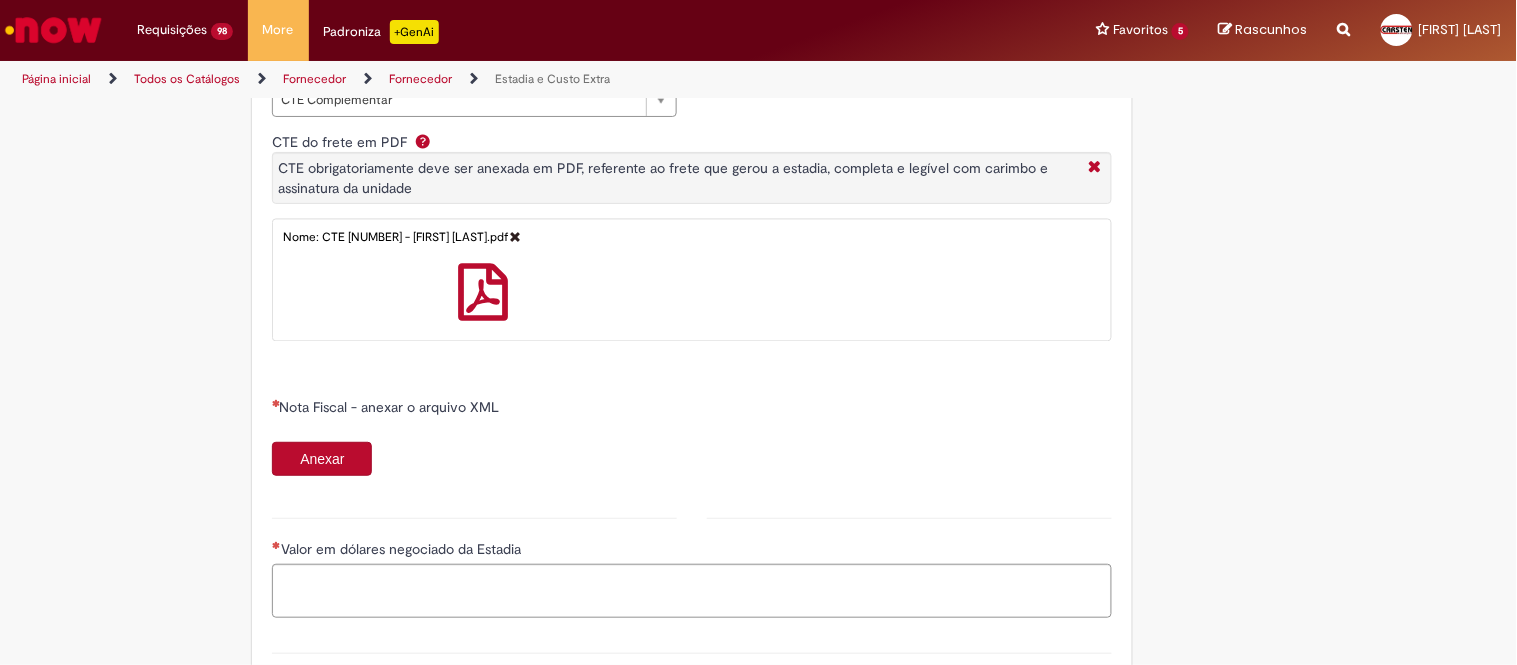 click on "Anexar" at bounding box center [322, 459] 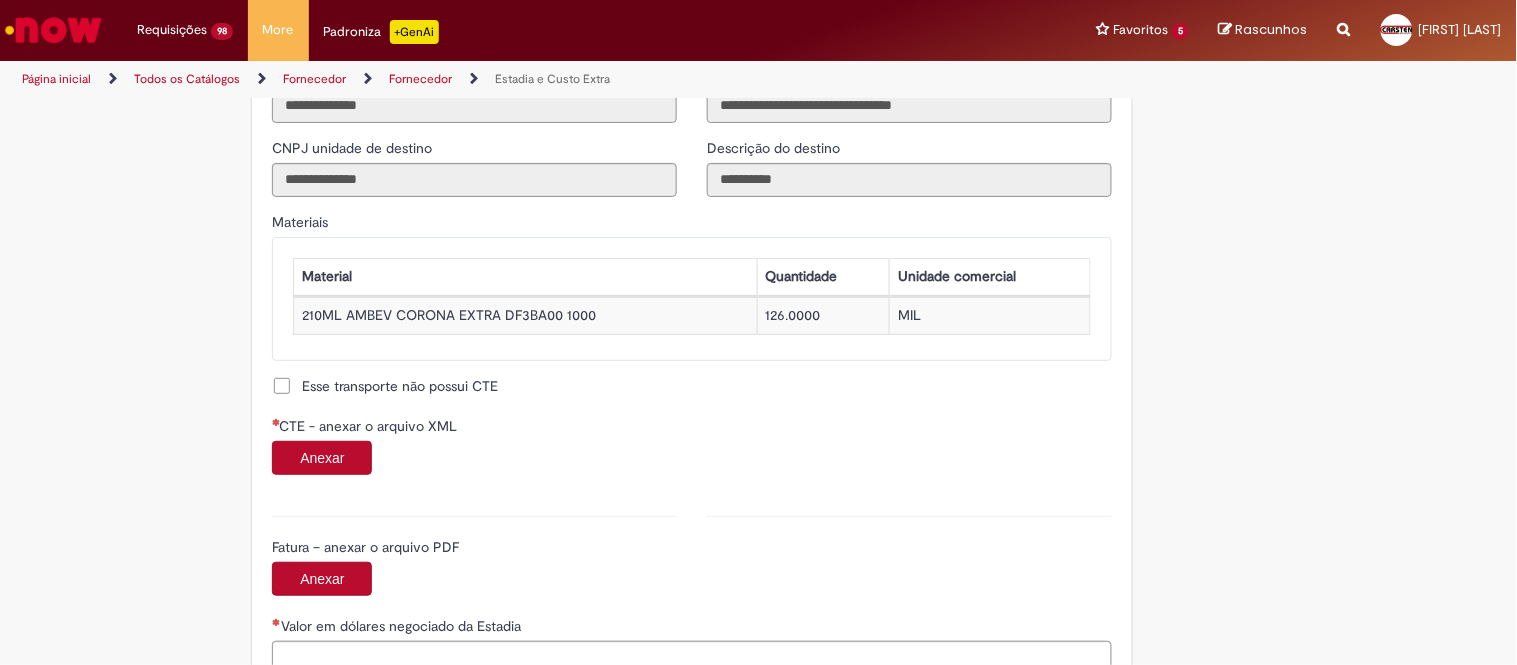 scroll, scrollTop: 1693, scrollLeft: 0, axis: vertical 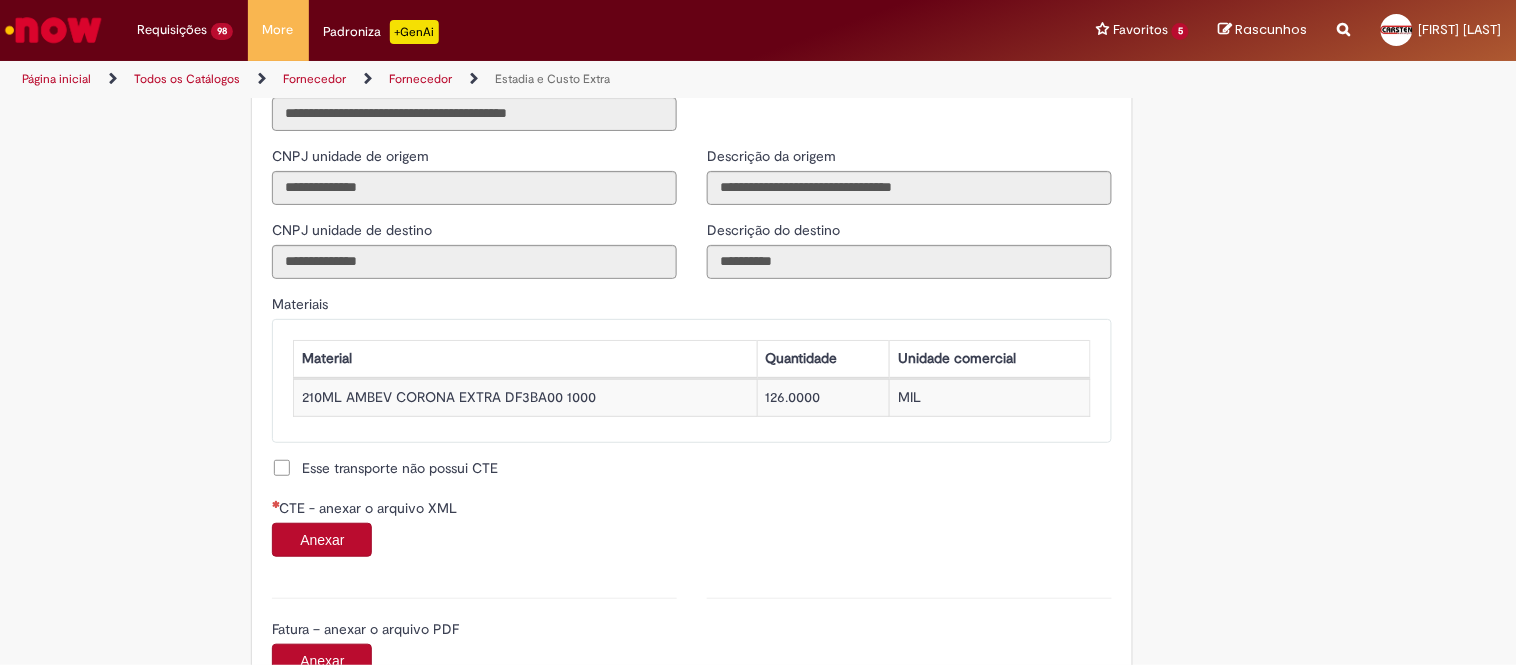 click on "Anexar" at bounding box center (322, 540) 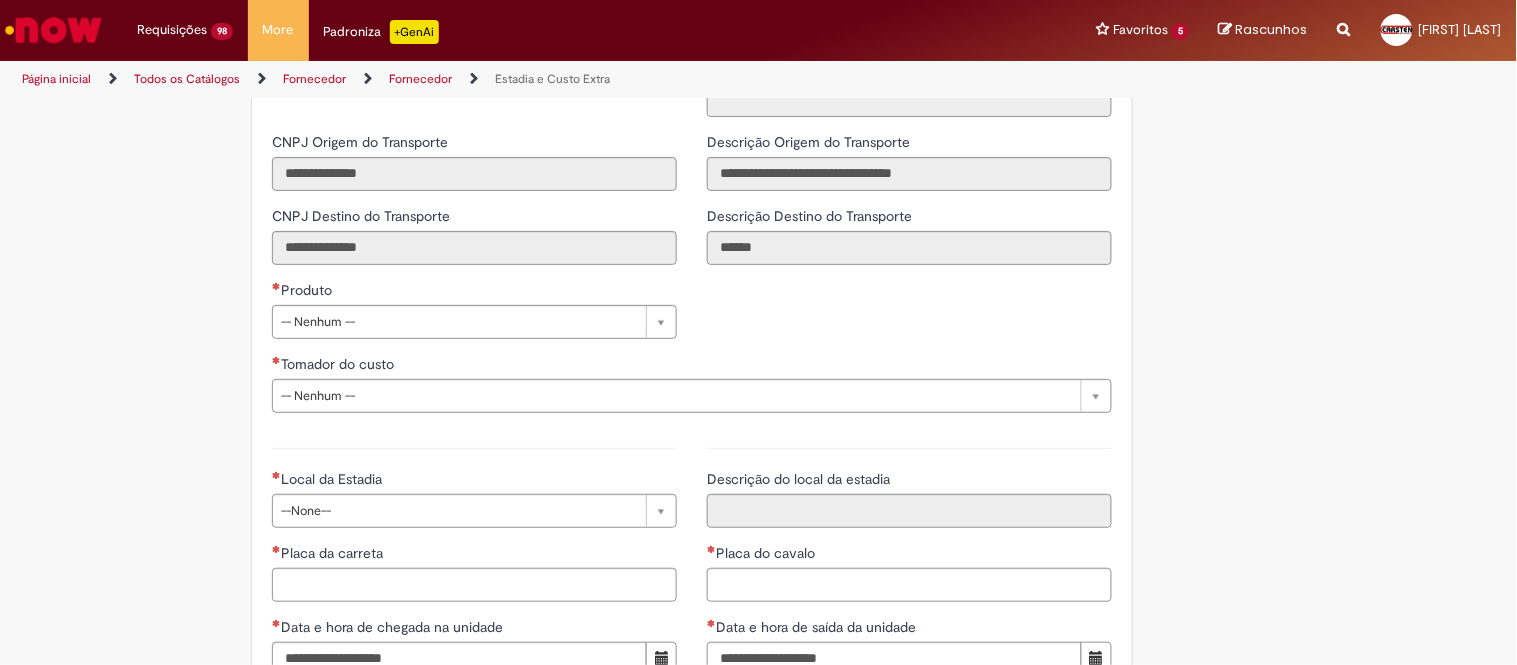 scroll, scrollTop: 2626, scrollLeft: 0, axis: vertical 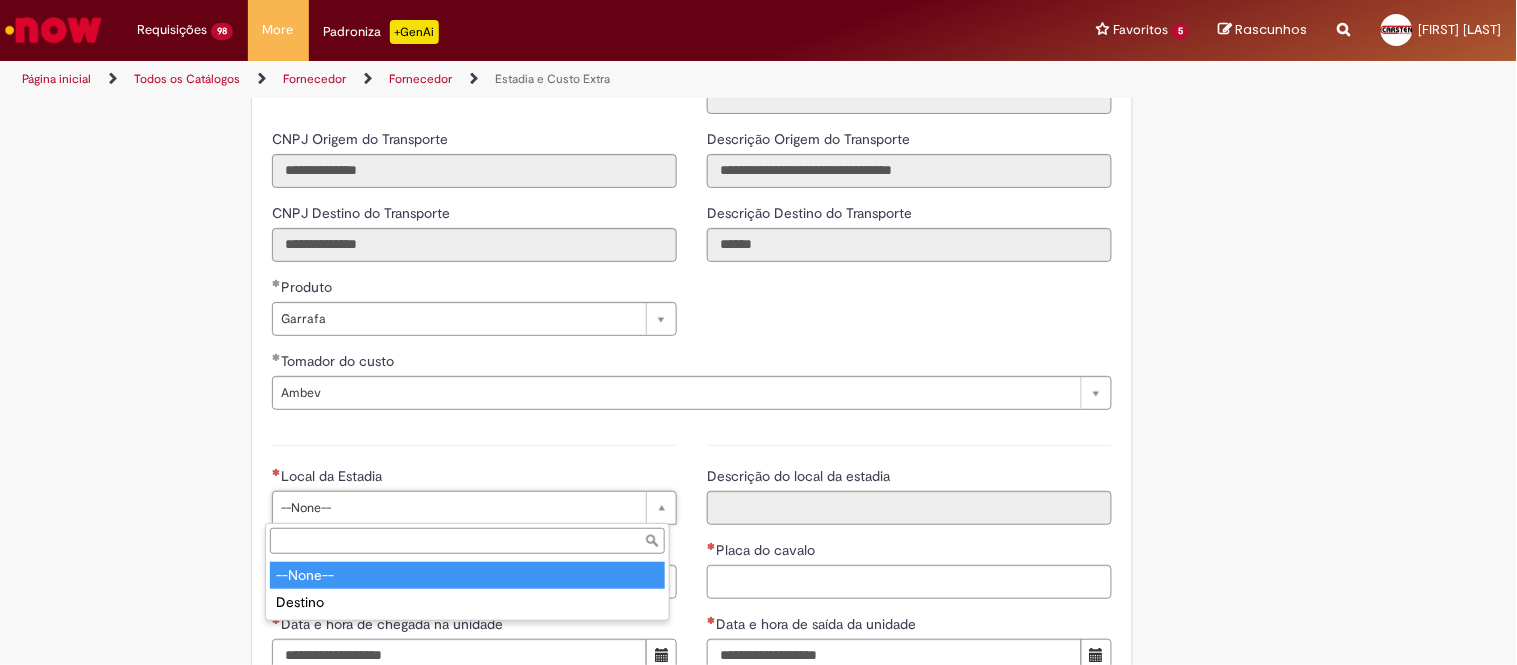 drag, startPoint x: 334, startPoint y: 500, endPoint x: 335, endPoint y: 524, distance: 24.020824 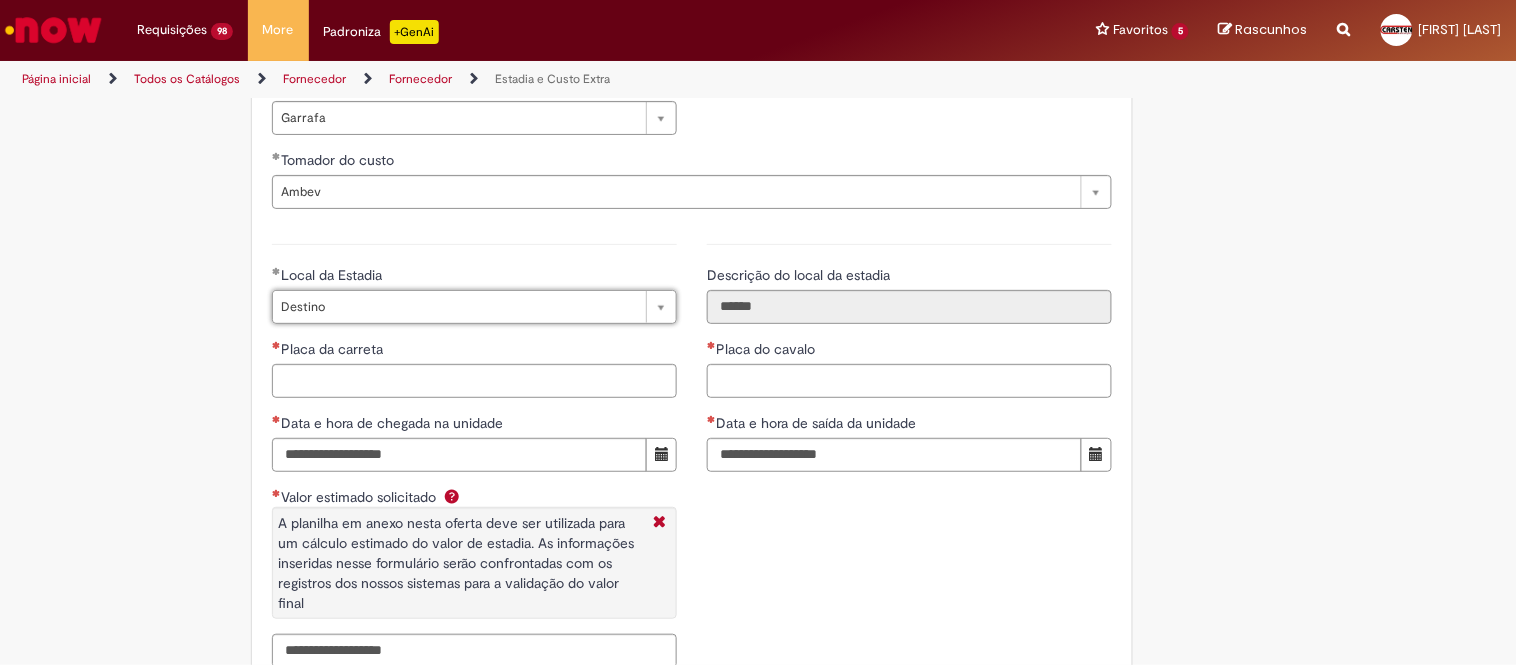 scroll, scrollTop: 2848, scrollLeft: 0, axis: vertical 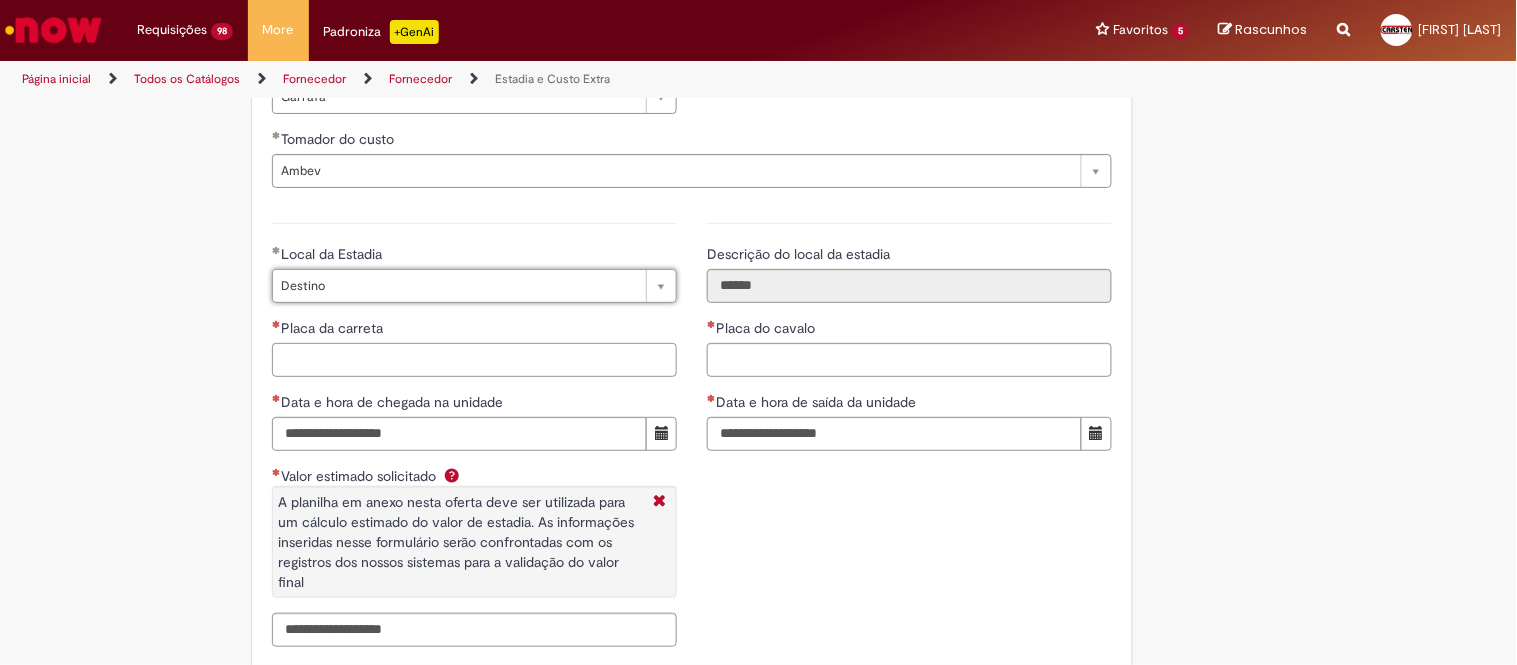 click on "Placa da carreta" at bounding box center (474, 360) 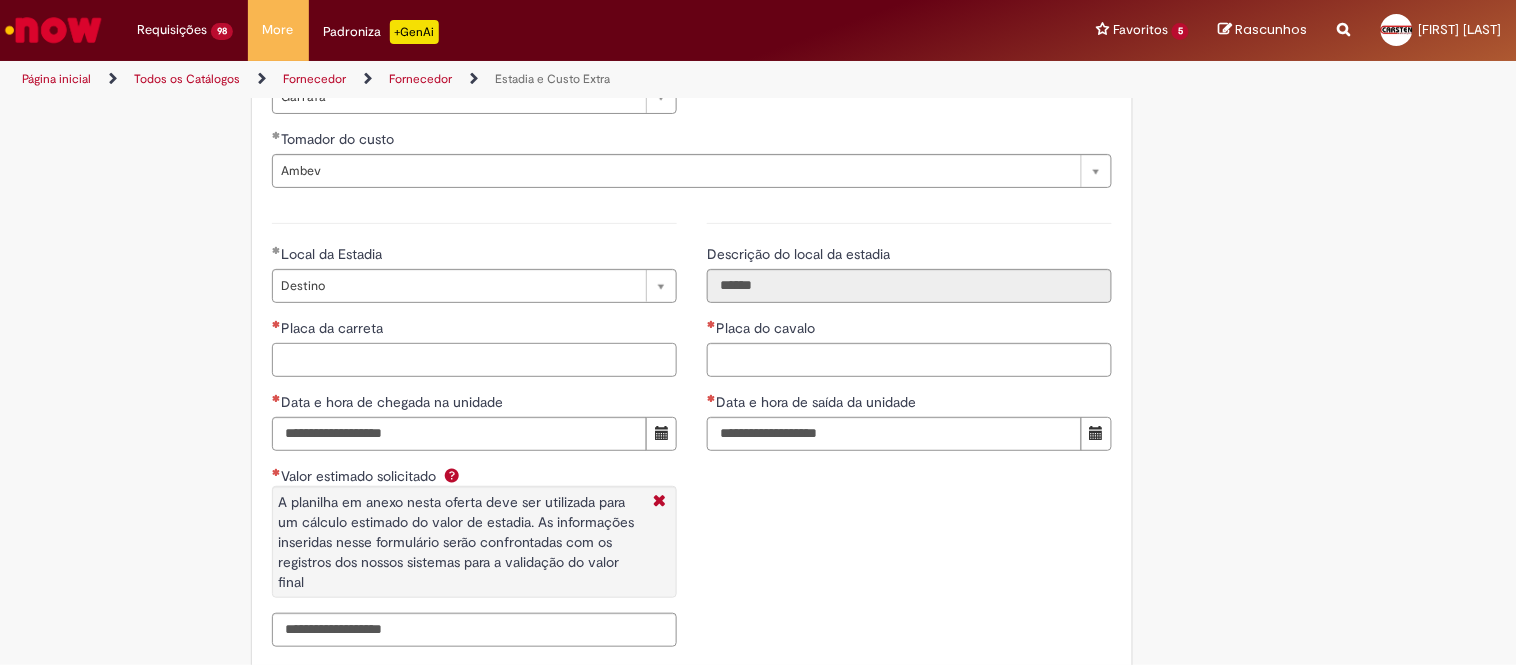 paste on "*******" 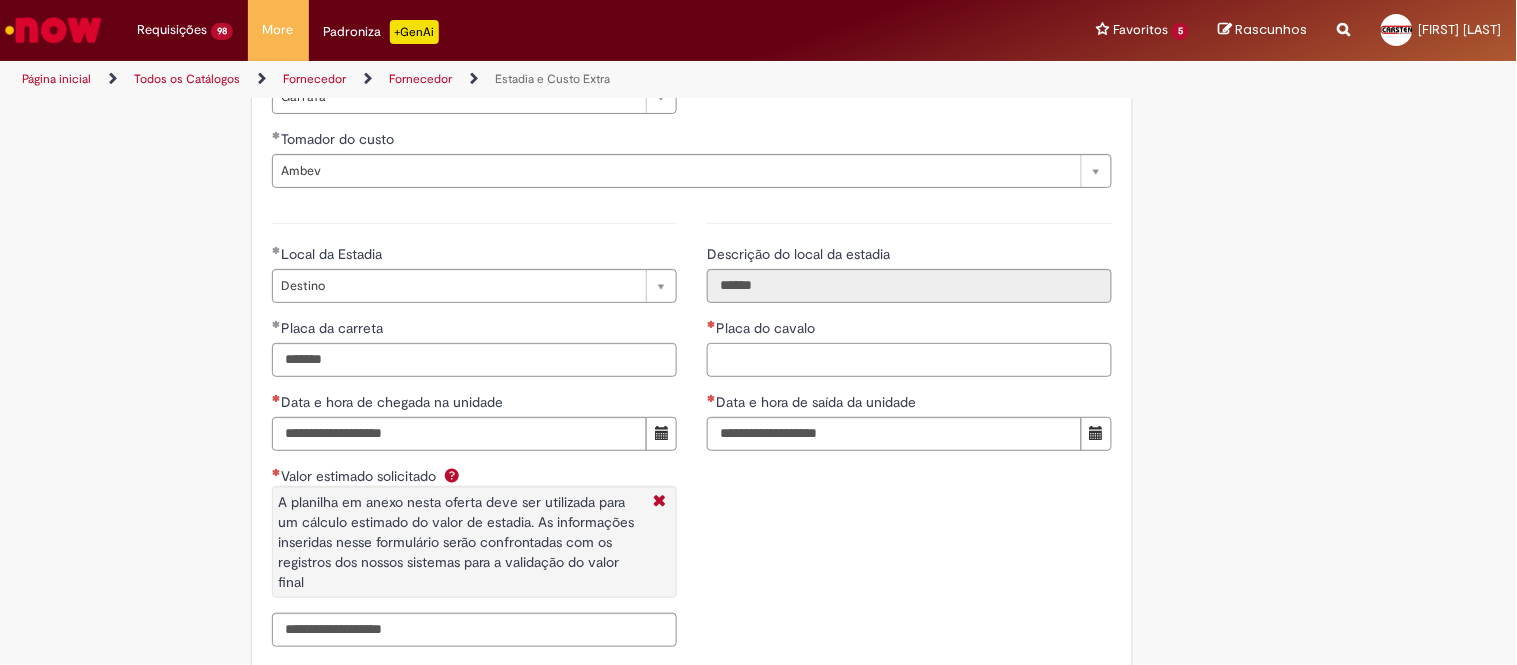 click on "Placa do cavalo" at bounding box center (909, 360) 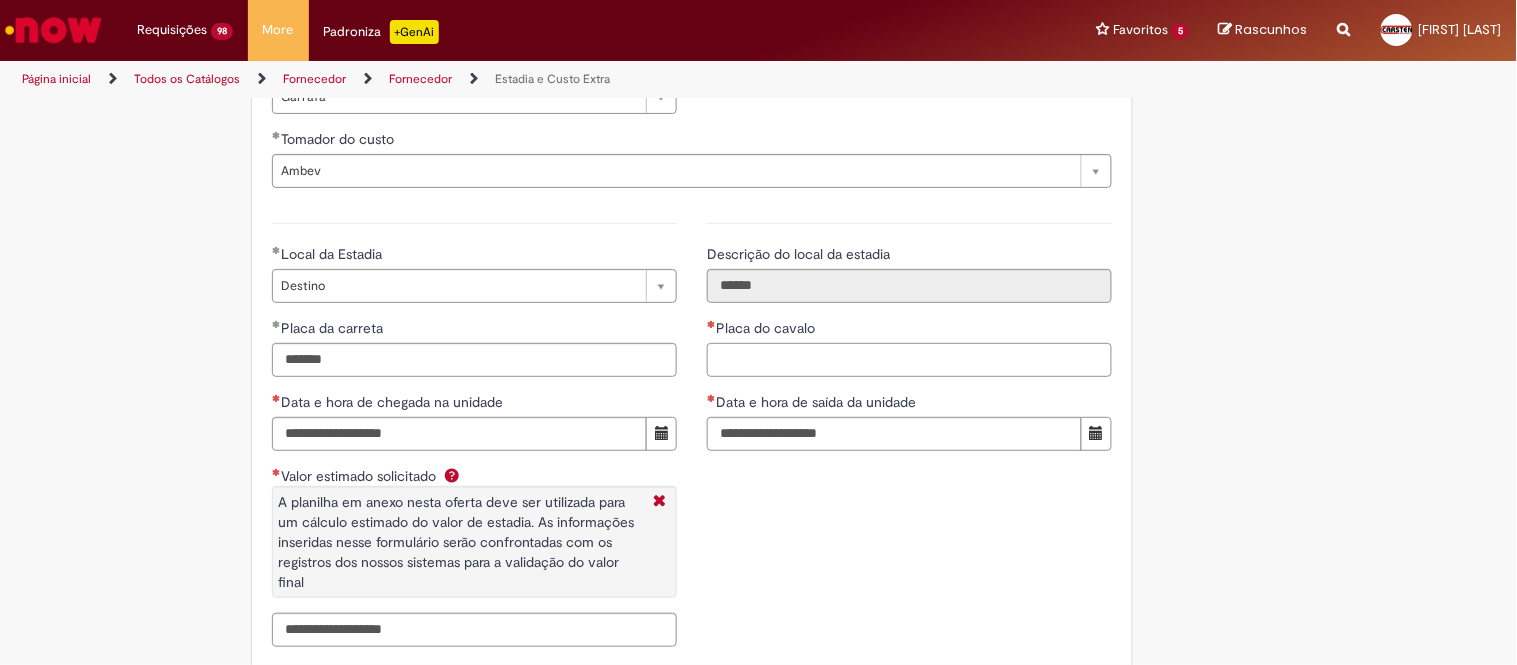 paste on "*******" 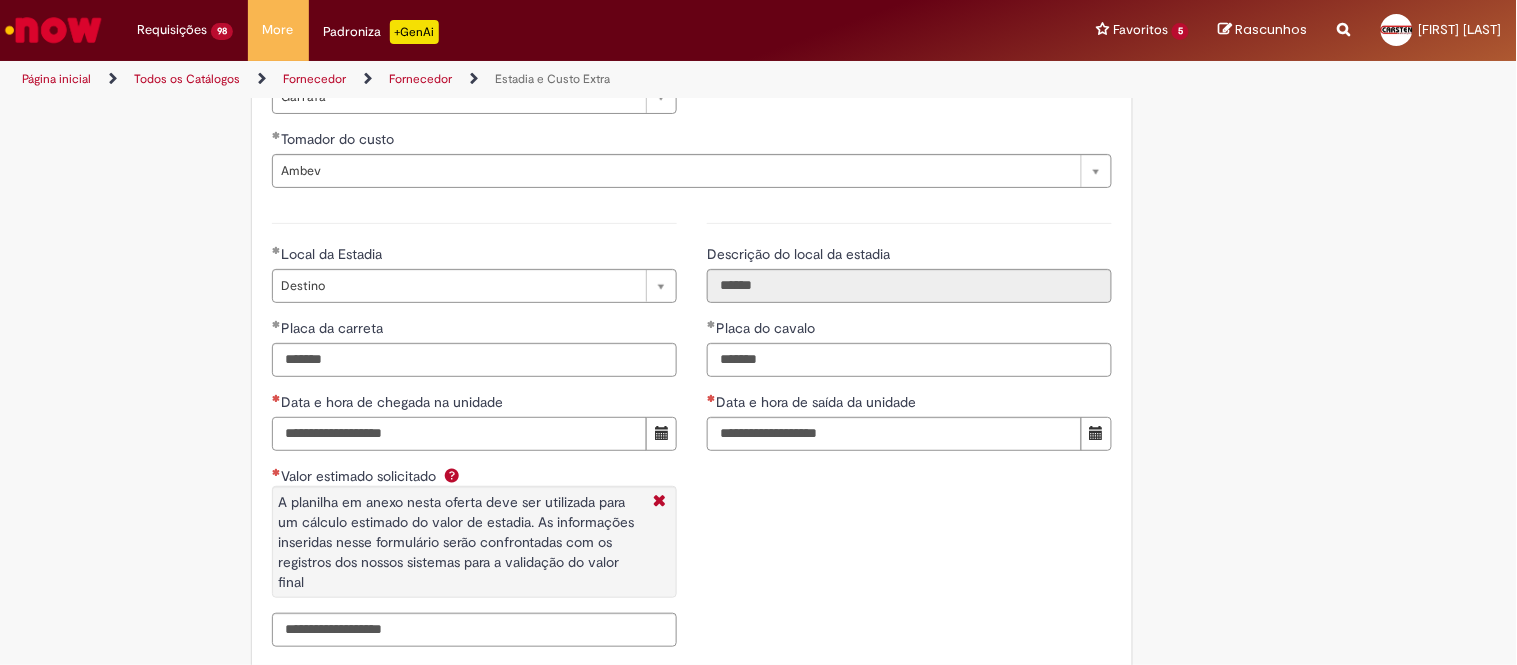 click on "Data e hora de chegada na unidade" at bounding box center (459, 434) 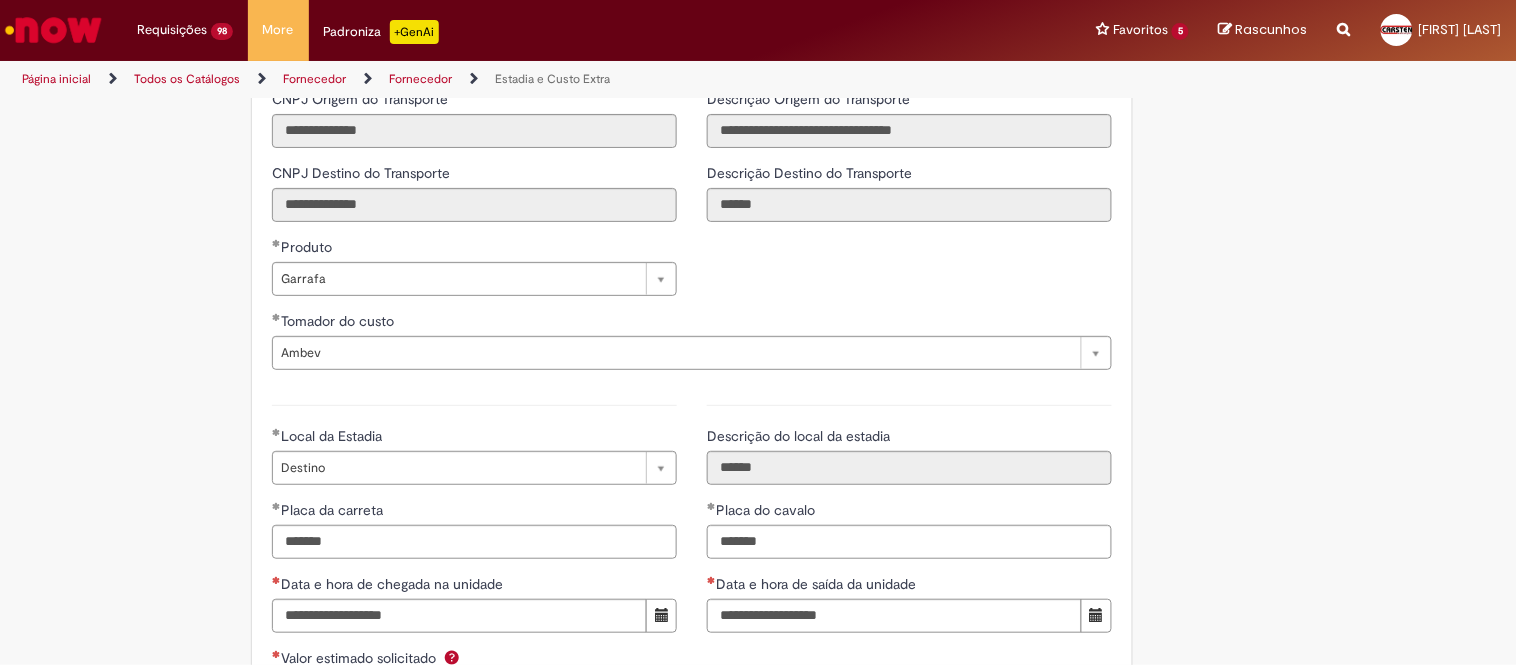 scroll, scrollTop: 2774, scrollLeft: 0, axis: vertical 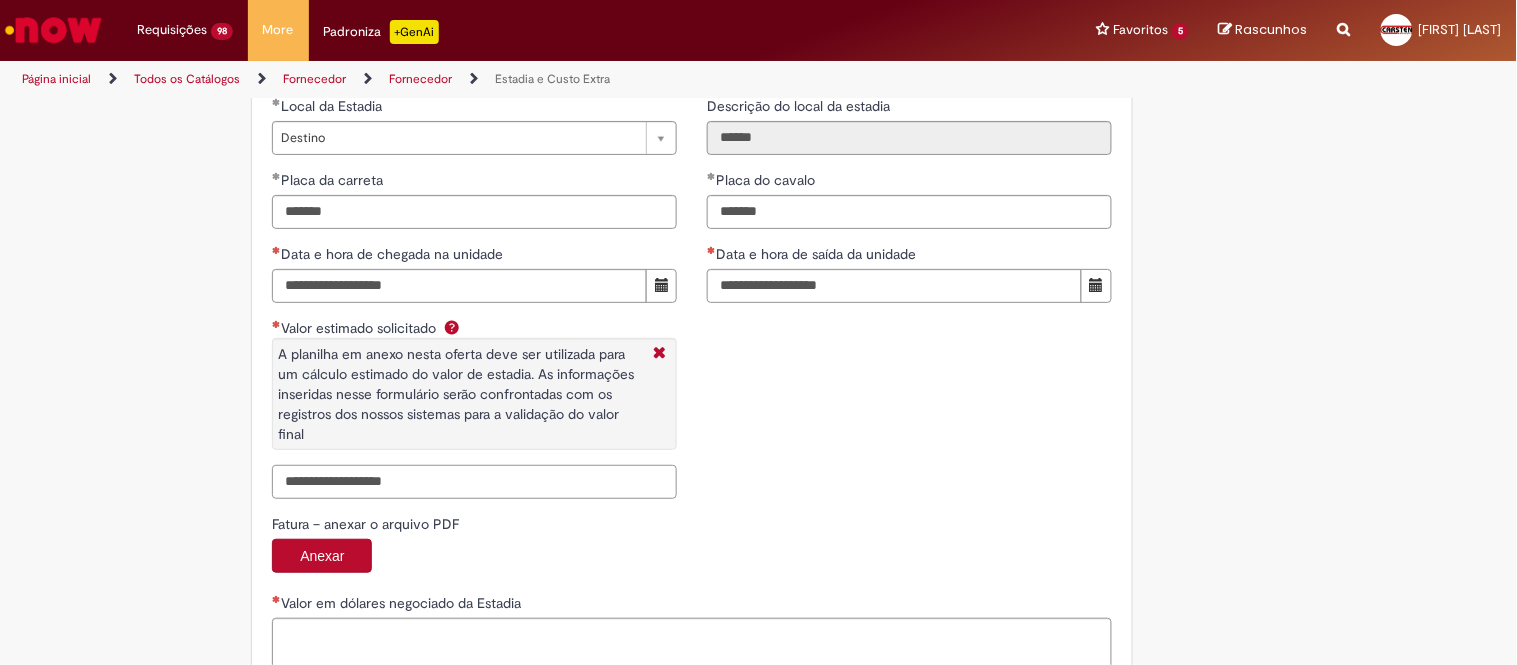 click on "Valor estimado solicitado A planilha em anexo nesta oferta deve ser utilizada para um cálculo estimado do valor de estadia. As informações inseridas nesse formulário serão confrontadas com os registros dos nossos sistemas para a validação do valor final" at bounding box center (474, 482) 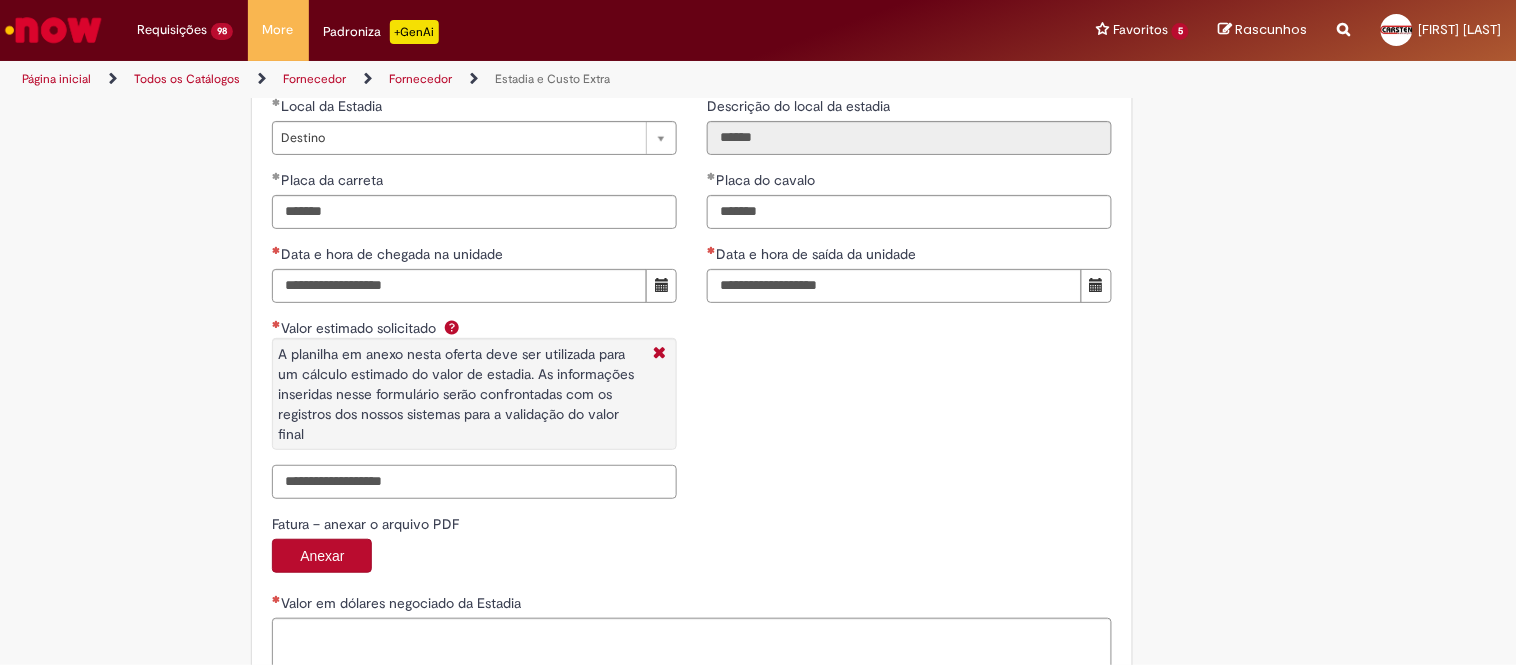paste on "*********" 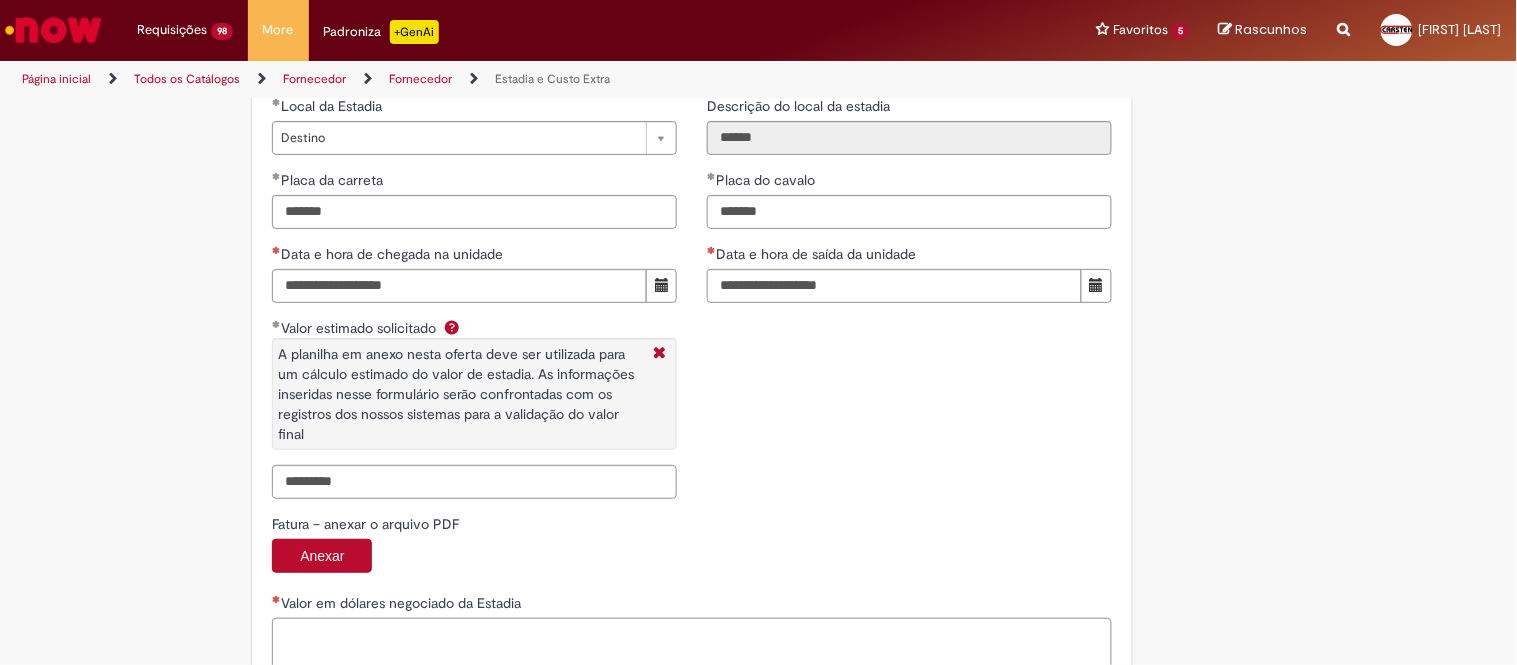 click on "Valor em dólares negociado da Estadia" at bounding box center [692, 645] 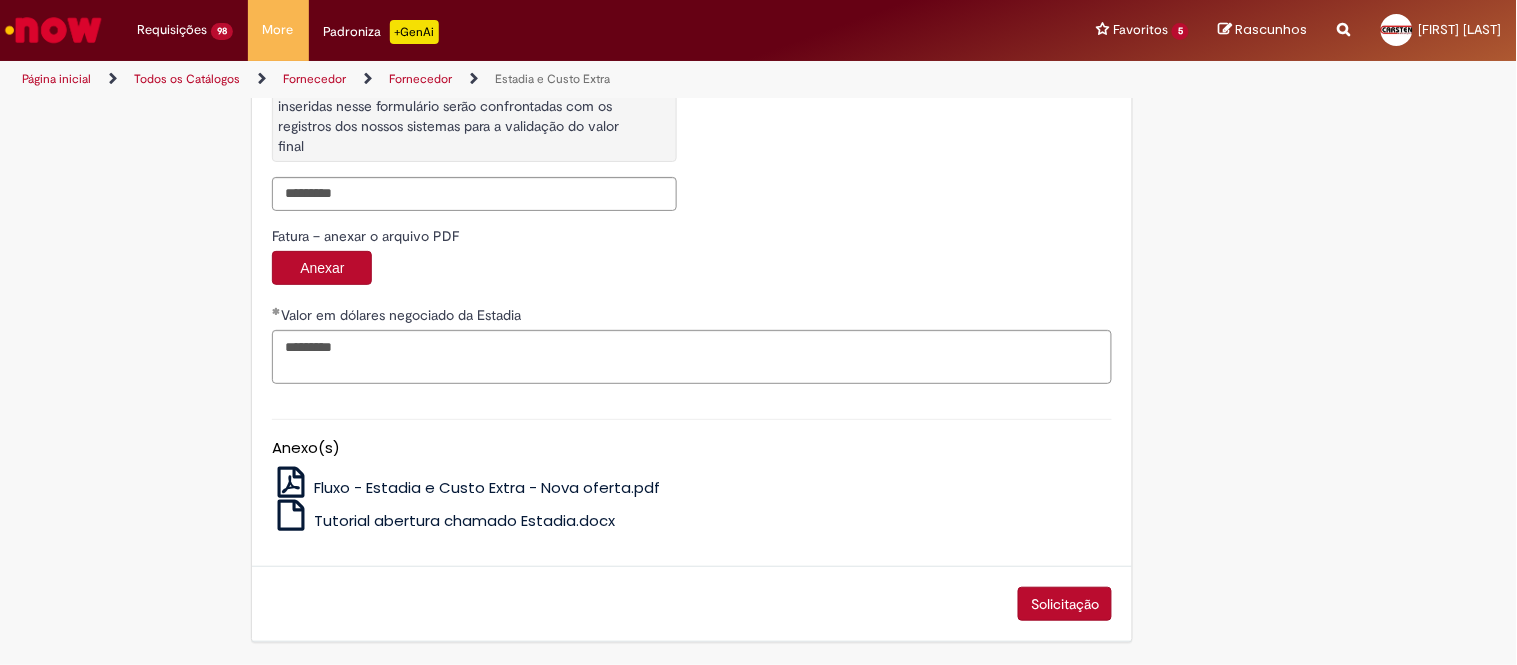 click on "Solicitação" at bounding box center [1065, 604] 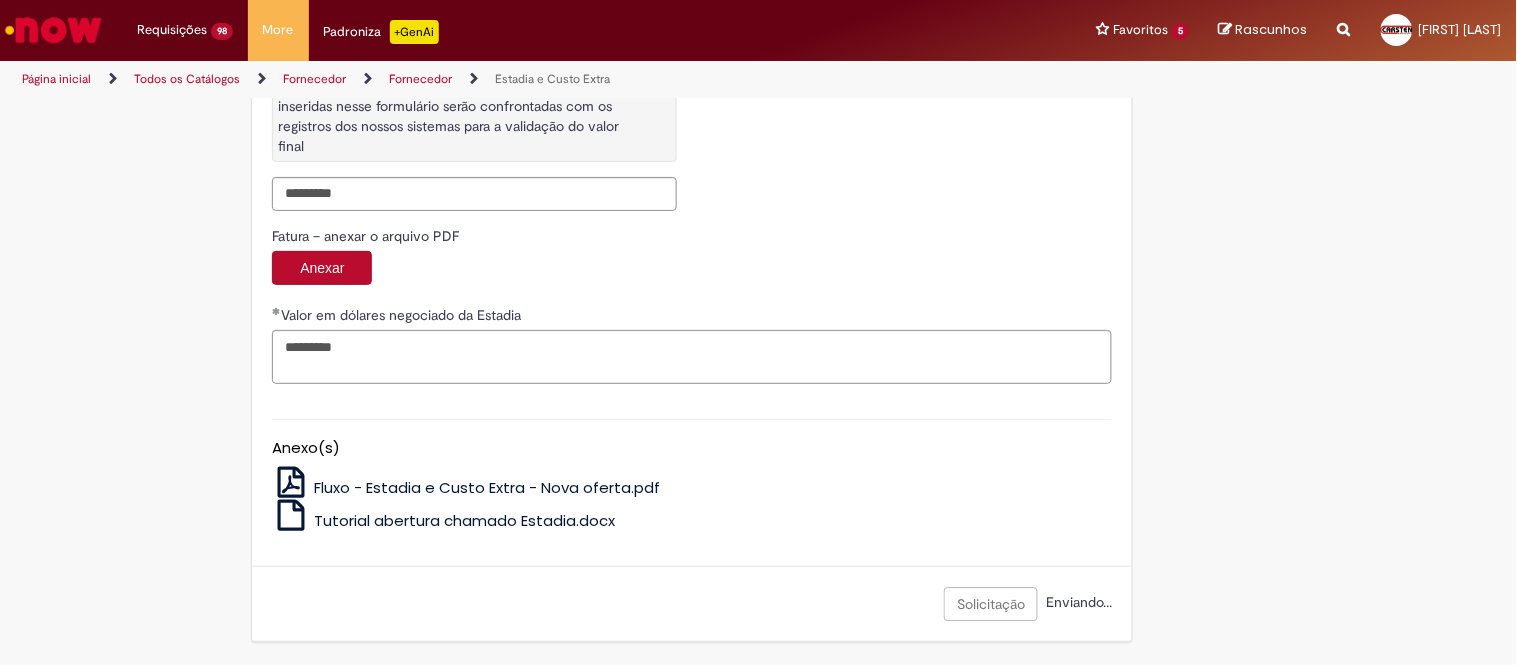 scroll, scrollTop: 2903, scrollLeft: 0, axis: vertical 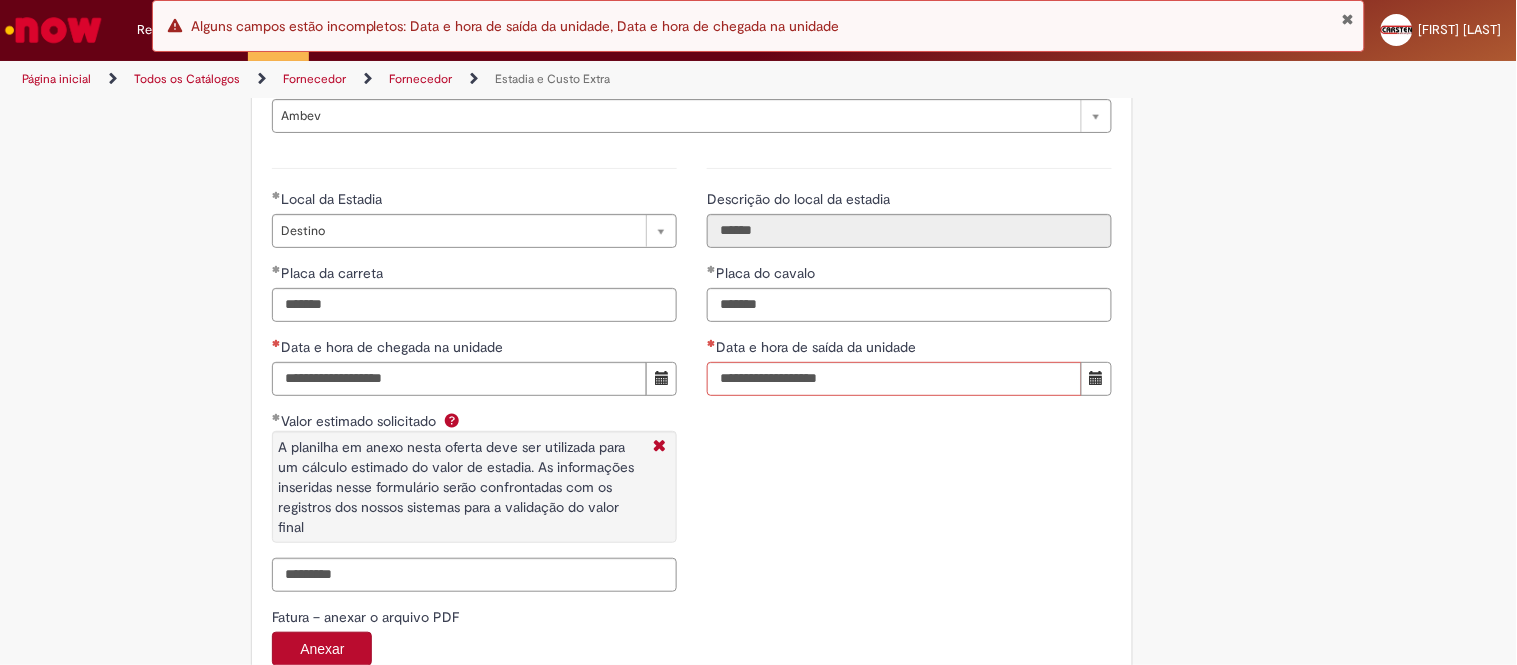 click at bounding box center (1347, 19) 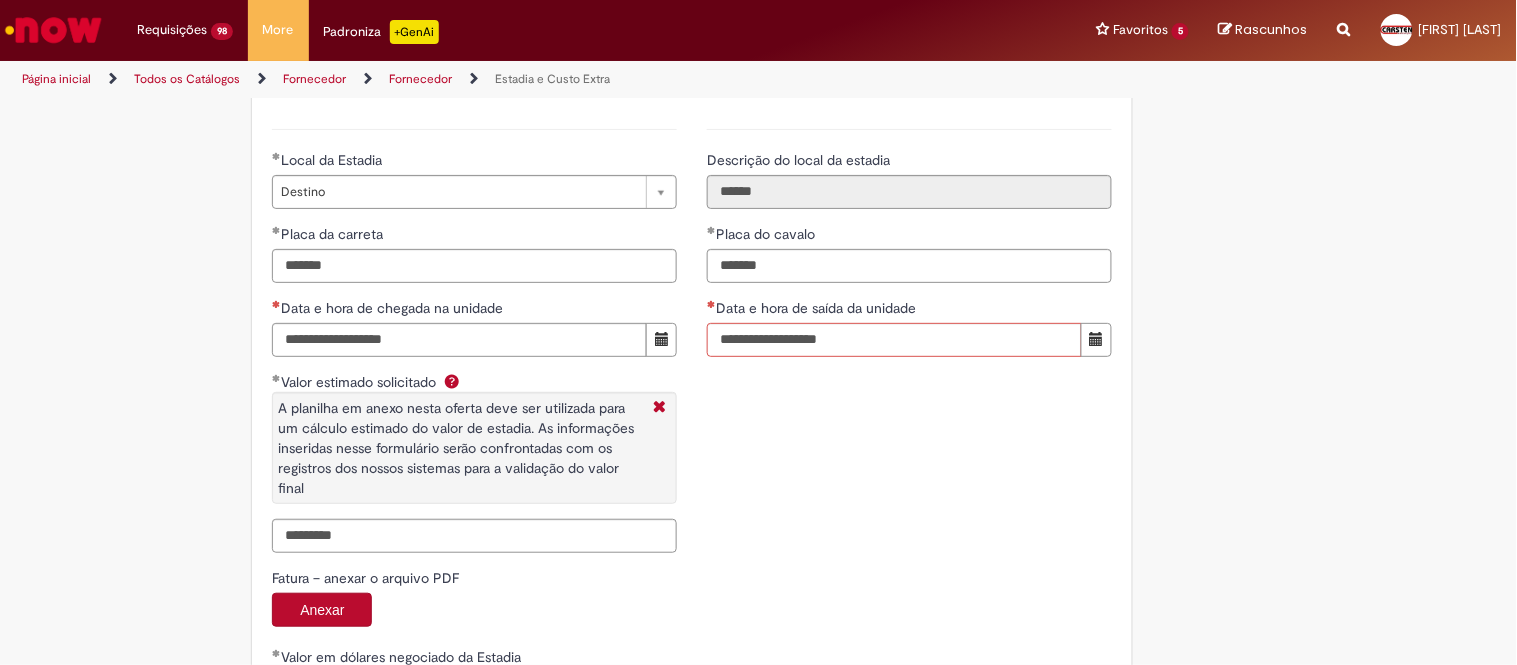 scroll, scrollTop: 2903, scrollLeft: 0, axis: vertical 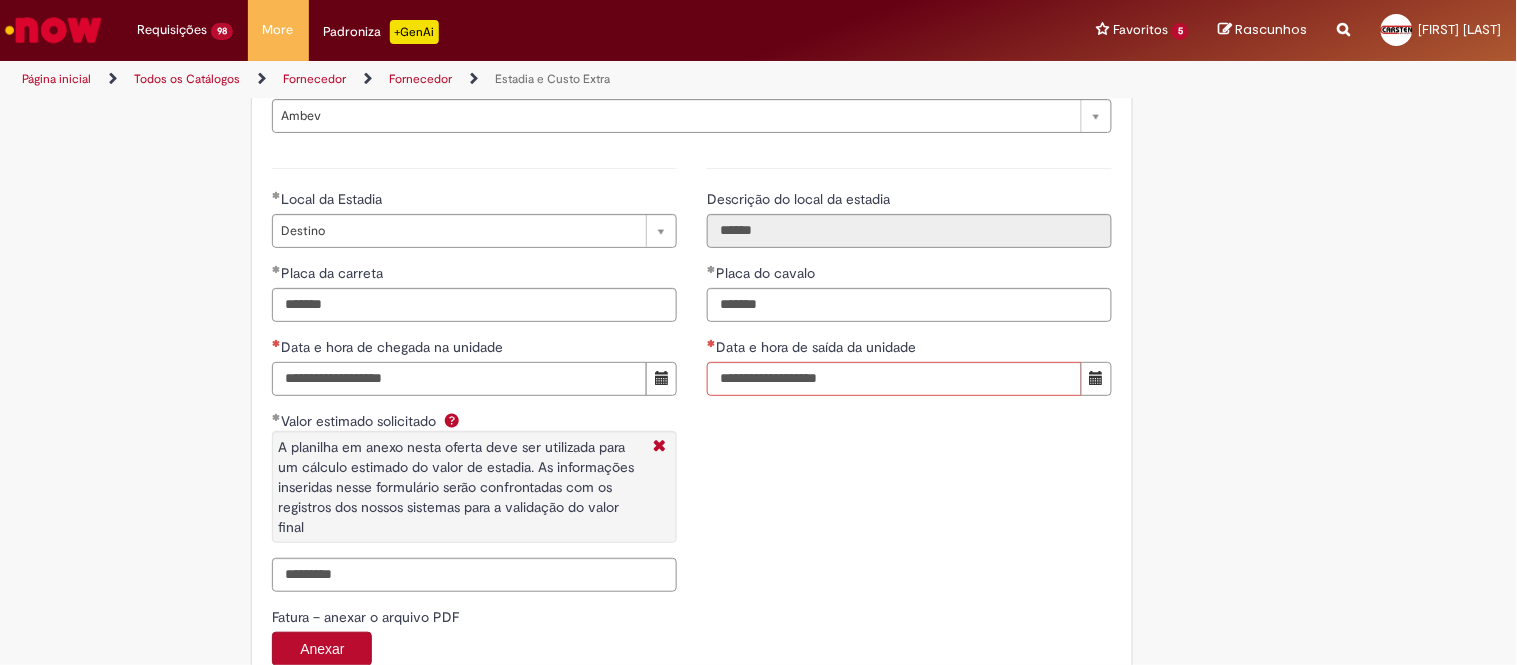 click on "Data e hora de chegada na unidade" at bounding box center (459, 379) 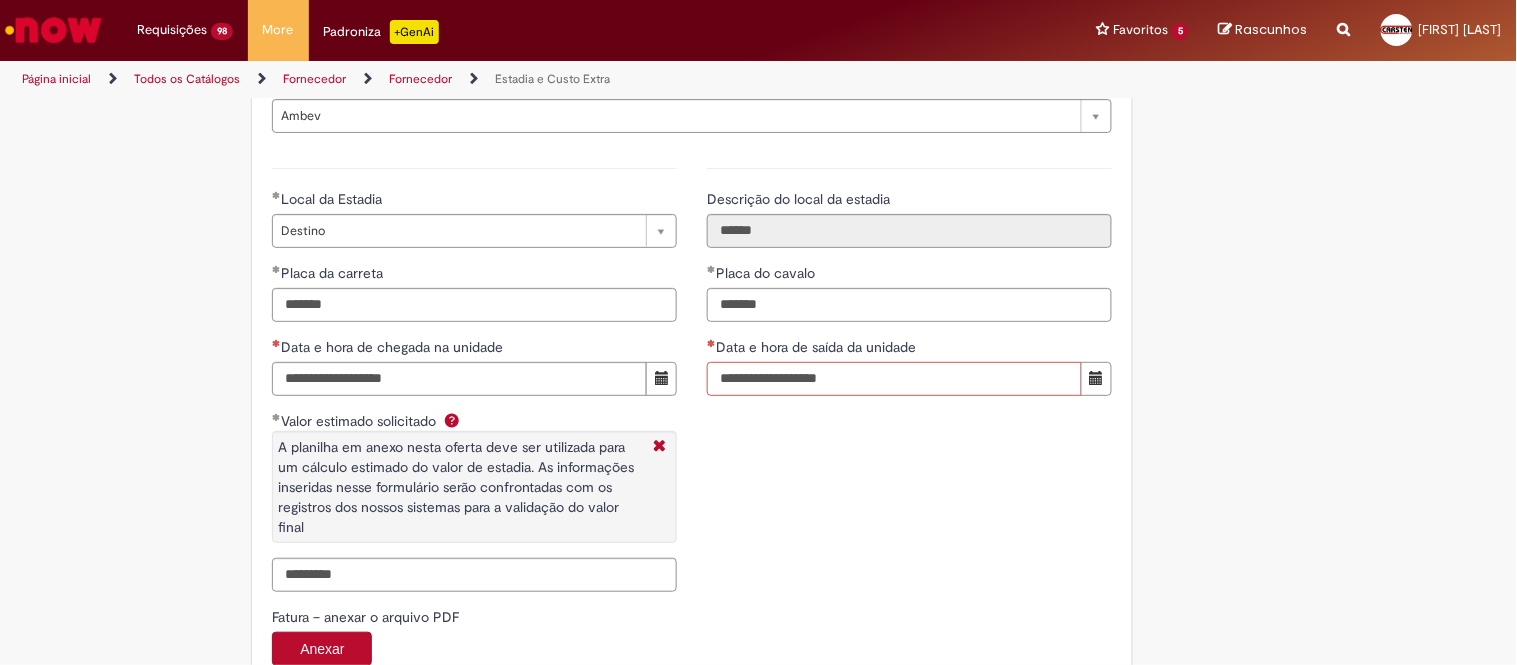 click on "Data e hora de saída da unidade" at bounding box center (894, 379) 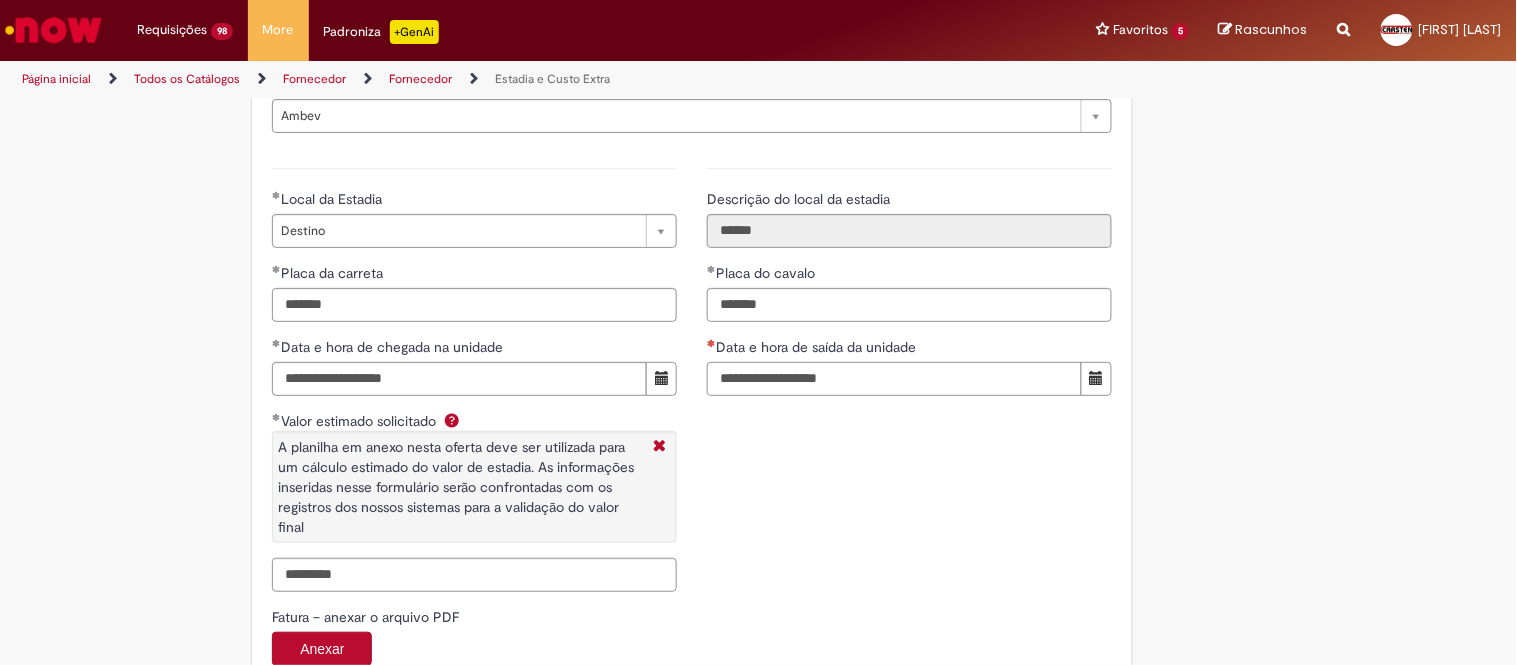 paste on "**********" 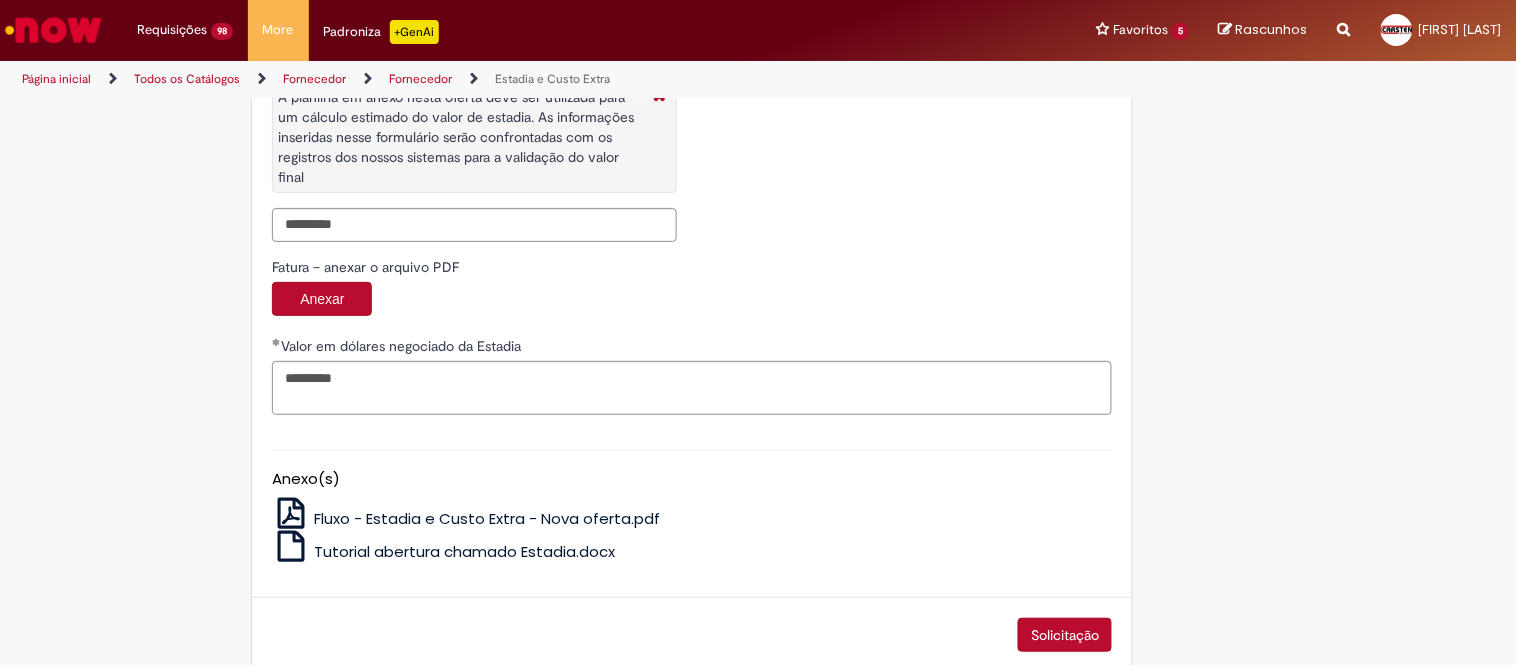 scroll, scrollTop: 3291, scrollLeft: 0, axis: vertical 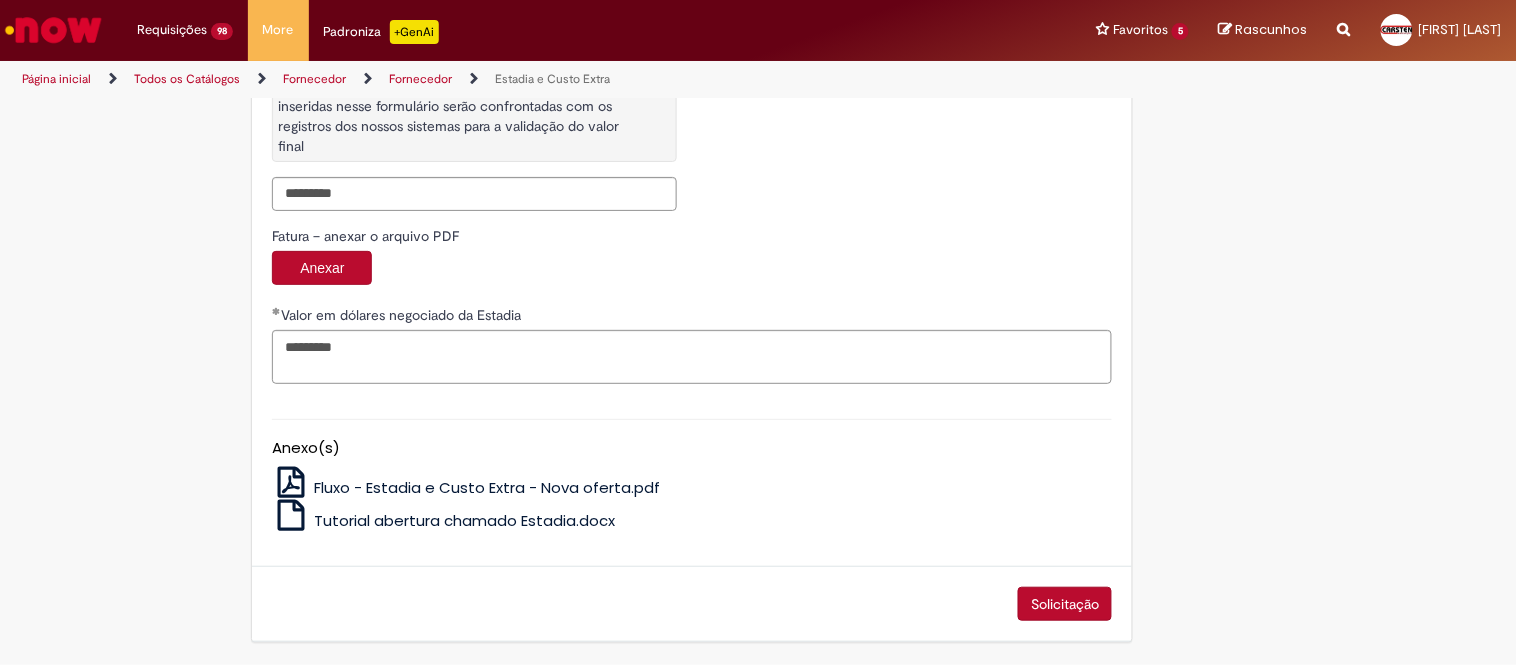 click on "Solicitação" at bounding box center (1065, 604) 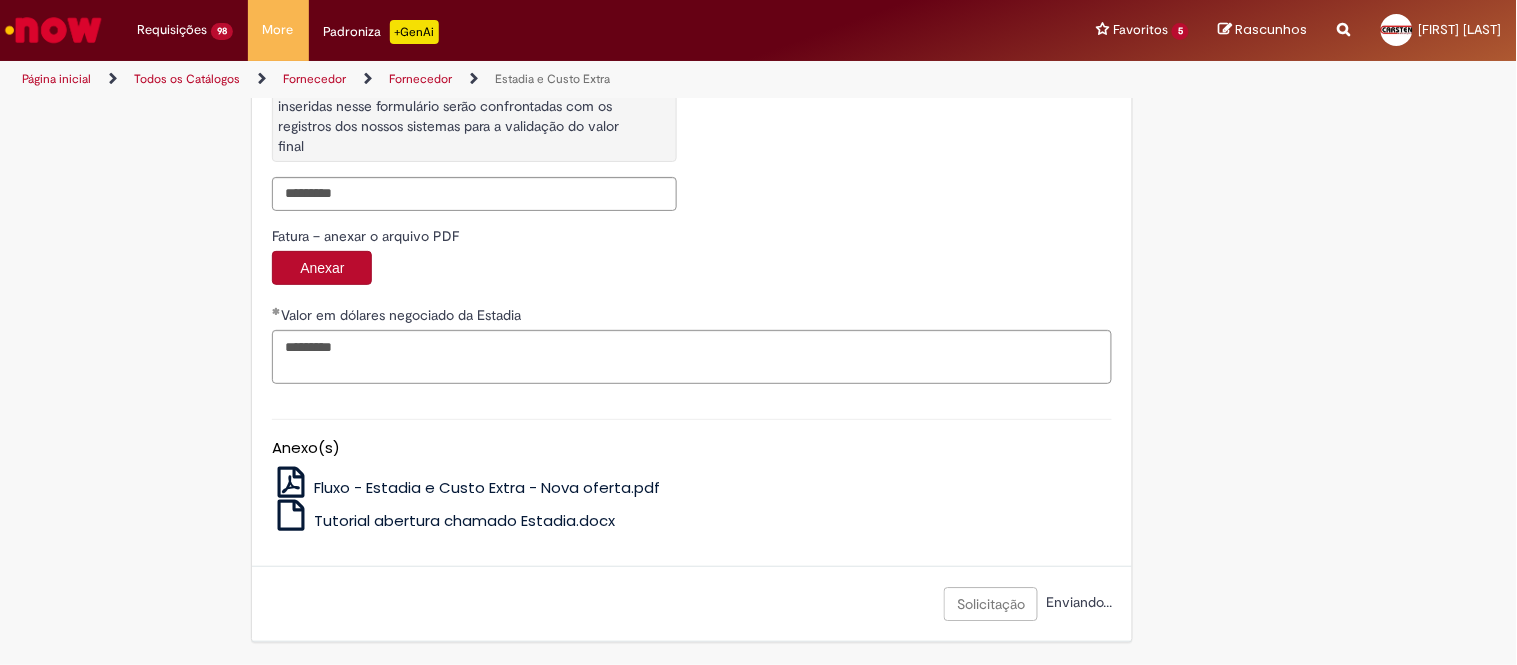 click on "Enviando..." at bounding box center (1077, 602) 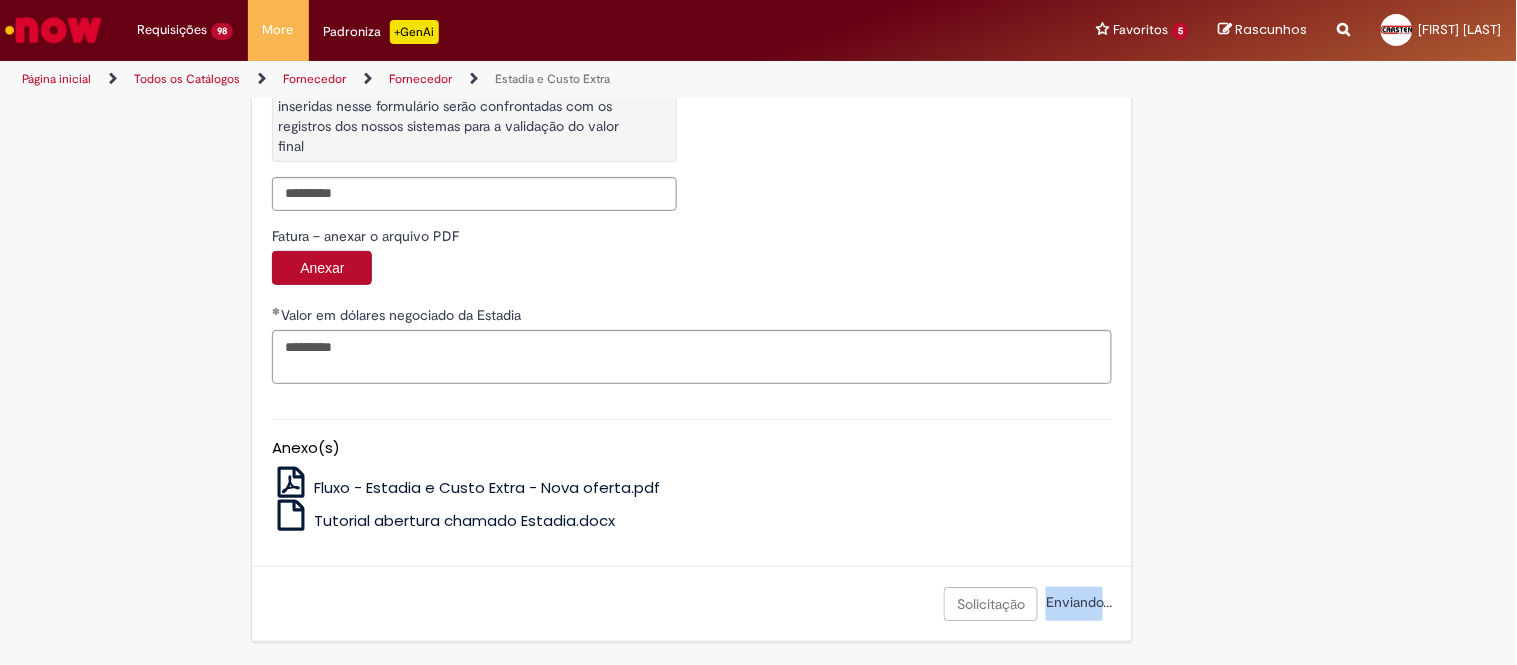 drag, startPoint x: 1057, startPoint y: 607, endPoint x: 1071, endPoint y: 608, distance: 14.035668 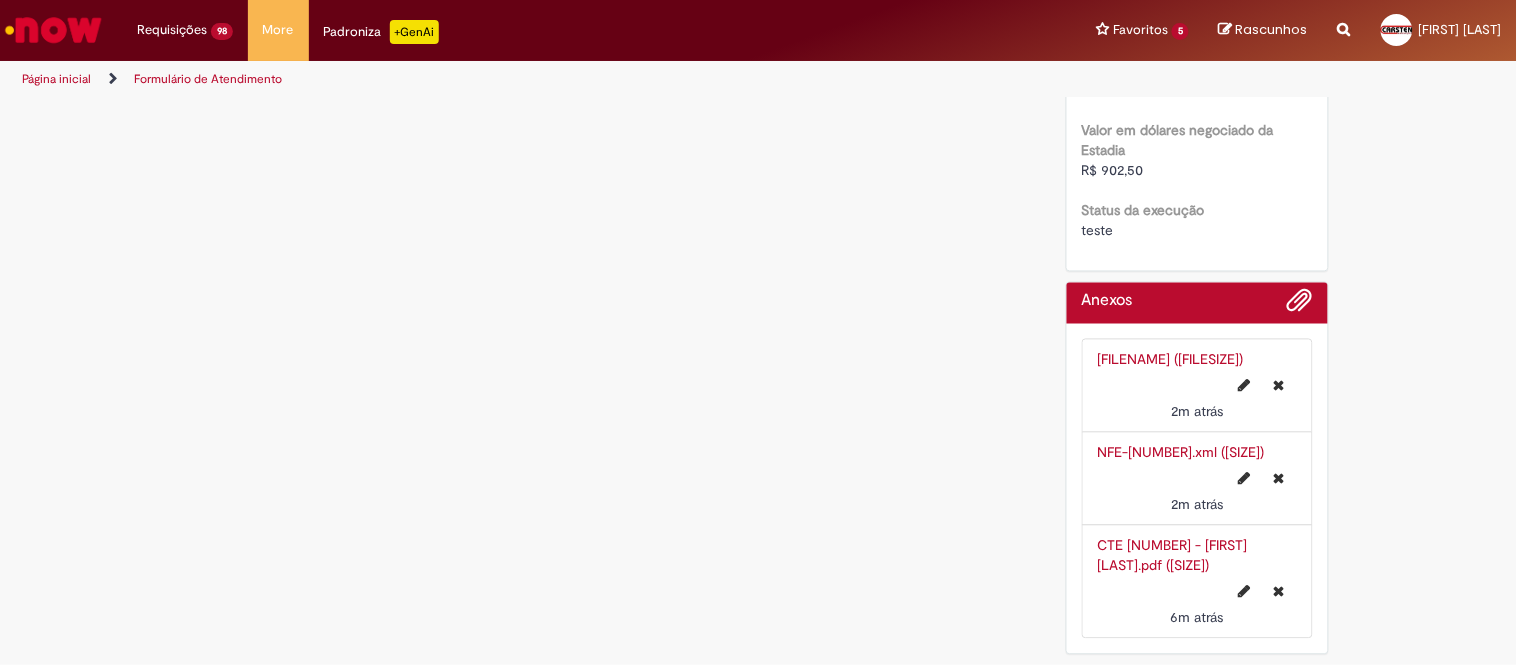 scroll, scrollTop: 0, scrollLeft: 0, axis: both 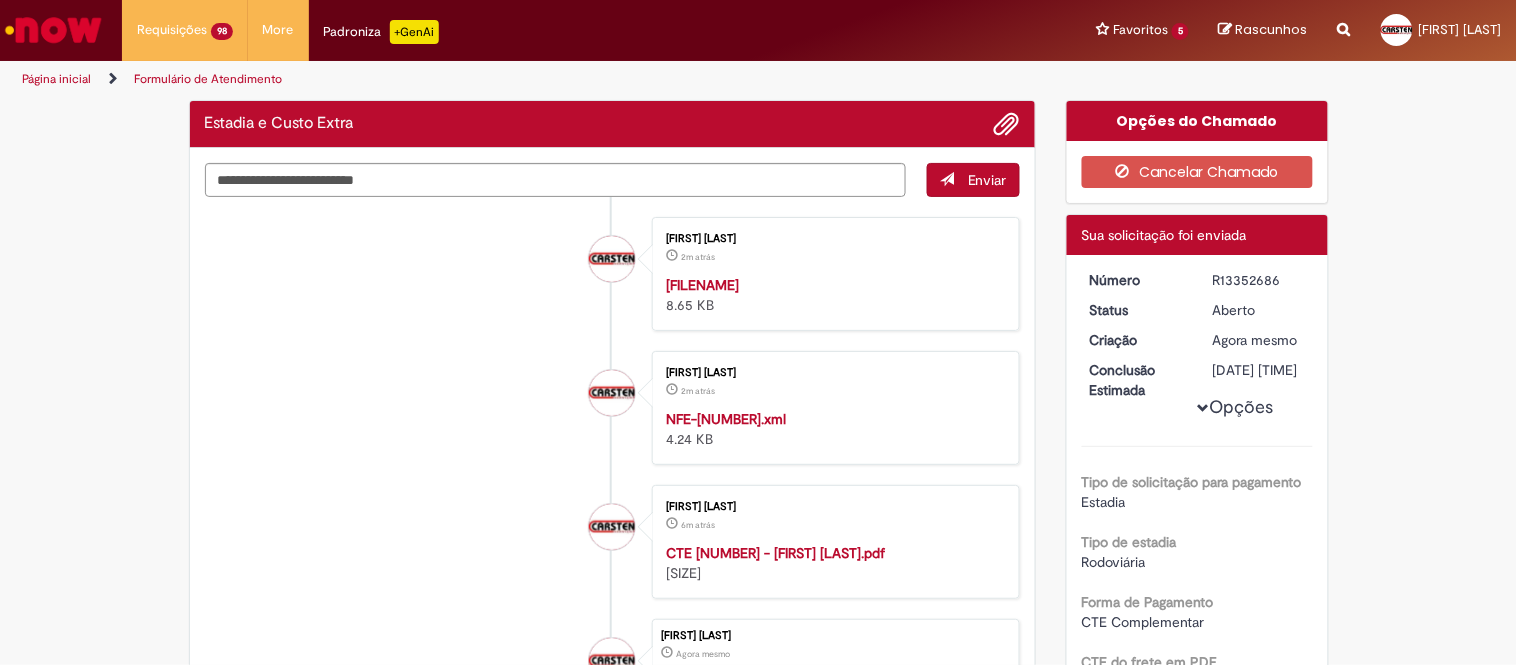 click on "R13352686" at bounding box center [1259, 280] 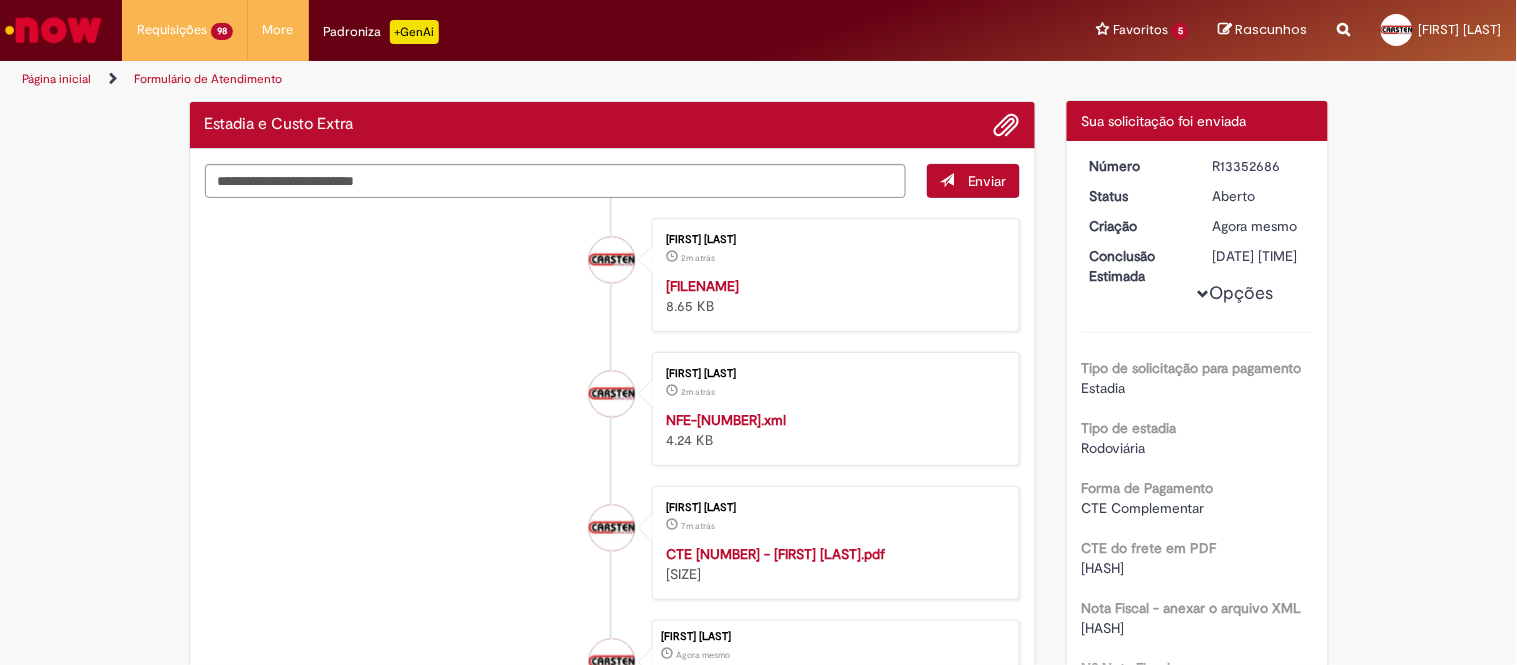 scroll, scrollTop: 222, scrollLeft: 0, axis: vertical 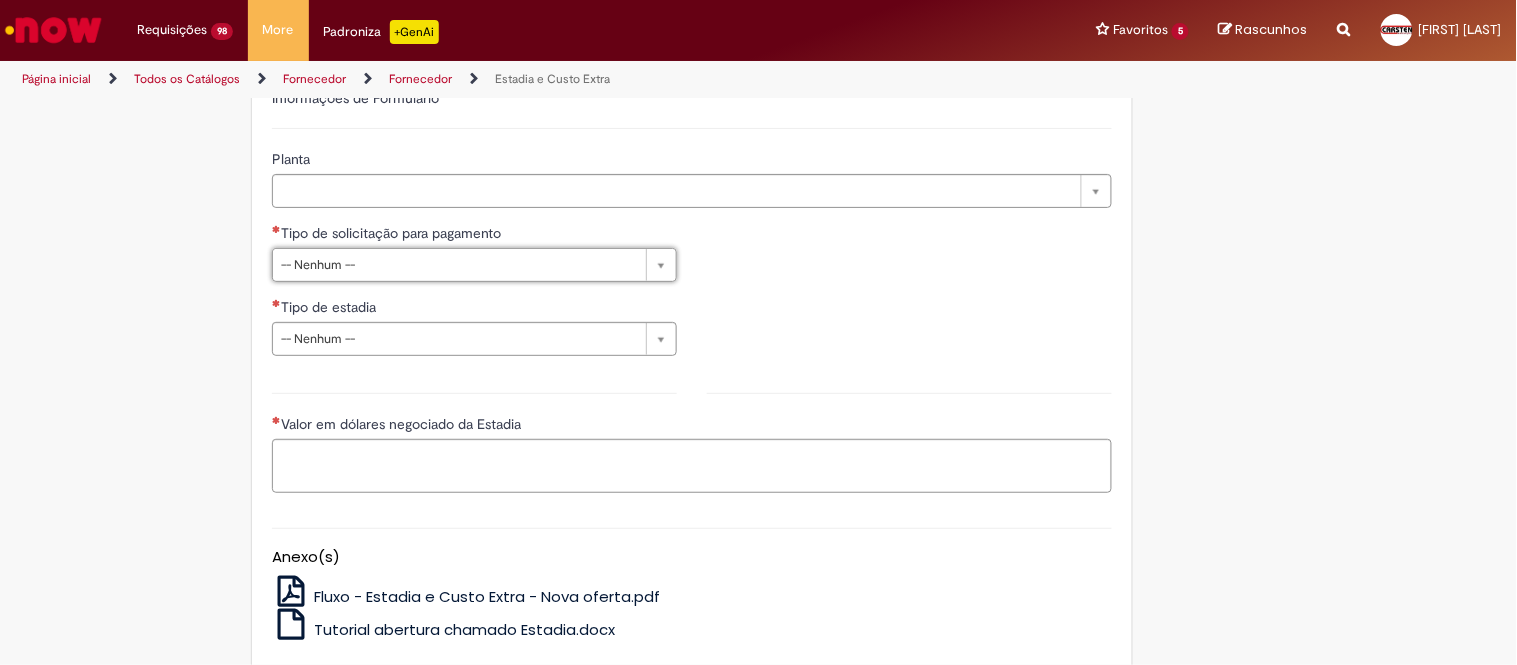 drag, startPoint x: 407, startPoint y: 273, endPoint x: 367, endPoint y: 283, distance: 41.231056 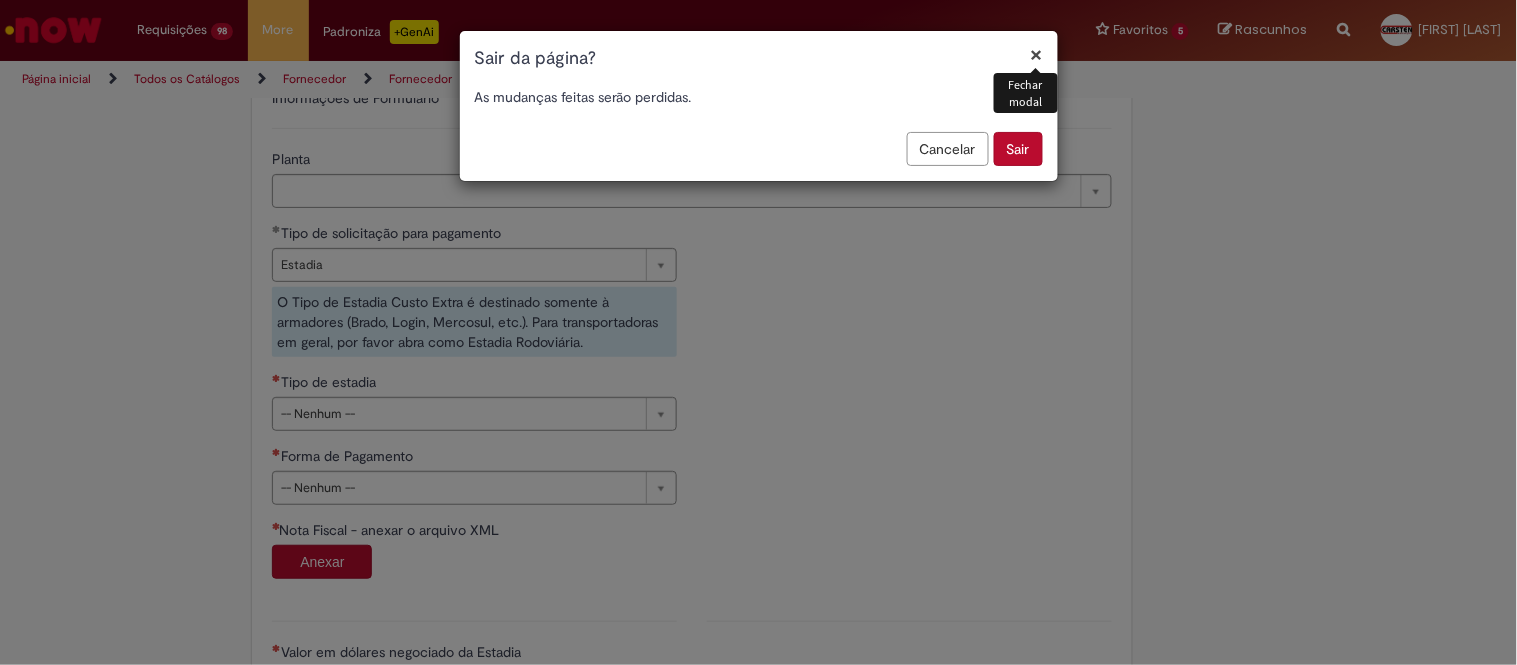 click on "Sair" at bounding box center [1018, 149] 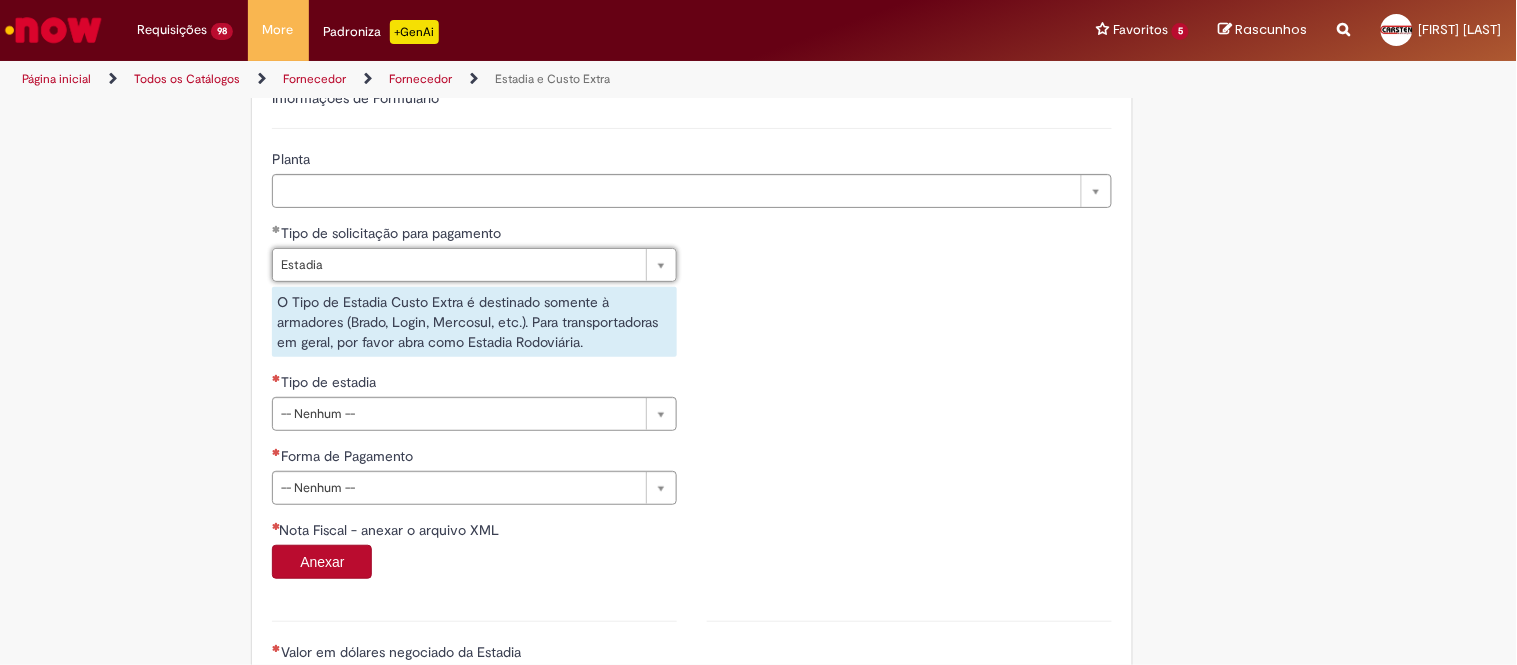 scroll, scrollTop: 0, scrollLeft: 42, axis: horizontal 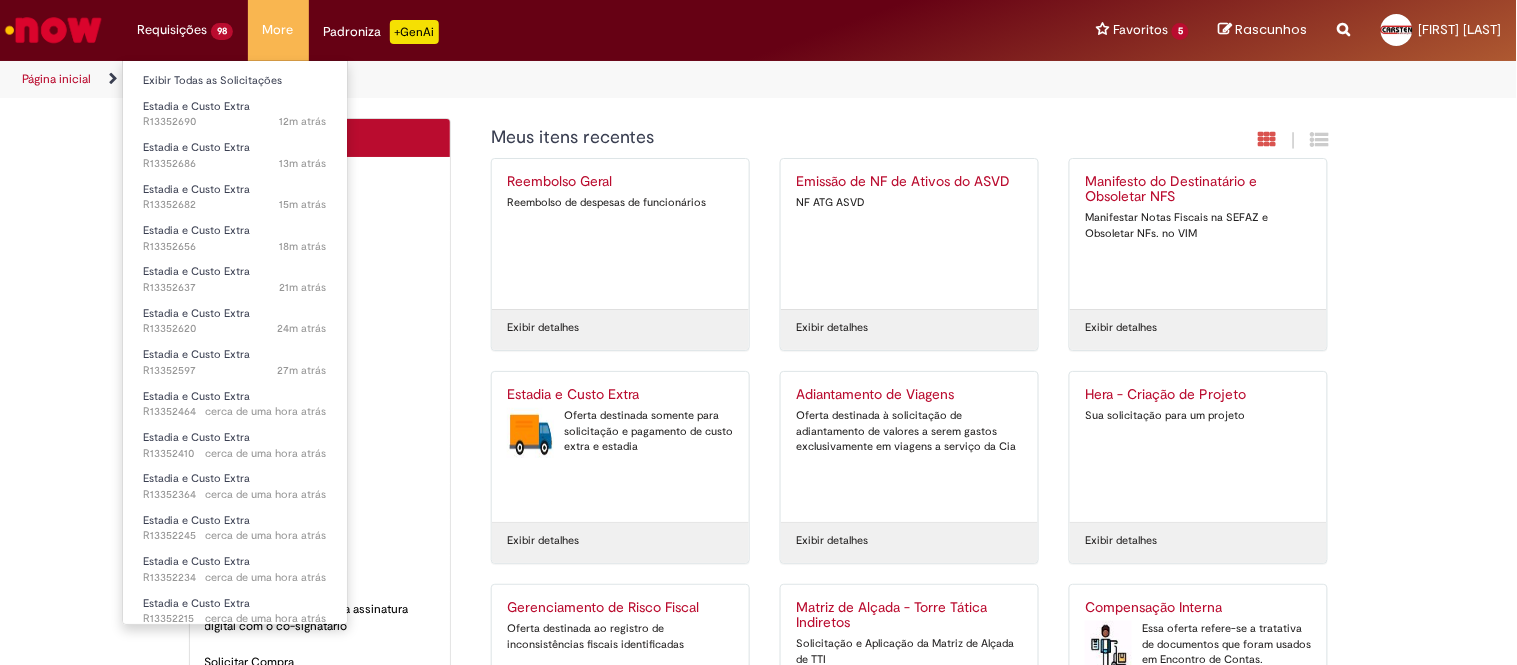 click on "Requisições   98
Exibir Todas as Solicitações
Estadia e Custo Extra
12m atrás 12 minutos atrás  R13352690
Estadia e Custo Extra
13m atrás 13 minutos atrás  R13352686
Estadia e Custo Extra
15m atrás 15 minutos atrás  R13352682
Estadia e Custo Extra
18m atrás 18 minutos atrás  R13352656
Estadia e Custo Extra
21m atrás 21 minutos atrás  R13352637
Estadia e Custo Extra
24m atrás 24 minutos atrás  R13352620
Estadia e Custo Extra
27m atrás 27 minutos atrás  R13352597
Estadia e Custo Extra
cerca de uma hora atrás cerca de uma hora atrás  R13352464
Estadia e Custo Extra
cerca de uma hora atrás cerca de uma hora atrás  R13352410
Estadia e Custo Extra
cerca de uma hora atrás cerca de uma hora atrás  R13352364" at bounding box center (185, 30) 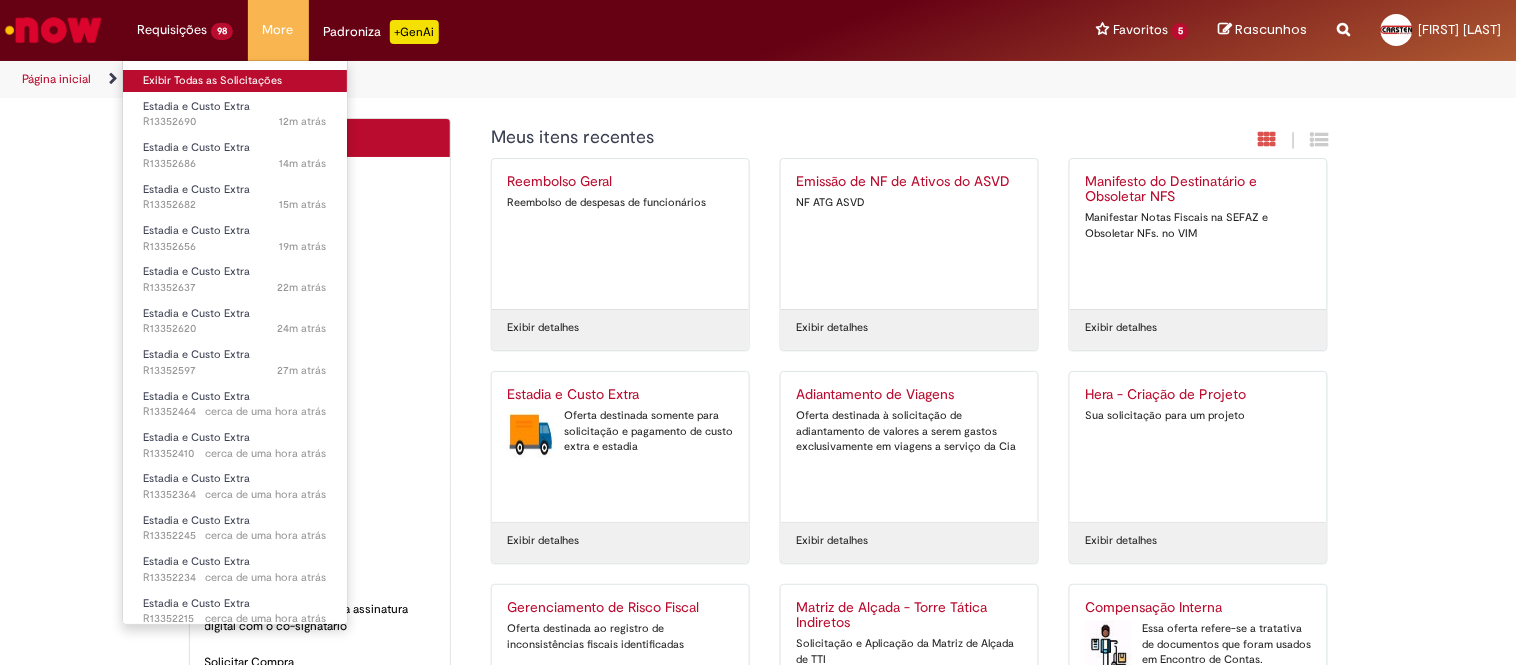 click on "Exibir Todas as Solicitações" at bounding box center (235, 81) 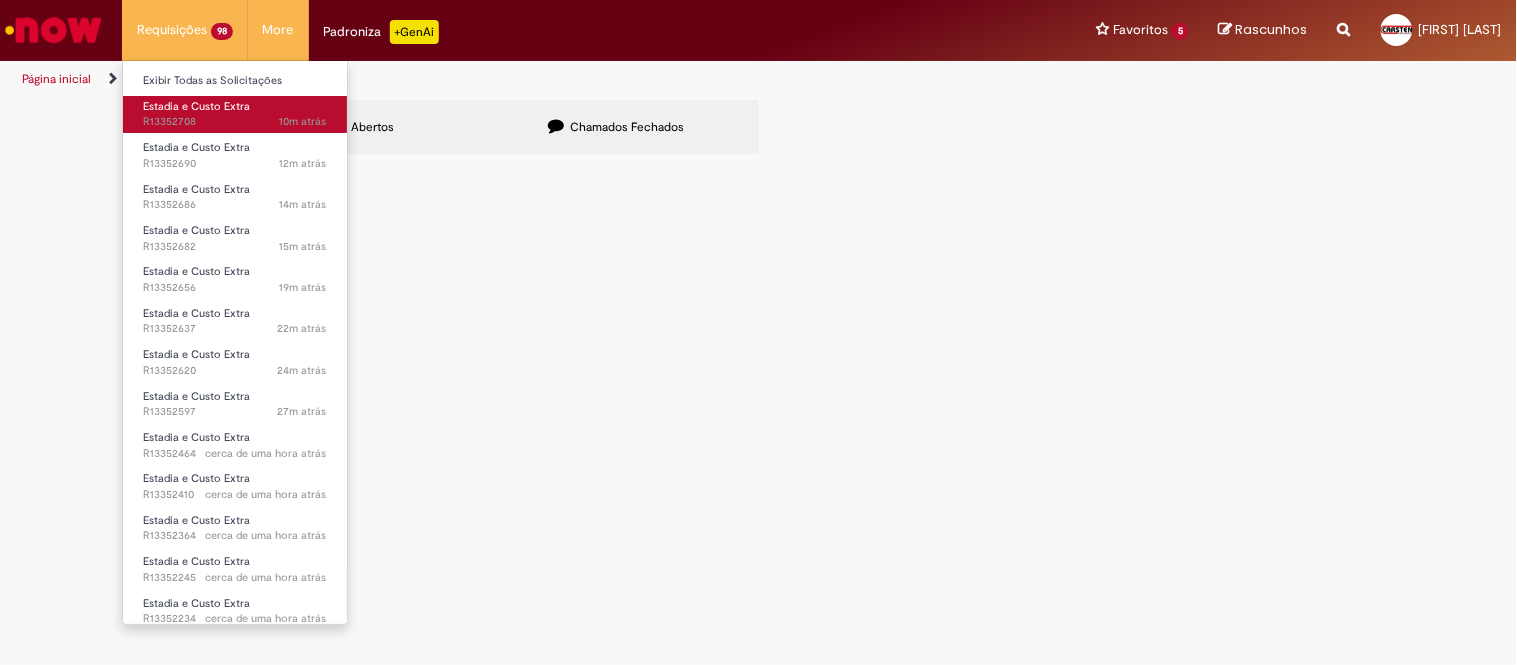 click on "Estadia e Custo Extra" at bounding box center [196, 106] 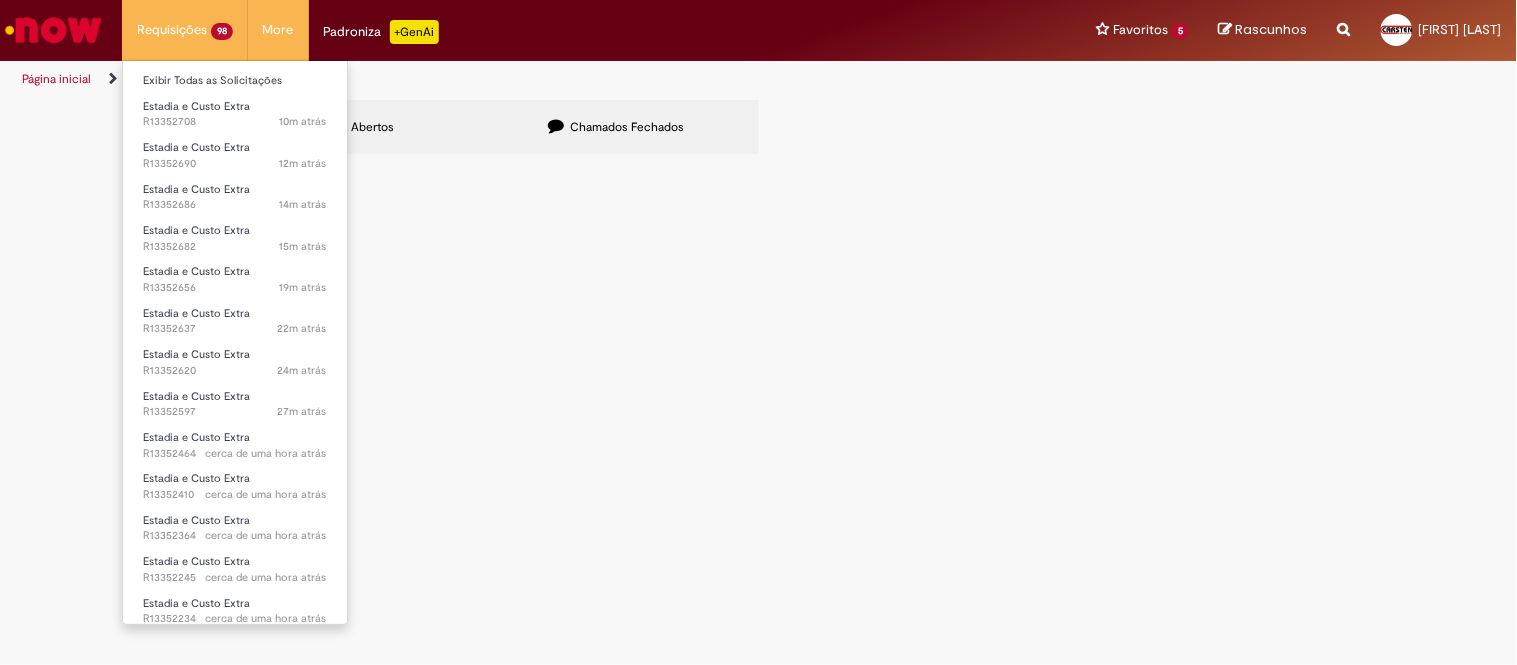 click on "Requisições   98
Exibir Todas as Solicitações
Estadia e Custo Extra
10m atrás 10 minutos atrás  R13352708
Estadia e Custo Extra
12m atrás 12 minutos atrás  R13352690
Estadia e Custo Extra
14m atrás 14 minutos atrás  R13352686
Estadia e Custo Extra
15m atrás 15 minutos atrás  R13352682
Estadia e Custo Extra
19m atrás 19 minutos atrás  R13352656
Estadia e Custo Extra
22m atrás 22 minutos atrás  R13352637
Estadia e Custo Extra
24m atrás 24 minutos atrás  R13352620
Estadia e Custo Extra
27m atrás 27 minutos atrás  R13352597
Estadia e Custo Extra
cerca de uma hora atrás cerca de uma hora atrás  R13352464
Estadia e Custo Extra
cerca de uma hora atrás cerca de uma hora atrás  R13352410" at bounding box center [185, 30] 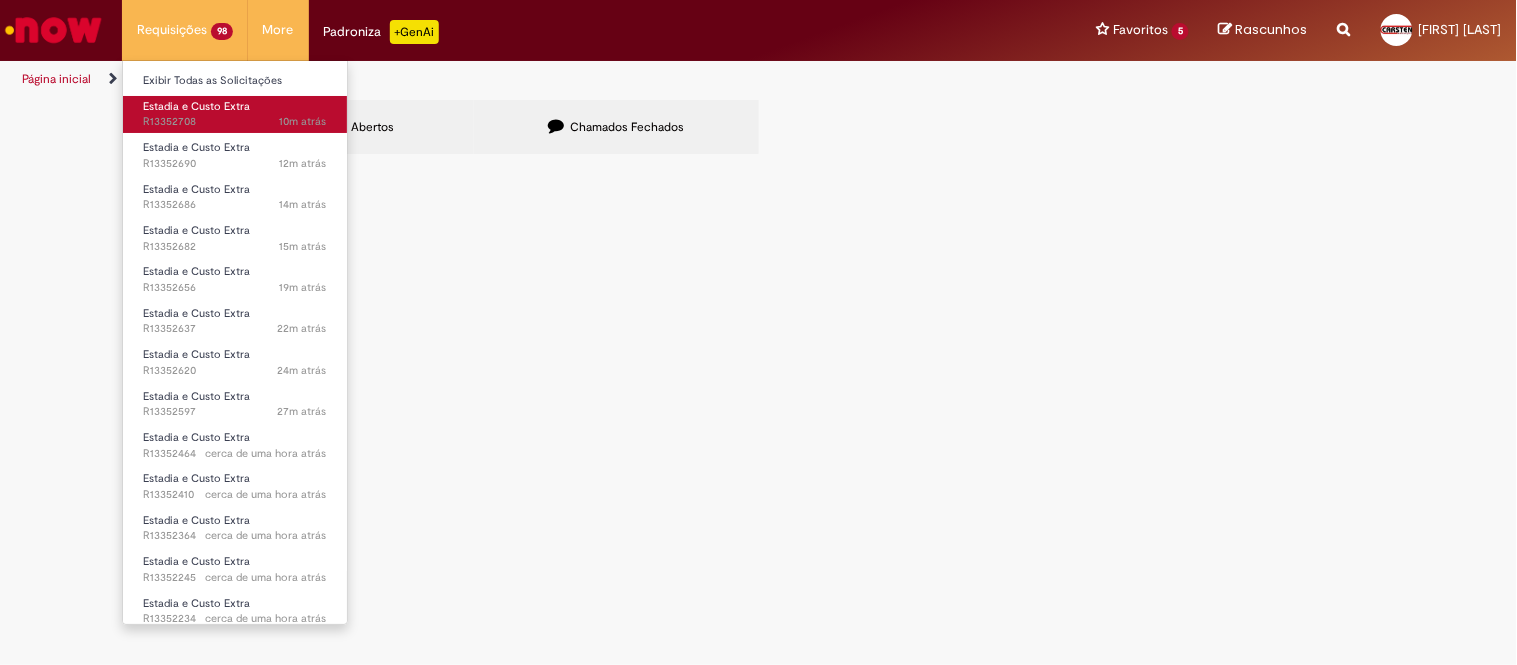 click on "Estadia e Custo Extra" at bounding box center [196, 106] 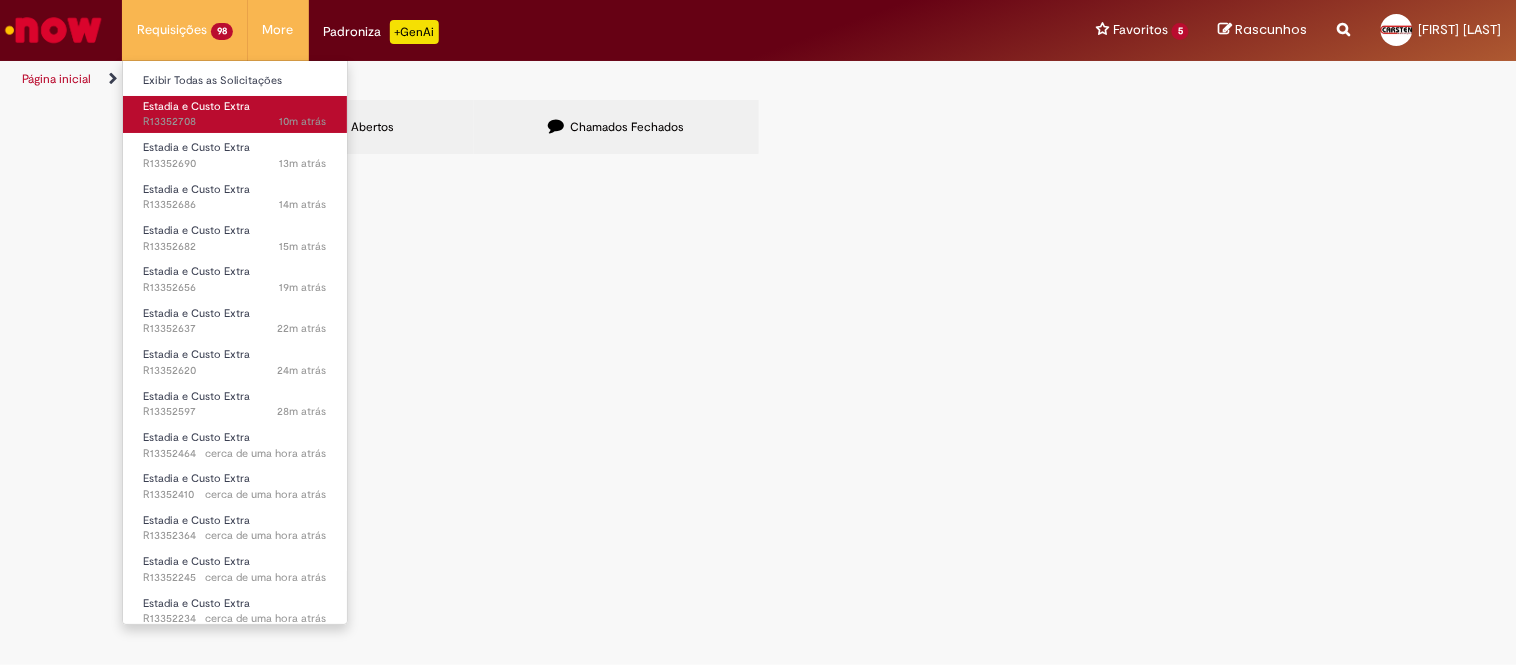 click on "10m atrás 10 minutos atrás  R13352708" at bounding box center (235, 122) 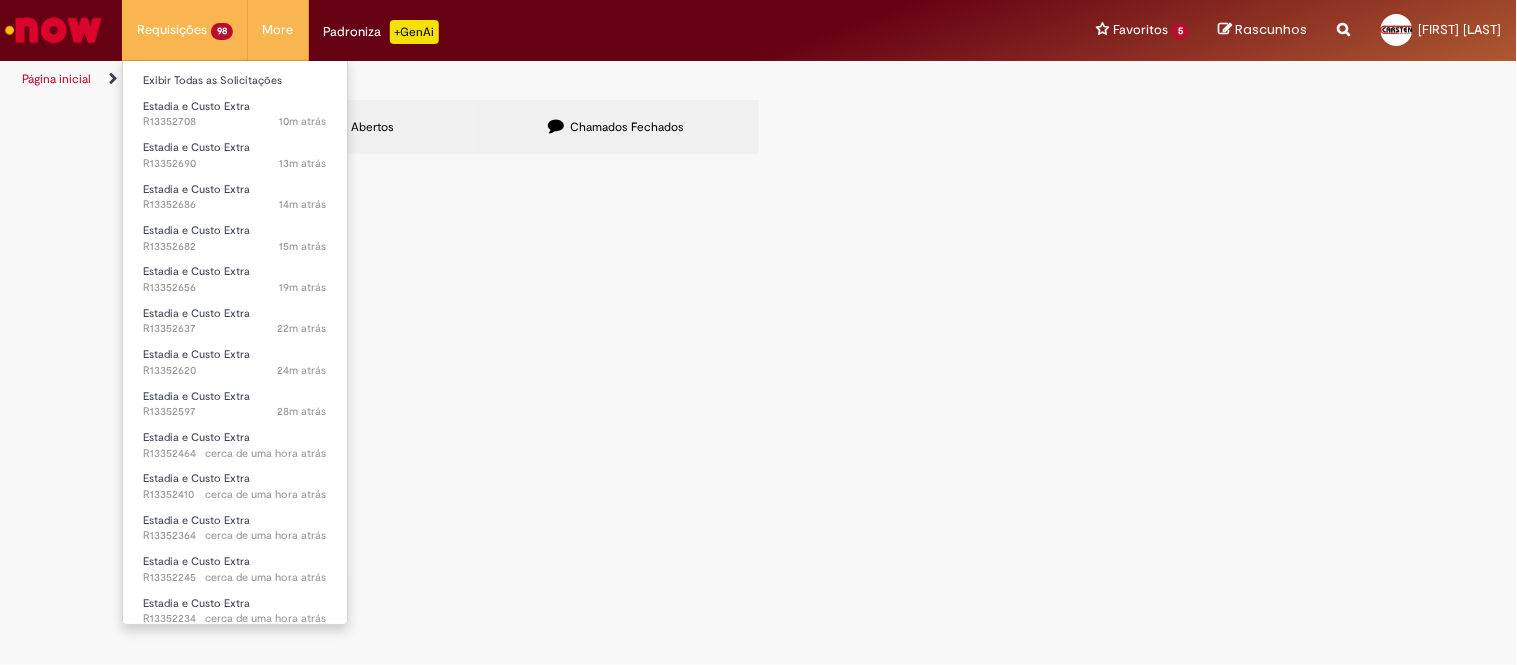 click on "Requisições   98
Exibir Todas as Solicitações
Estadia e Custo Extra
10m atrás 10 minutos atrás  R13352708
Estadia e Custo Extra
13m atrás 13 minutos atrás  R13352690
Estadia e Custo Extra
14m atrás 14 minutos atrás  R13352686
Estadia e Custo Extra
15m atrás 15 minutos atrás  R13352682
Estadia e Custo Extra
19m atrás 19 minutos atrás  R13352656
Estadia e Custo Extra
22m atrás 22 minutos atrás  R13352637
Estadia e Custo Extra
24m atrás 24 minutos atrás  R13352620
Estadia e Custo Extra
28m atrás 28 minutos atrás  R13352597
Estadia e Custo Extra
cerca de uma hora atrás cerca de uma hora atrás  R13352464
Estadia e Custo Extra
cerca de uma hora atrás cerca de uma hora atrás  R13352410" at bounding box center (185, 30) 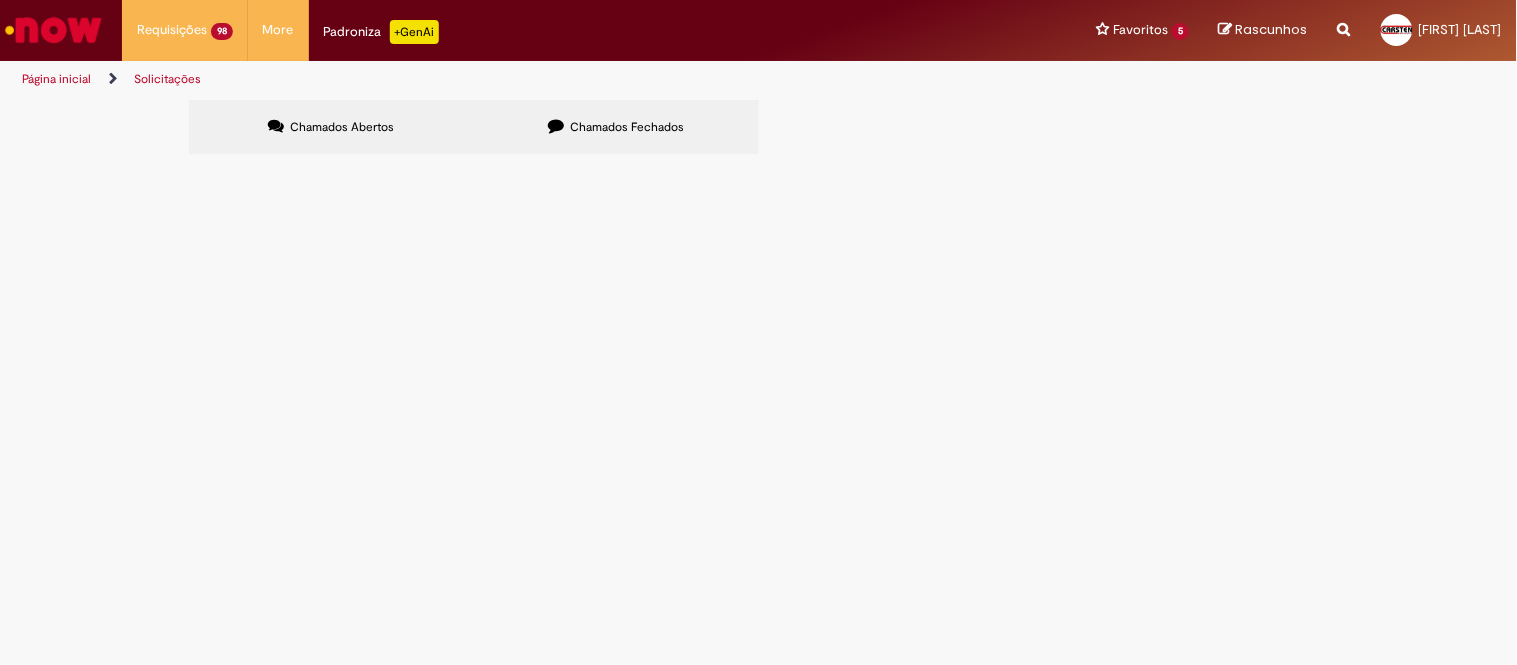 click at bounding box center (0, 0) 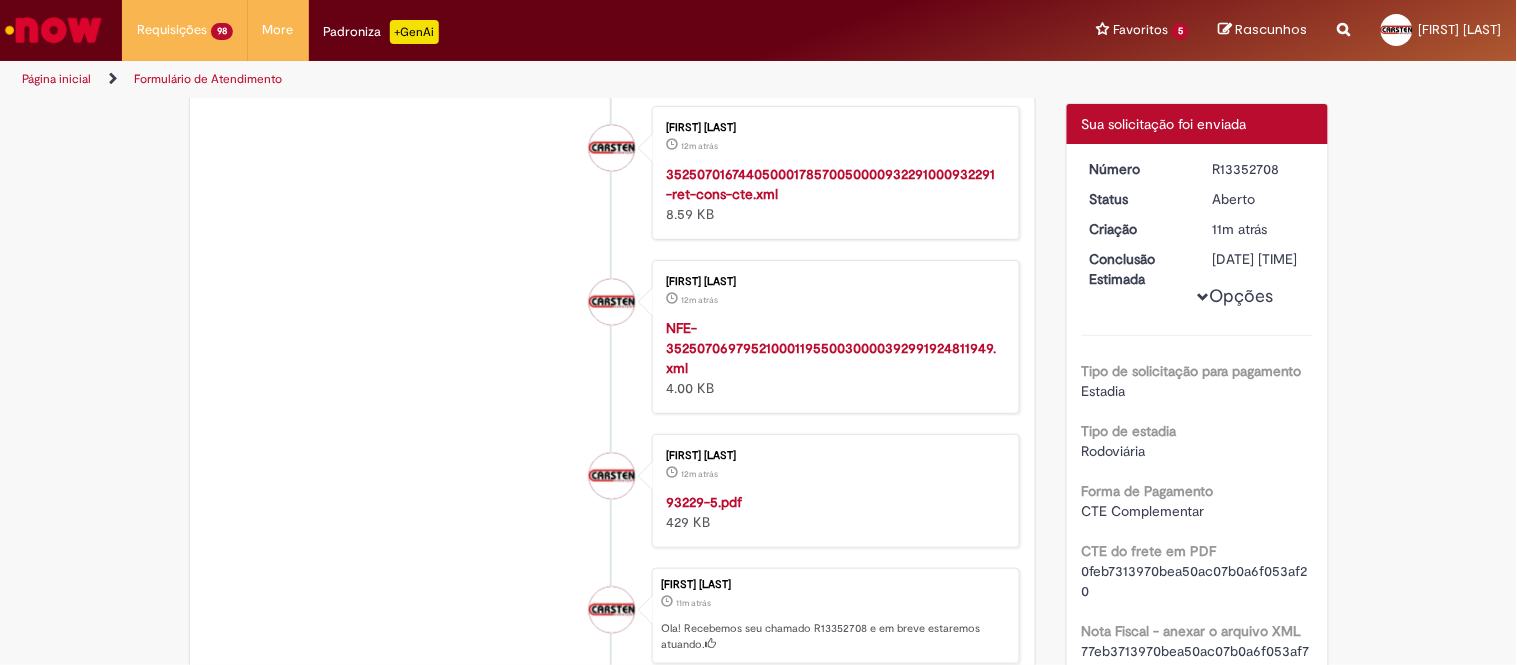 scroll, scrollTop: 225, scrollLeft: 0, axis: vertical 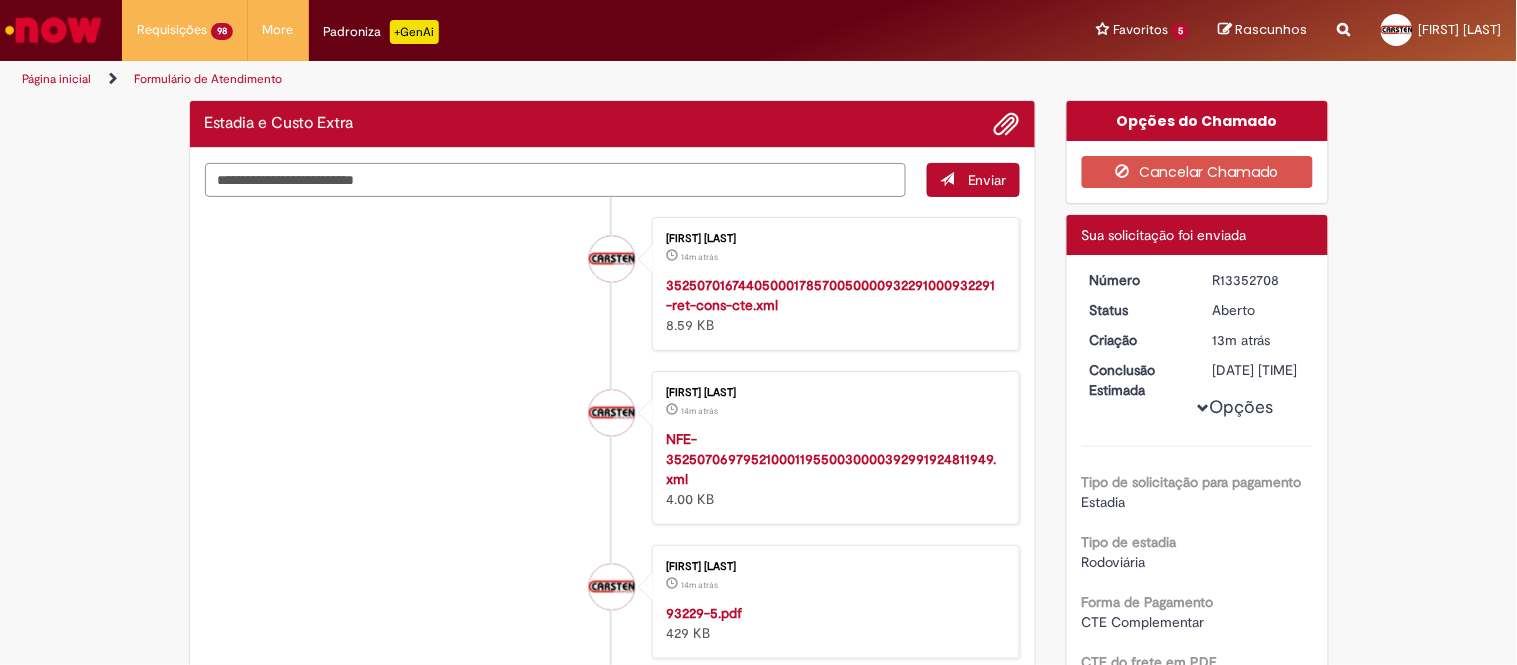 click at bounding box center [556, 180] 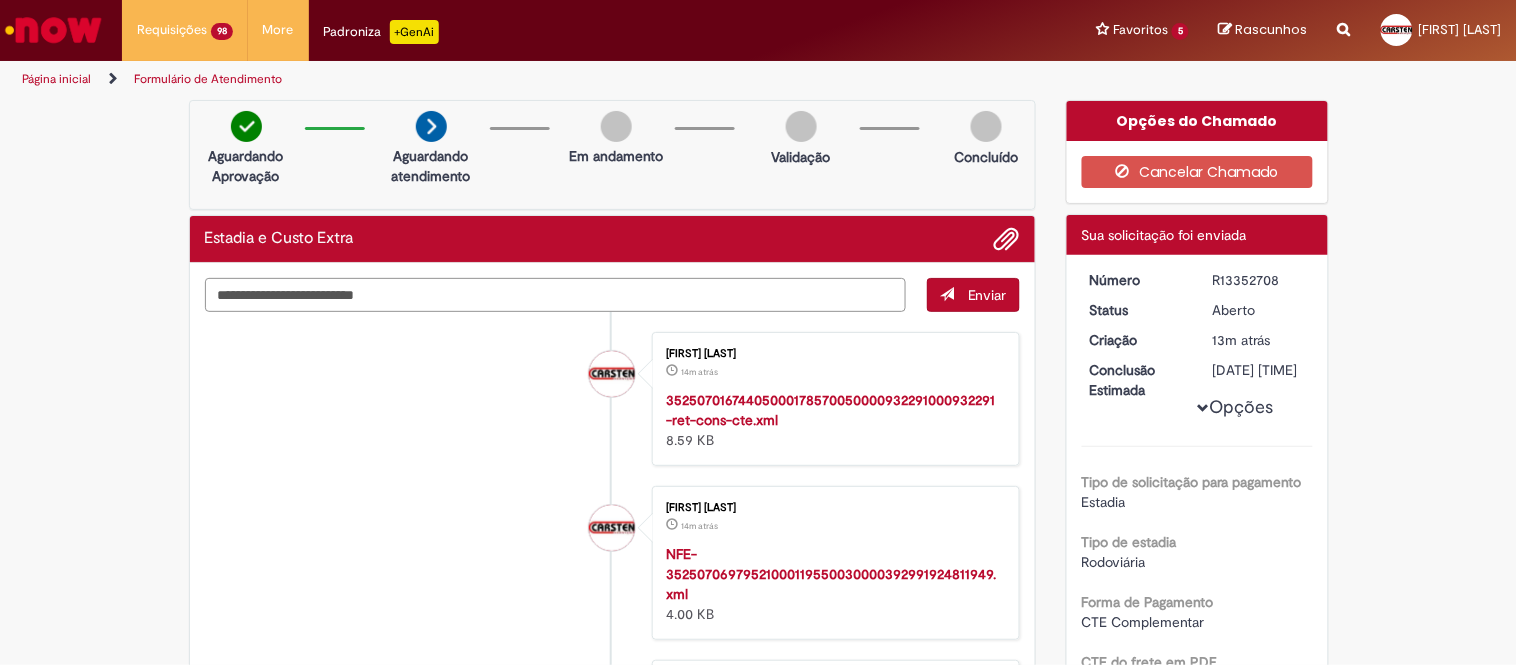 click at bounding box center [556, 295] 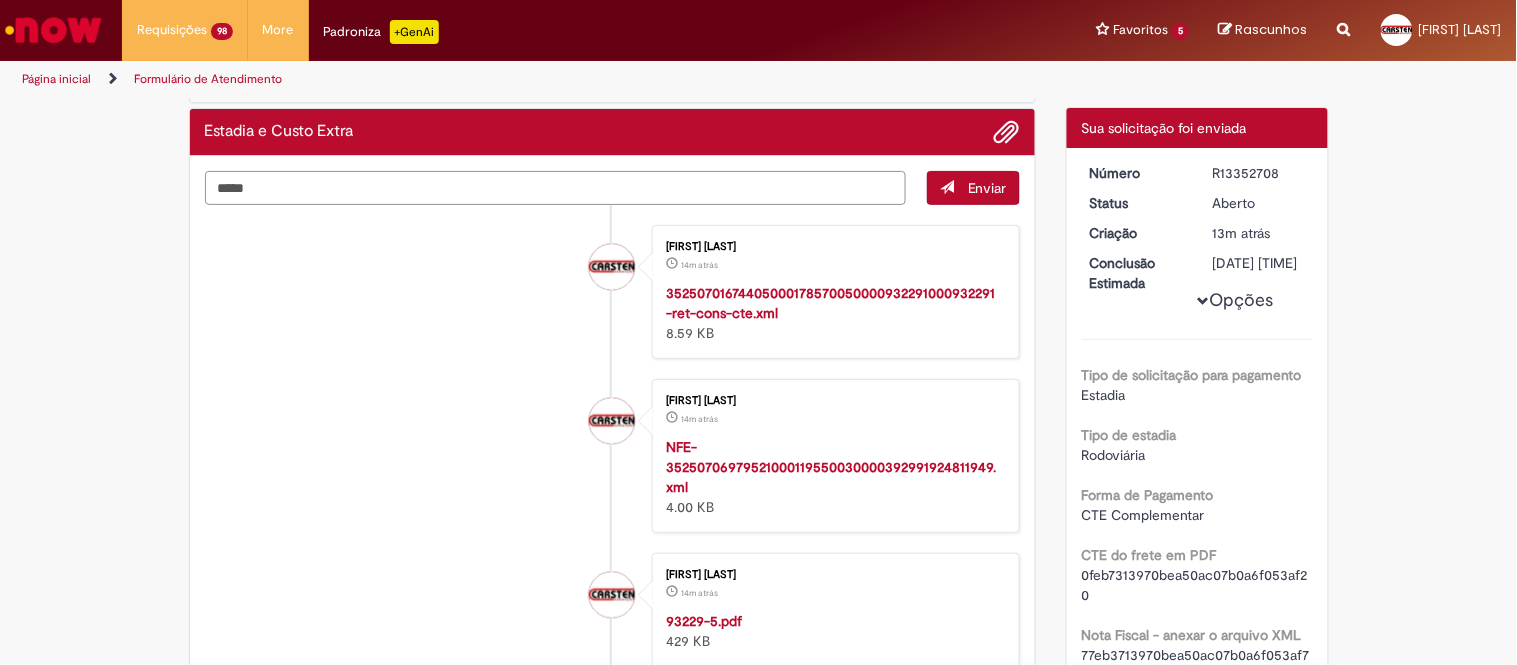 scroll, scrollTop: 0, scrollLeft: 0, axis: both 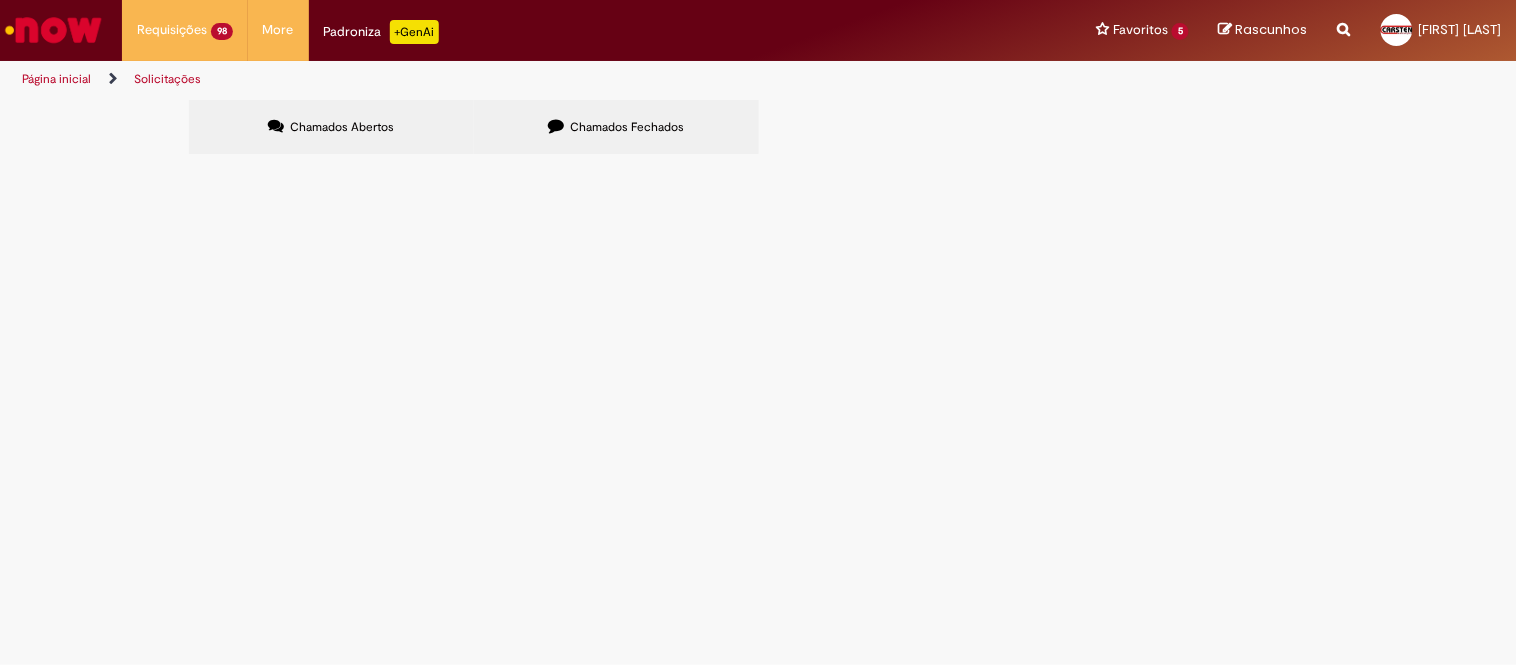 click at bounding box center (0, 0) 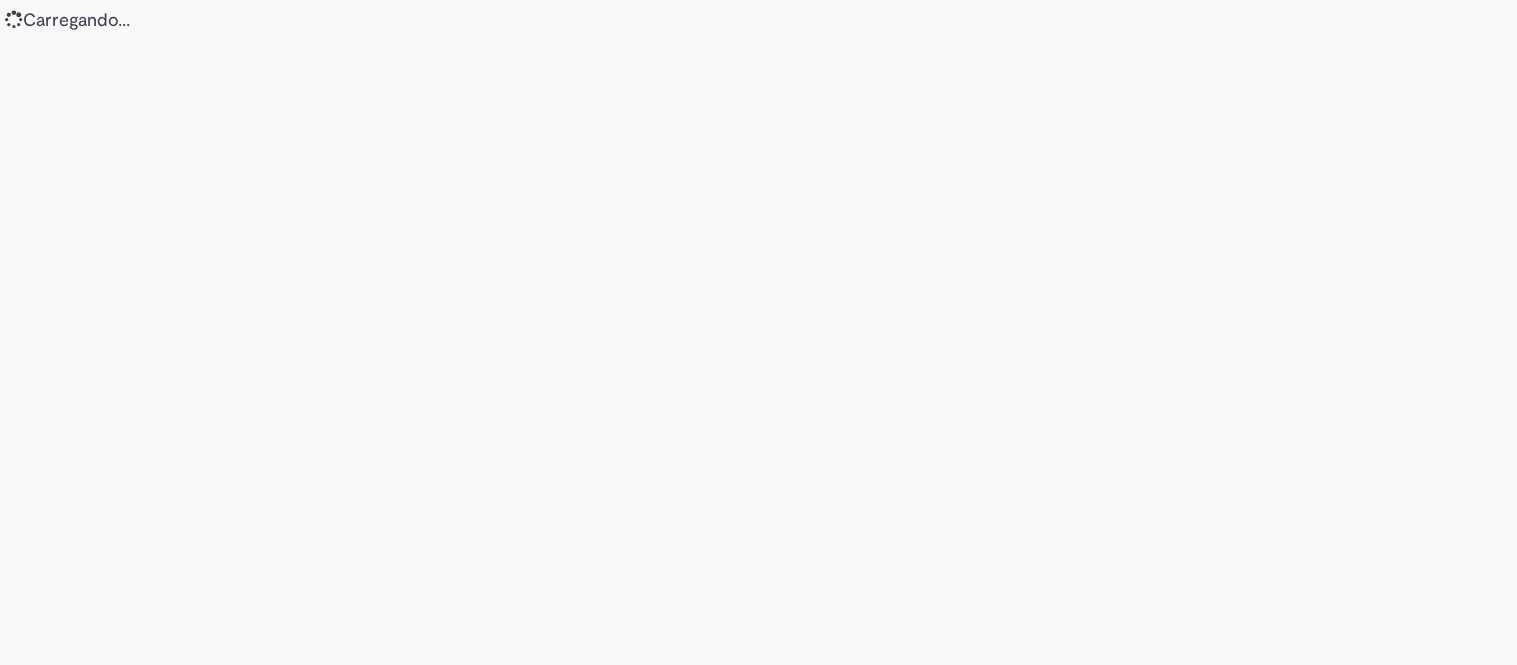 scroll, scrollTop: 0, scrollLeft: 0, axis: both 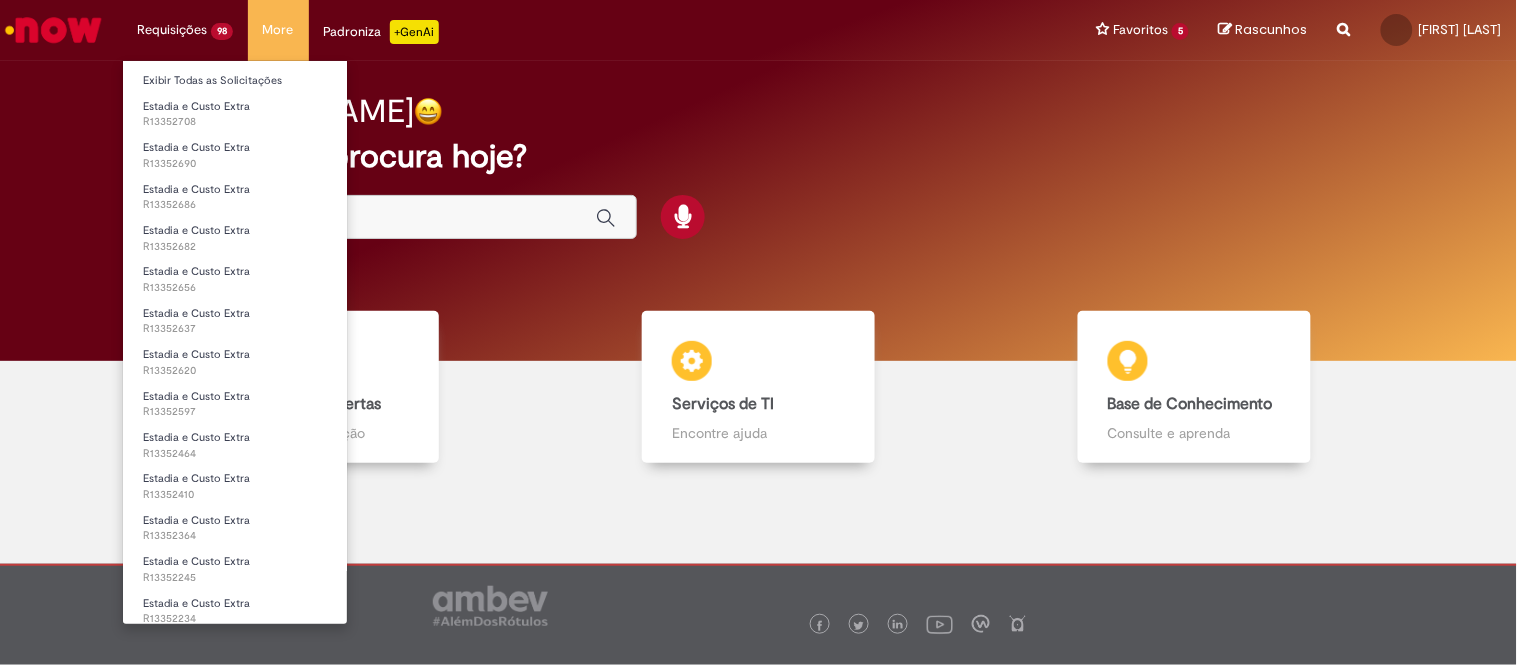 click on "Requisições   98
Exibir Todas as Solicitações
Estadia e Custo Extra
R13352708
Estadia e Custo Extra
R13352690
Estadia e Custo Extra
R13352686
Estadia e Custo Extra
R13352682
Estadia e Custo Extra
R13352656
Estadia e Custo Extra
R13352637
Estadia e Custo Extra
R13352620
Estadia e Custo Extra
R13352597
Estadia e Custo Extra
R13352464
Estadia e Custo Extra
R13352410
Estadia e Custo Extra
R13352364
Estadia e Custo Extra
R13352245
Estadia e Custo Extra
R13352234
Estadia e Custo Extra
R13352215
Estadia e Custo Extra
R13352191
Estadia e Custo Extra
R13349977" at bounding box center (185, 30) 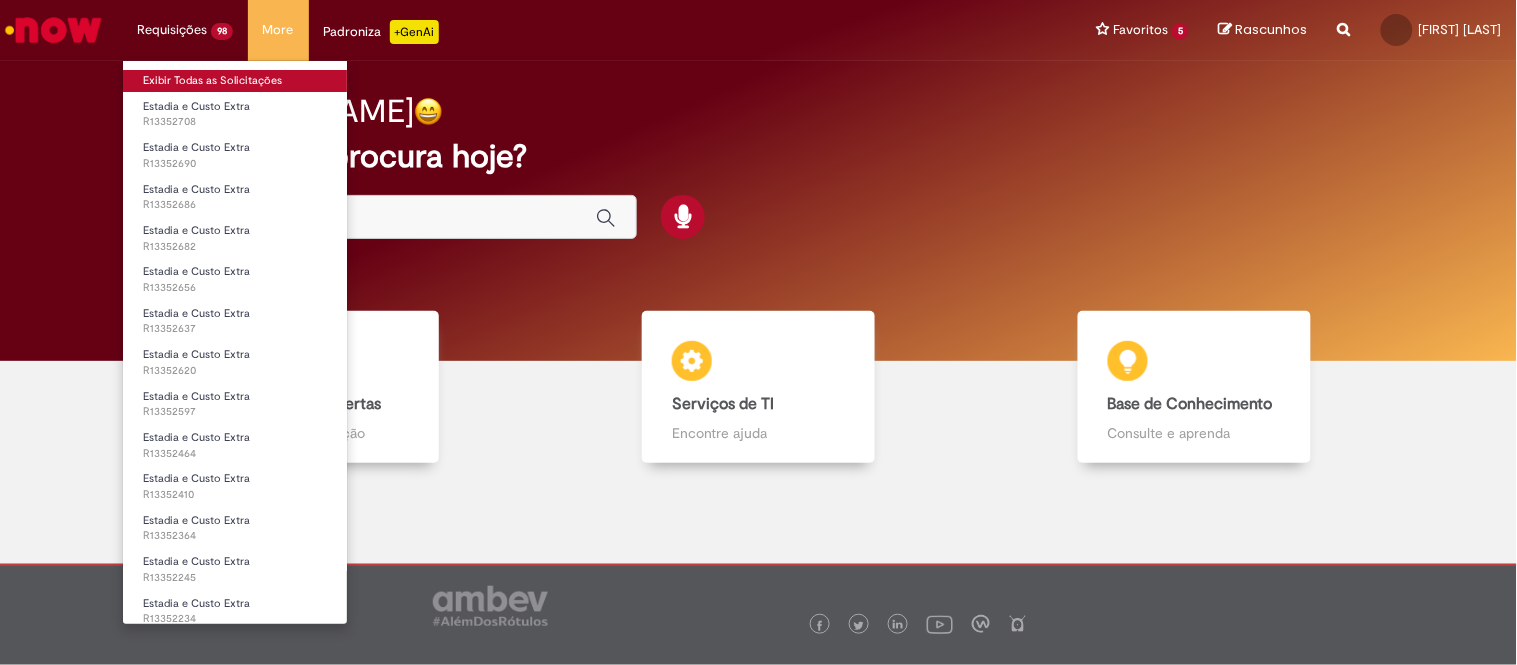 drag, startPoint x: 185, startPoint y: 68, endPoint x: 186, endPoint y: 80, distance: 12.0415945 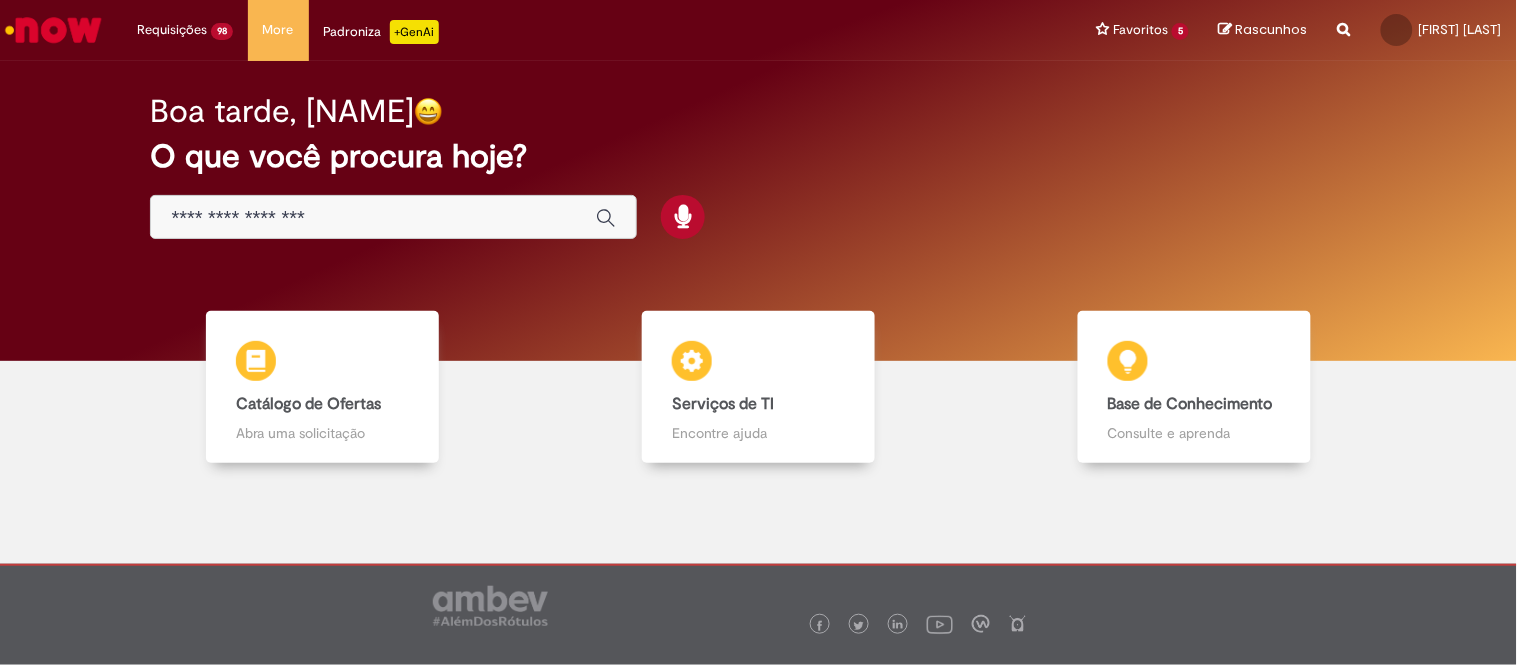 click on "Boa tarde, [FIRST]" at bounding box center (758, 111) 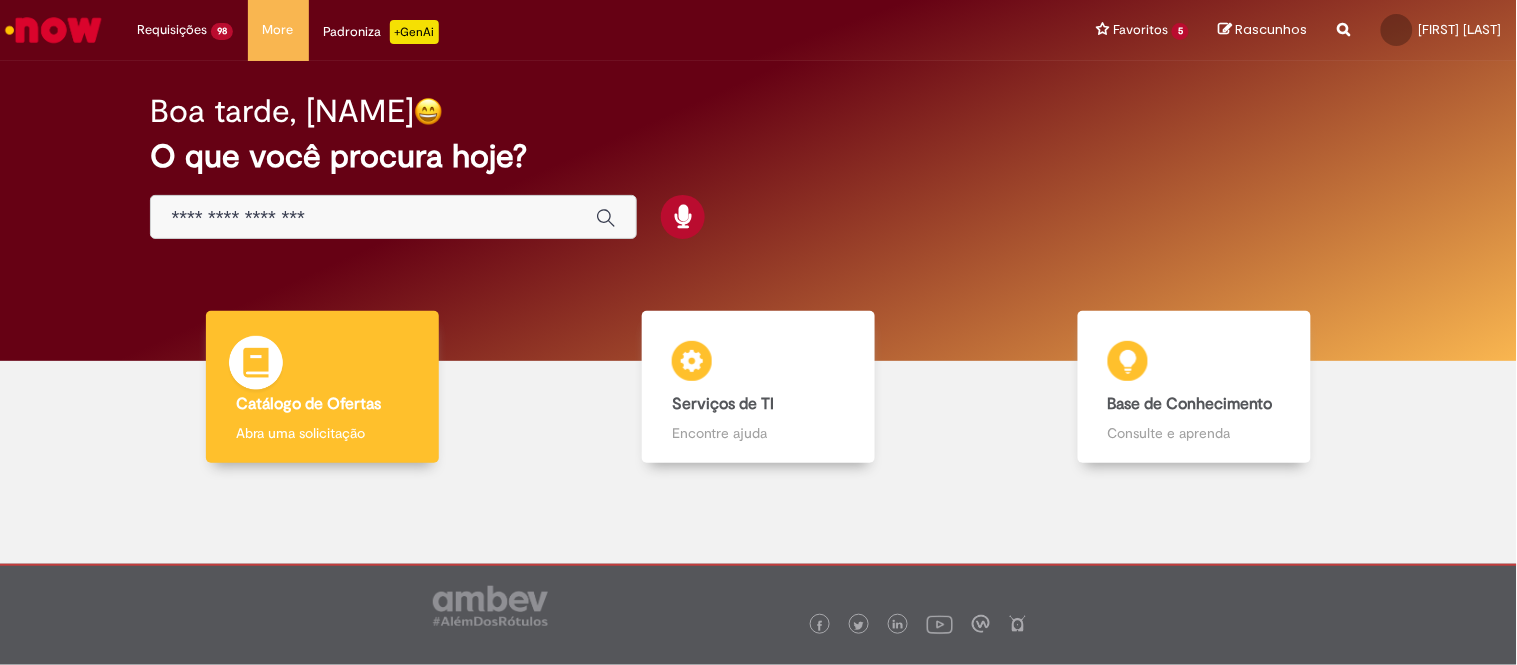 click on "Catálogo de Ofertas
Catálogo de Ofertas
Abra uma solicitação" at bounding box center [322, 387] 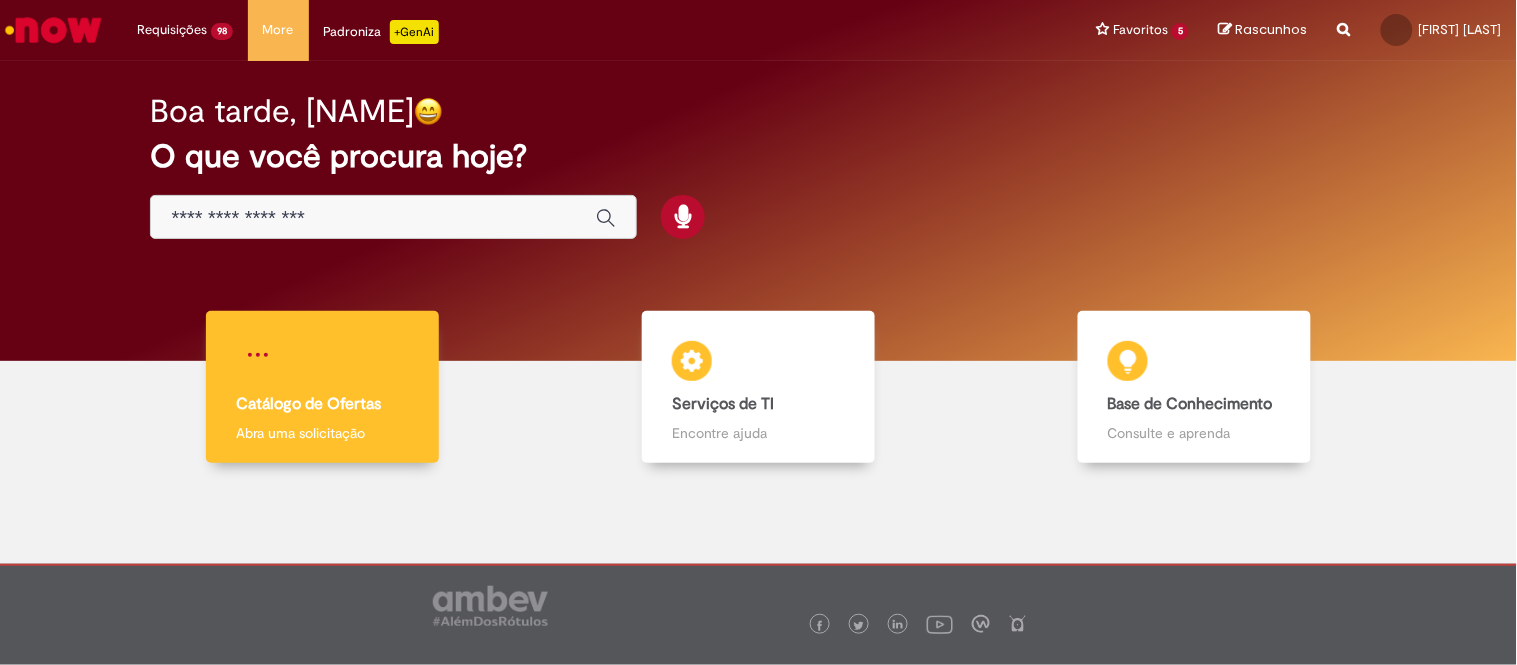 click on "Catálogo de Ofertas
Catálogo de Ofertas
Abra uma solicitação" at bounding box center [322, 387] 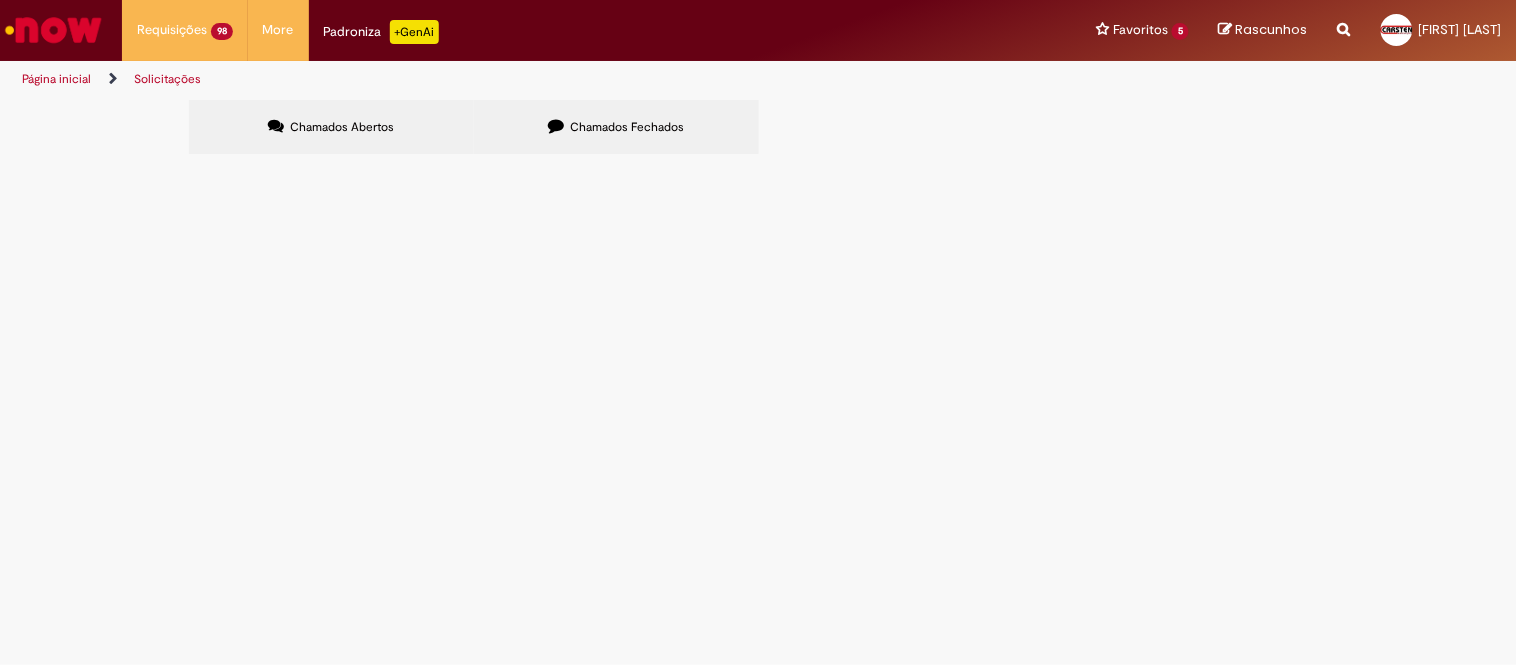 click at bounding box center [0, 0] 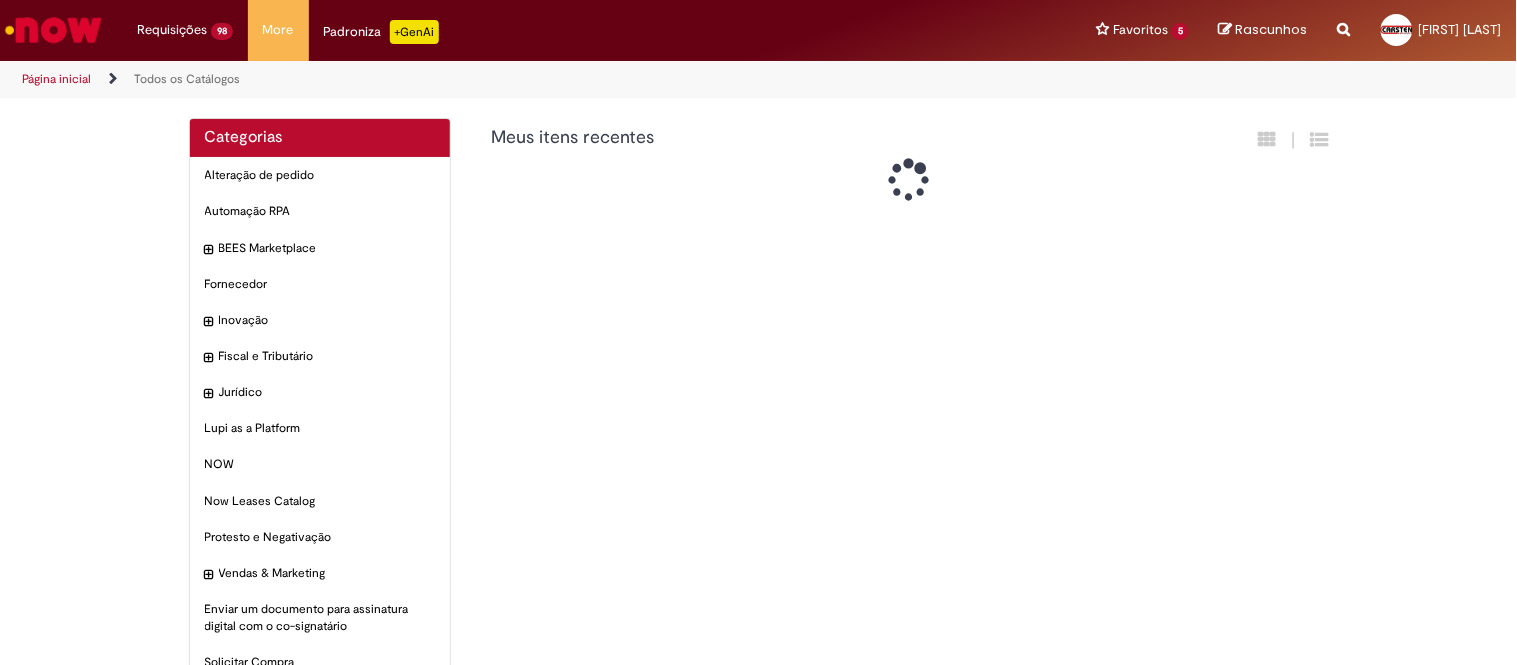click on "Categorias
Alteração de pedido
Itens
Automação RPA
Itens
BEES Marketplace
Itens
Fornecedor
Itens
Inovação
Itens
Fiscal e Tributário
Itens
Jurídico
Itens
Lupi as a Platform
Itens
NOW
Itens
Now Leases Catalog
Itens
Itens
Itens" at bounding box center (758, 457) 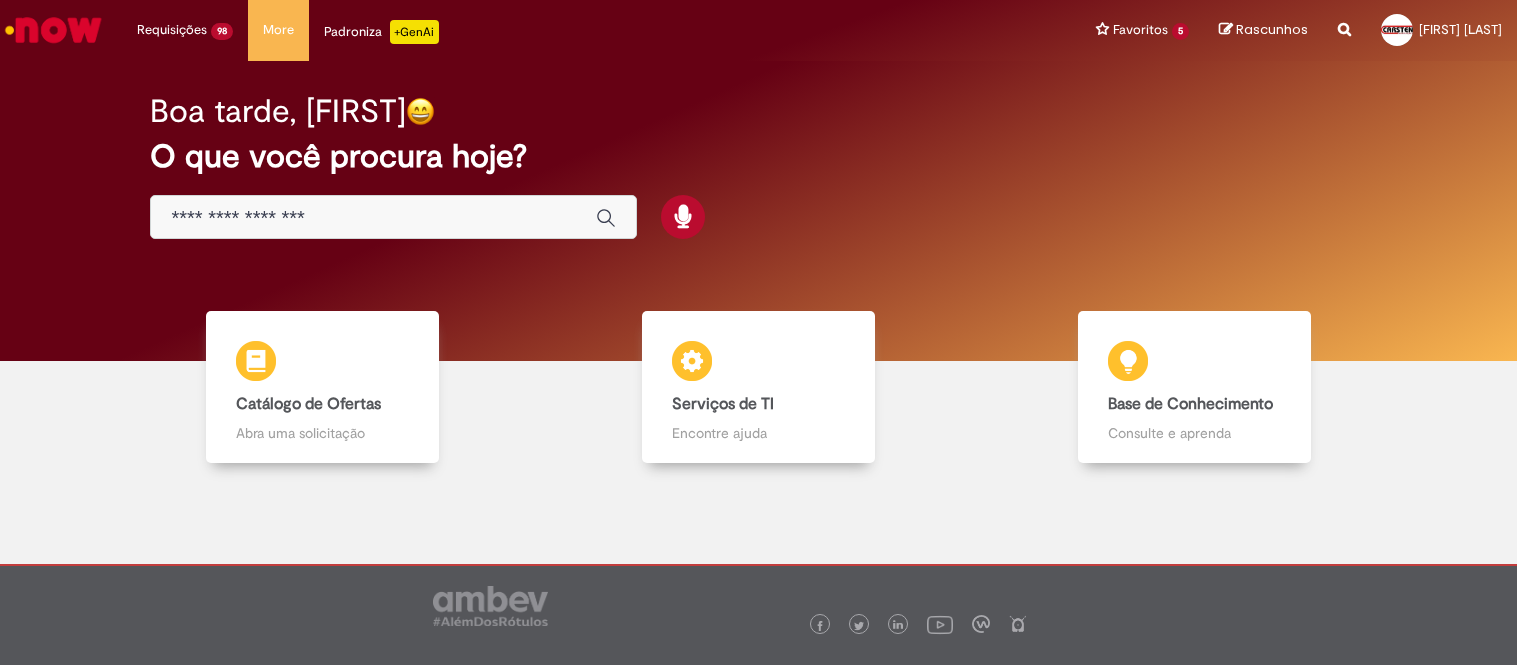scroll, scrollTop: 0, scrollLeft: 0, axis: both 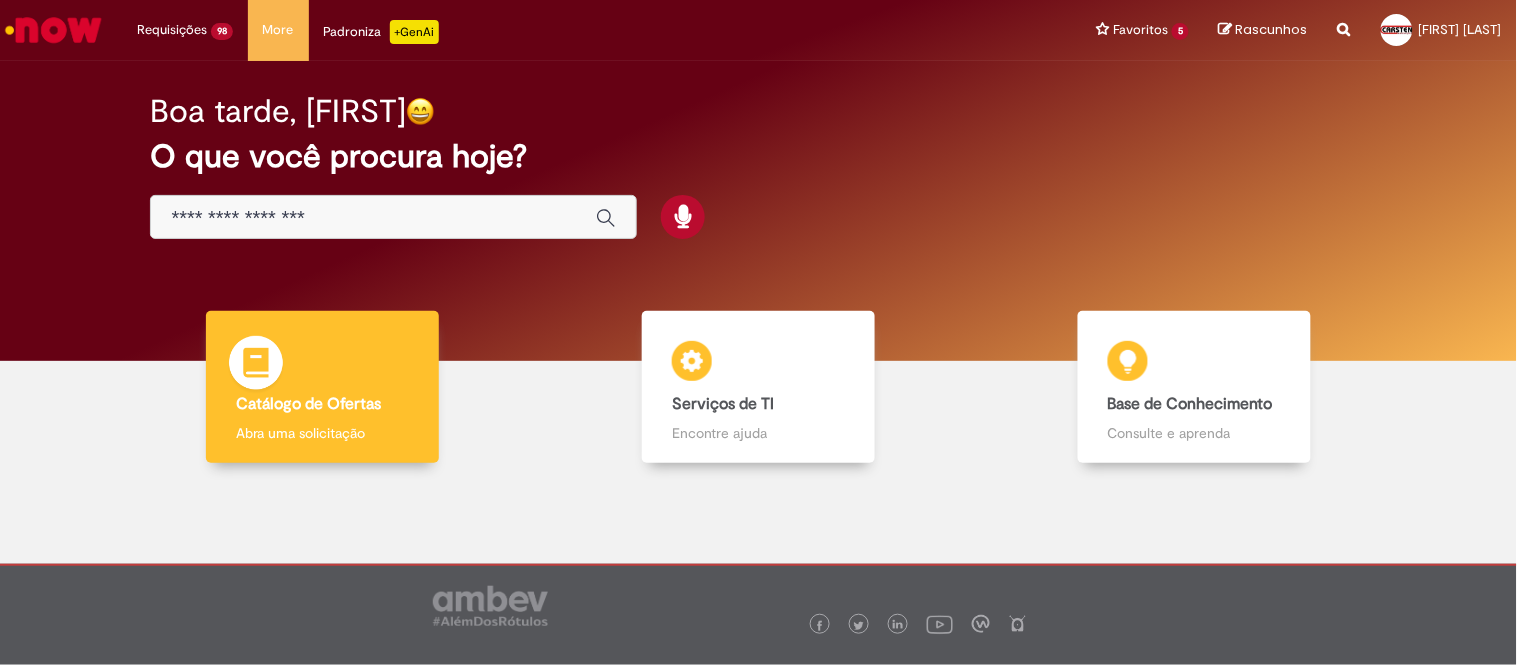 click on "Catálogo de Ofertas" at bounding box center (322, 405) 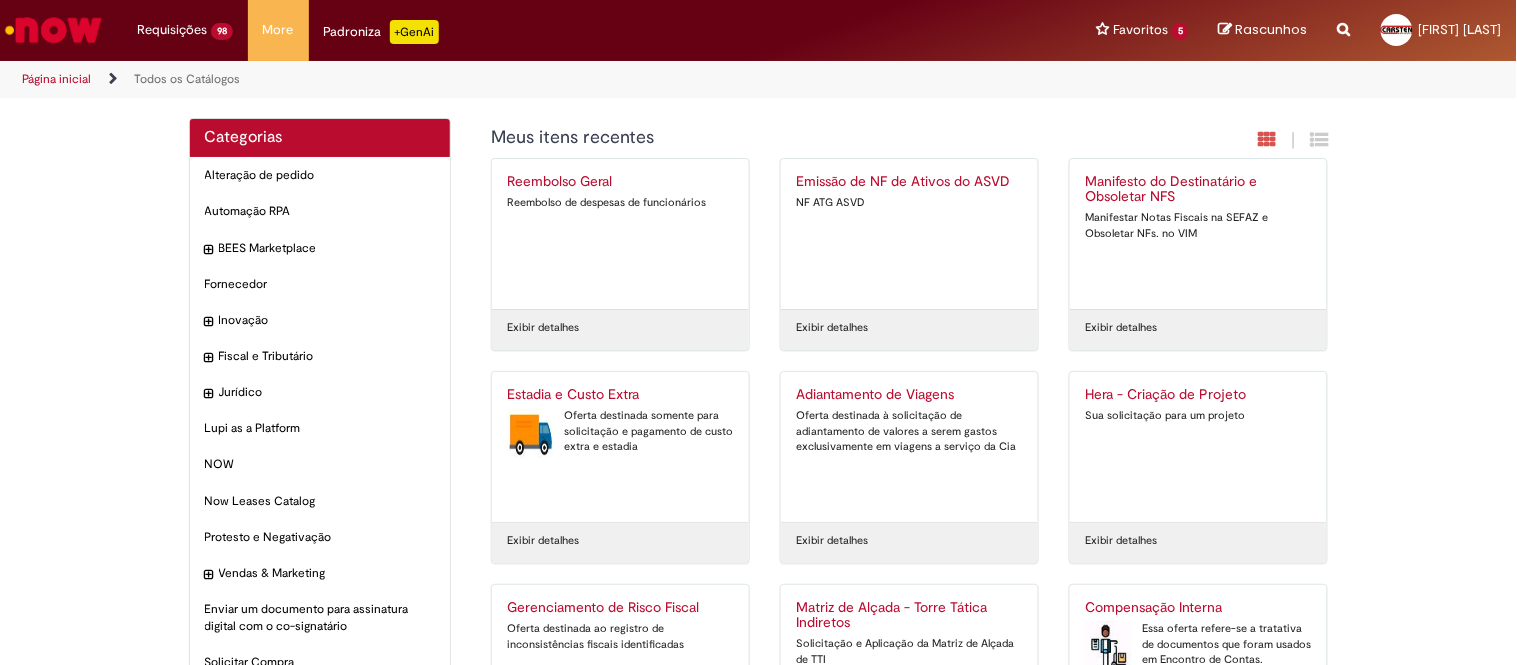 click on "Oferta destinada somente para solicitação e pagamento de custo extra e estadia" at bounding box center [620, 431] 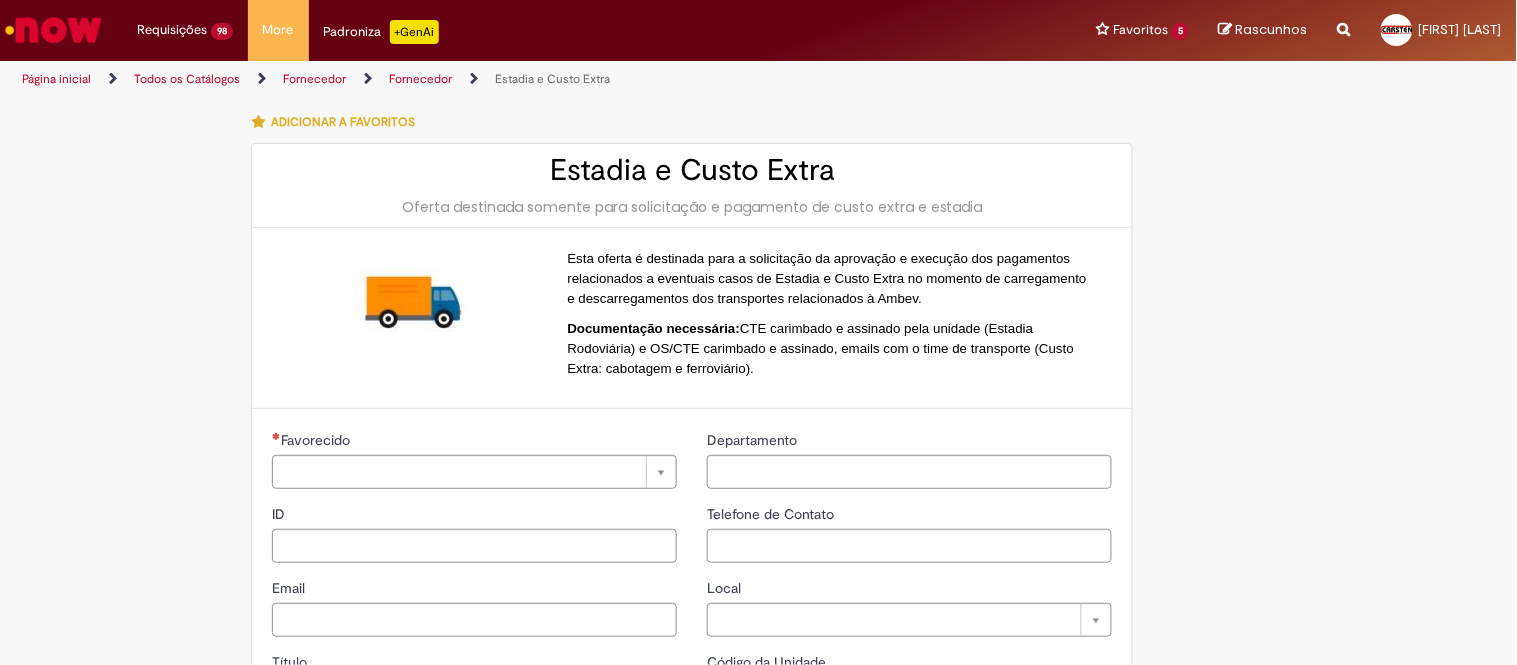 type on "**********" 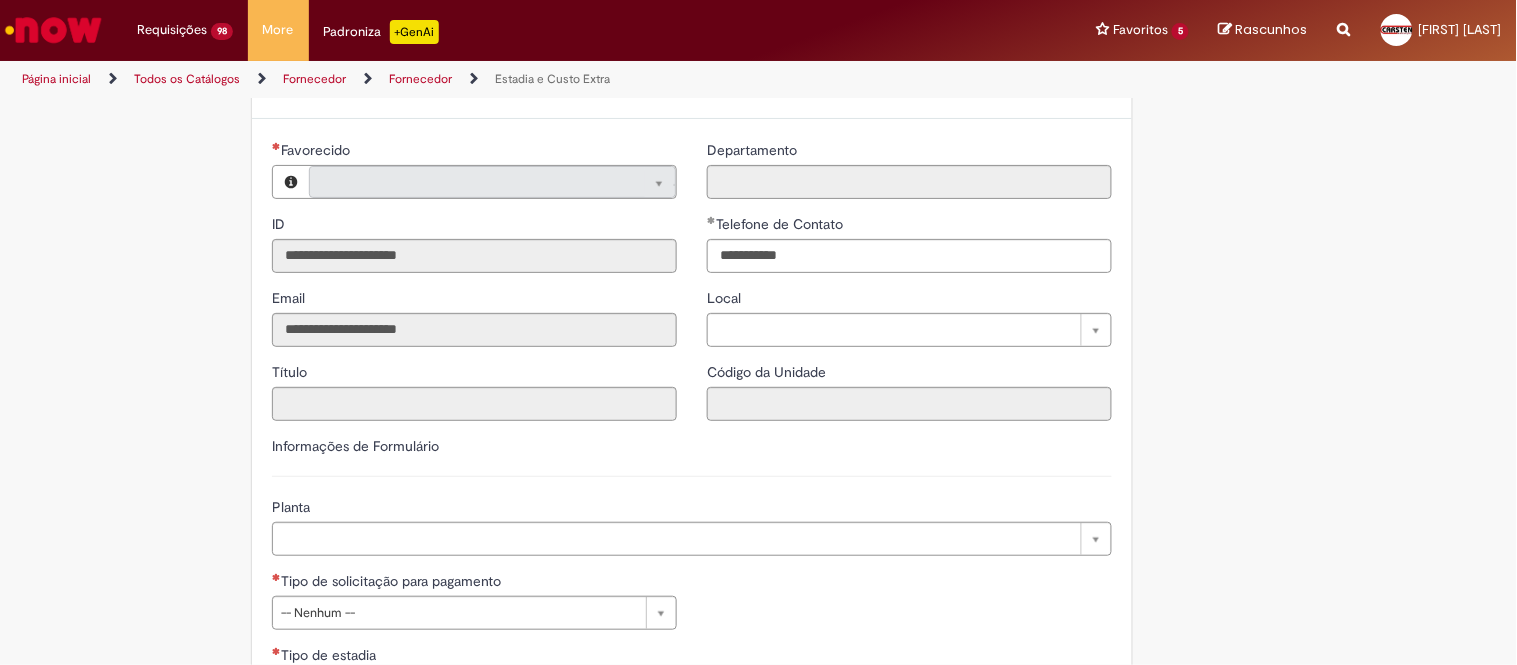 type on "**********" 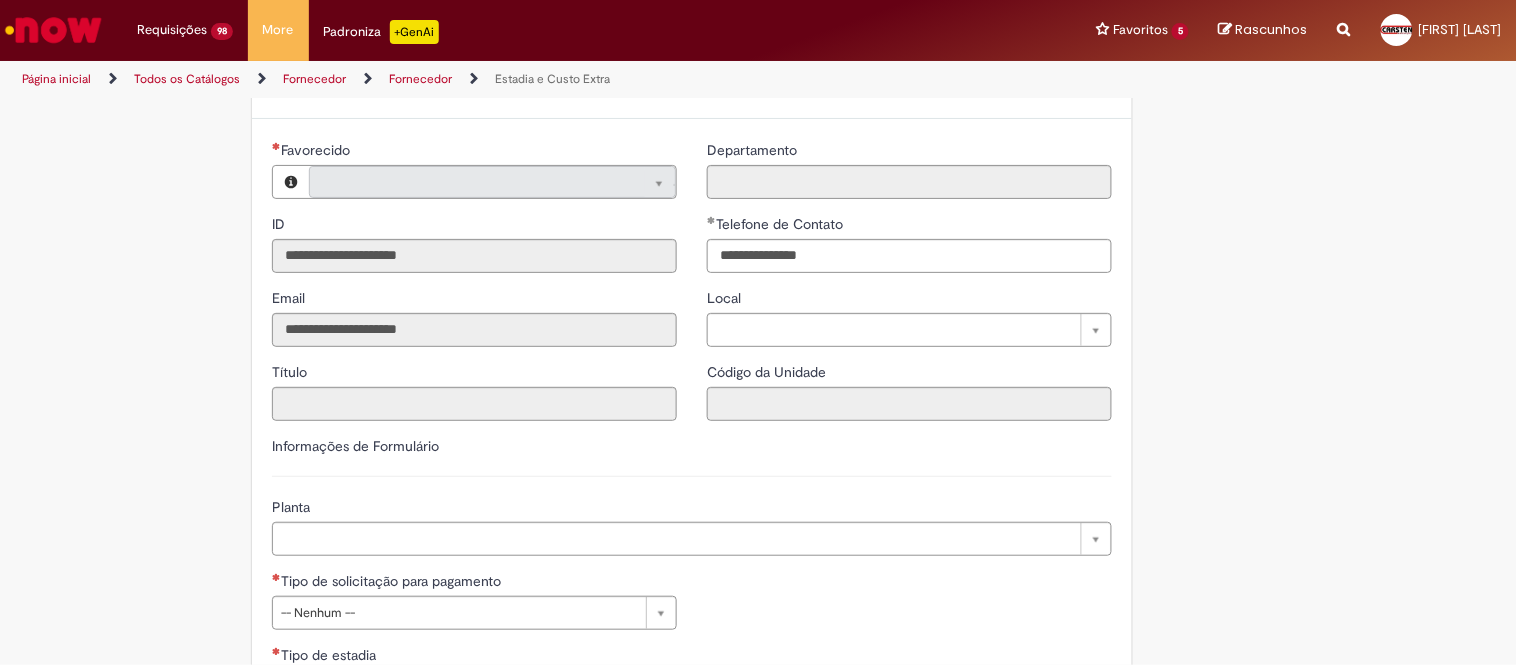 type on "**********" 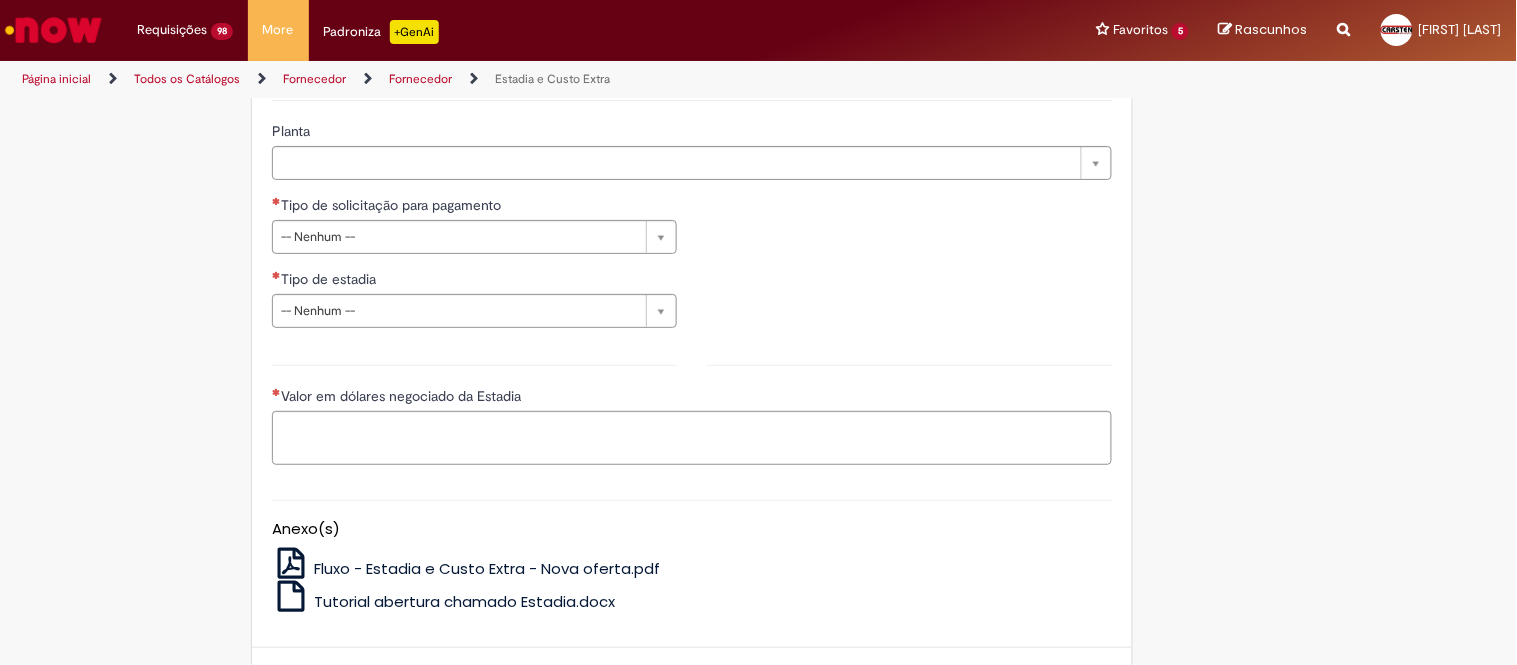 type on "**********" 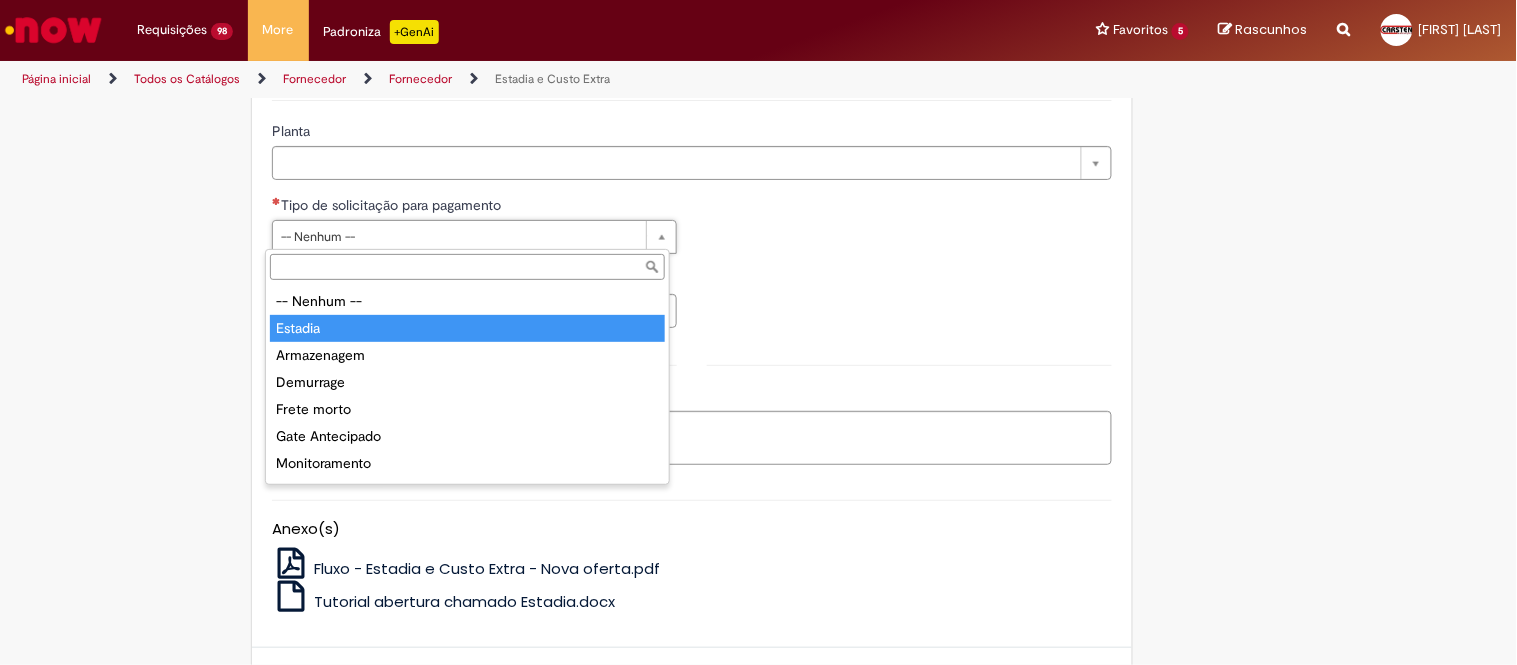 type on "*******" 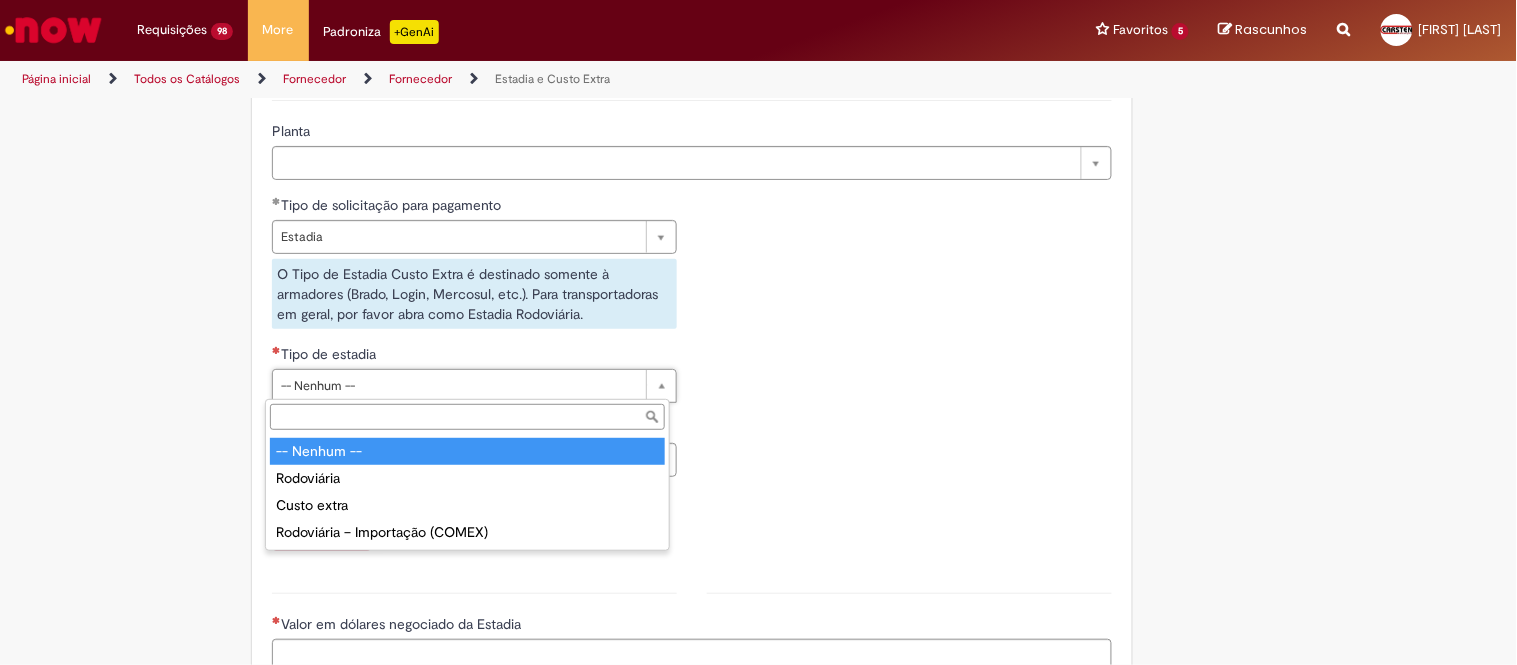 drag, startPoint x: 338, startPoint y: 385, endPoint x: 338, endPoint y: 425, distance: 40 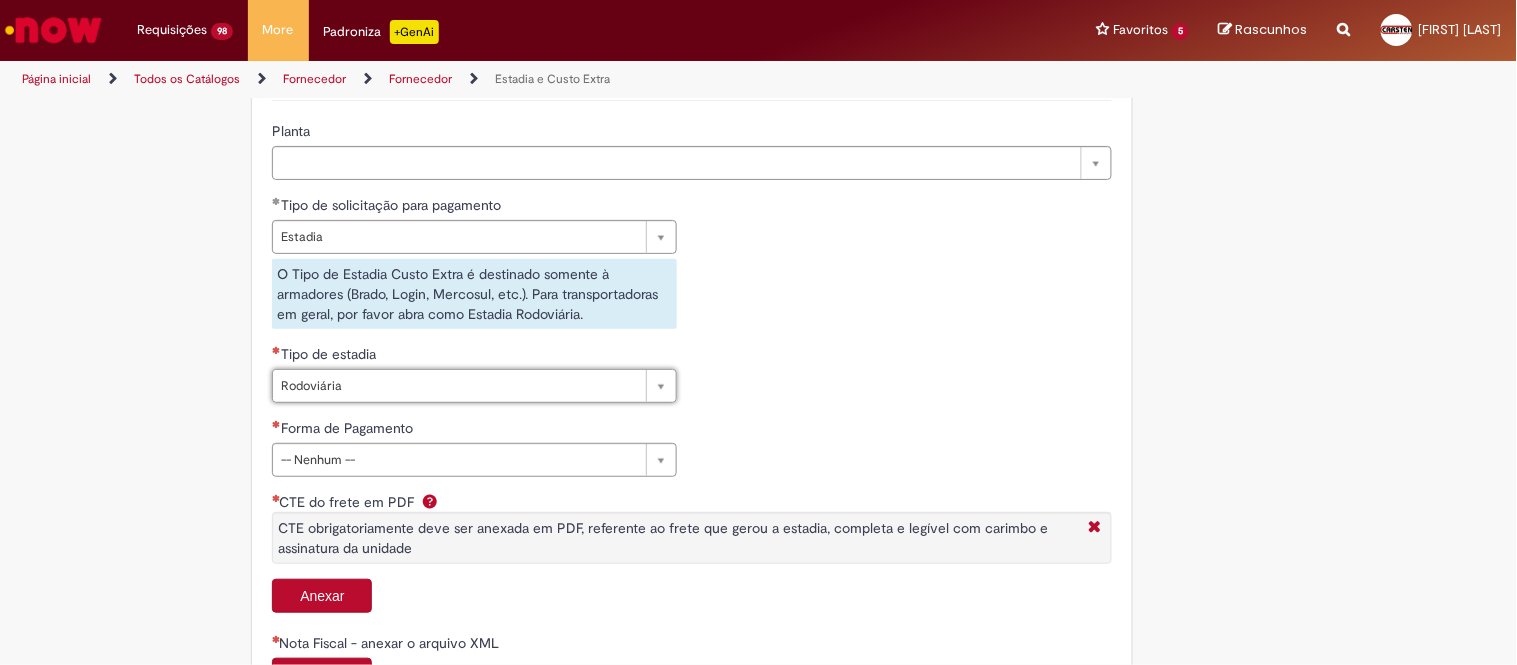 type on "**********" 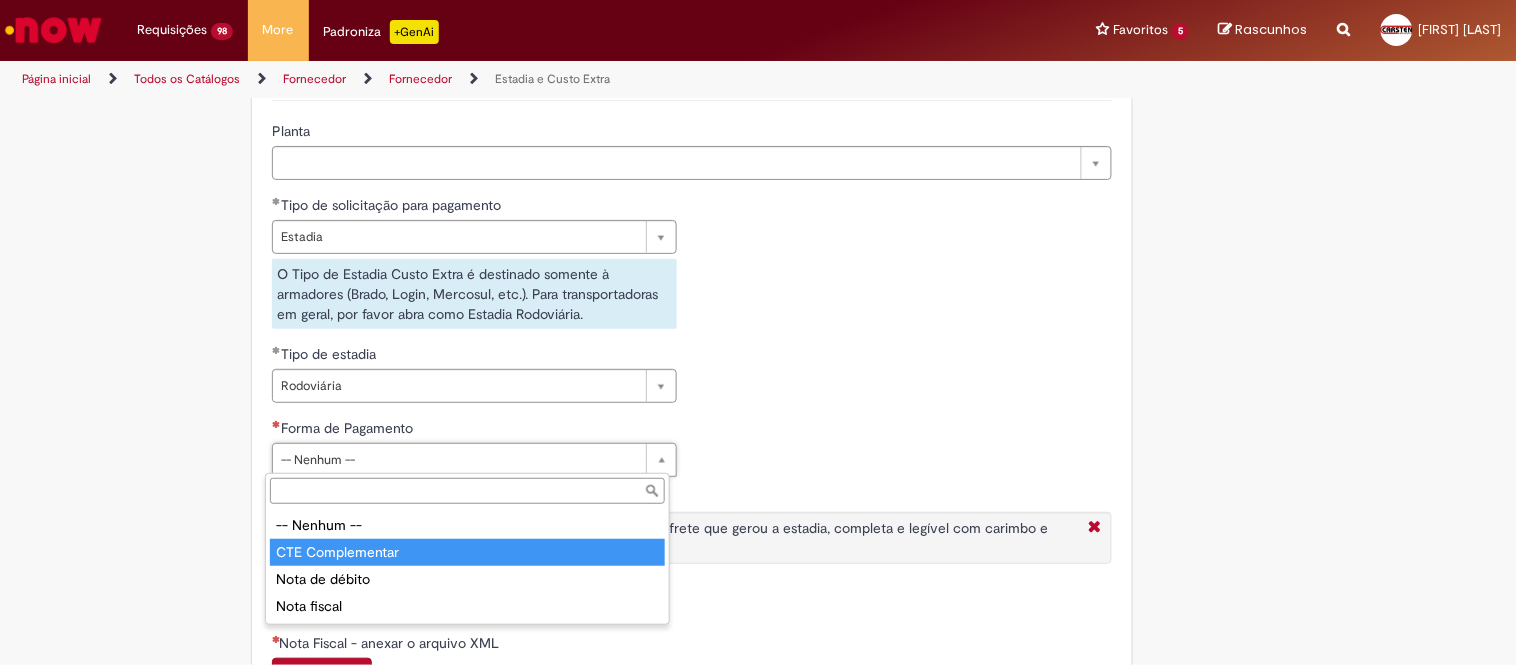 drag, startPoint x: 327, startPoint y: 513, endPoint x: 331, endPoint y: 540, distance: 27.294687 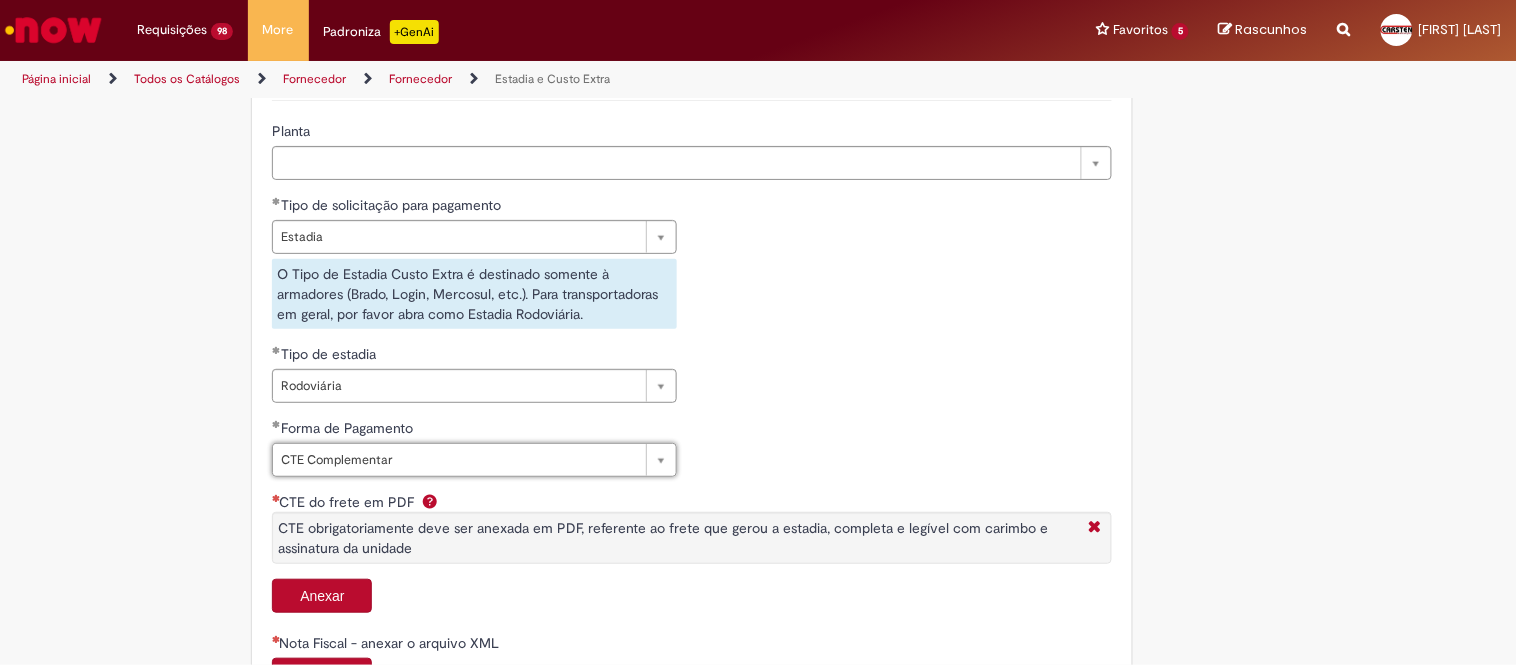 click on "Anexar" at bounding box center [322, 596] 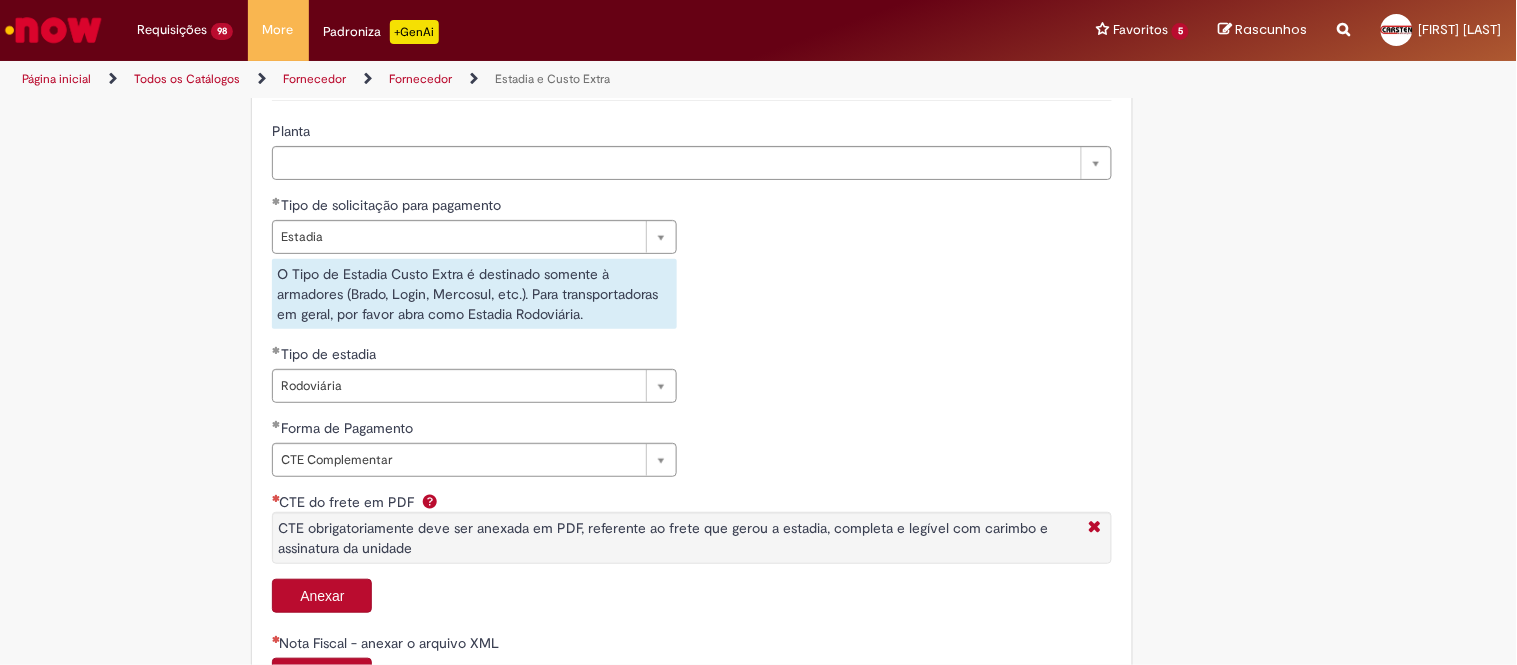 click on "Anexar" at bounding box center (322, 596) 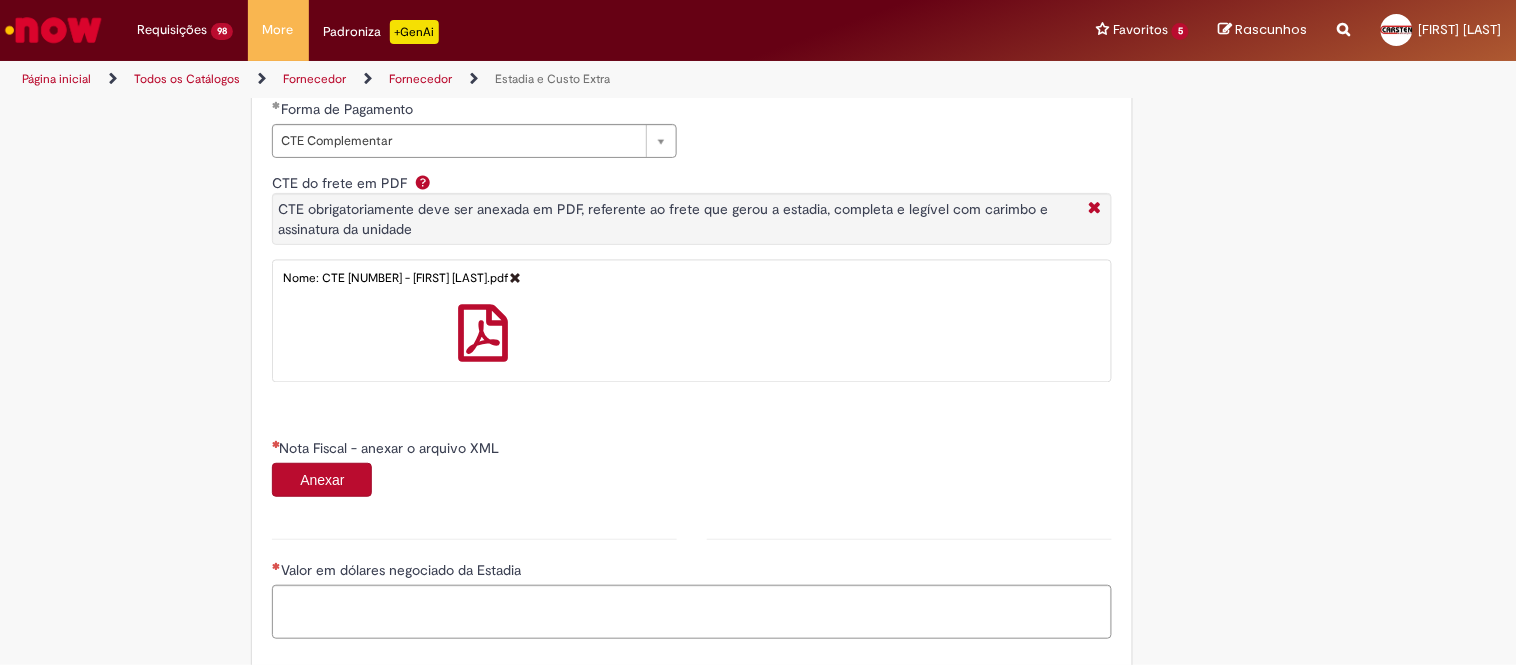 scroll, scrollTop: 1000, scrollLeft: 0, axis: vertical 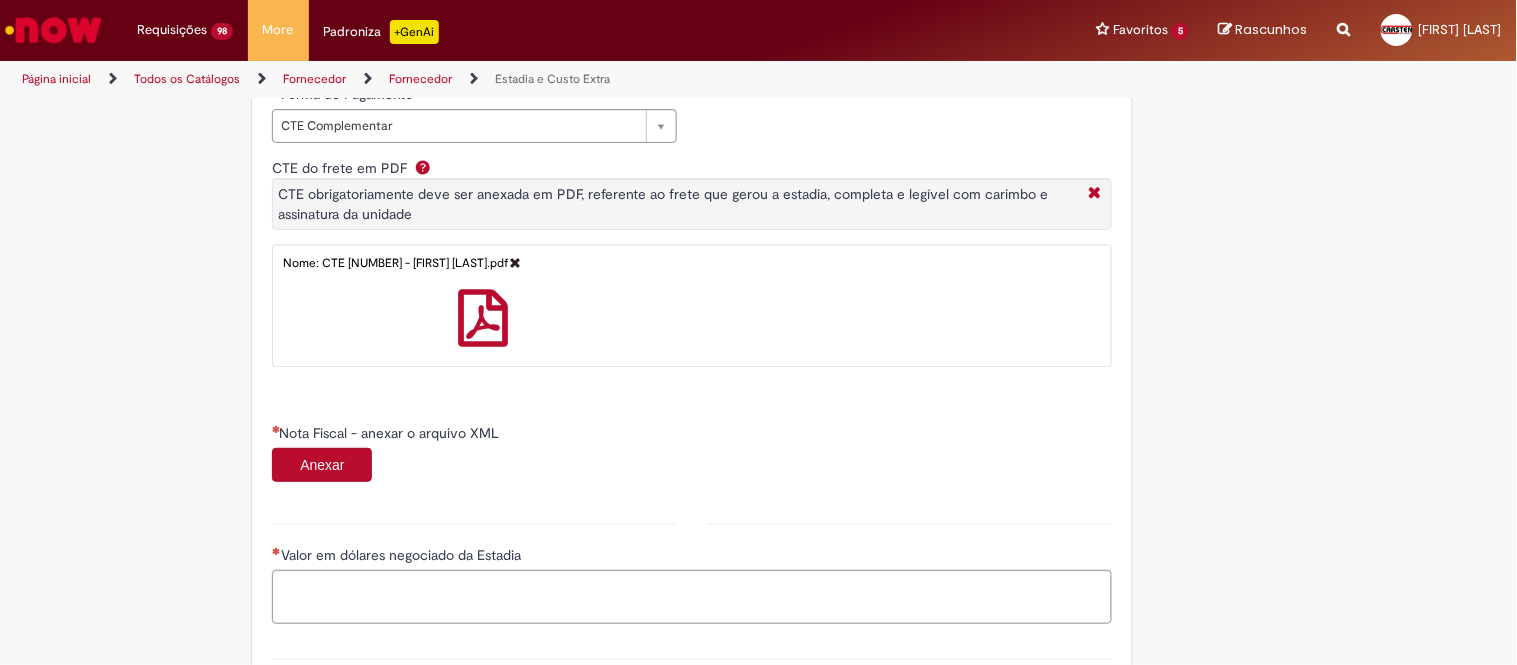 click on "**********" at bounding box center [692, 9] 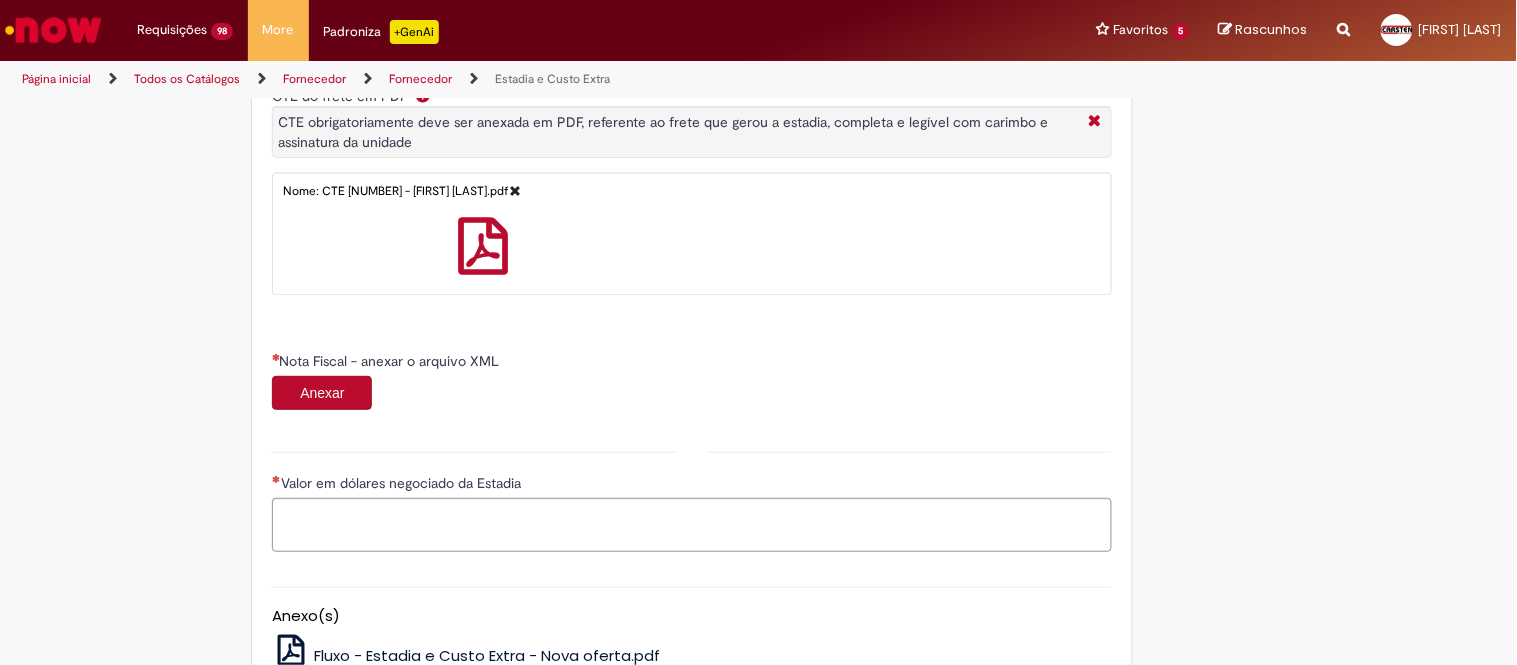 scroll, scrollTop: 1111, scrollLeft: 0, axis: vertical 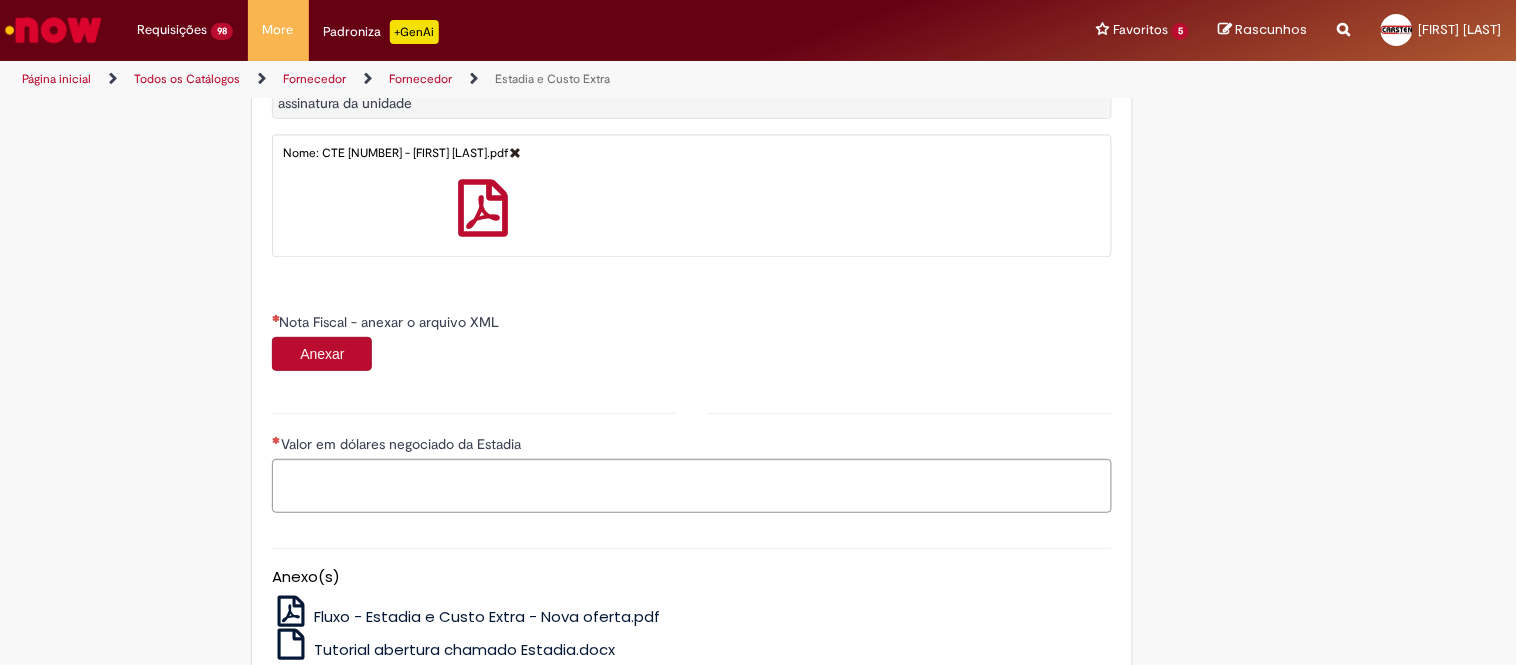 click on "Anexar" at bounding box center [322, 354] 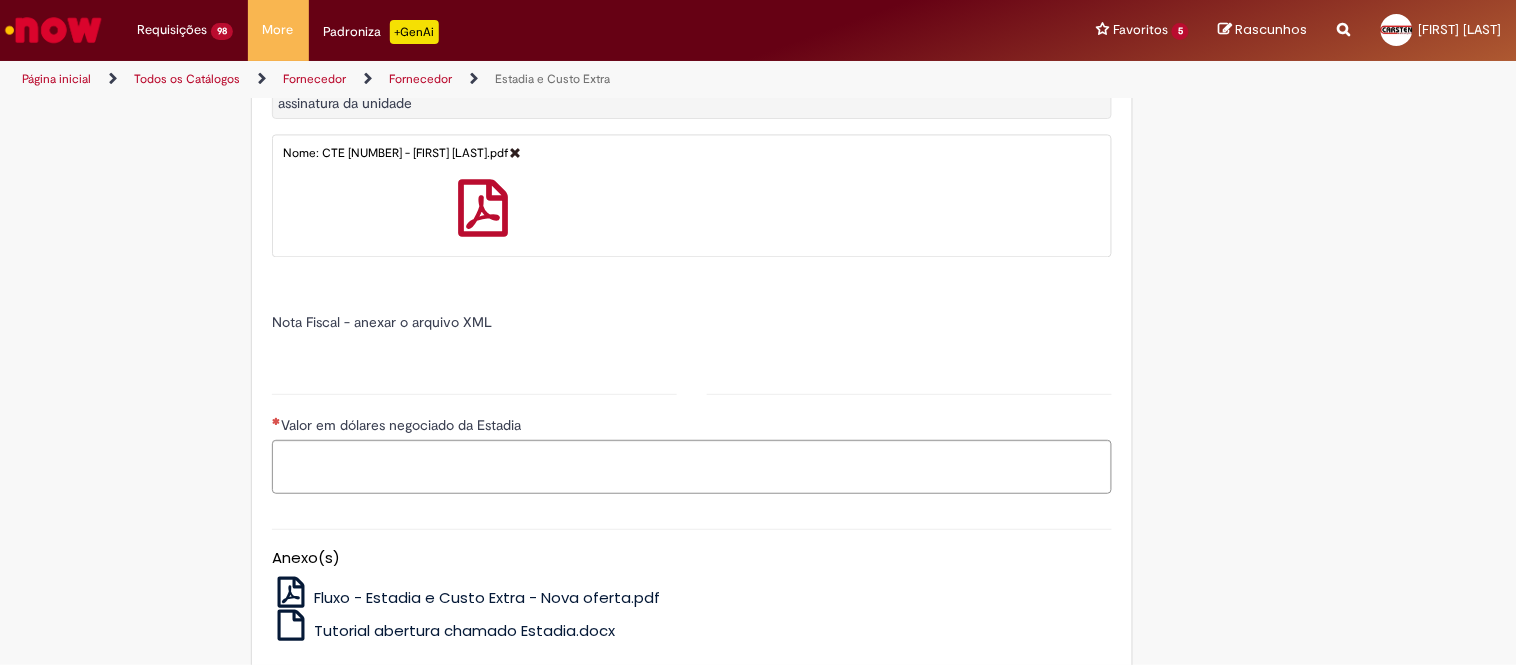 type on "*******" 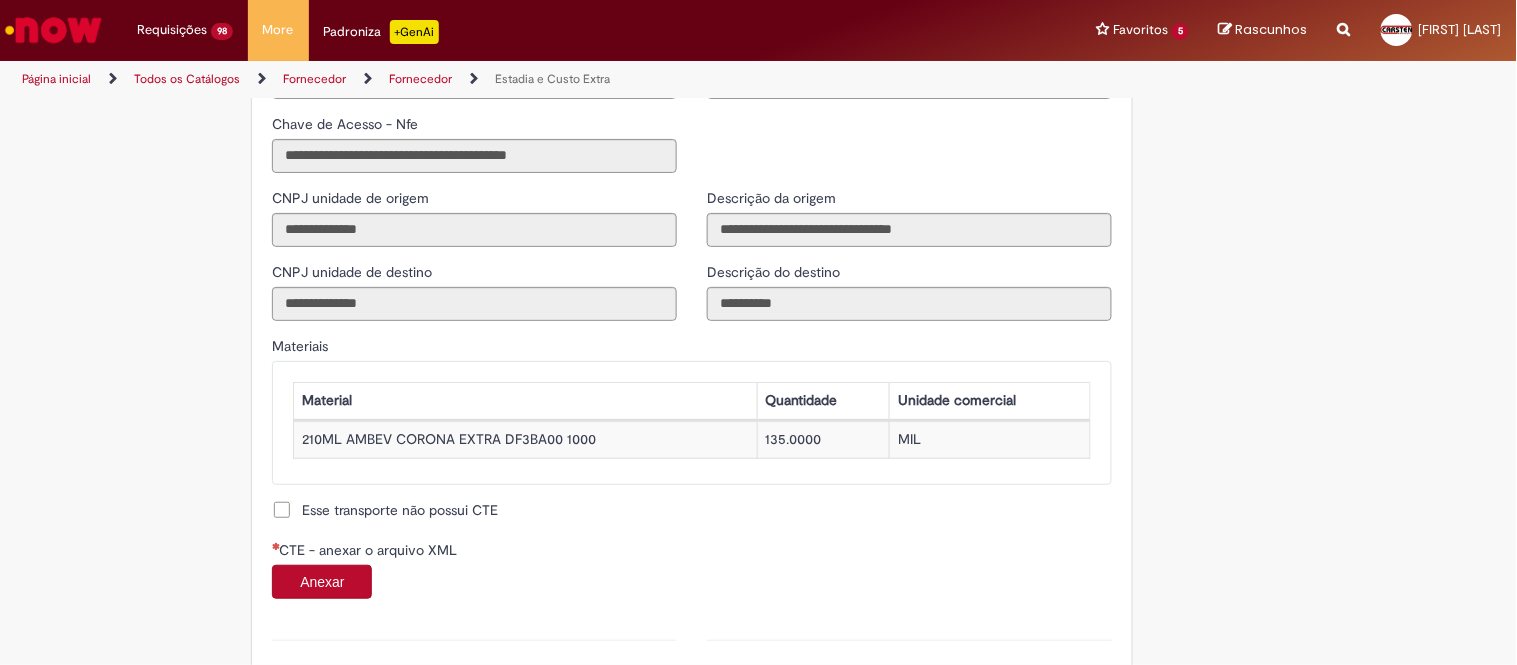 scroll, scrollTop: 1666, scrollLeft: 0, axis: vertical 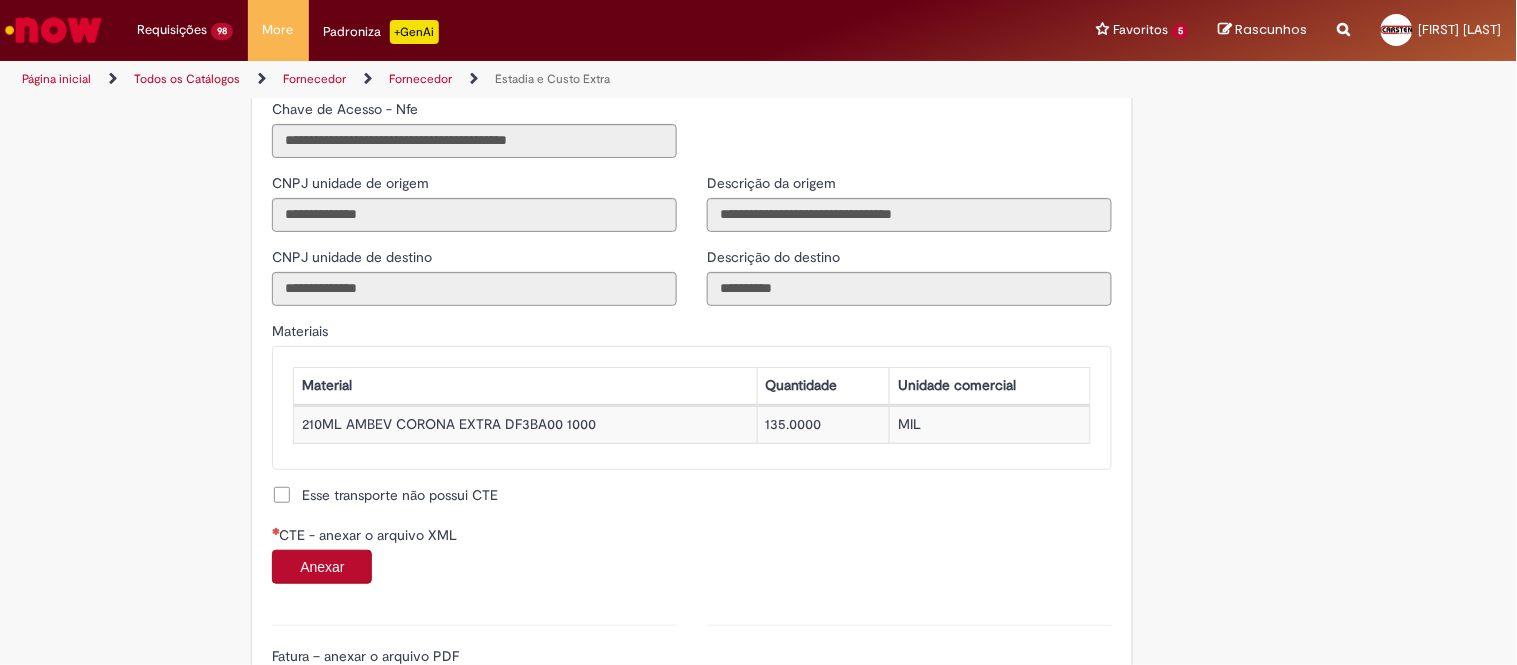 click on "Anexar" at bounding box center (322, 567) 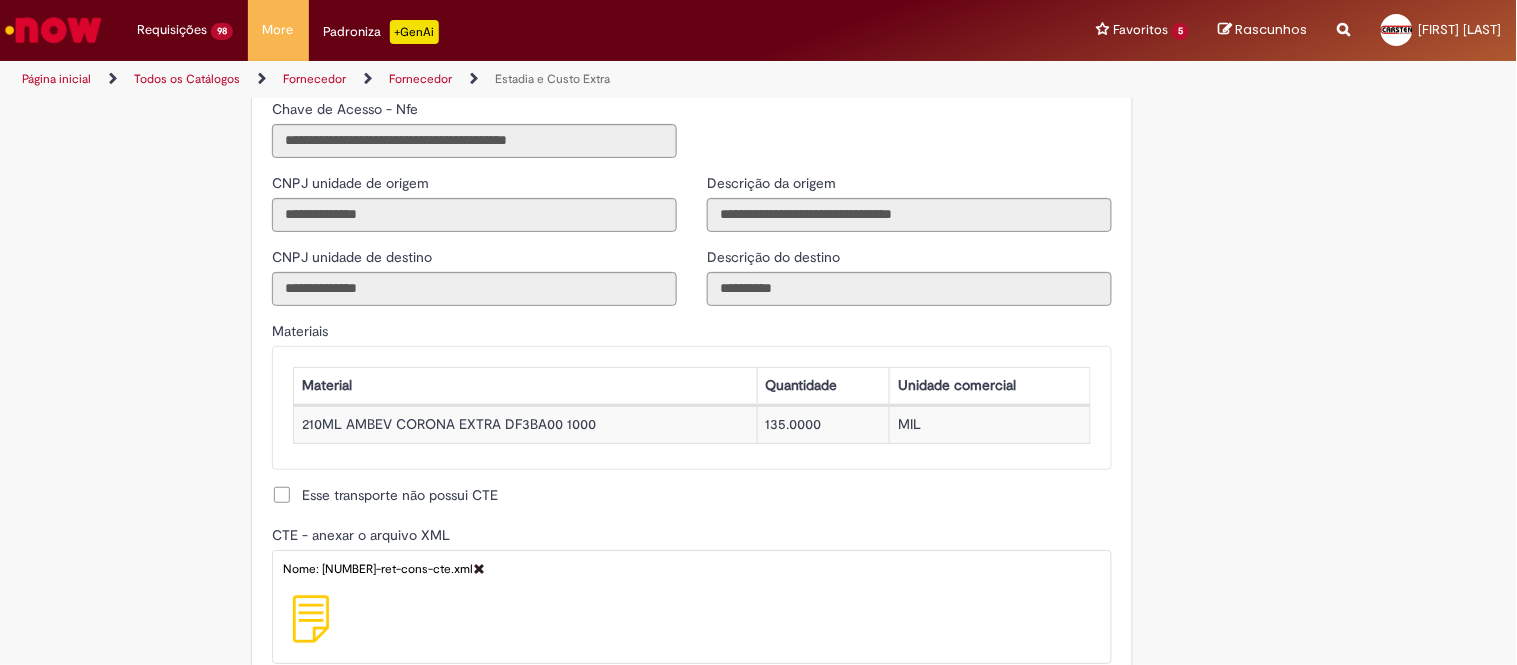 type on "**********" 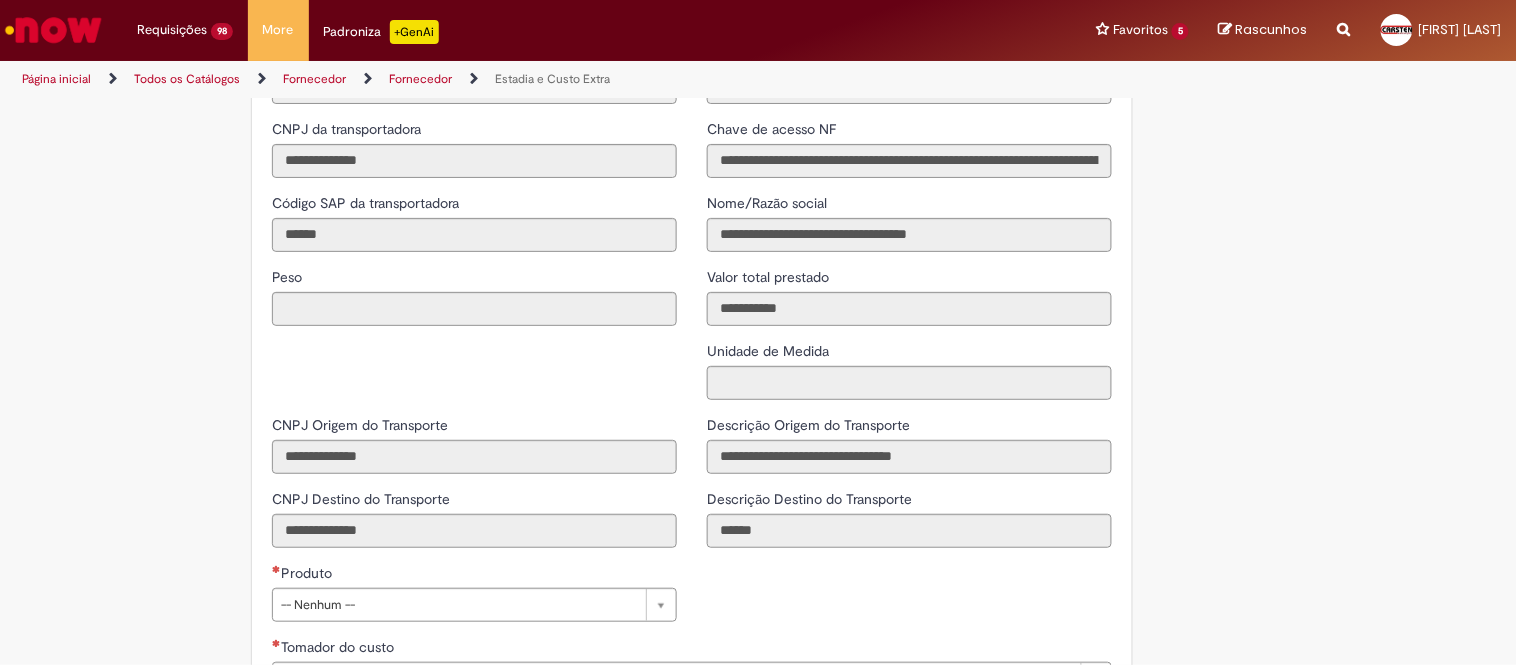 scroll, scrollTop: 2441, scrollLeft: 0, axis: vertical 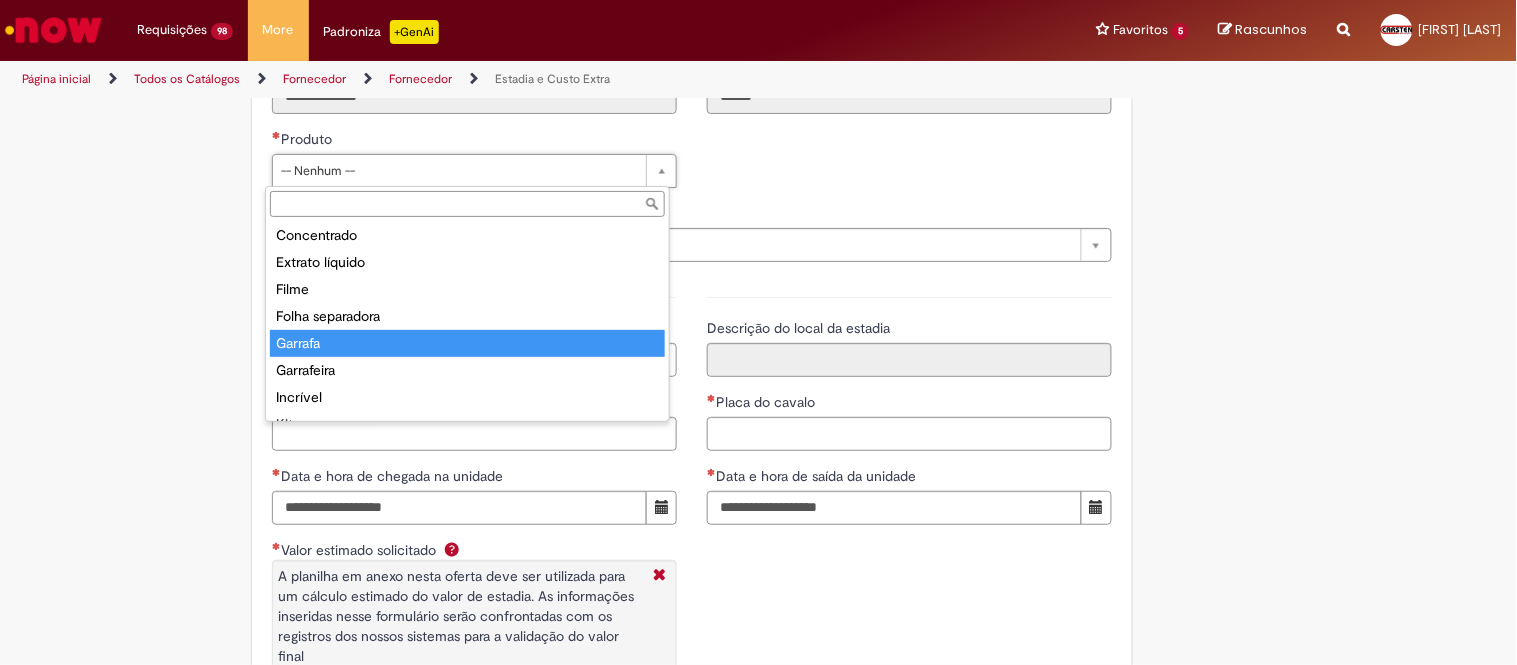 drag, startPoint x: 323, startPoint y: 283, endPoint x: 331, endPoint y: 337, distance: 54.589375 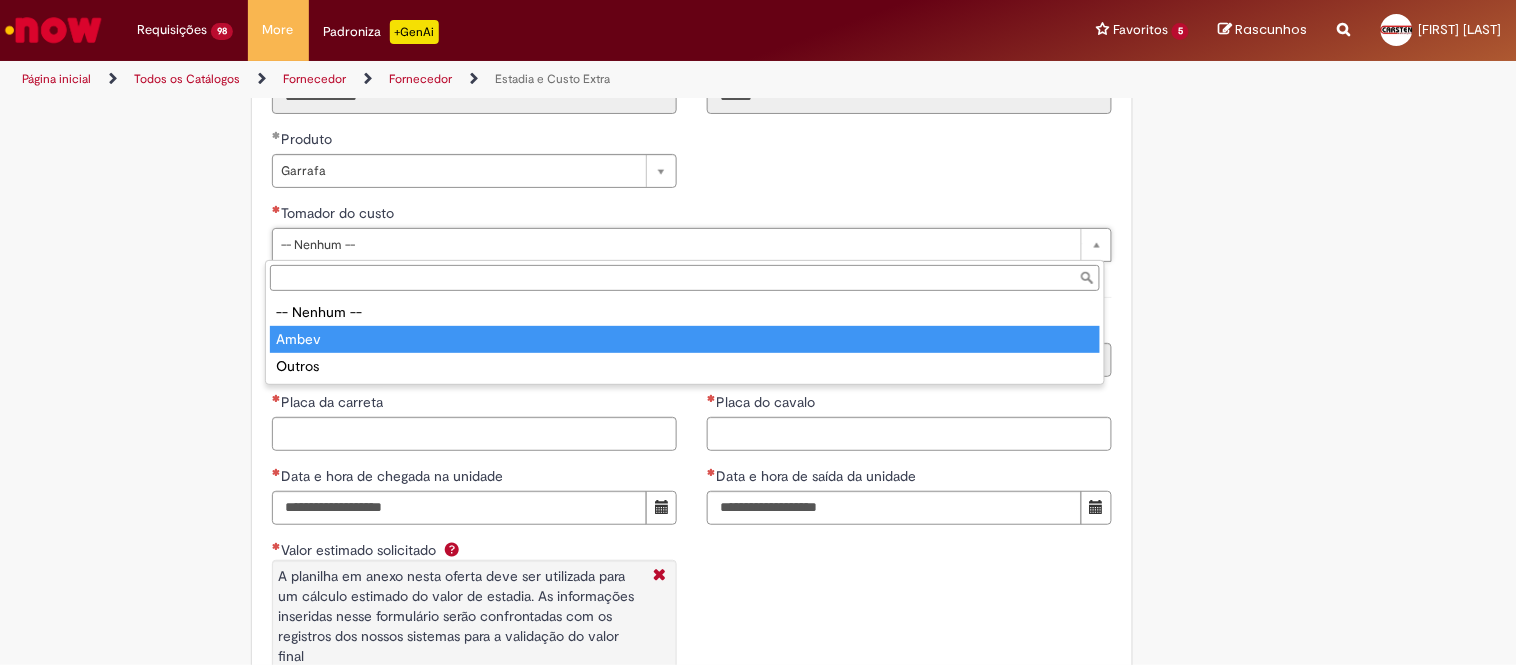 type on "*****" 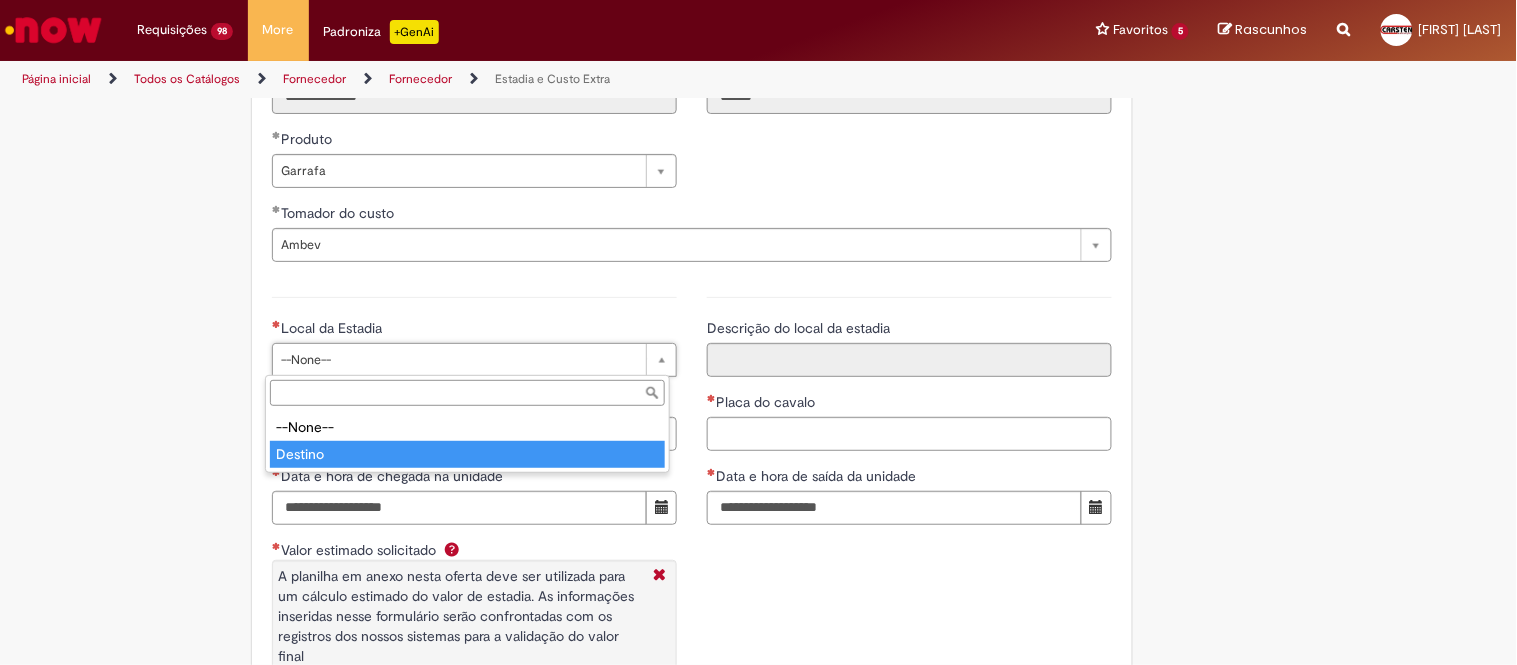 type on "*******" 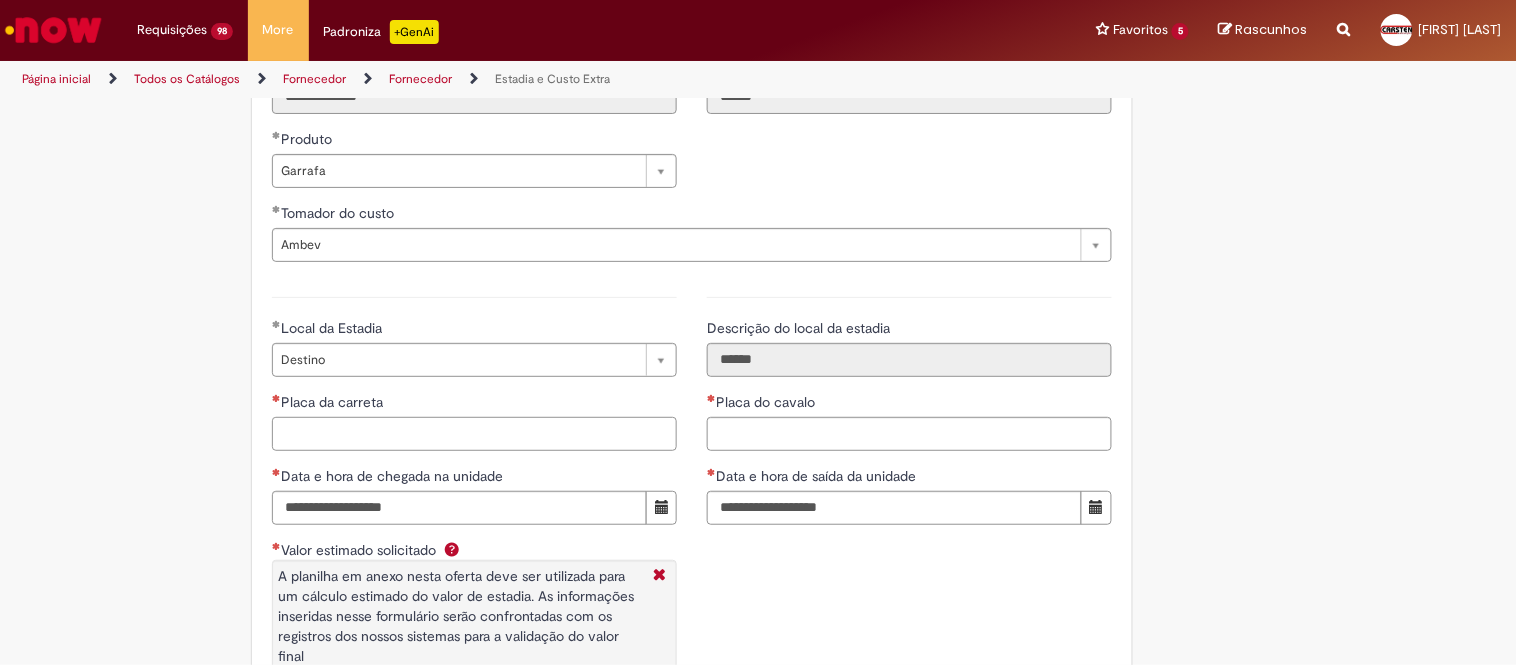 click on "Placa da carreta" at bounding box center [474, 434] 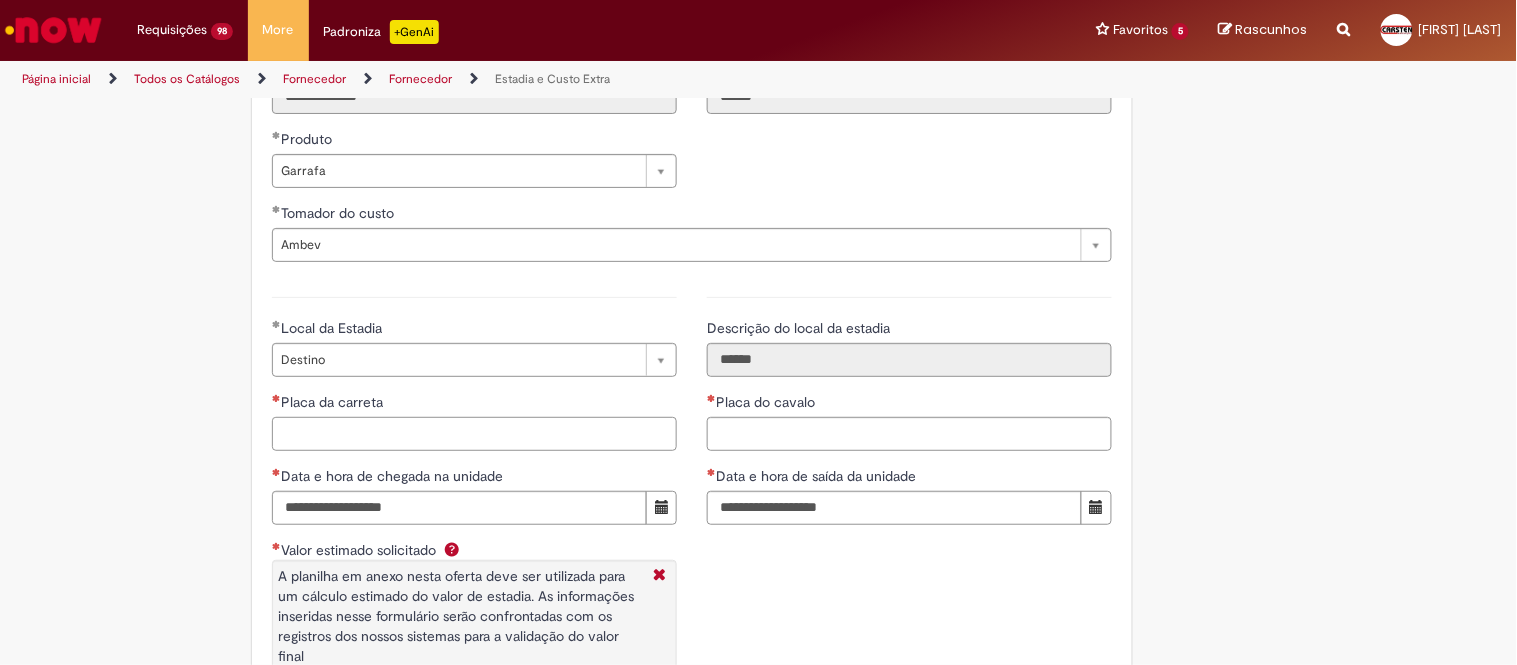 paste on "*******" 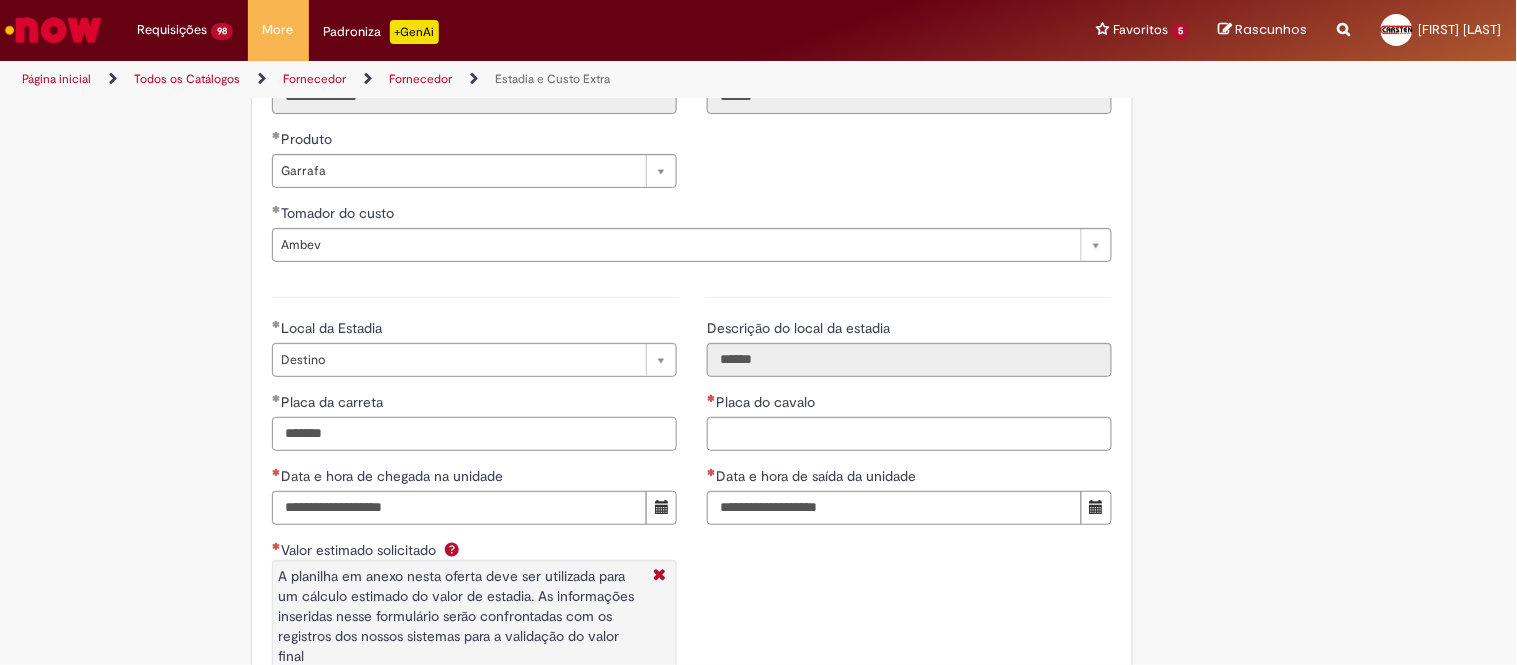 type on "*******" 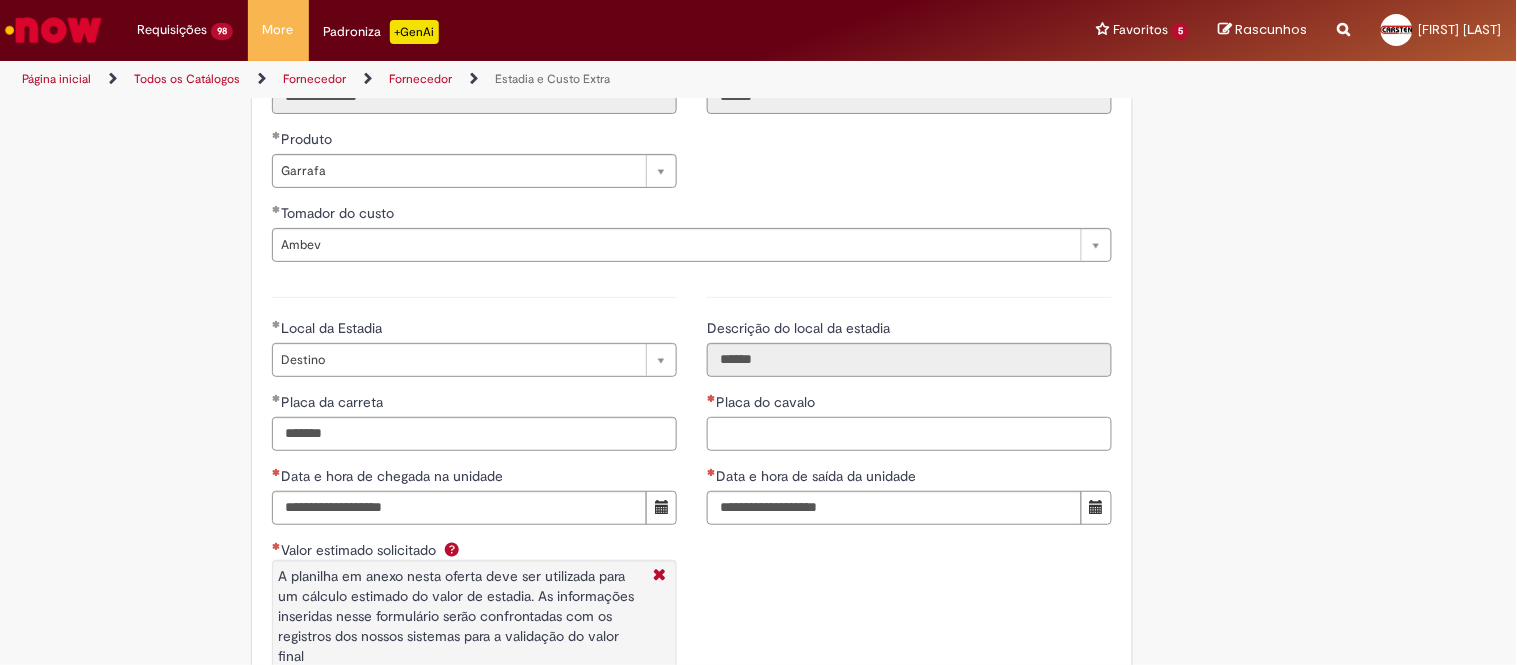 click on "Placa do cavalo" at bounding box center [909, 434] 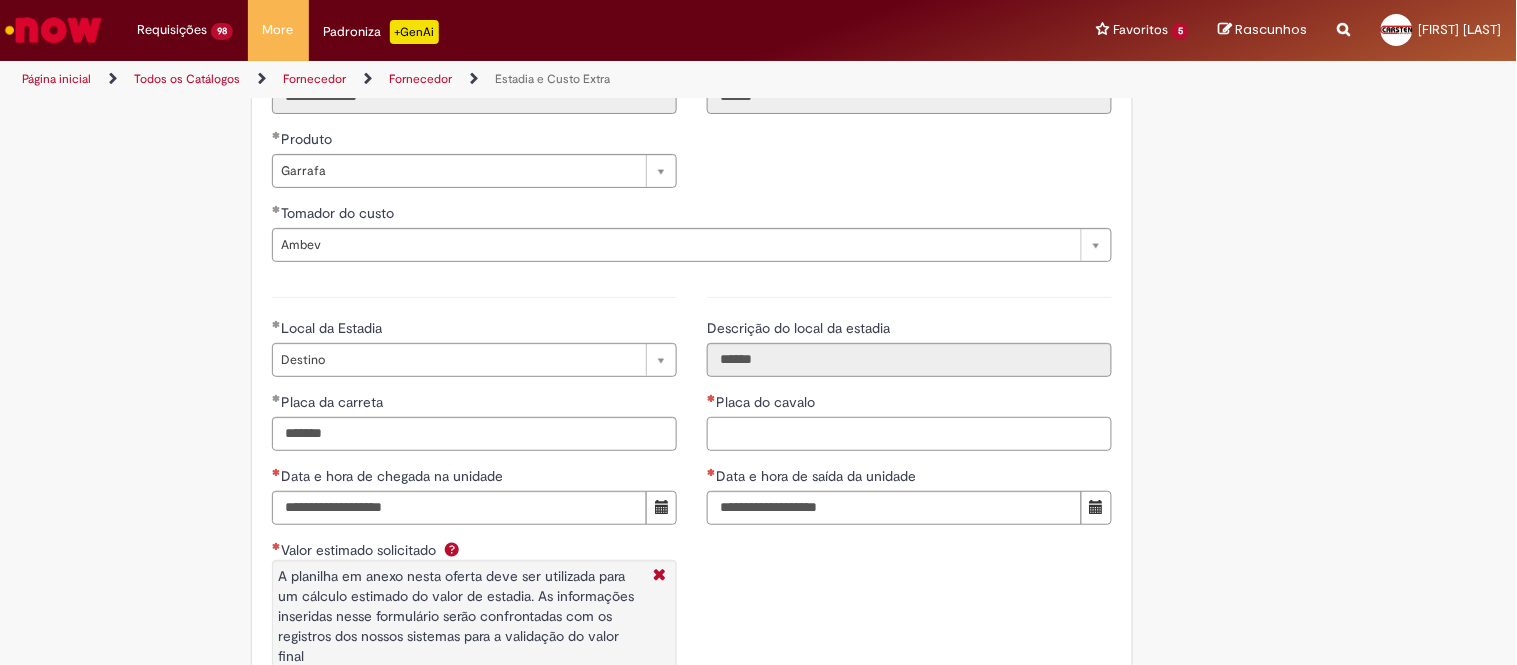 paste on "*******" 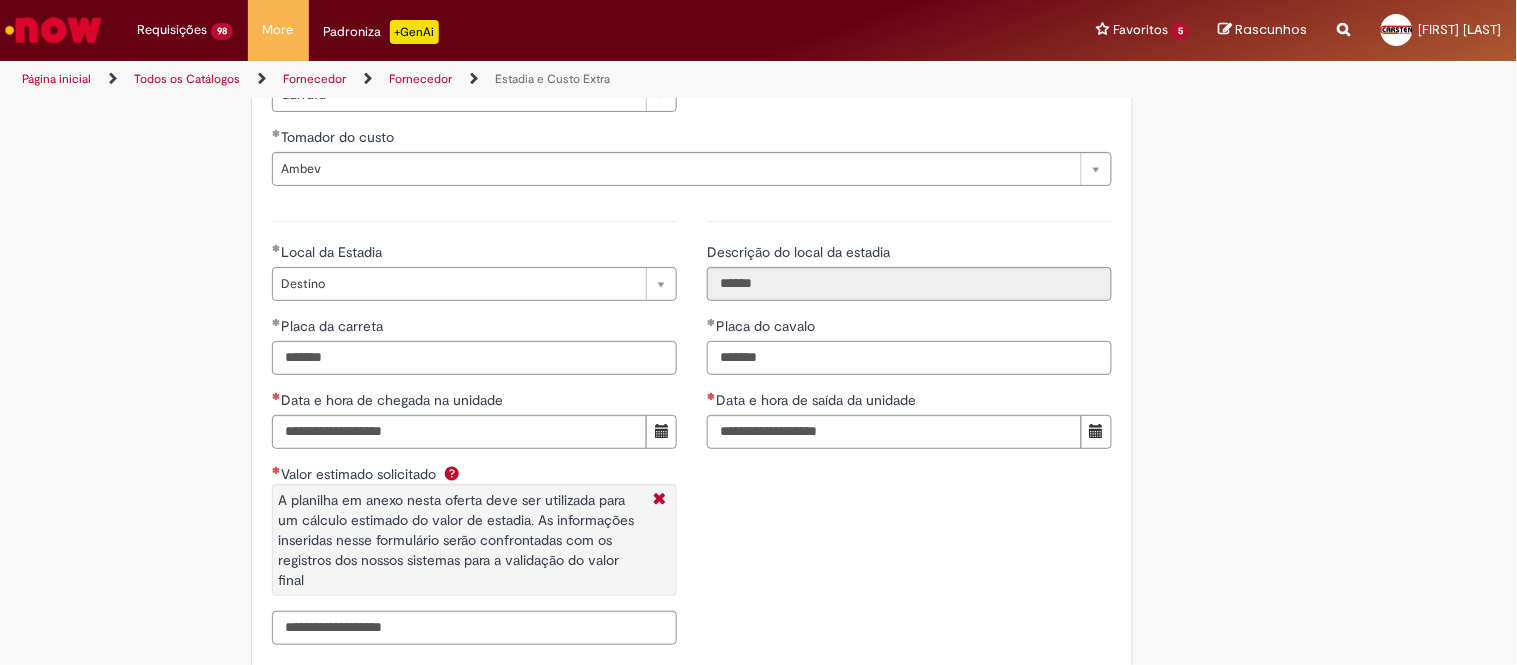 scroll, scrollTop: 2885, scrollLeft: 0, axis: vertical 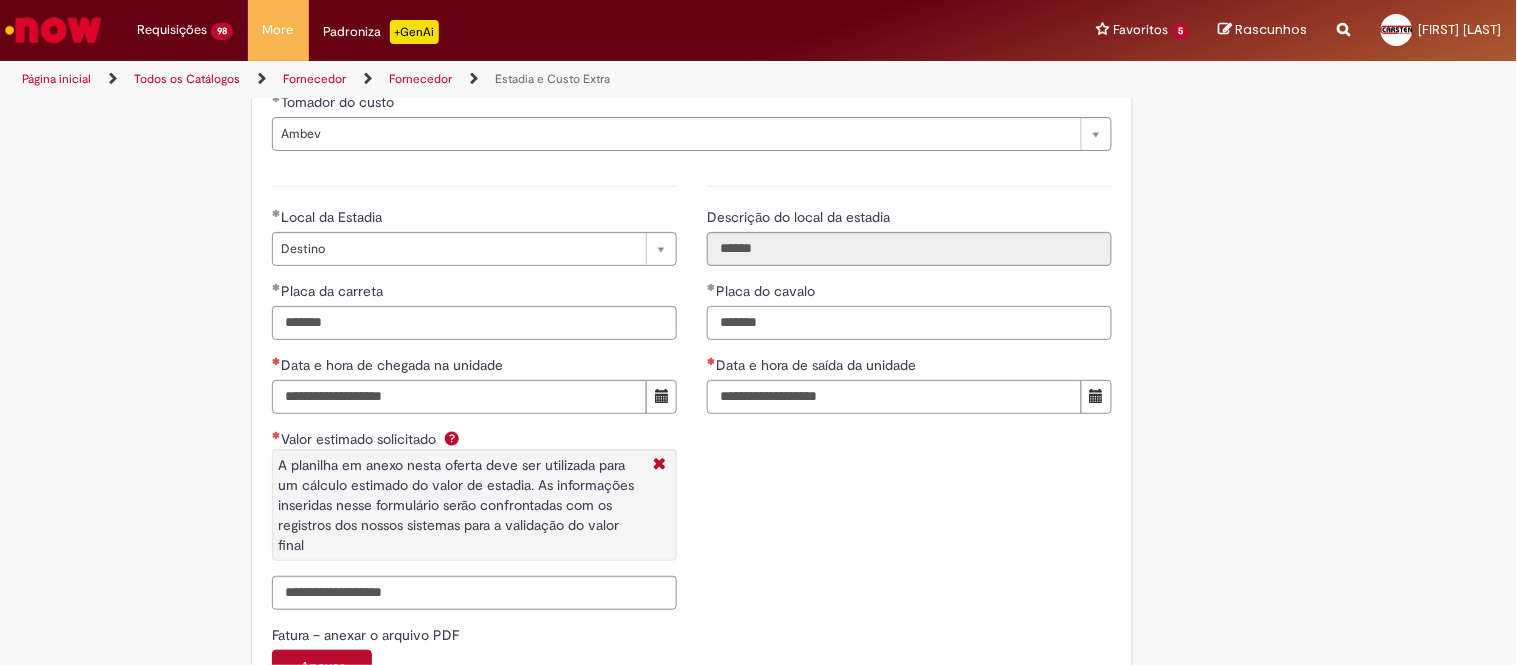 type on "*******" 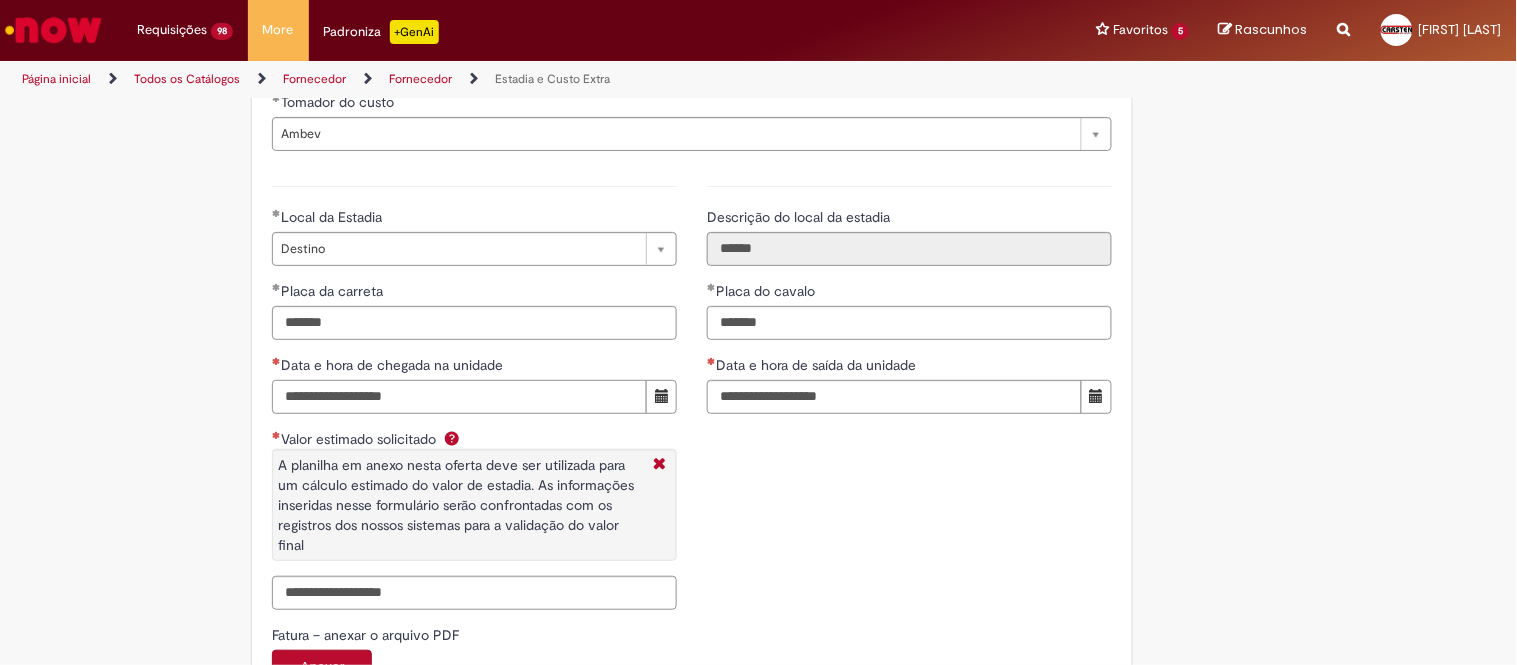 click on "Data e hora de chegada na unidade" at bounding box center (459, 397) 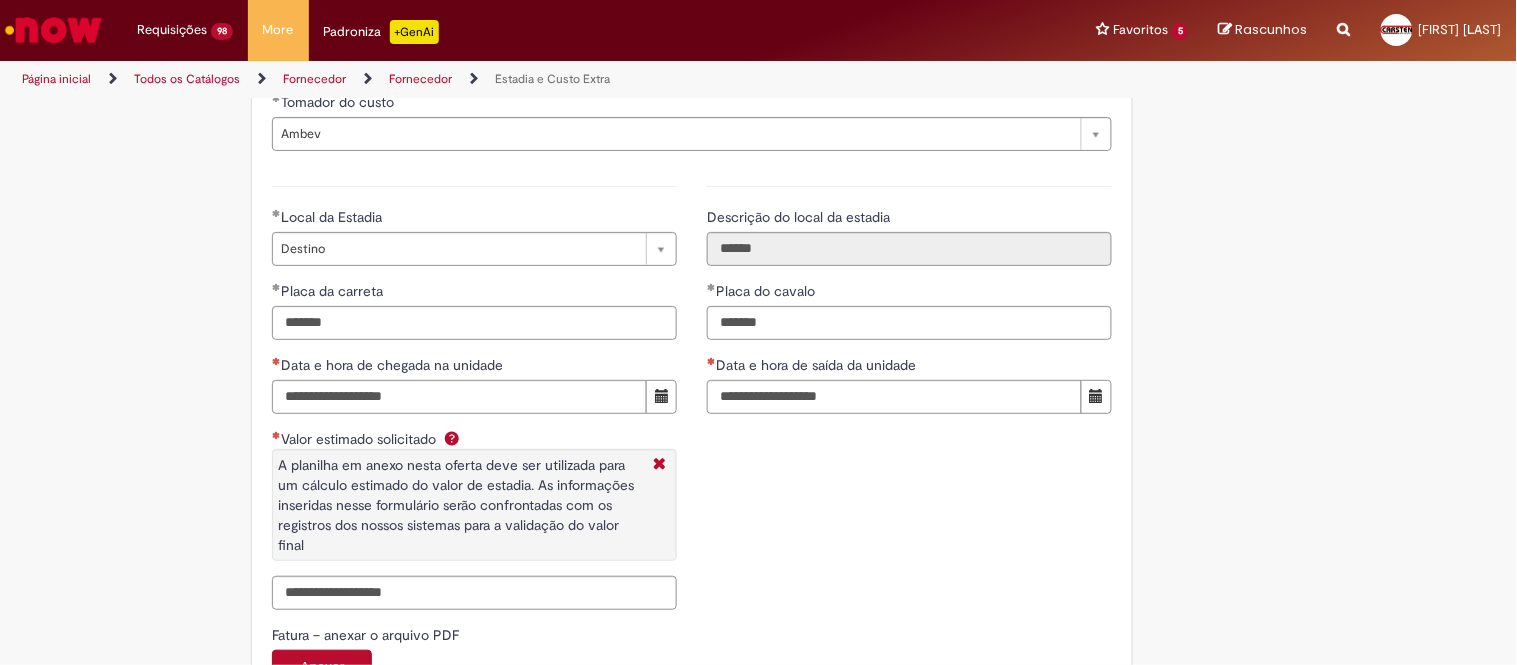 click on "Data e hora de saída da unidade" at bounding box center (909, 367) 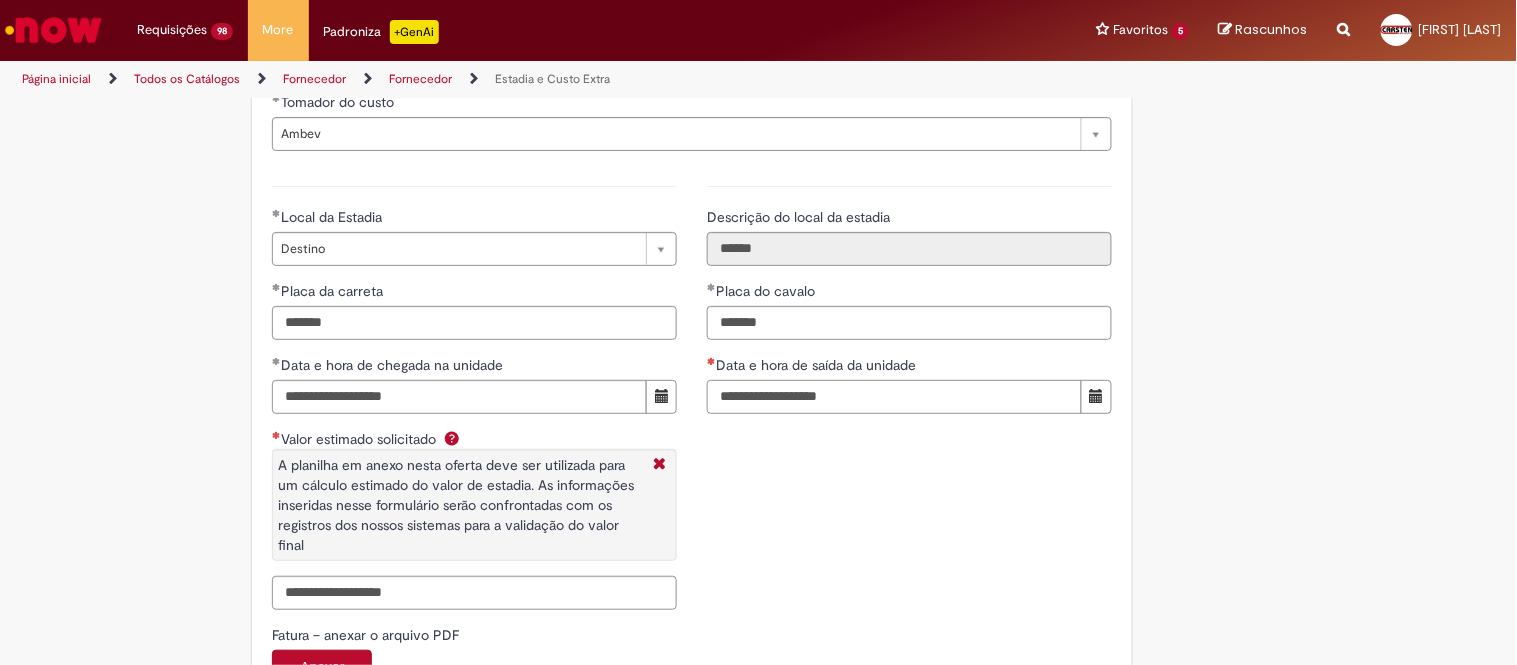 click on "Data e hora de saída da unidade" at bounding box center [894, 397] 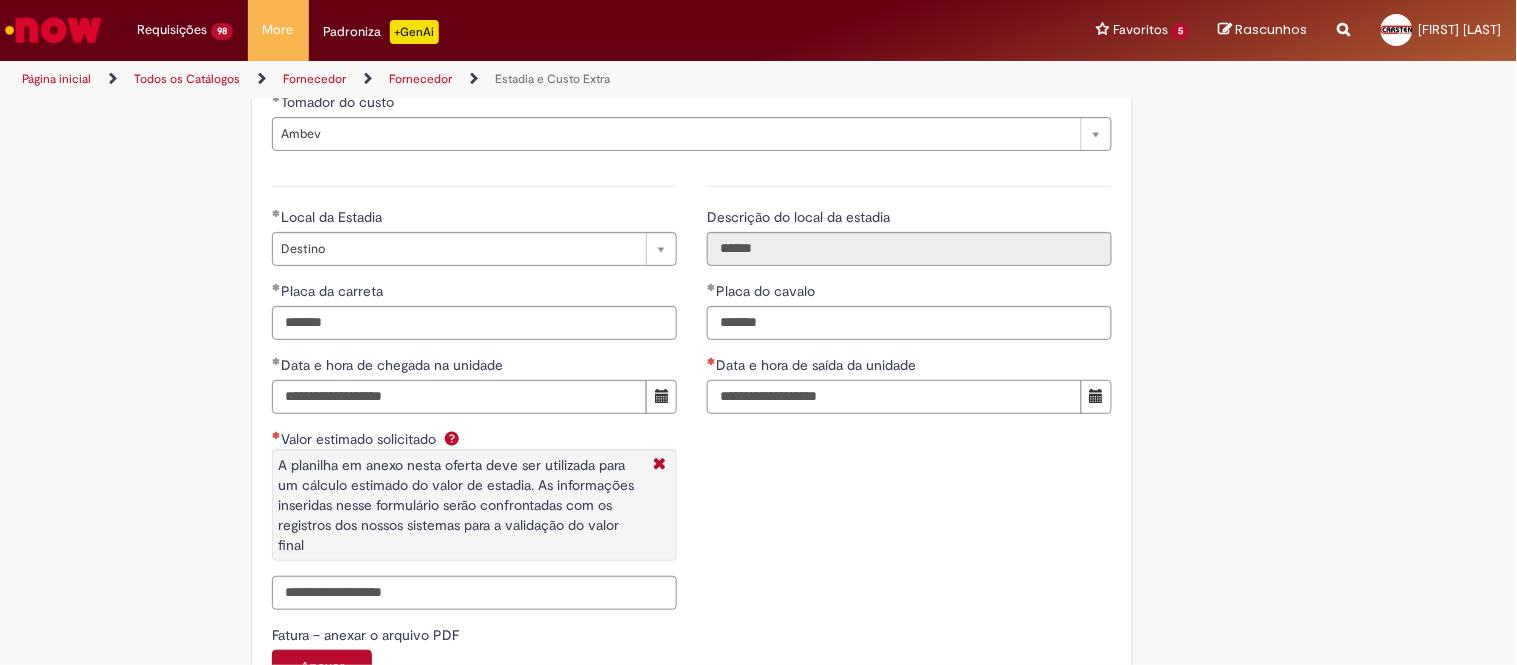 paste on "**********" 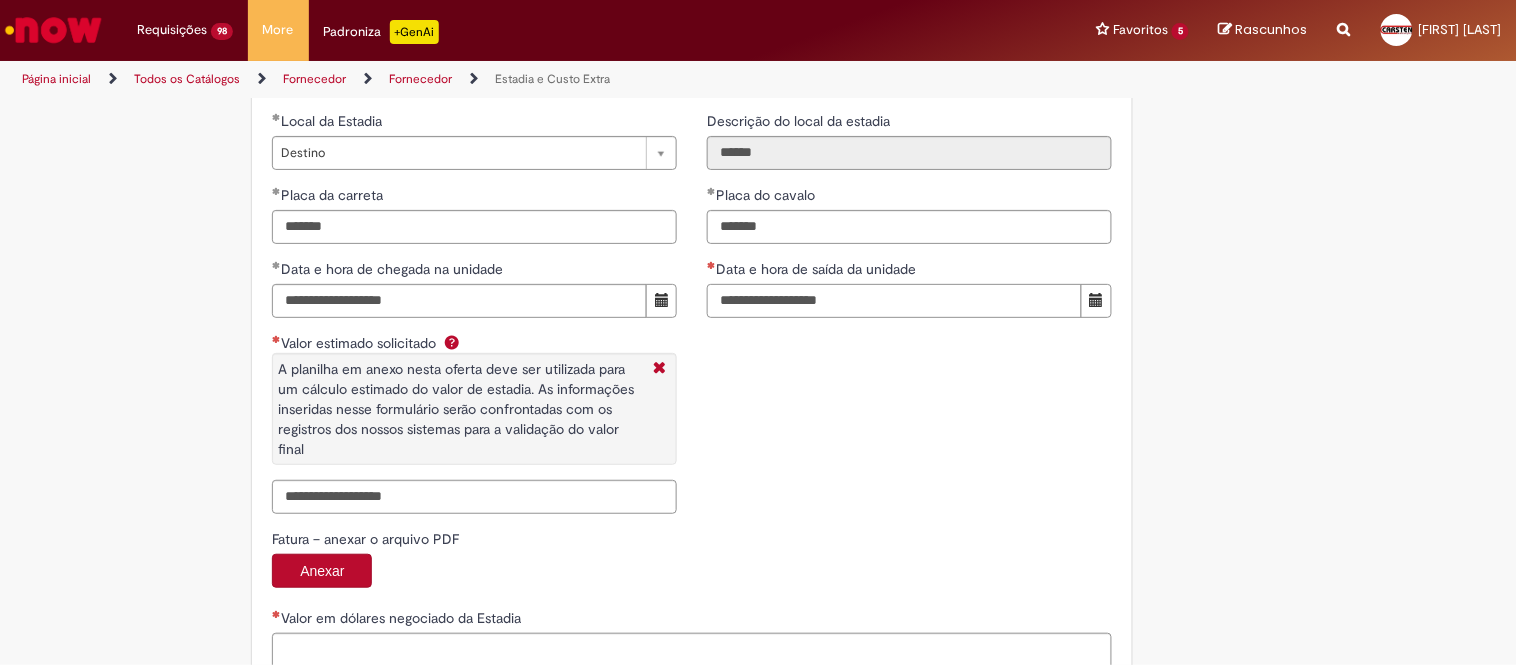 scroll, scrollTop: 3107, scrollLeft: 0, axis: vertical 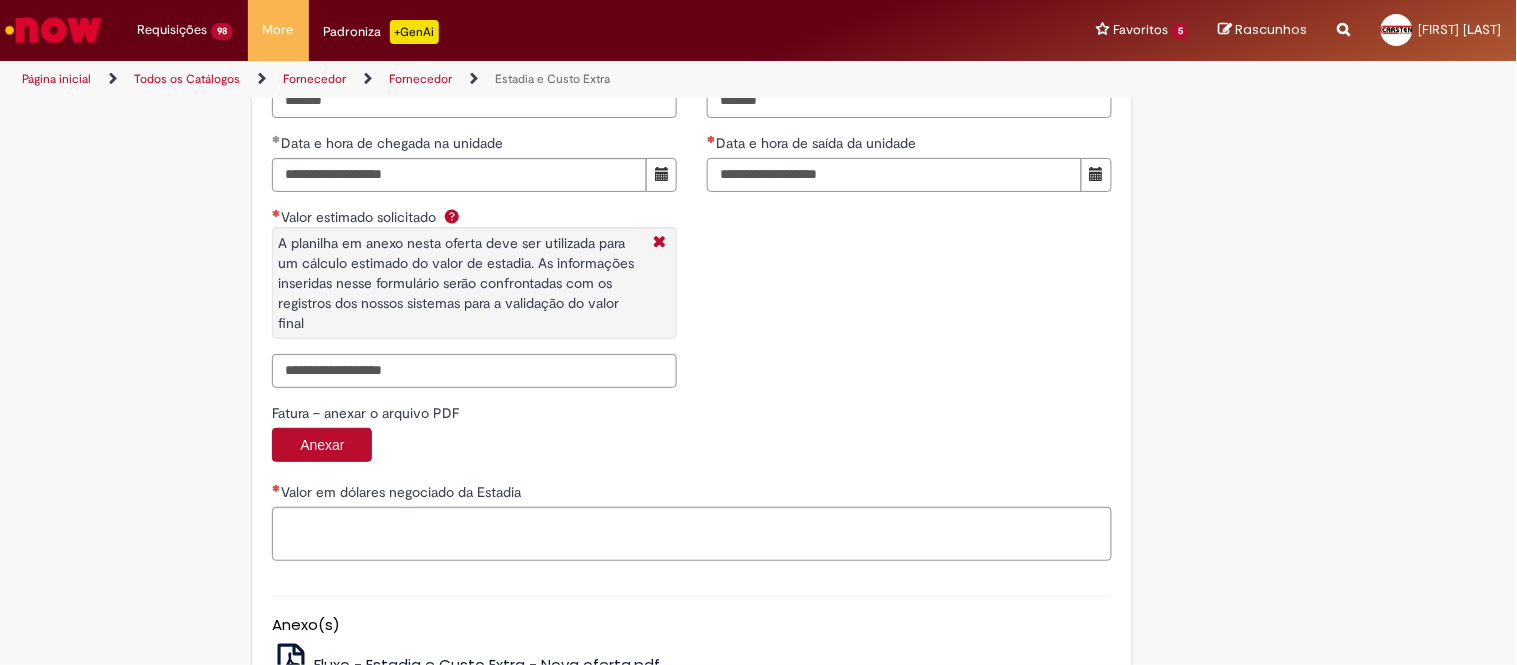type on "**********" 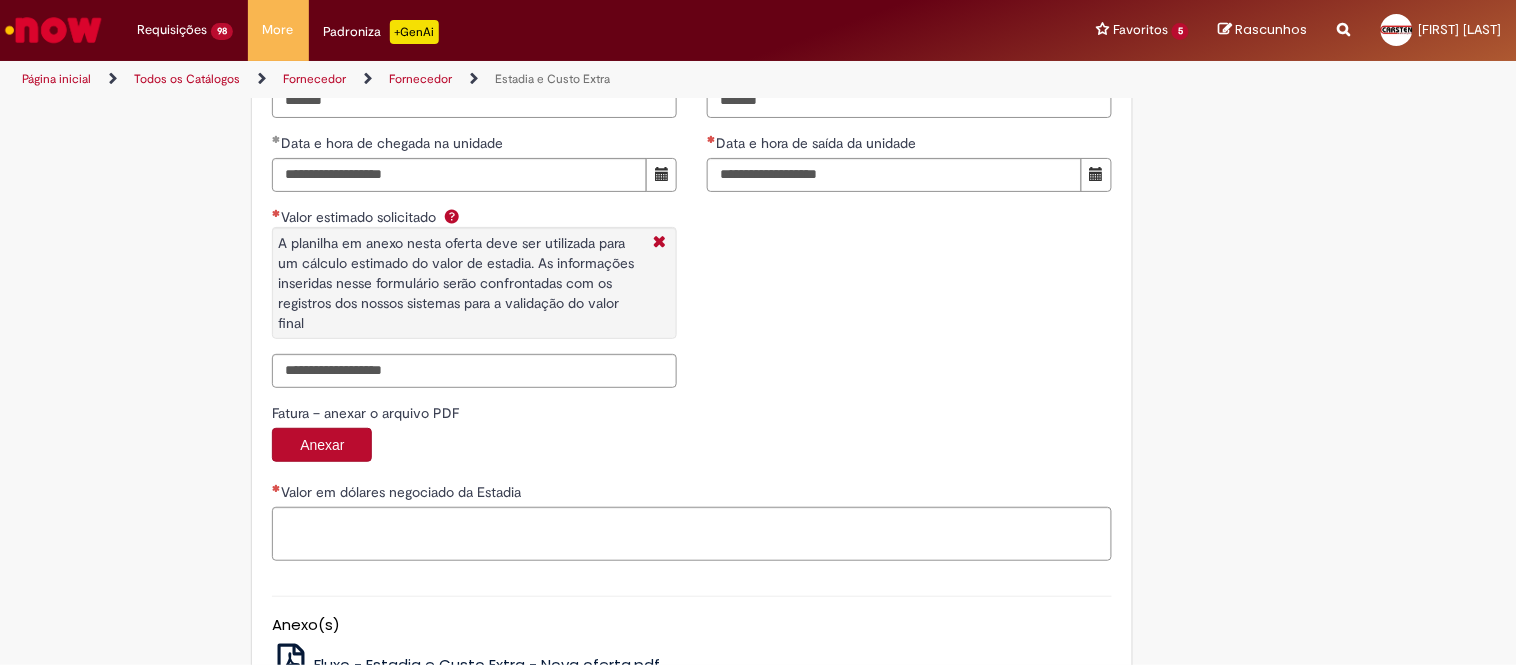 click on "**********" at bounding box center [474, 173] 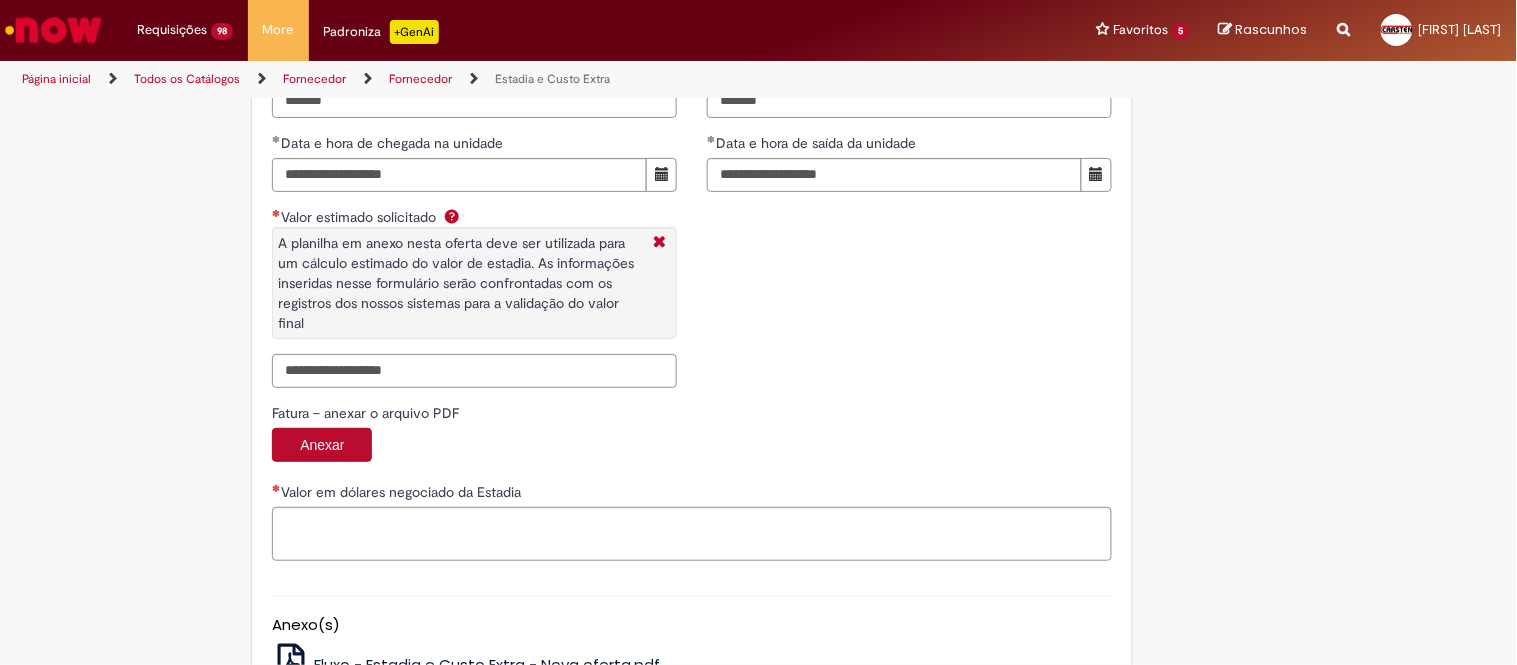 click on "Valor estimado solicitado A planilha em anexo nesta oferta deve ser utilizada para um cálculo estimado do valor de estadia. As informações inseridas nesse formulário serão confrontadas com os registros dos nossos sistemas para a validação do valor final" at bounding box center [474, 280] 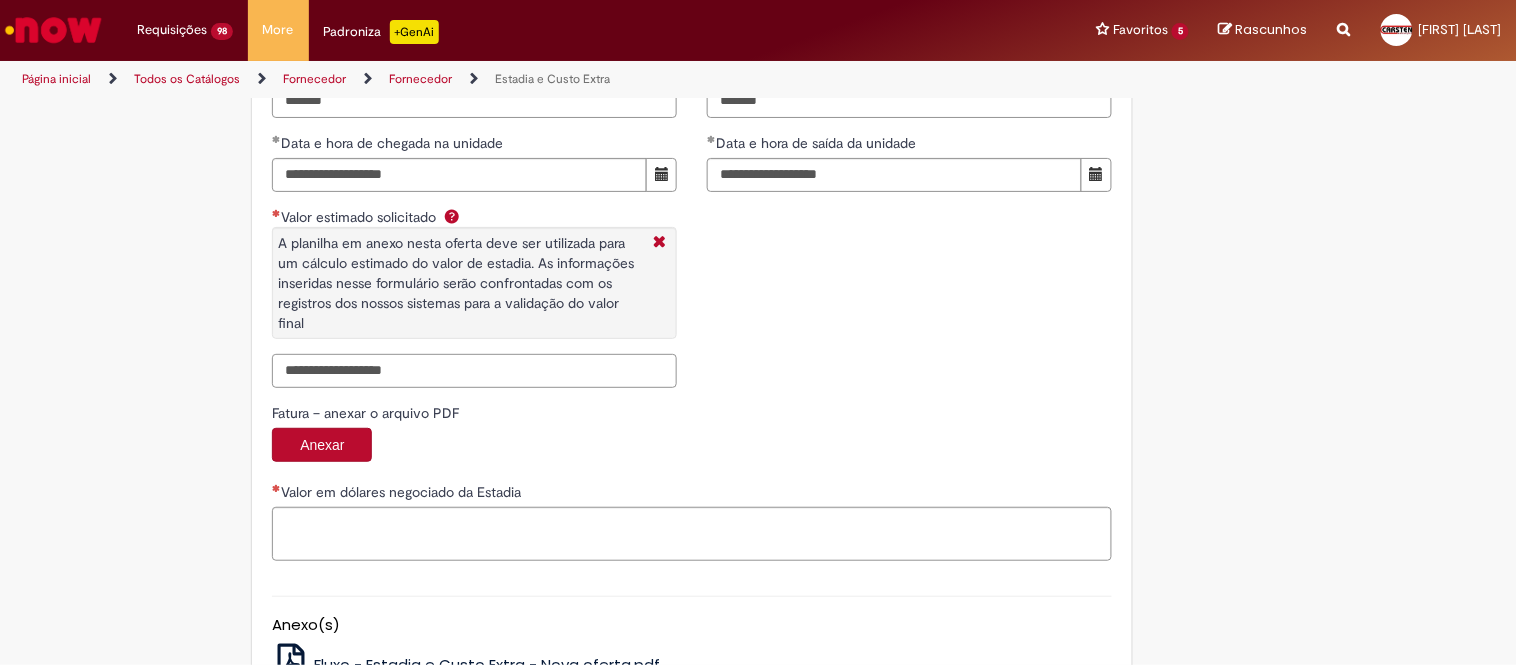 click on "Valor estimado solicitado A planilha em anexo nesta oferta deve ser utilizada para um cálculo estimado do valor de estadia. As informações inseridas nesse formulário serão confrontadas com os registros dos nossos sistemas para a validação do valor final" at bounding box center [474, 371] 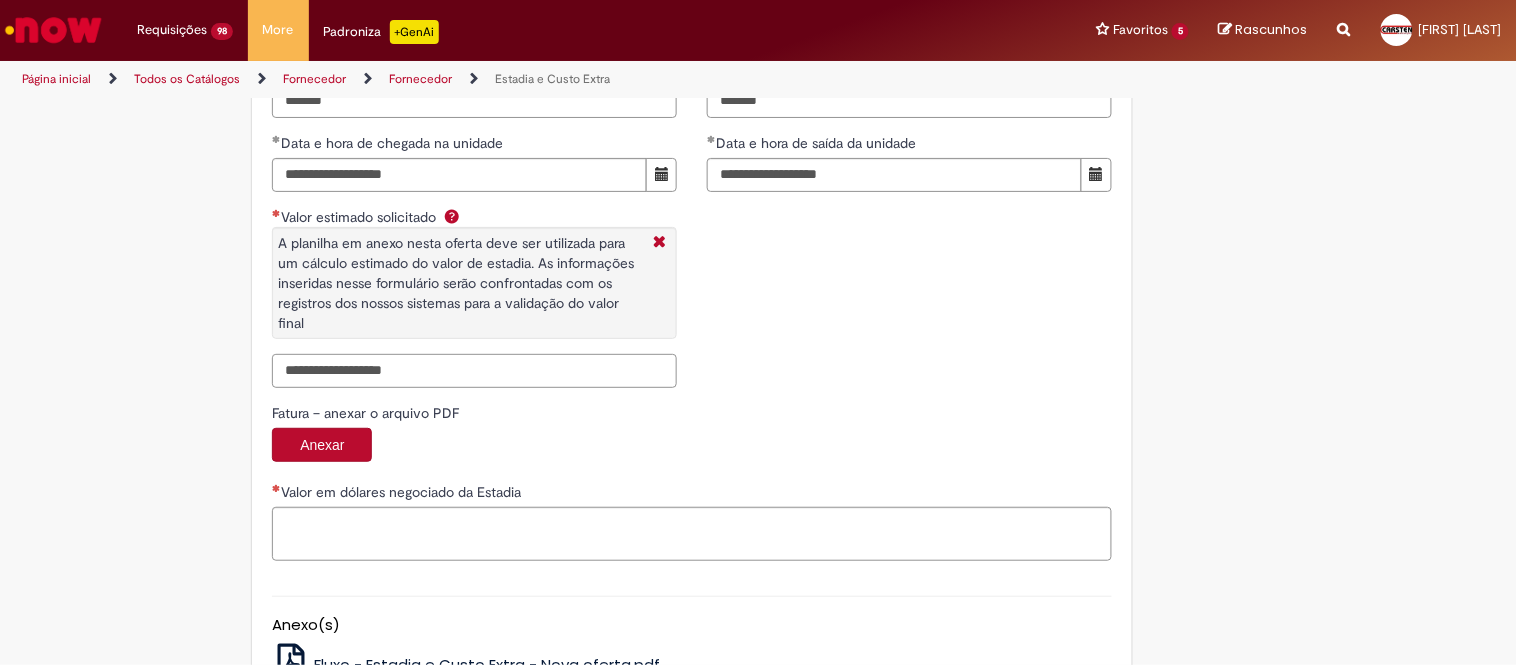 paste on "**********" 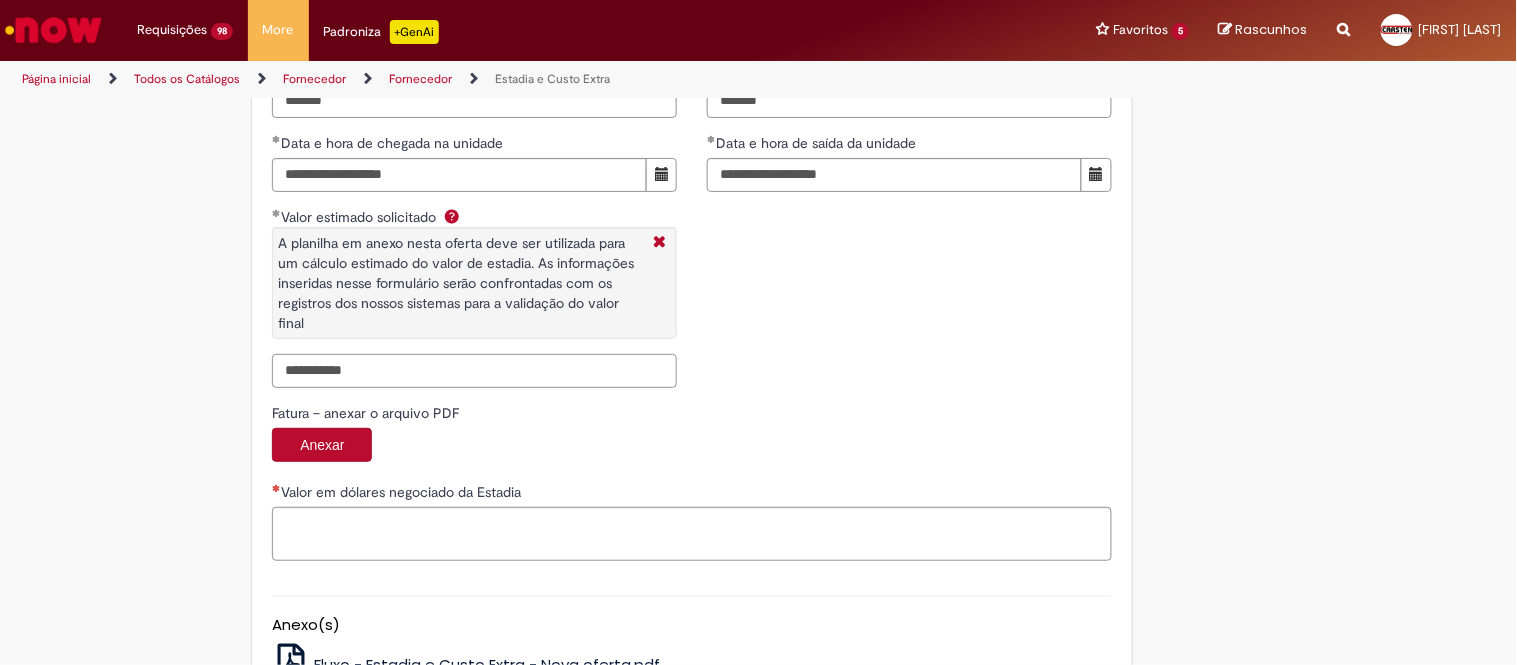 type on "**********" 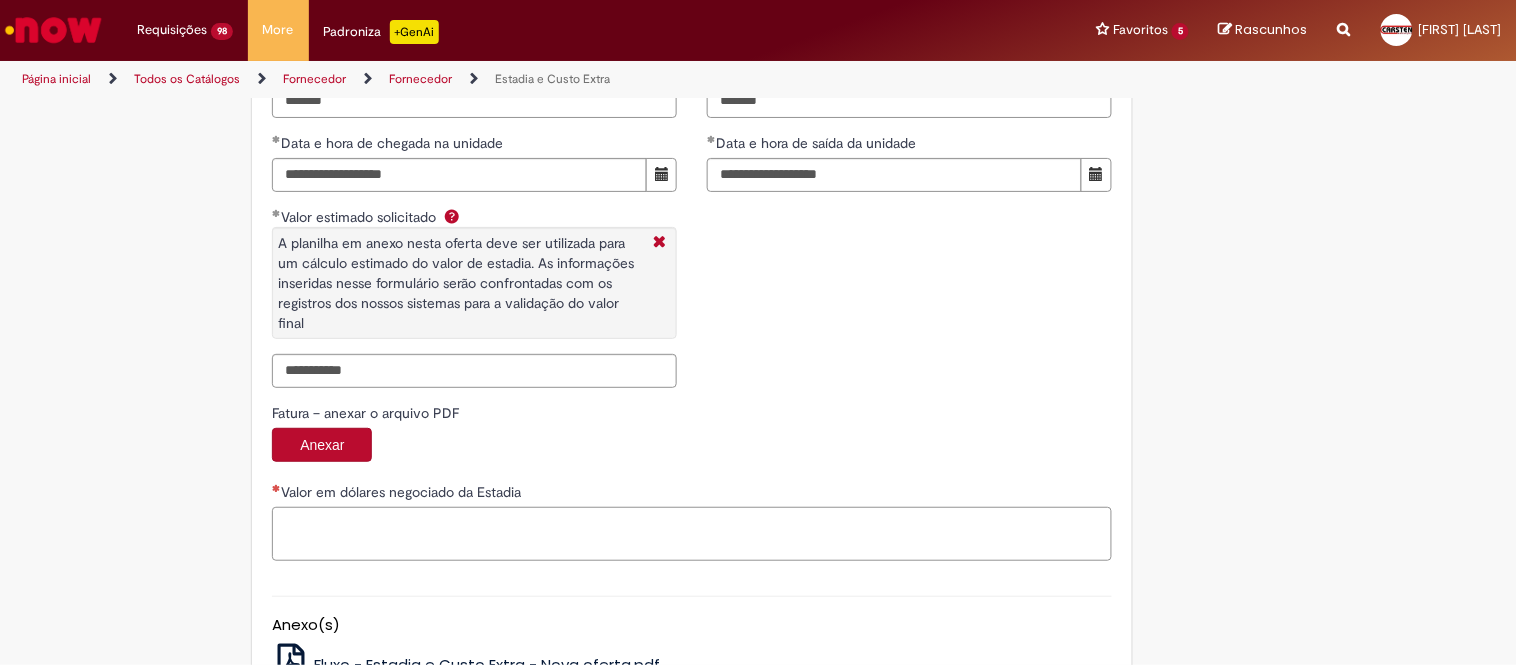 click on "Valor em dólares negociado da Estadia" at bounding box center (692, 534) 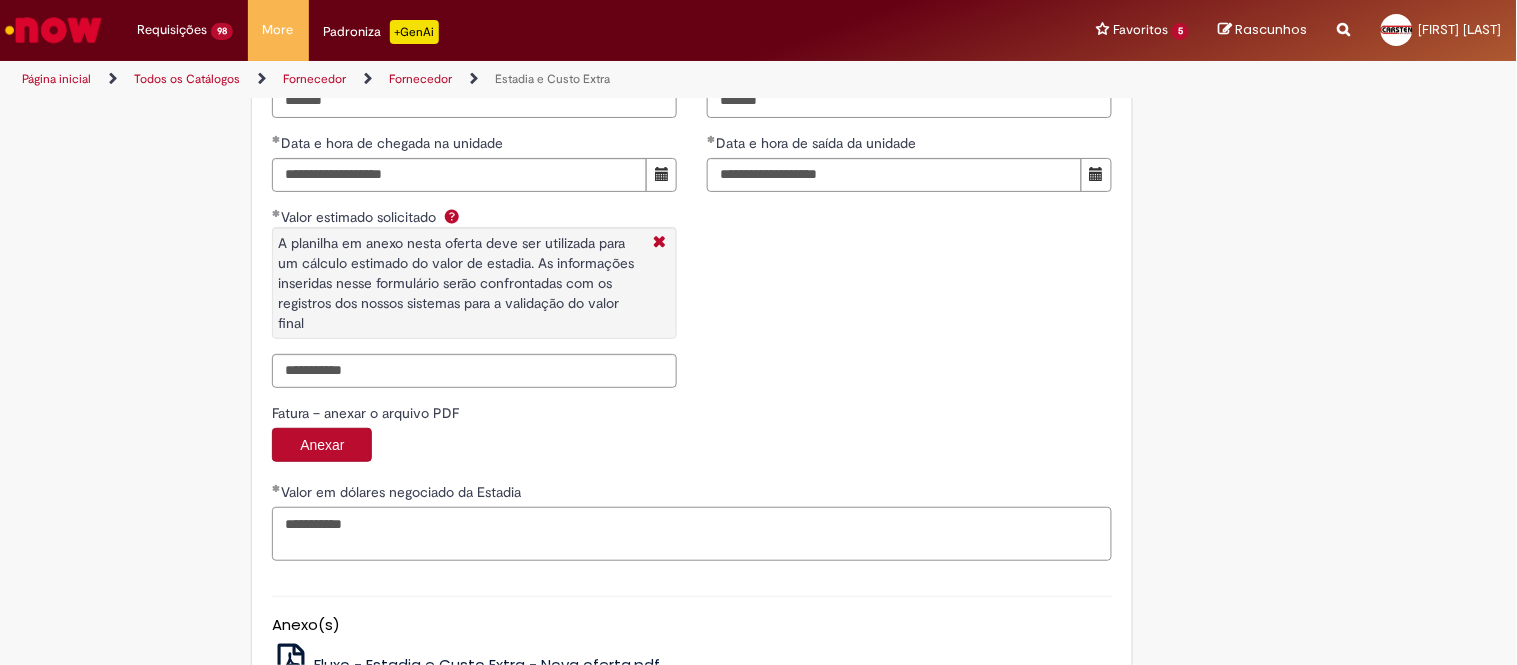 scroll, scrollTop: 3291, scrollLeft: 0, axis: vertical 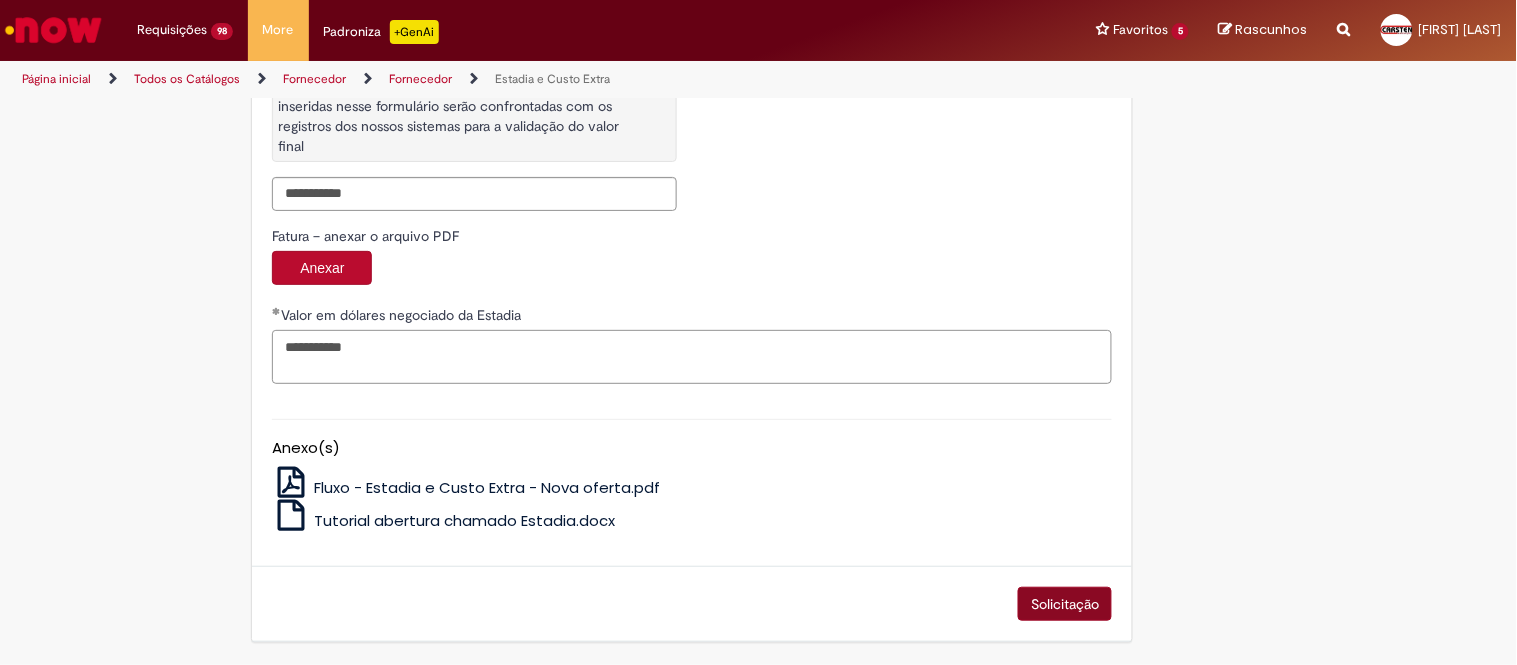 type on "**********" 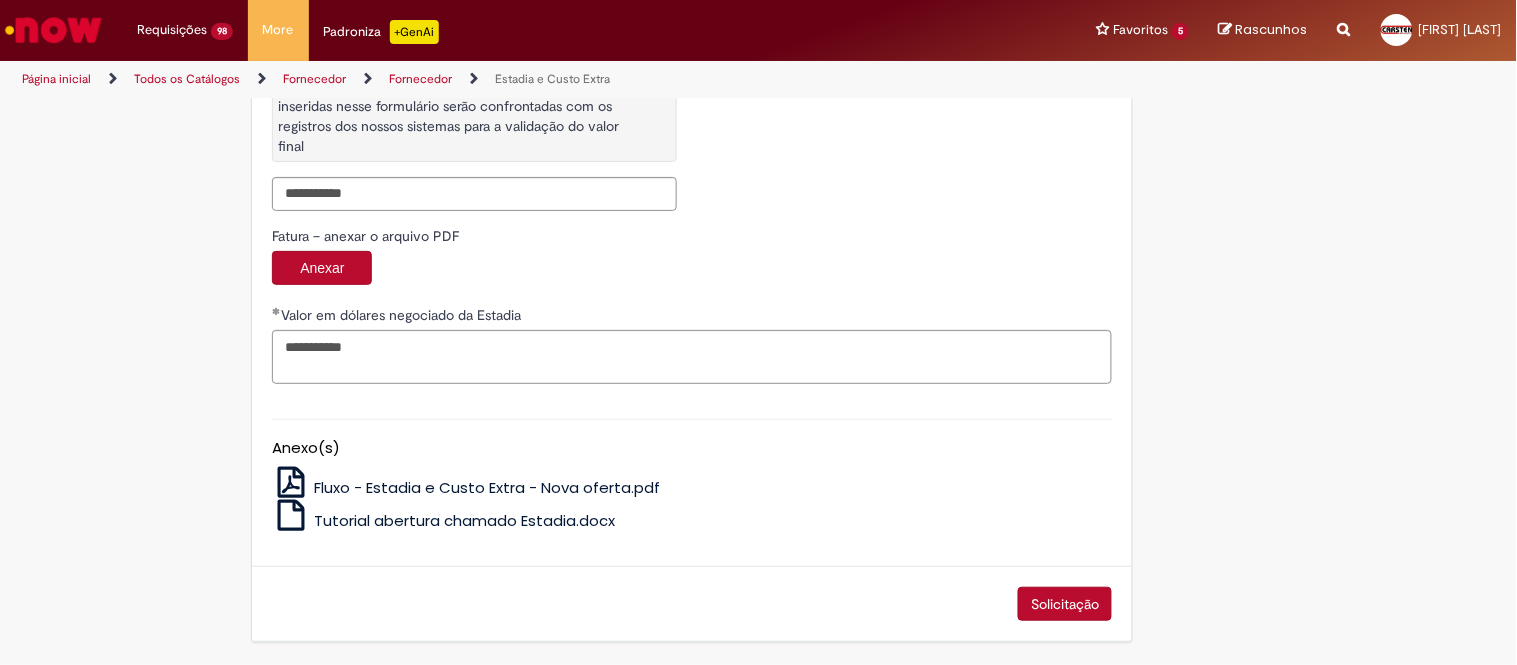 click on "Solicitação" at bounding box center (1065, 604) 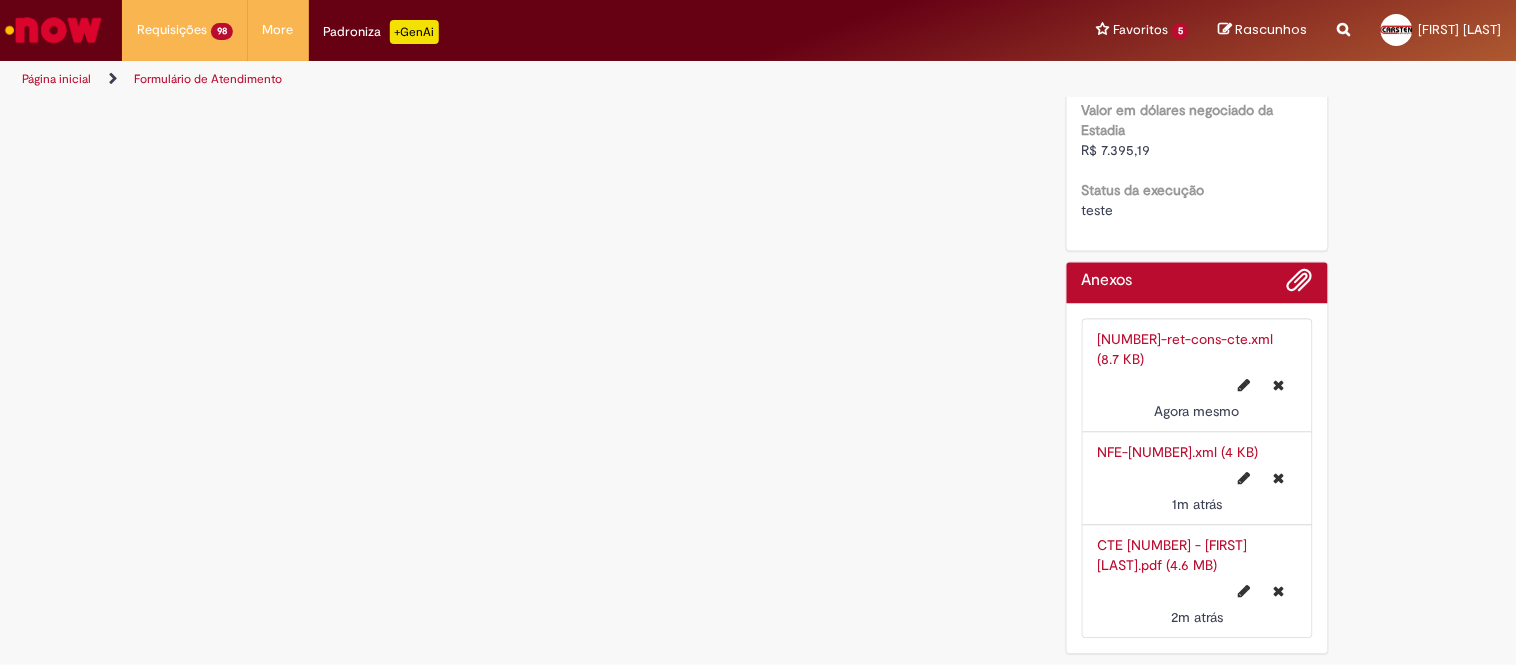 click on "R13352815" at bounding box center (1259, -2691) 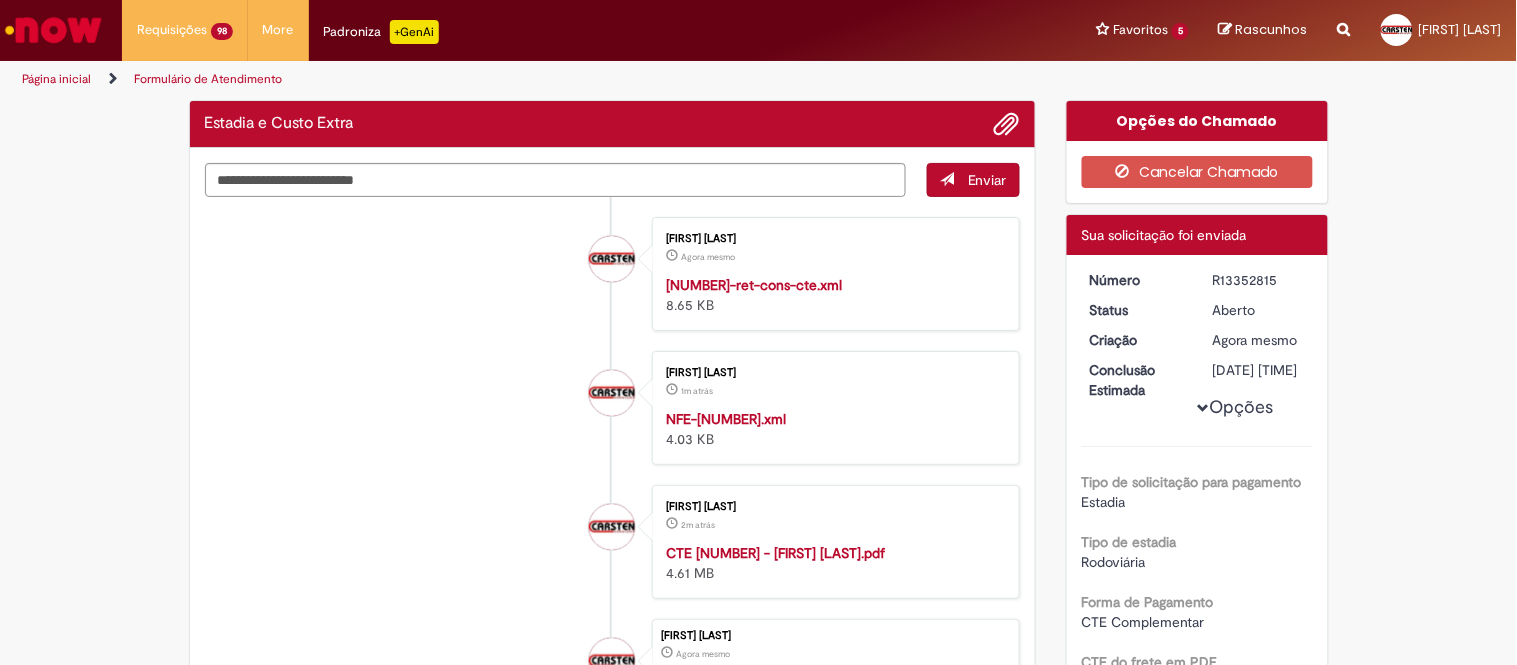 click on "R13352815" at bounding box center [1259, 280] 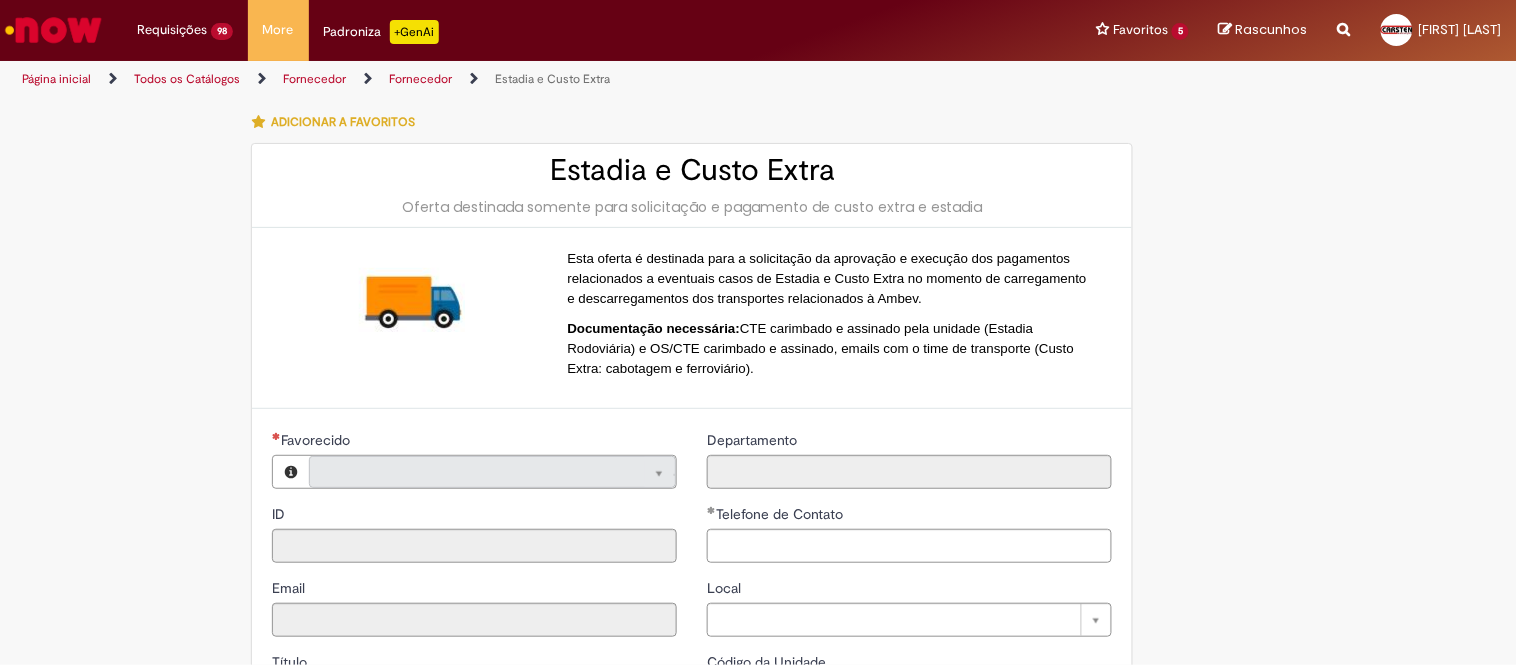 type on "**********" 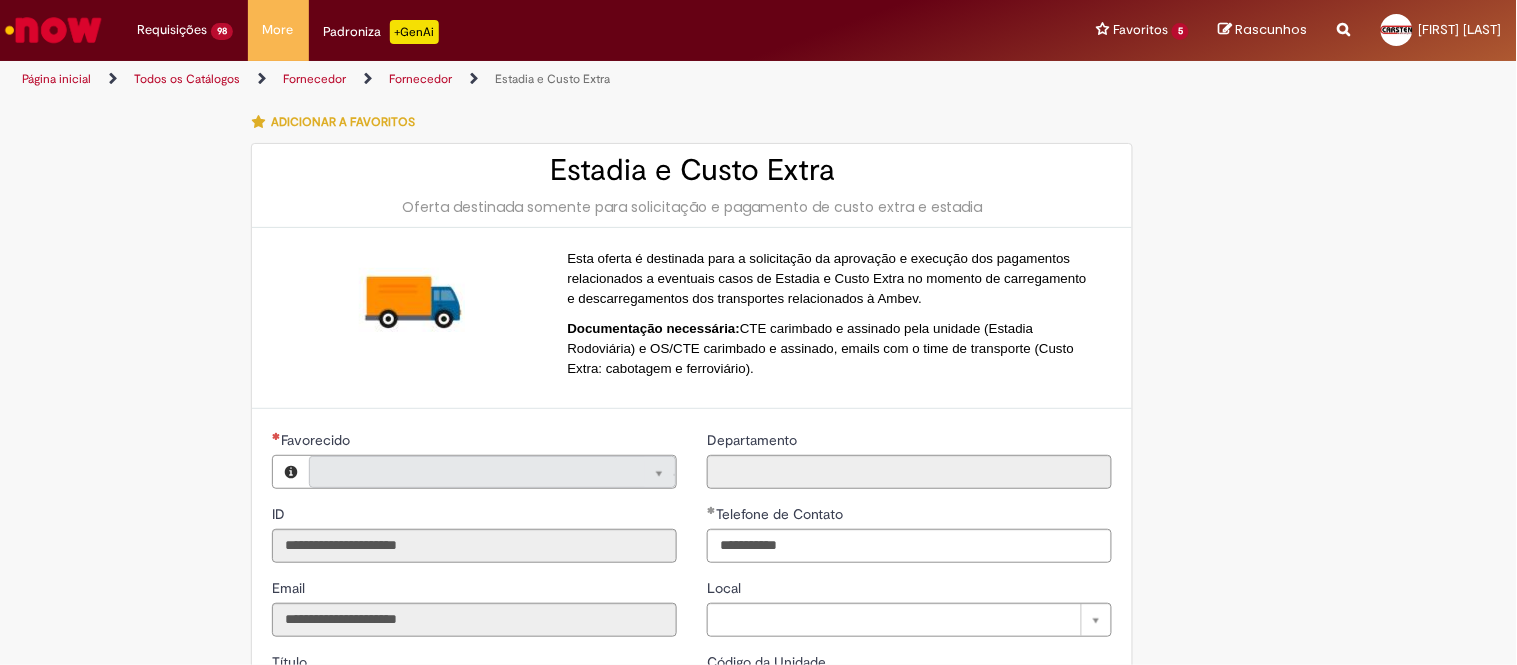 type on "**********" 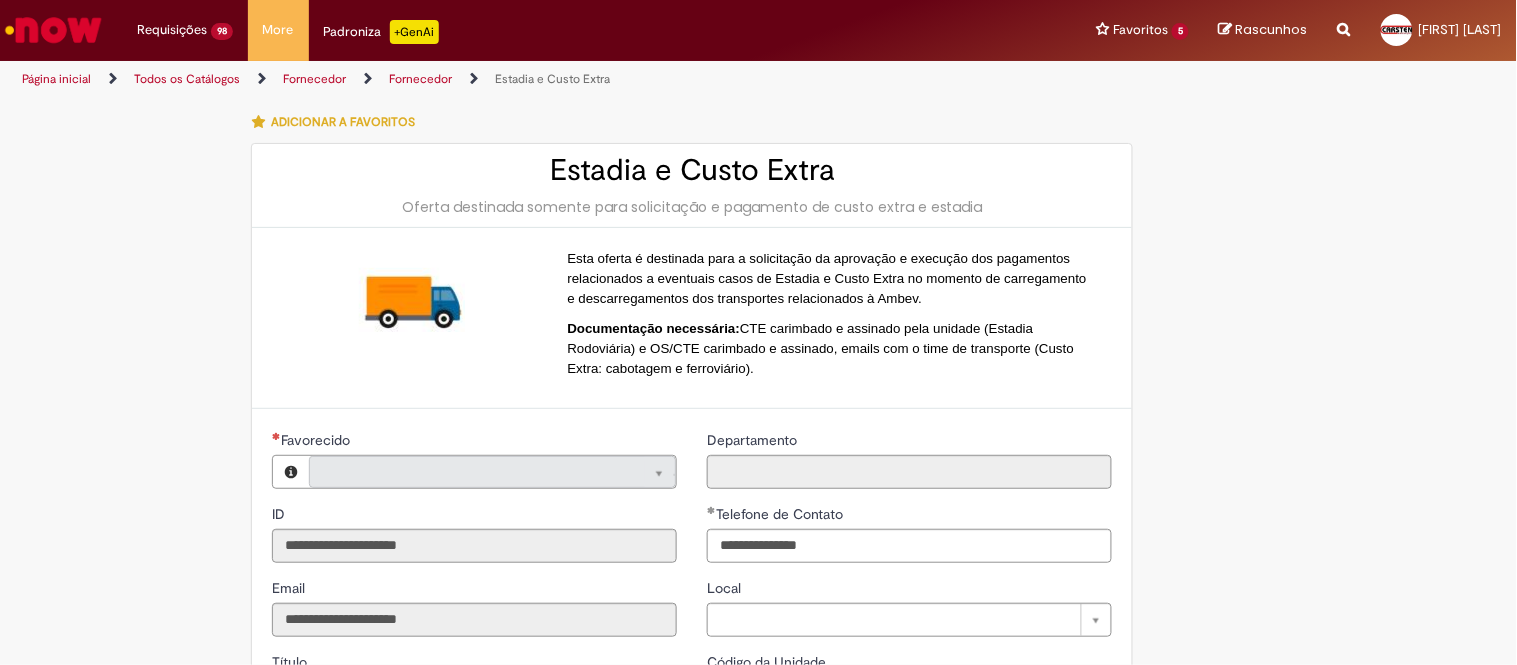 type on "**********" 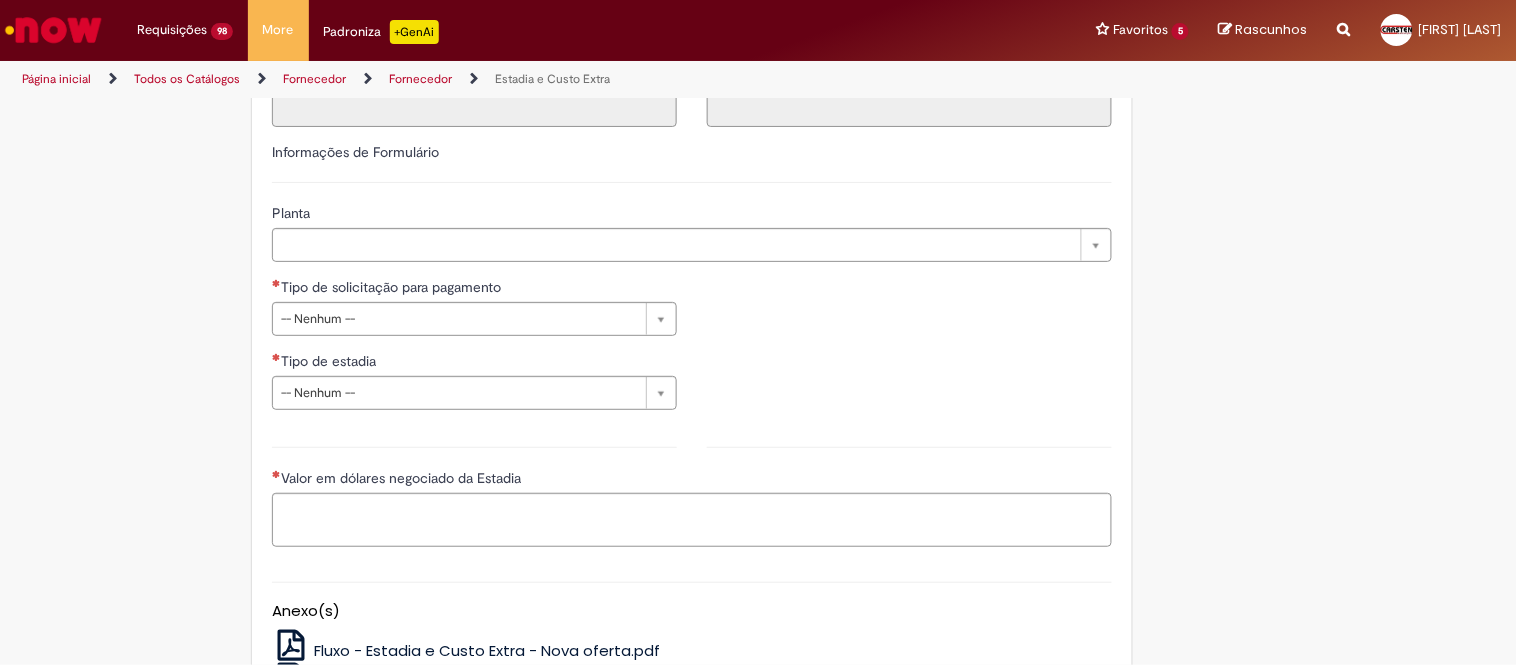 scroll, scrollTop: 666, scrollLeft: 0, axis: vertical 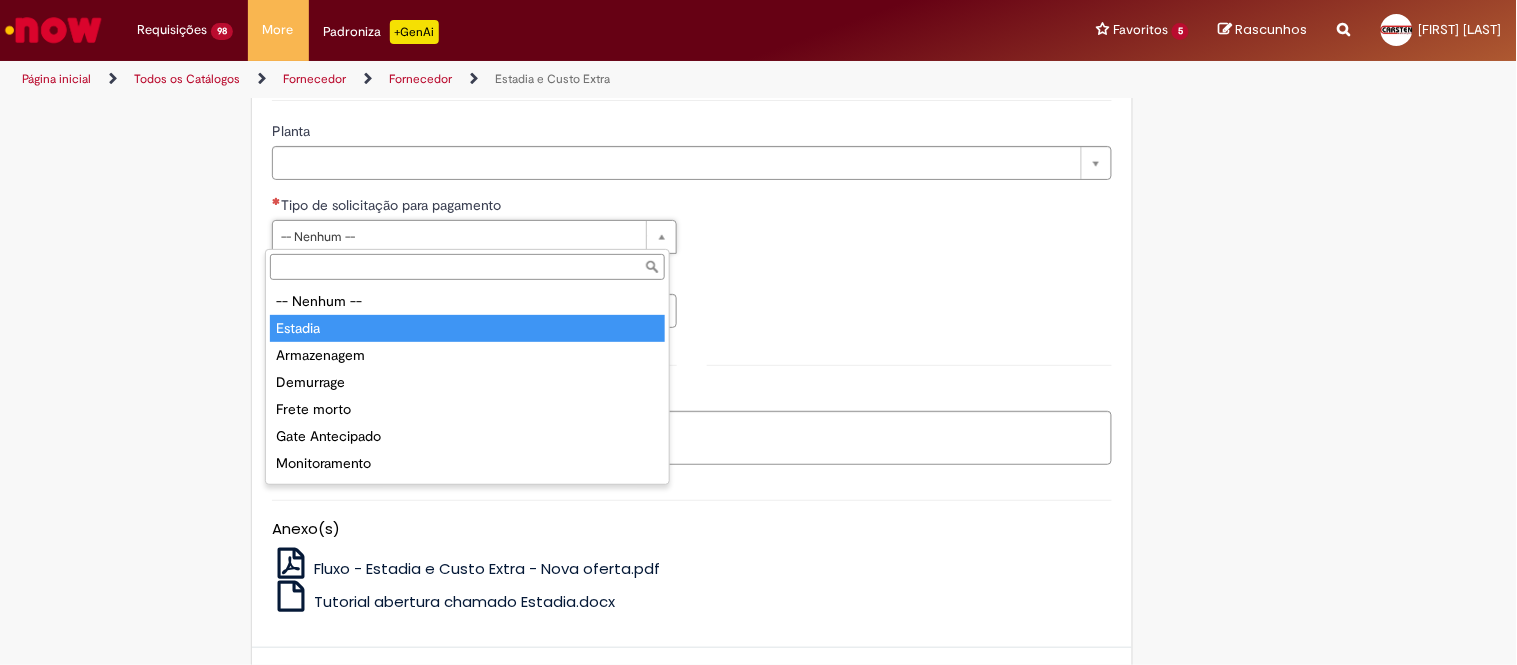 type on "*******" 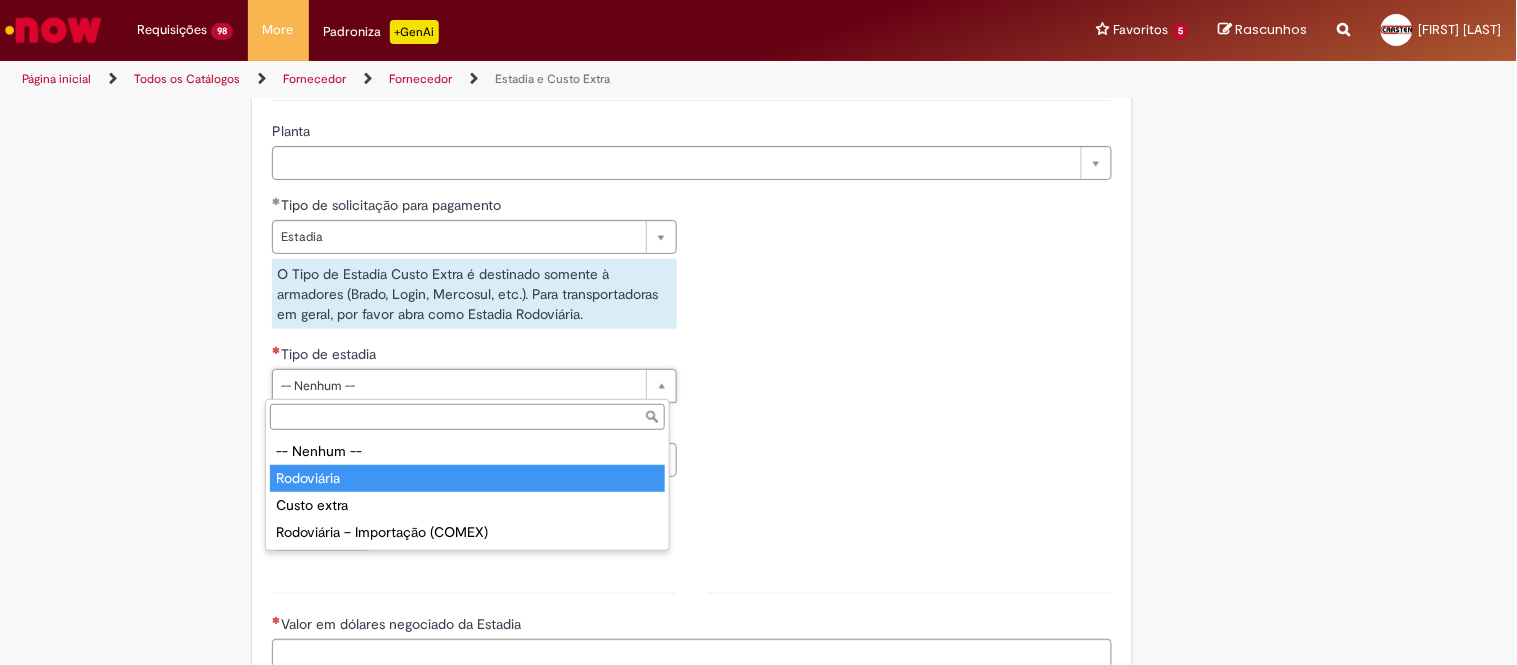 type on "**********" 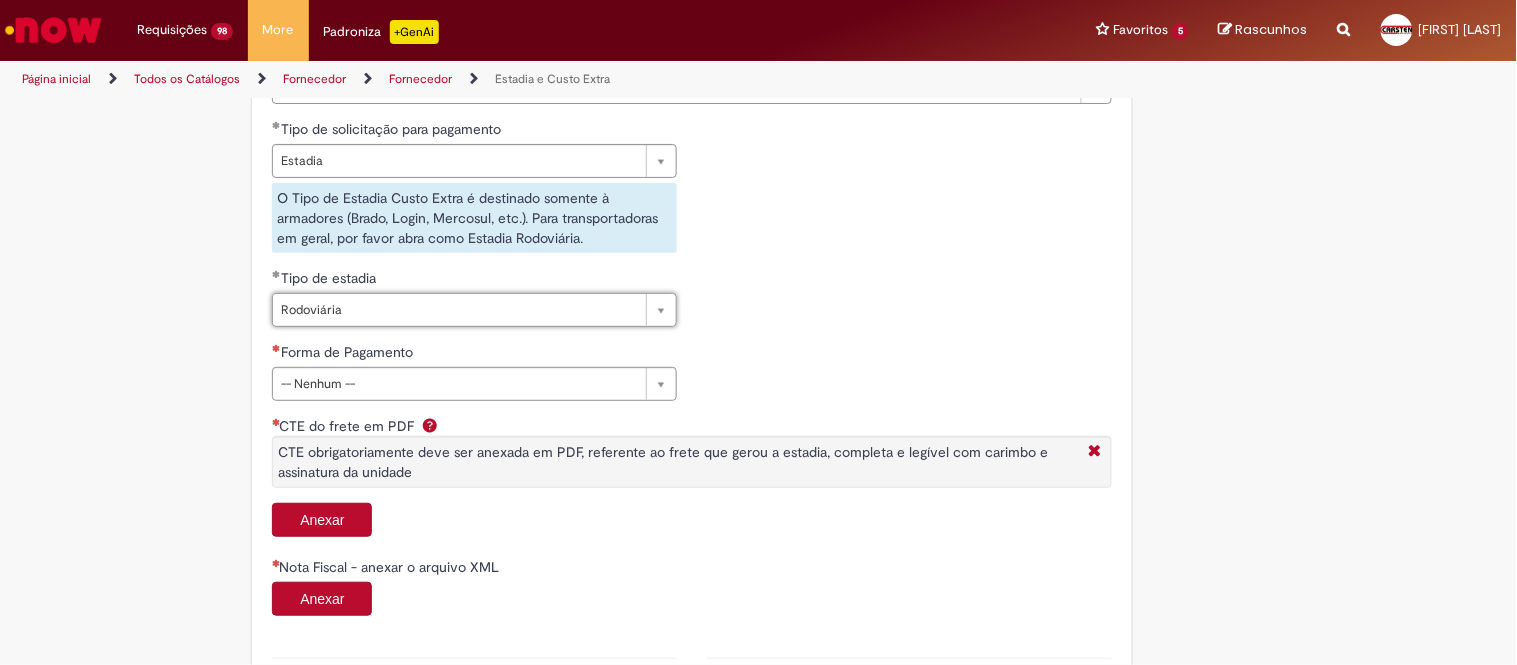 scroll, scrollTop: 777, scrollLeft: 0, axis: vertical 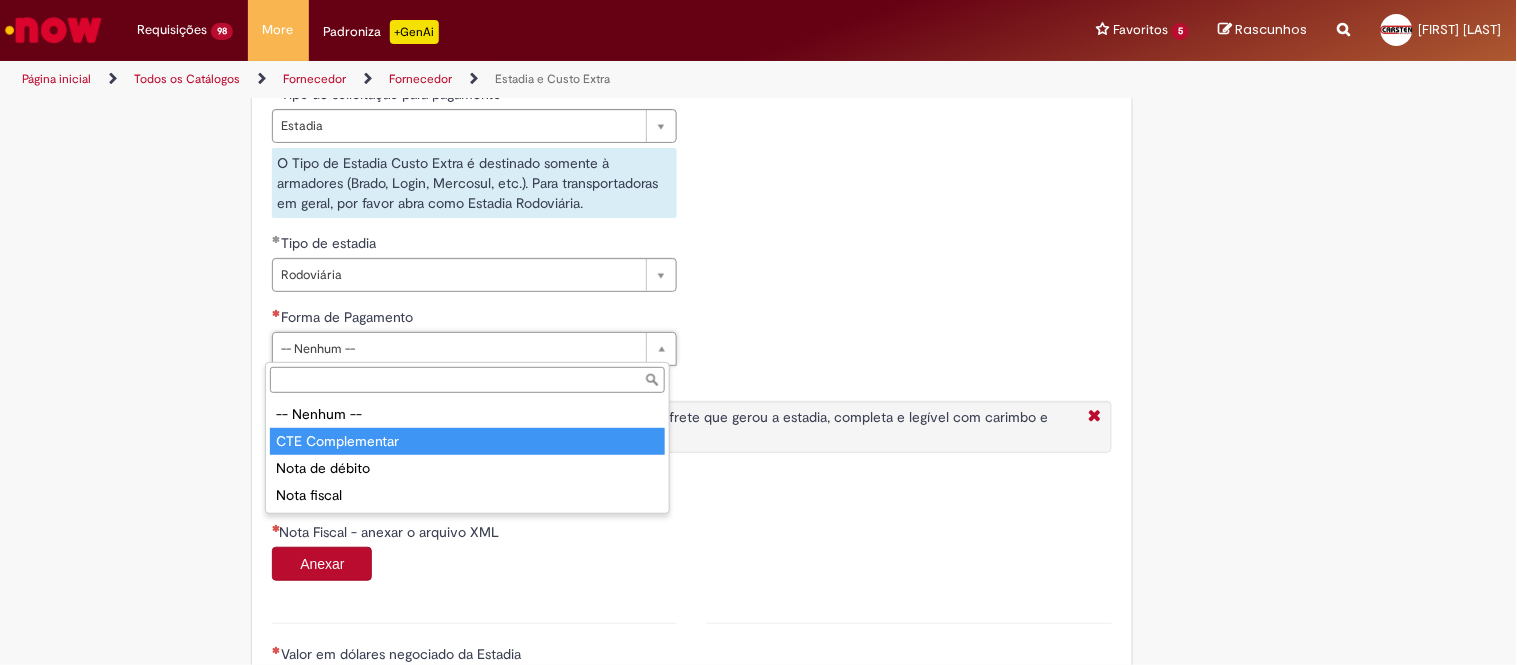 drag, startPoint x: 350, startPoint y: 412, endPoint x: 364, endPoint y: 444, distance: 34.928497 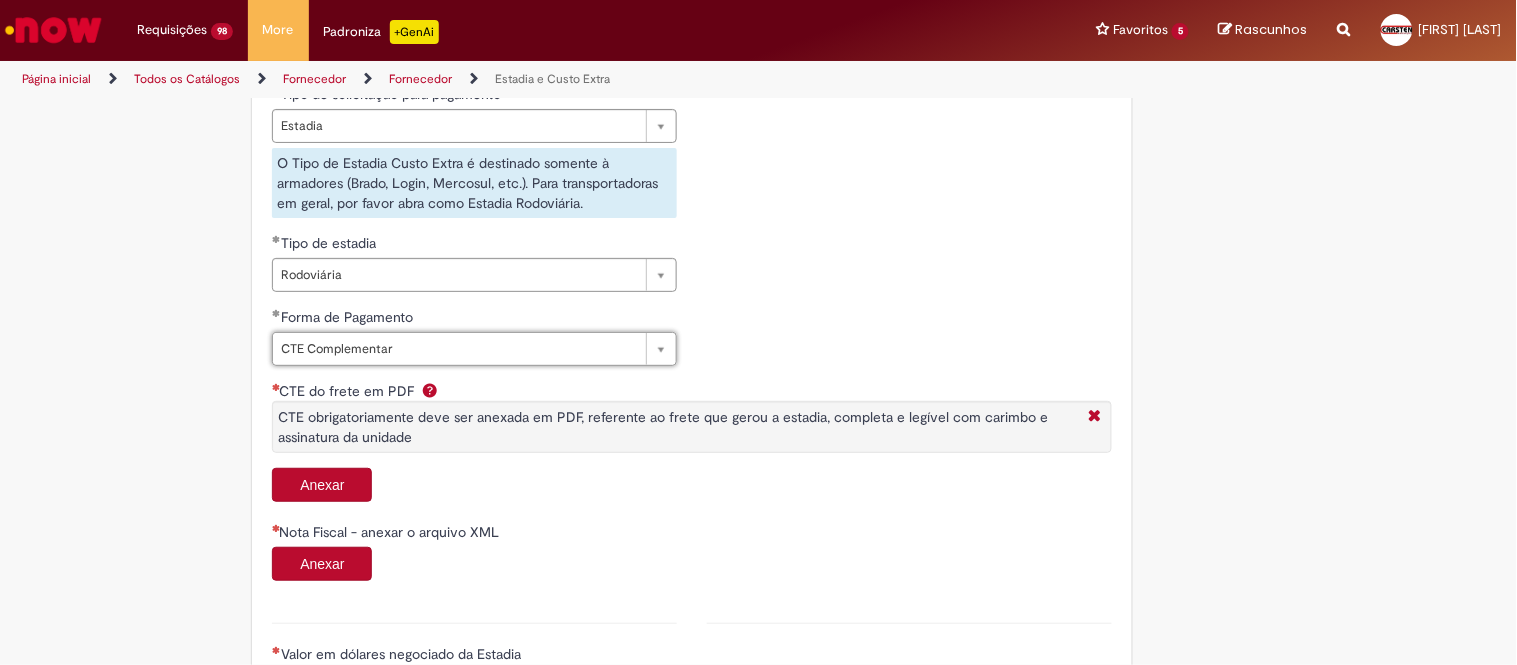 click on "Anexar" at bounding box center [322, 485] 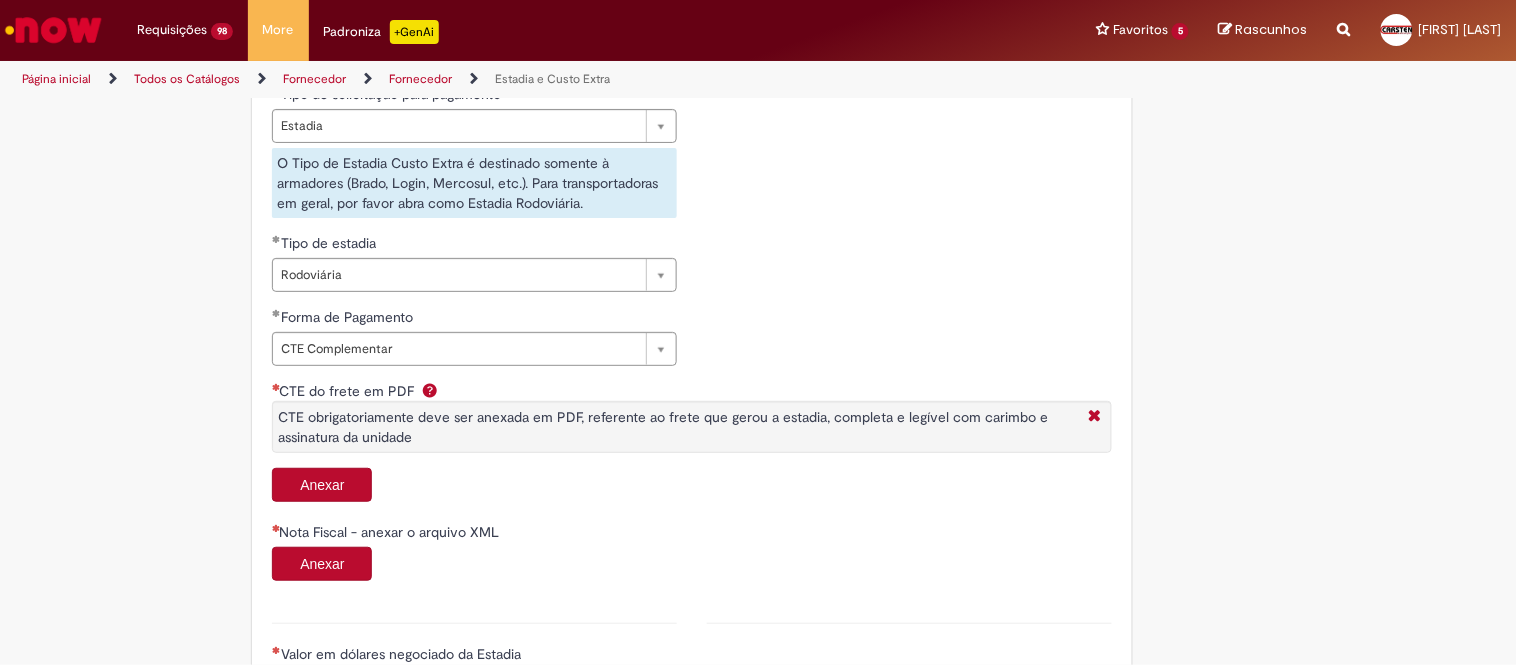 type 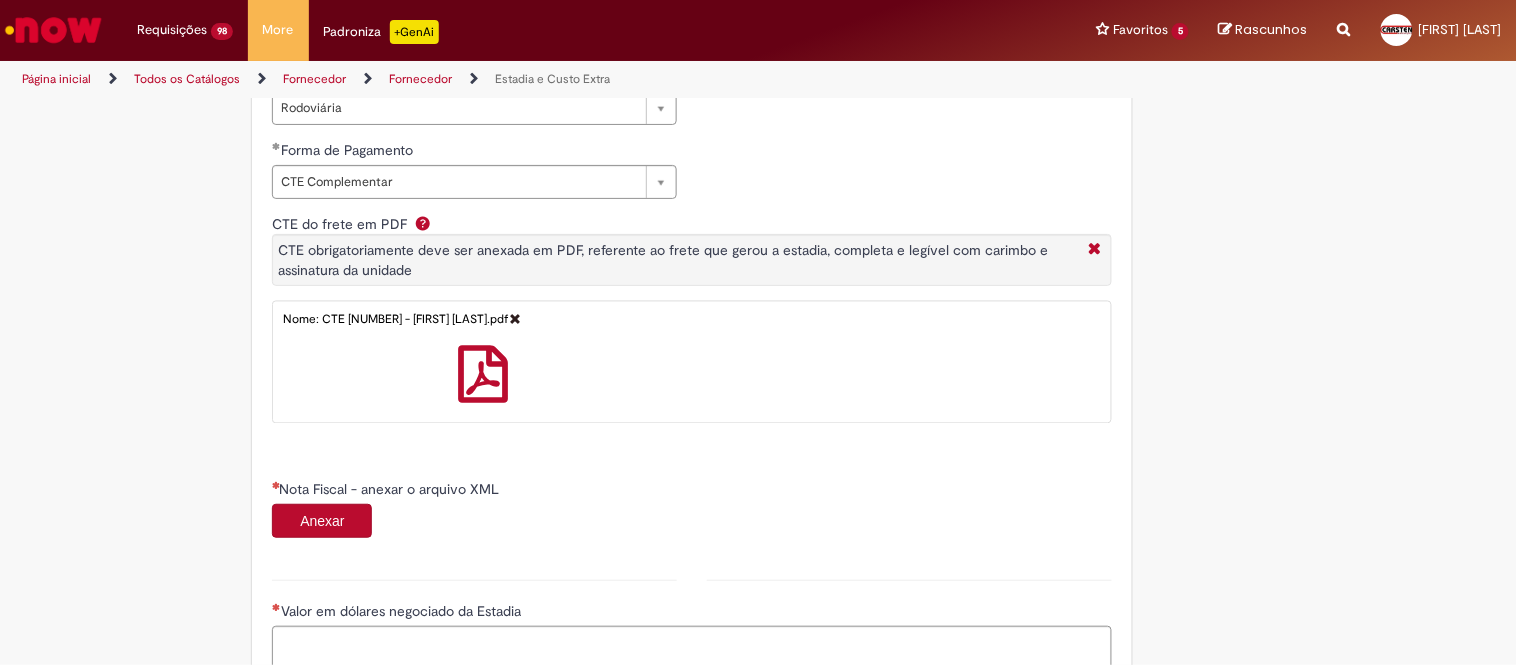 scroll, scrollTop: 1222, scrollLeft: 0, axis: vertical 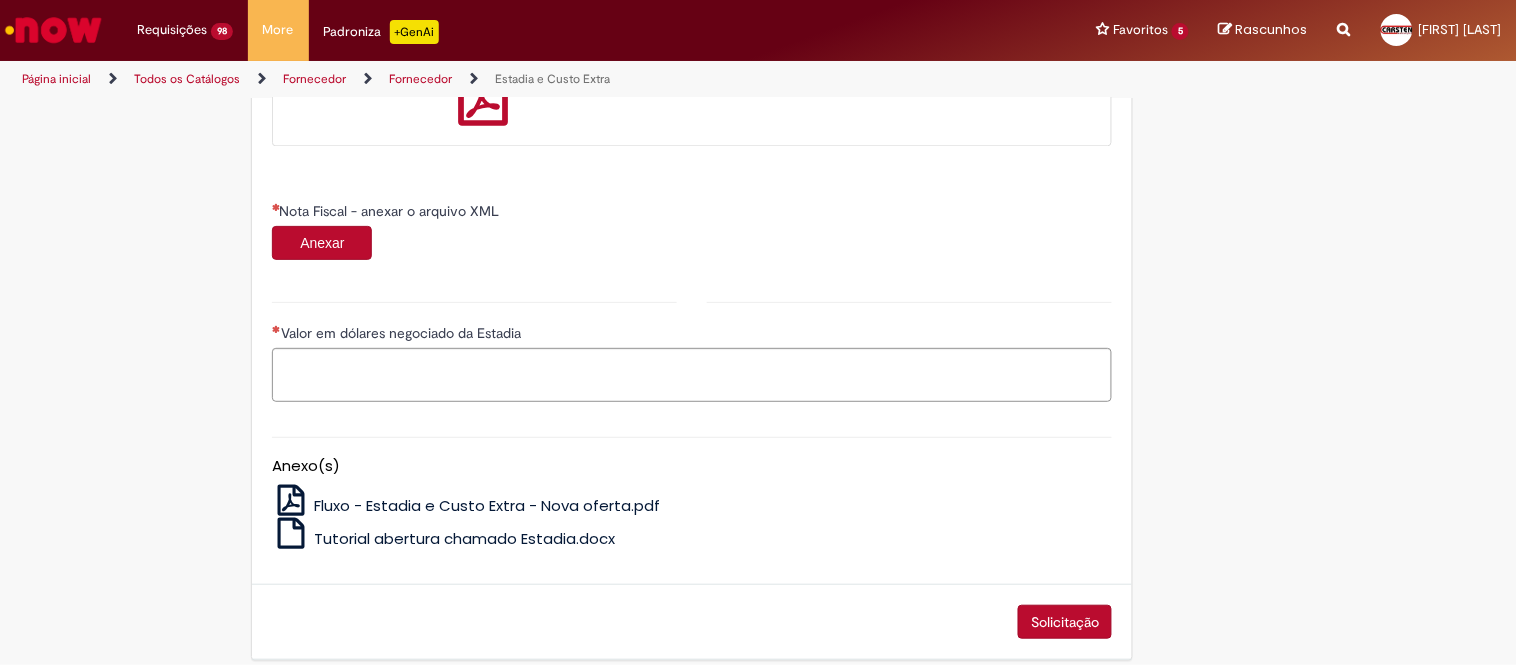 click on "Anexar" at bounding box center (322, 243) 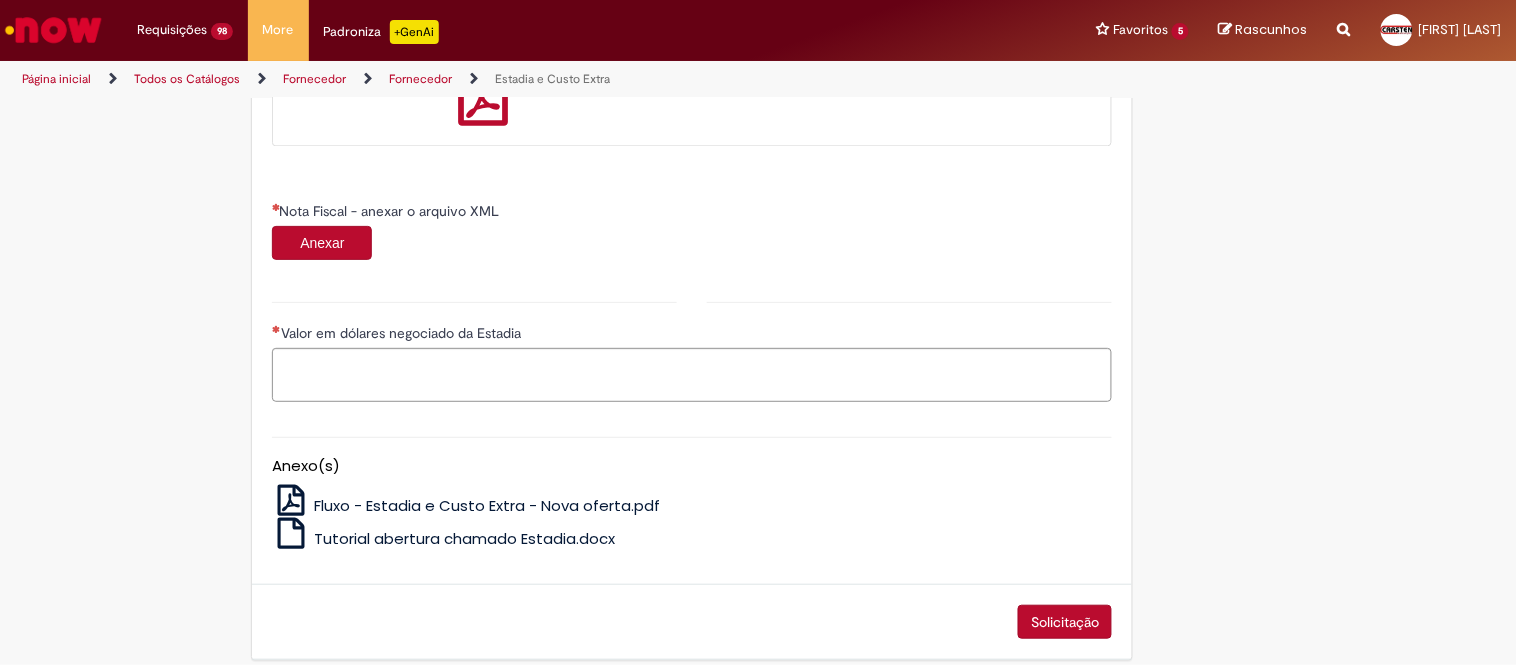 click on "Nota Fiscal - anexar o arquivo XML
Anexar" at bounding box center (692, 233) 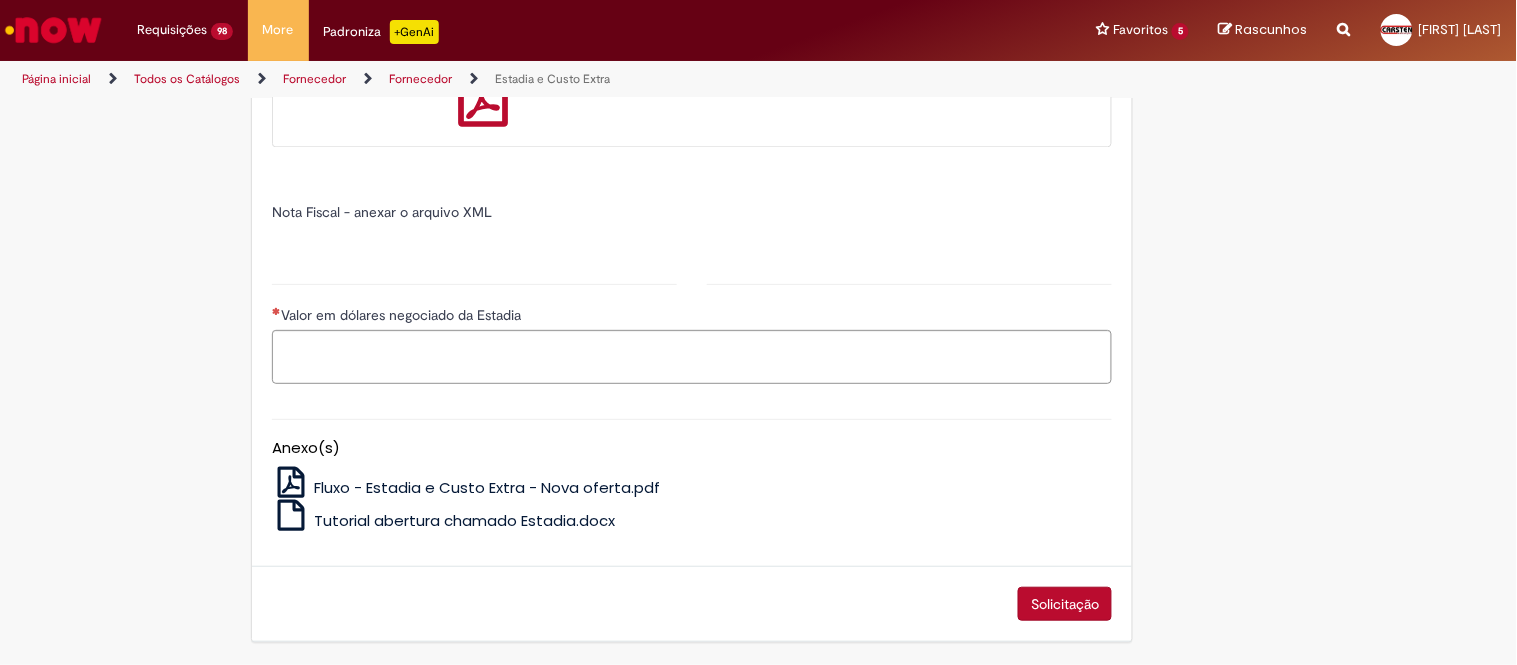 type on "*******" 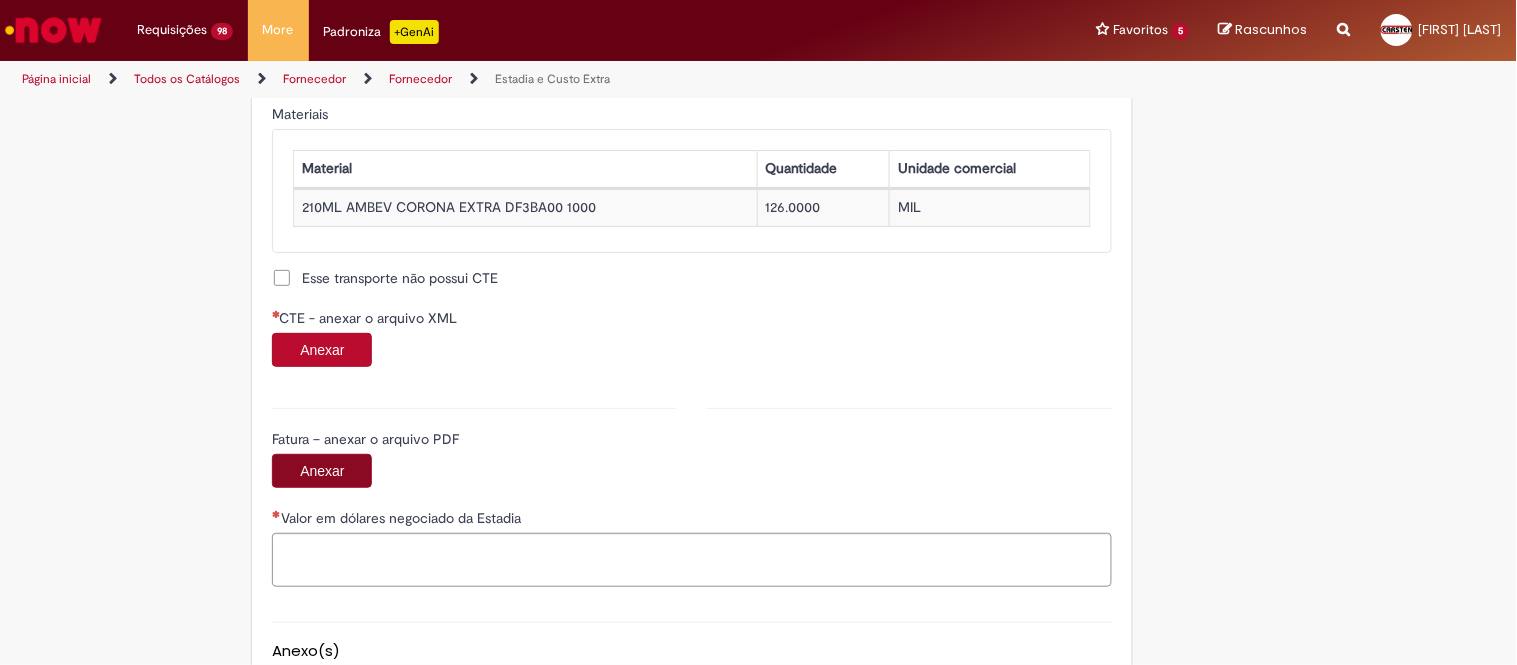 scroll, scrollTop: 1888, scrollLeft: 0, axis: vertical 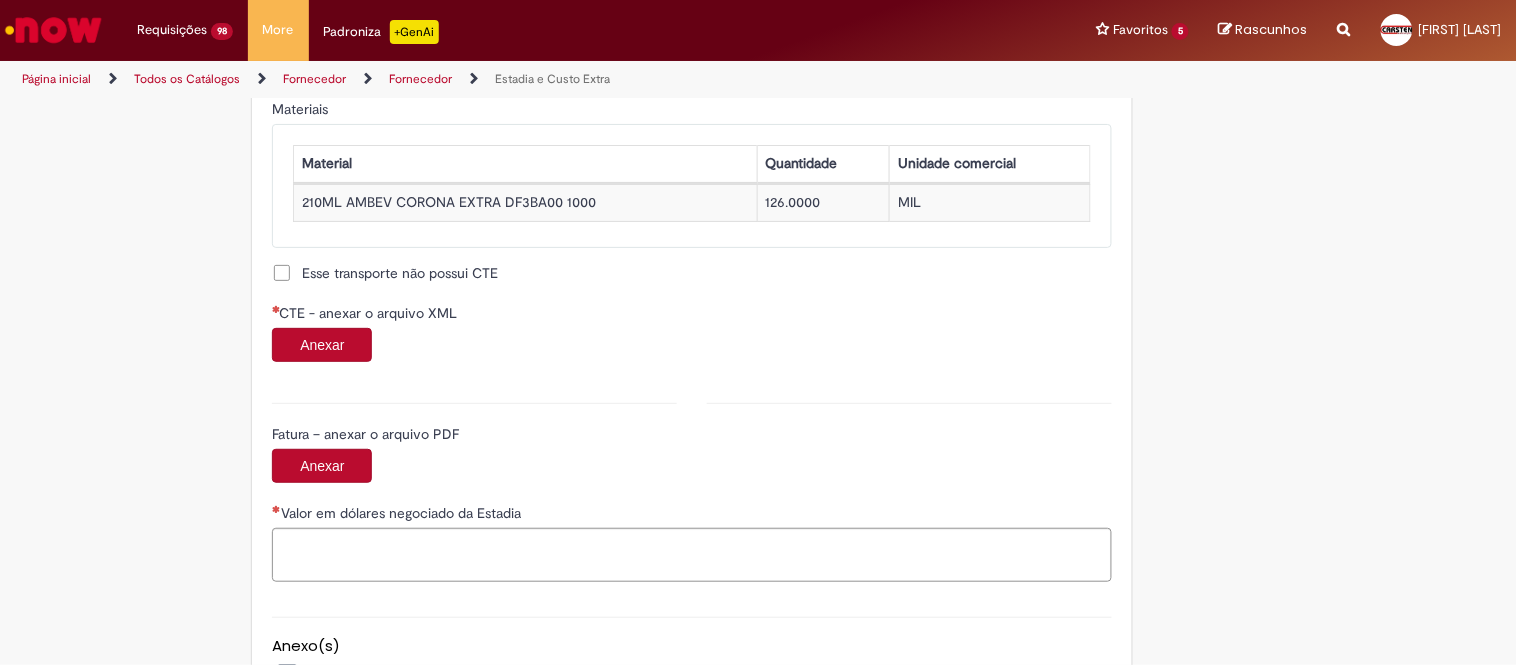 click on "Anexar" at bounding box center (322, 345) 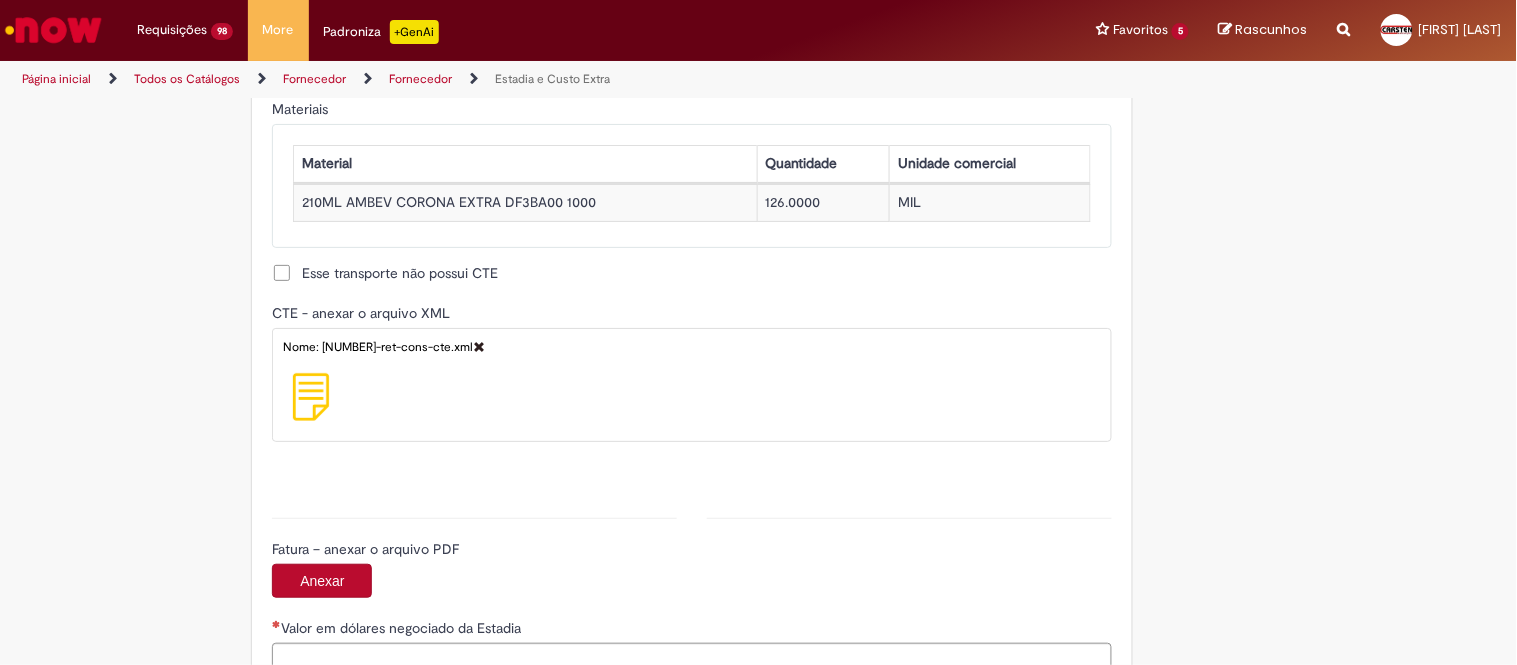 type on "**********" 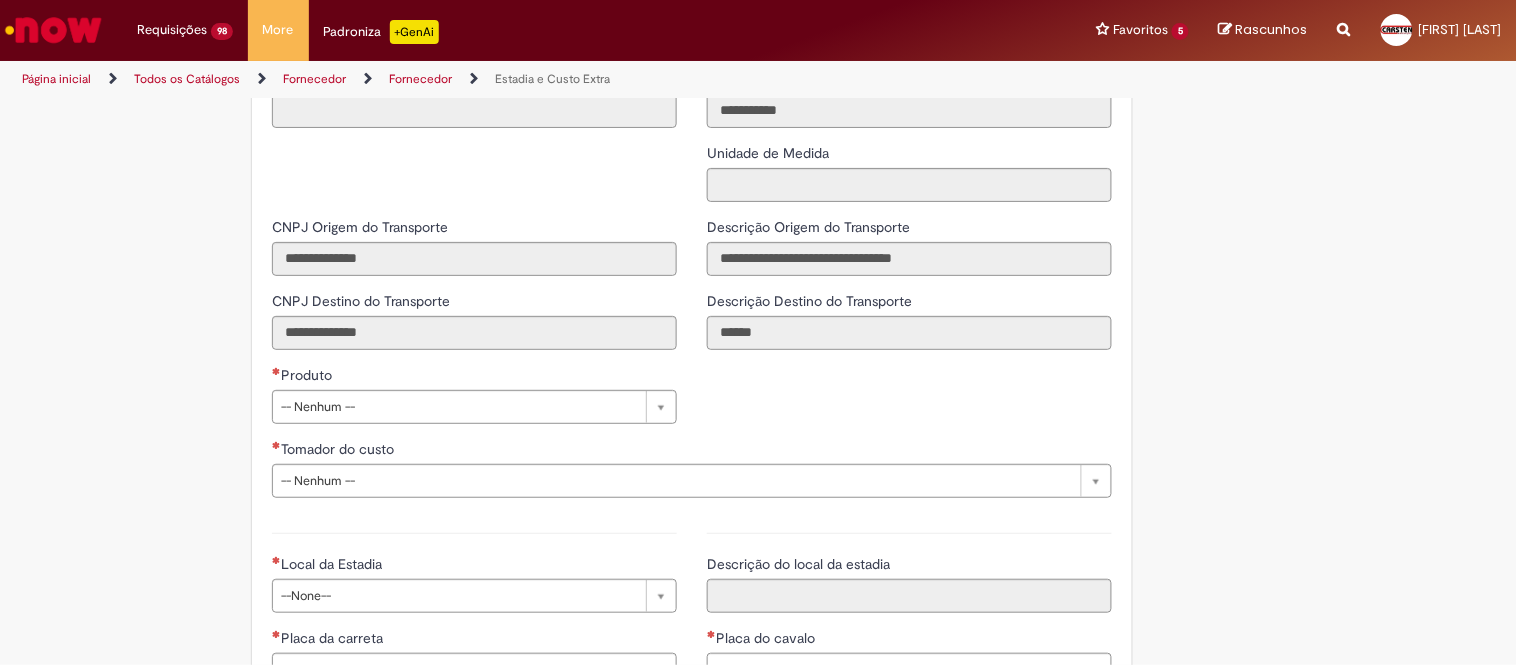 scroll, scrollTop: 2761, scrollLeft: 0, axis: vertical 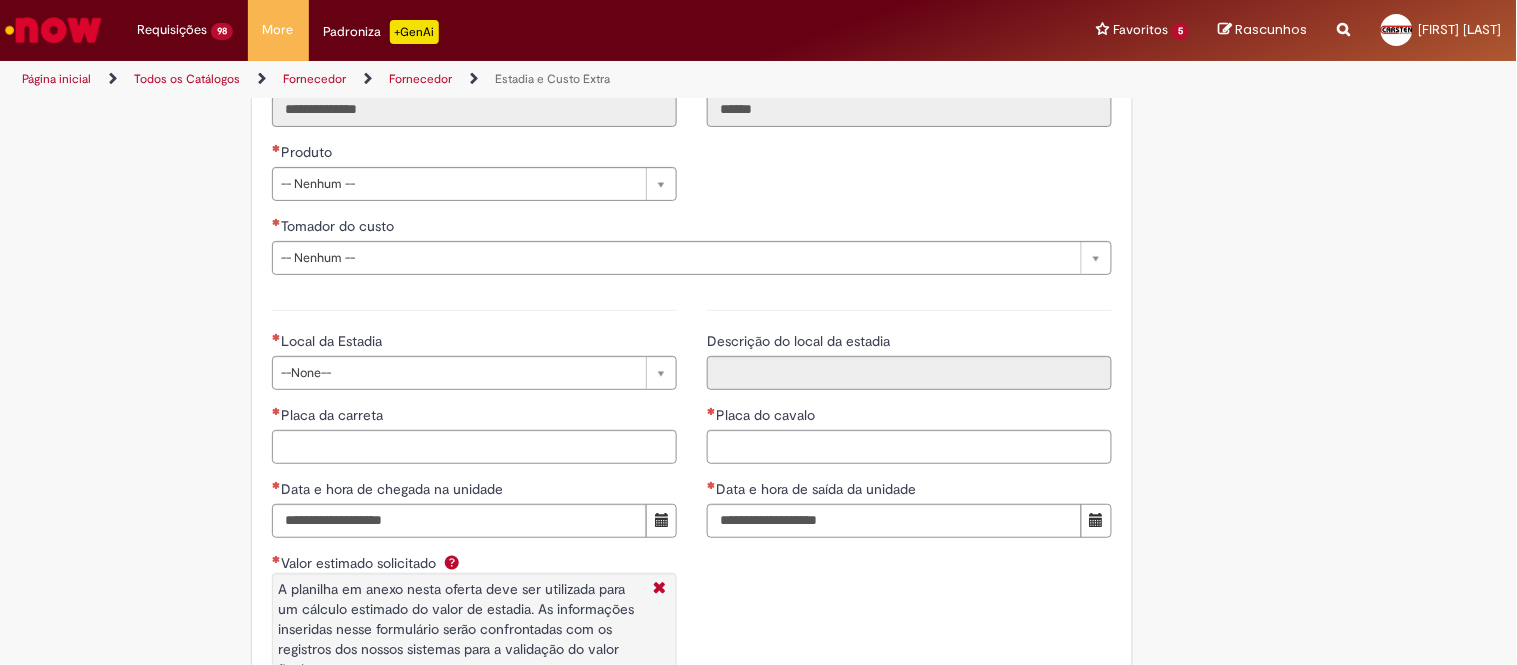 click on "**********" at bounding box center [474, 105] 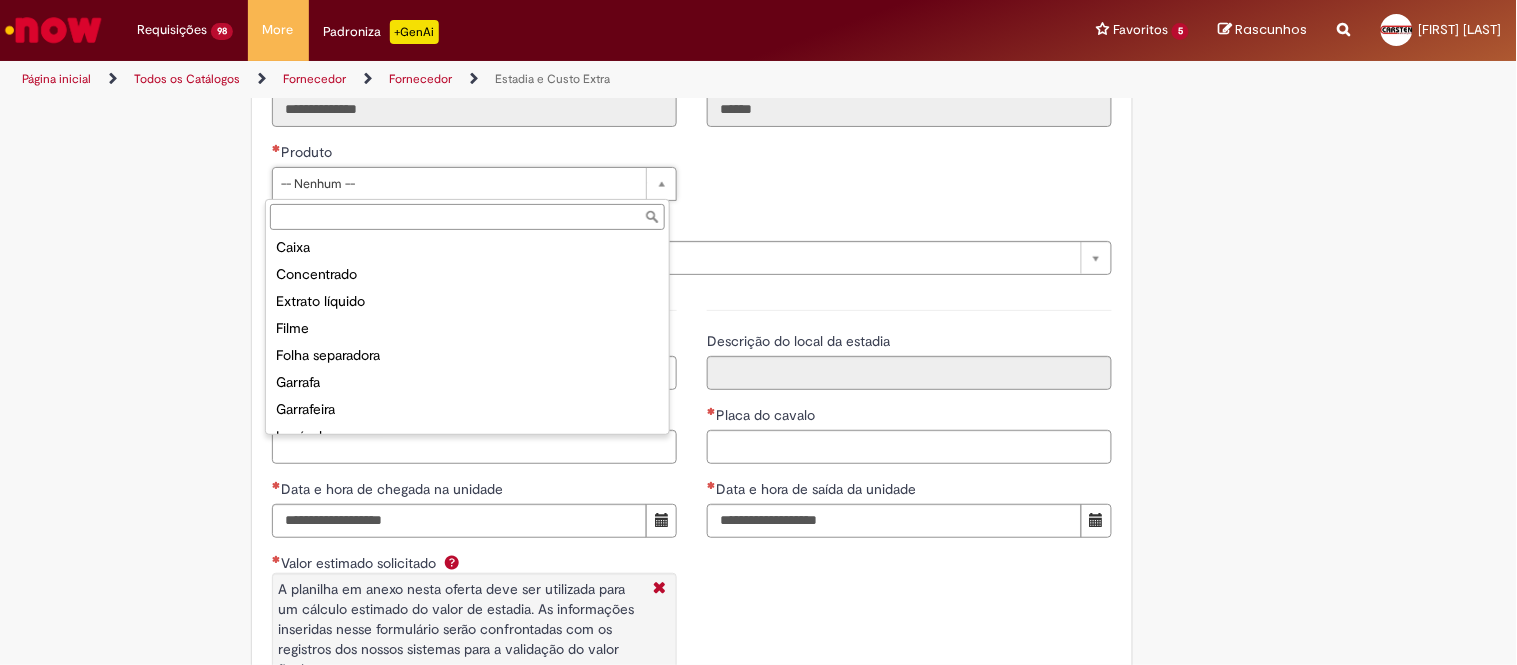 scroll, scrollTop: 111, scrollLeft: 0, axis: vertical 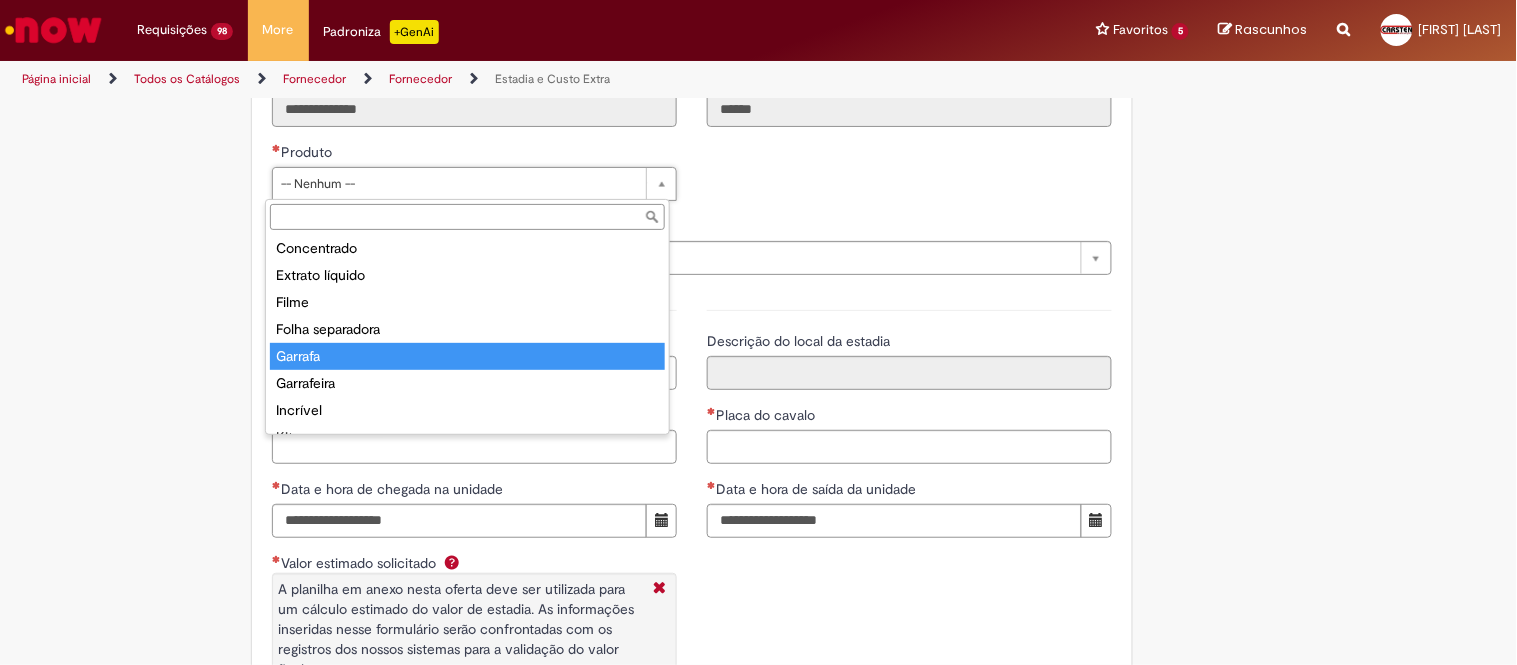 type on "*******" 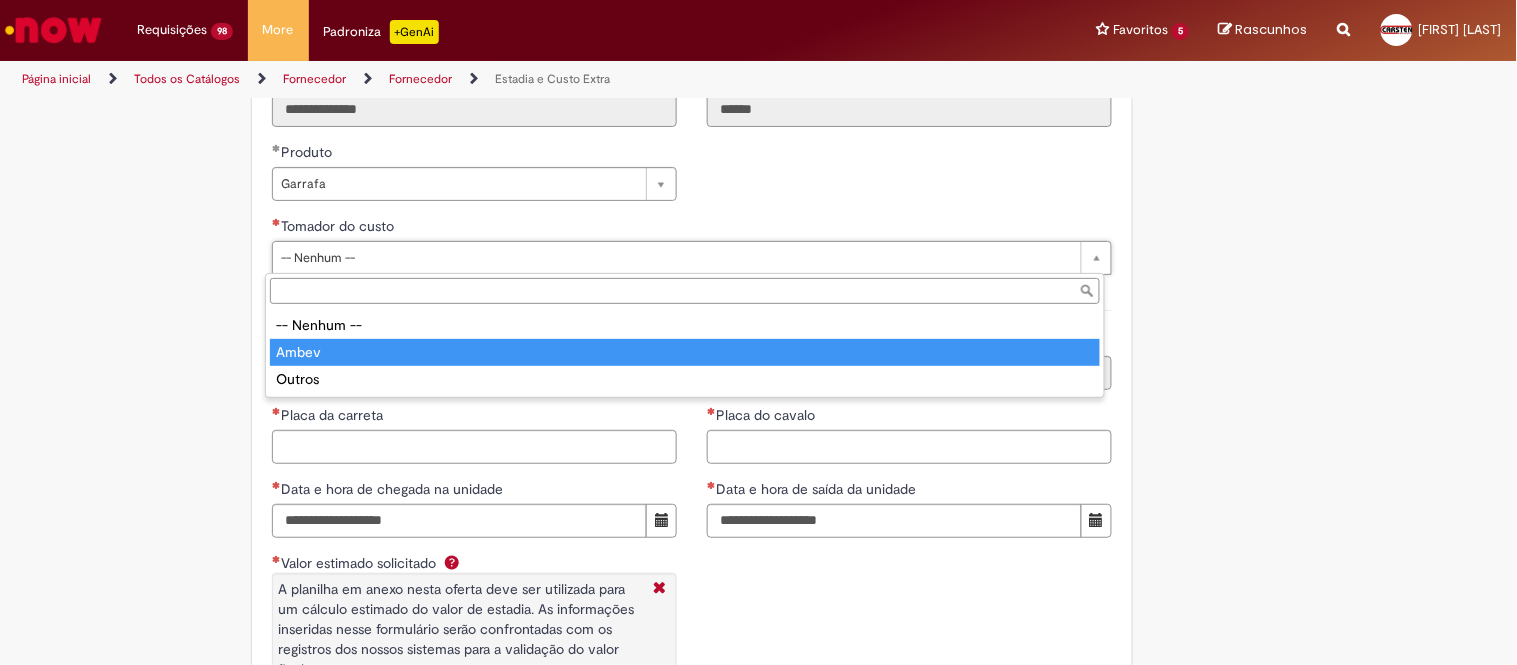 type on "*****" 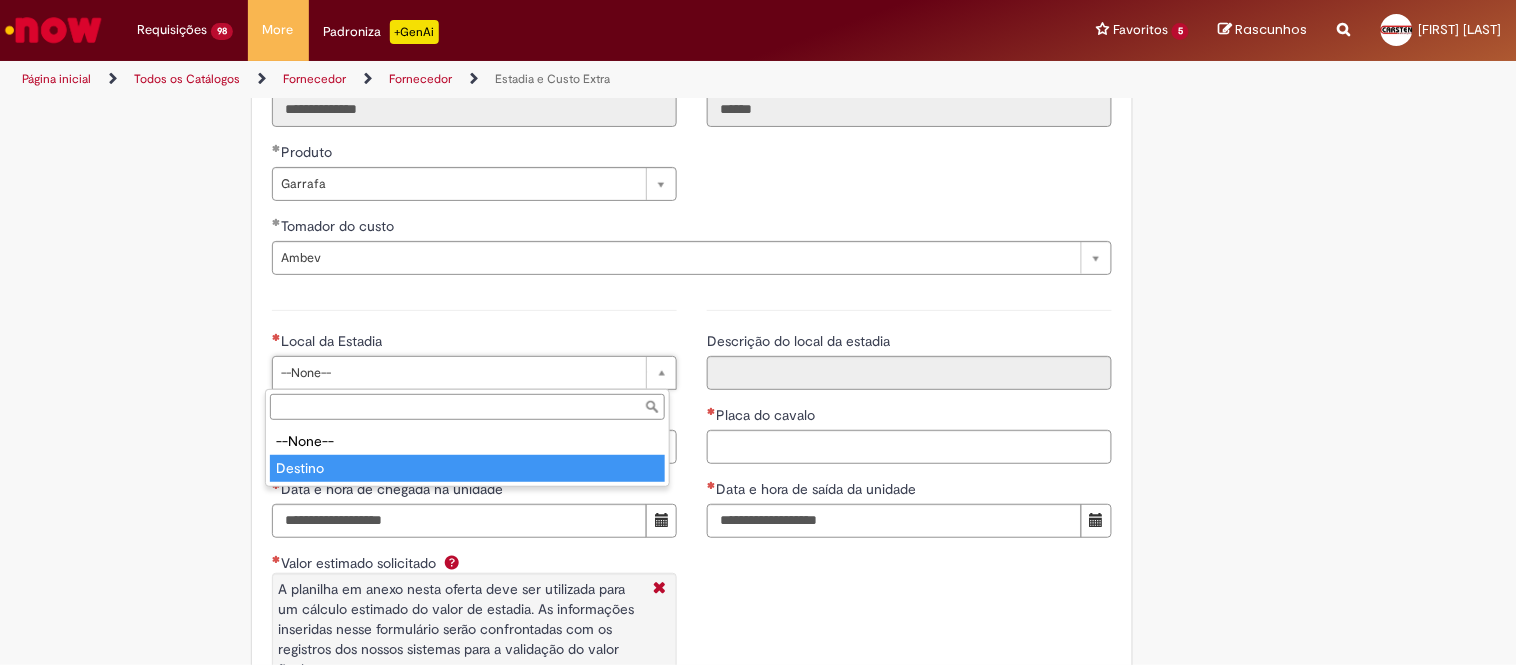 type on "*******" 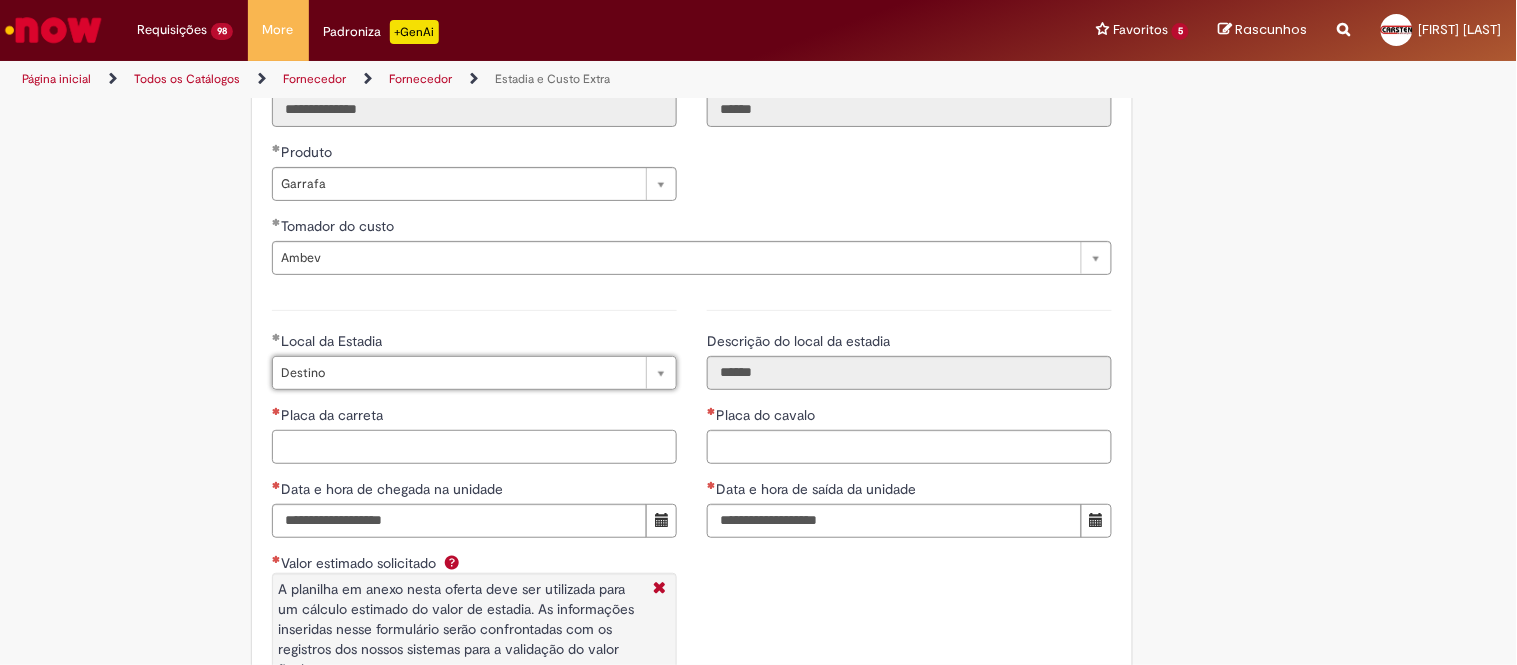 click on "Placa da carreta" at bounding box center [474, 447] 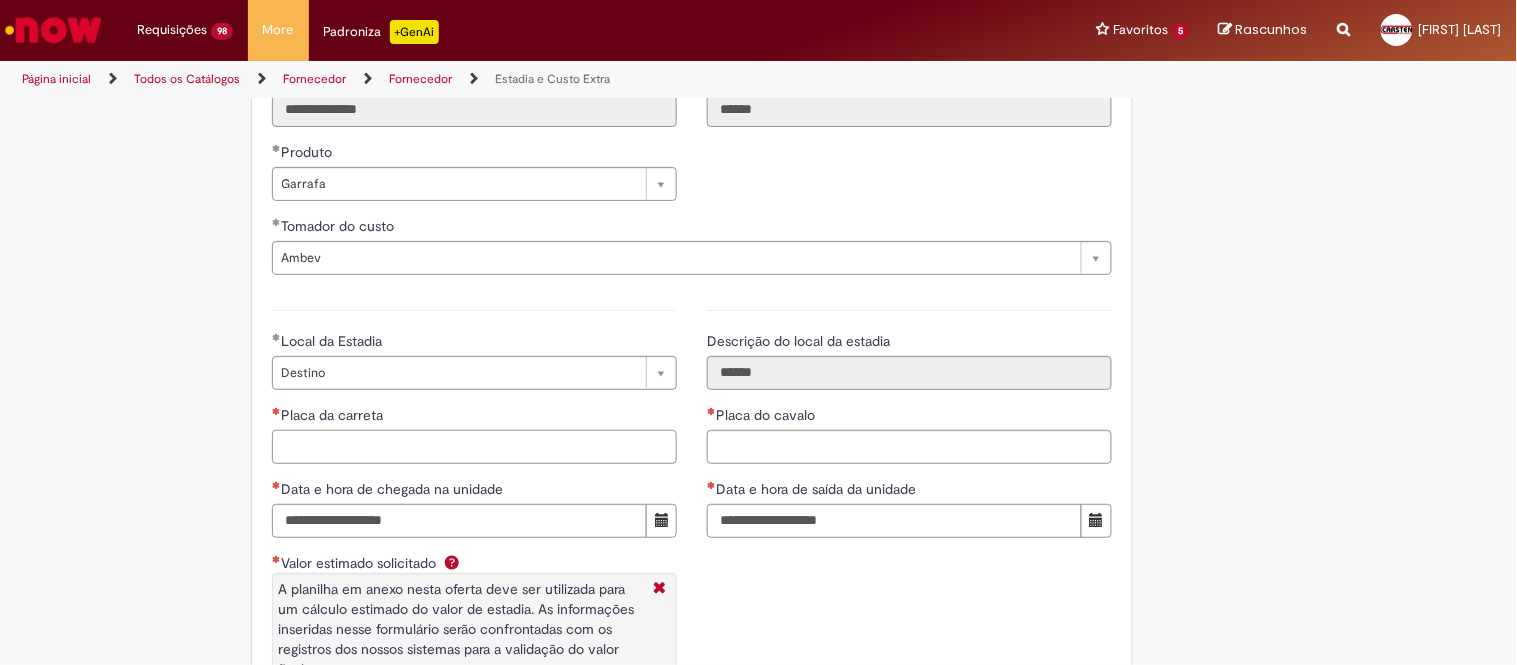 paste on "*******" 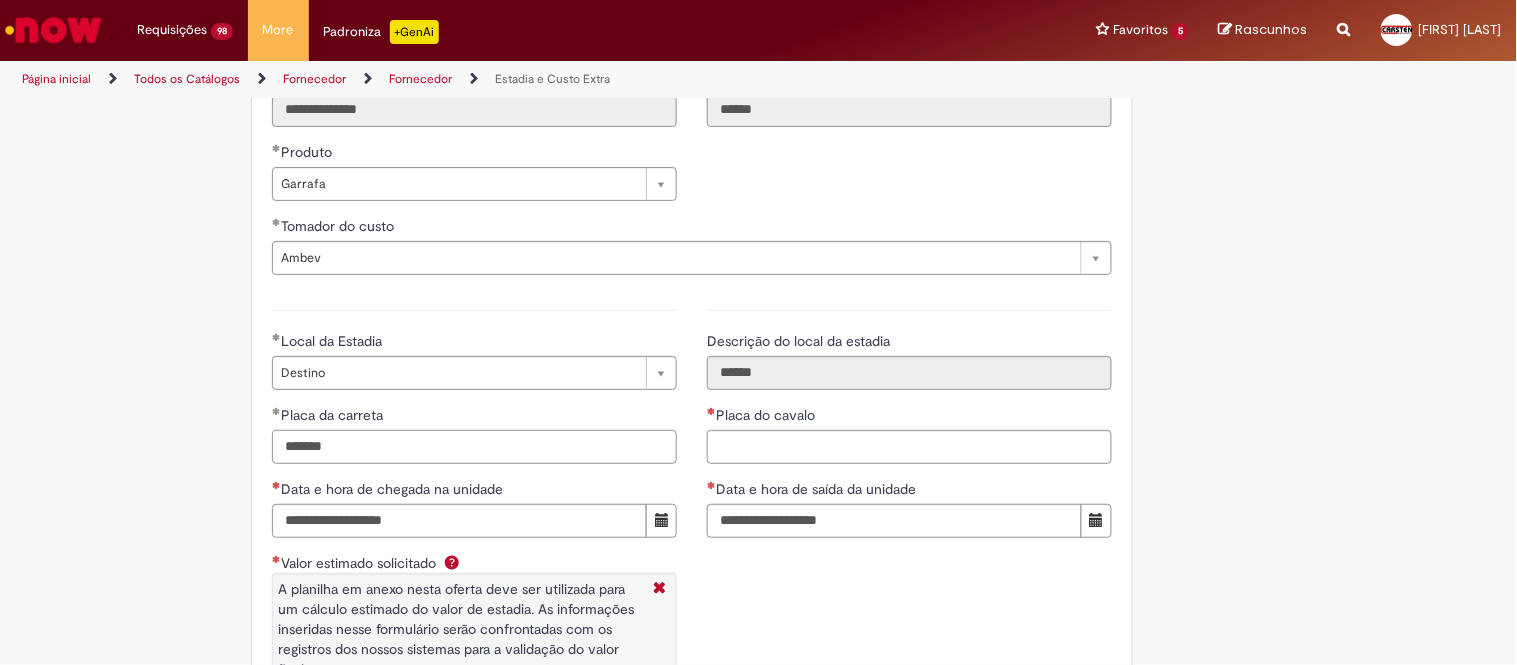type on "*******" 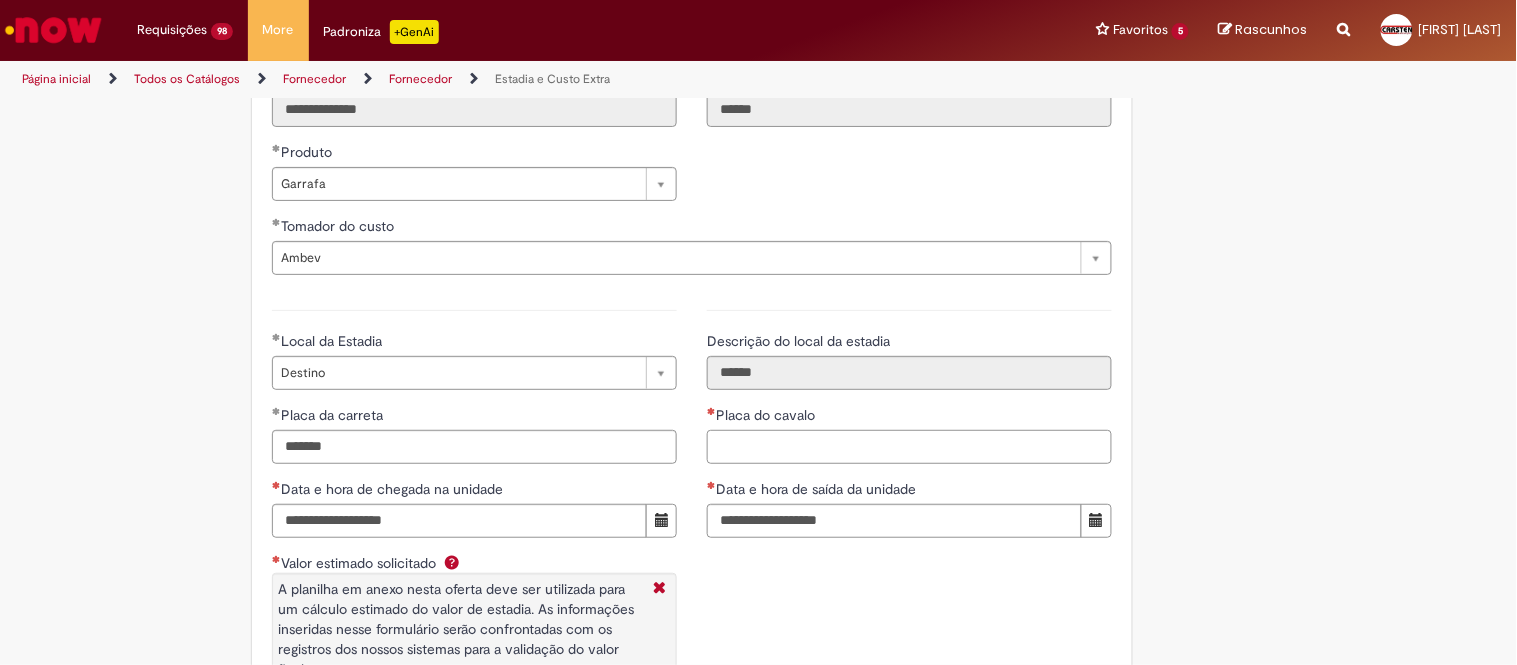 click on "Placa do cavalo" at bounding box center [909, 447] 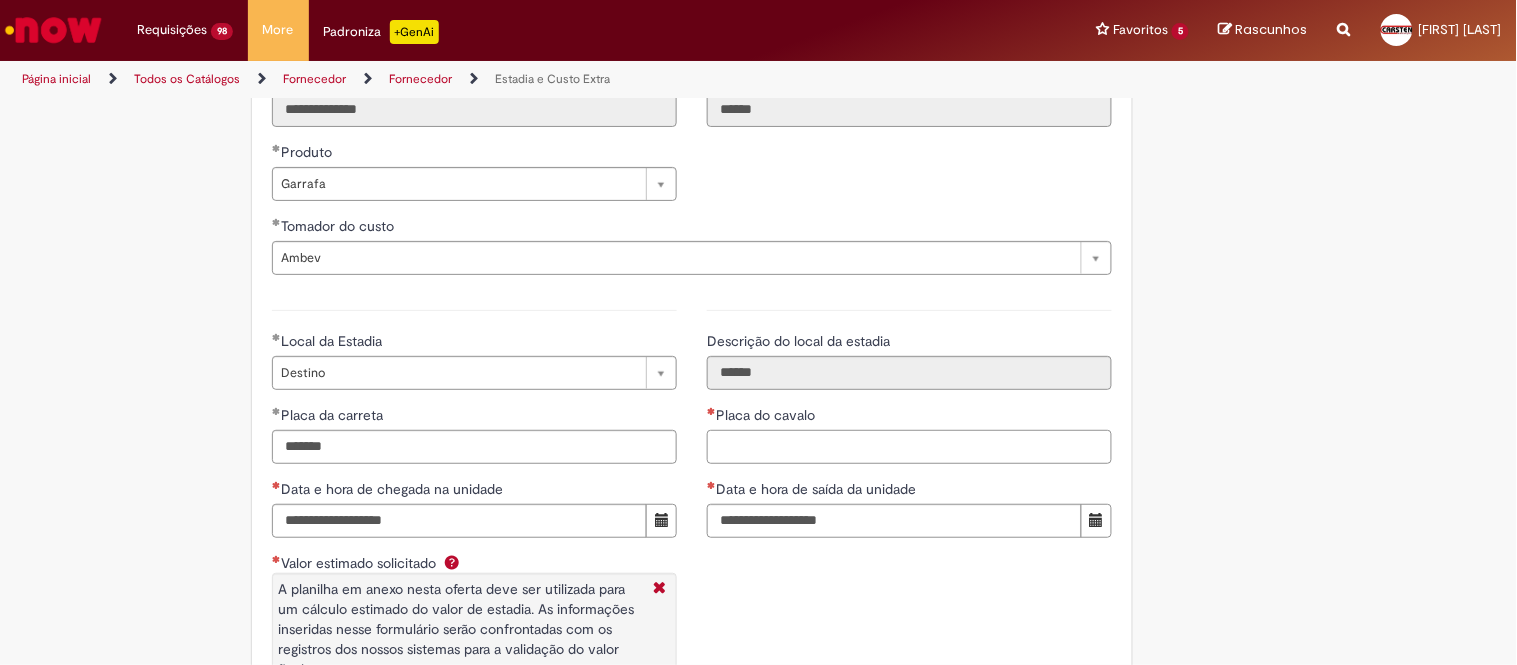 paste on "*******" 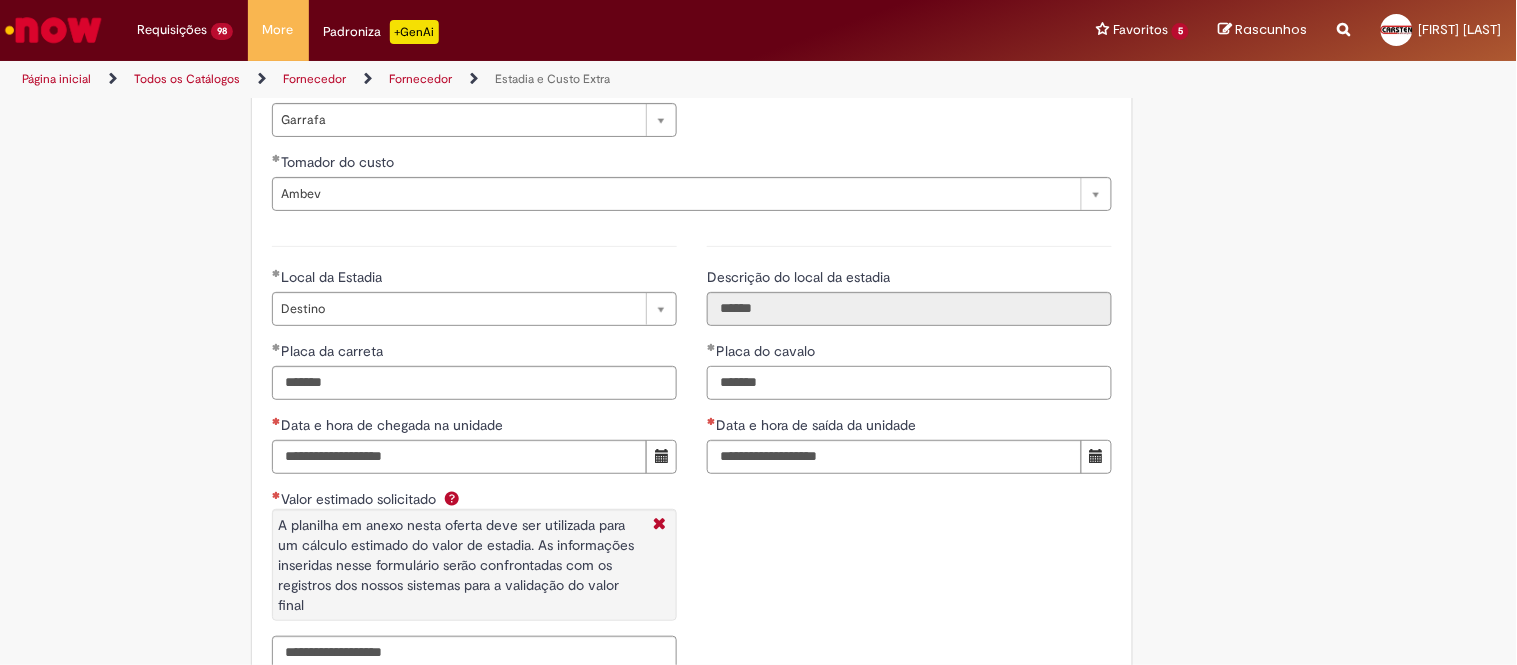 scroll, scrollTop: 2872, scrollLeft: 0, axis: vertical 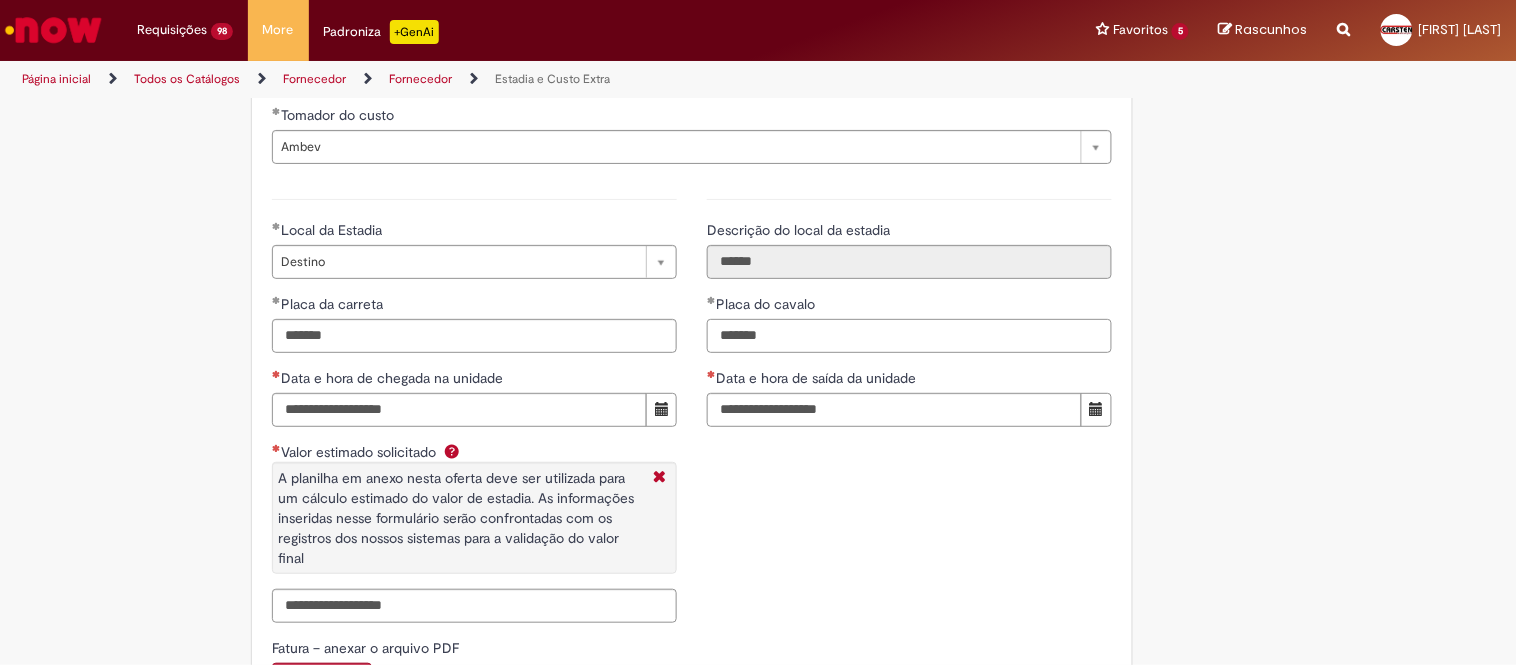 type on "*******" 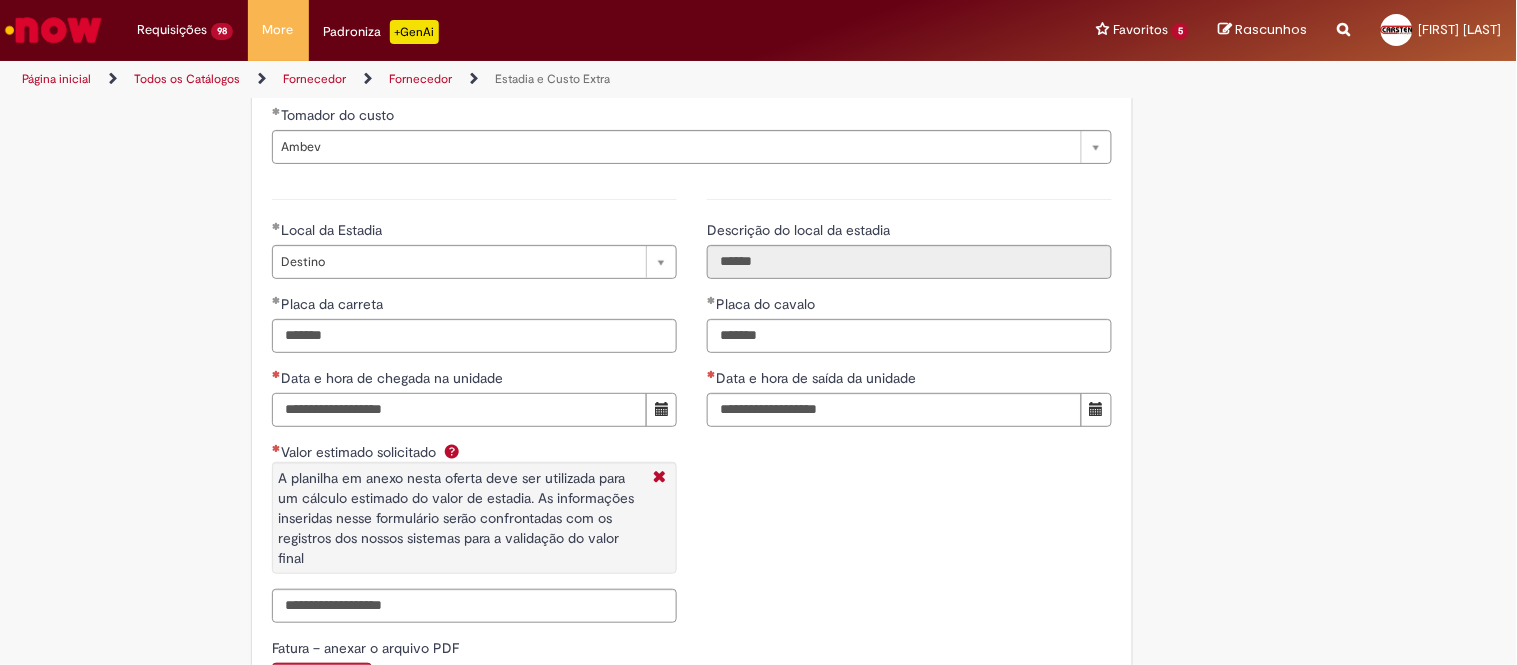 click on "Data e hora de chegada na unidade" at bounding box center (459, 410) 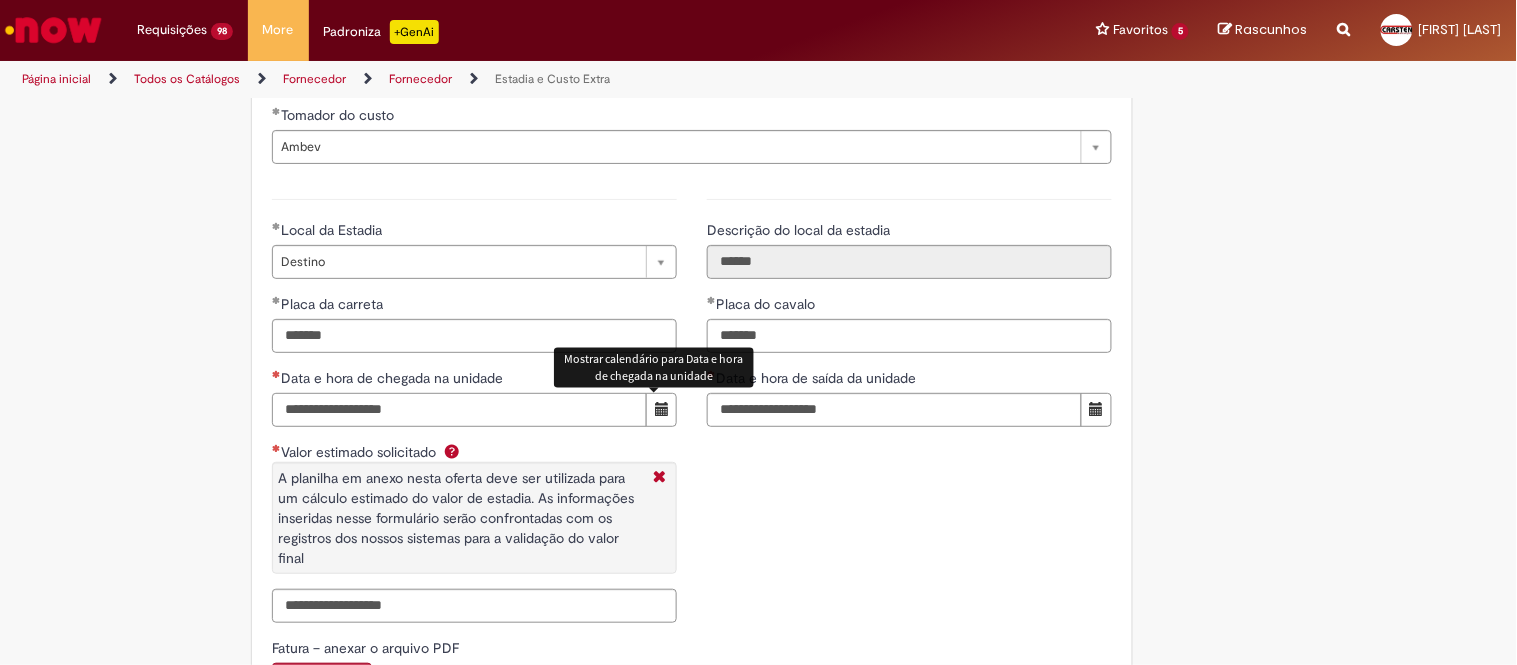 paste on "**********" 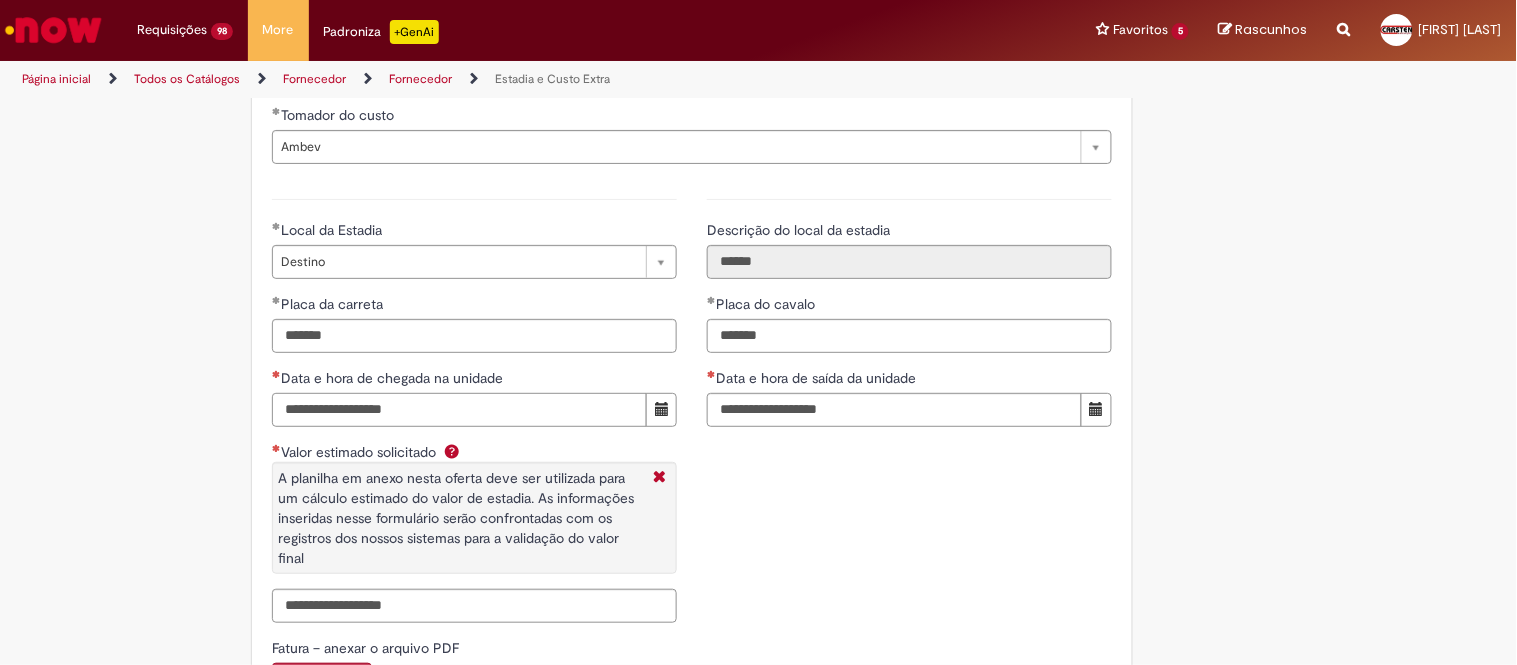 type on "**********" 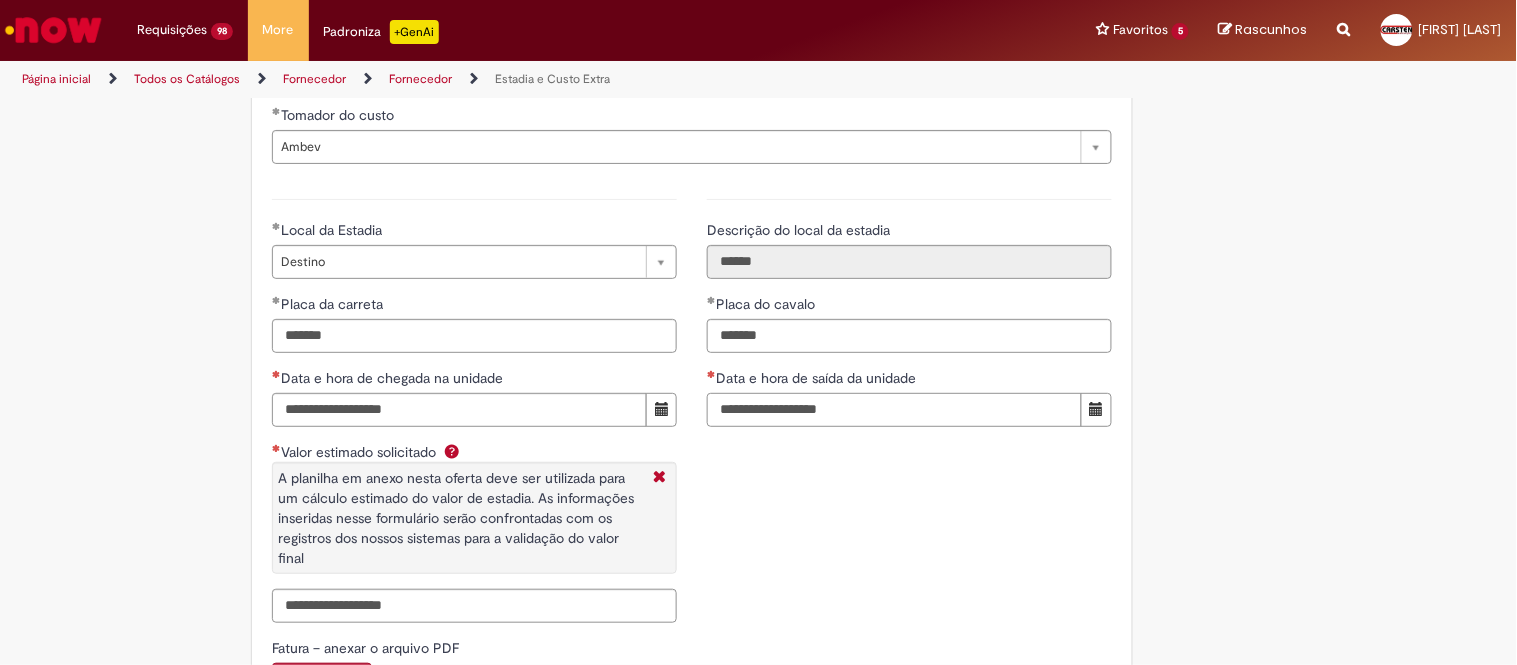 click on "Data e hora de saída da unidade" at bounding box center (894, 410) 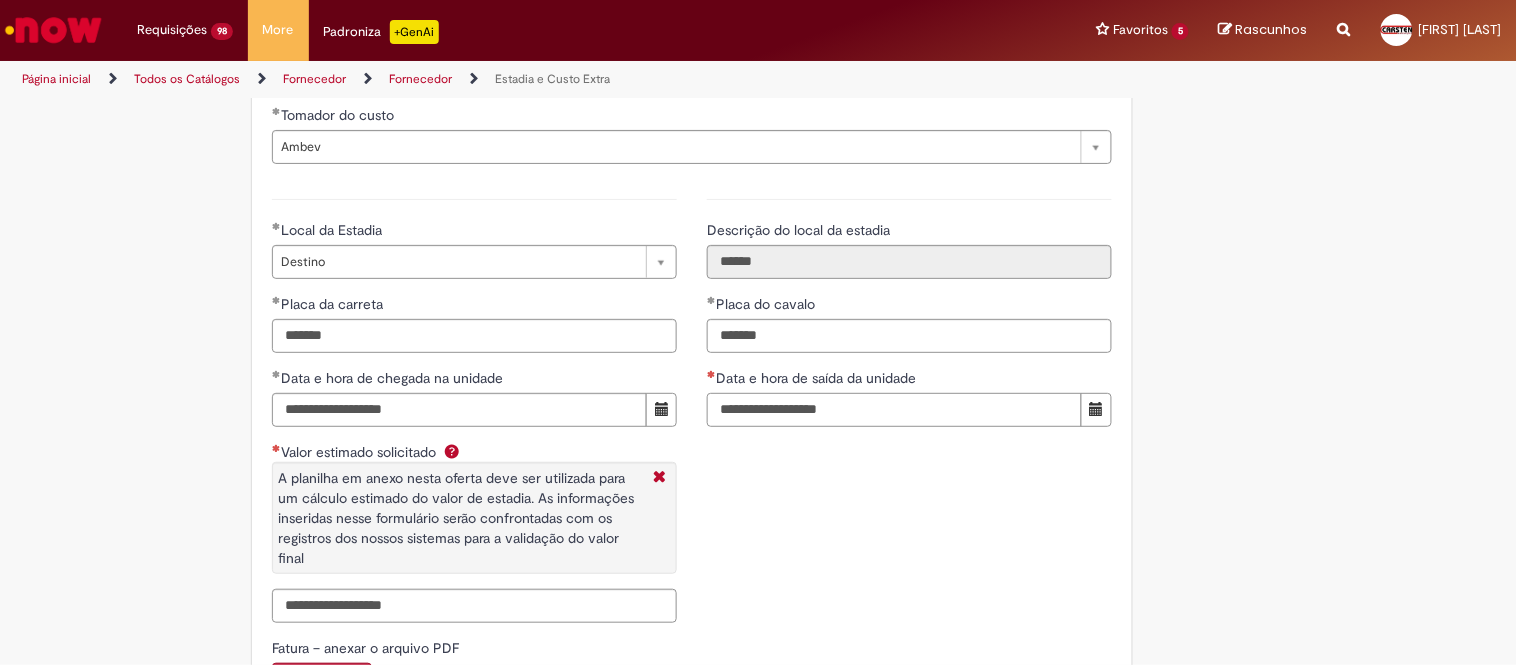 paste on "**********" 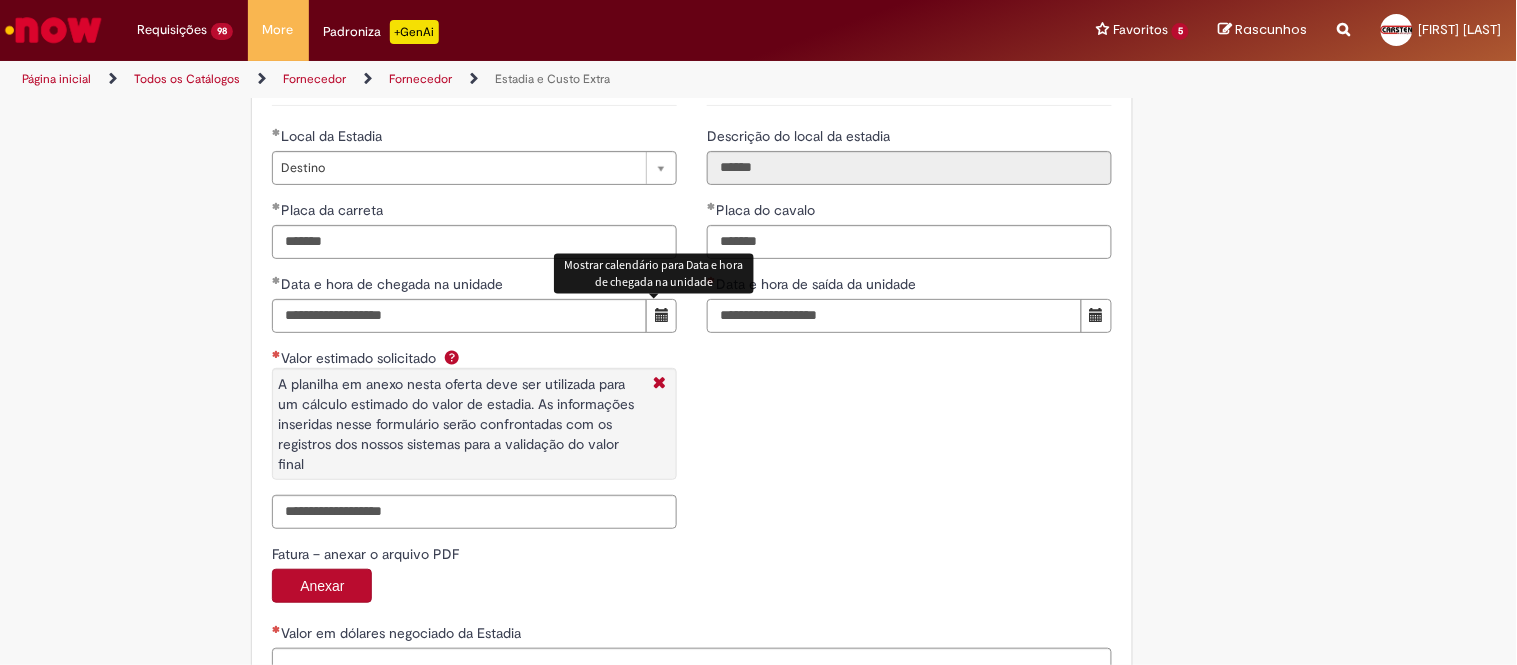 scroll, scrollTop: 3094, scrollLeft: 0, axis: vertical 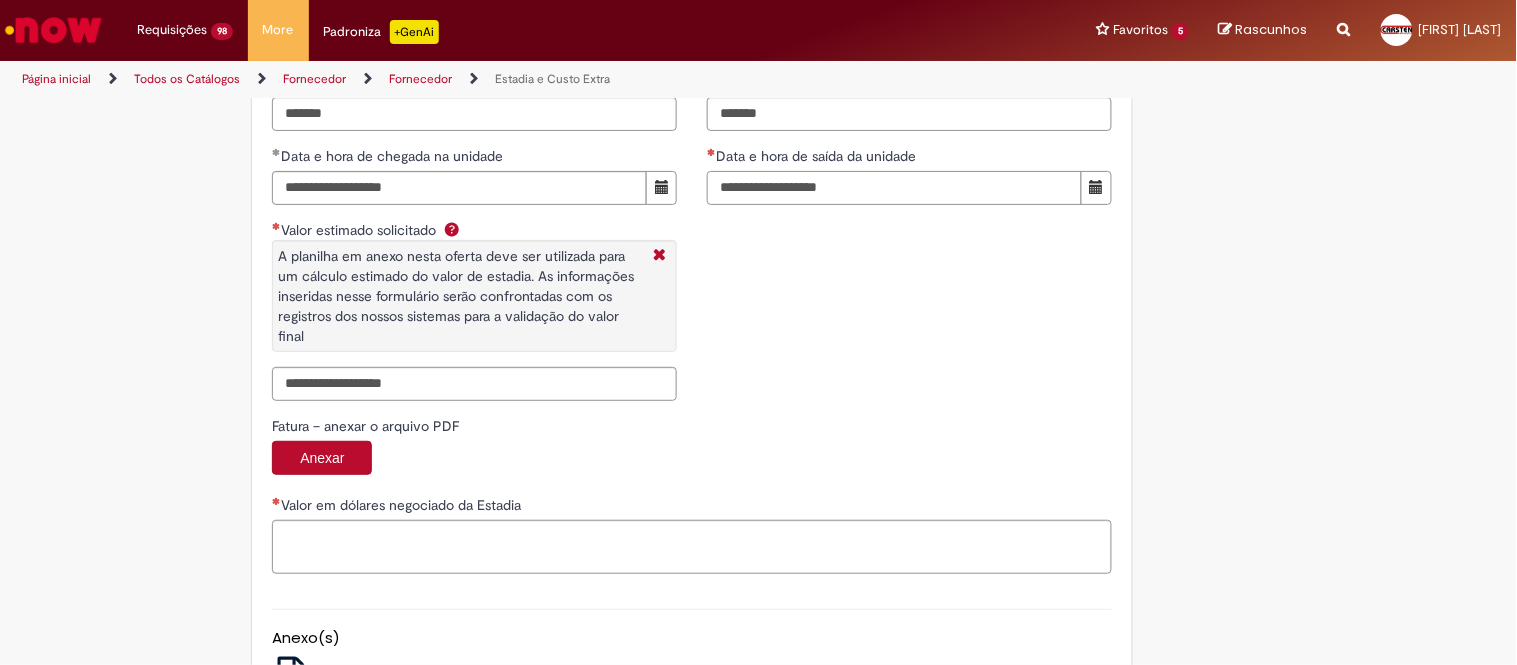 type on "**********" 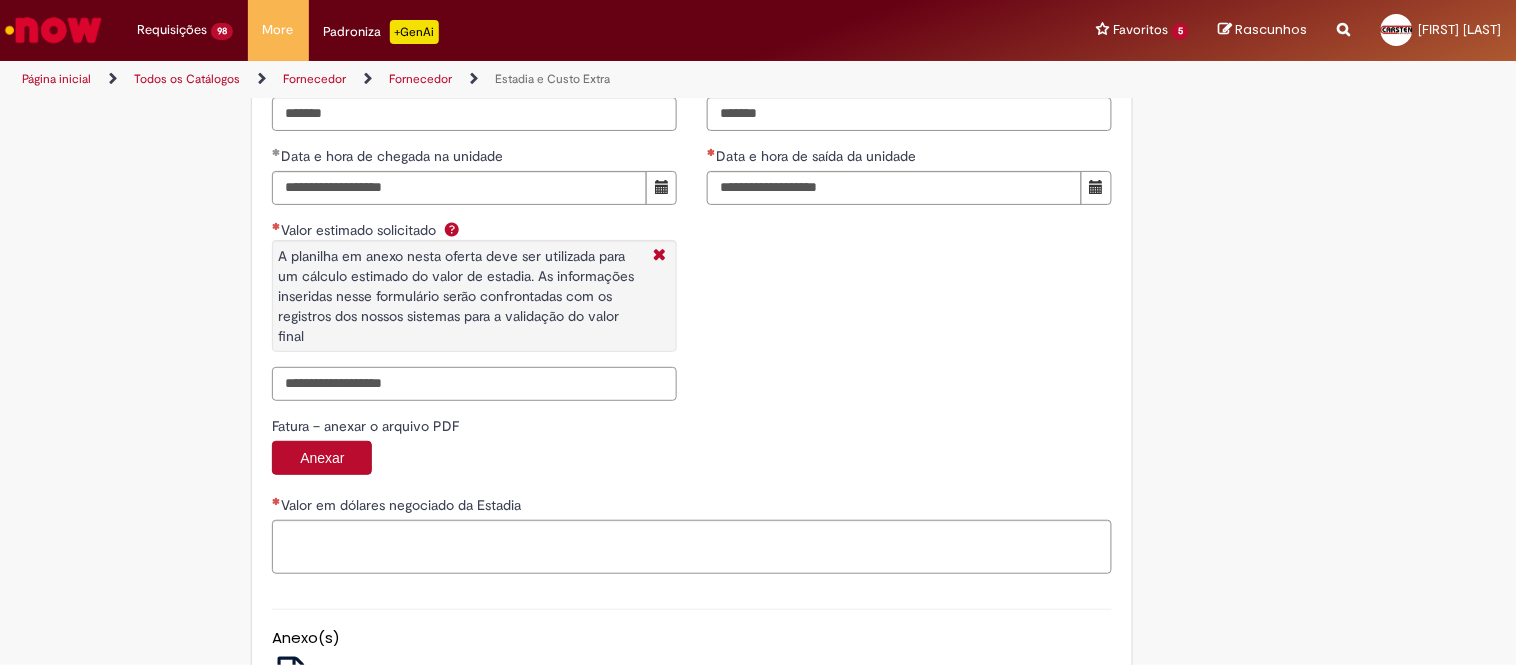 click on "Valor estimado solicitado A planilha em anexo nesta oferta deve ser utilizada para um cálculo estimado do valor de estadia. As informações inseridas nesse formulário serão confrontadas com os registros dos nossos sistemas para a validação do valor final" at bounding box center [474, 384] 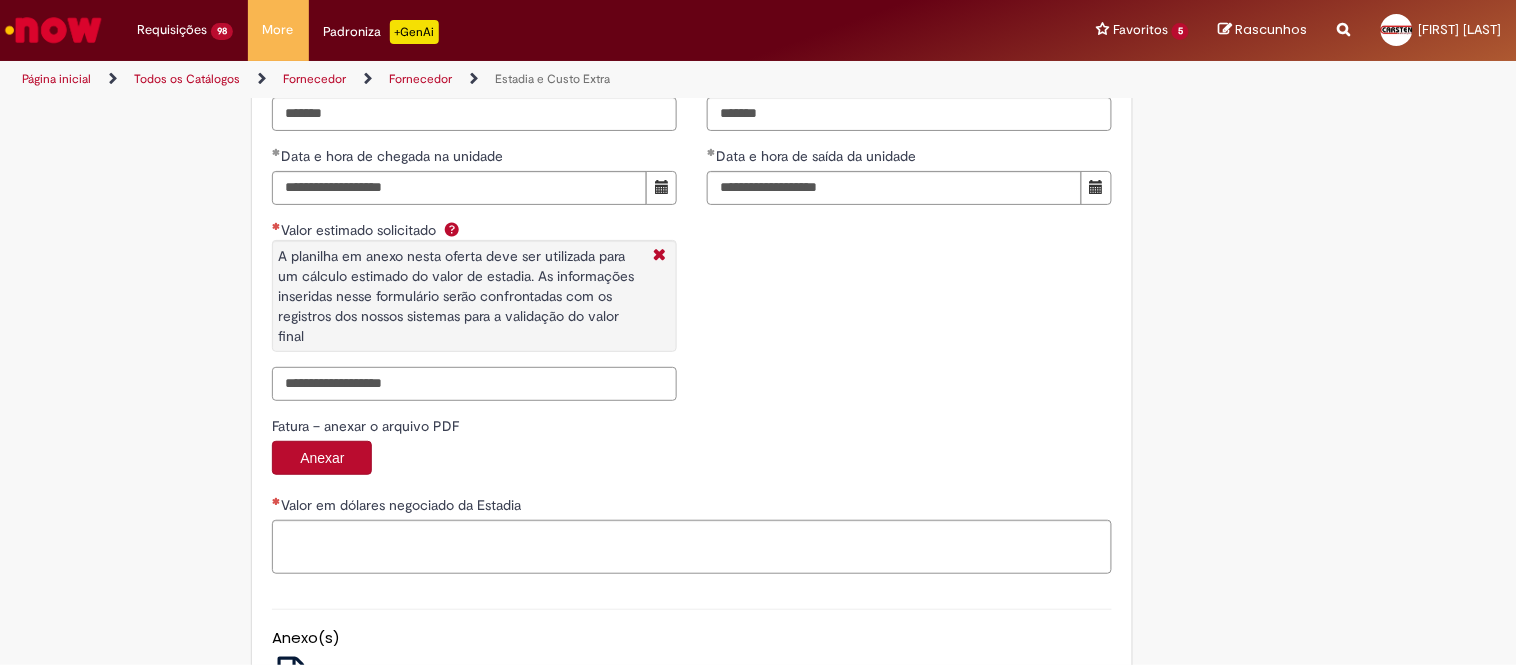 paste on "**********" 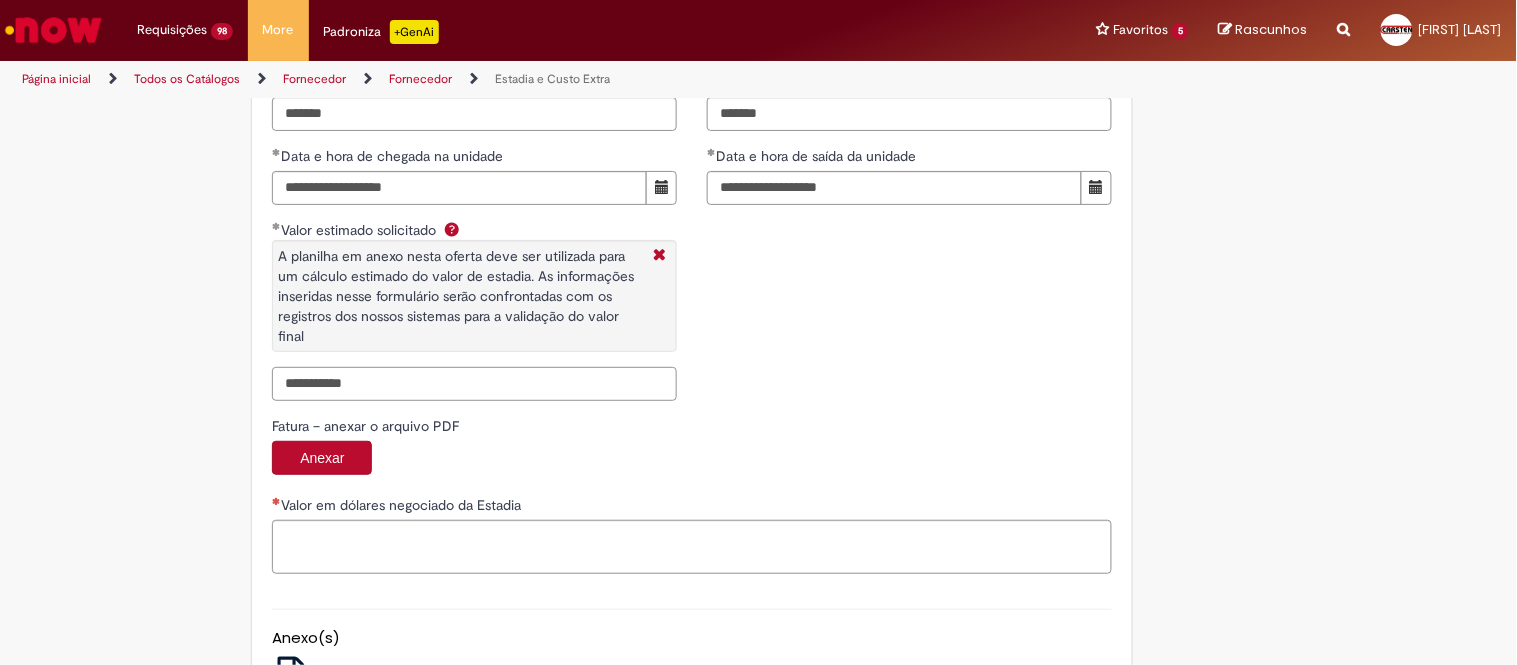 type on "**********" 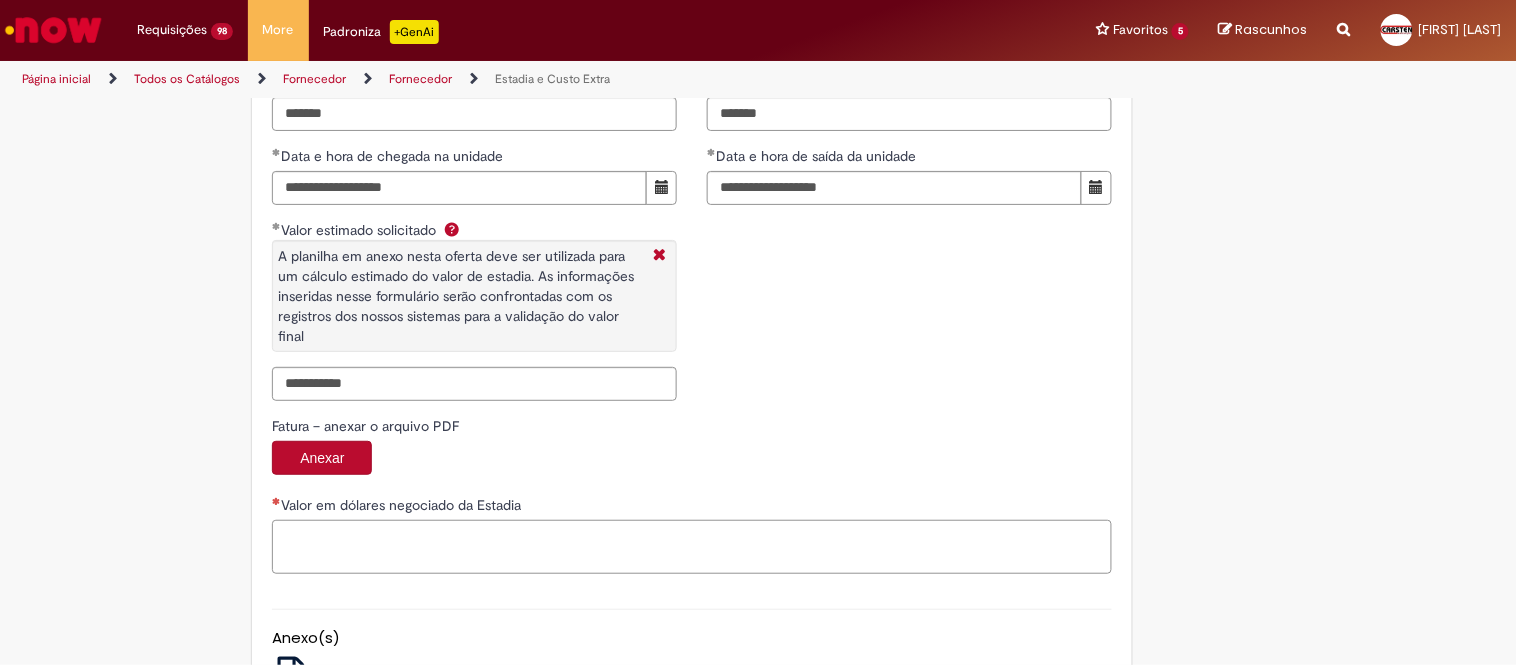 click on "Valor em dólares negociado da Estadia" at bounding box center (692, 547) 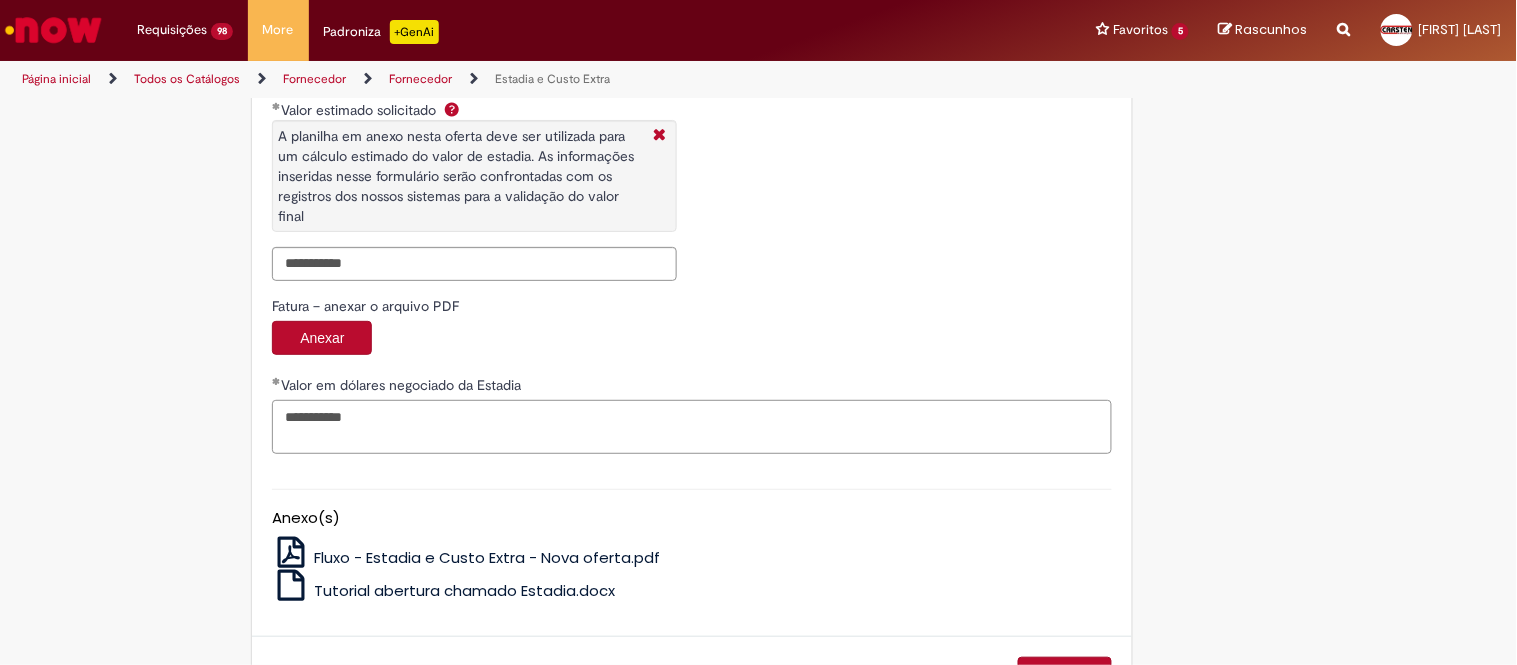 scroll, scrollTop: 3291, scrollLeft: 0, axis: vertical 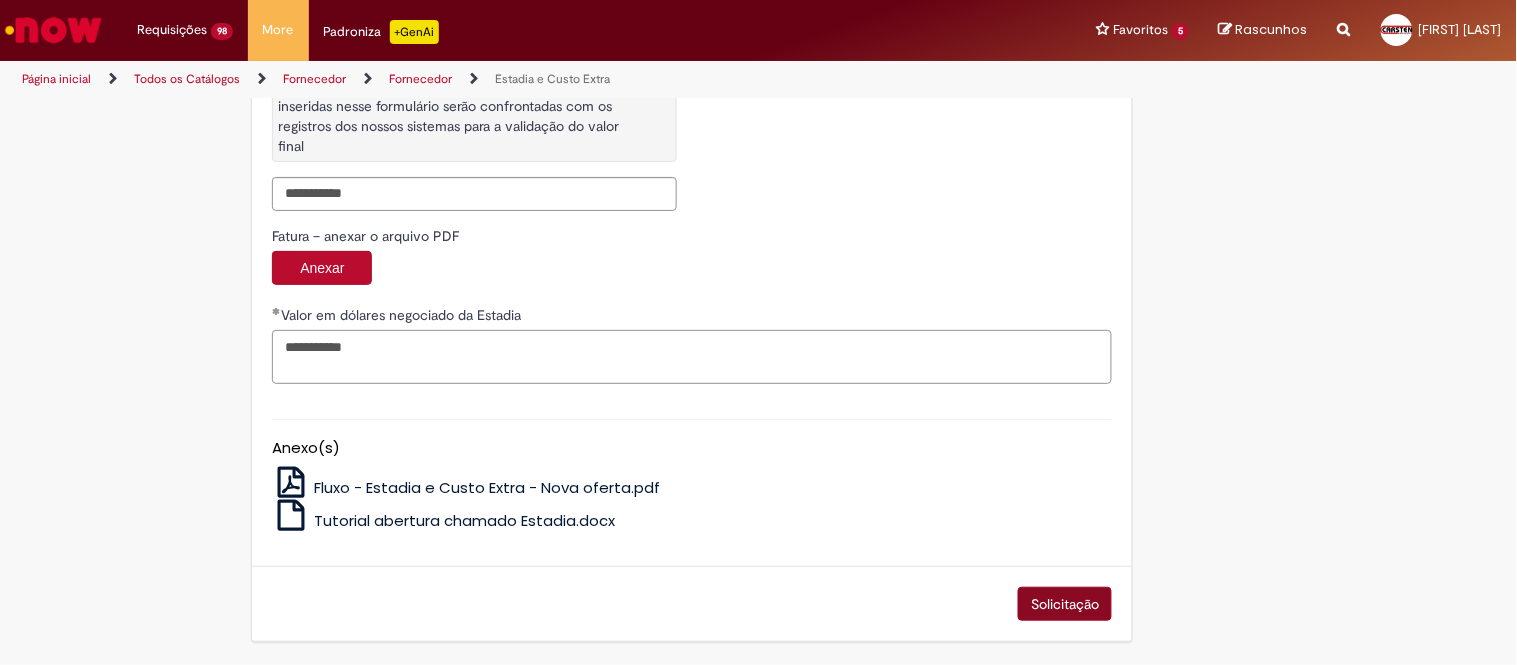 type on "**********" 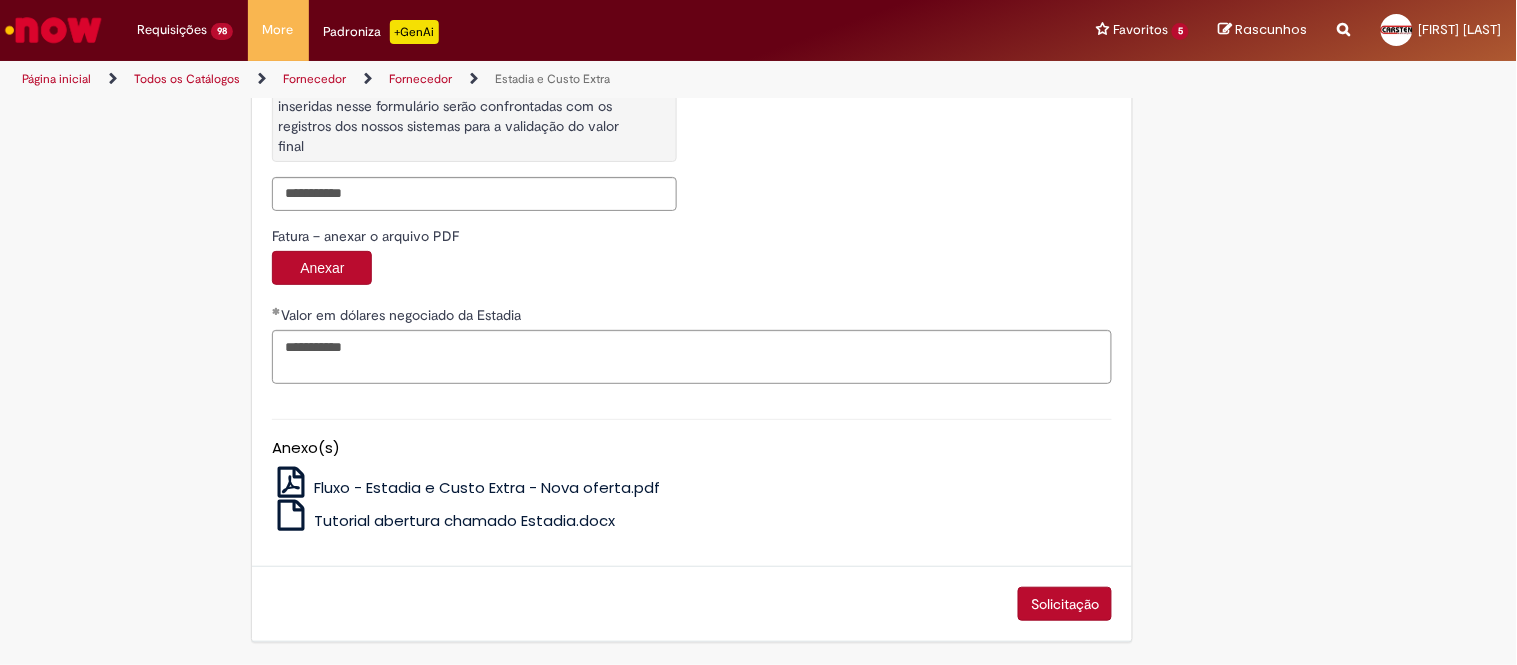 drag, startPoint x: 1025, startPoint y: 595, endPoint x: 1010, endPoint y: 575, distance: 25 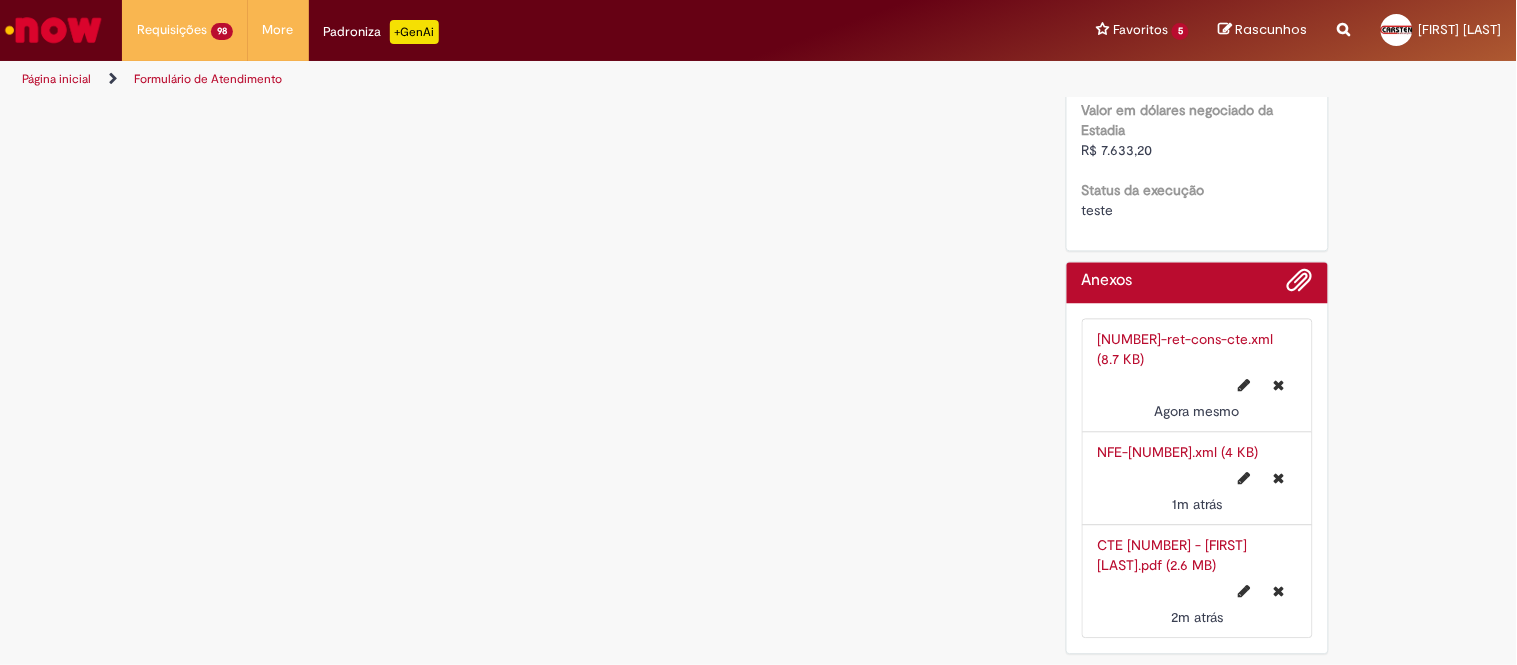 scroll, scrollTop: 0, scrollLeft: 0, axis: both 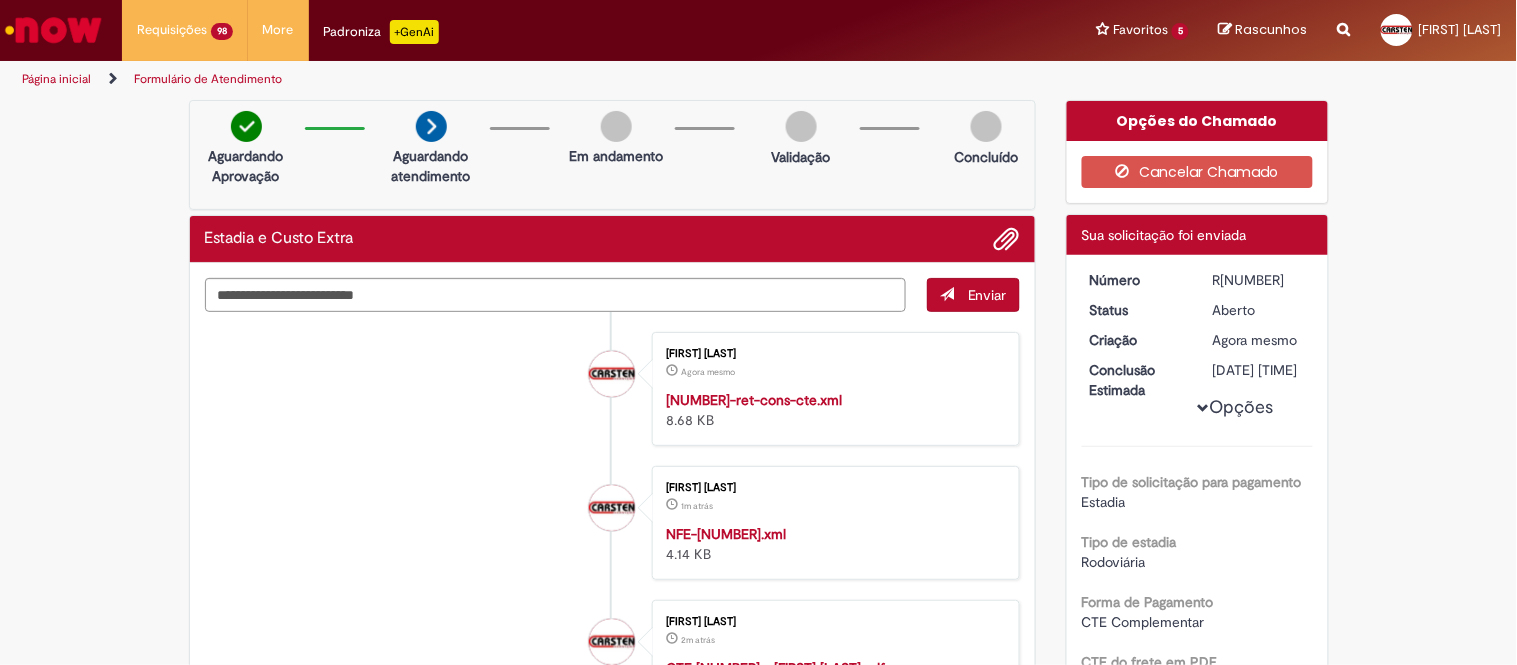 click on "R13352821" at bounding box center (1259, 280) 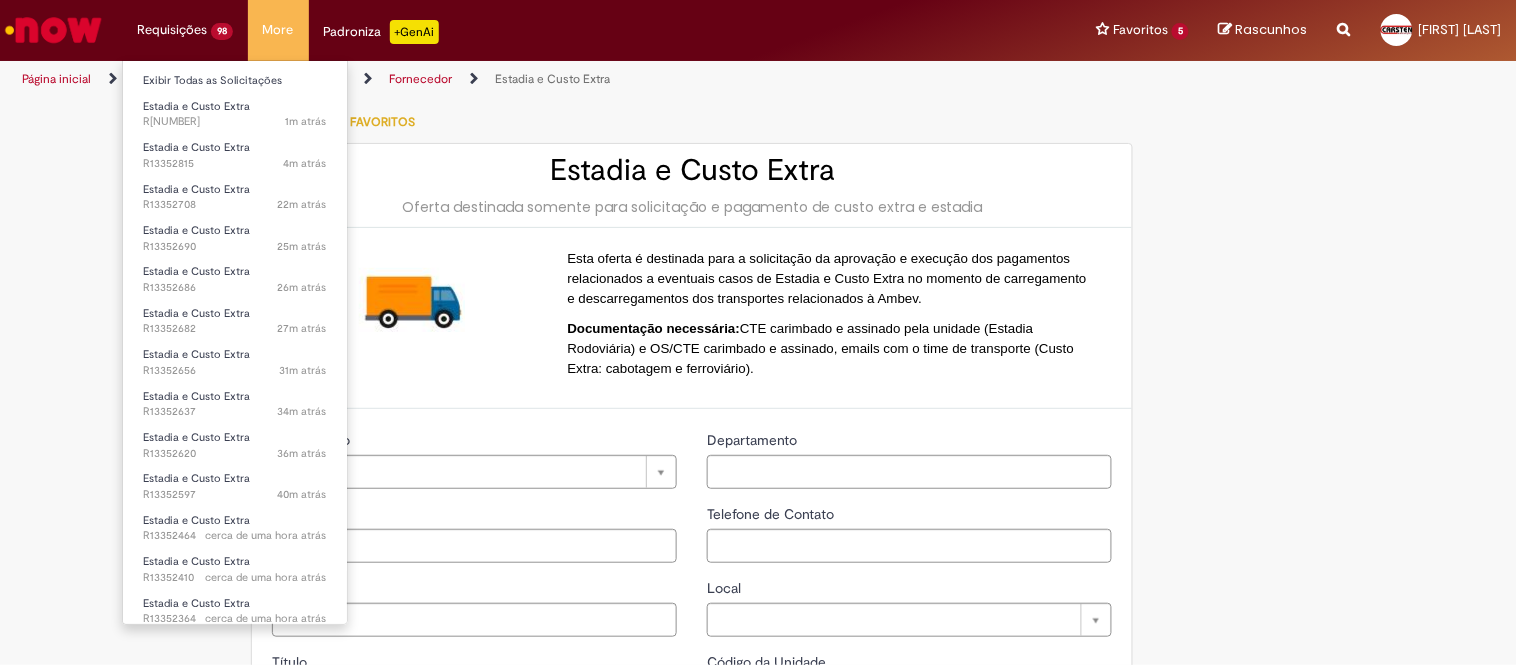 type on "**********" 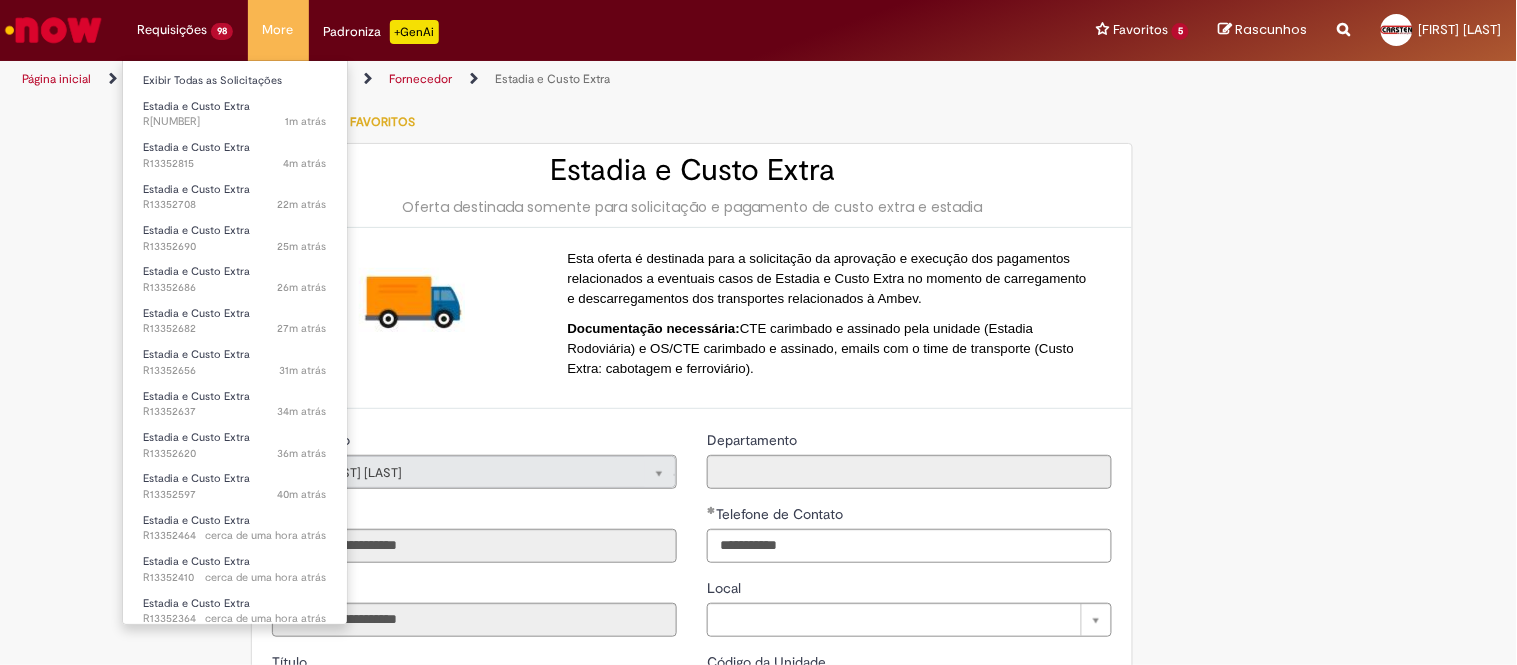 type on "**********" 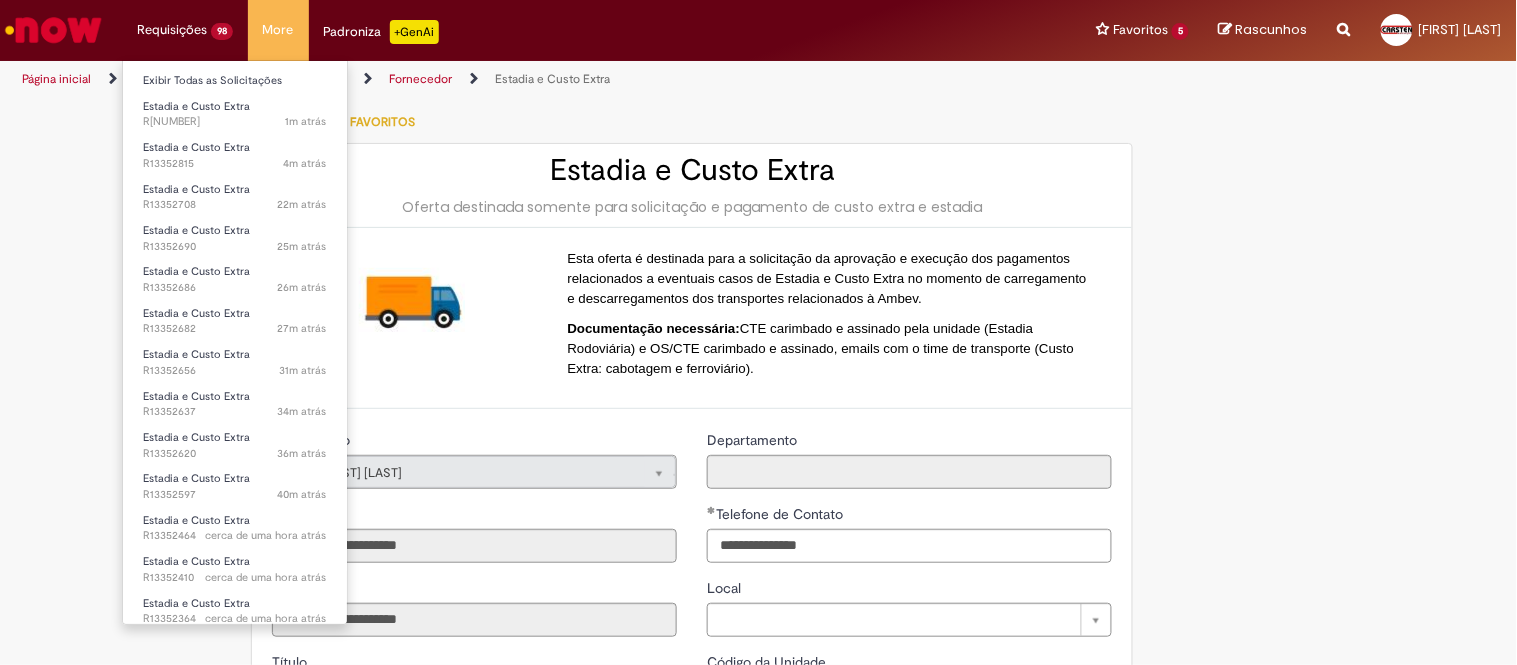 type on "**********" 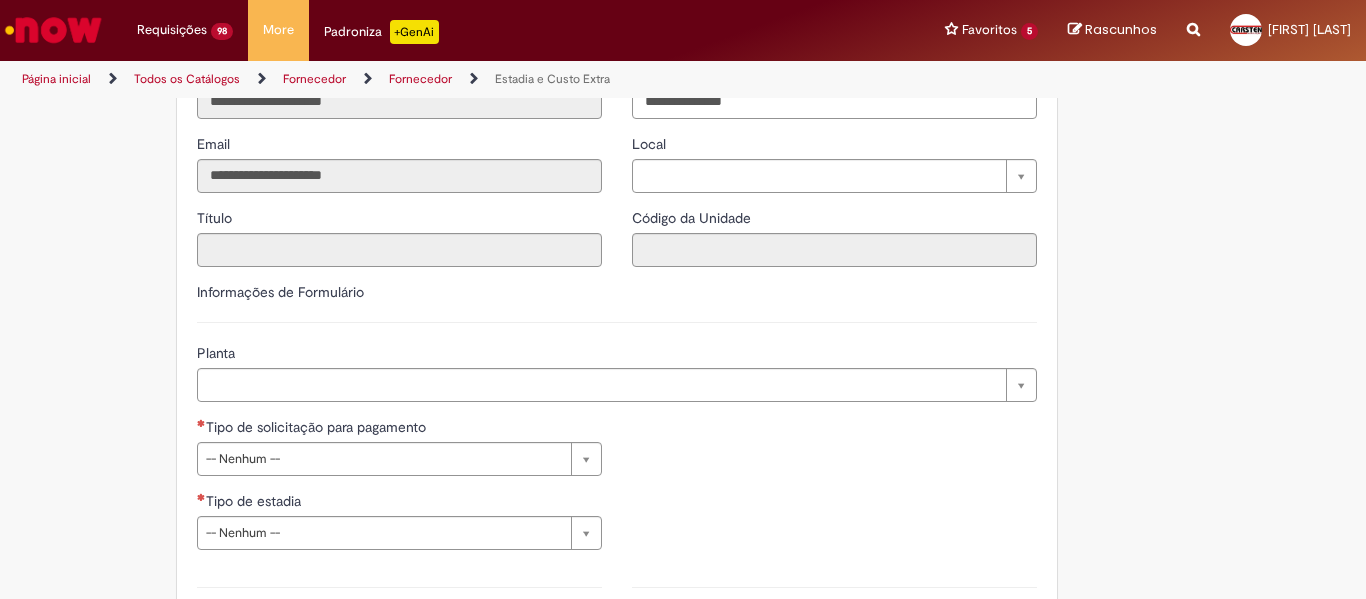 scroll, scrollTop: 444, scrollLeft: 0, axis: vertical 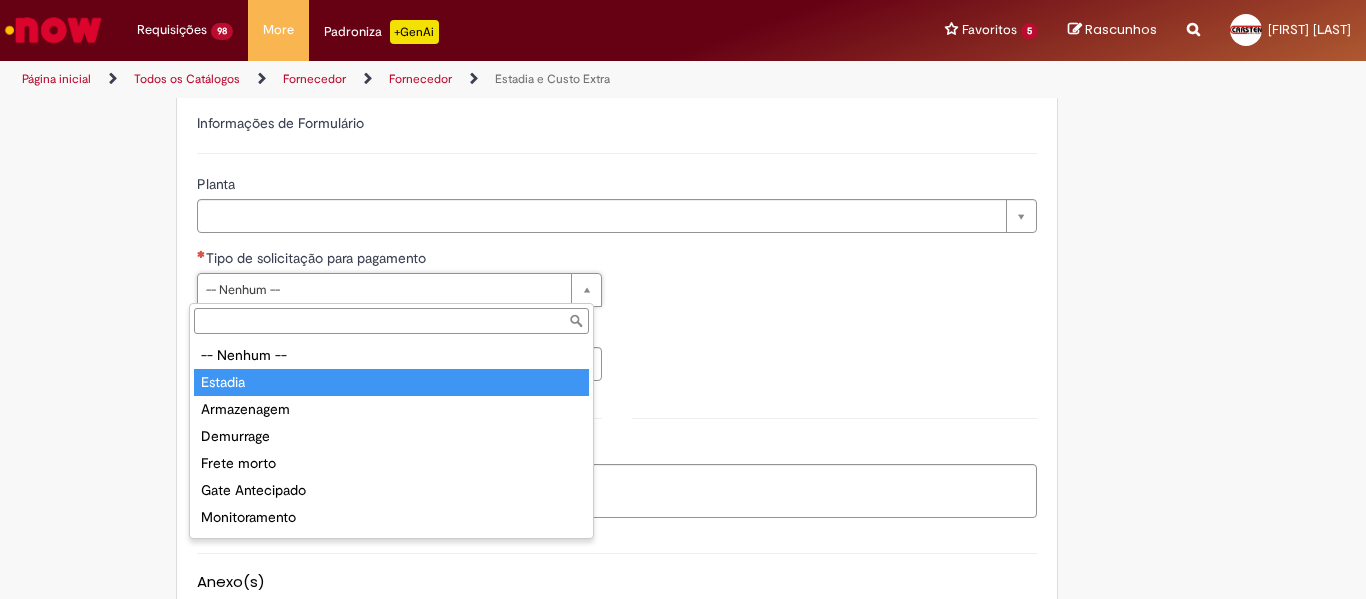 type on "*******" 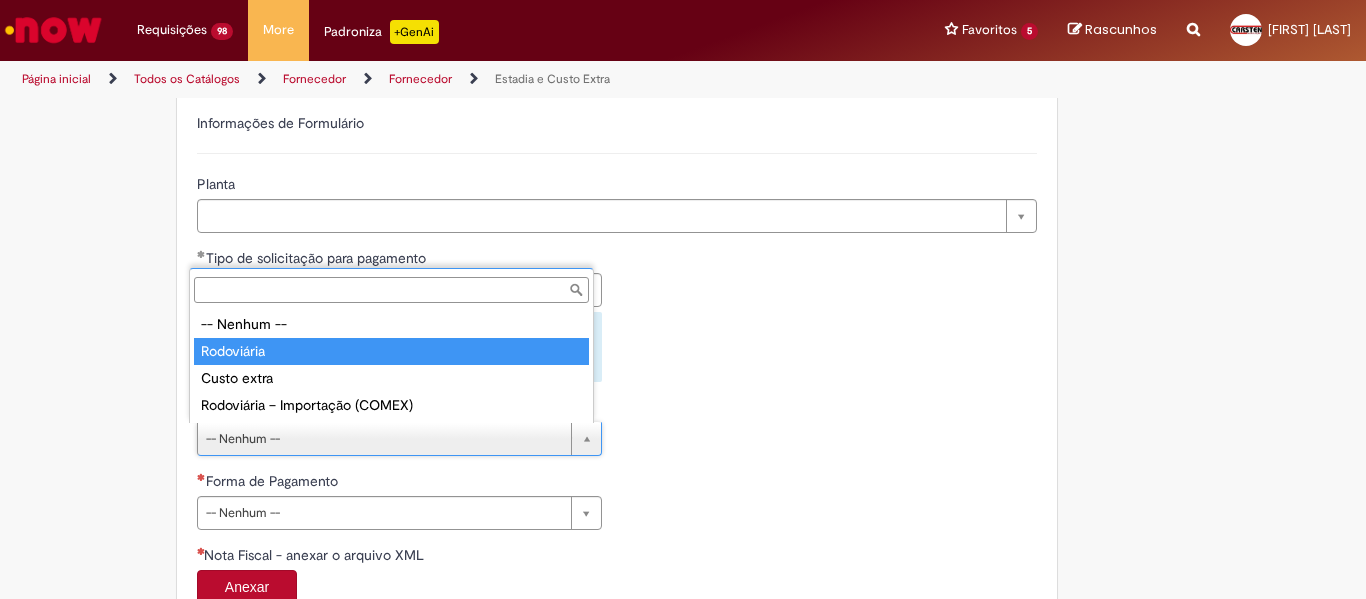 type on "**********" 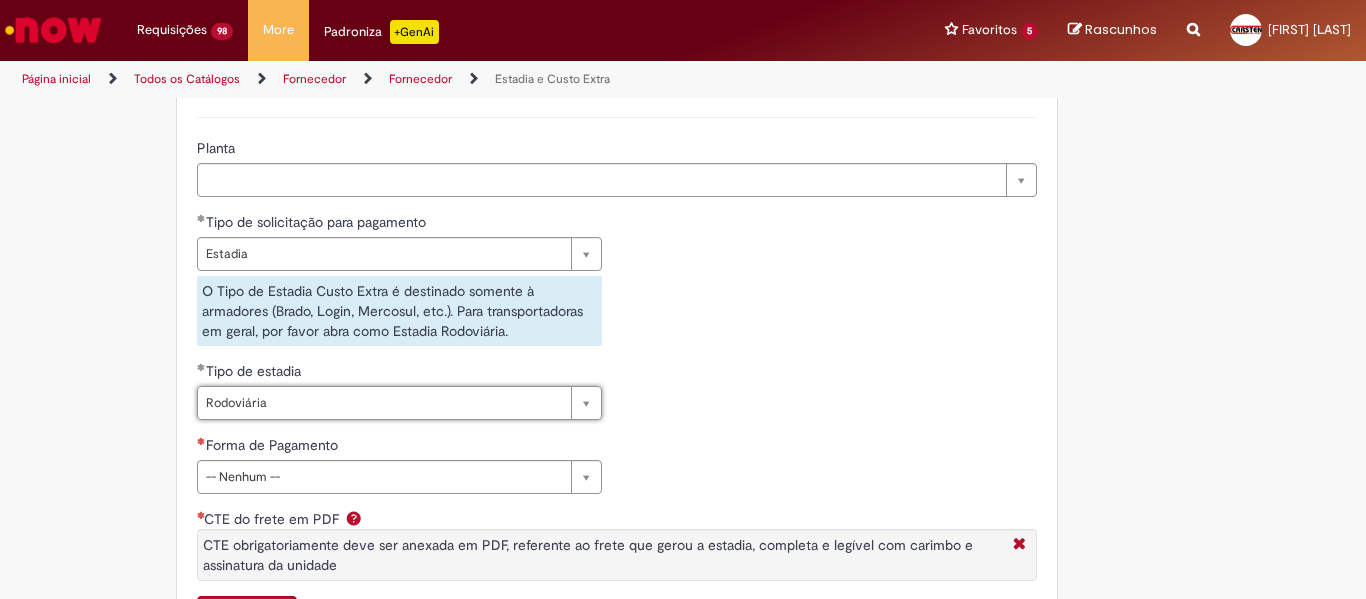 scroll, scrollTop: 713, scrollLeft: 0, axis: vertical 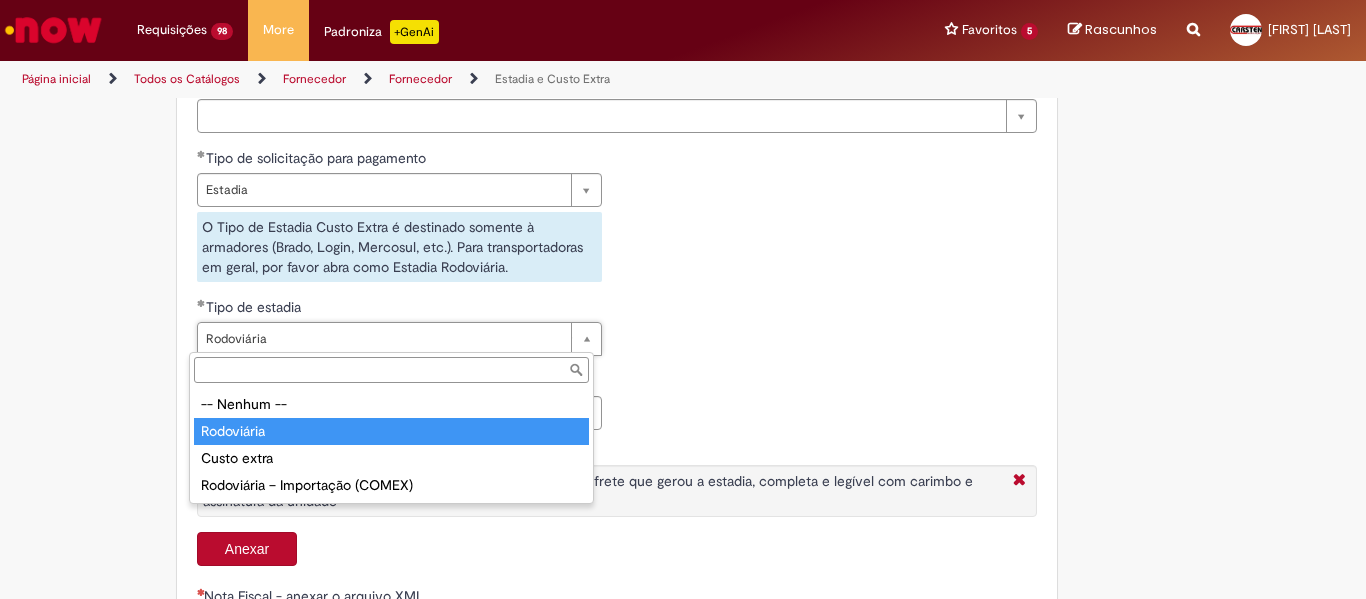 type on "**********" 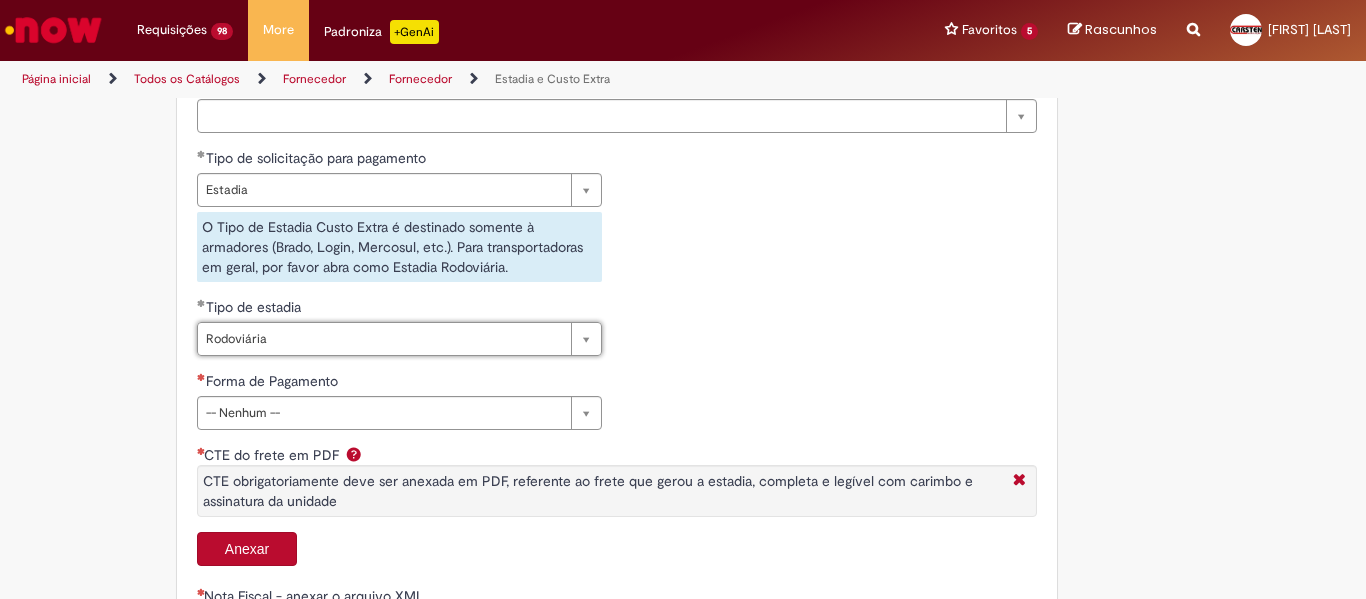scroll, scrollTop: 0, scrollLeft: 64, axis: horizontal 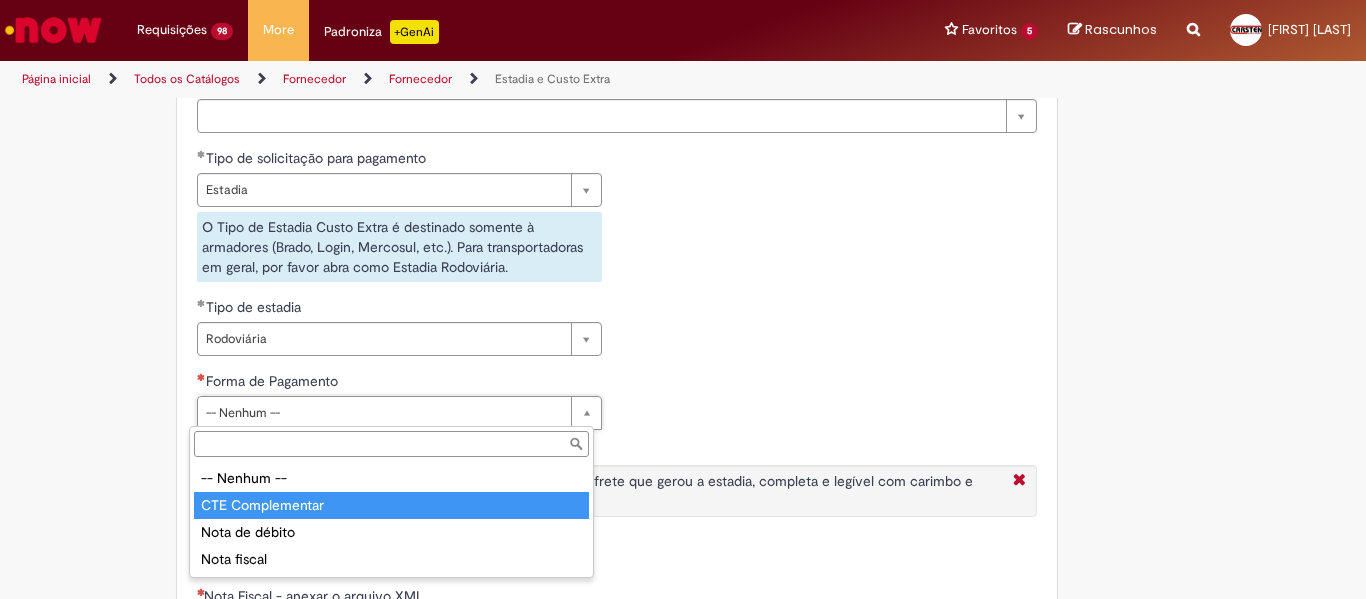 type on "**********" 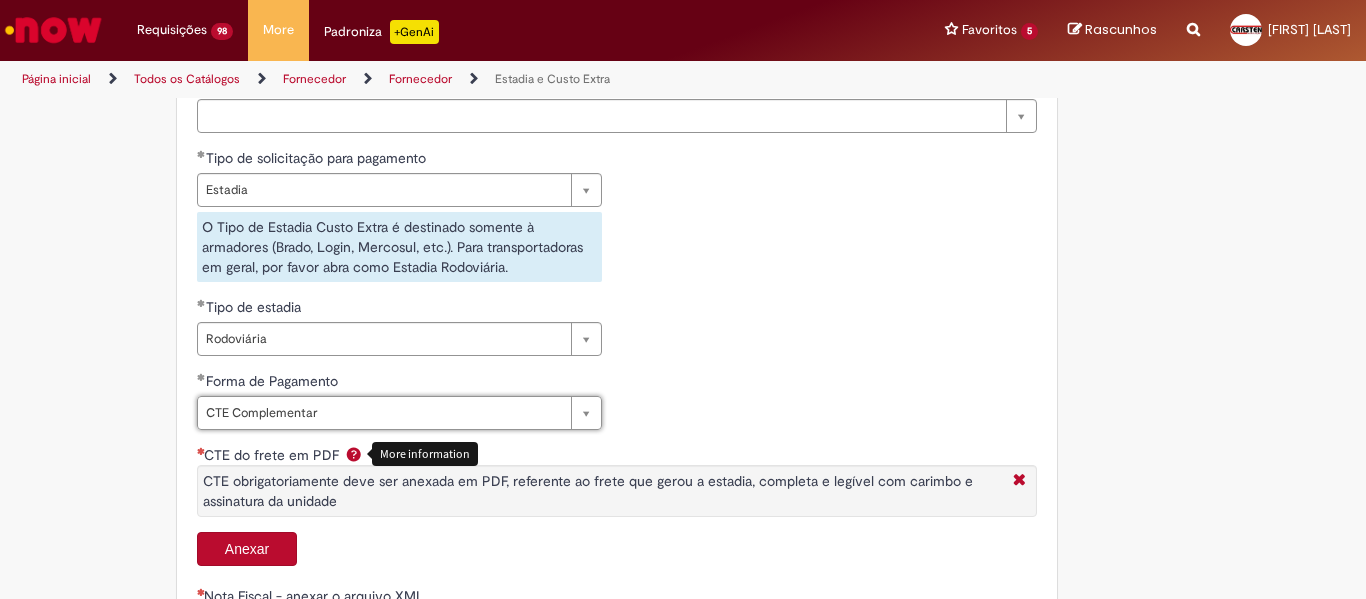 click on "**********" at bounding box center [617, 296] 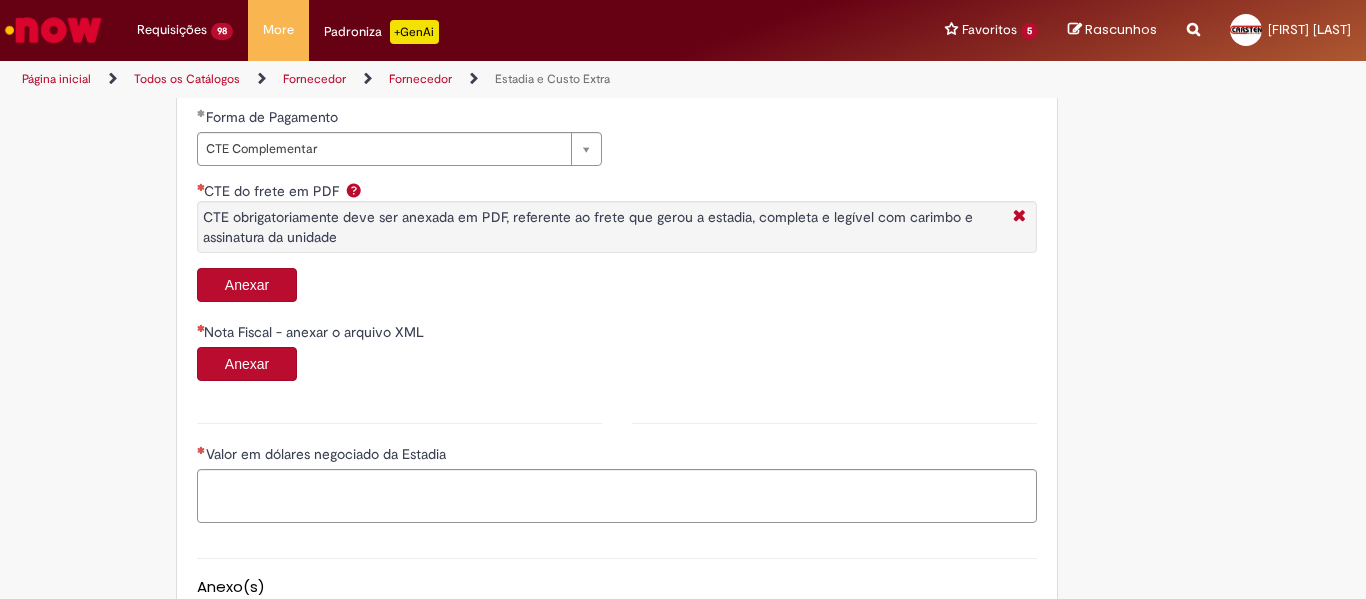 scroll, scrollTop: 1013, scrollLeft: 0, axis: vertical 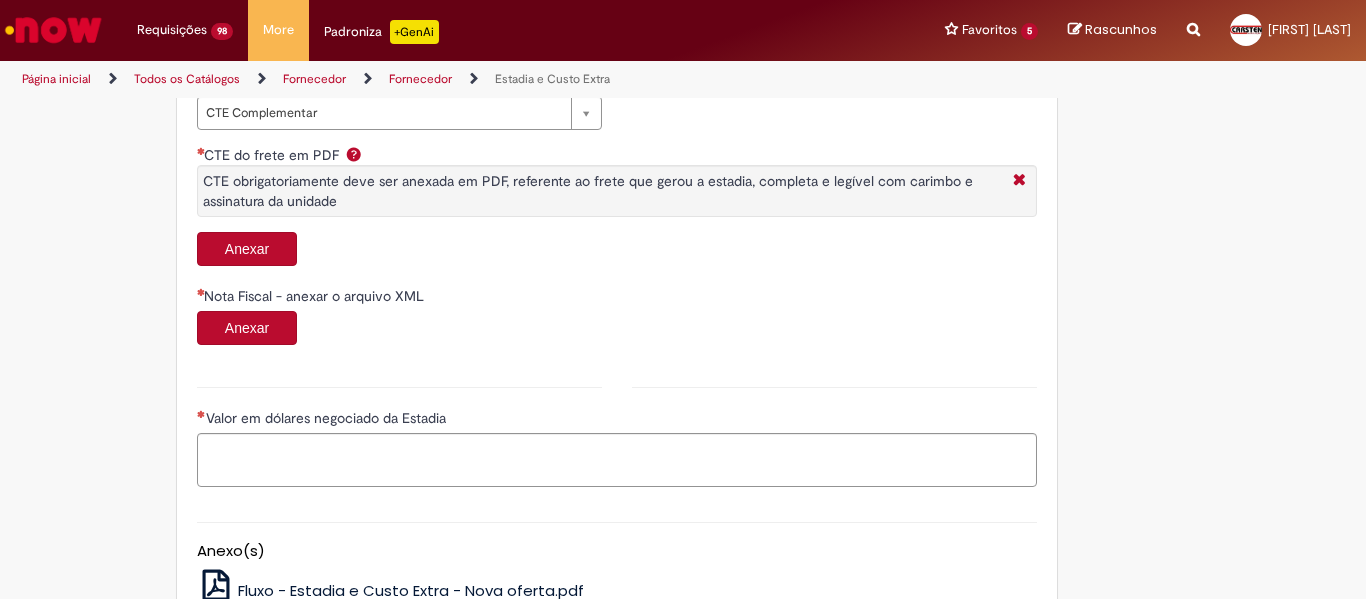 click on "Anexar" at bounding box center (247, 249) 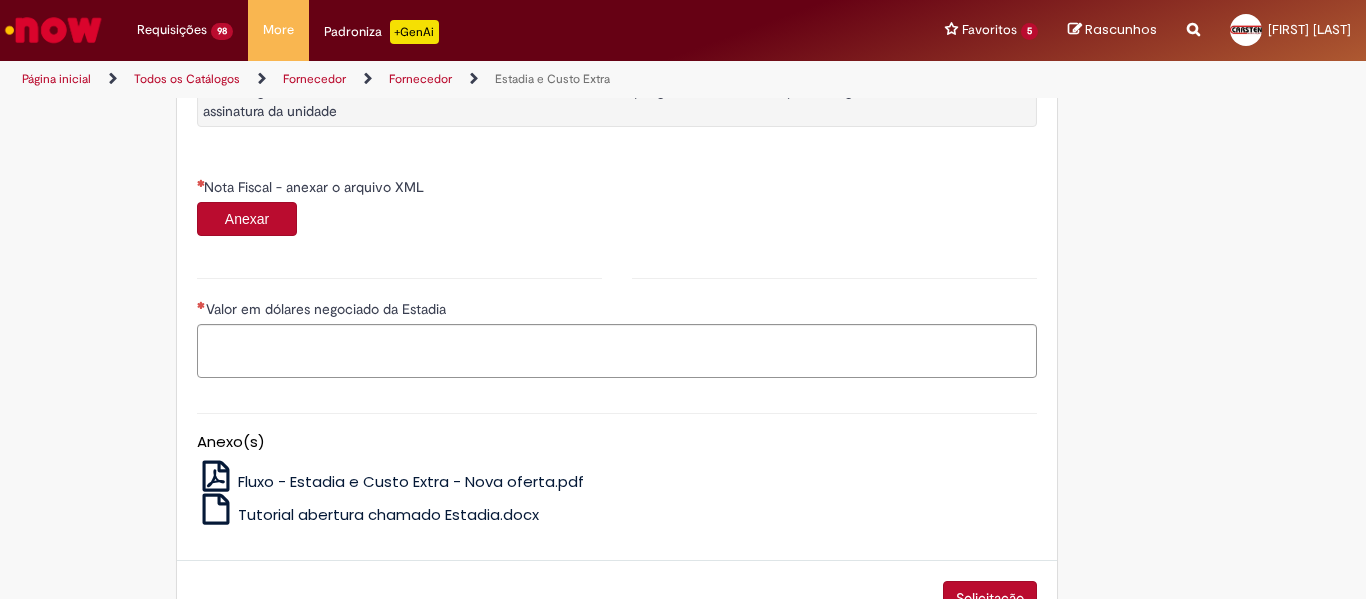 scroll, scrollTop: 1113, scrollLeft: 0, axis: vertical 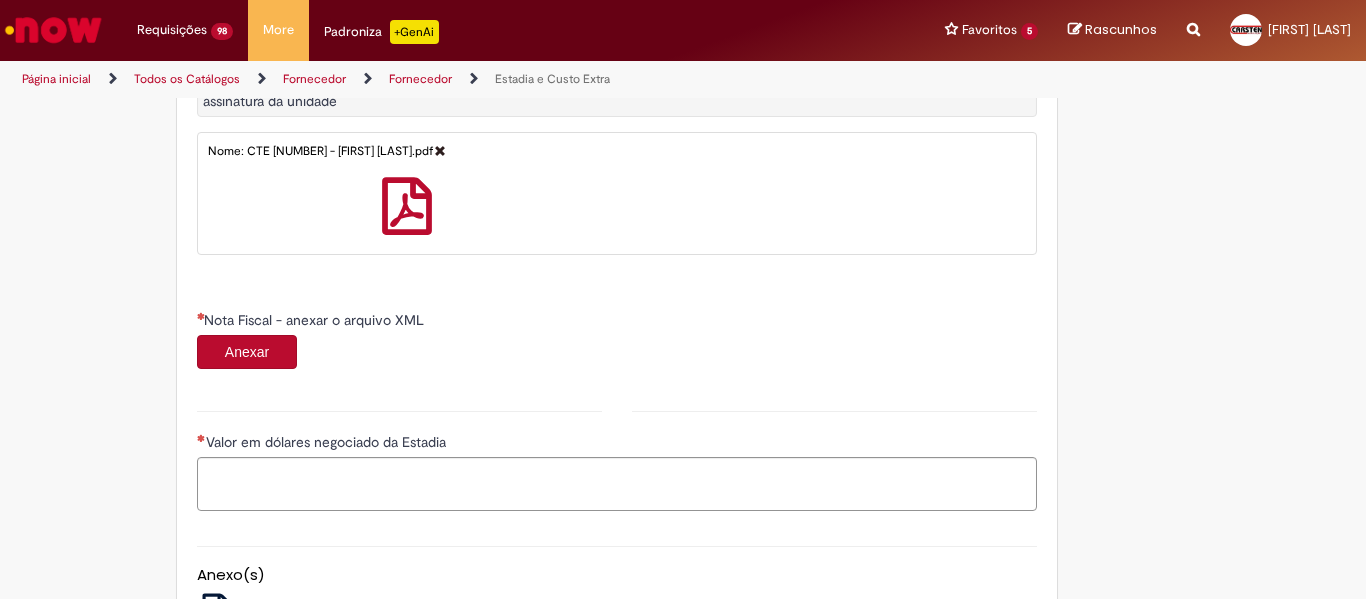 click on "Anexar" at bounding box center [247, 352] 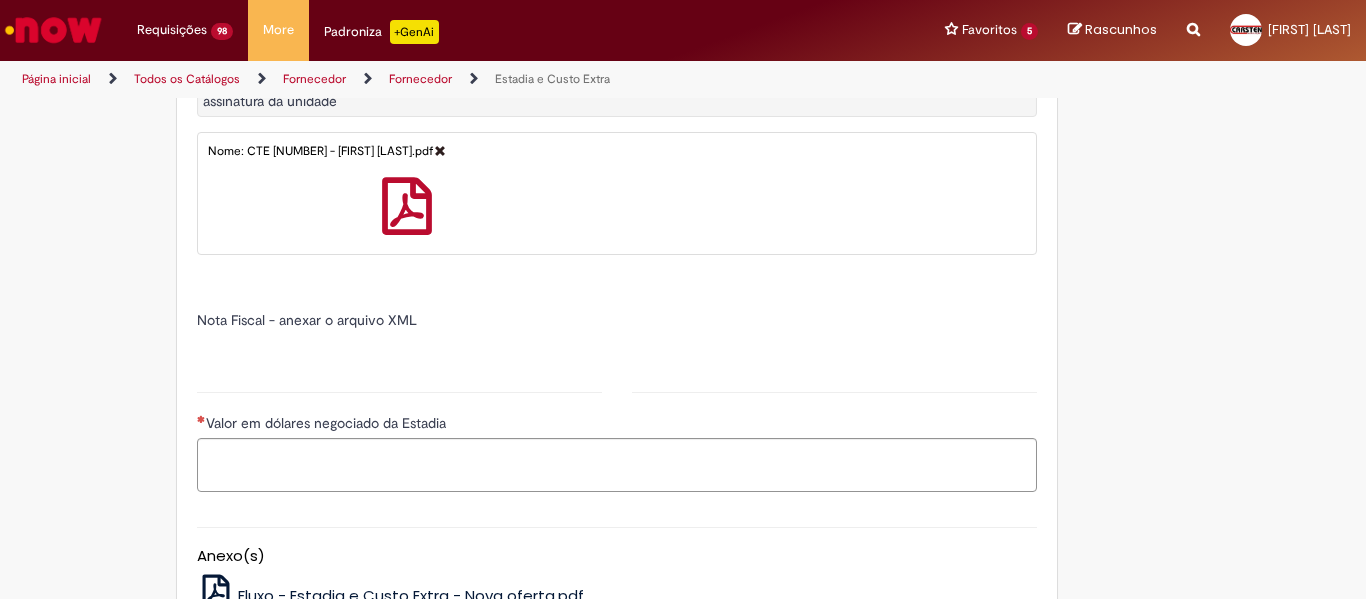 type on "*******" 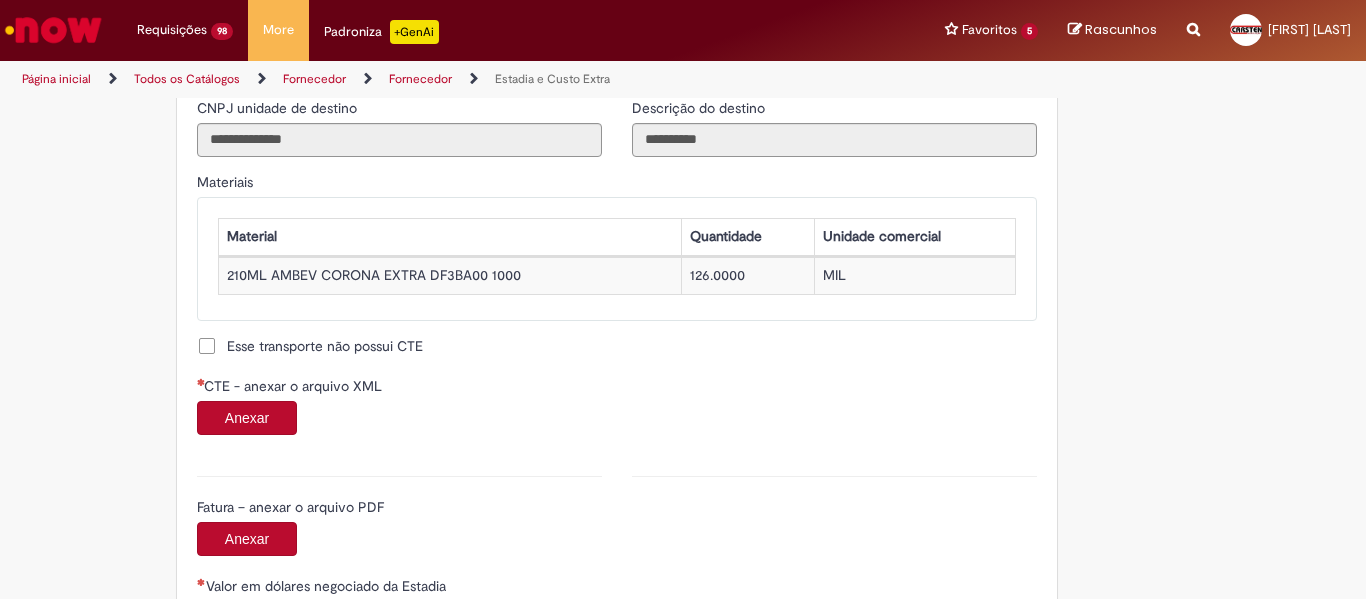 scroll, scrollTop: 1913, scrollLeft: 0, axis: vertical 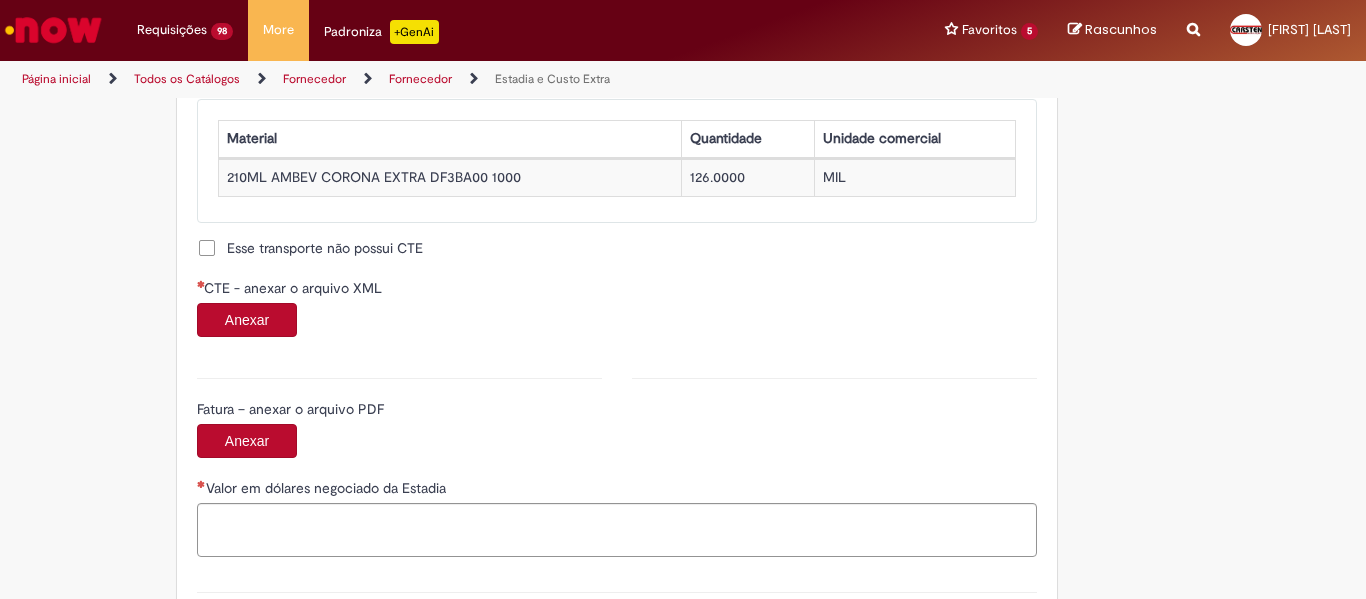 click on "Anexar" at bounding box center [617, 322] 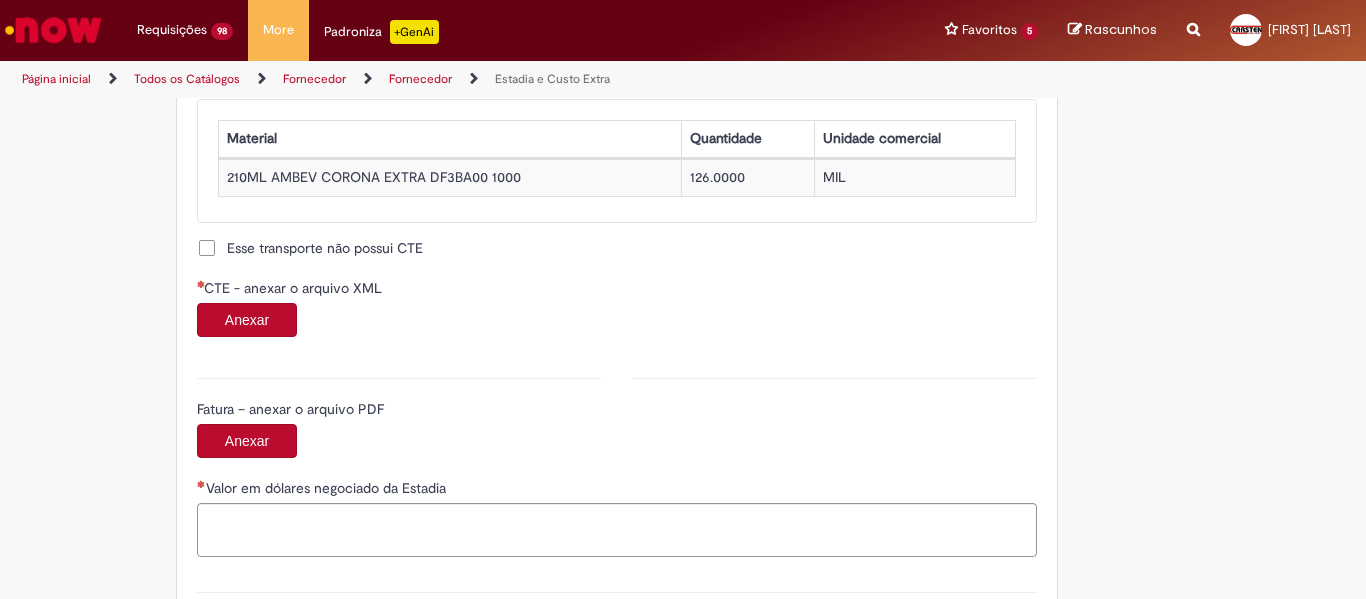 click on "Anexar" at bounding box center (247, 320) 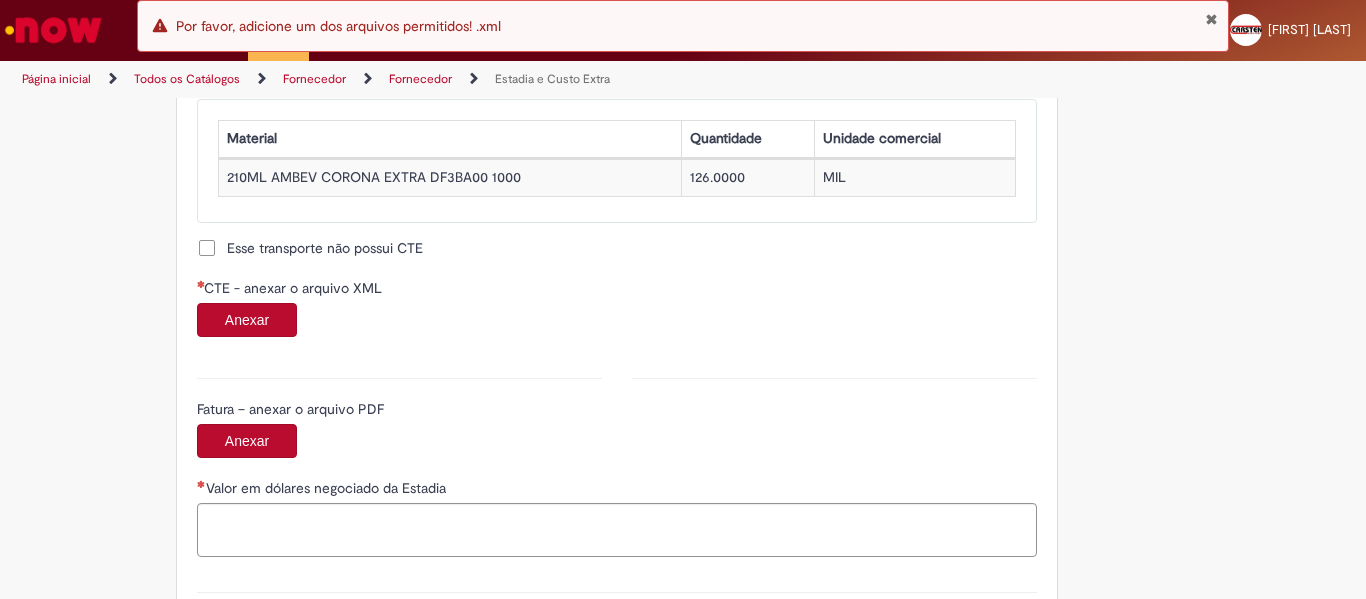 click at bounding box center (1211, 19) 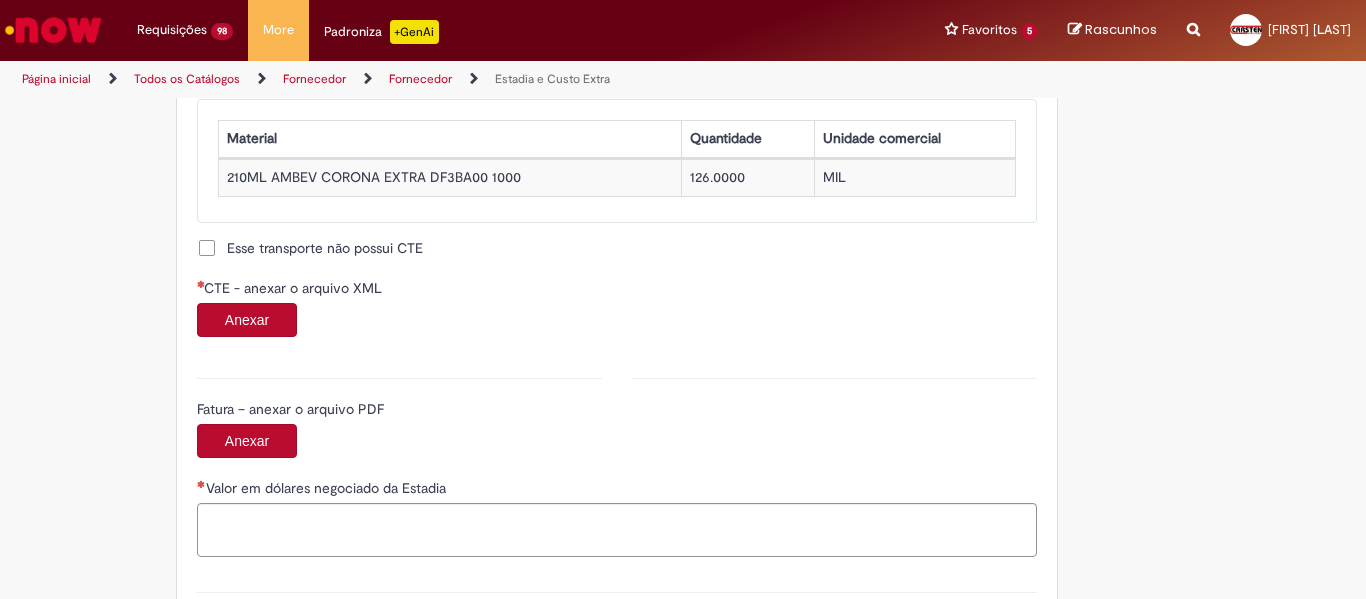 click on "Anexar" at bounding box center [247, 320] 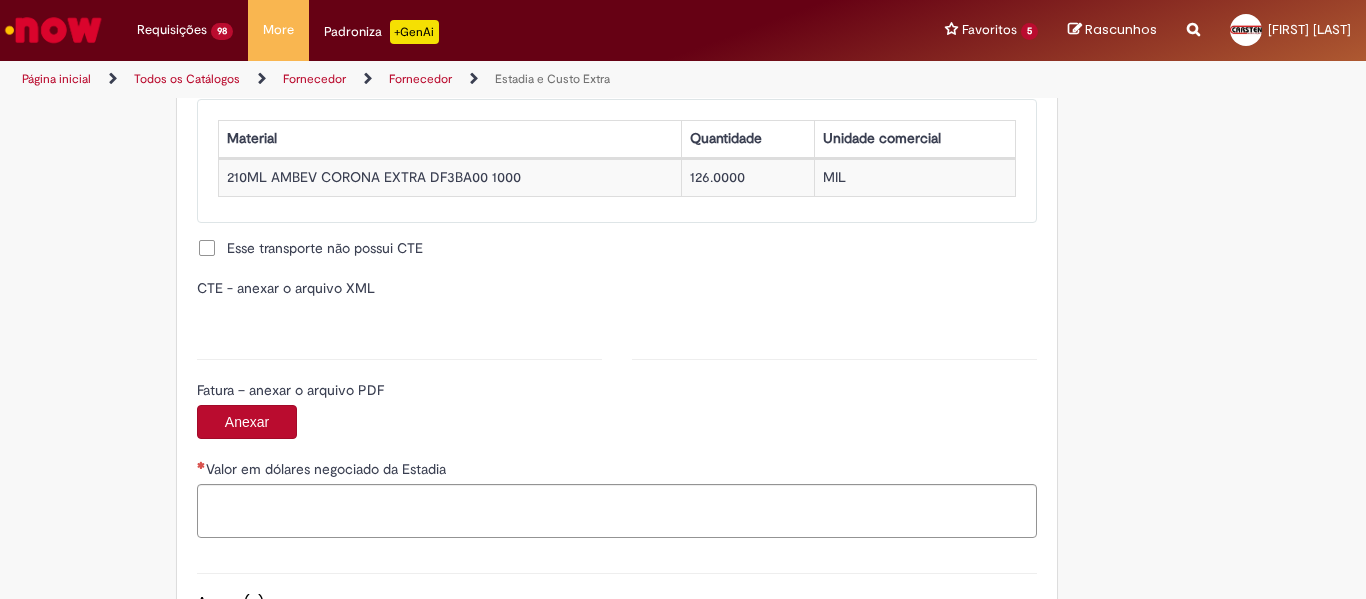 type on "**********" 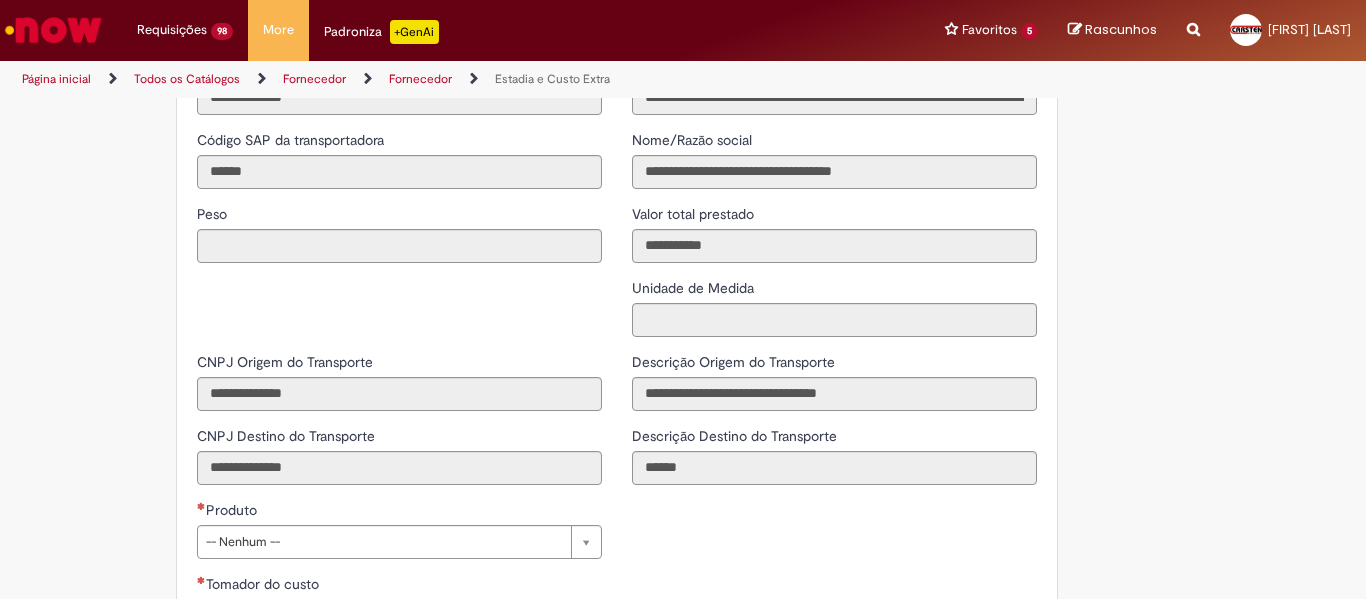 scroll, scrollTop: 2613, scrollLeft: 0, axis: vertical 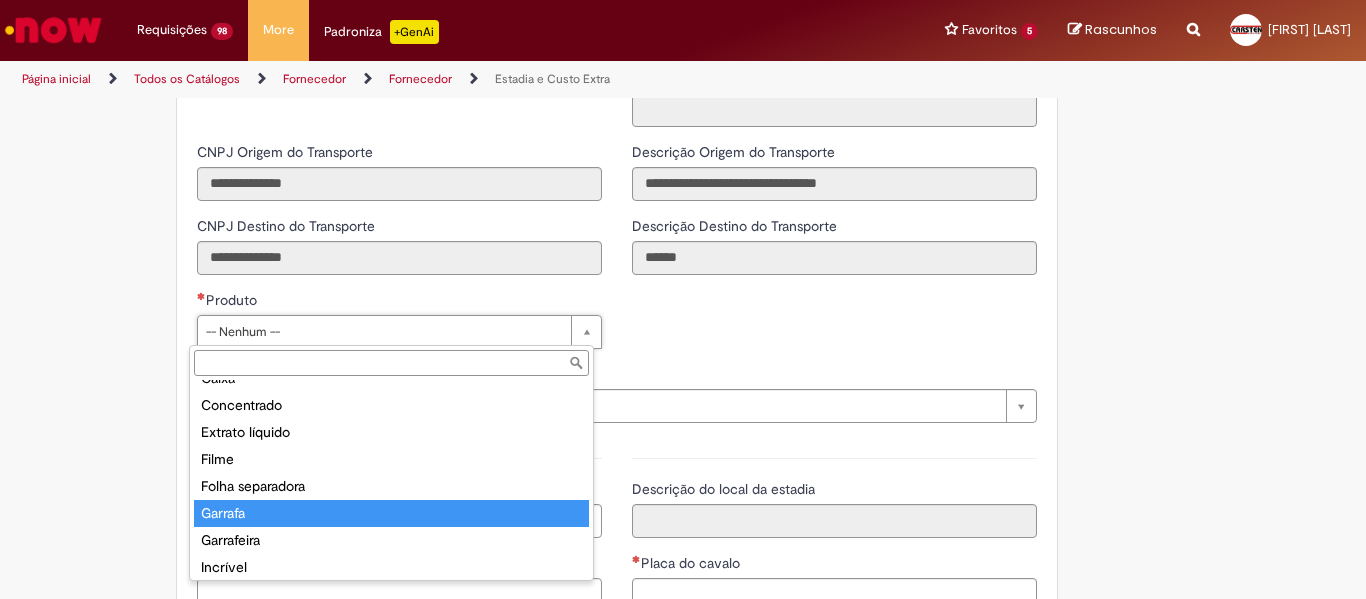 type on "*******" 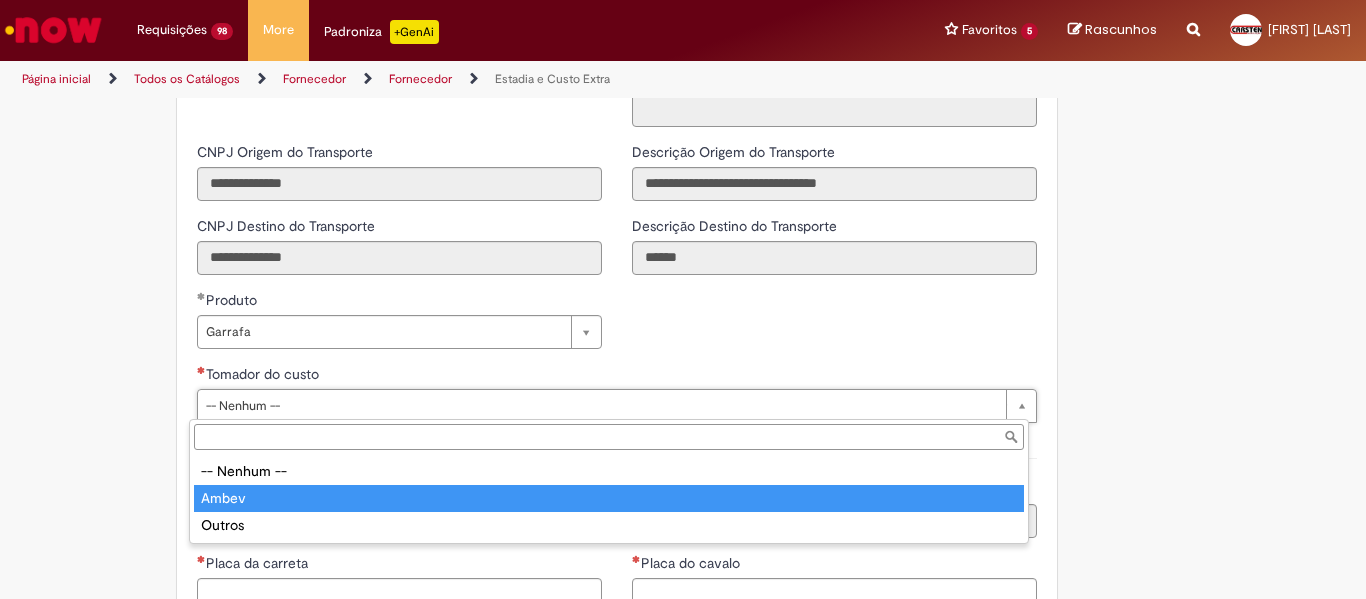 type on "*****" 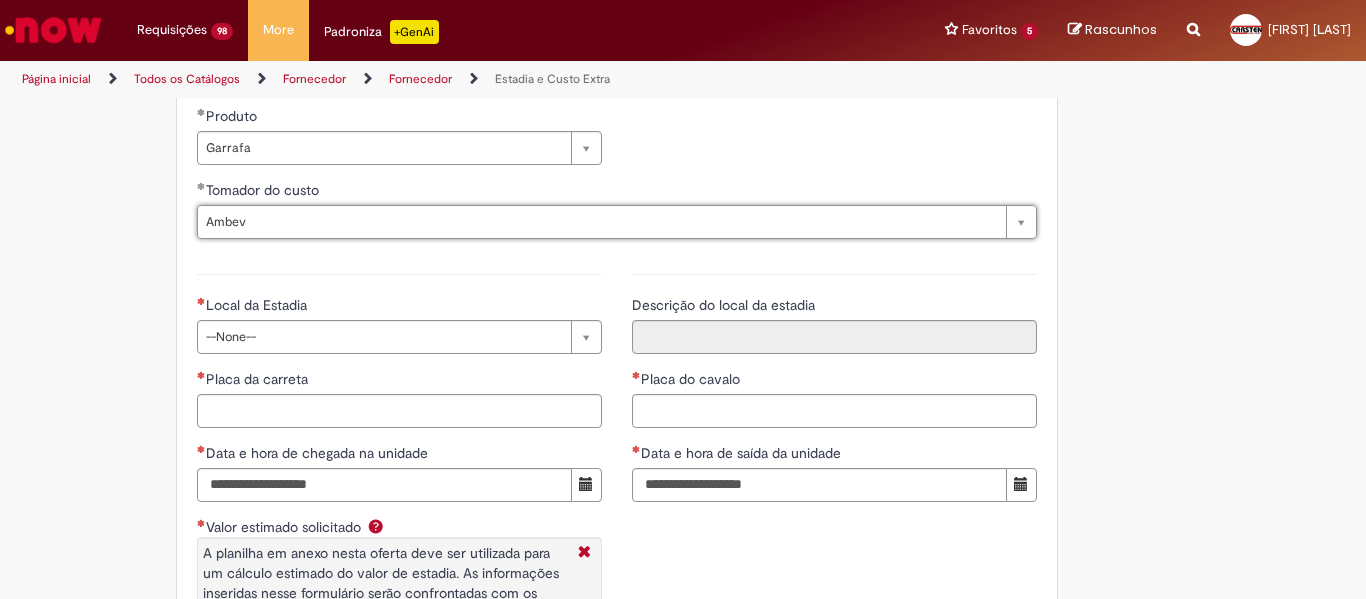 scroll, scrollTop: 2813, scrollLeft: 0, axis: vertical 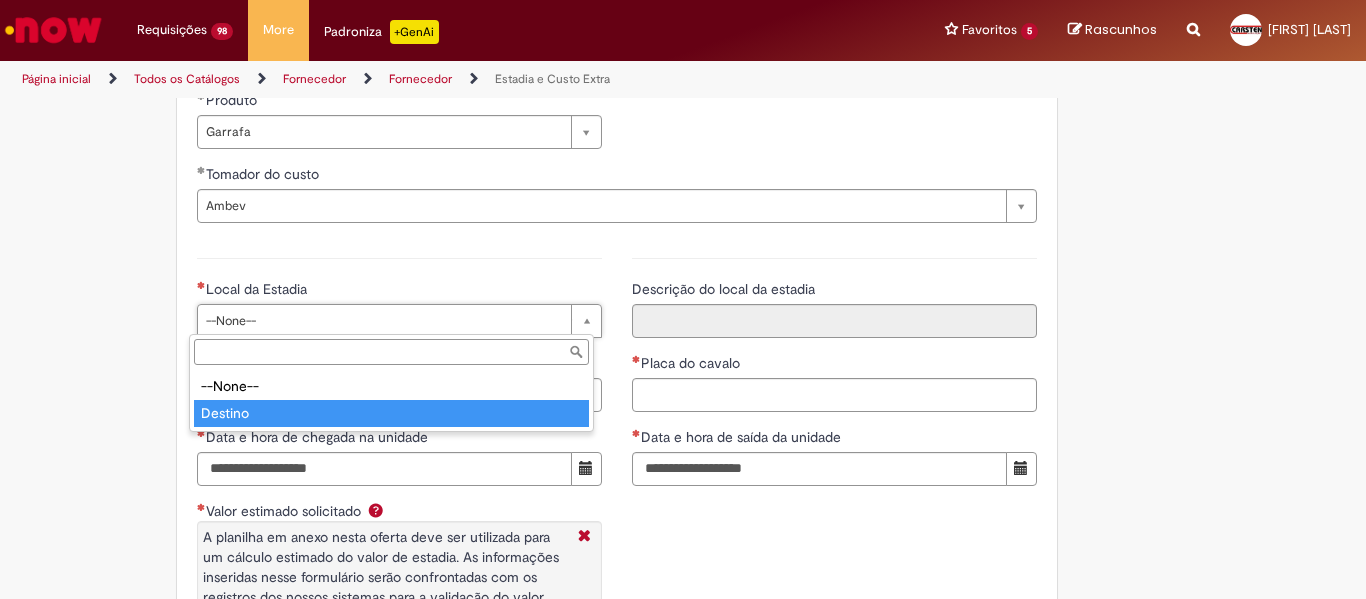 type on "*******" 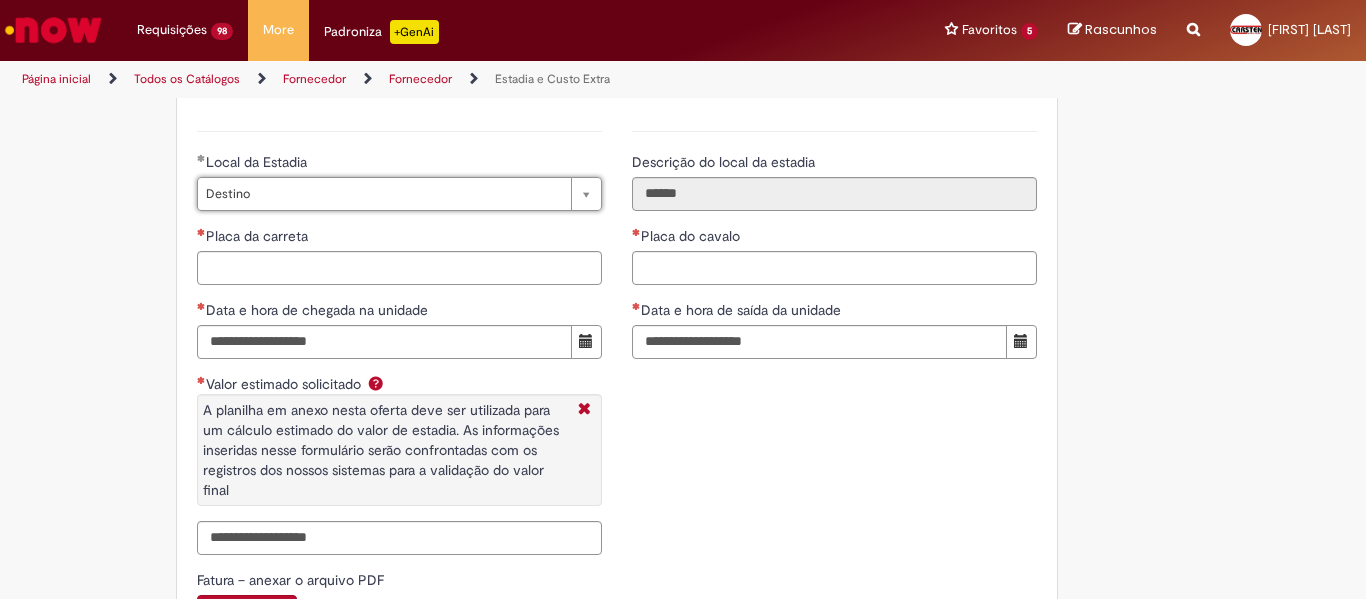 scroll, scrollTop: 2913, scrollLeft: 0, axis: vertical 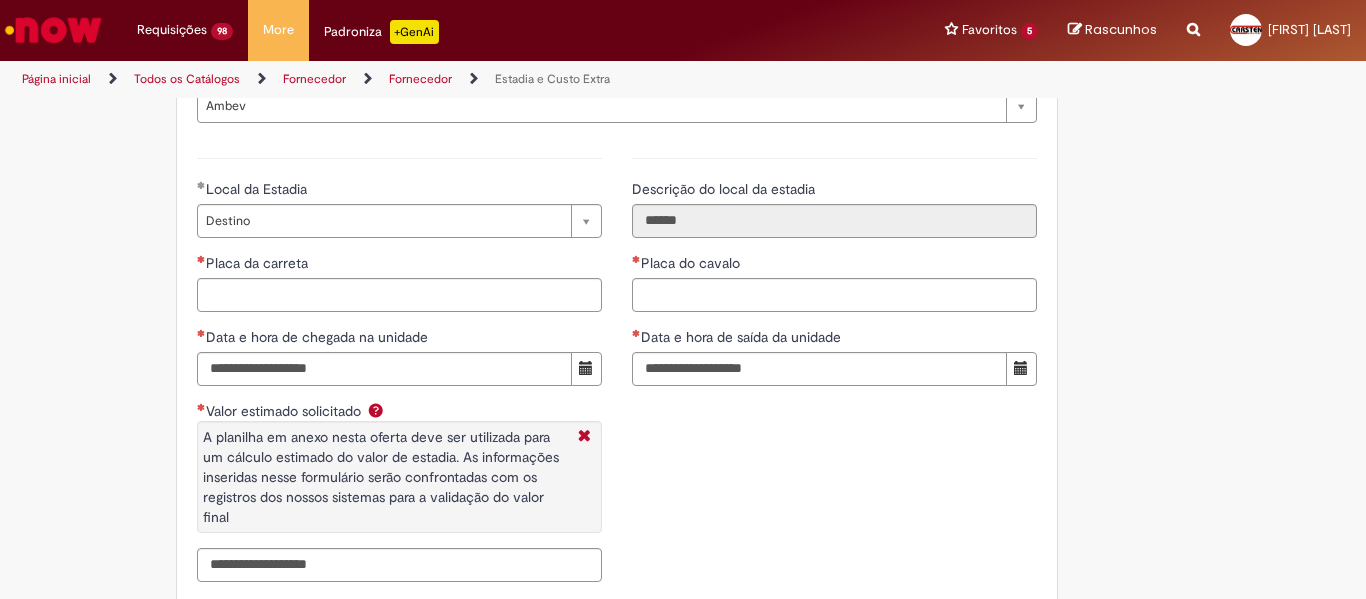 click on "**********" at bounding box center [399, 367] 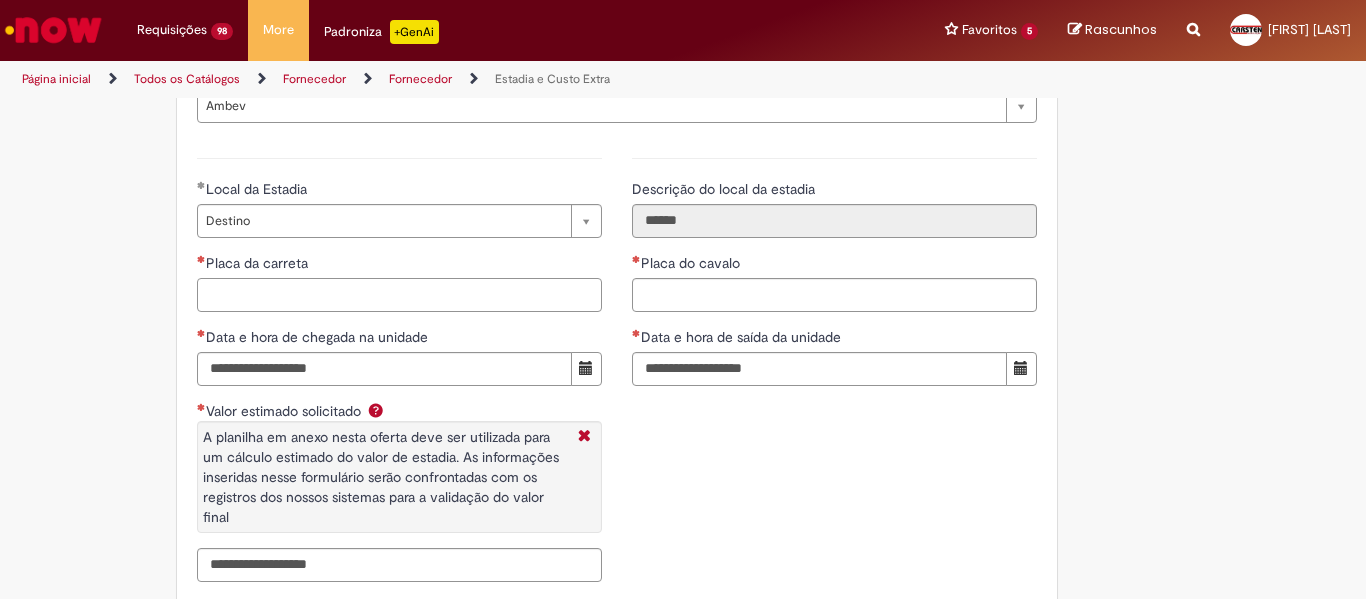 click on "Placa da carreta" at bounding box center [399, 295] 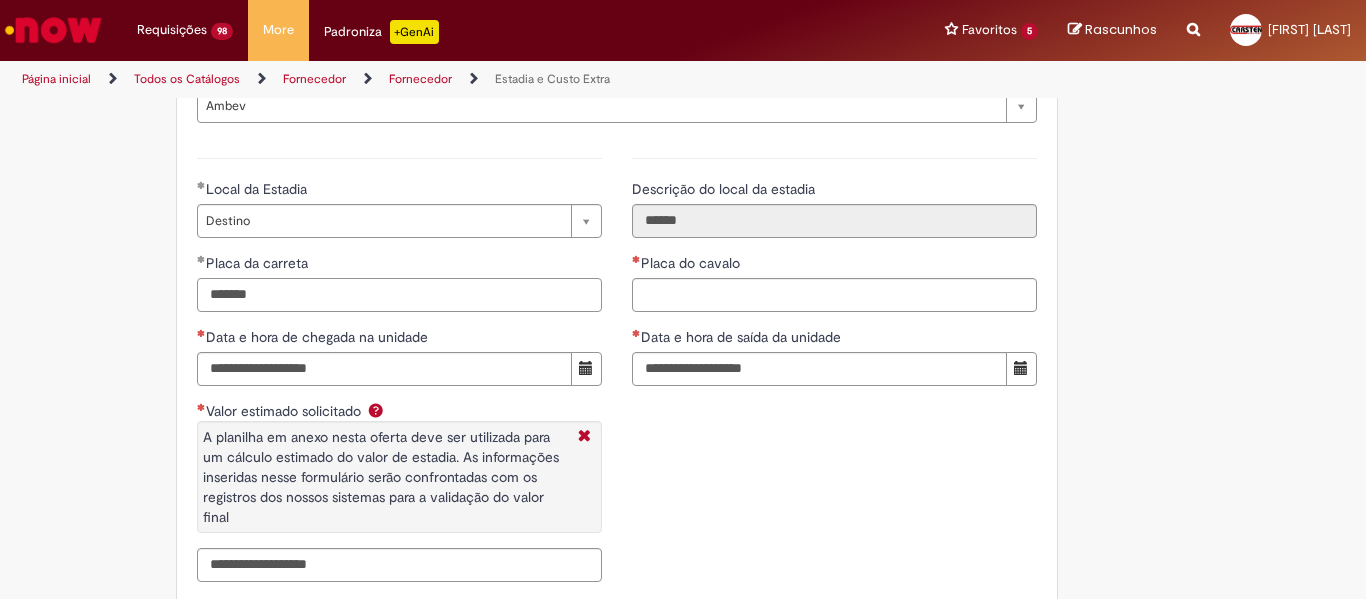 type on "*******" 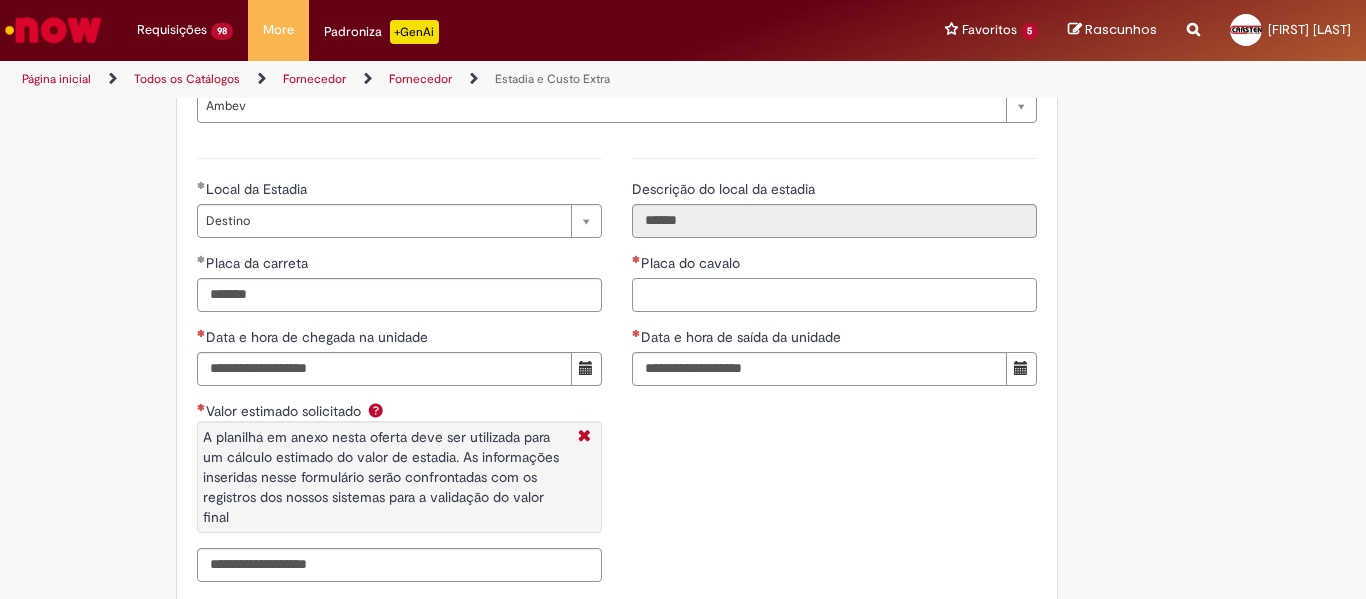 click on "Placa do cavalo" at bounding box center [834, 295] 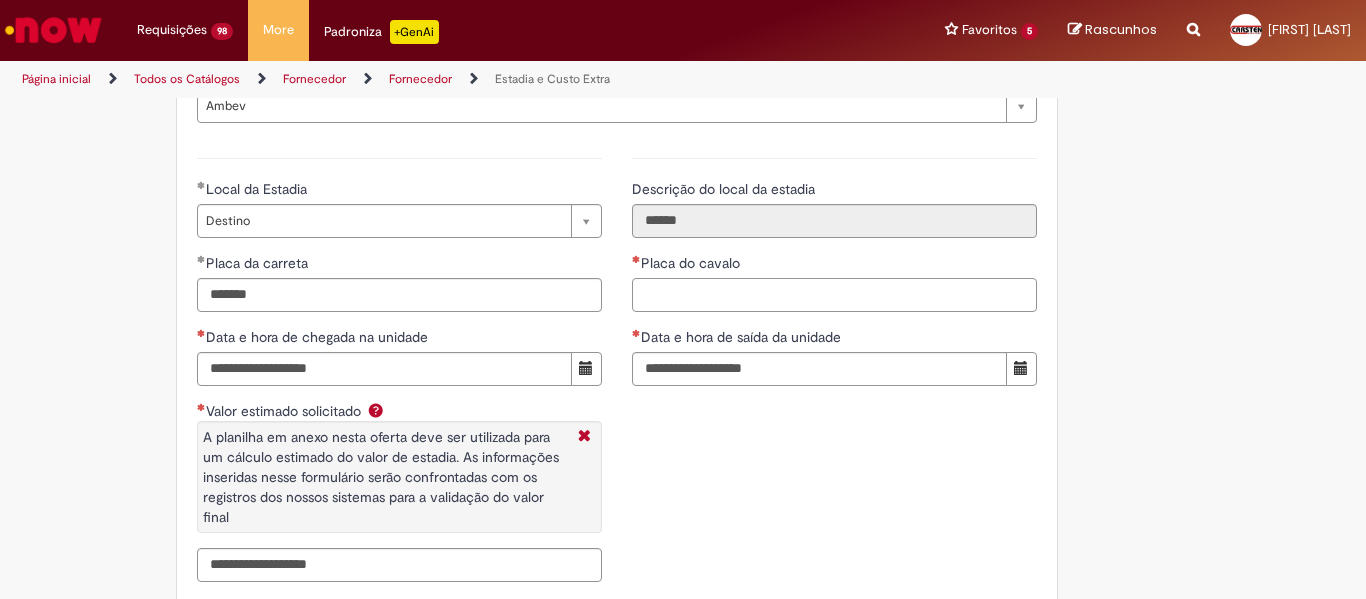 paste on "*******" 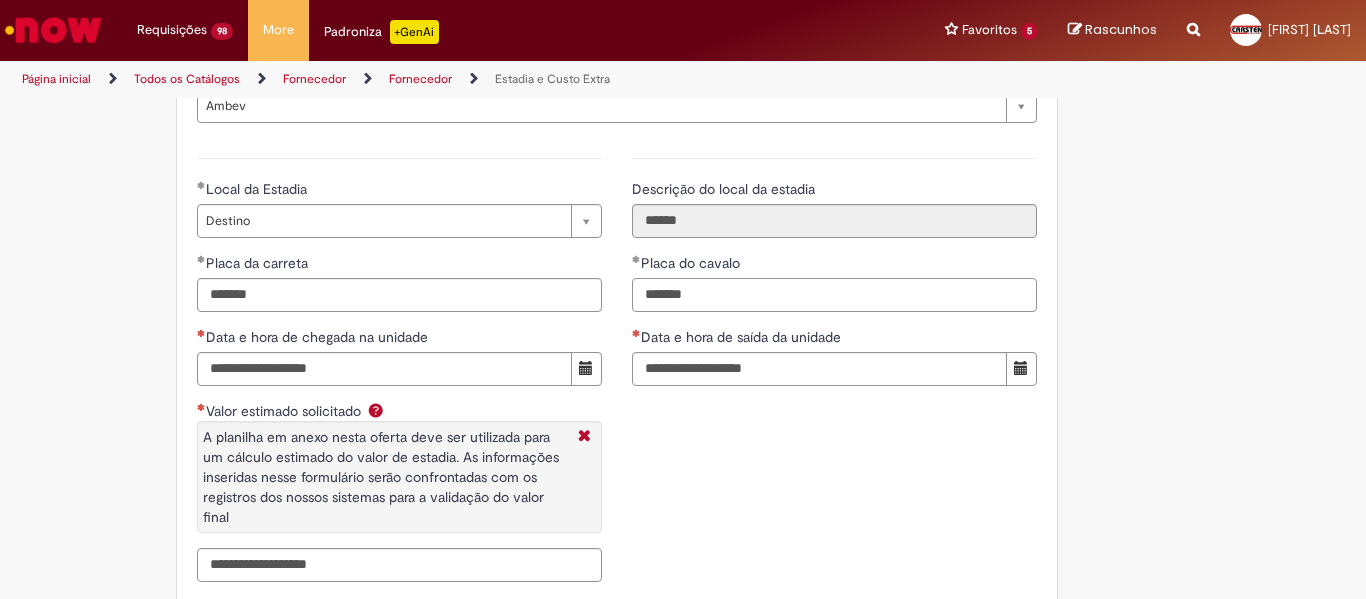 type on "*******" 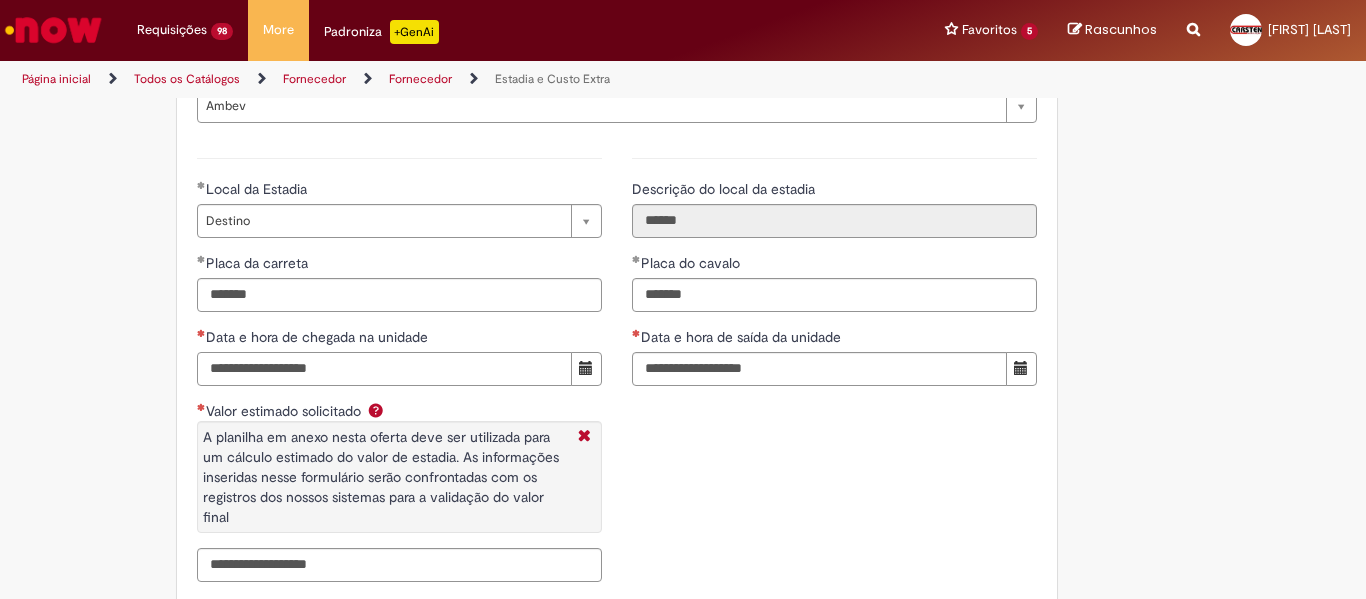 click on "Data e hora de chegada na unidade" at bounding box center [384, 369] 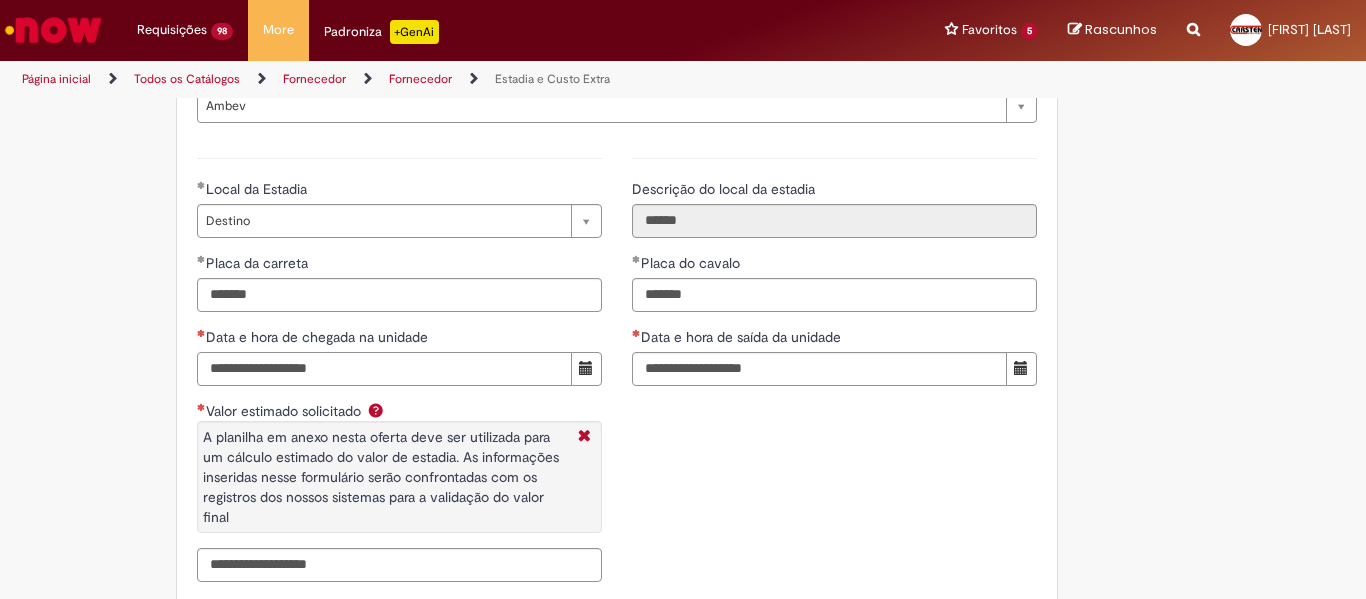 paste on "**********" 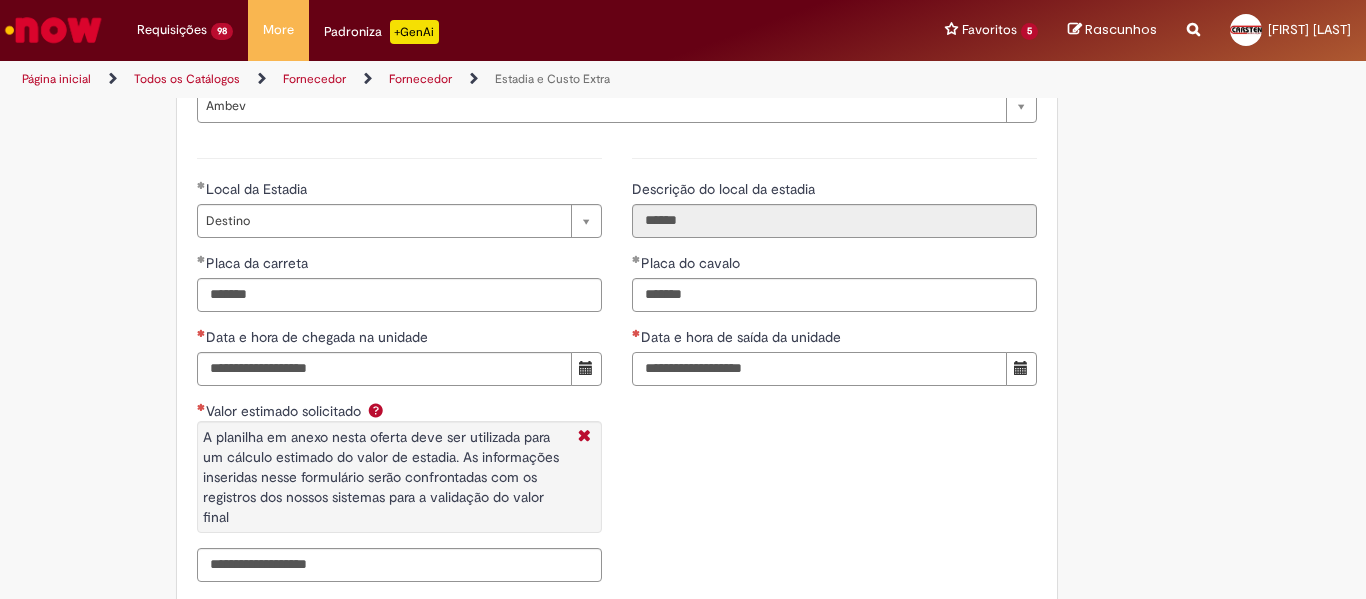 click on "Data e hora de saída da unidade" at bounding box center [819, 369] 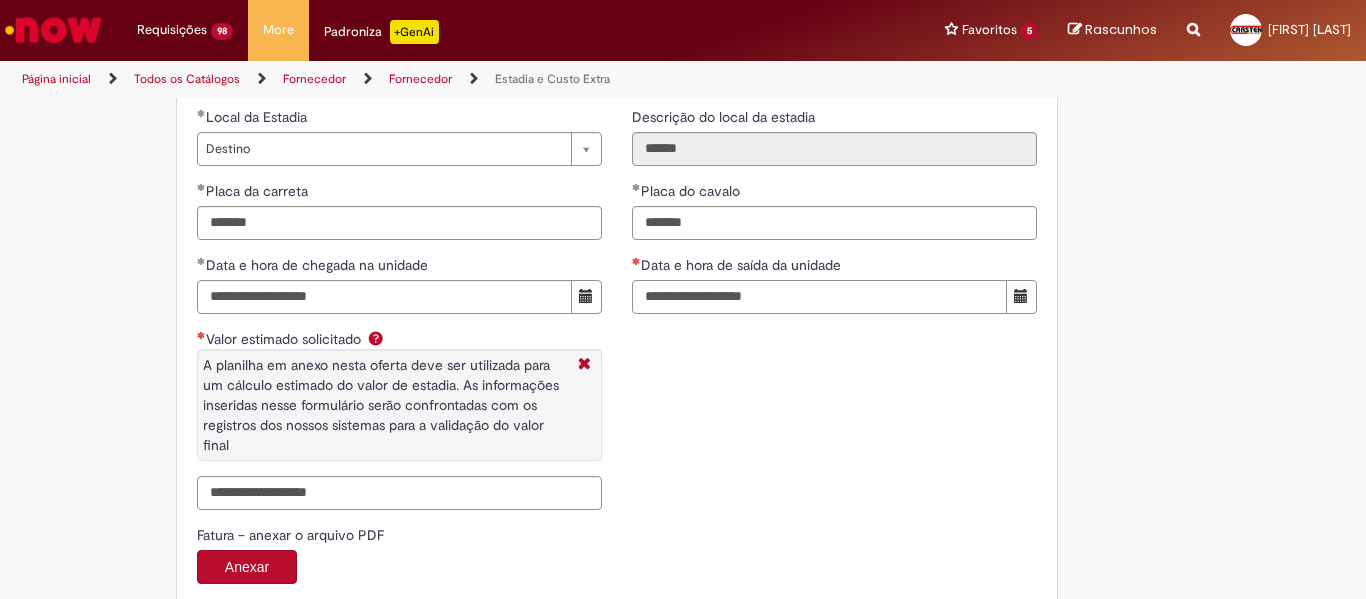 scroll, scrollTop: 3013, scrollLeft: 0, axis: vertical 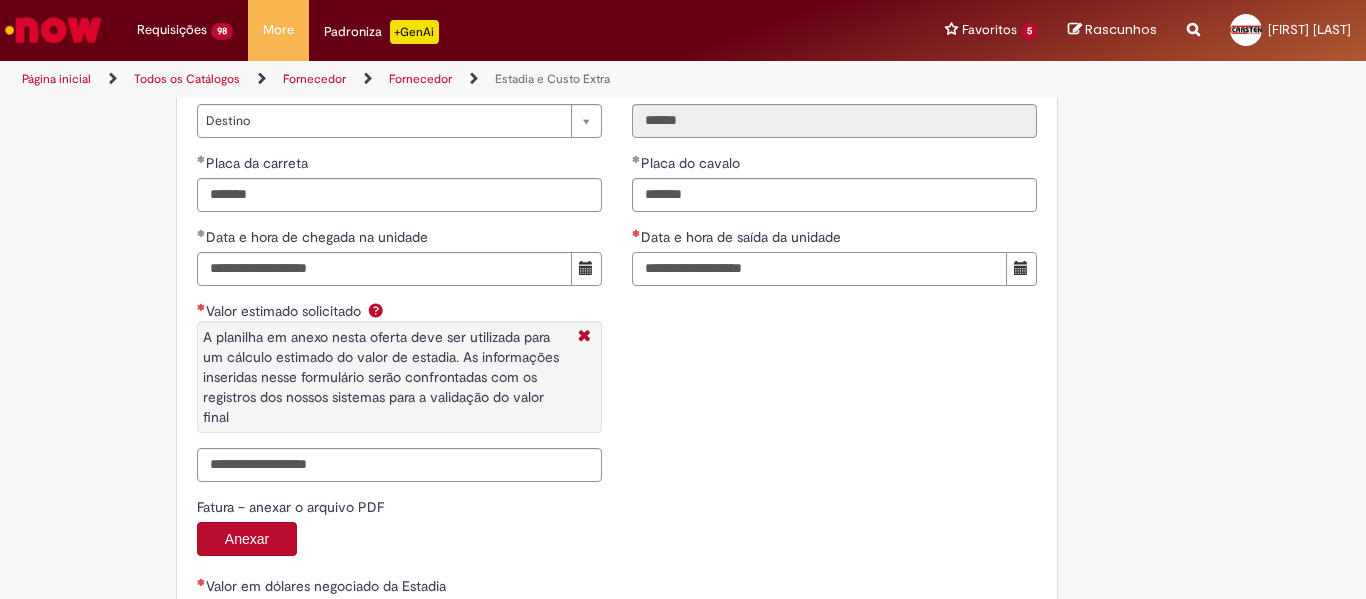 paste on "**********" 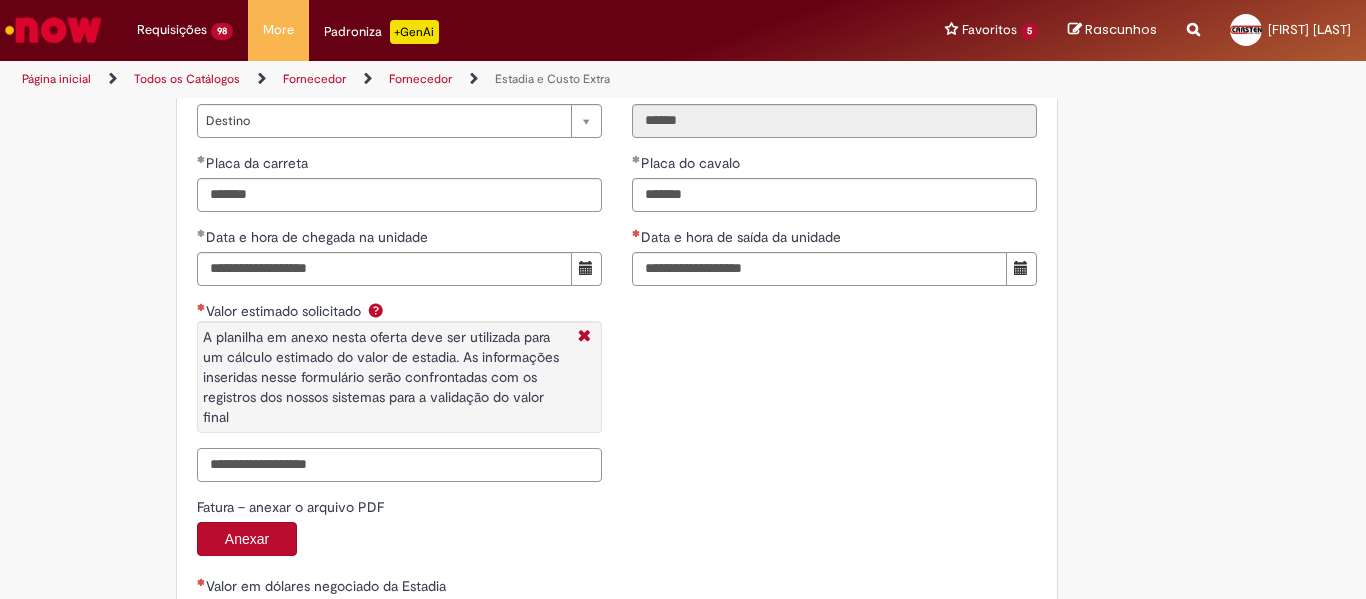 click on "Valor estimado solicitado A planilha em anexo nesta oferta deve ser utilizada para um cálculo estimado do valor de estadia. As informações inseridas nesse formulário serão confrontadas com os registros dos nossos sistemas para a validação do valor final" at bounding box center [399, 465] 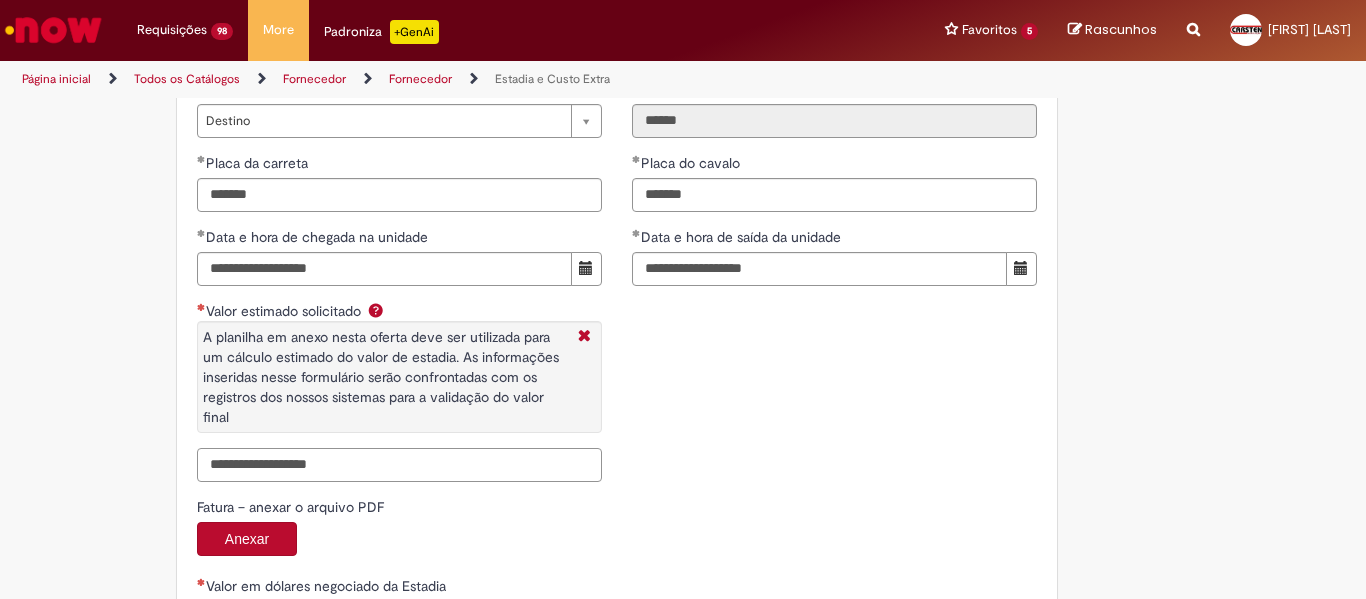 paste on "**********" 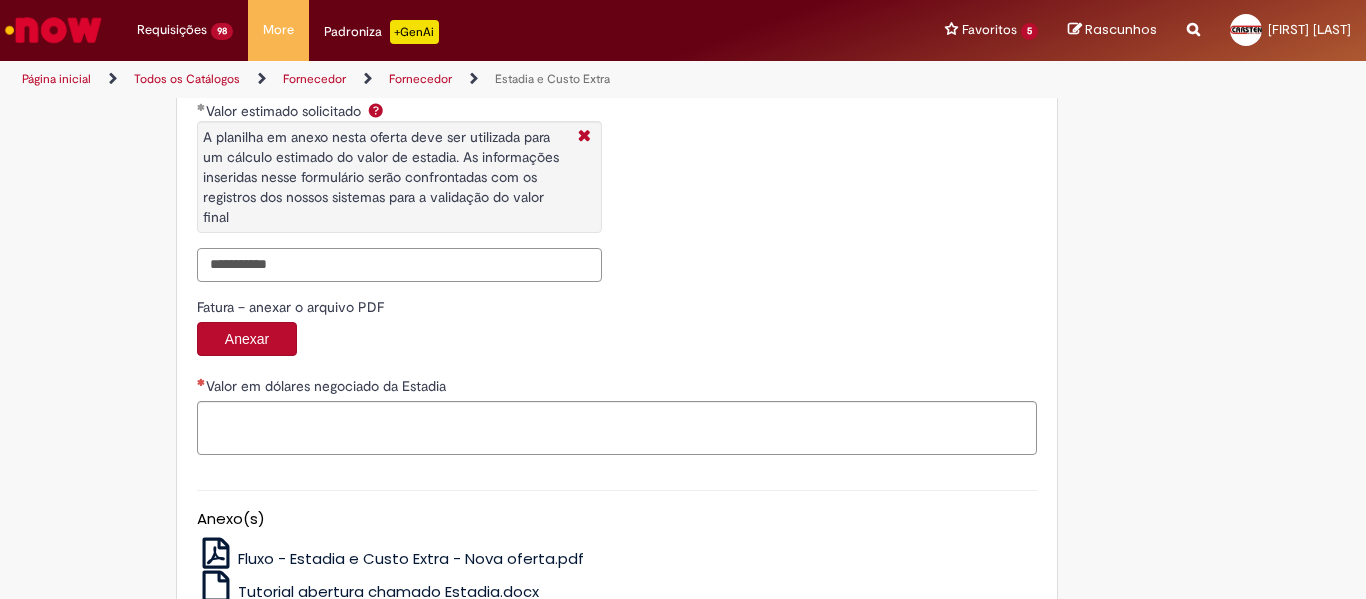 type on "**********" 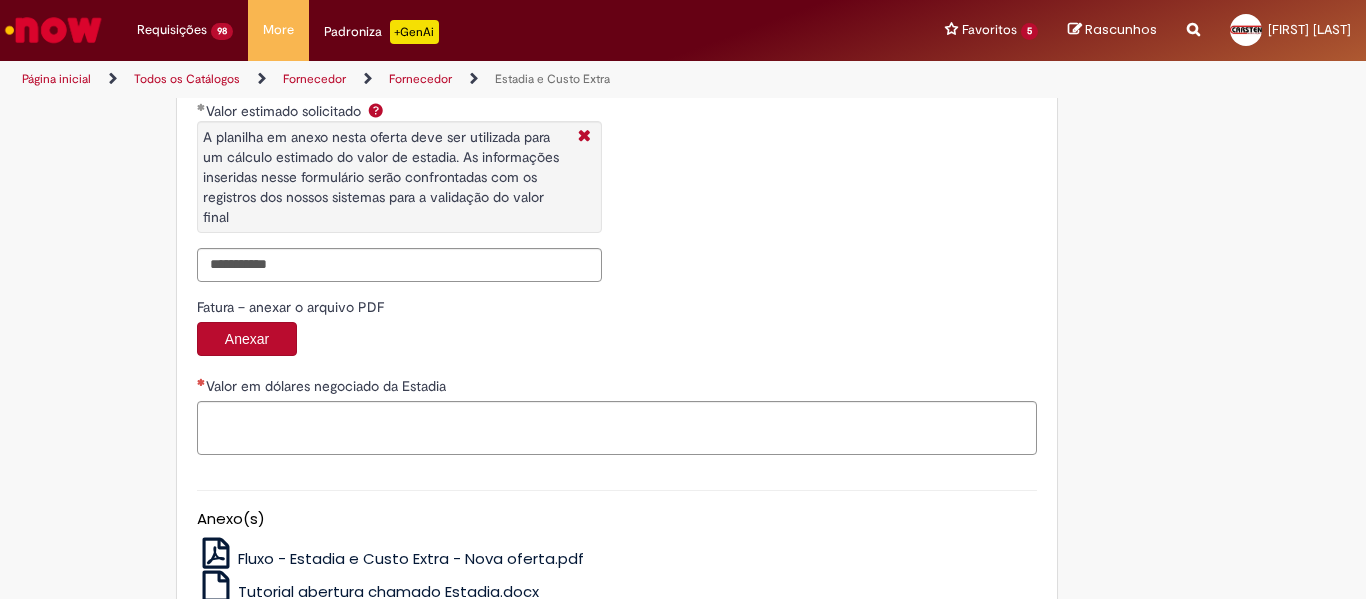 drag, startPoint x: 402, startPoint y: 459, endPoint x: 383, endPoint y: 437, distance: 29.068884 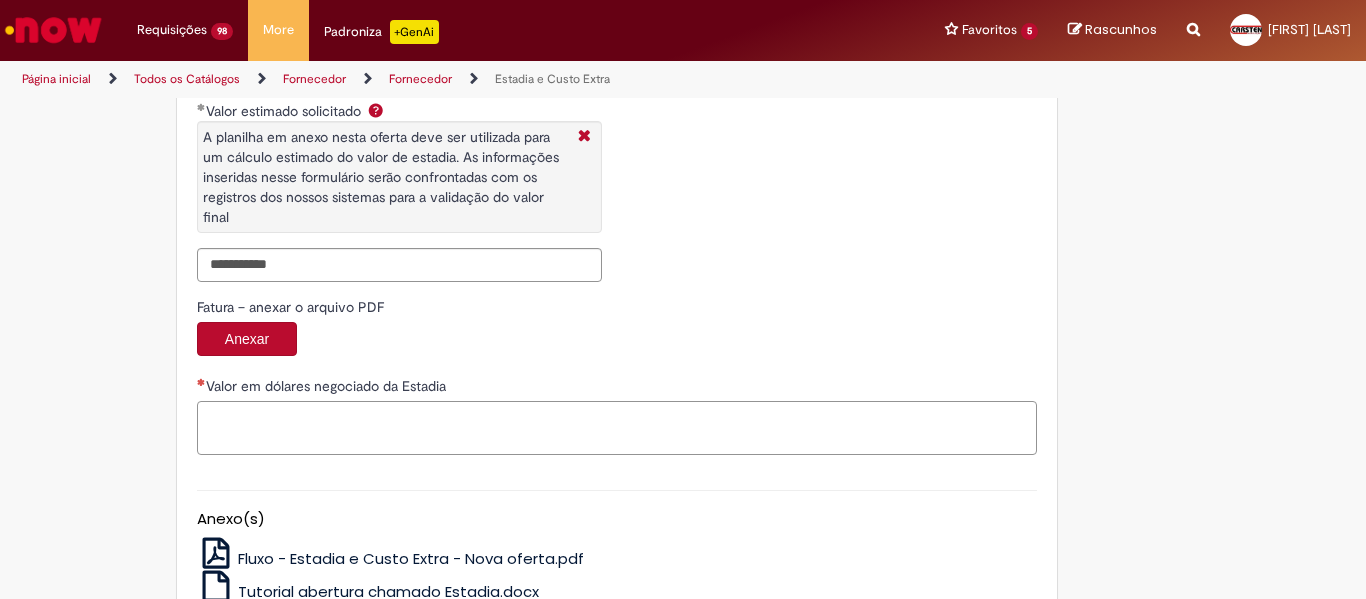 click on "Valor em dólares negociado da Estadia" at bounding box center (617, 428) 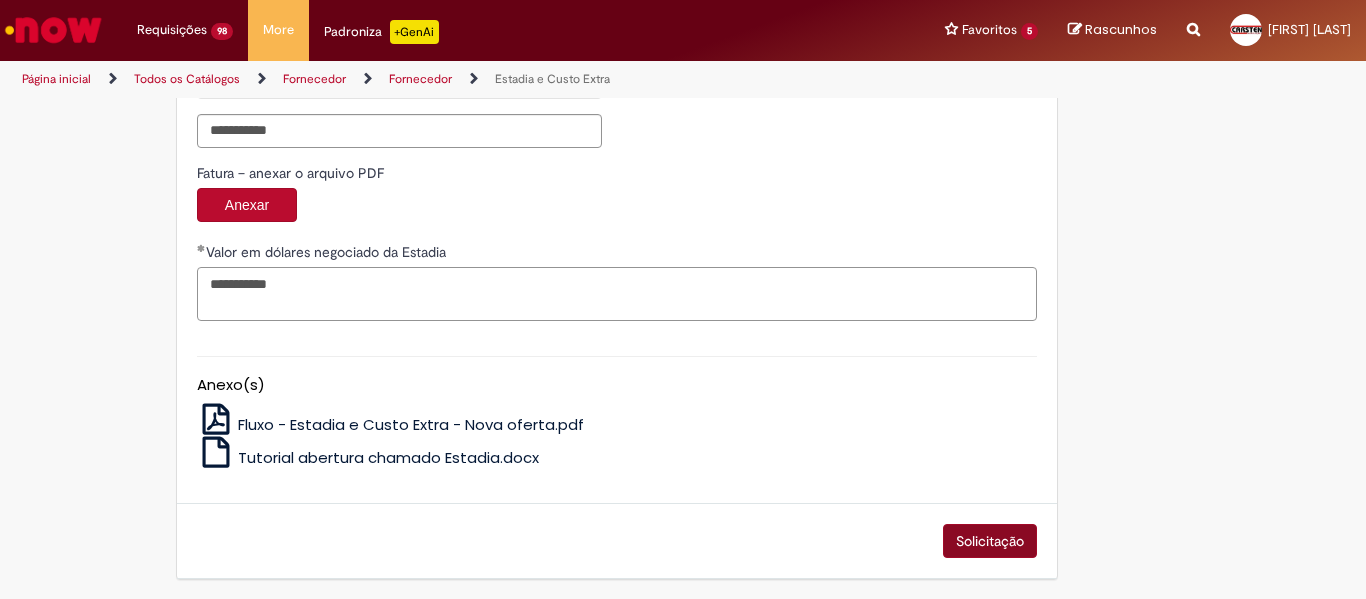 scroll, scrollTop: 3350, scrollLeft: 0, axis: vertical 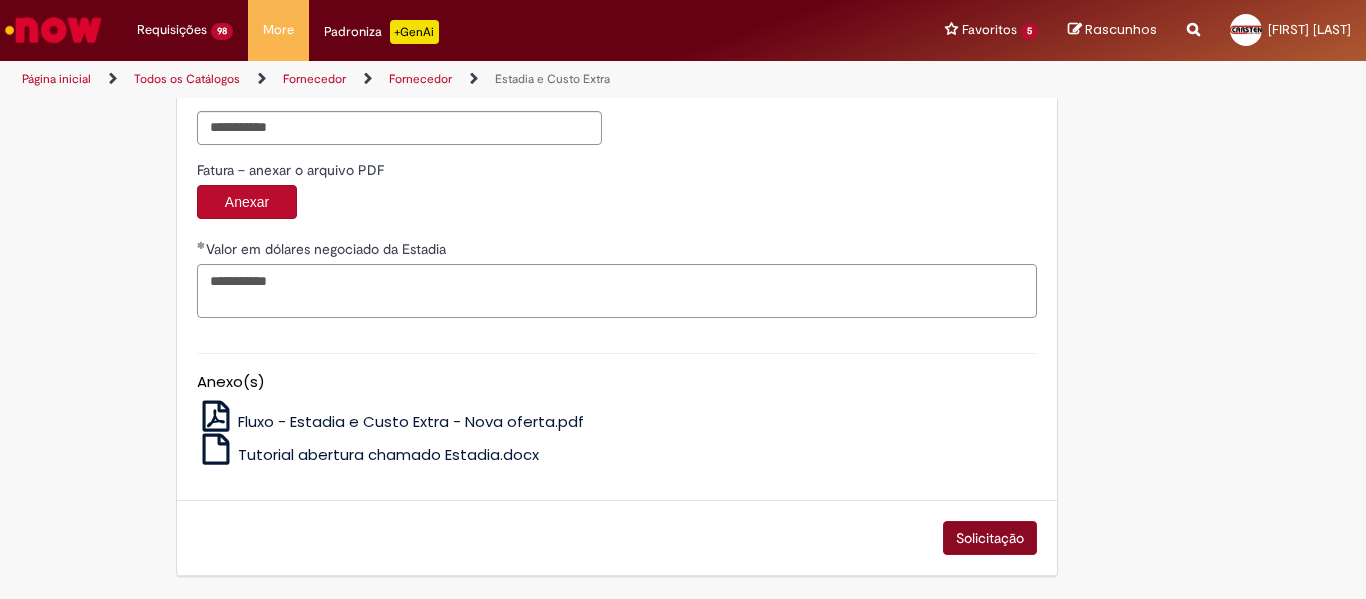 type on "**********" 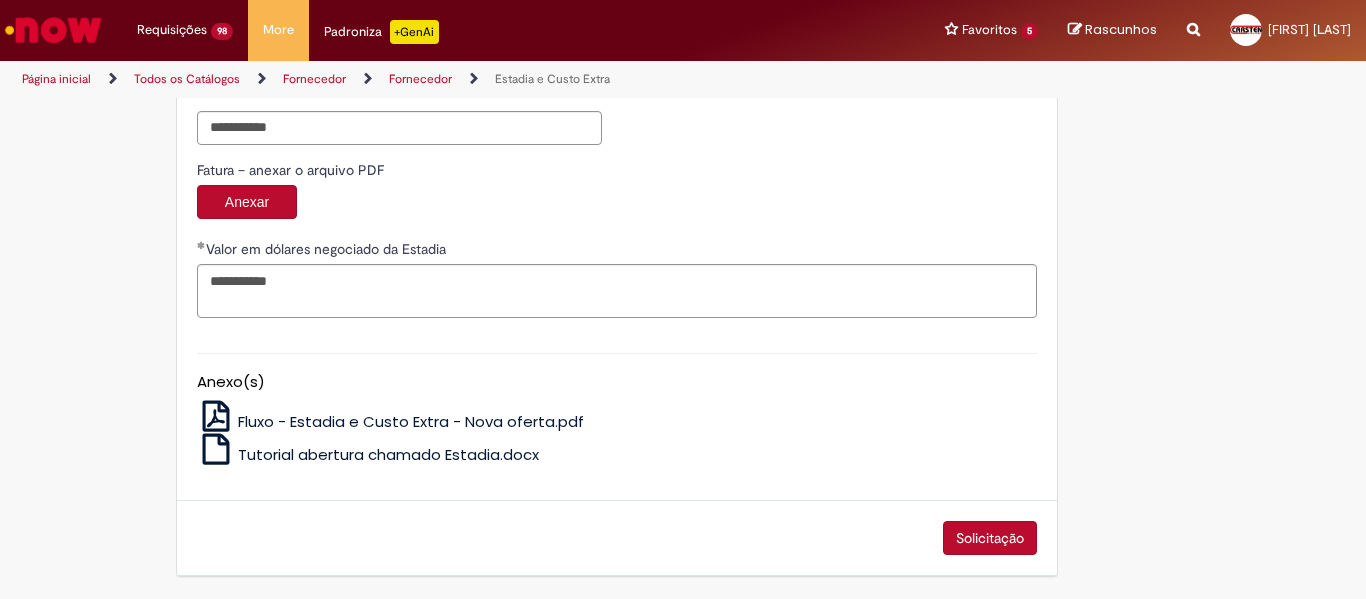 click on "Solicitação" at bounding box center (990, 538) 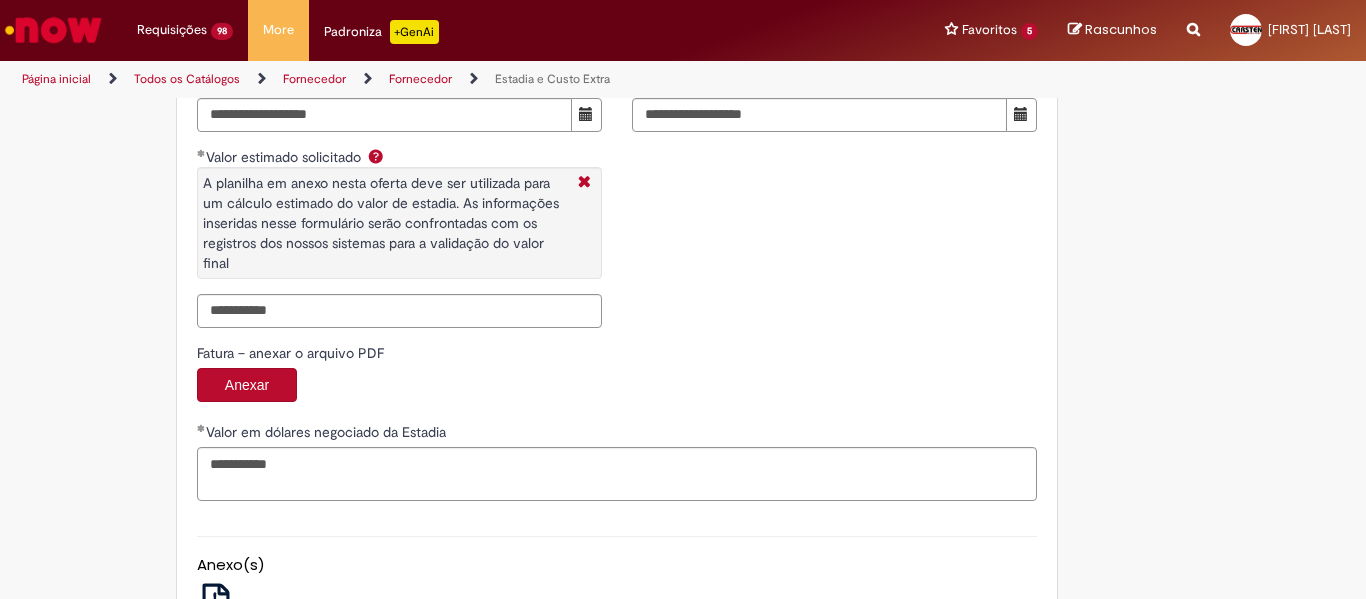 scroll, scrollTop: 3150, scrollLeft: 0, axis: vertical 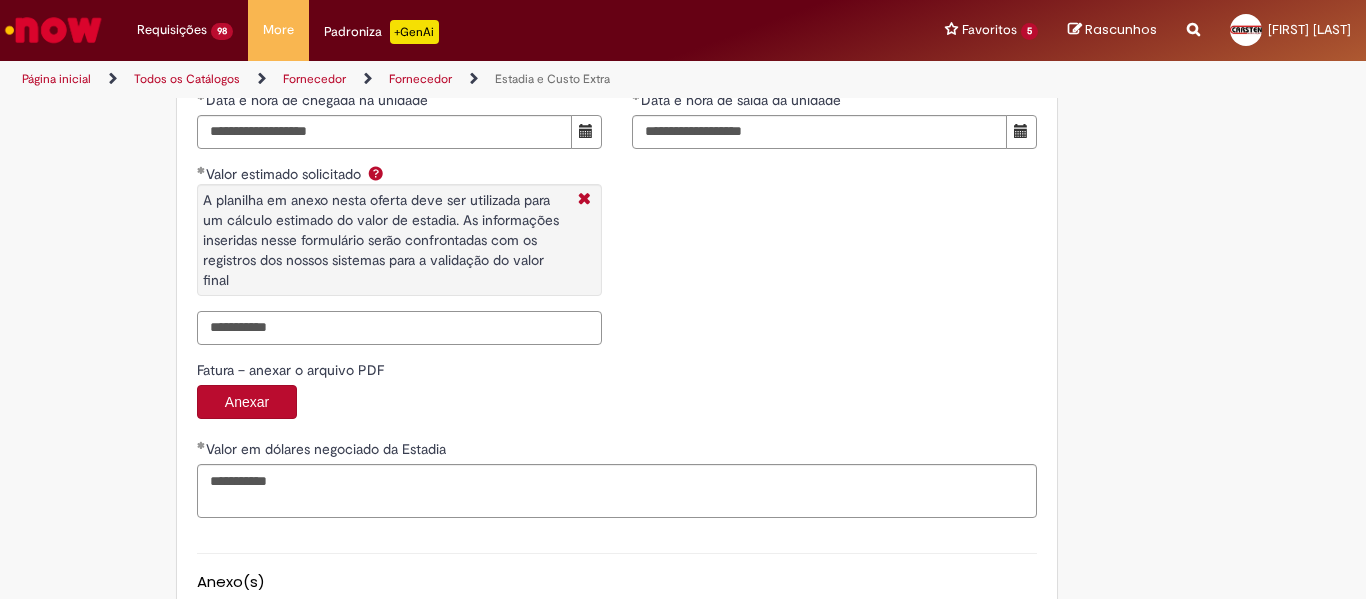 click on "**********" at bounding box center [399, 328] 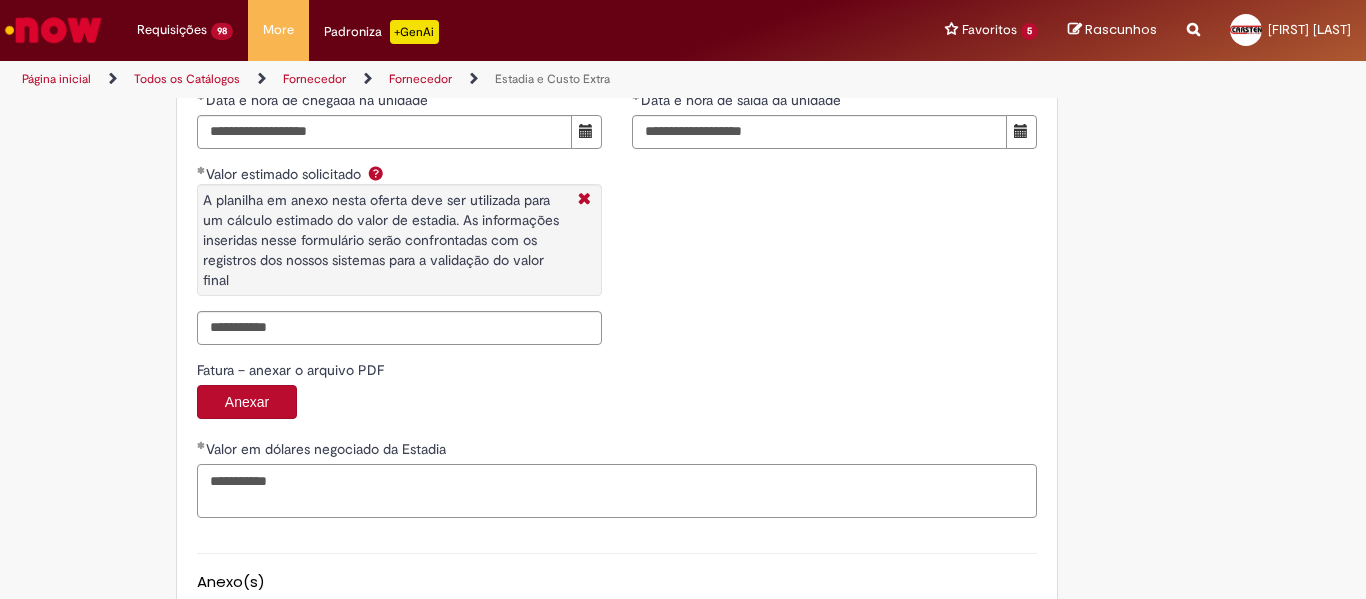 click on "**********" at bounding box center [617, 491] 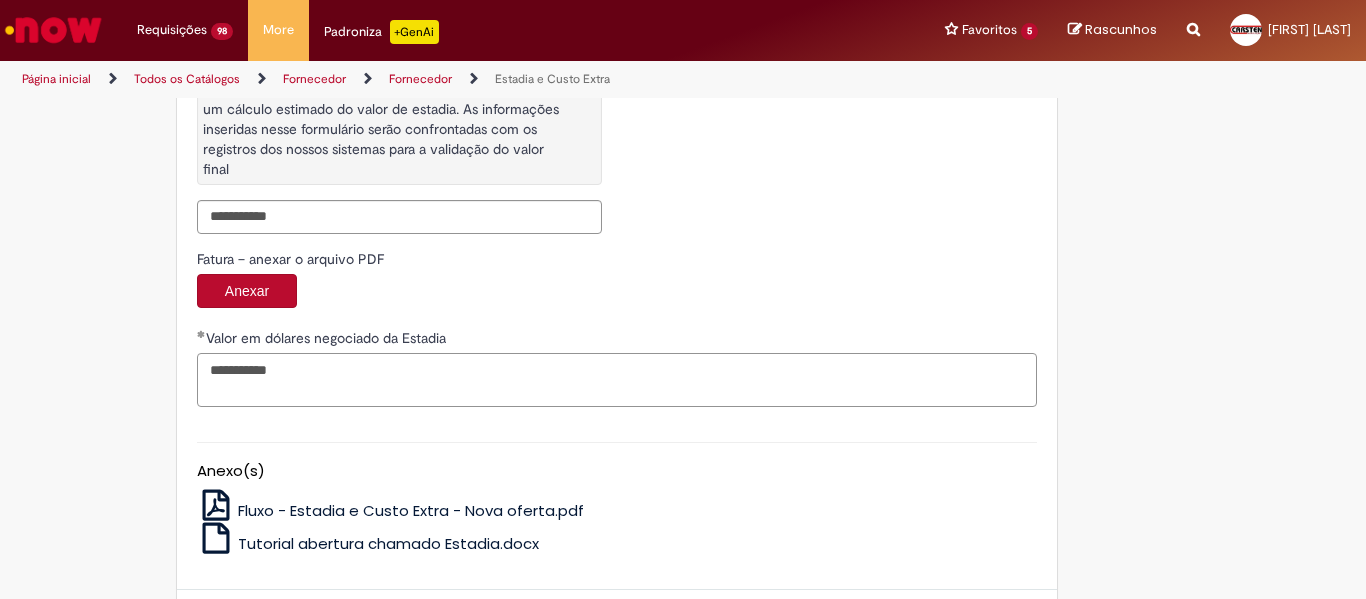 scroll, scrollTop: 3350, scrollLeft: 0, axis: vertical 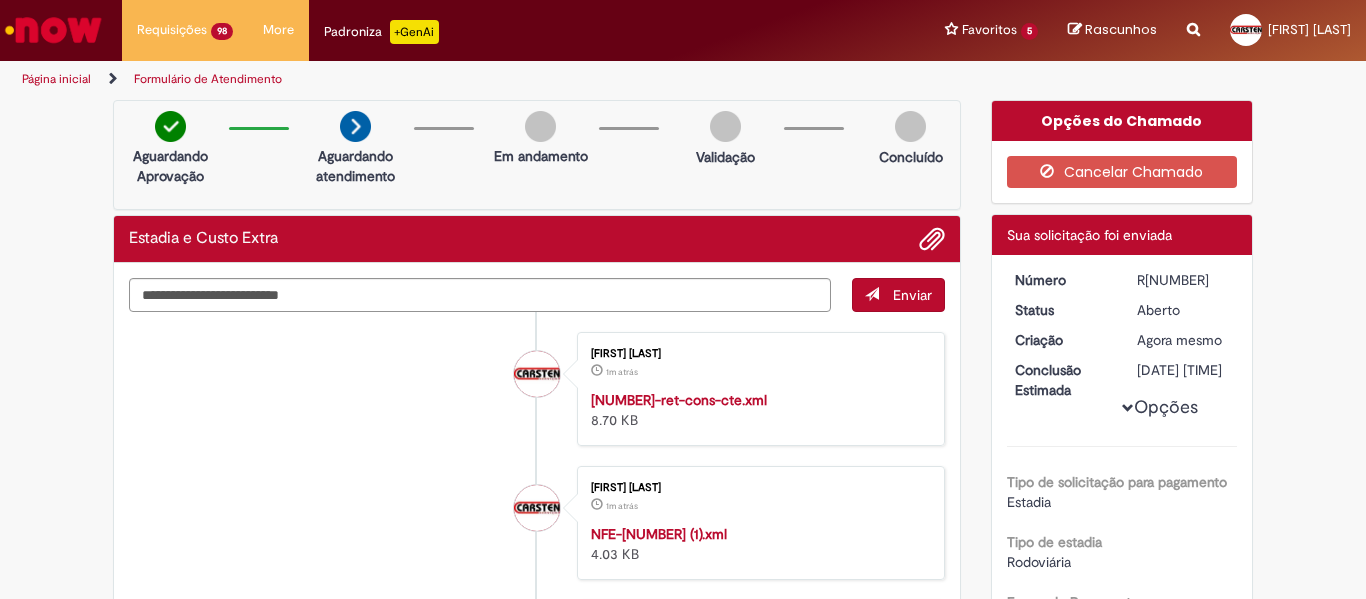 click on "R13352860" at bounding box center (1183, 280) 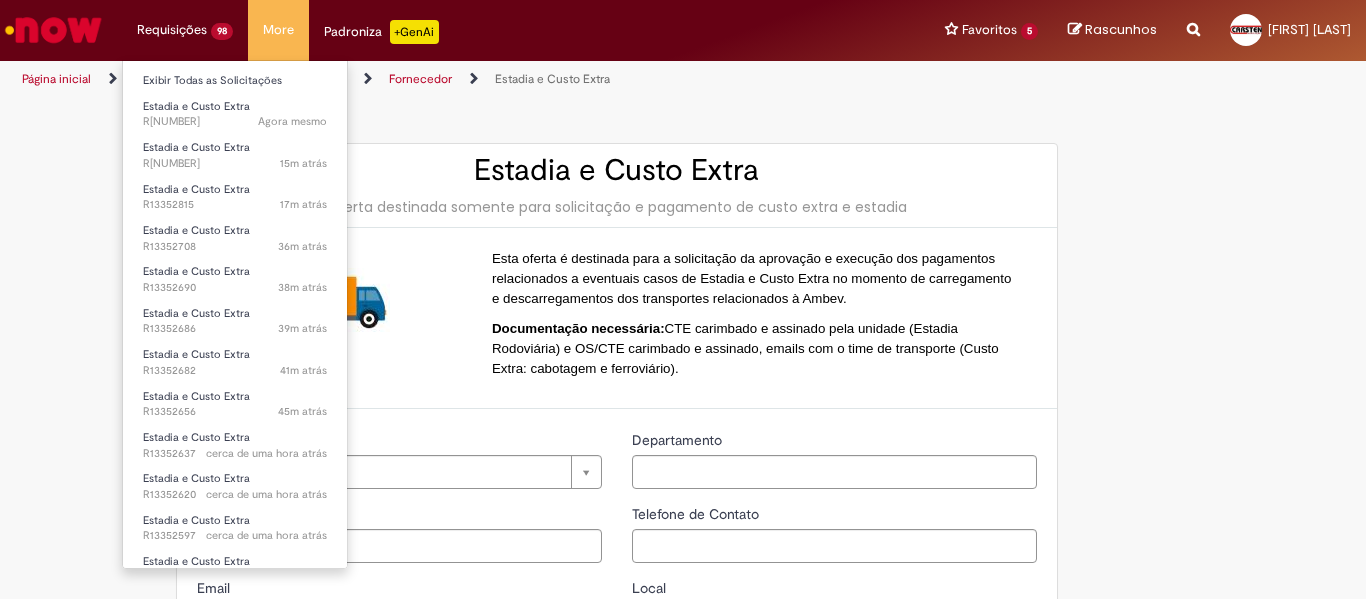 type on "**********" 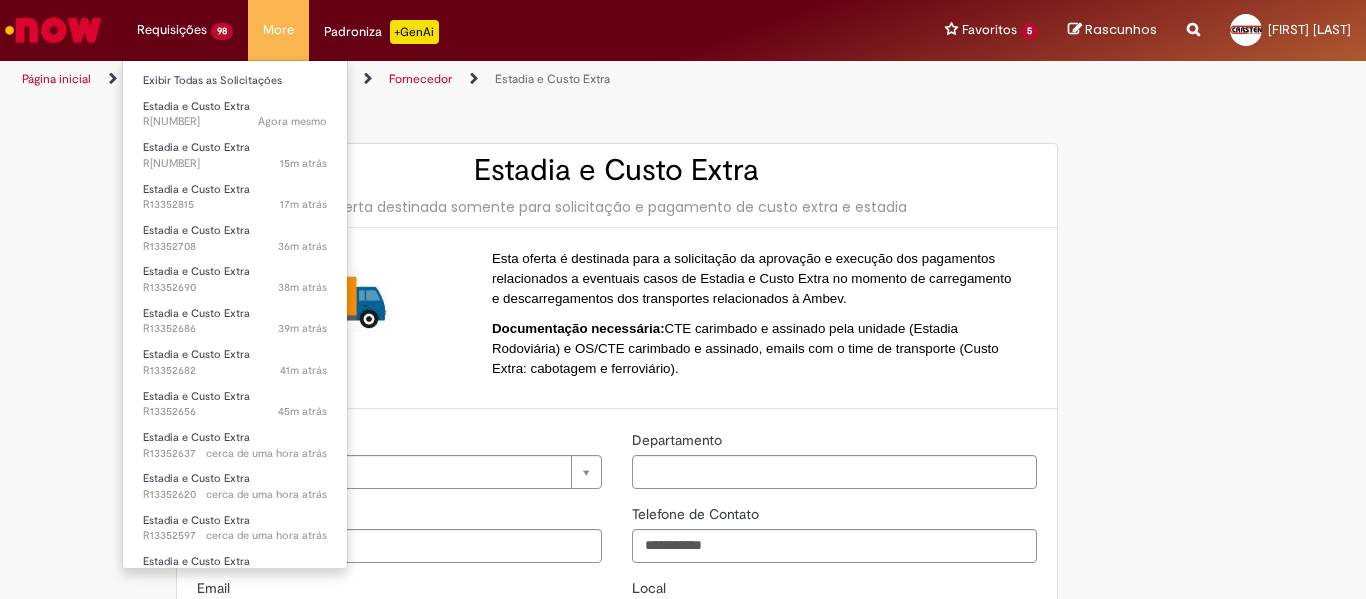 type on "**********" 